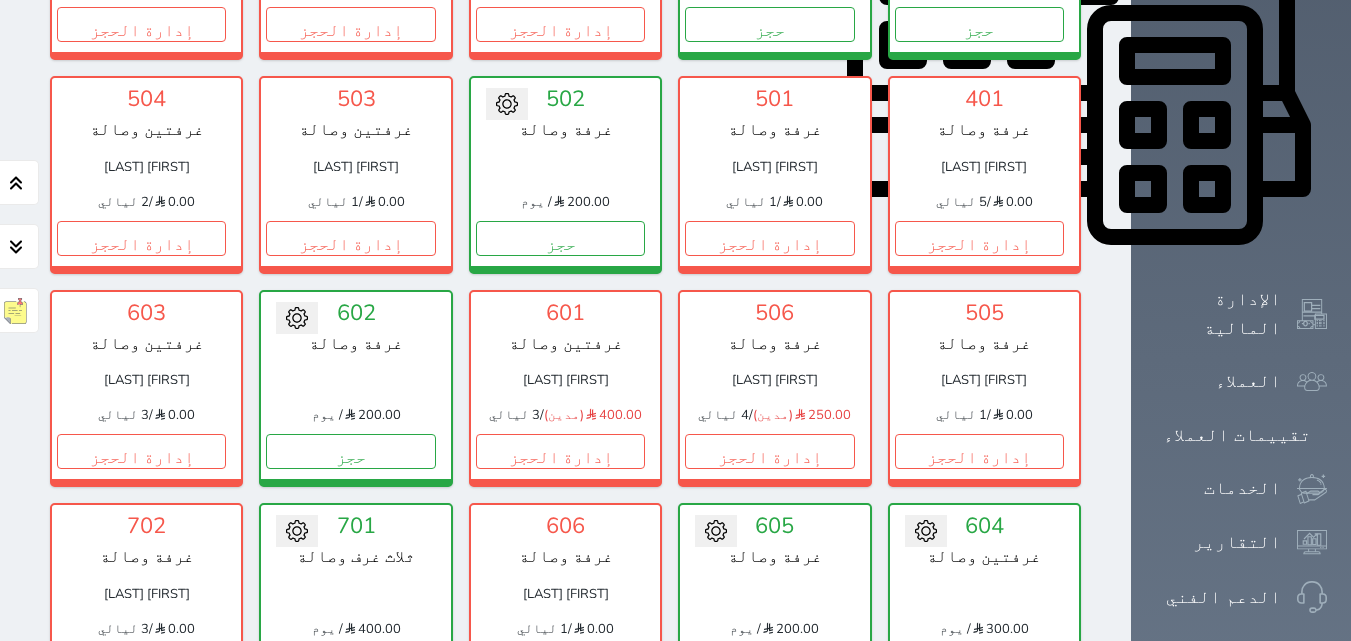 scroll, scrollTop: 978, scrollLeft: 0, axis: vertical 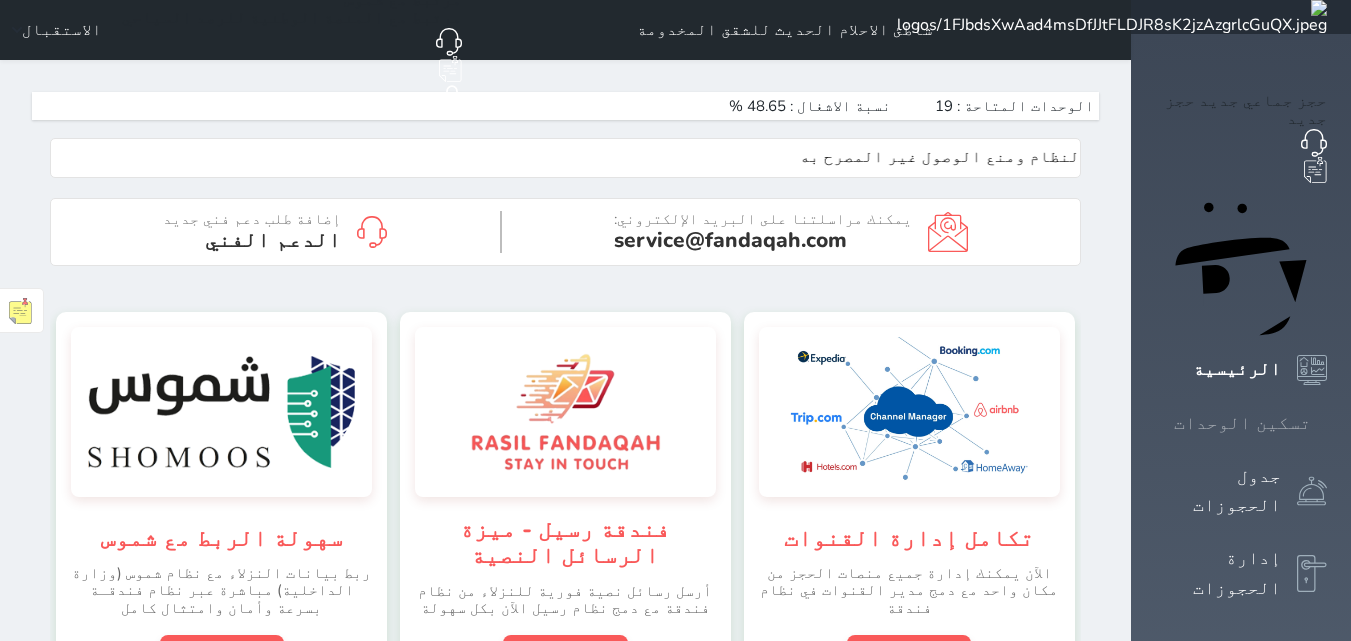 click 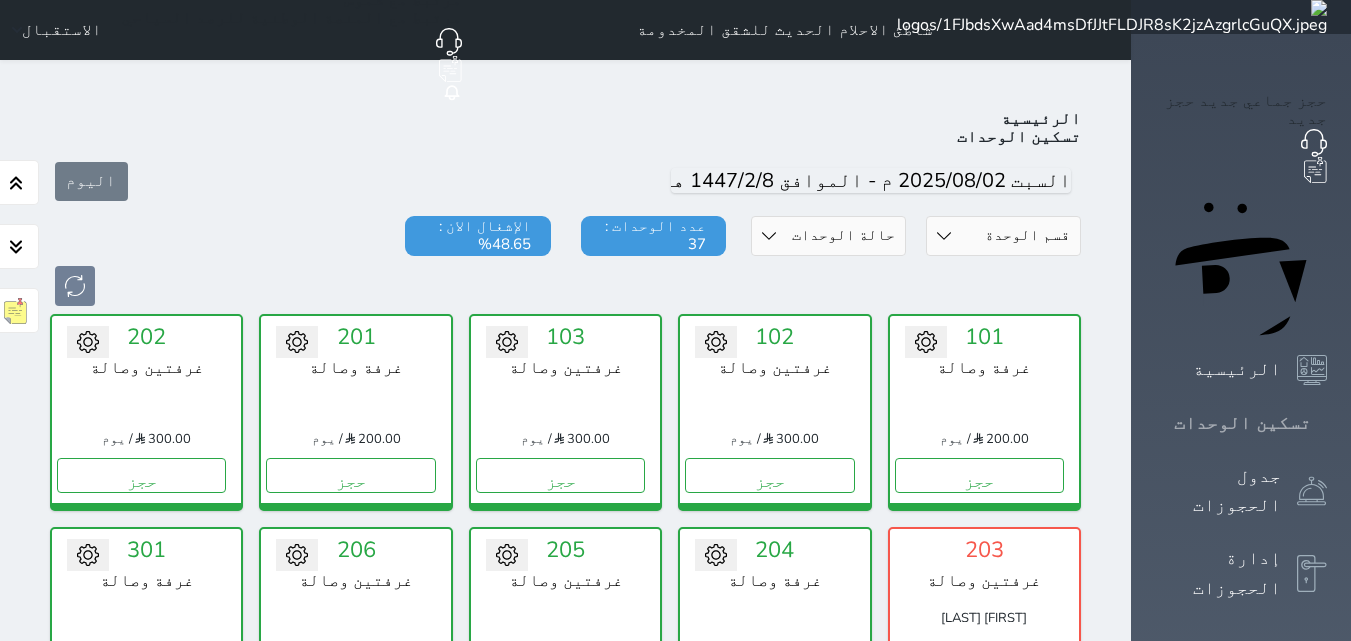 scroll, scrollTop: 78, scrollLeft: 0, axis: vertical 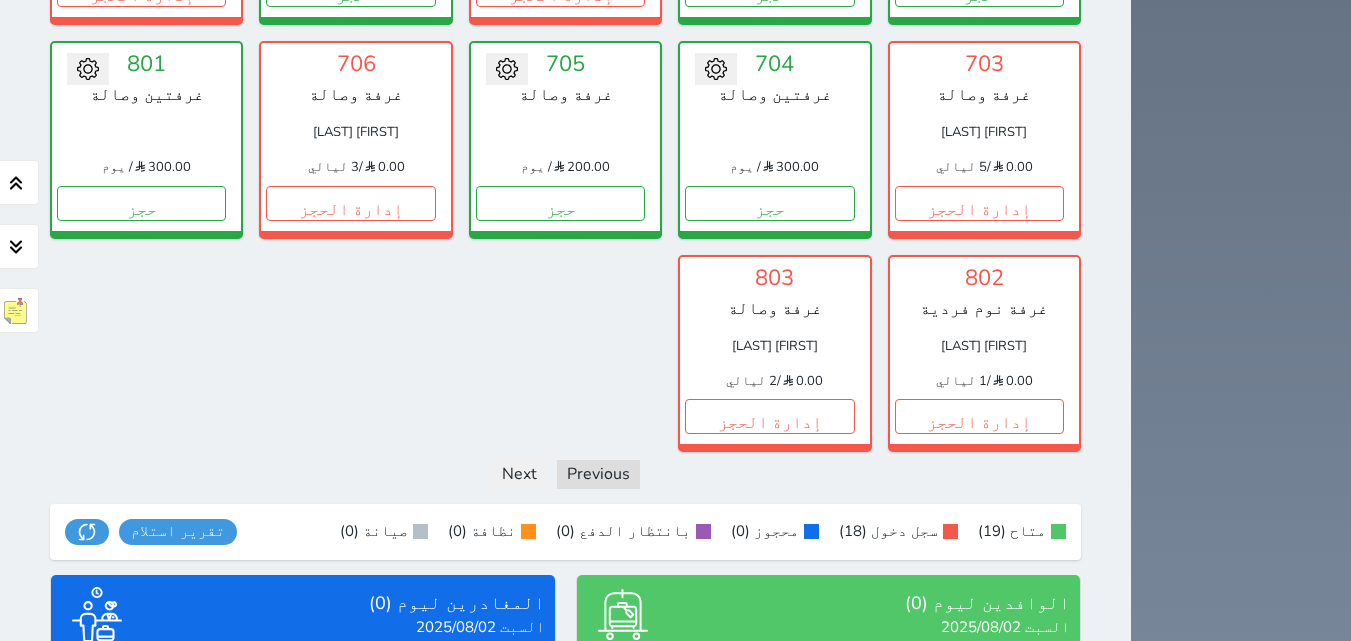 click on "عرض المغادرين" at bounding box center (303, 794) 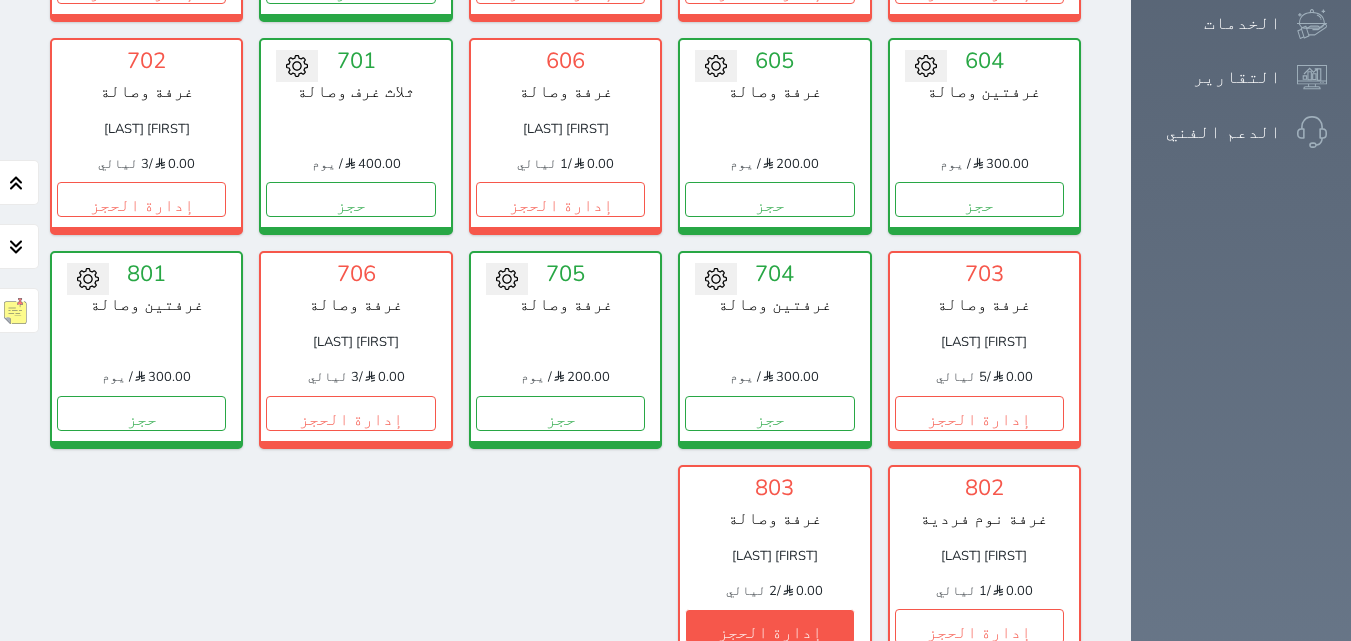 scroll, scrollTop: 1352, scrollLeft: 0, axis: vertical 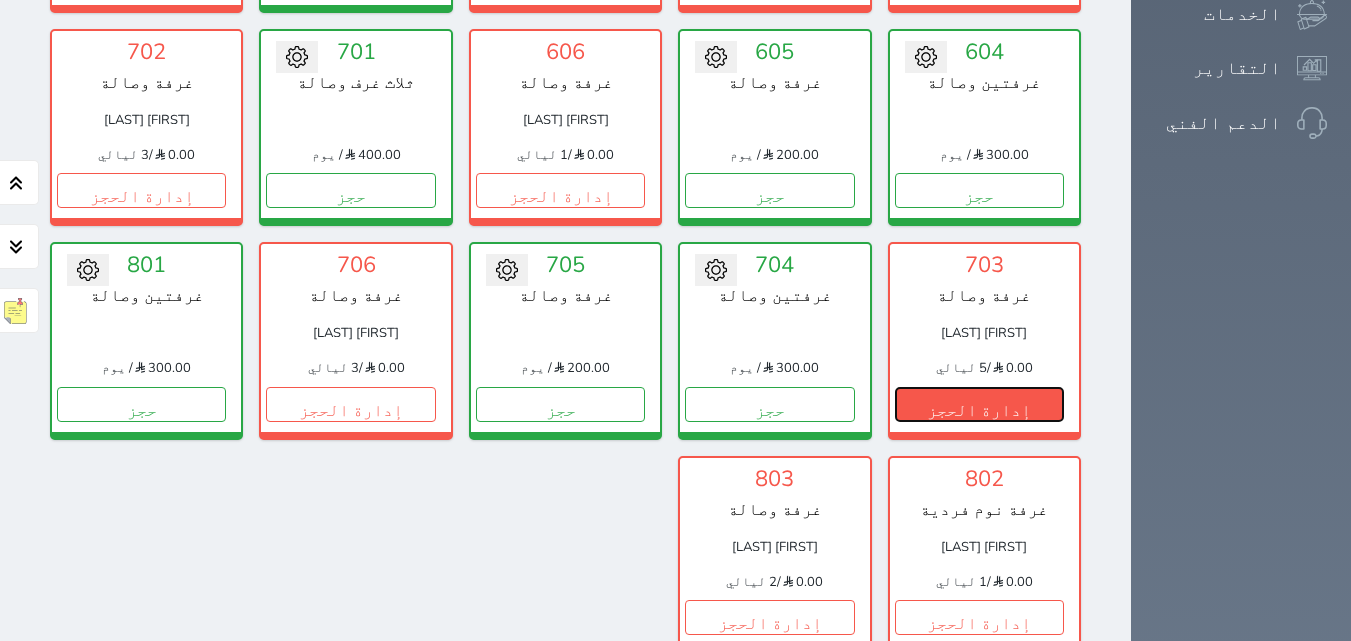 click on "إدارة الحجز" at bounding box center [979, 404] 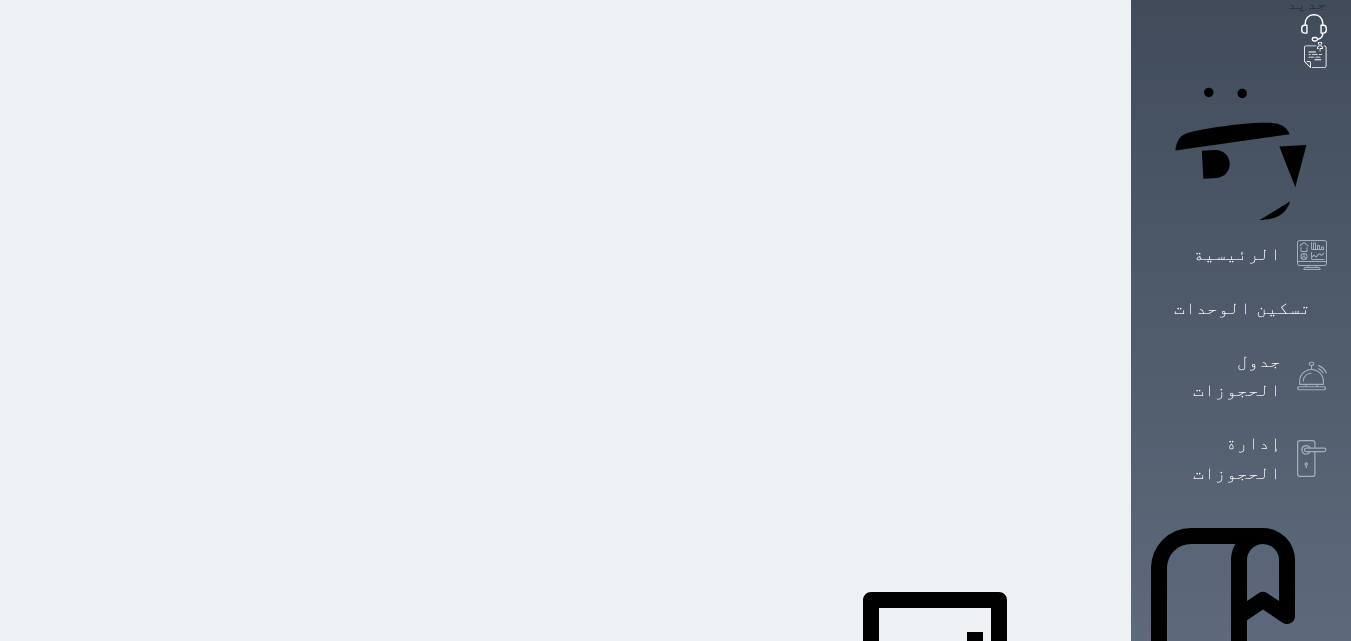 scroll, scrollTop: 0, scrollLeft: 0, axis: both 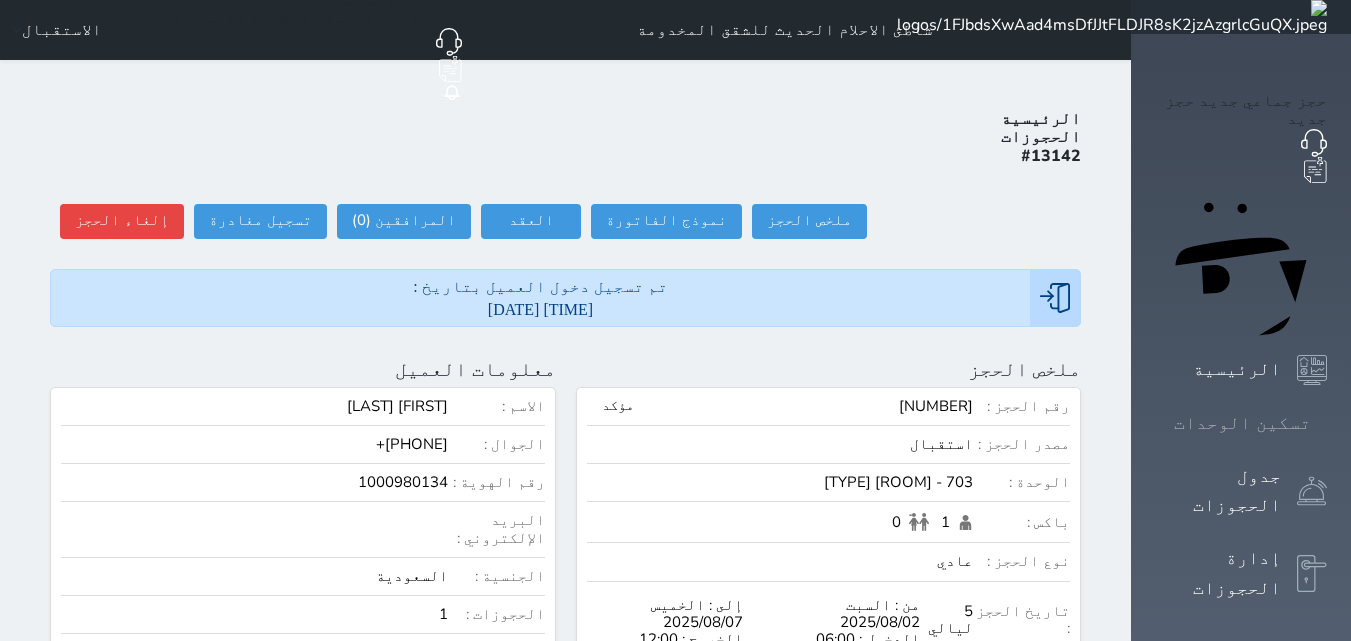 click 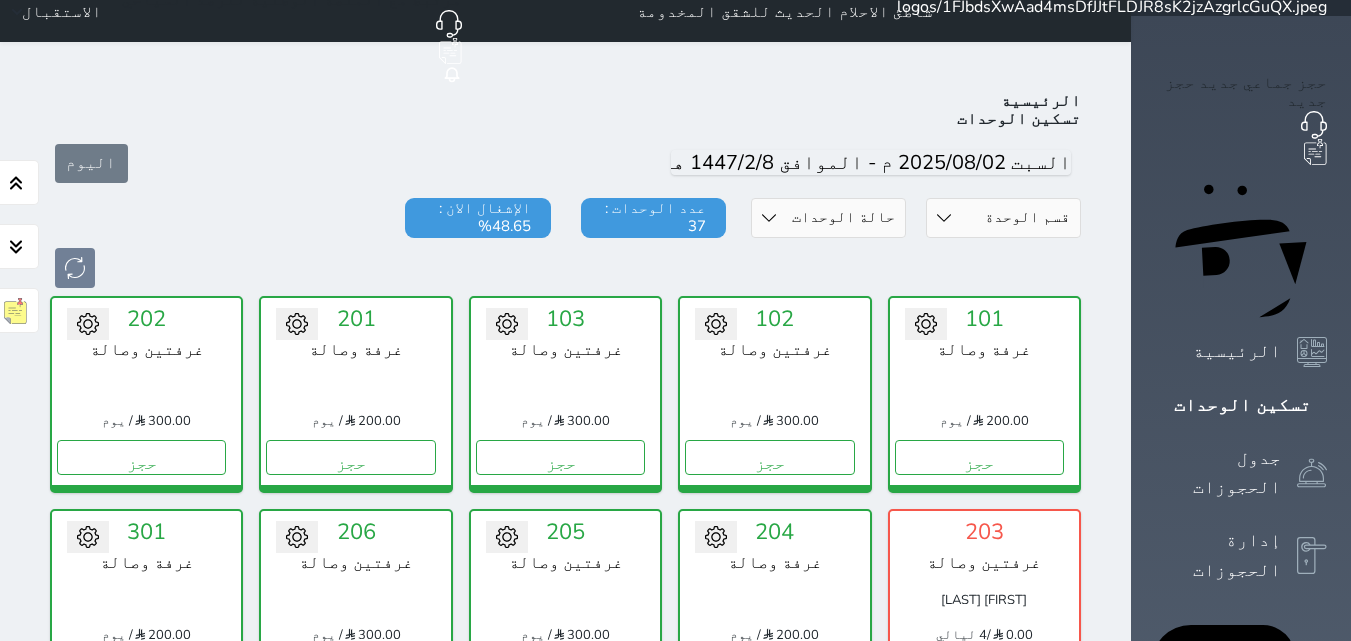 scroll, scrollTop: 0, scrollLeft: 0, axis: both 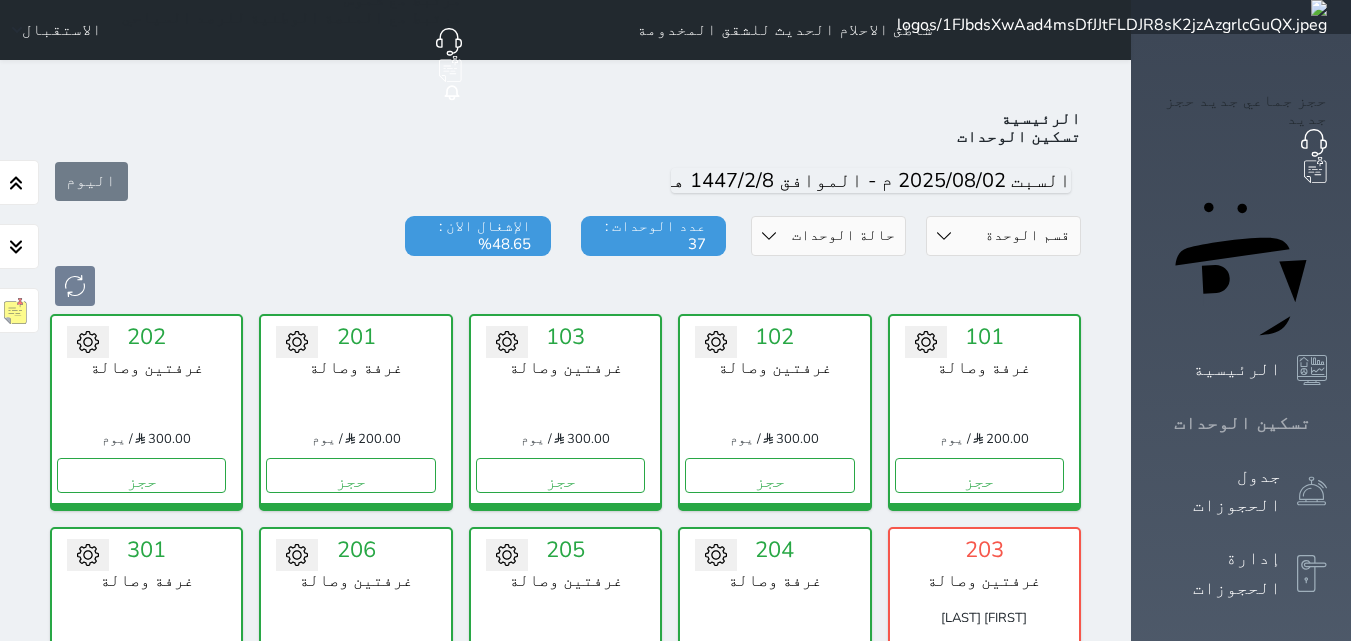 click 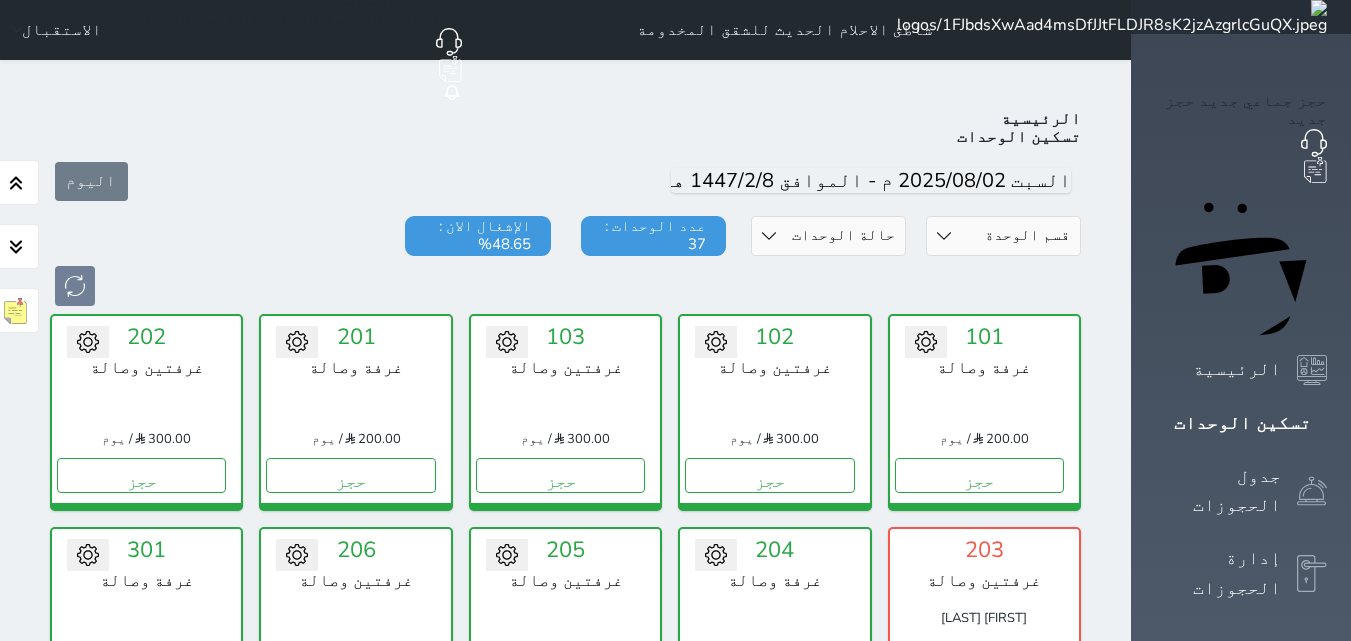 scroll, scrollTop: 100, scrollLeft: 0, axis: vertical 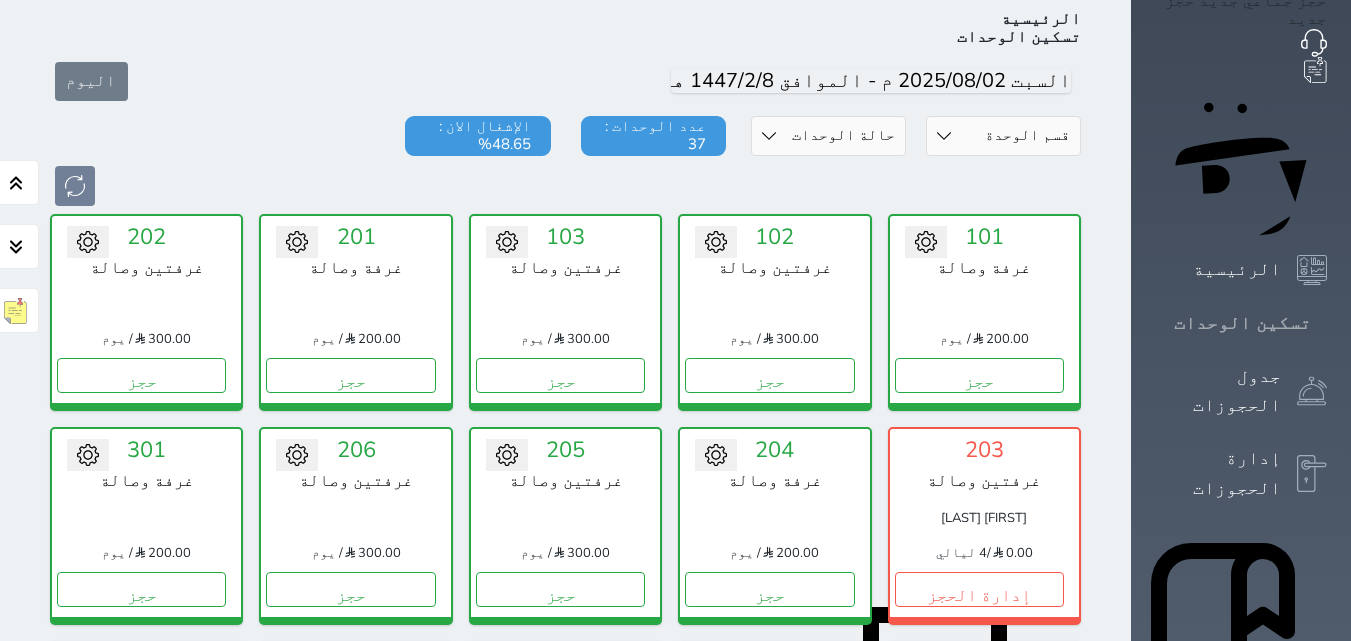 click 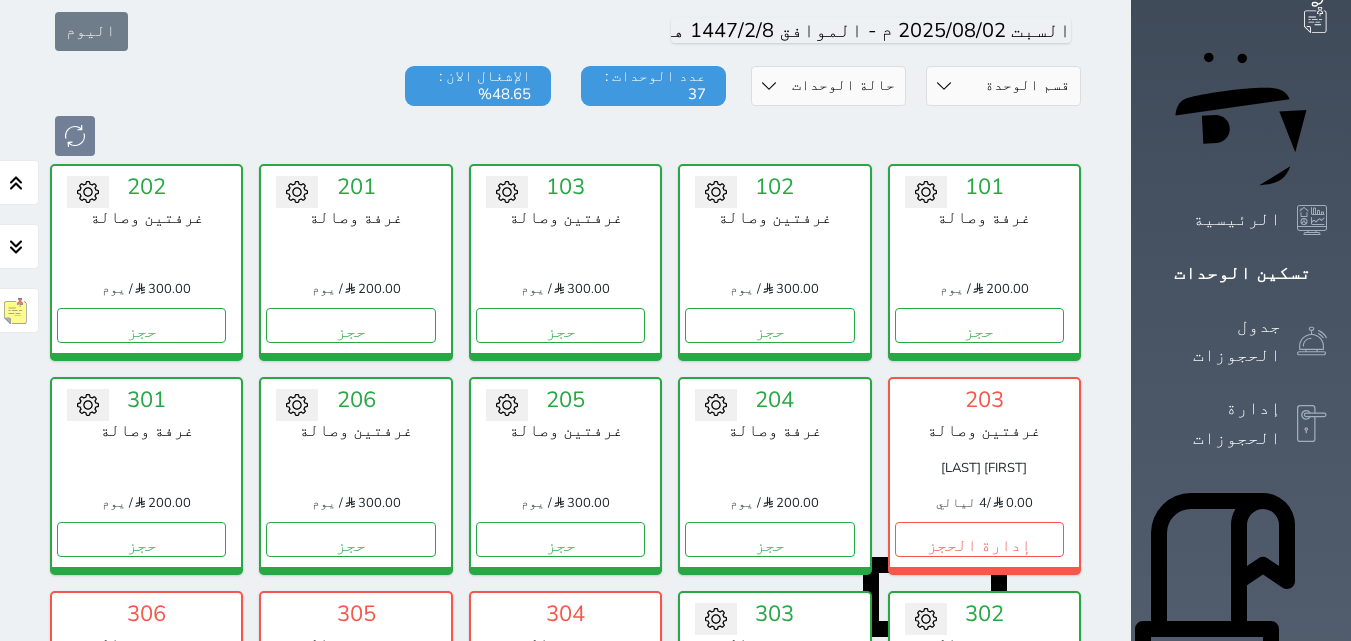 scroll, scrollTop: 200, scrollLeft: 0, axis: vertical 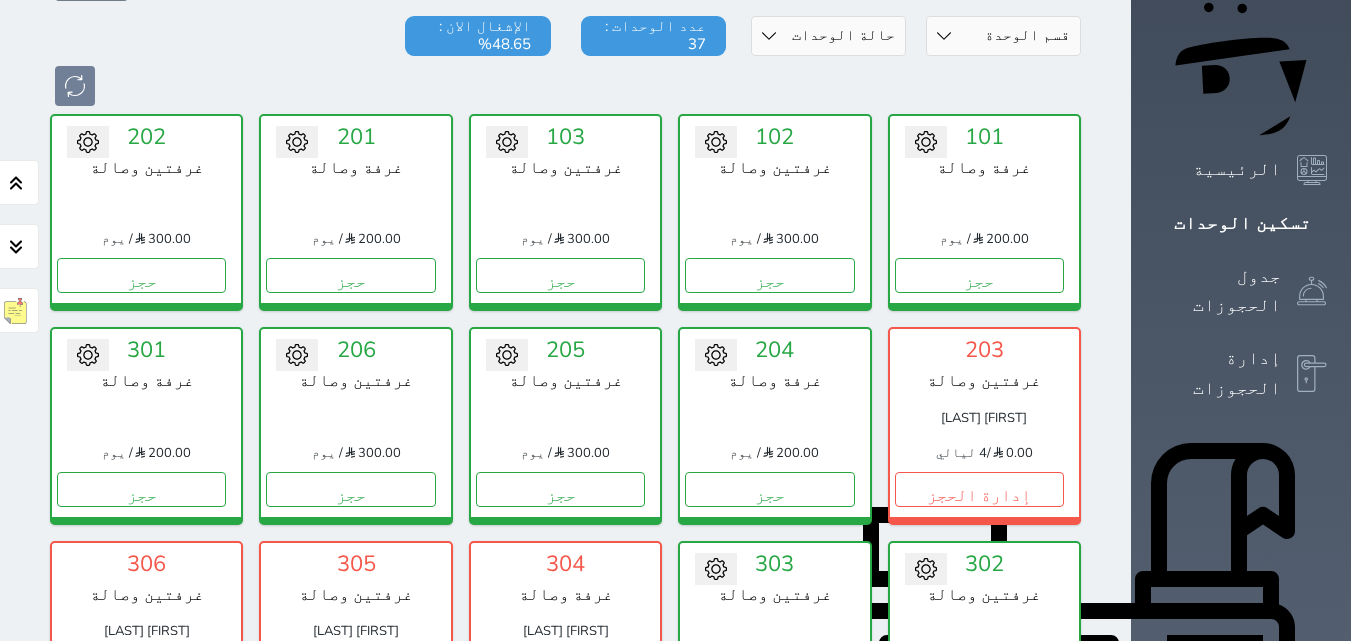 click 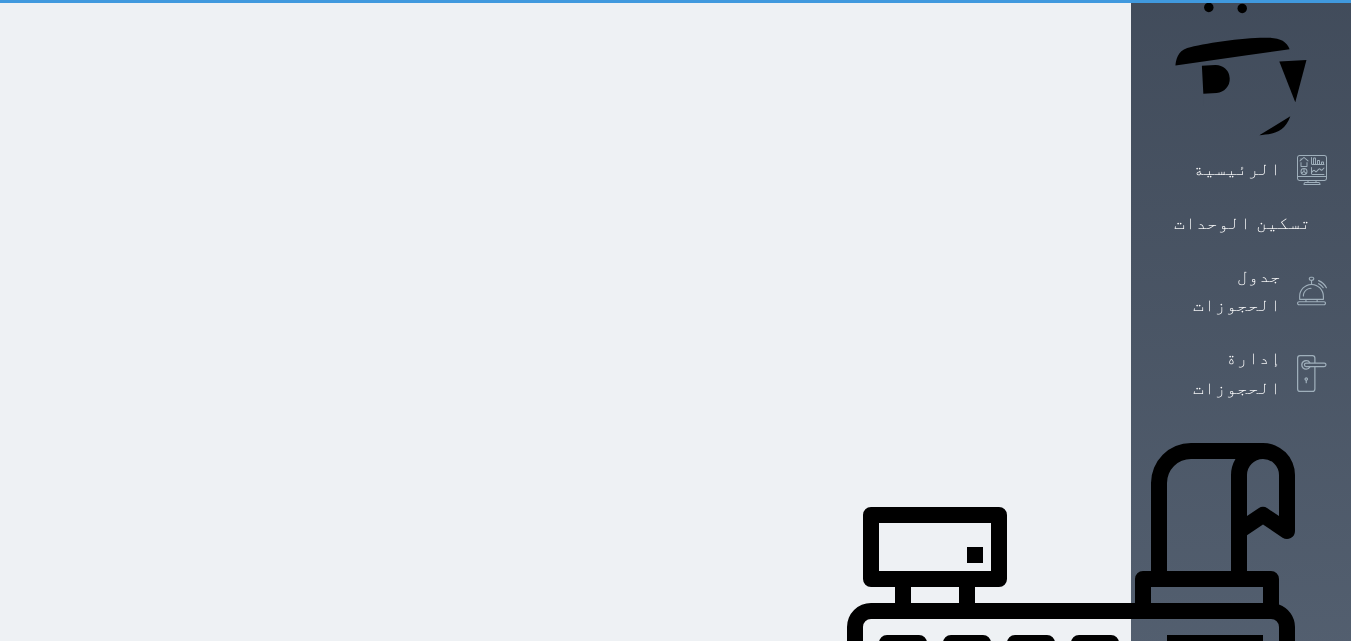 scroll, scrollTop: 0, scrollLeft: 0, axis: both 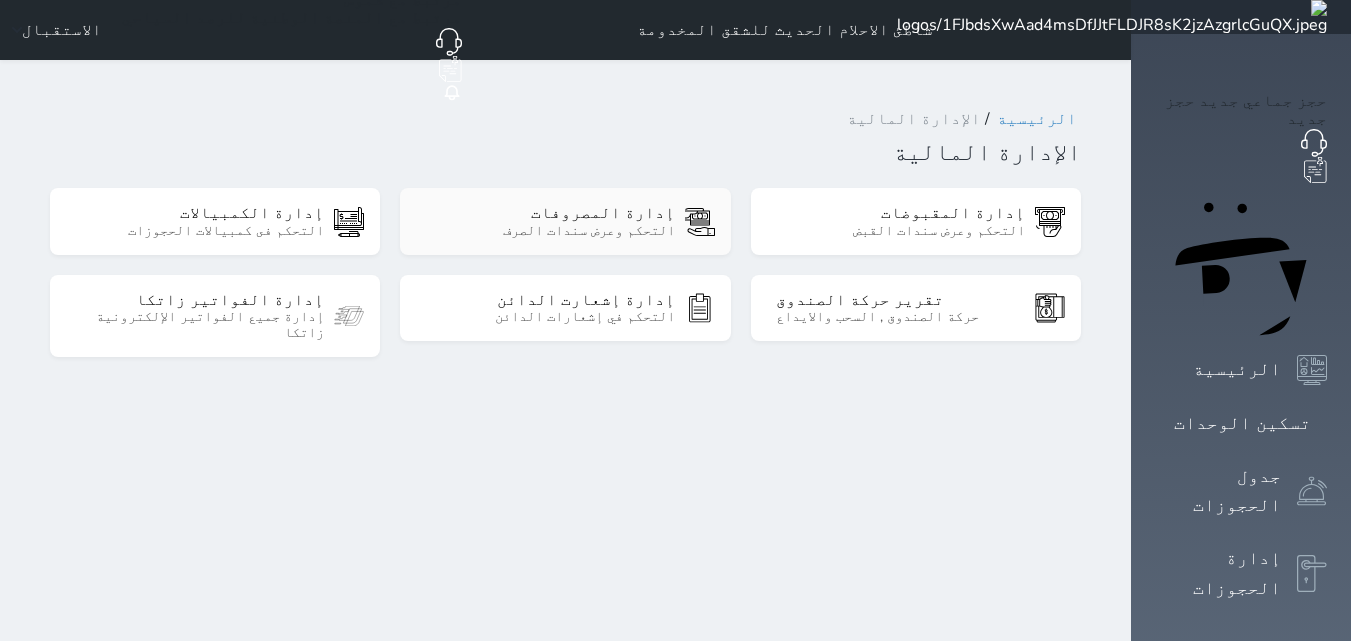 click on "التحكم وعرض سندات الصرف" at bounding box center (550, 231) 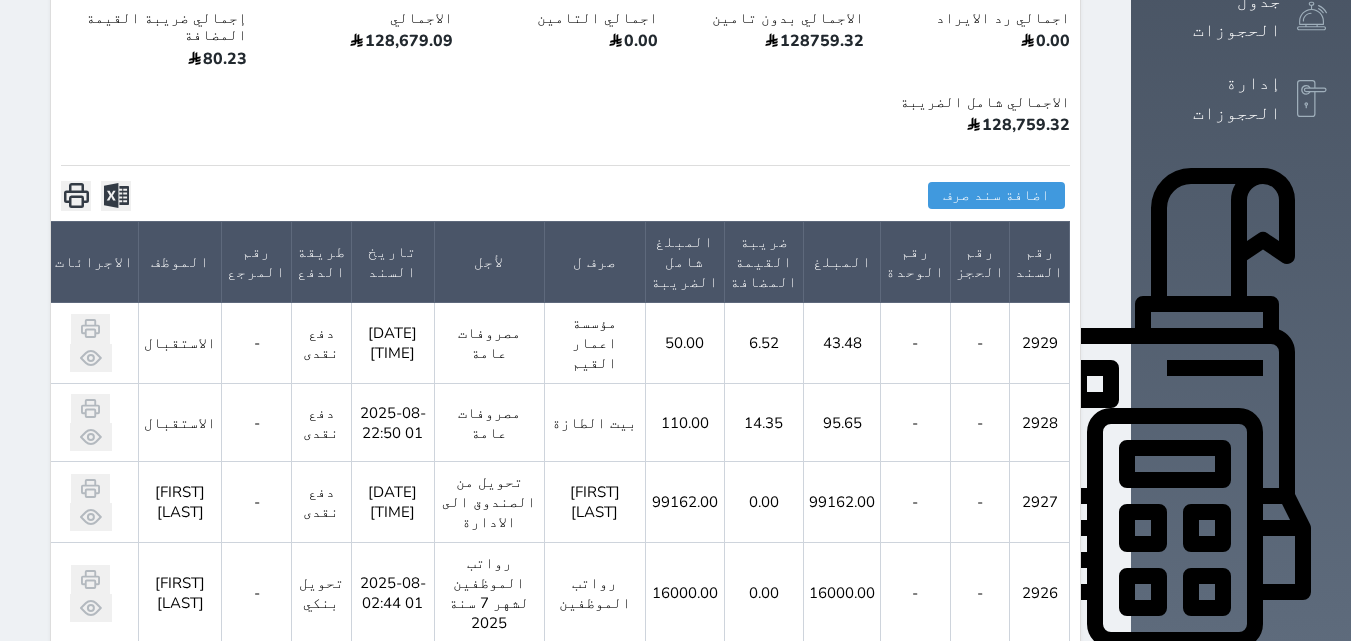 scroll, scrollTop: 379, scrollLeft: 0, axis: vertical 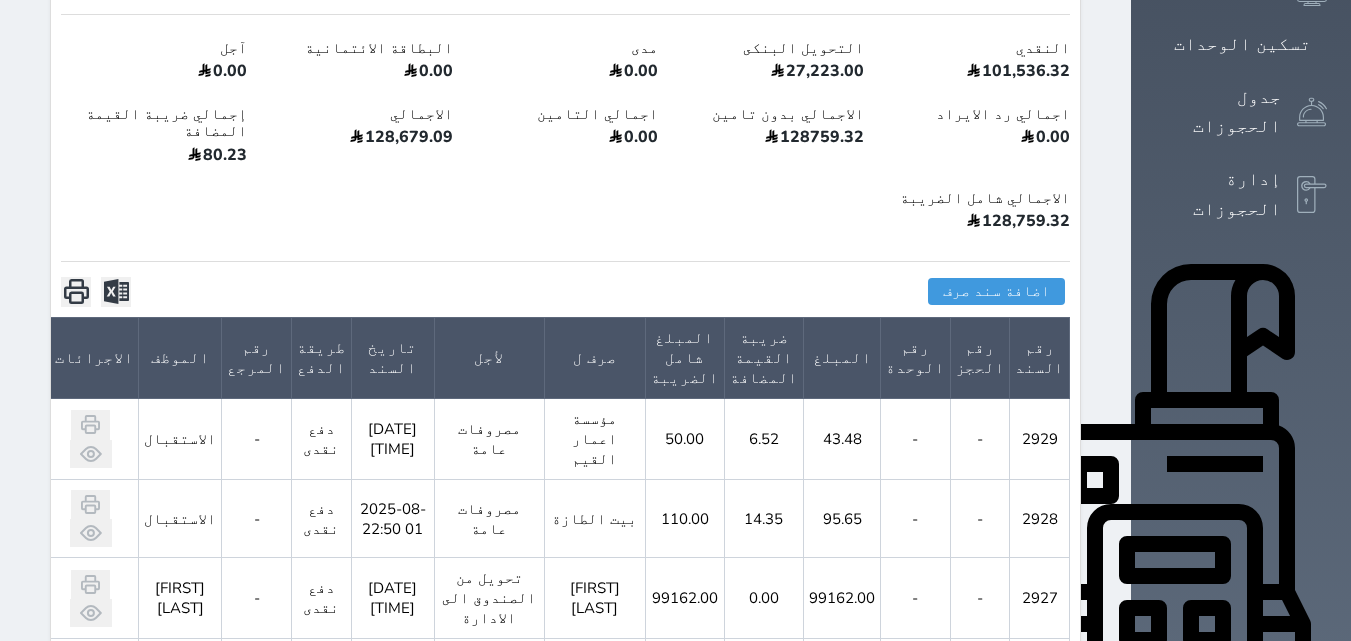click 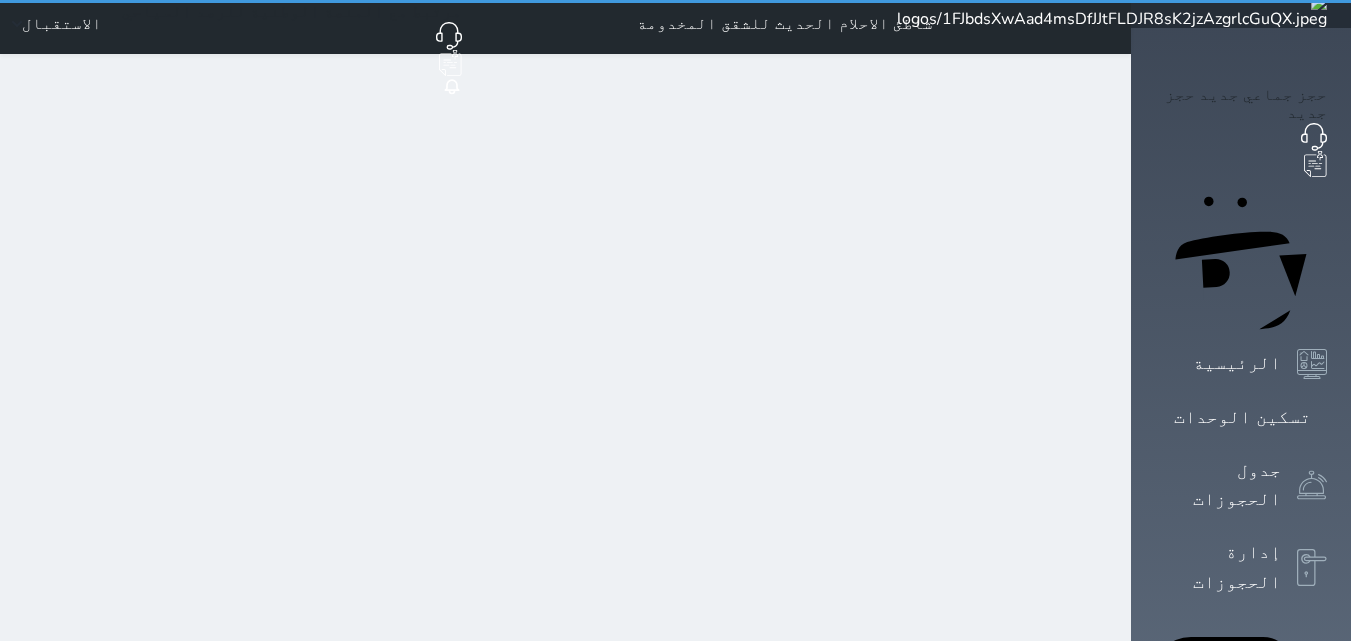 scroll, scrollTop: 0, scrollLeft: 0, axis: both 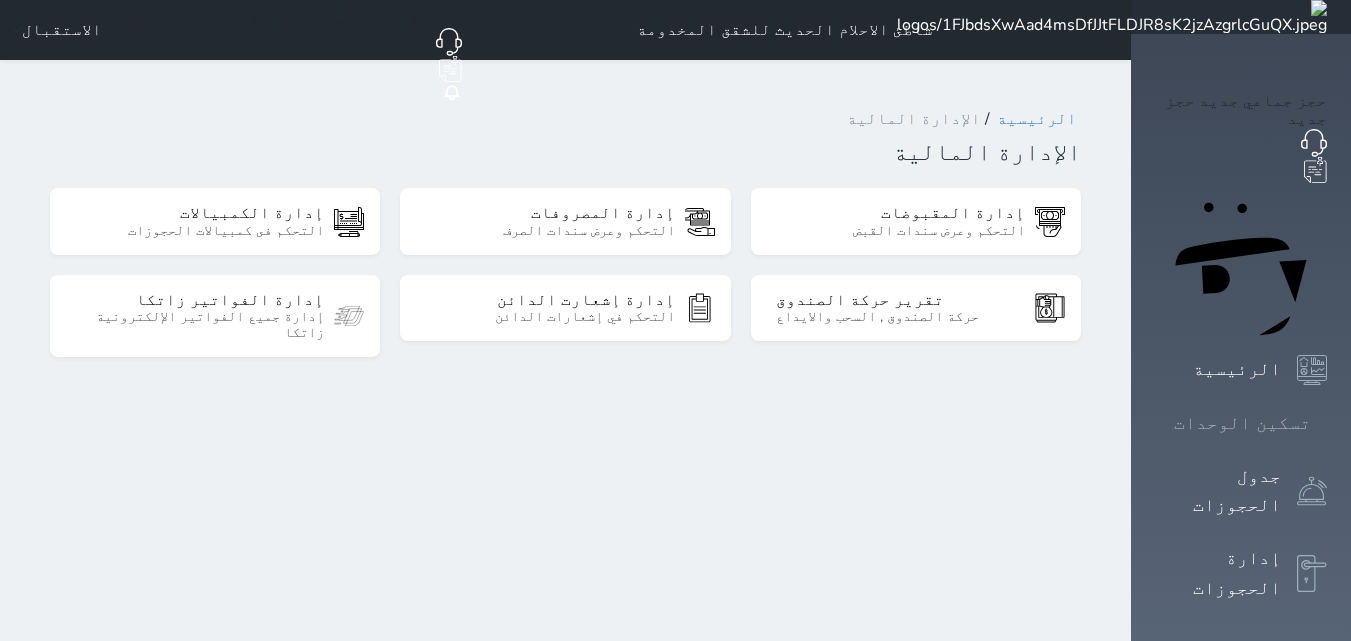 click 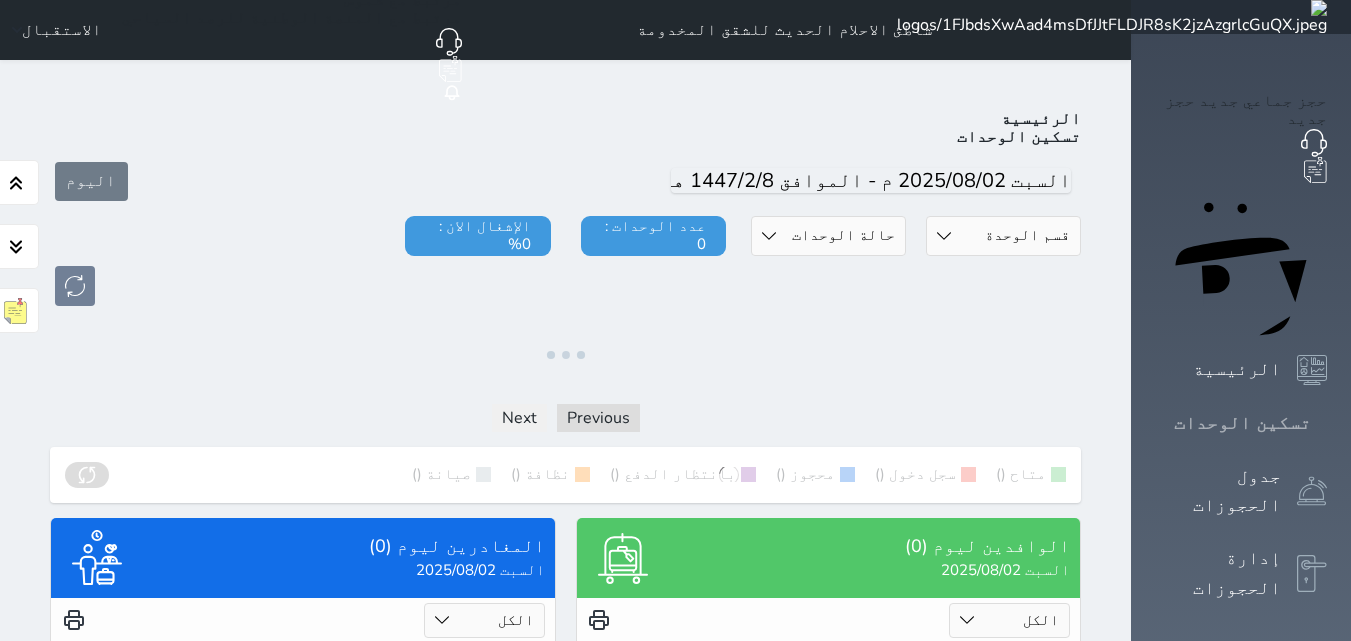 click 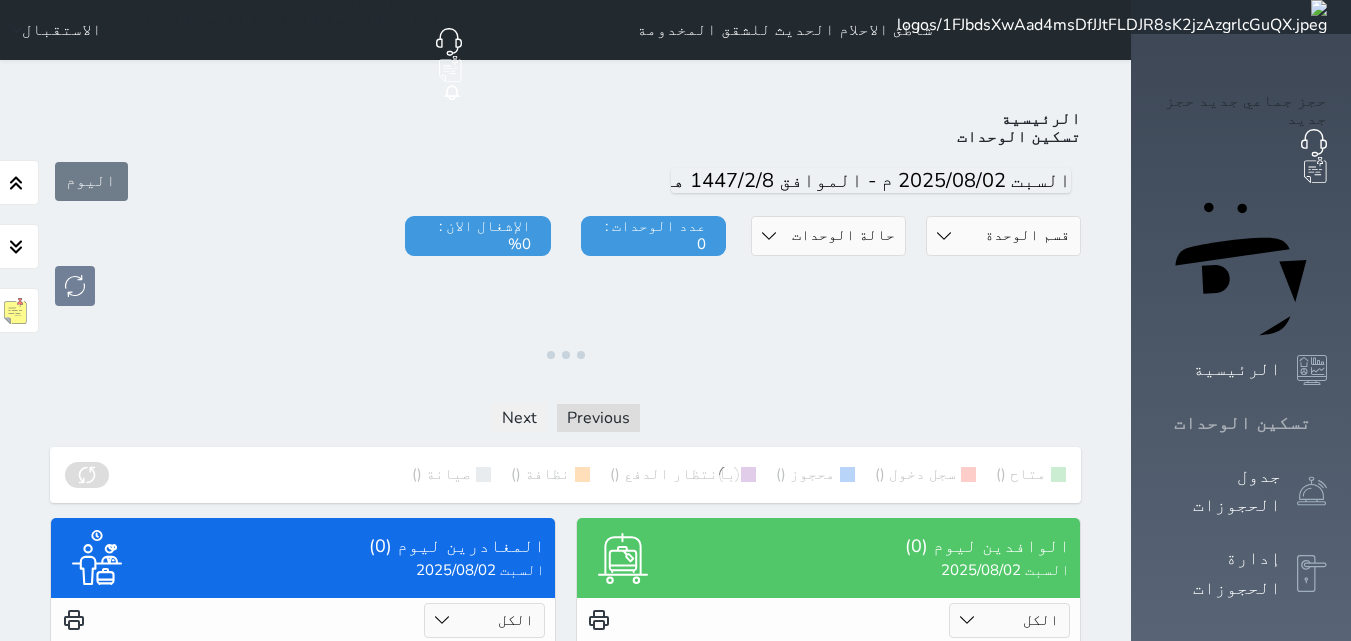 click on "تسكين الوحدات" at bounding box center (1241, 423) 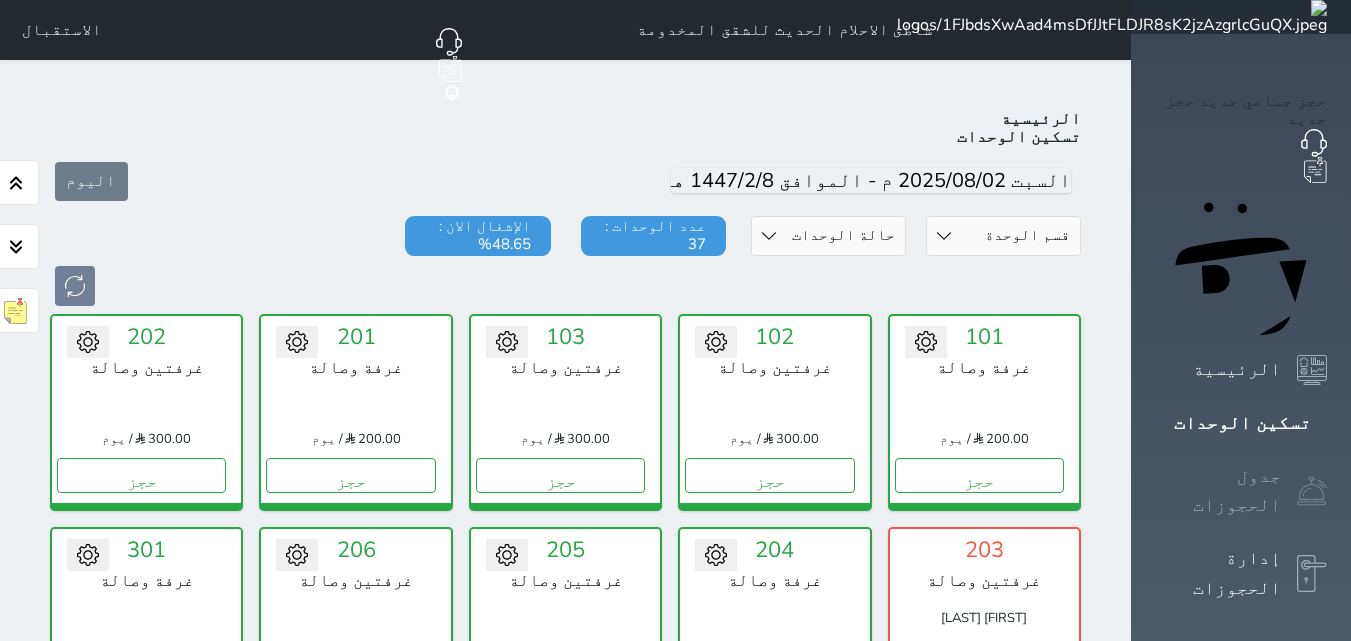 scroll, scrollTop: 78, scrollLeft: 0, axis: vertical 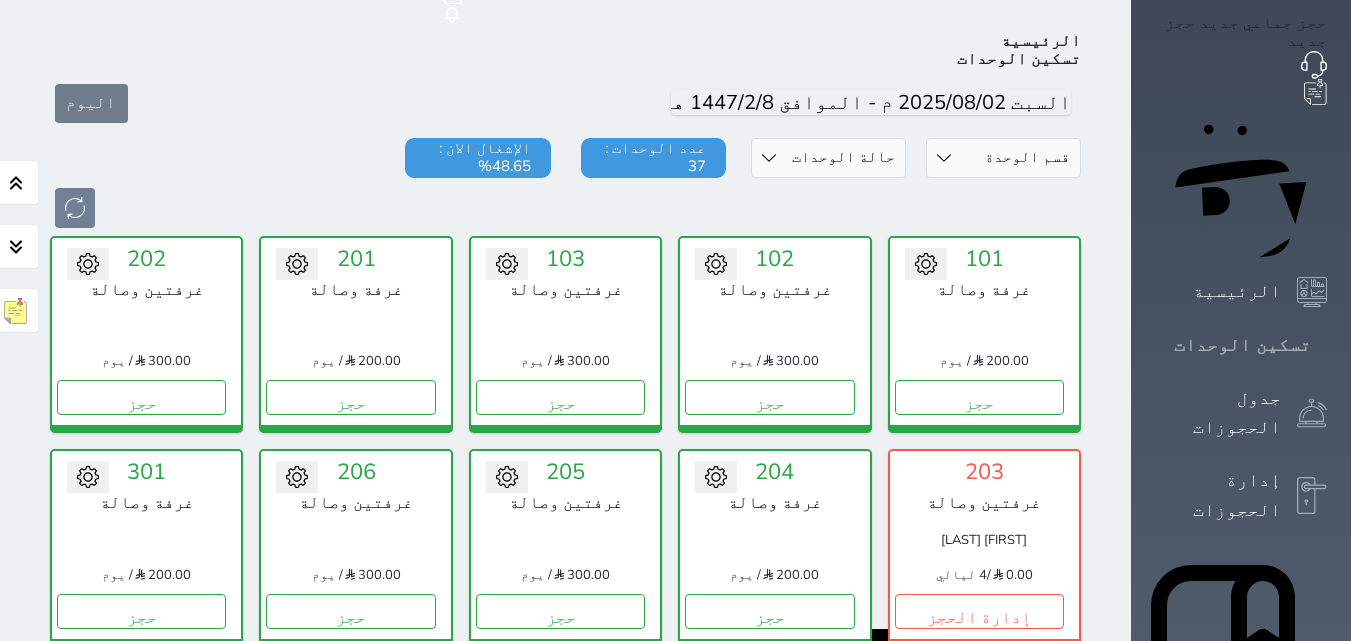 click on "تسكين الوحدات" at bounding box center (1242, 345) 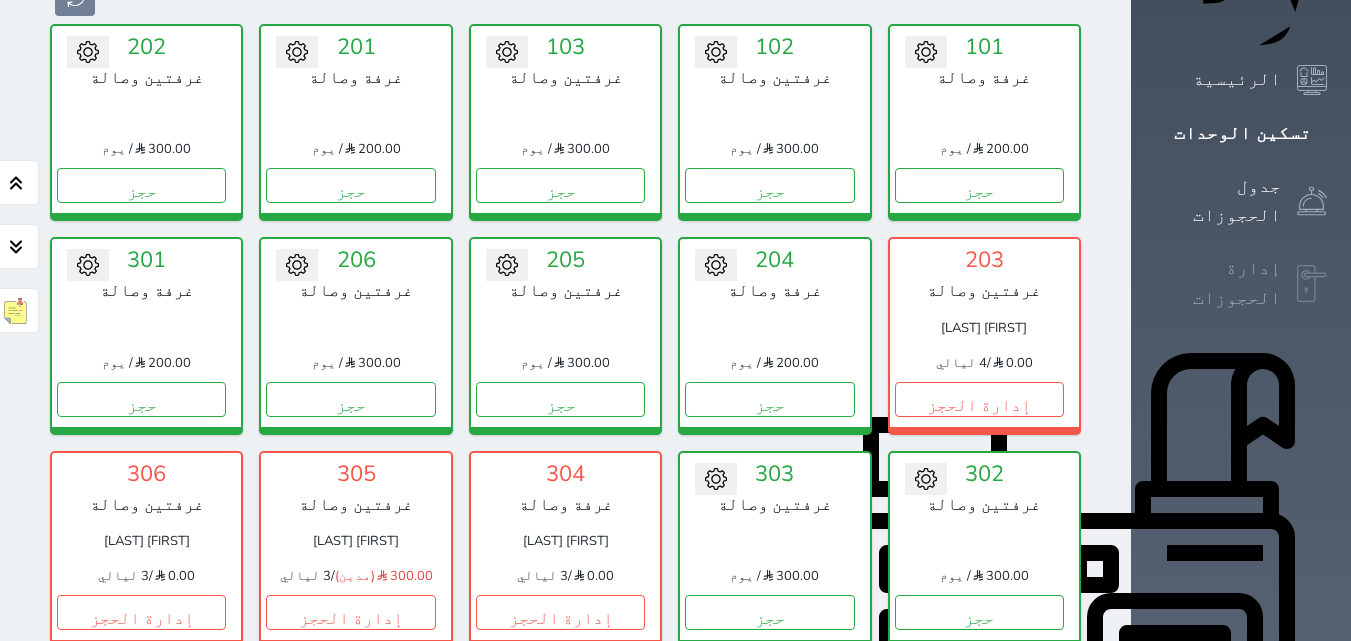 scroll, scrollTop: 178, scrollLeft: 0, axis: vertical 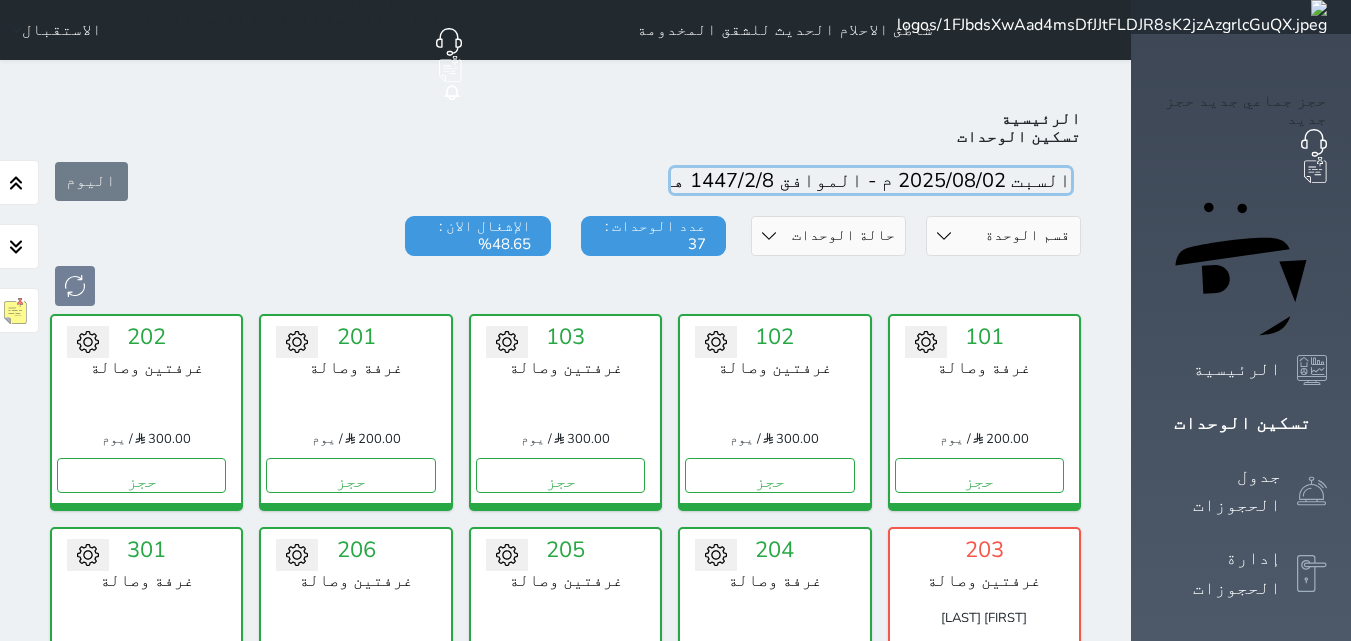 click at bounding box center (871, 180) 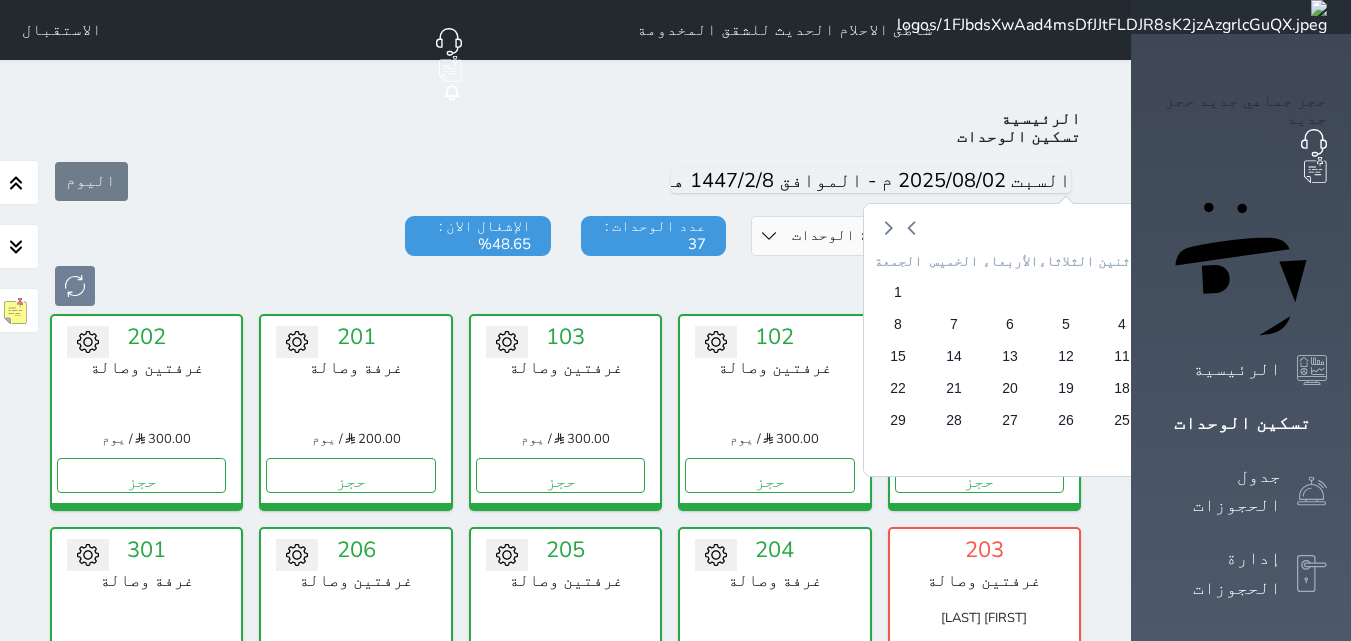 click on "3" at bounding box center (1178, 324) 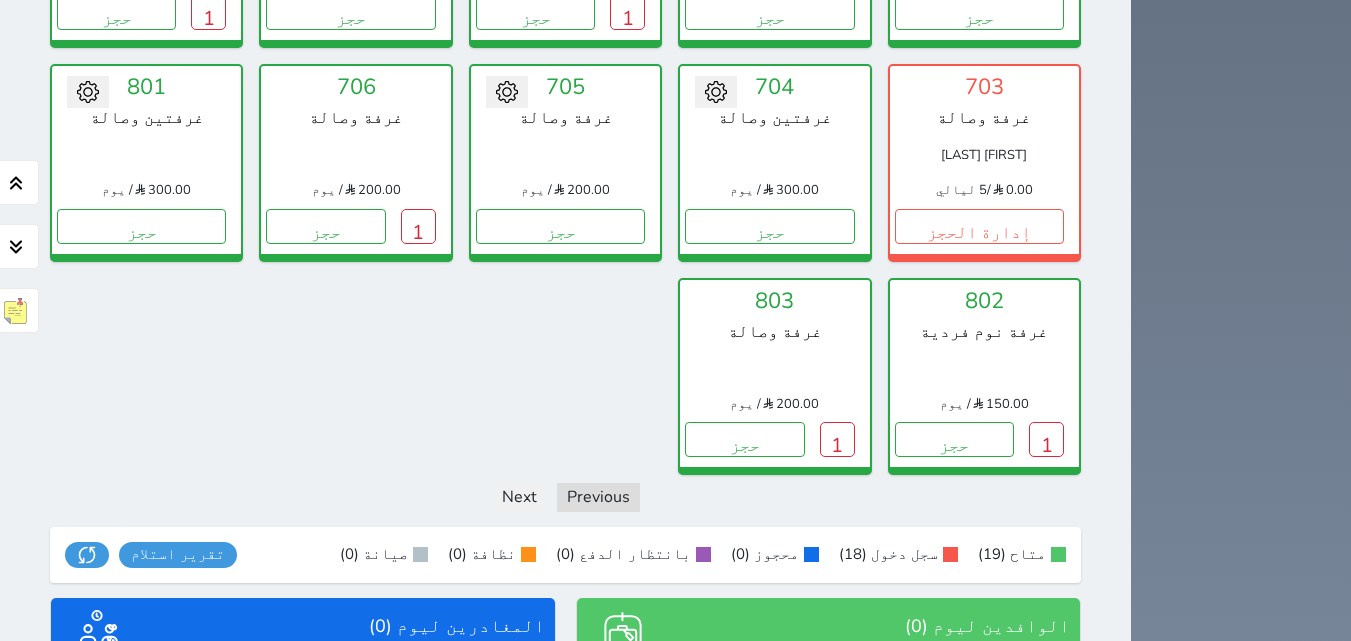 scroll, scrollTop: 1553, scrollLeft: 0, axis: vertical 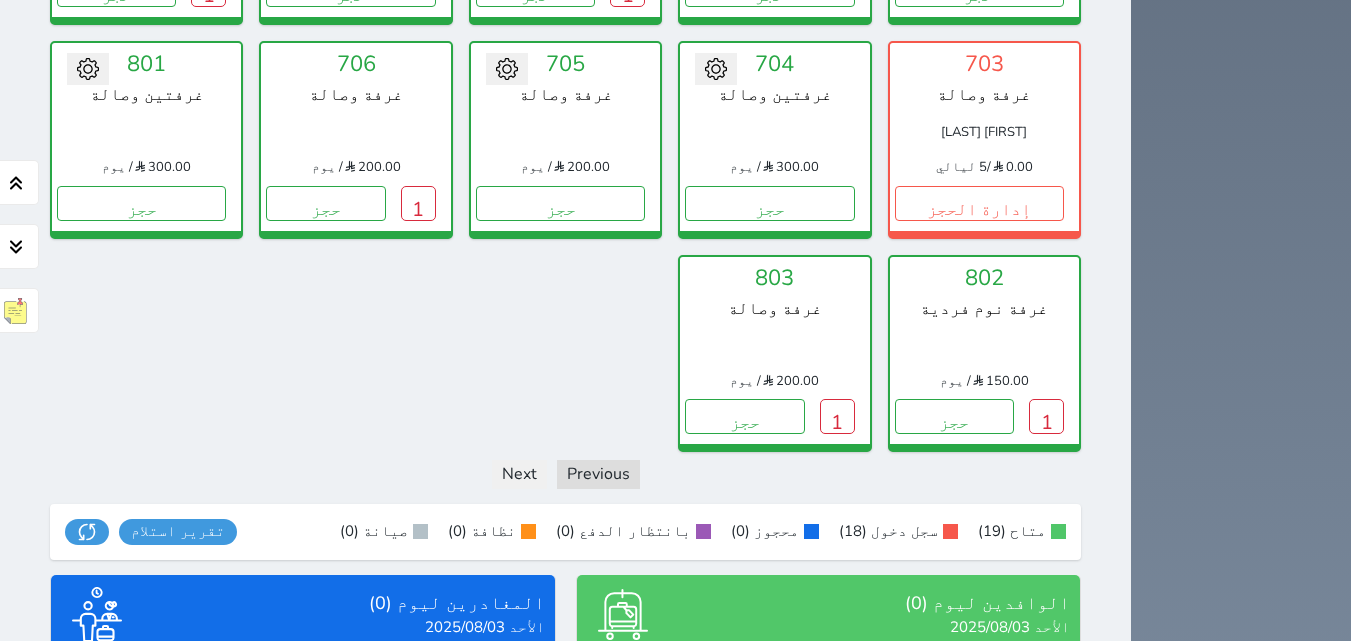 click on "عرض المغادرين" at bounding box center [303, 794] 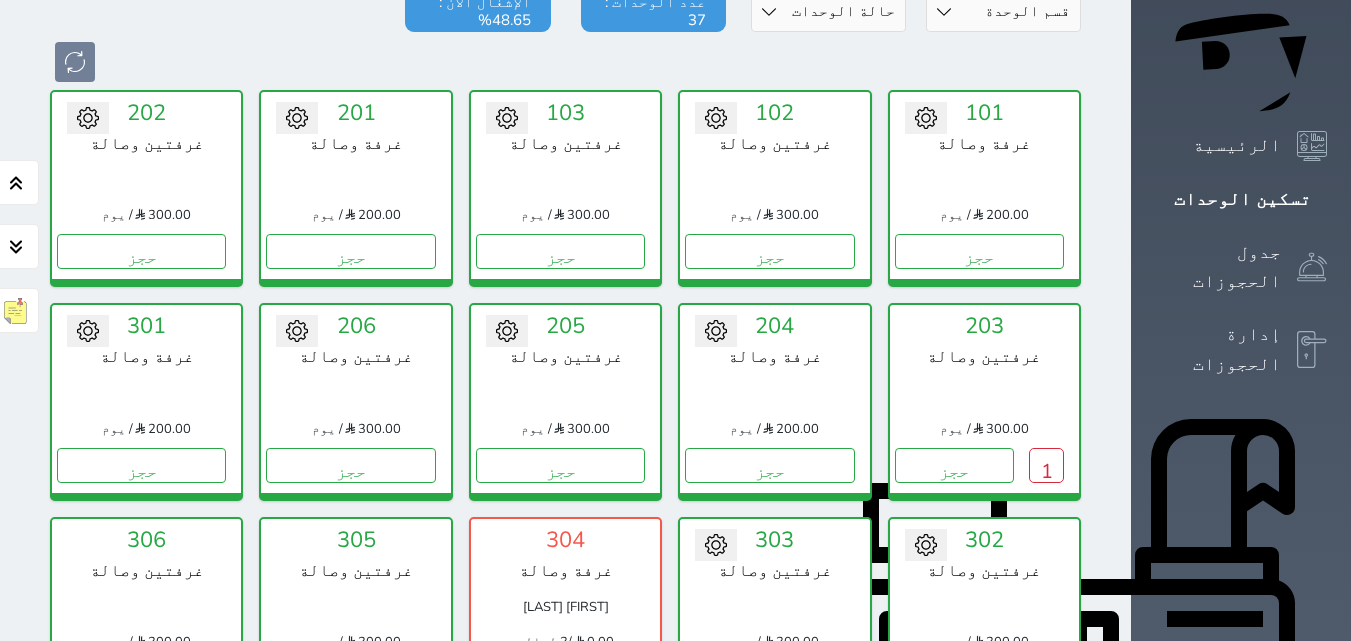 scroll, scrollTop: 0, scrollLeft: 0, axis: both 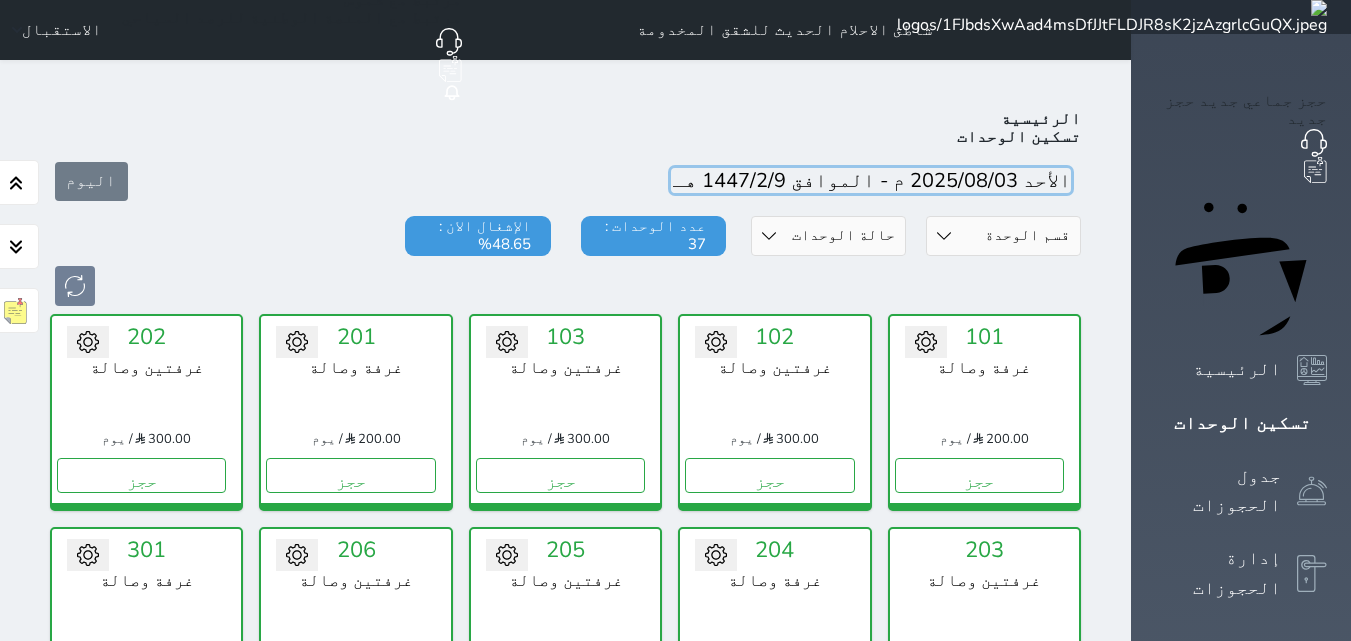 click at bounding box center (871, 180) 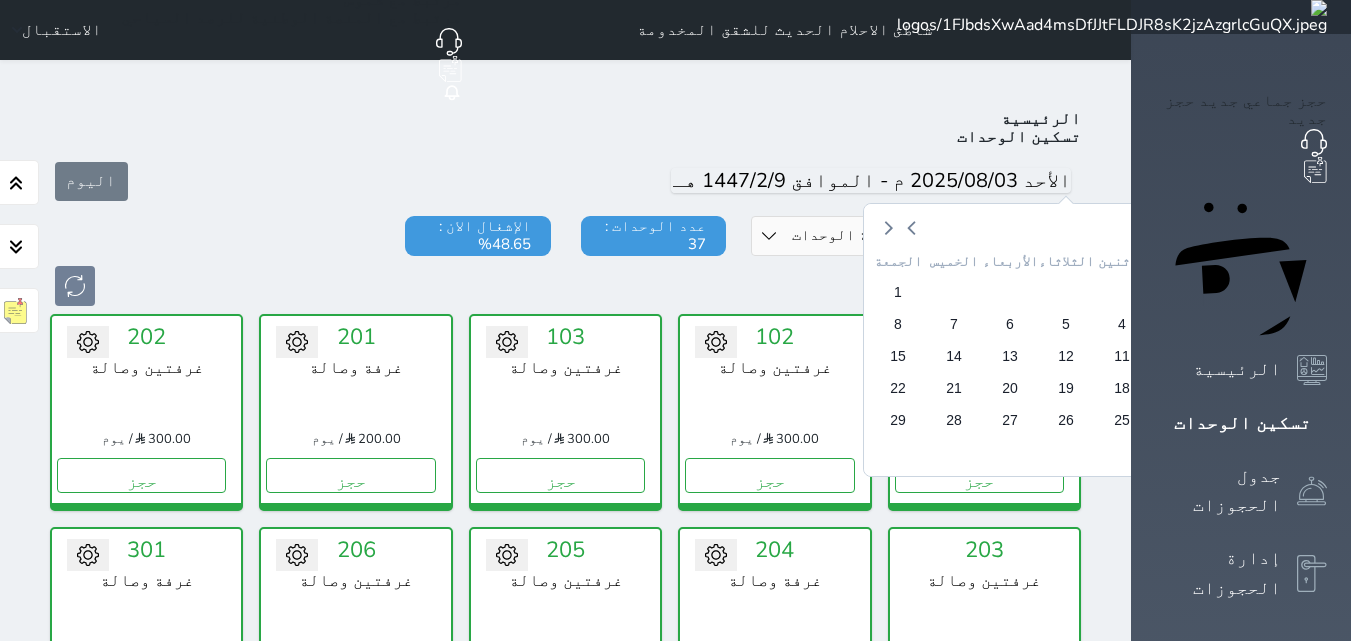 click on "2" at bounding box center [1234, 324] 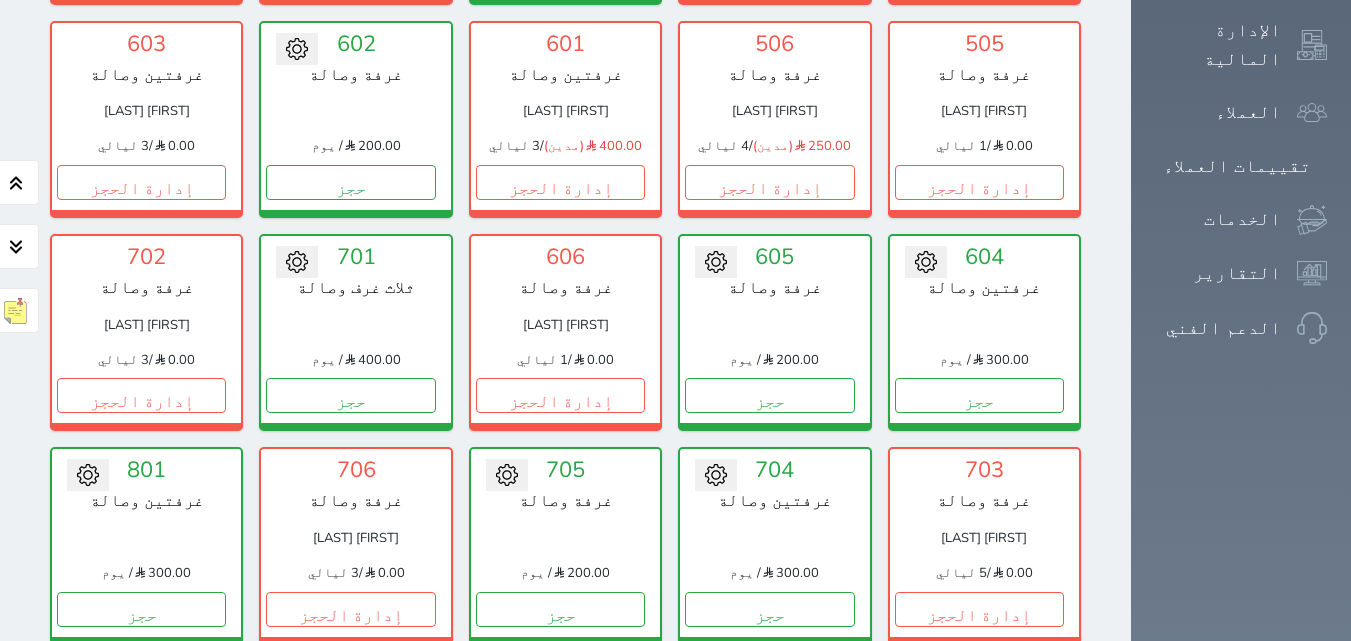 scroll, scrollTop: 1553, scrollLeft: 0, axis: vertical 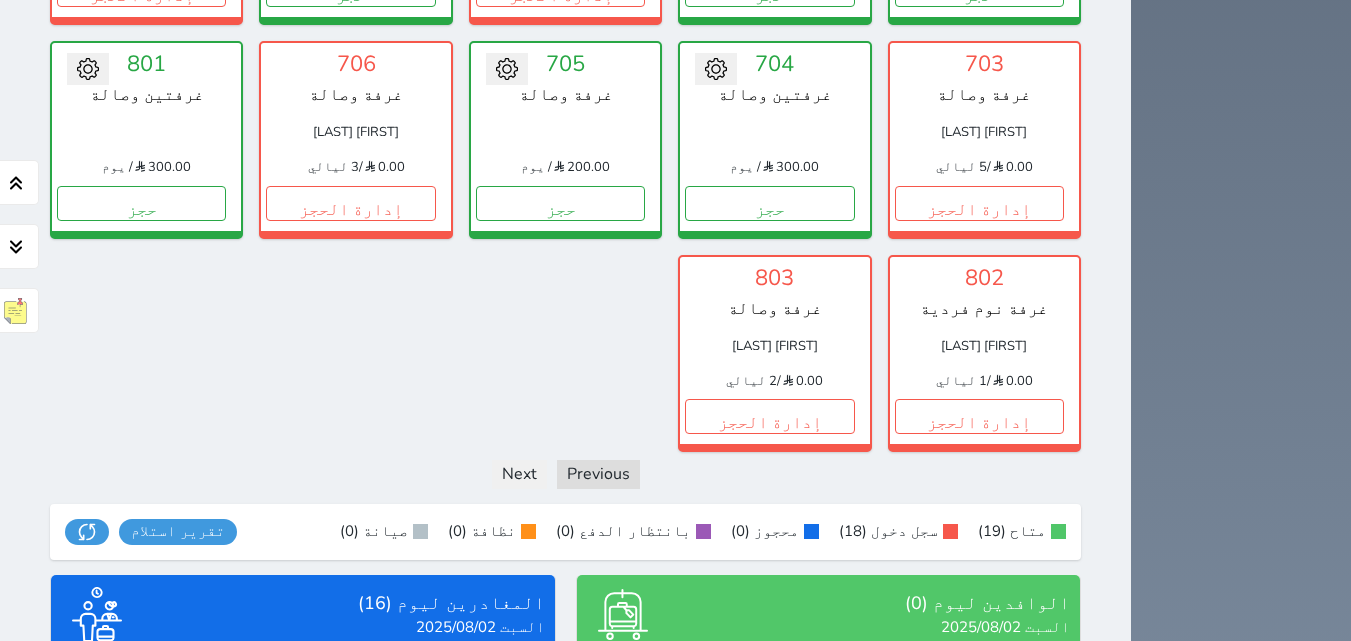 click on "عرض المغادرين" at bounding box center (303, 794) 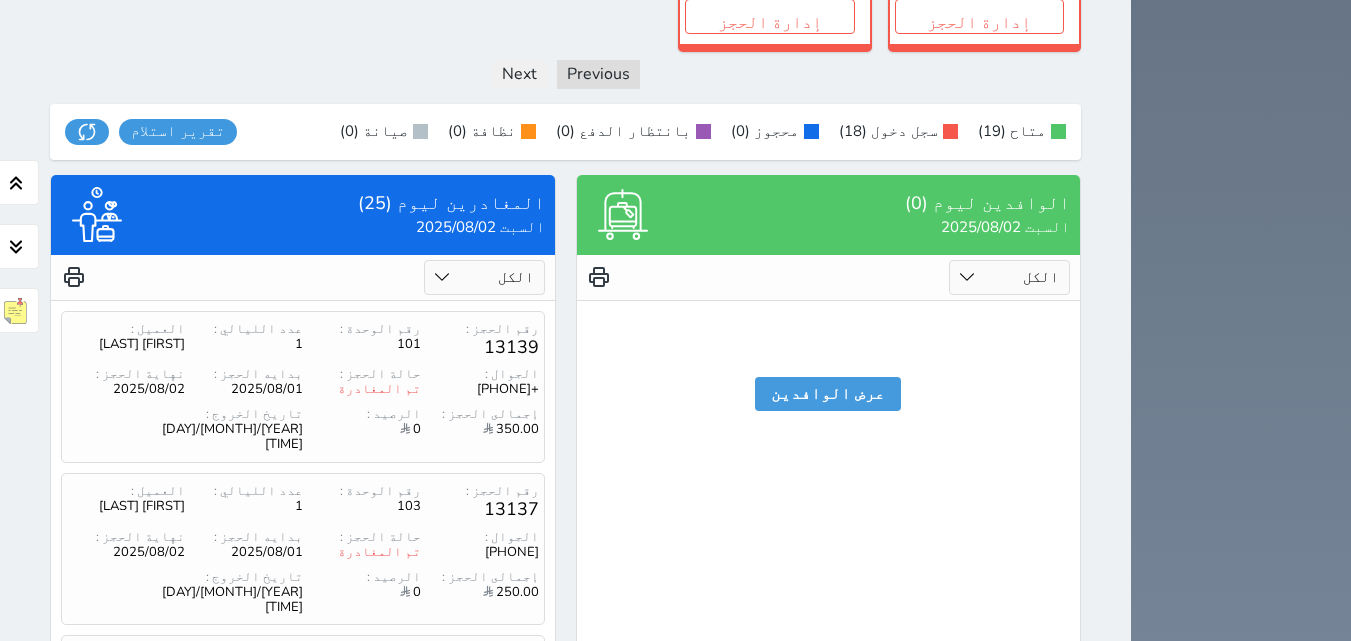 scroll, scrollTop: 2052, scrollLeft: 0, axis: vertical 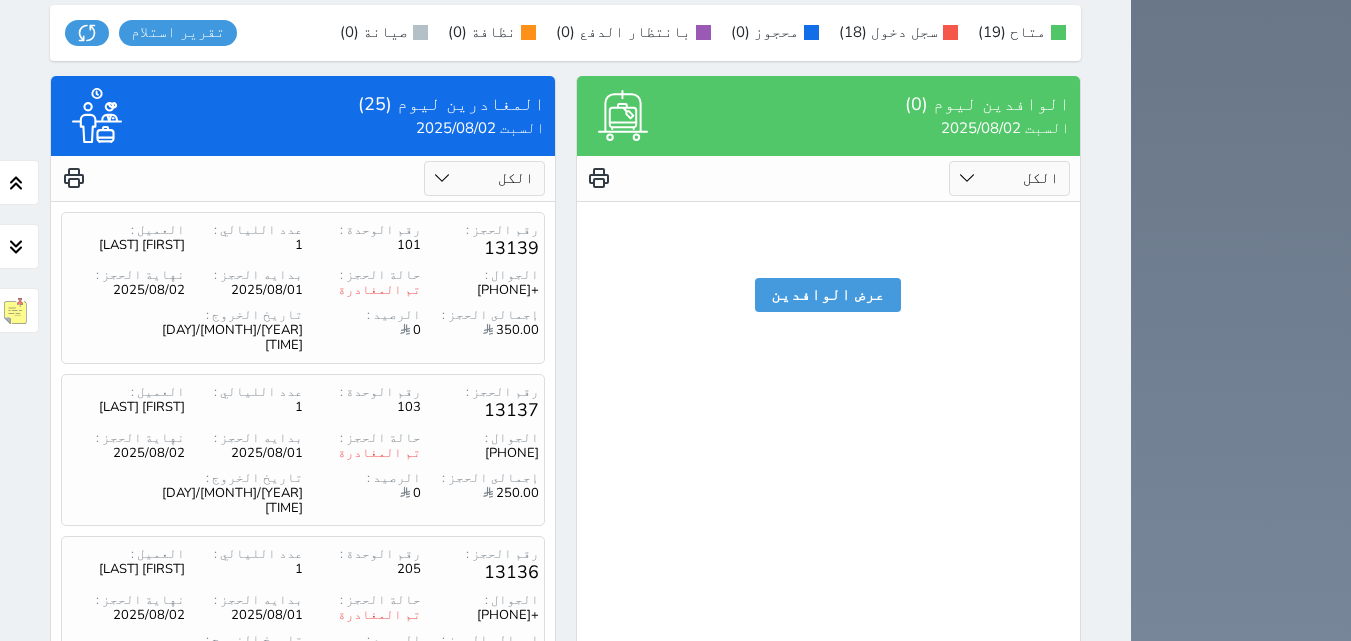 click on "2" at bounding box center (348, 882) 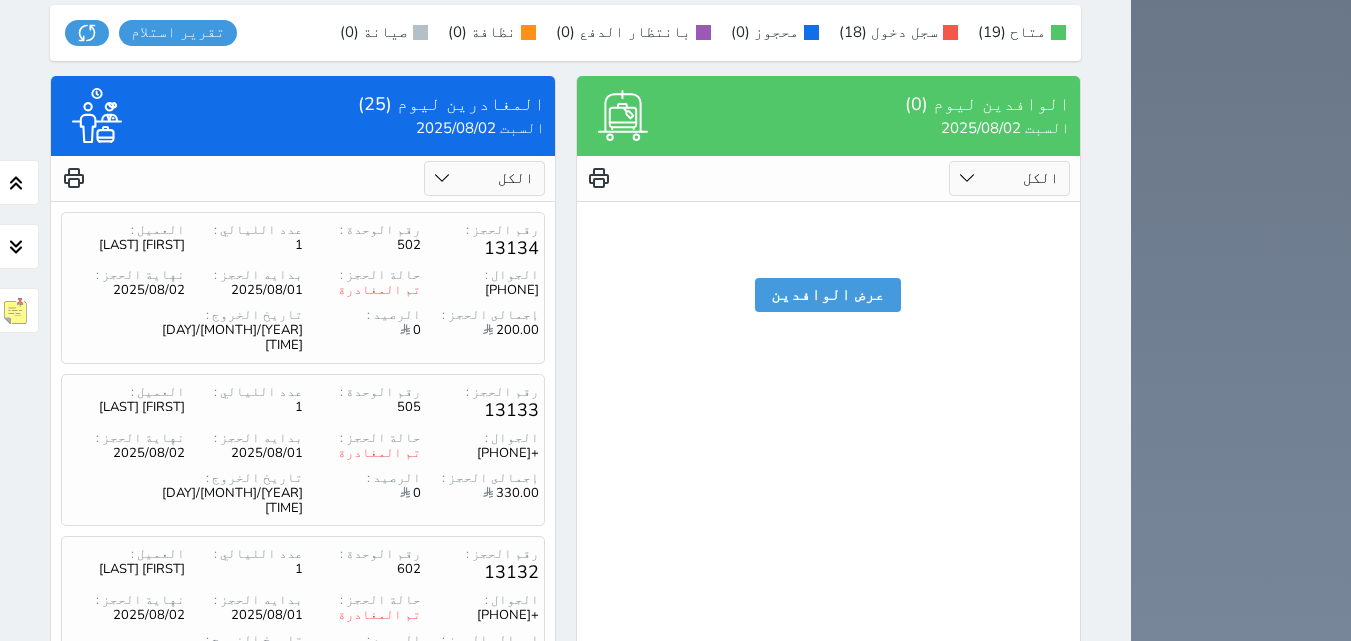 click on "3" at bounding box center (314, 868) 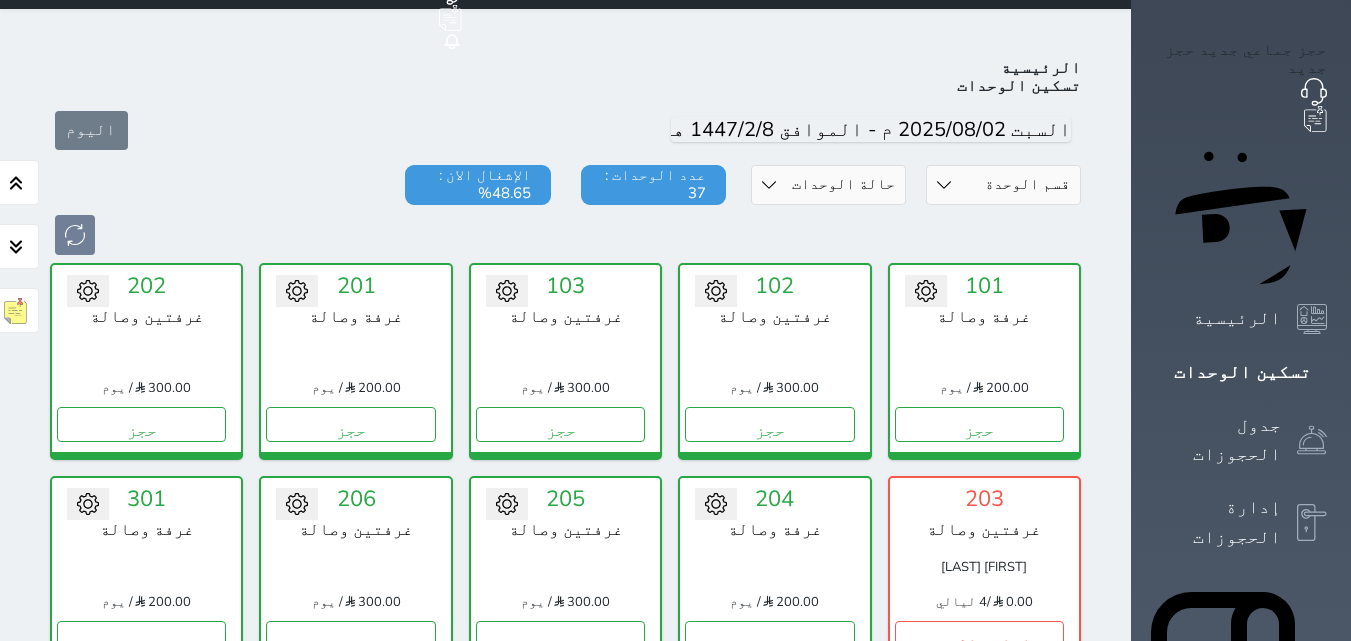 scroll, scrollTop: 0, scrollLeft: 0, axis: both 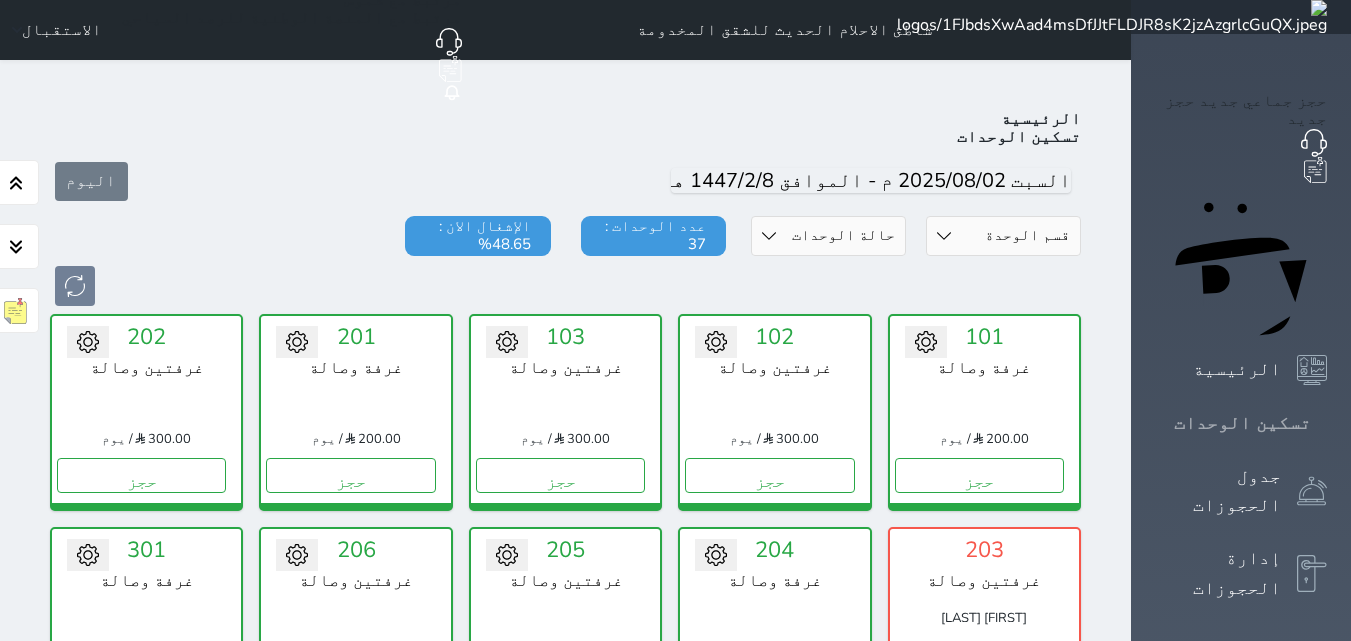 click 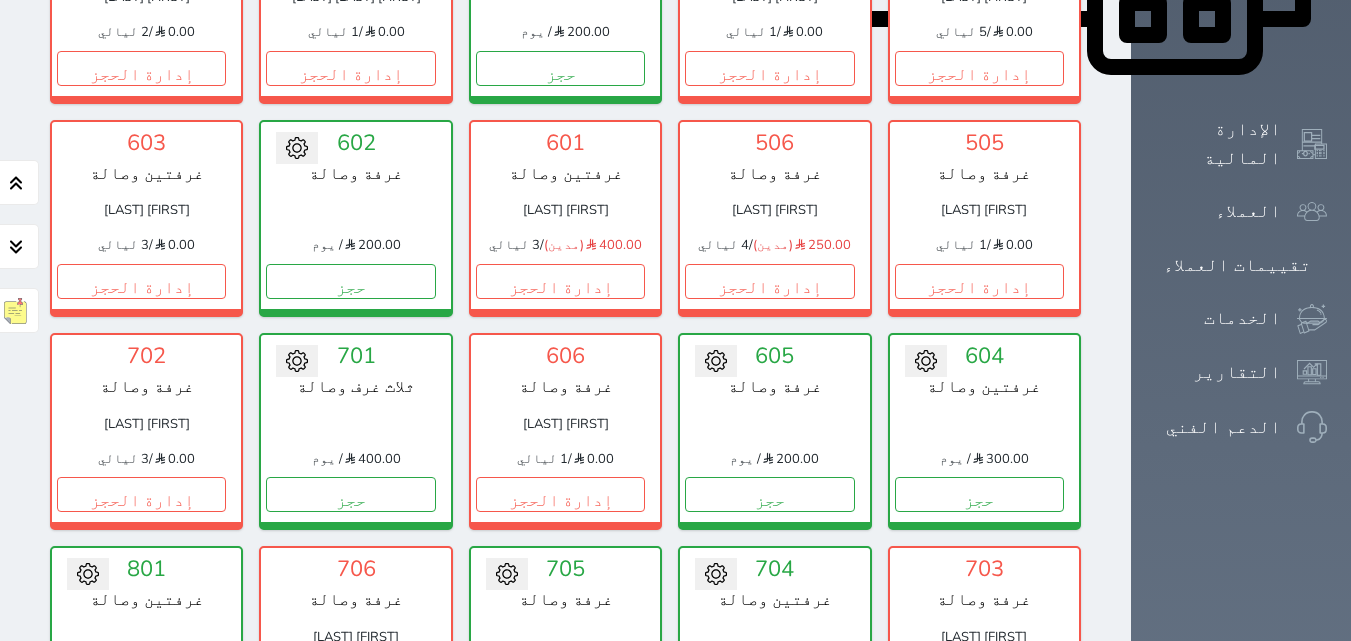 scroll, scrollTop: 1200, scrollLeft: 0, axis: vertical 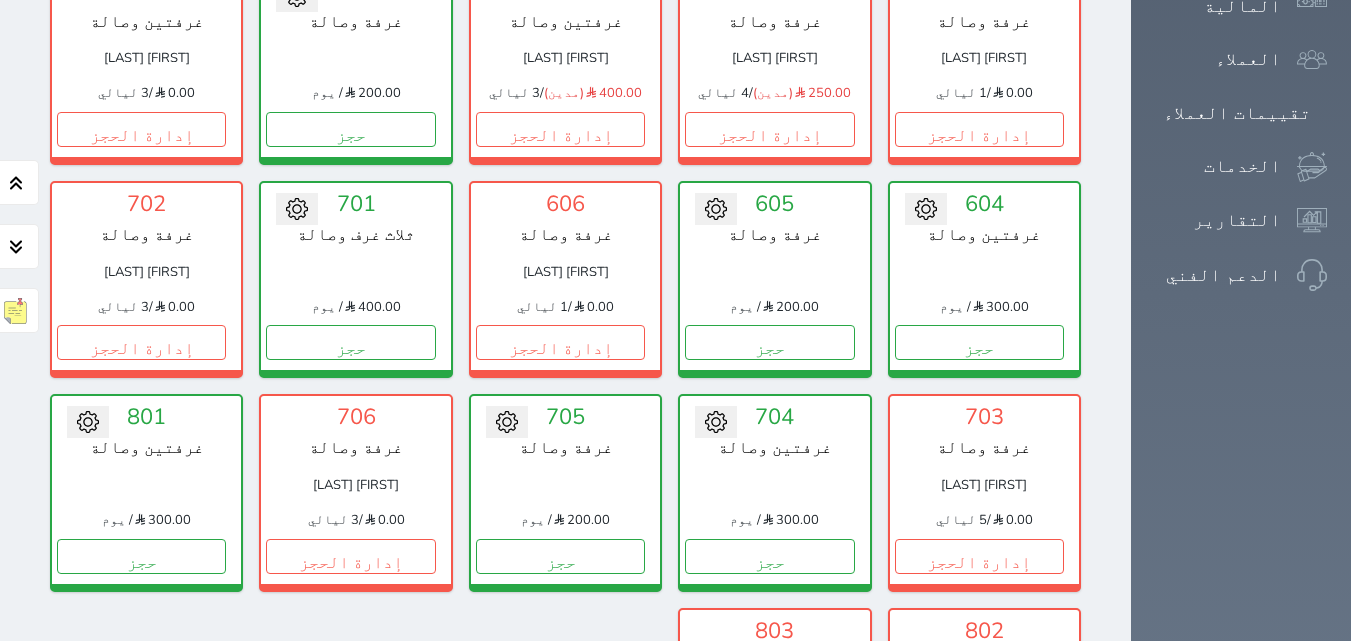 click on "تسكين الوحدات" at bounding box center [1241, -777] 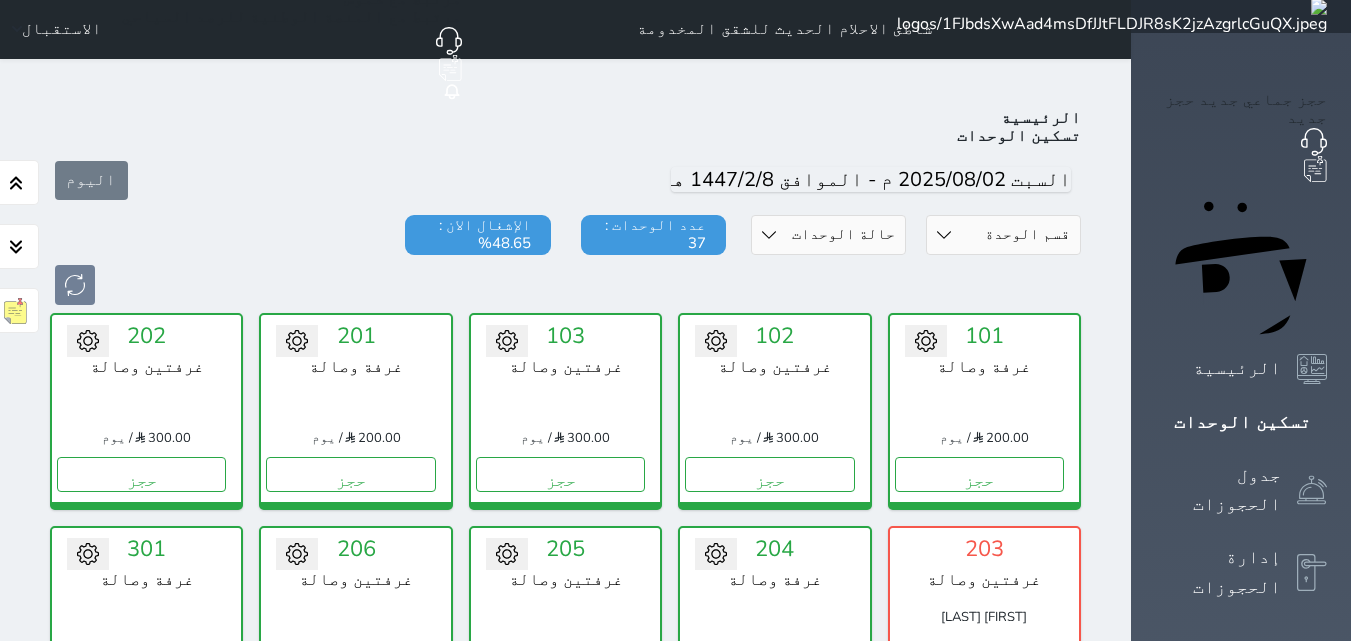 scroll, scrollTop: 0, scrollLeft: 0, axis: both 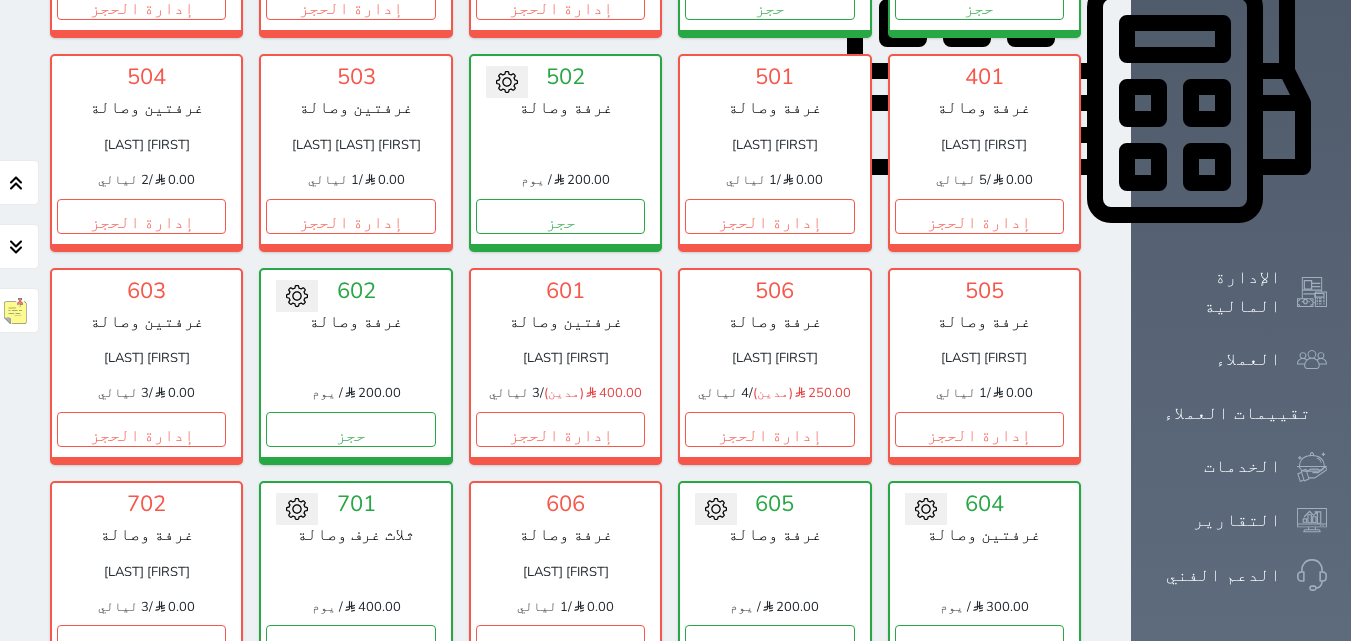 click on "إدارة الحجز" at bounding box center (979, 1069) 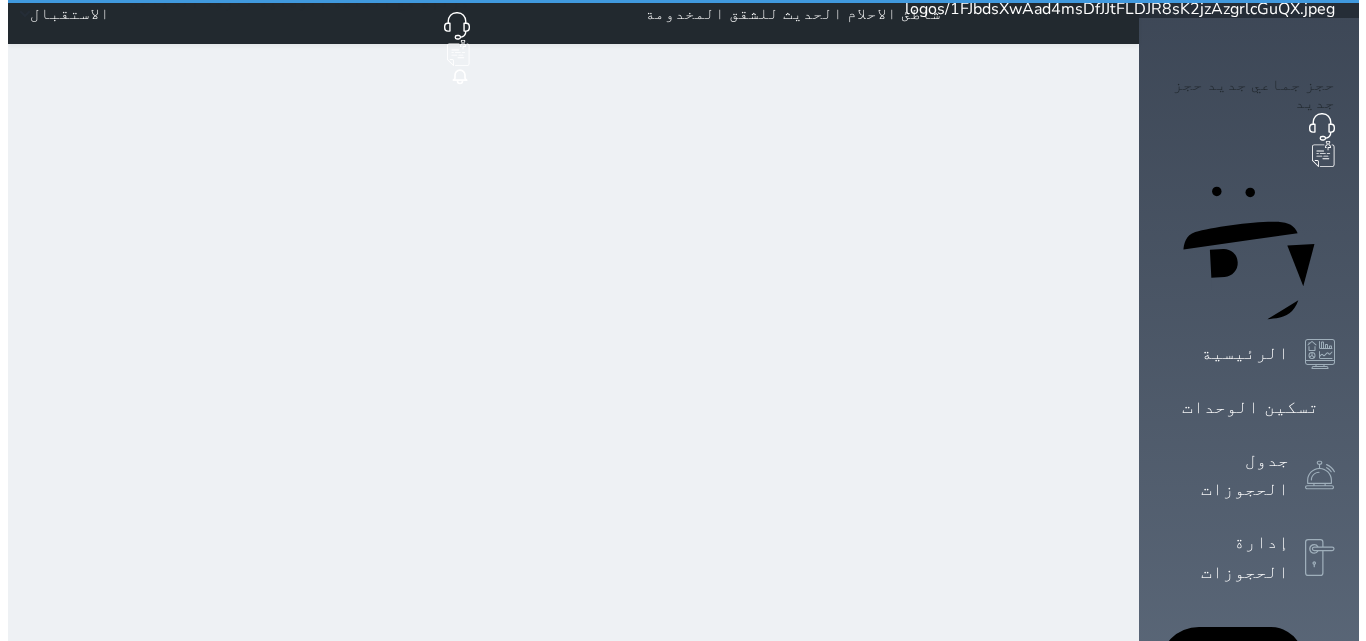 scroll, scrollTop: 0, scrollLeft: 0, axis: both 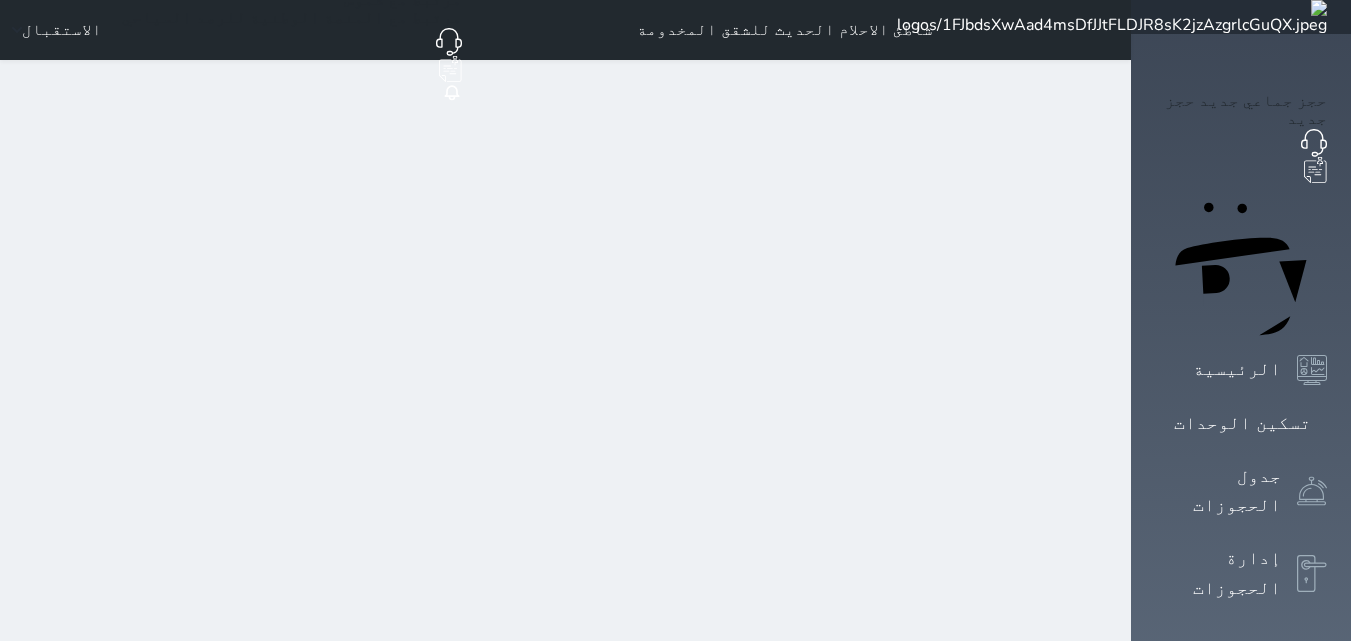 select on "1" 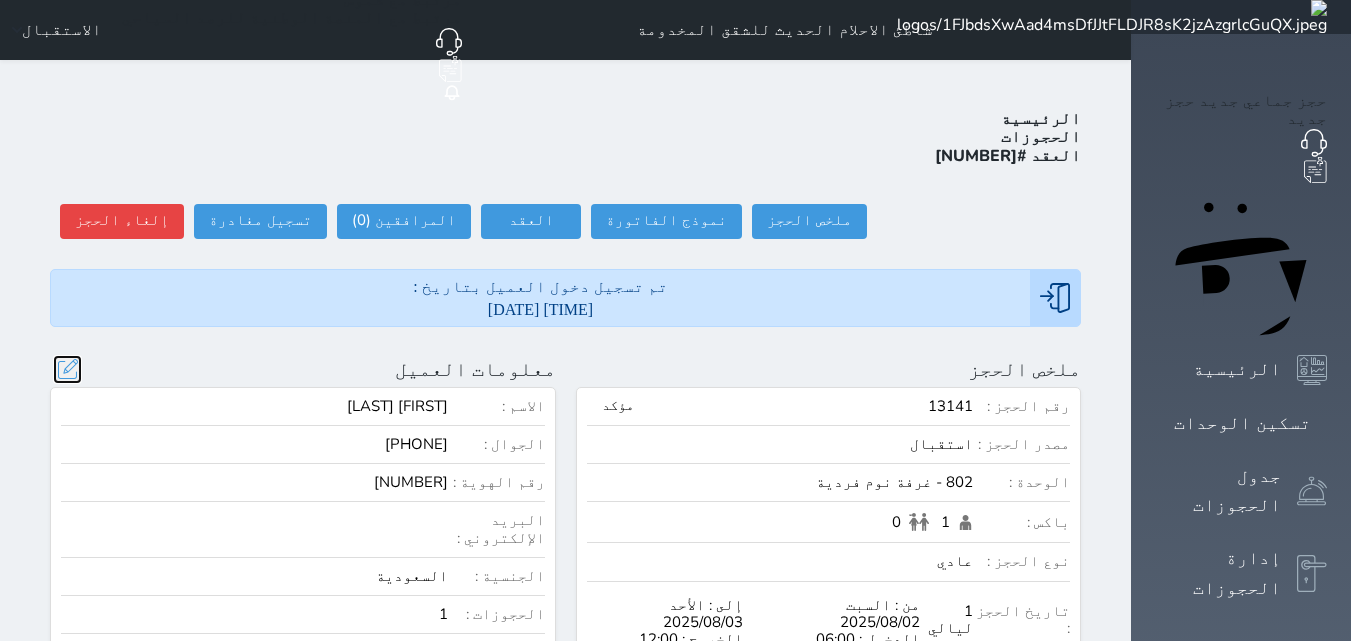 click at bounding box center [67, 369] 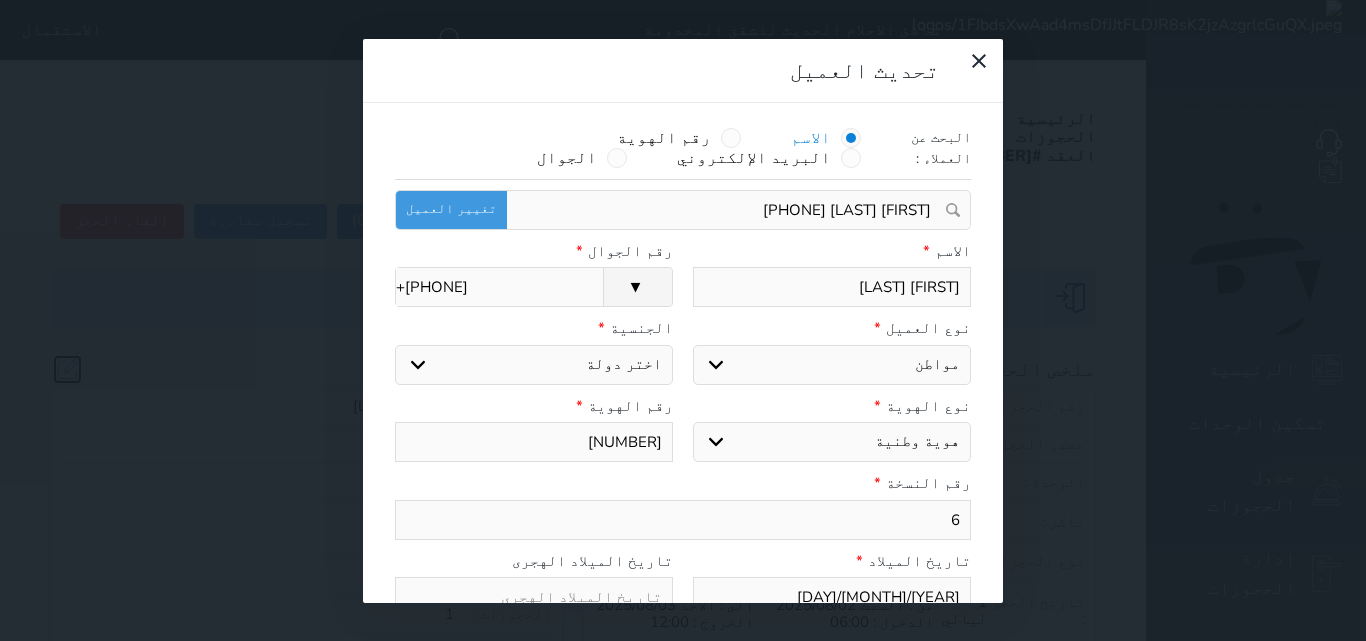 select on "113" 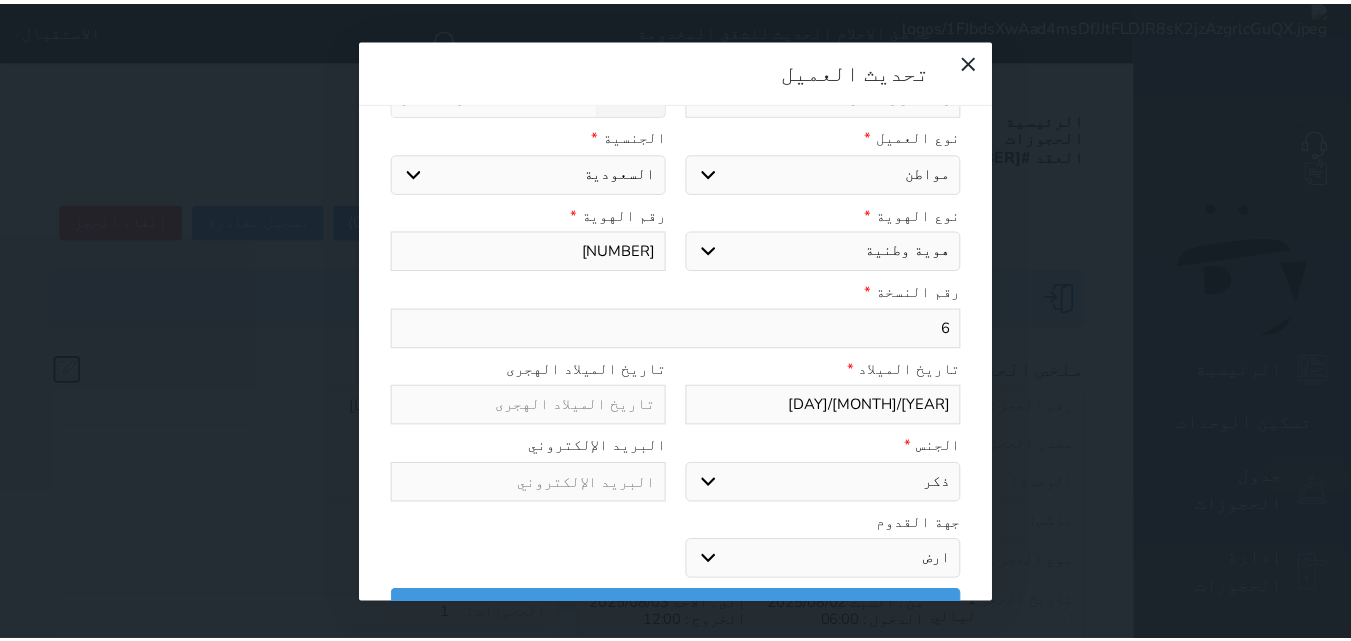 scroll, scrollTop: 200, scrollLeft: 0, axis: vertical 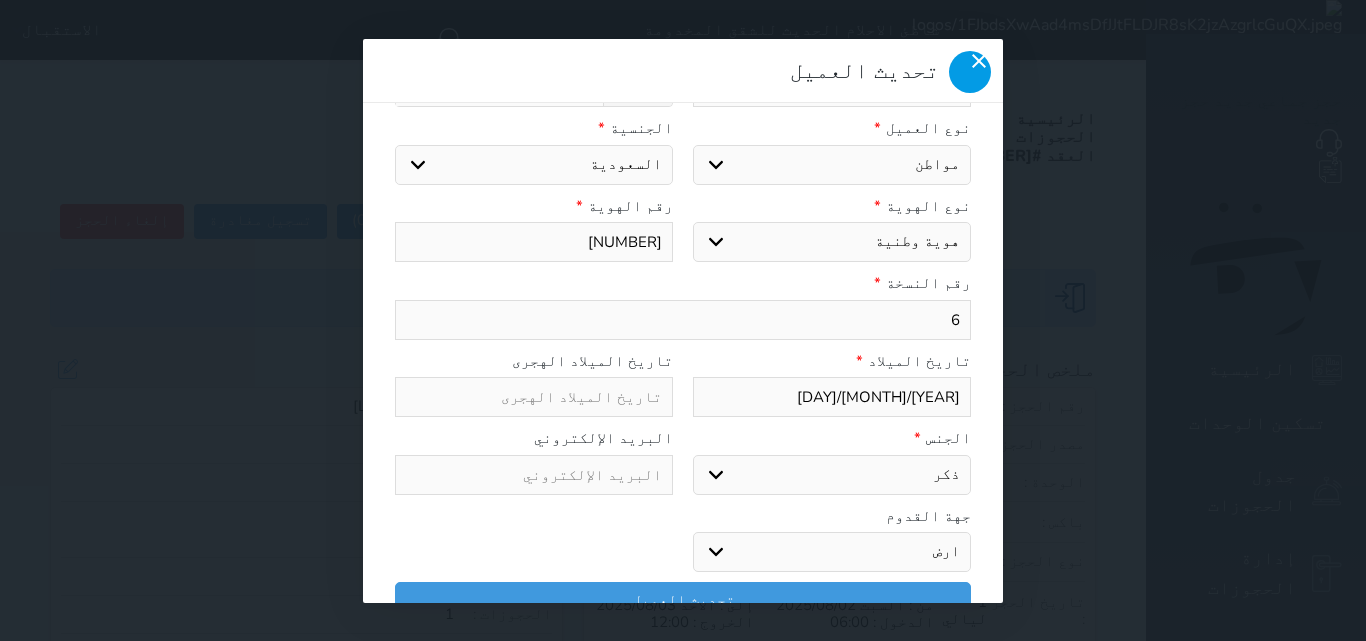 click 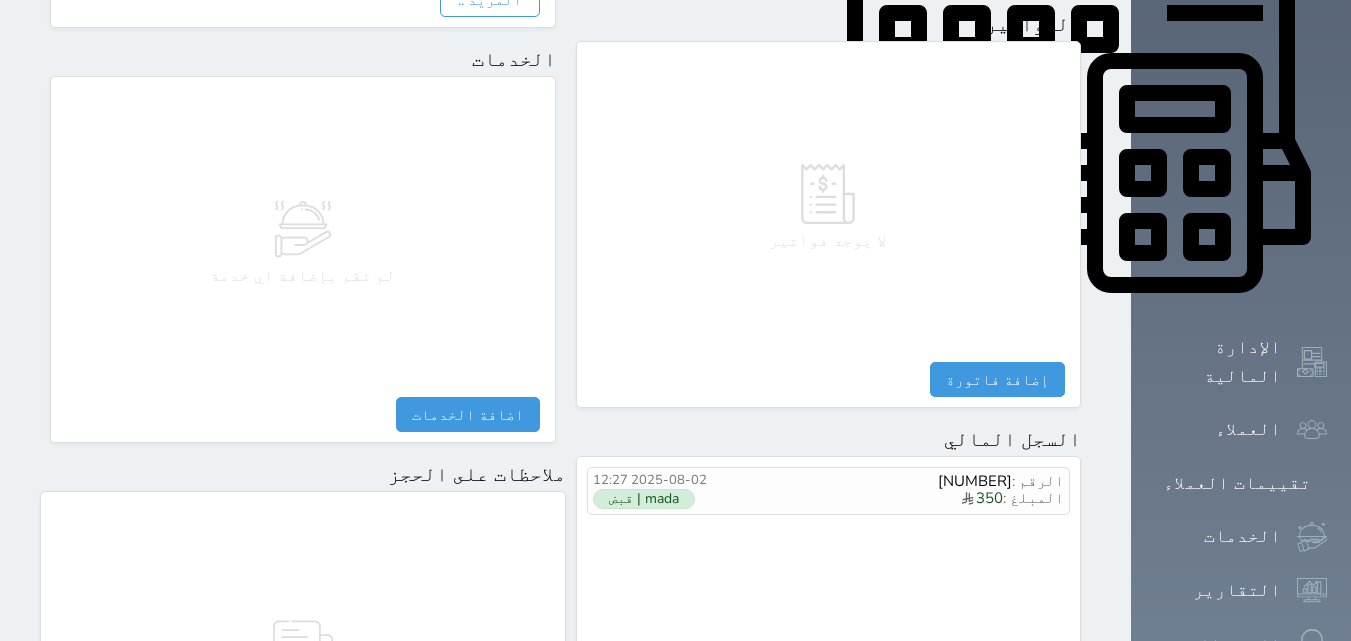 scroll, scrollTop: 1139, scrollLeft: 0, axis: vertical 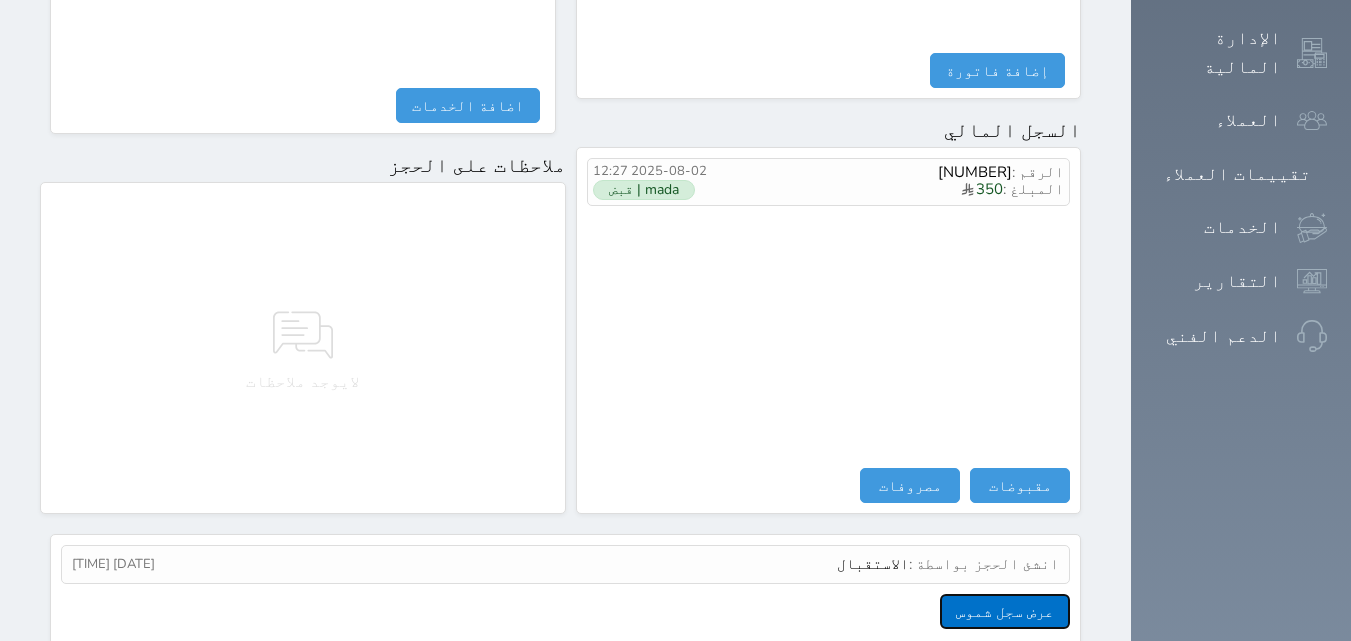 click on "عرض سجل شموس" at bounding box center [1005, 611] 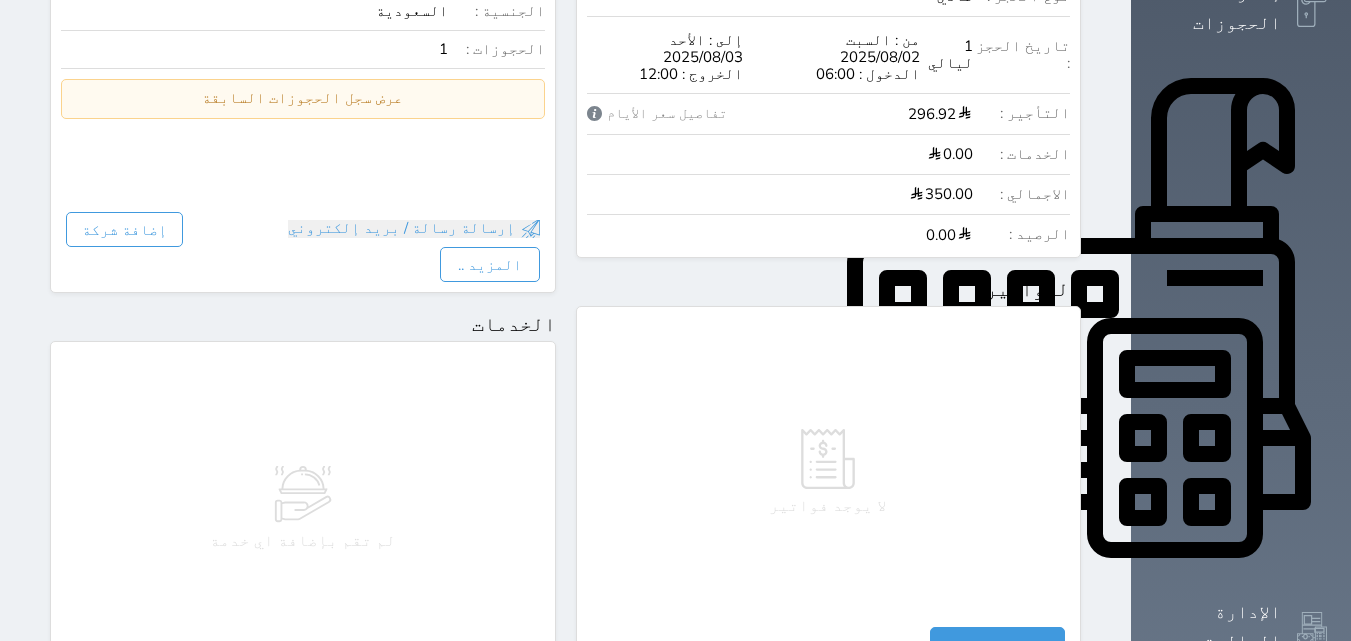 scroll, scrollTop: 439, scrollLeft: 0, axis: vertical 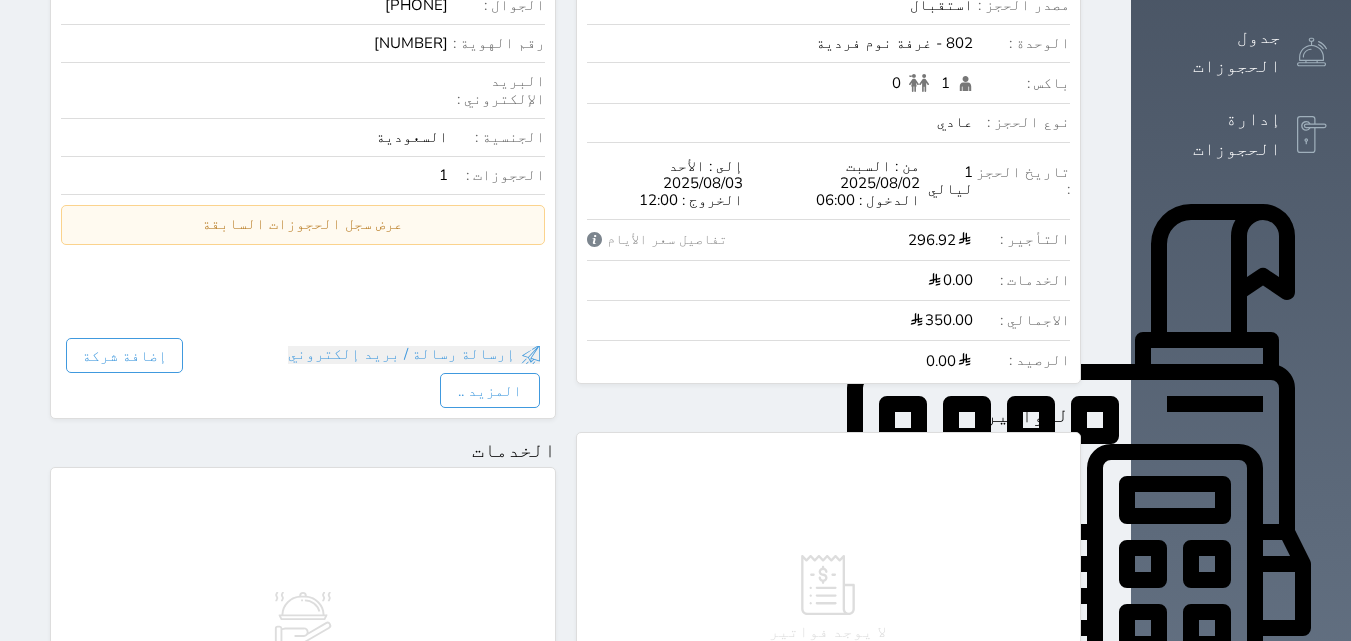 click 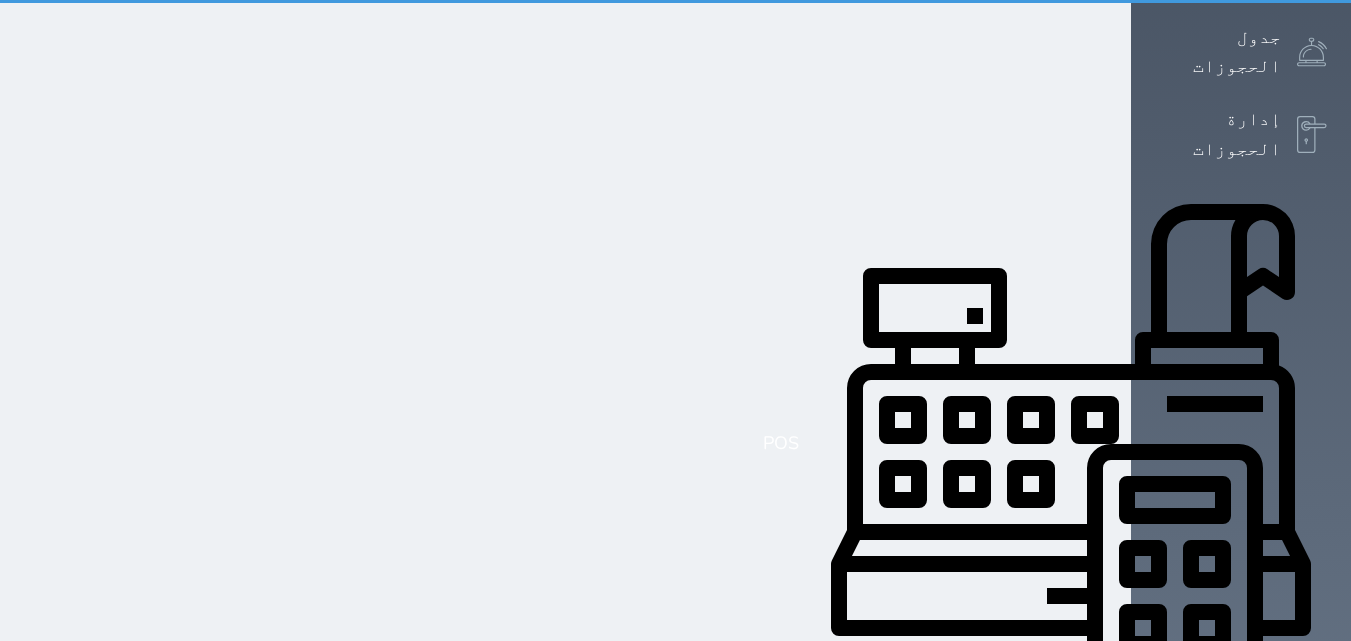 scroll, scrollTop: 0, scrollLeft: 0, axis: both 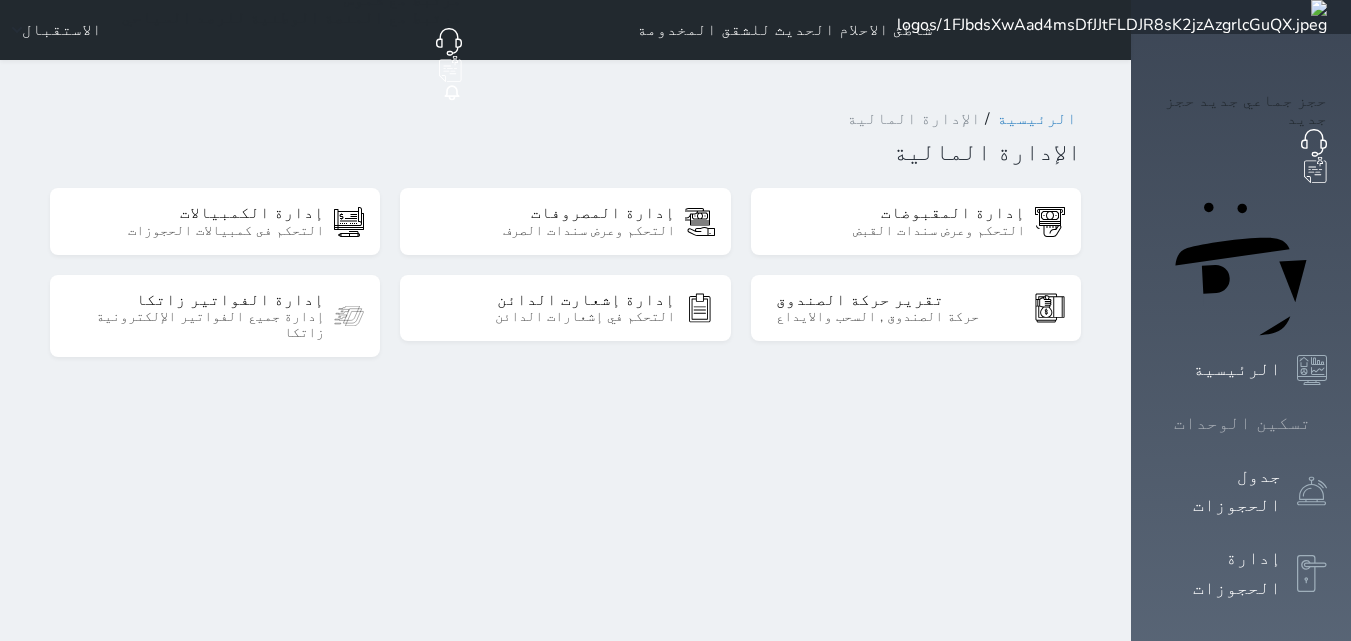 click 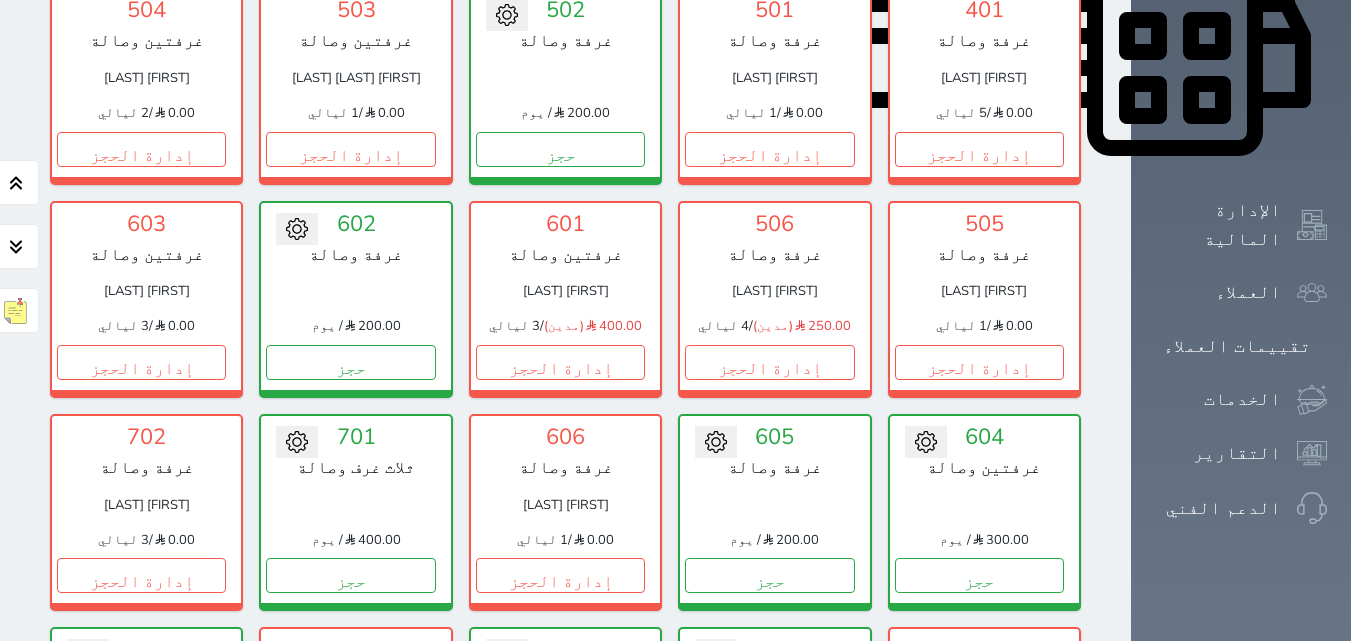 scroll, scrollTop: 1078, scrollLeft: 0, axis: vertical 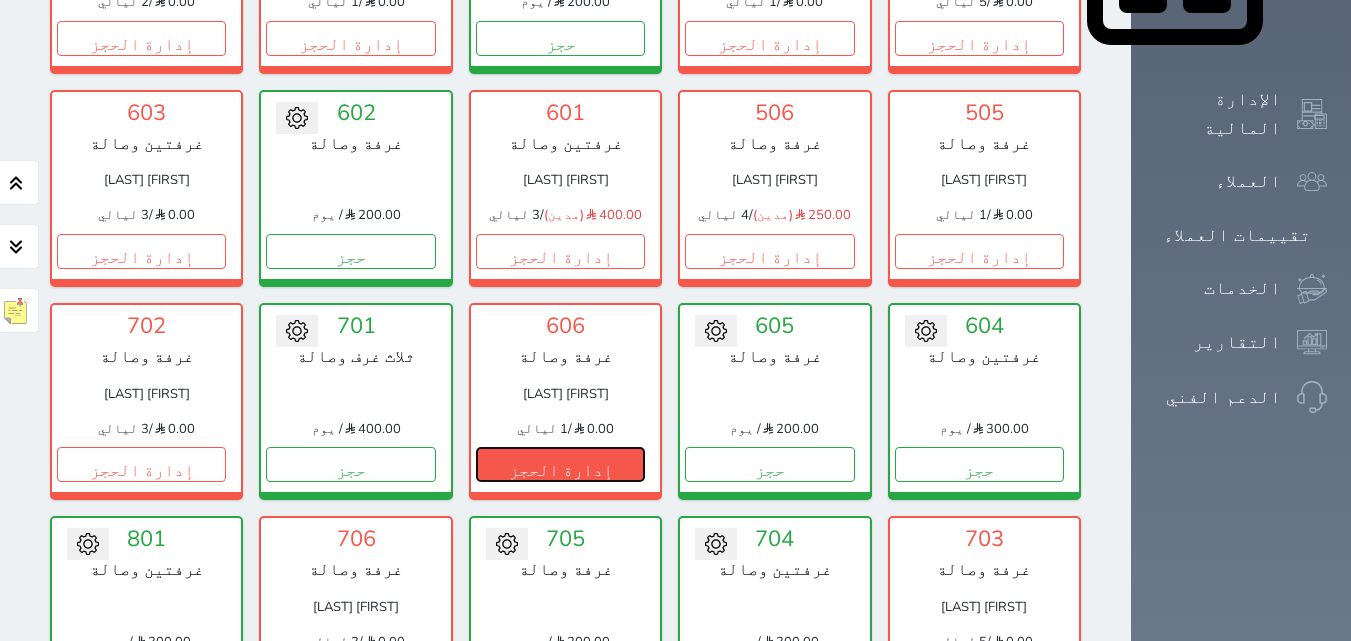 click on "إدارة الحجز" at bounding box center [560, 464] 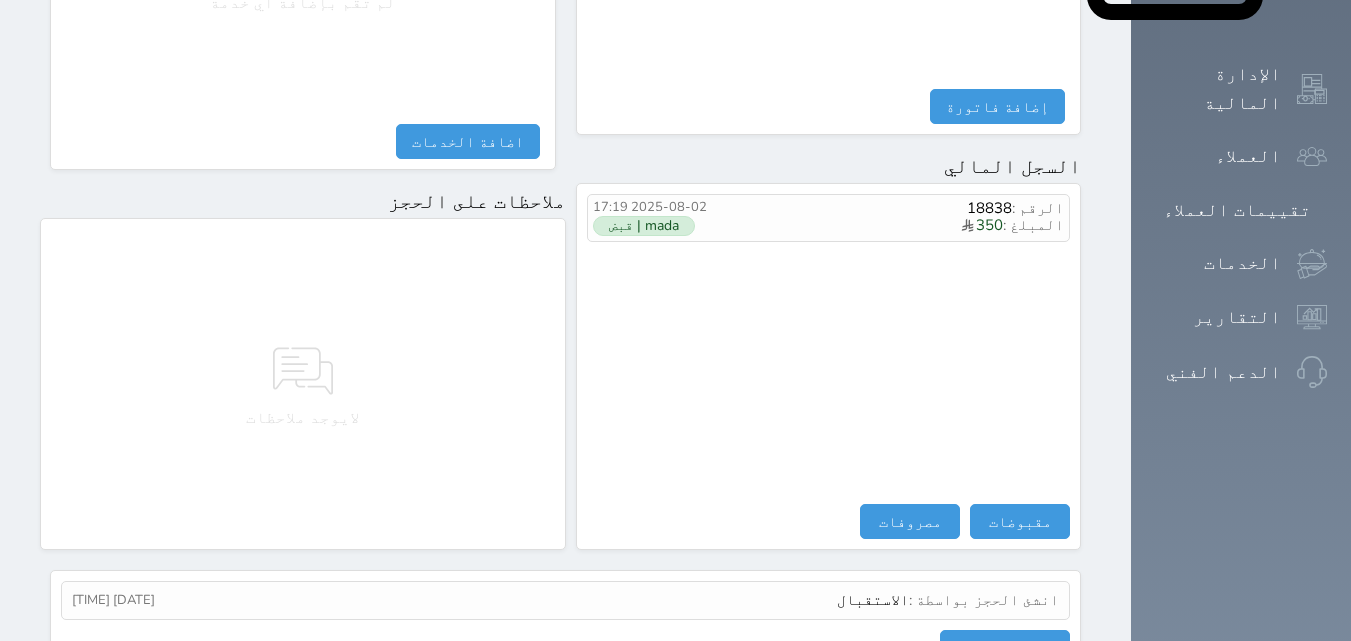 scroll, scrollTop: 1139, scrollLeft: 0, axis: vertical 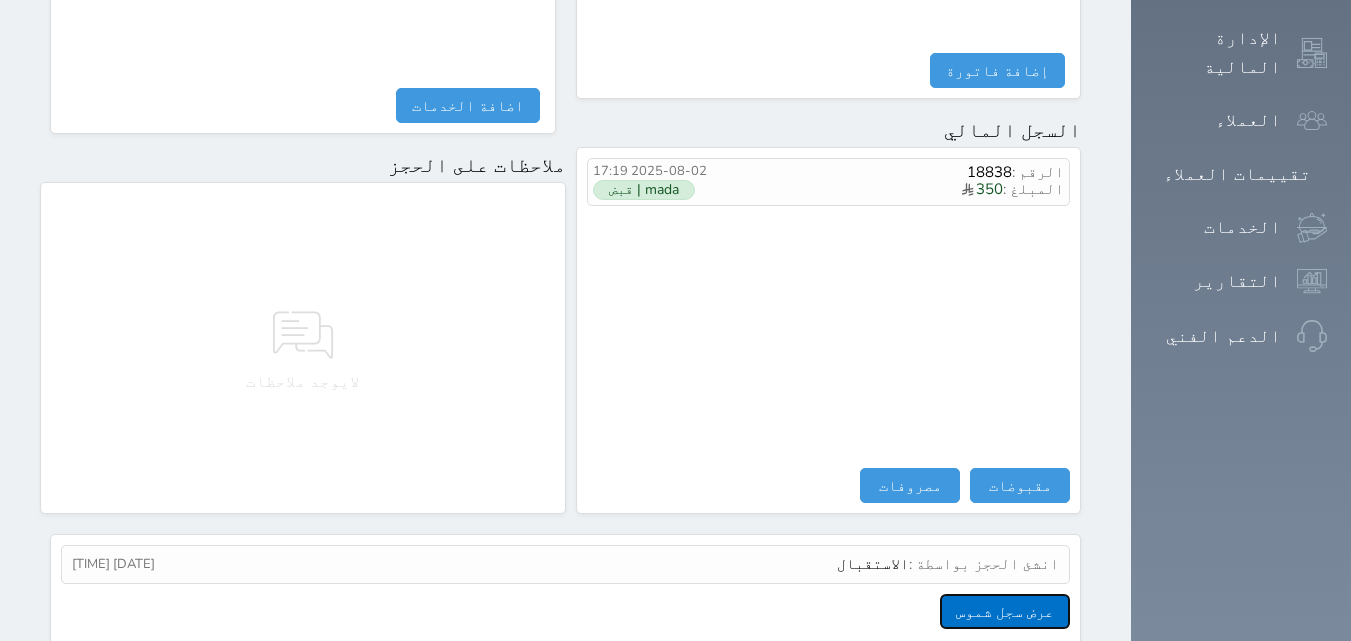 click on "عرض سجل شموس" at bounding box center (1005, 611) 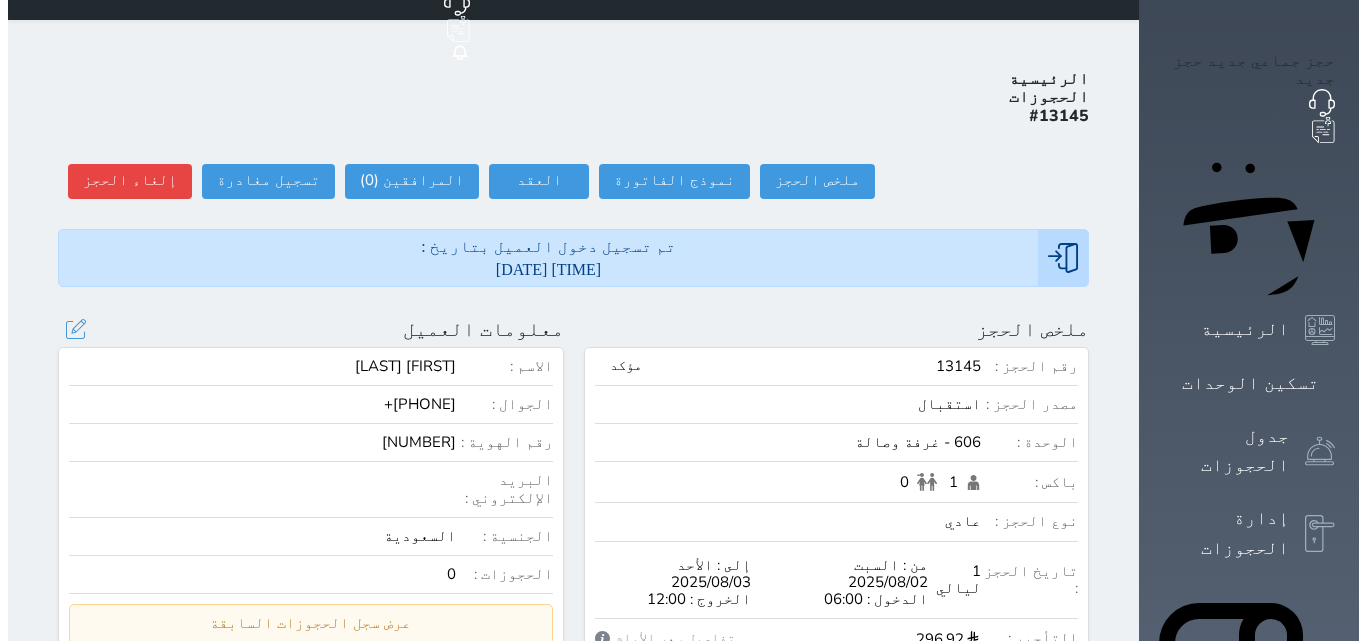 scroll, scrollTop: 39, scrollLeft: 0, axis: vertical 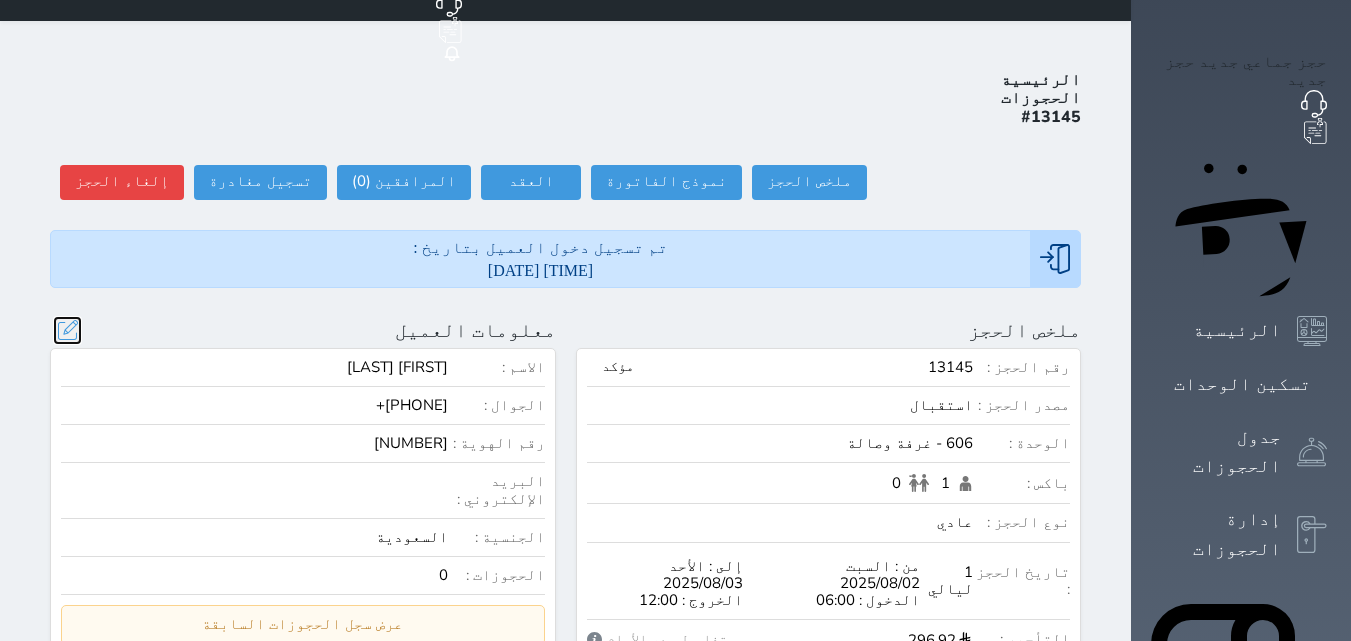click at bounding box center (67, 330) 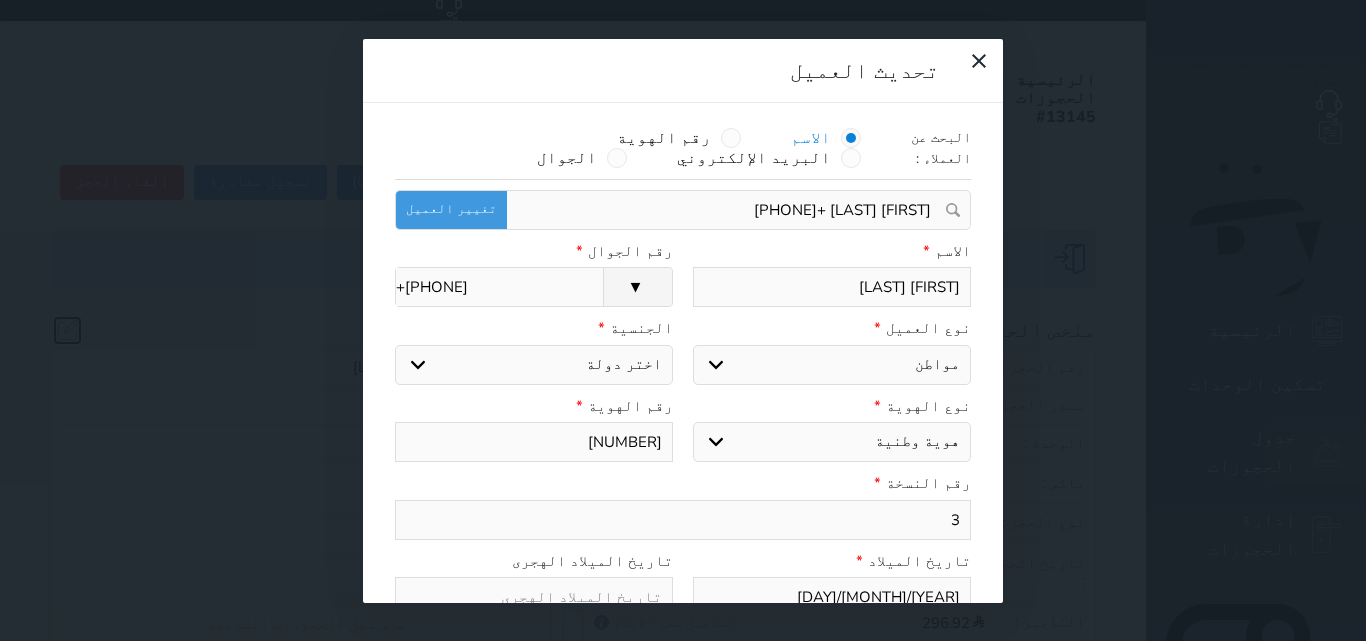 select on "113" 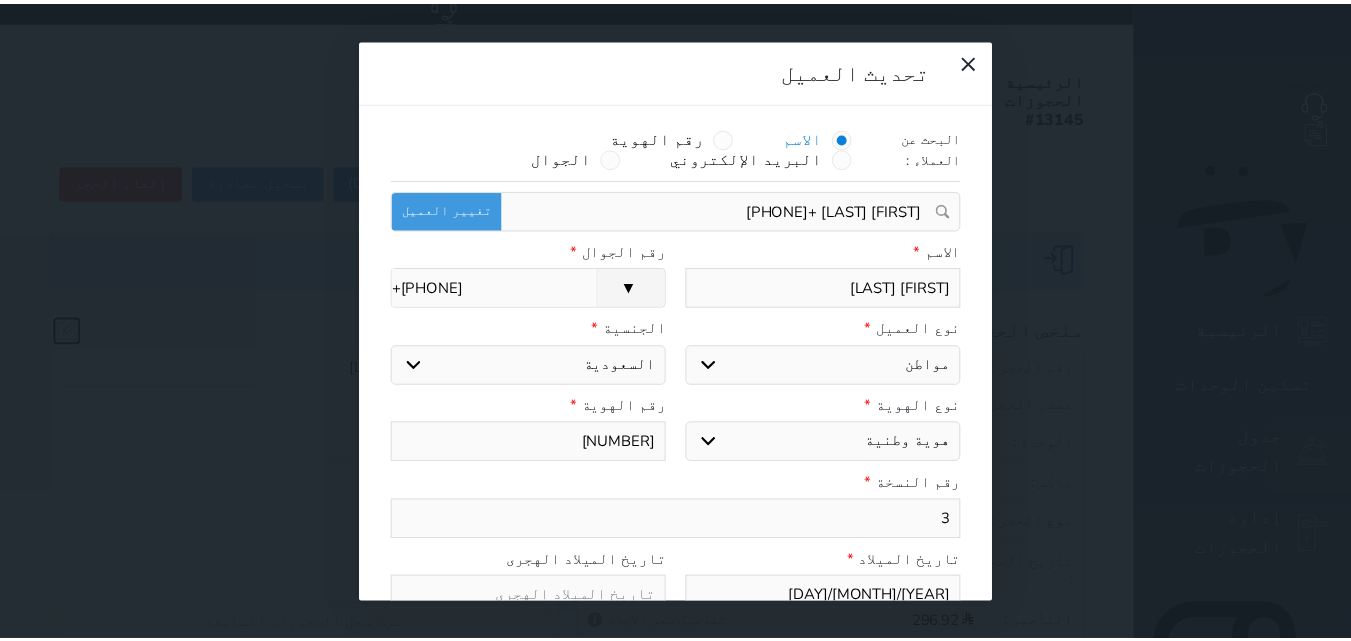 scroll, scrollTop: 200, scrollLeft: 0, axis: vertical 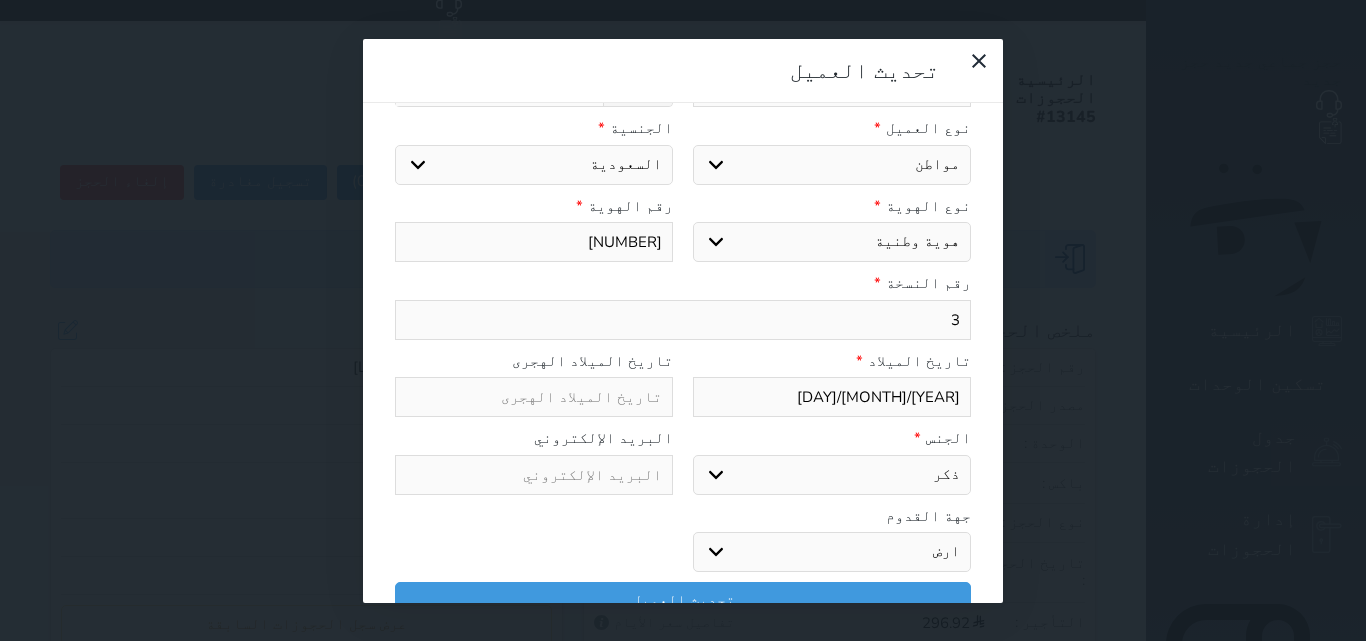 click on "[DATE]" at bounding box center [832, 397] 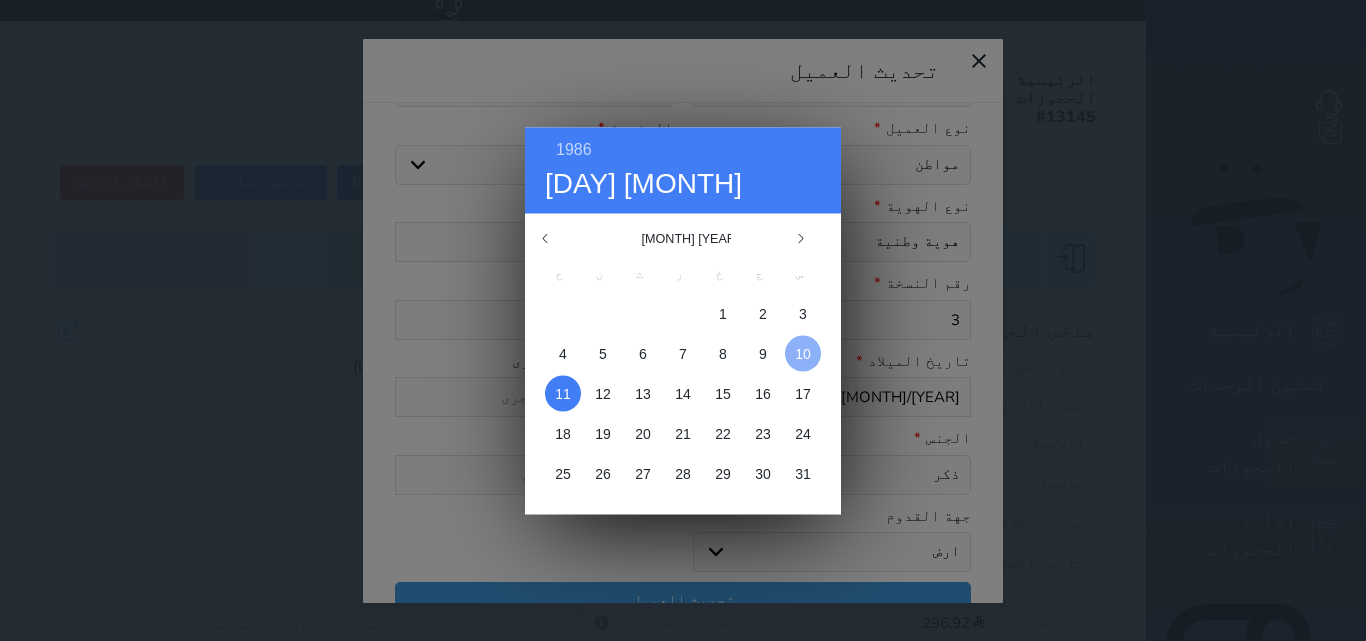 click on "10" at bounding box center [803, 353] 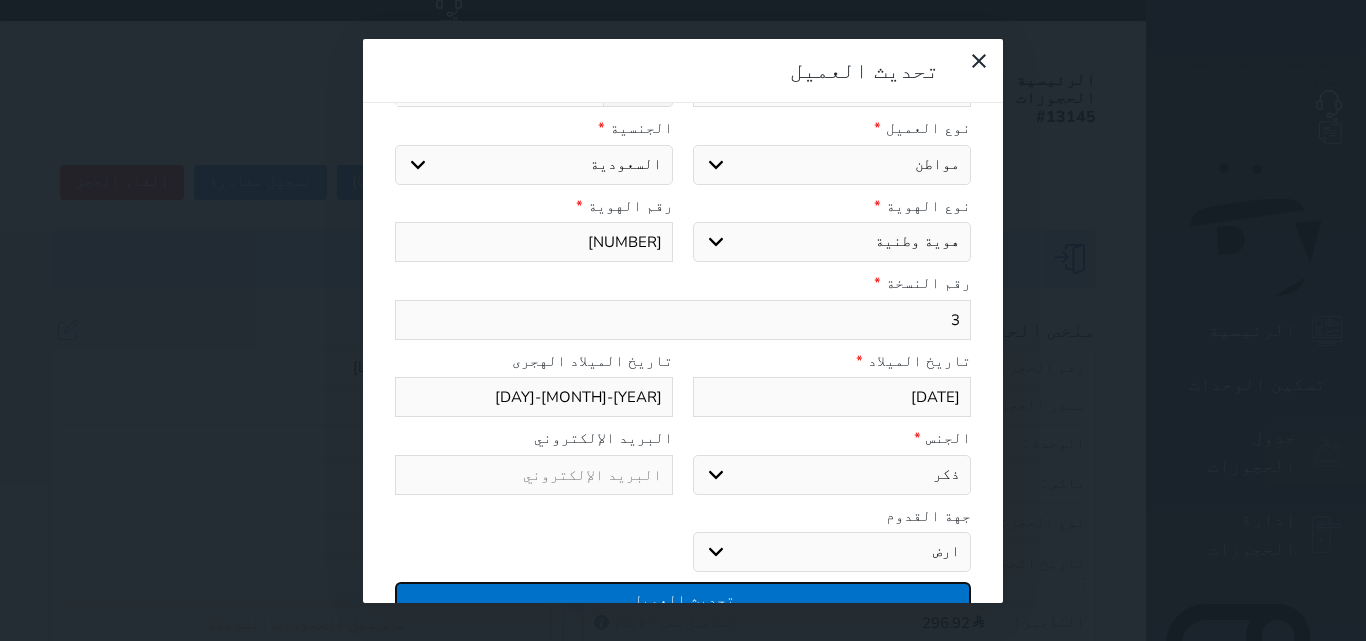 click on "تحديث العميل" at bounding box center [683, 599] 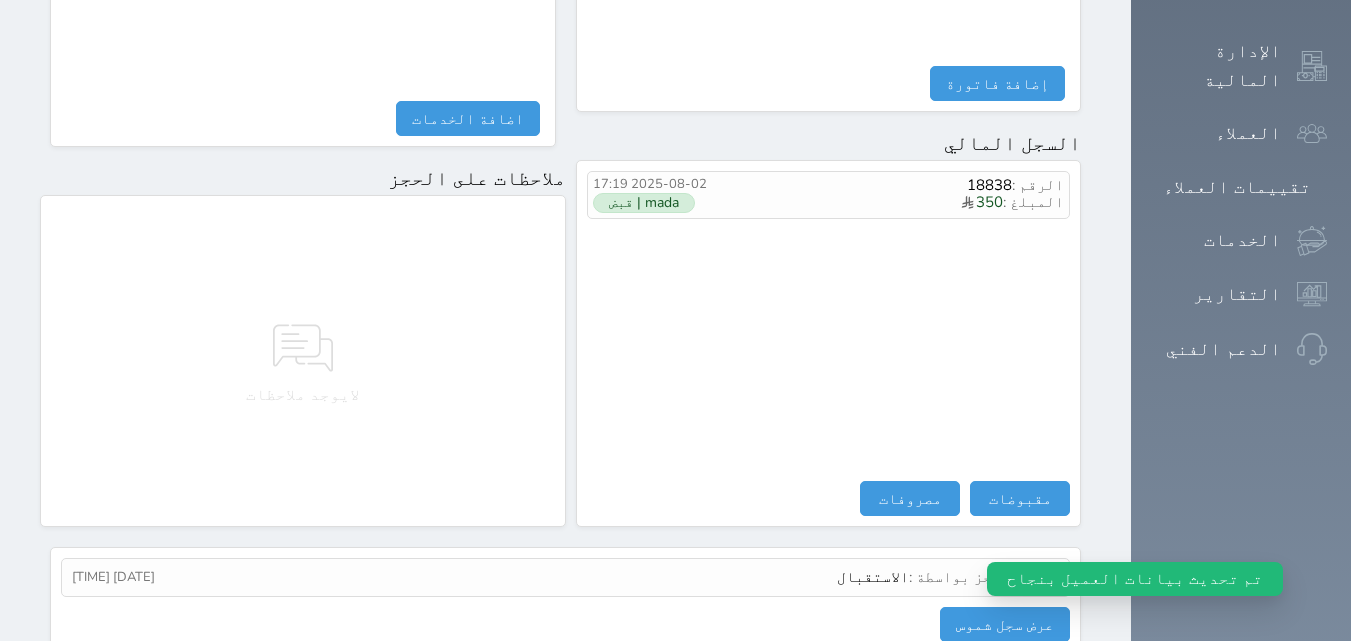 scroll, scrollTop: 1139, scrollLeft: 0, axis: vertical 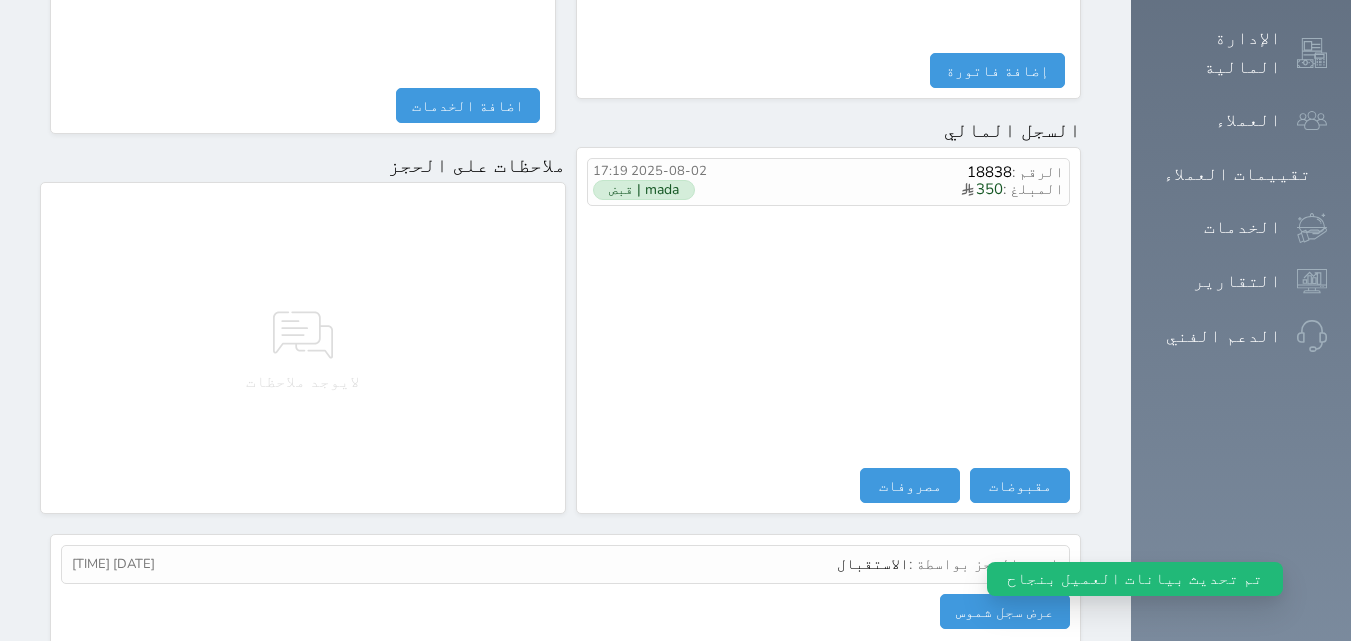 click on "تم تحديث بيانات العميل بنجاح" at bounding box center [1135, 574] 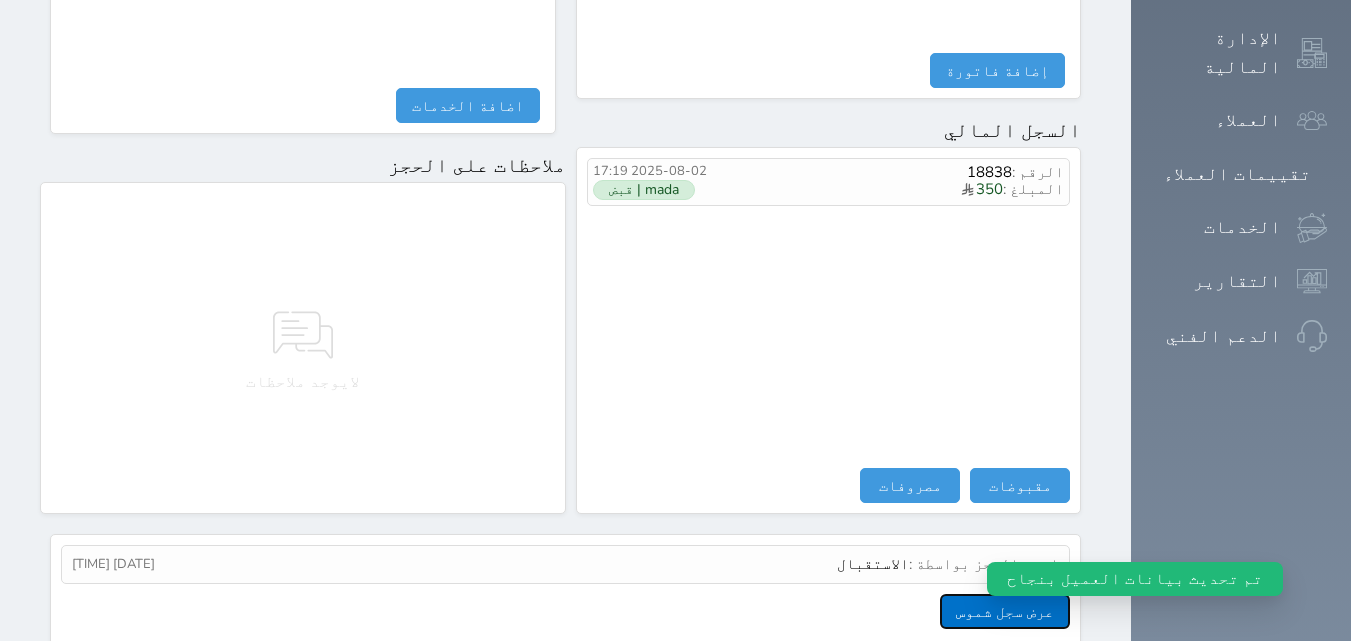 click on "عرض سجل شموس" at bounding box center (1005, 611) 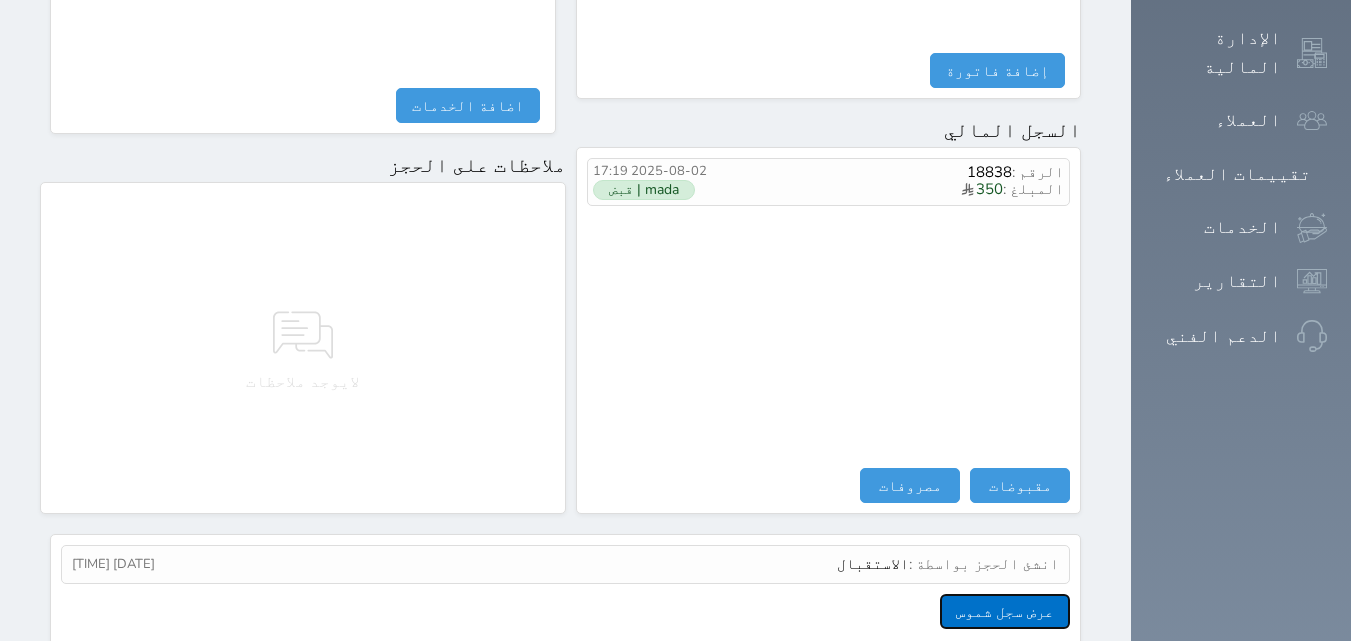 click on "عرض سجل شموس" at bounding box center [1005, 611] 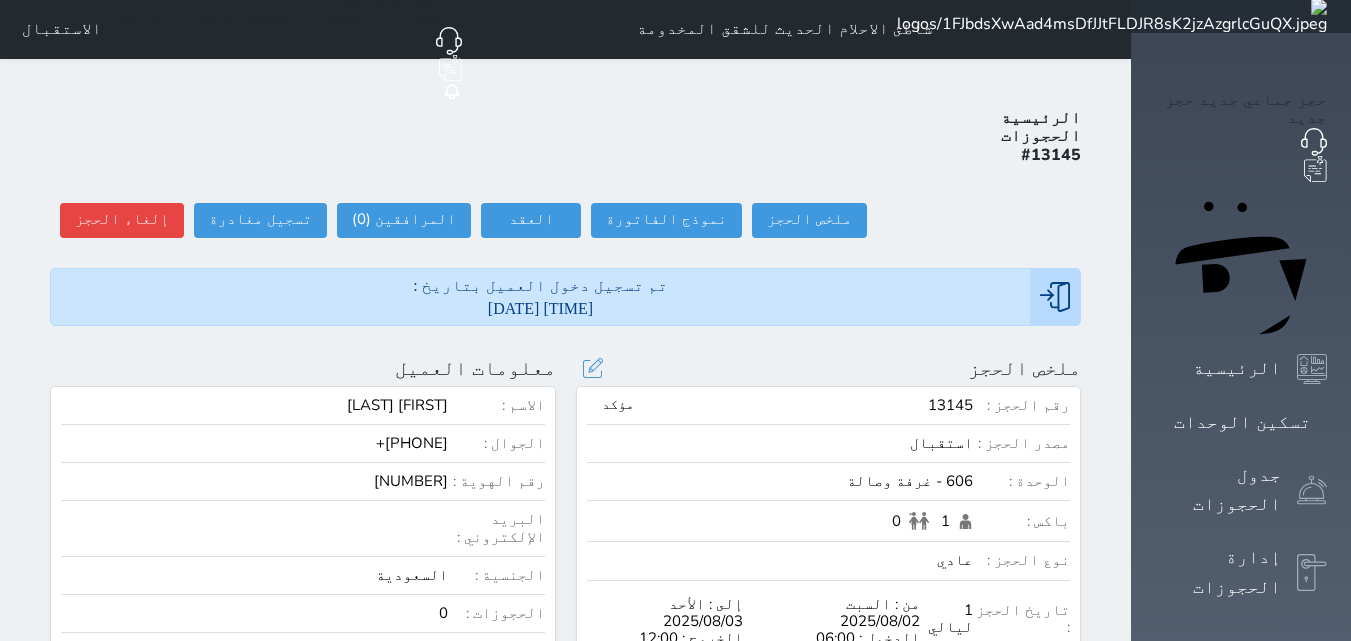 scroll, scrollTop: 0, scrollLeft: 0, axis: both 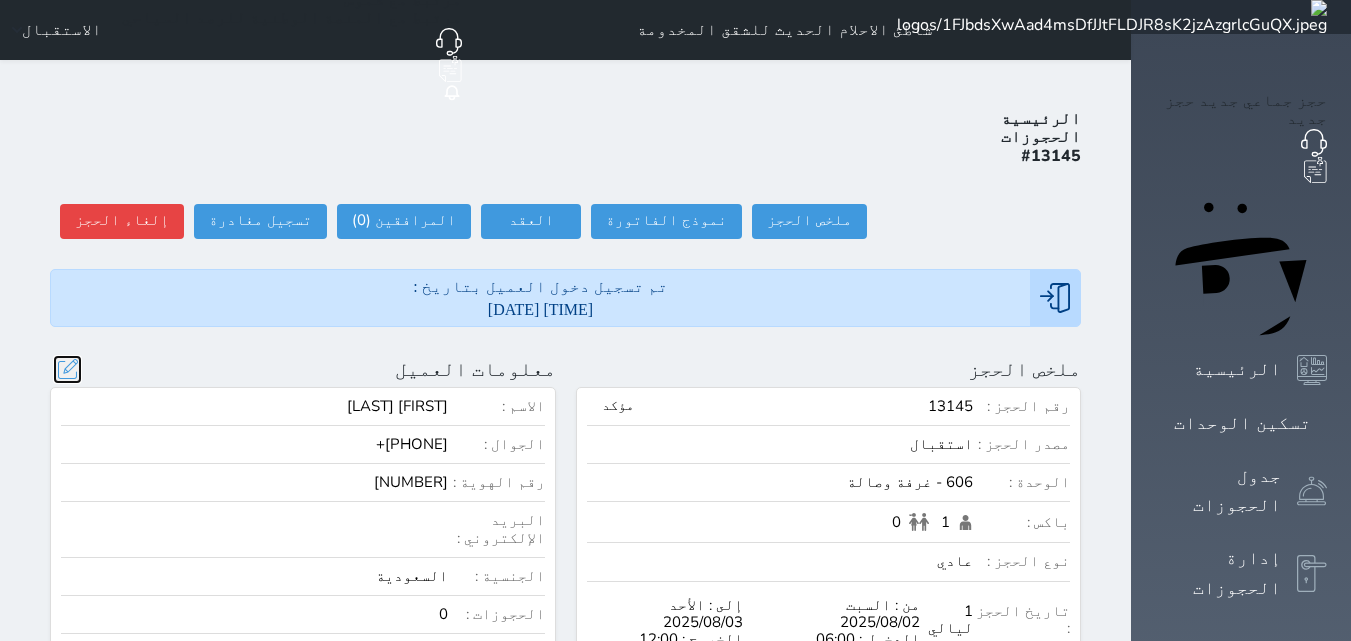 click at bounding box center [67, 369] 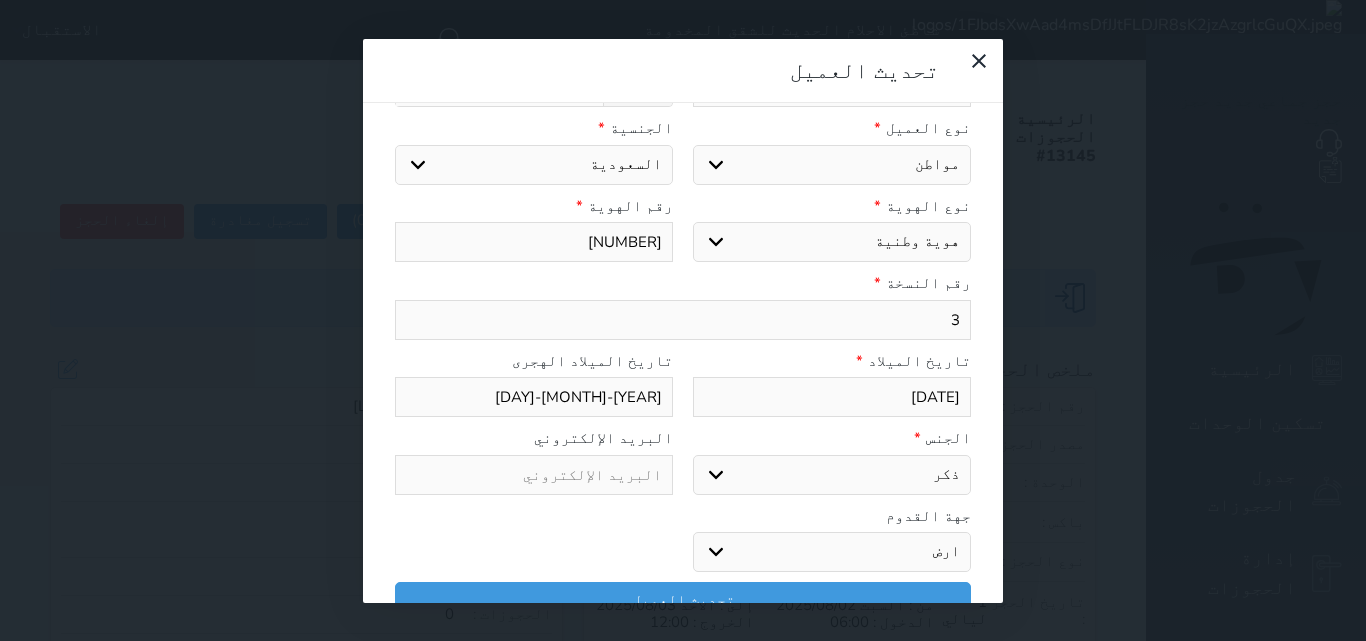 click on "3" at bounding box center [683, 320] 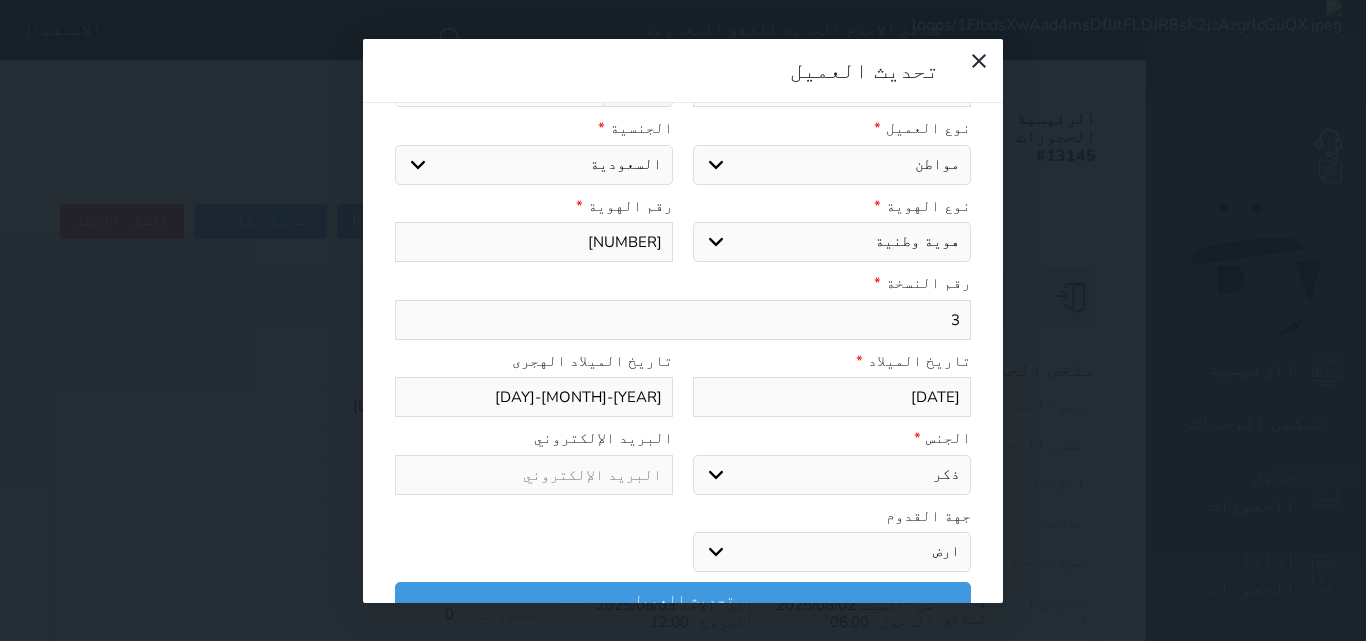 click on "1986/05/10" at bounding box center [832, 397] 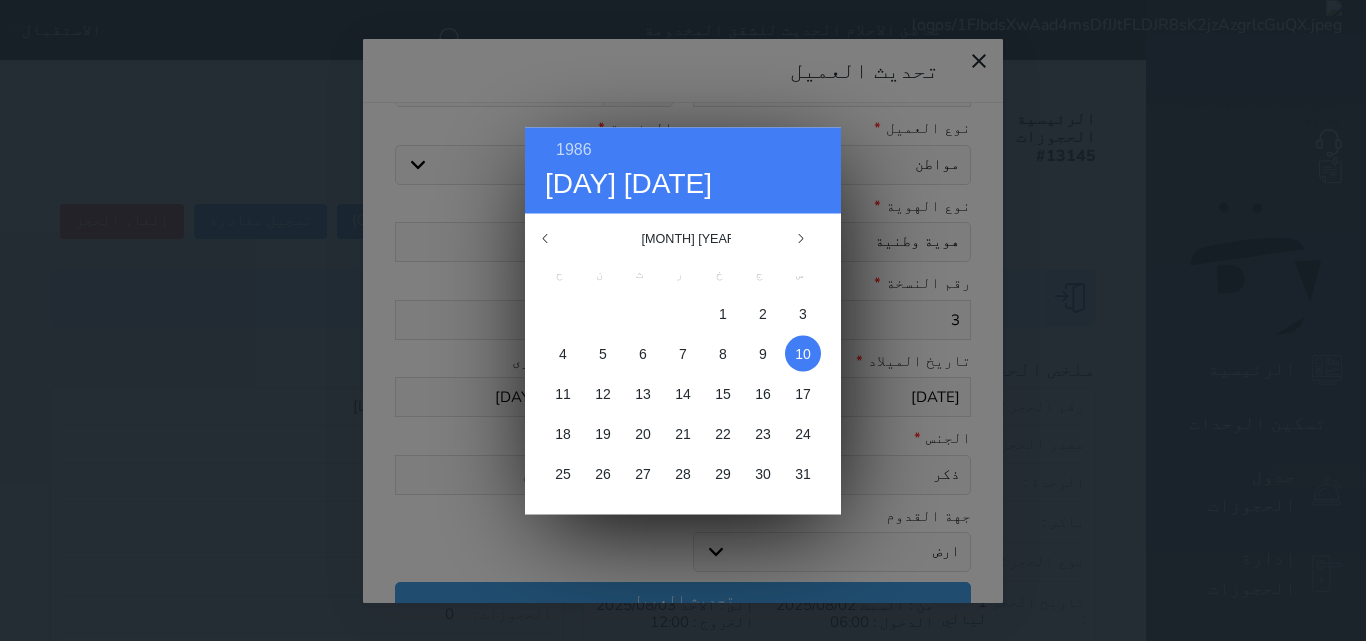click on "1986   سبت ١٠ مايو         مايو ١٩٨٦
ح
ن
ث
ر
خ
ج
س
1   2   3   4   5   6   7   8   9   10   11   12   13   14   15   16   17   18   19   20   21   22   23   24   25   26   27   28   29   30   31
يناير
فبراير
مارس
أبريل
مايو
يونيو
يوليو
أغسطس
سبتمبر
أكتوبر" at bounding box center (683, 321) 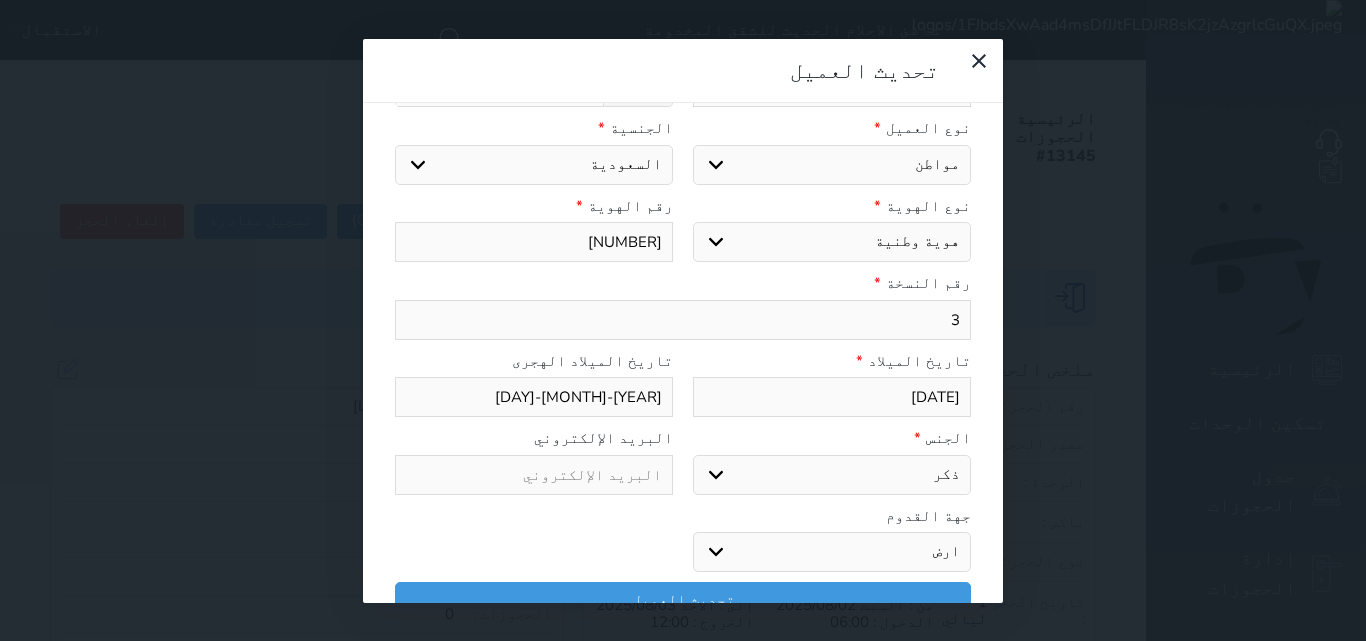 click on "1406-9-1" at bounding box center (534, 397) 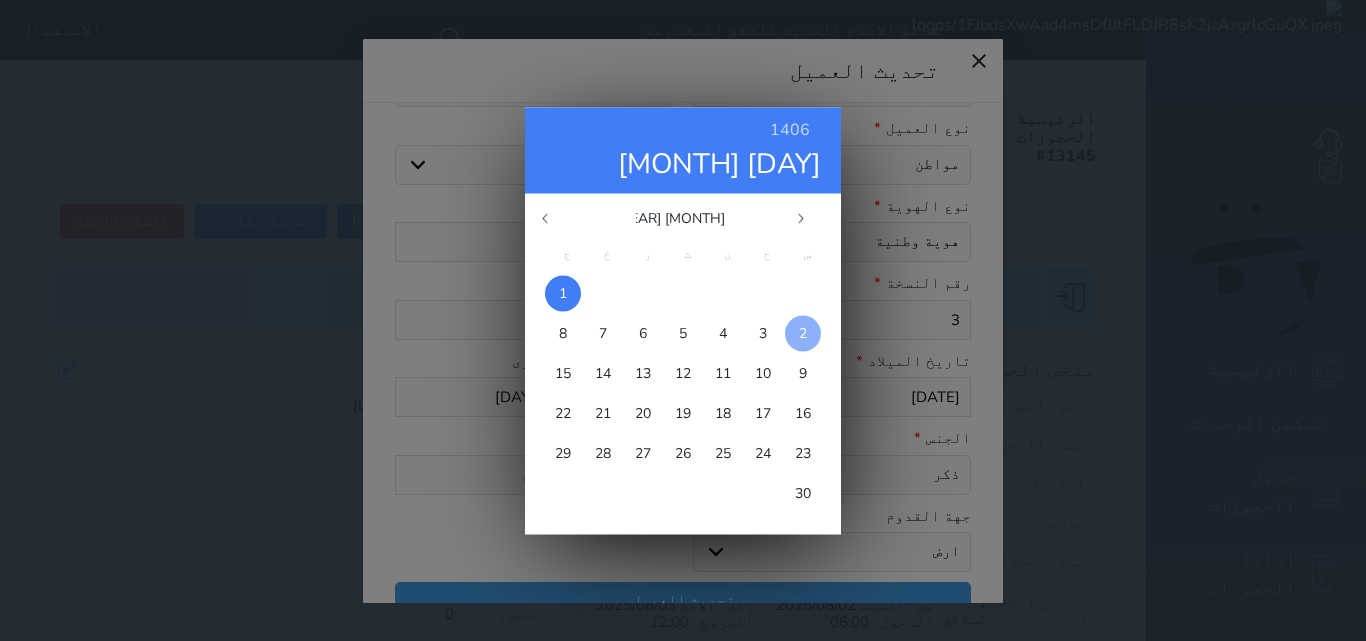 click at bounding box center (803, 333) 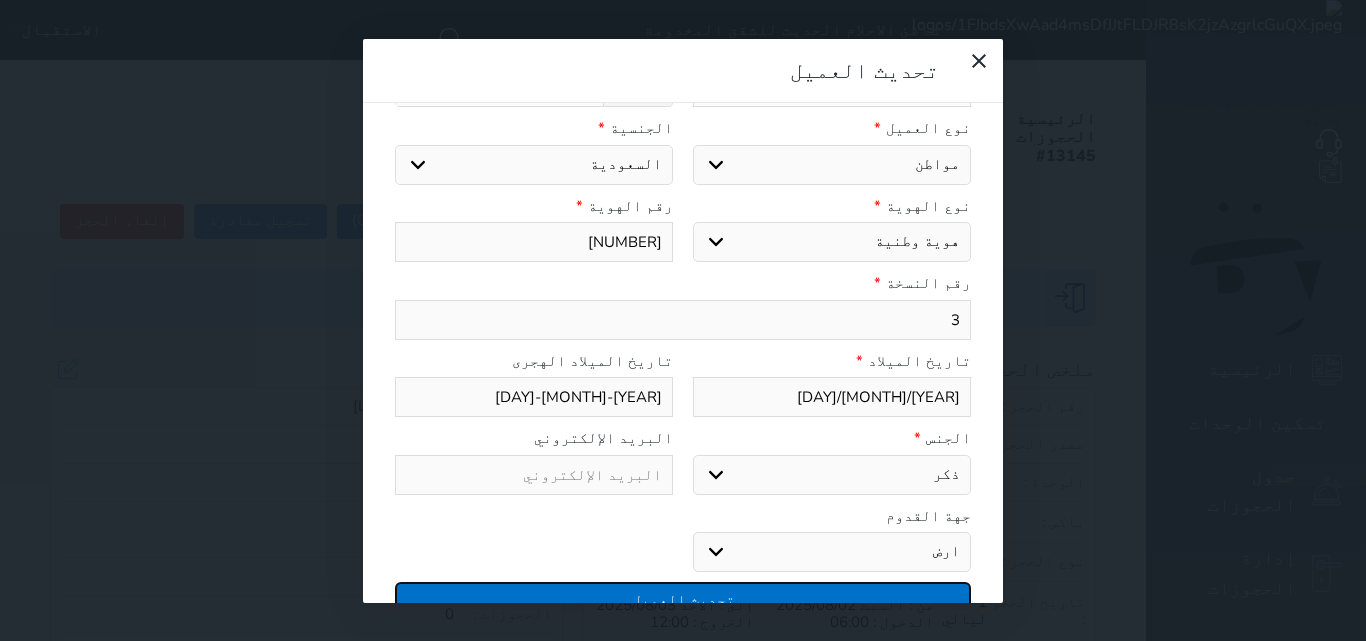 click on "تحديث العميل" at bounding box center [683, 599] 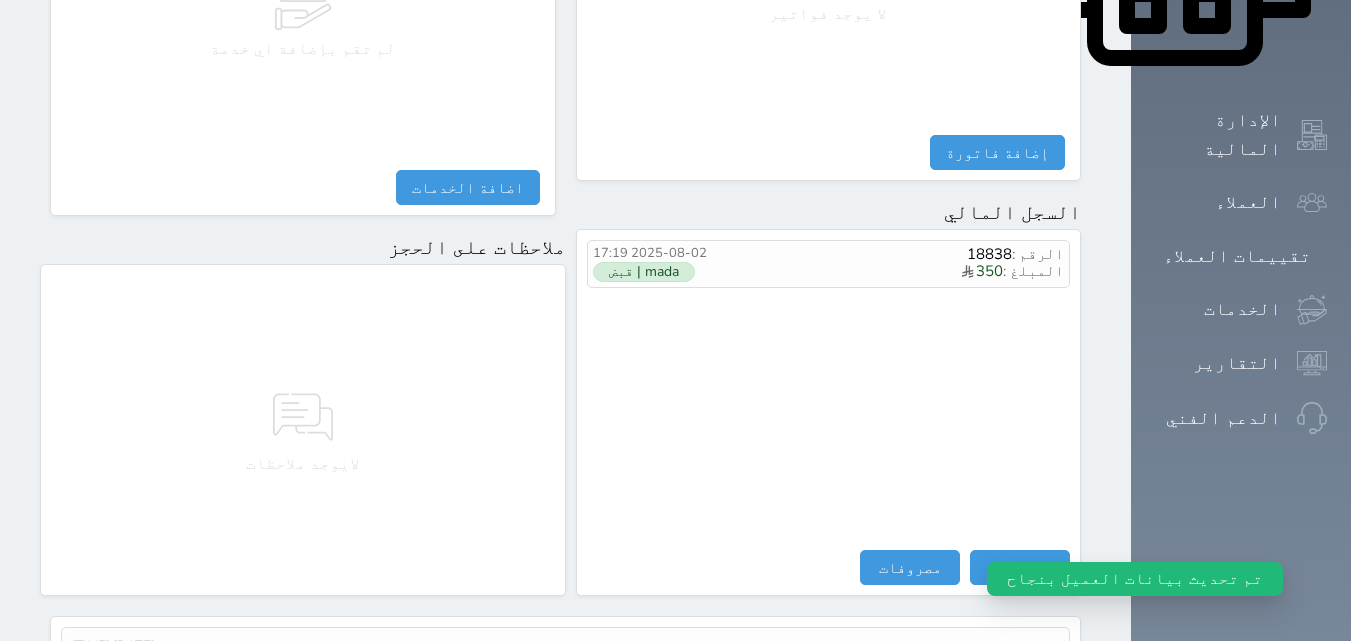 scroll, scrollTop: 1139, scrollLeft: 0, axis: vertical 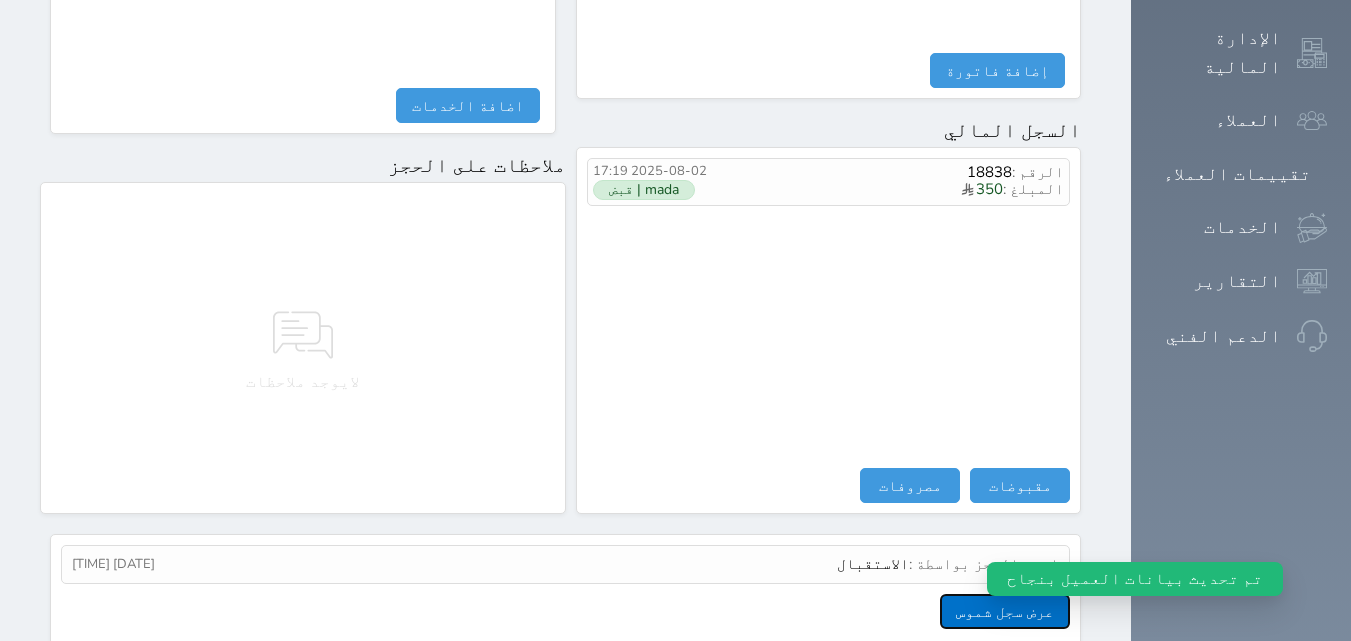 click on "عرض سجل شموس" at bounding box center (1005, 611) 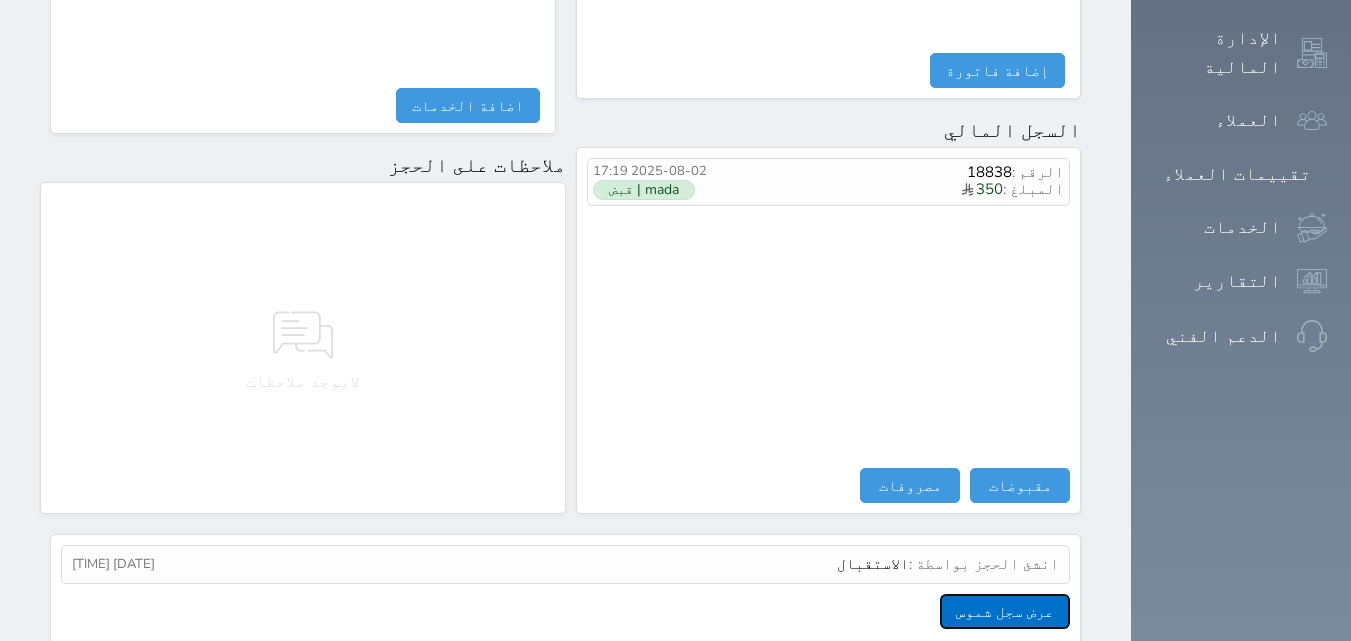 click on "عرض سجل شموس" at bounding box center [1005, 611] 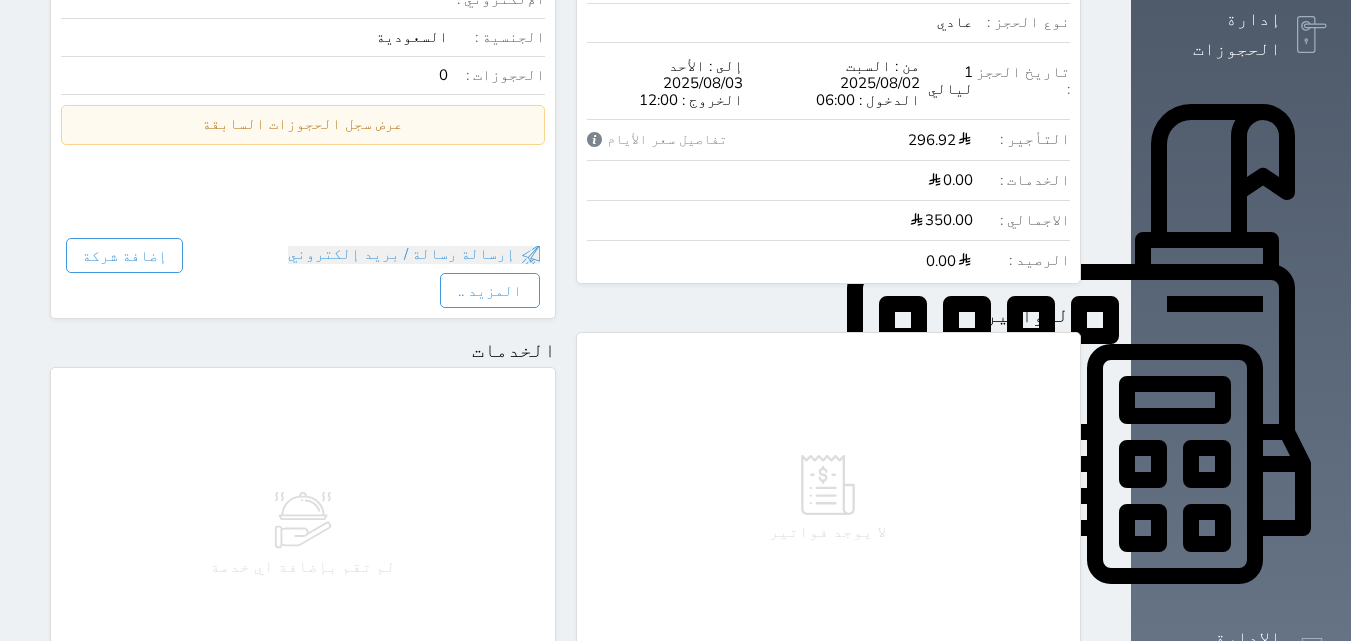 scroll, scrollTop: 0, scrollLeft: 0, axis: both 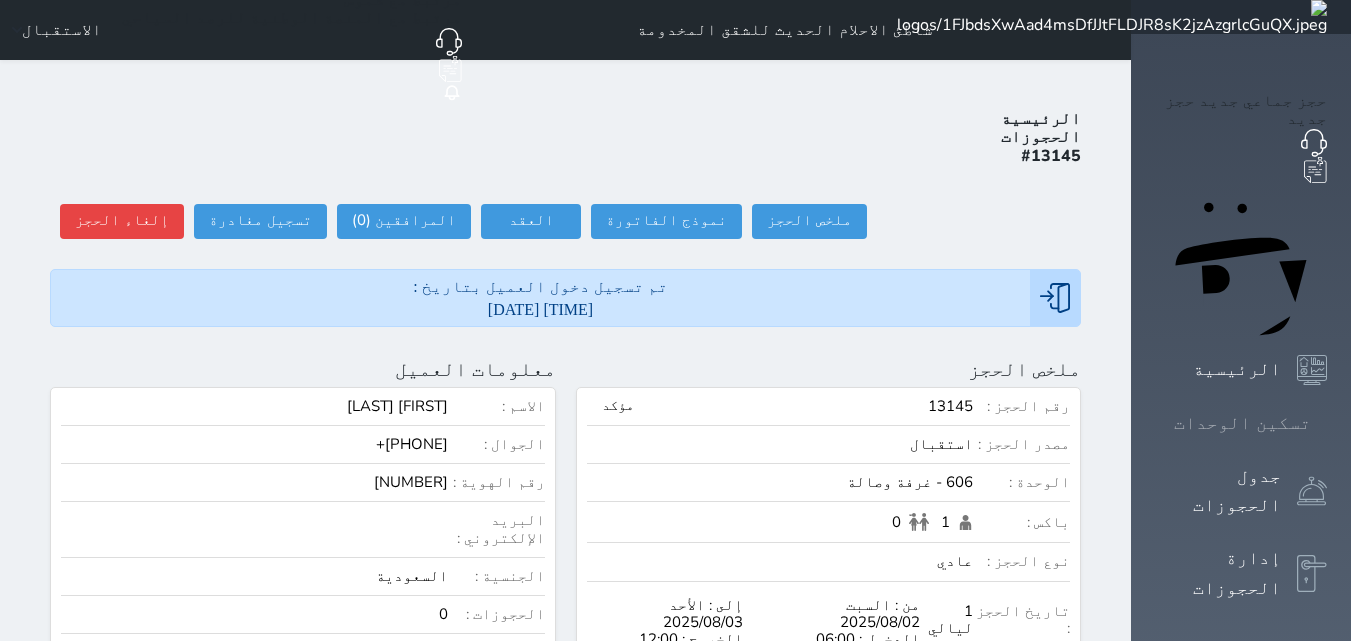click on "تسكين الوحدات" at bounding box center [1241, 423] 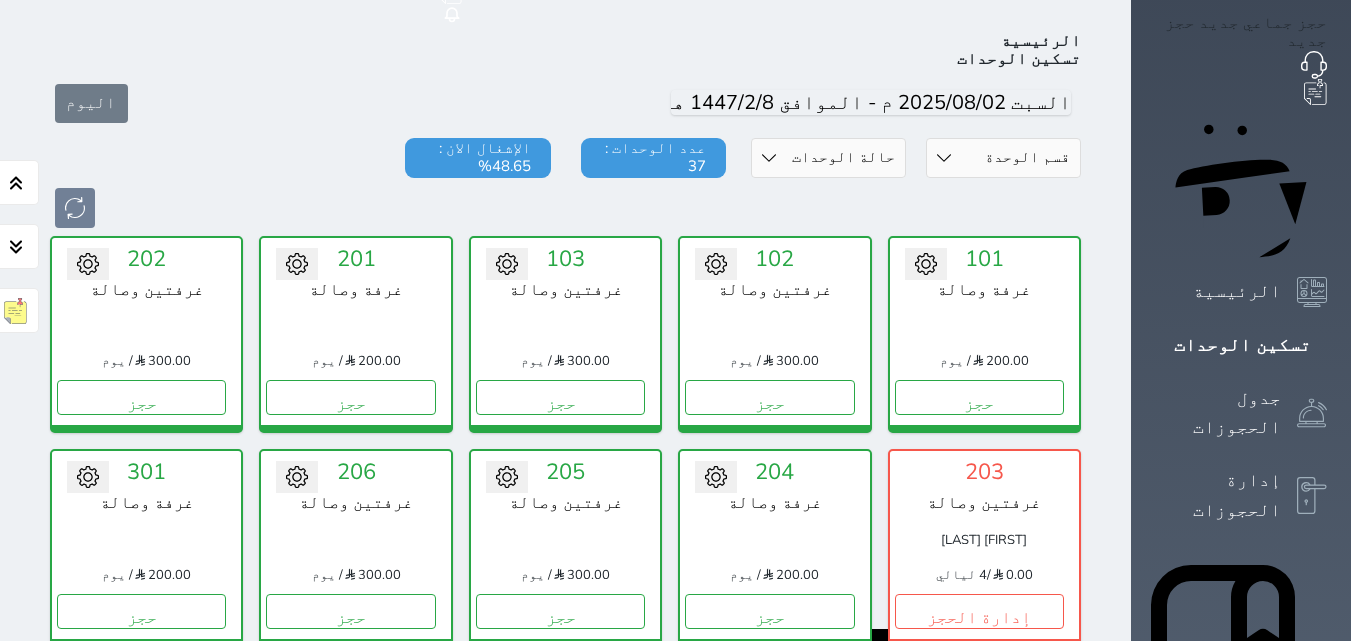 scroll, scrollTop: 678, scrollLeft: 0, axis: vertical 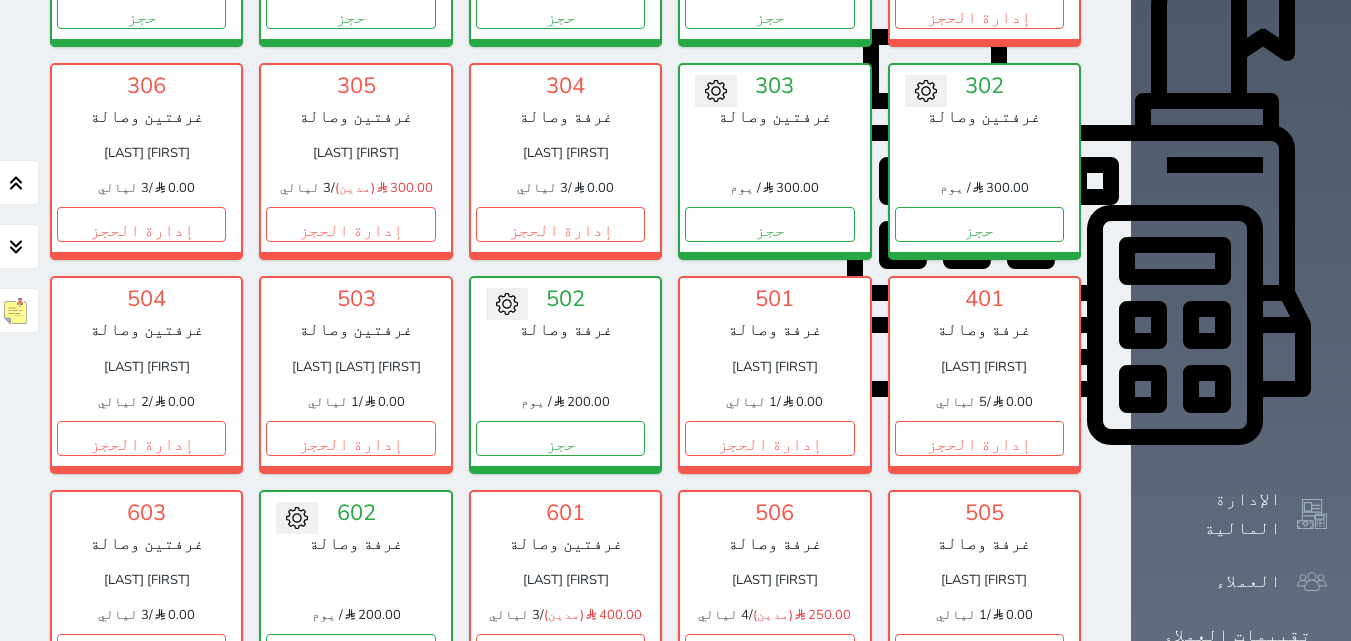 click on "إدارة الحجز" at bounding box center [560, 864] 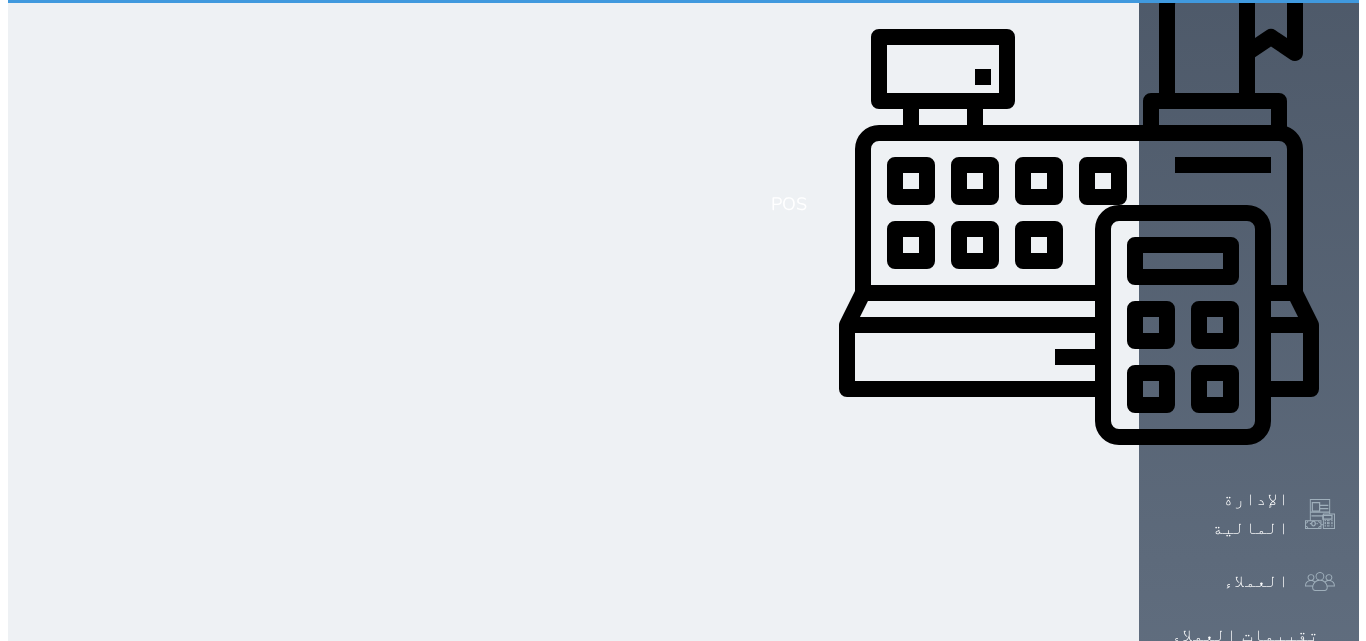 scroll, scrollTop: 0, scrollLeft: 0, axis: both 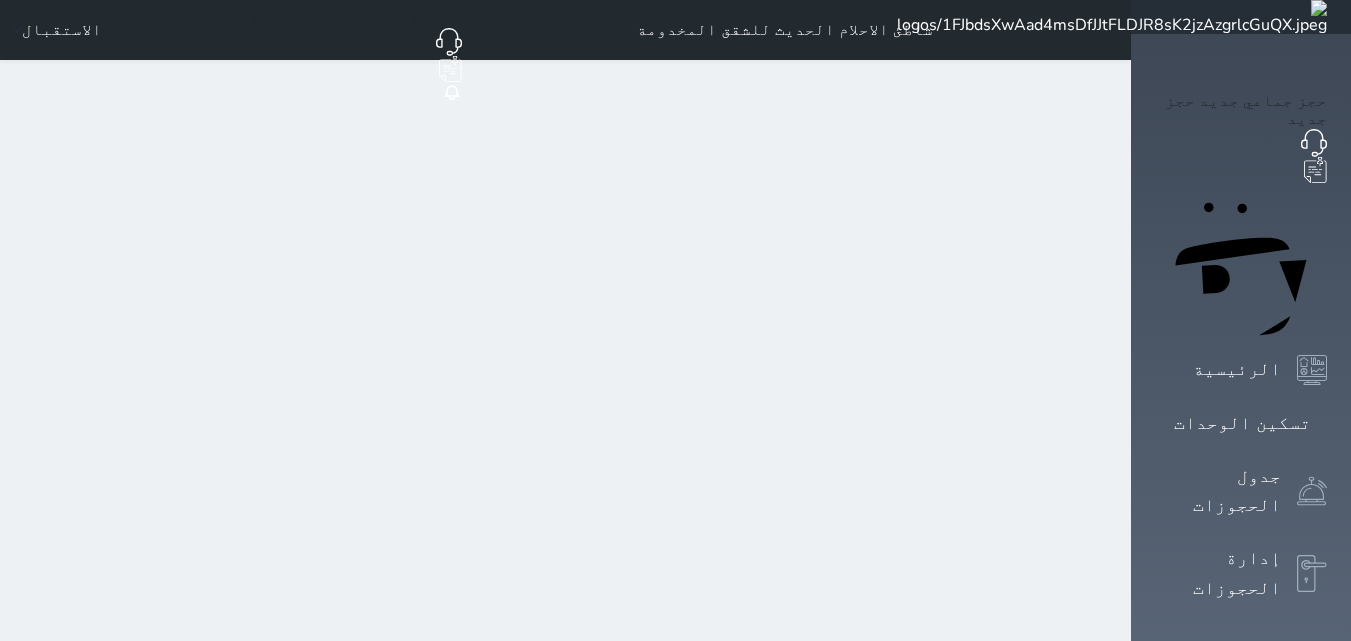 select on "1" 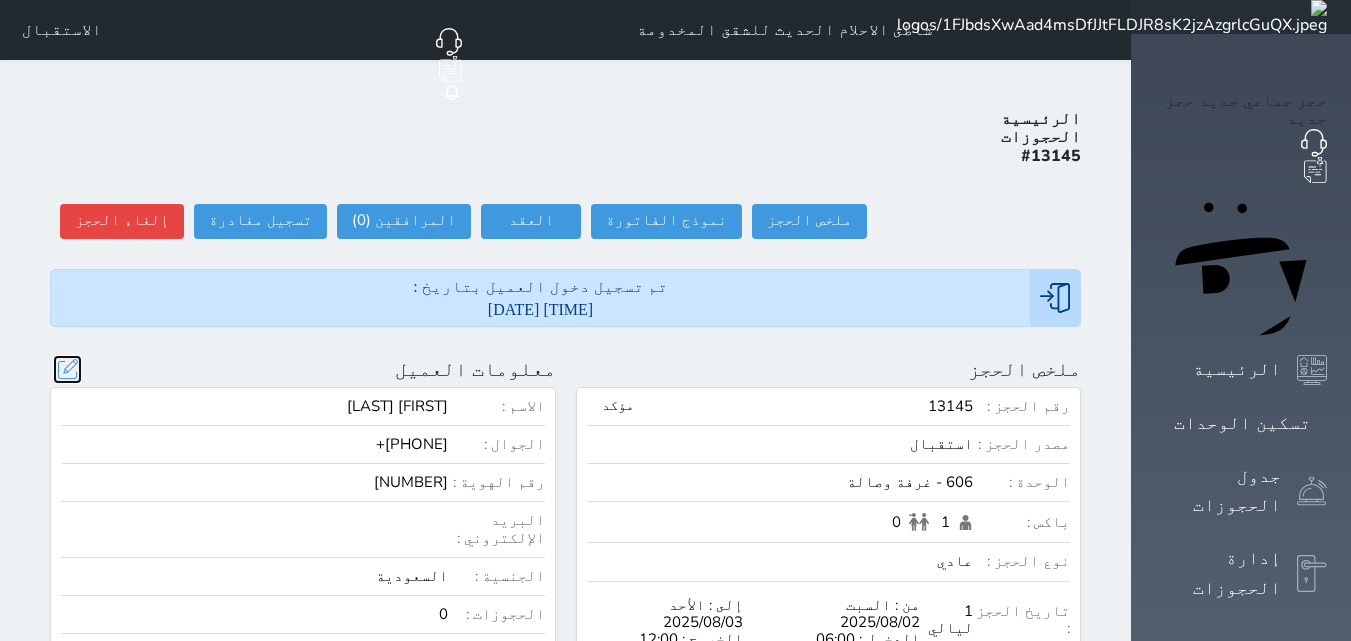 click at bounding box center [67, 369] 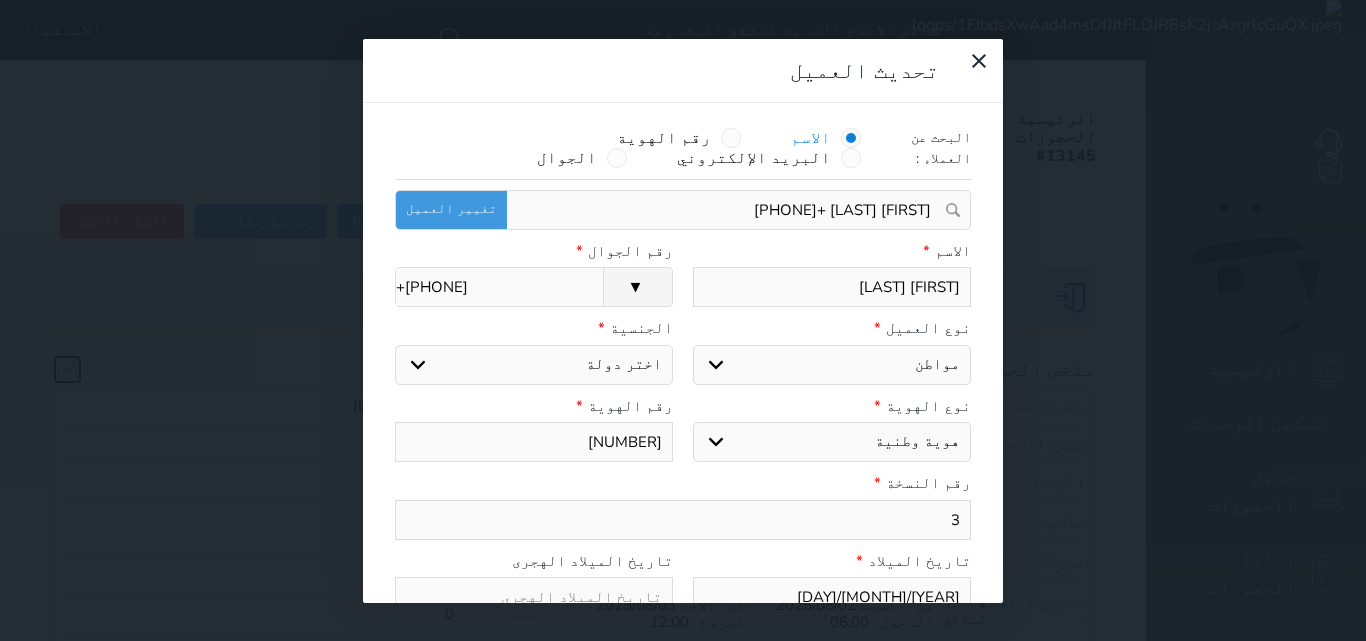 select on "113" 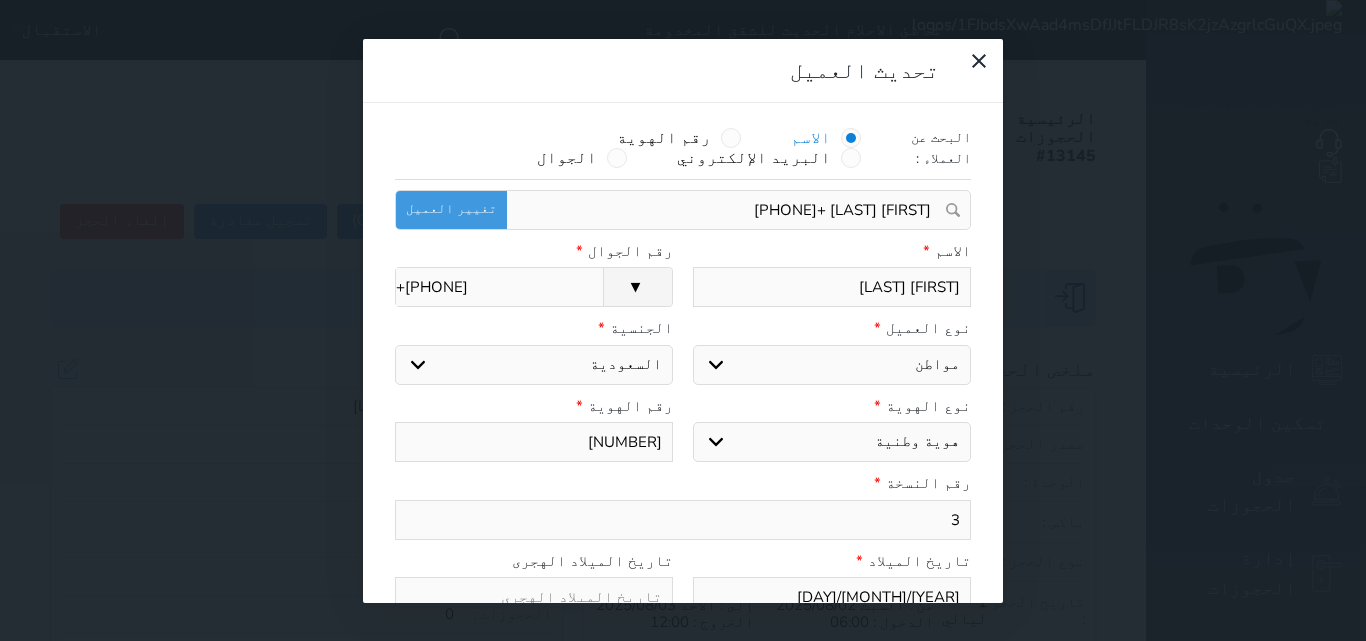 click on "نايف بن صالح الزهراني" at bounding box center (832, 287) 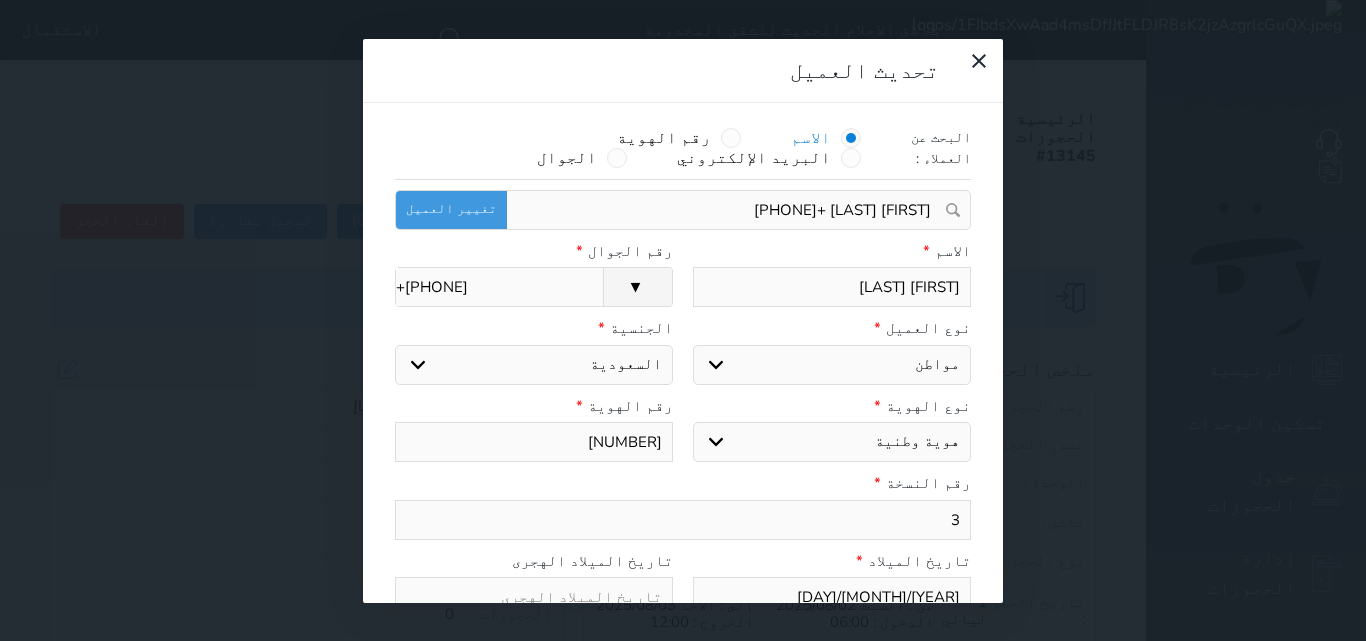 type on "[FIRST] بن [LAST] [LAST]" 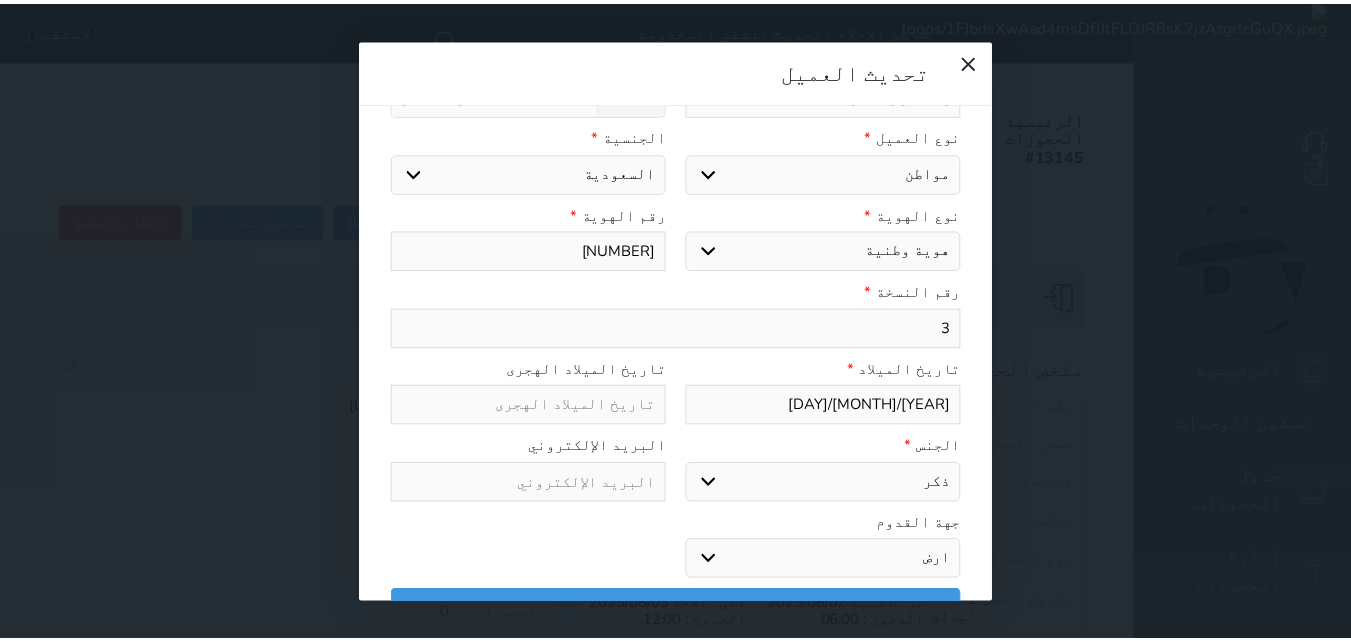 scroll, scrollTop: 200, scrollLeft: 0, axis: vertical 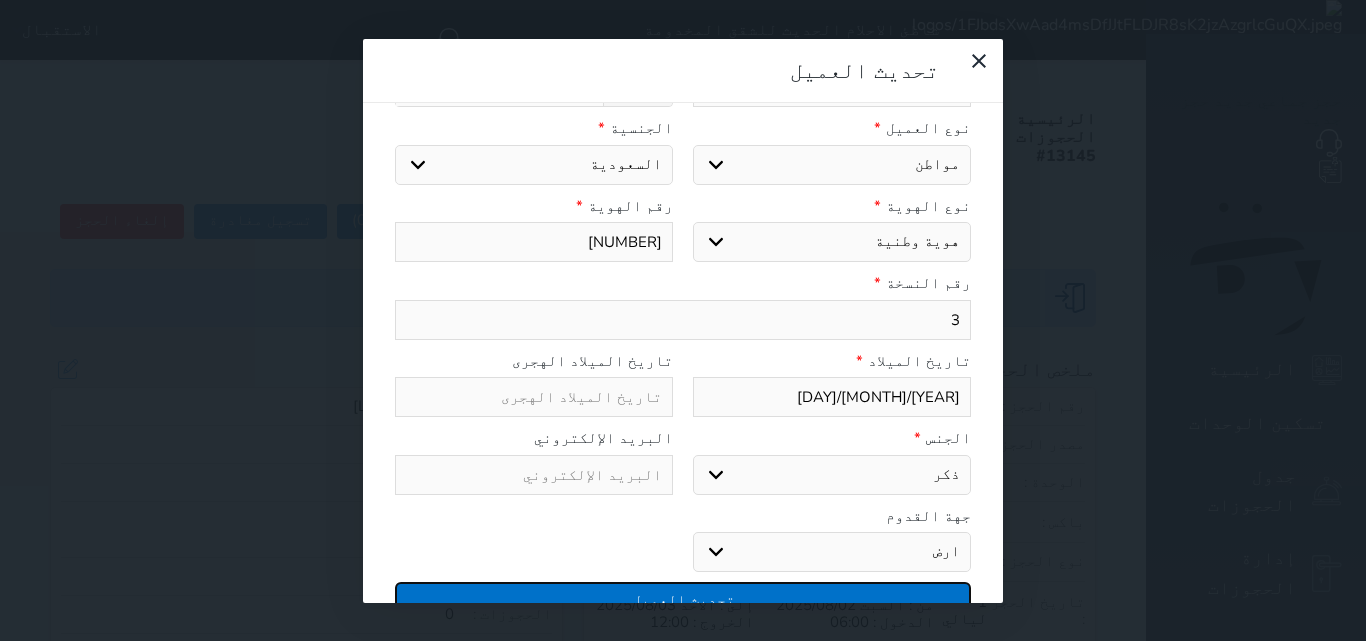 click on "تحديث العميل" at bounding box center (683, 599) 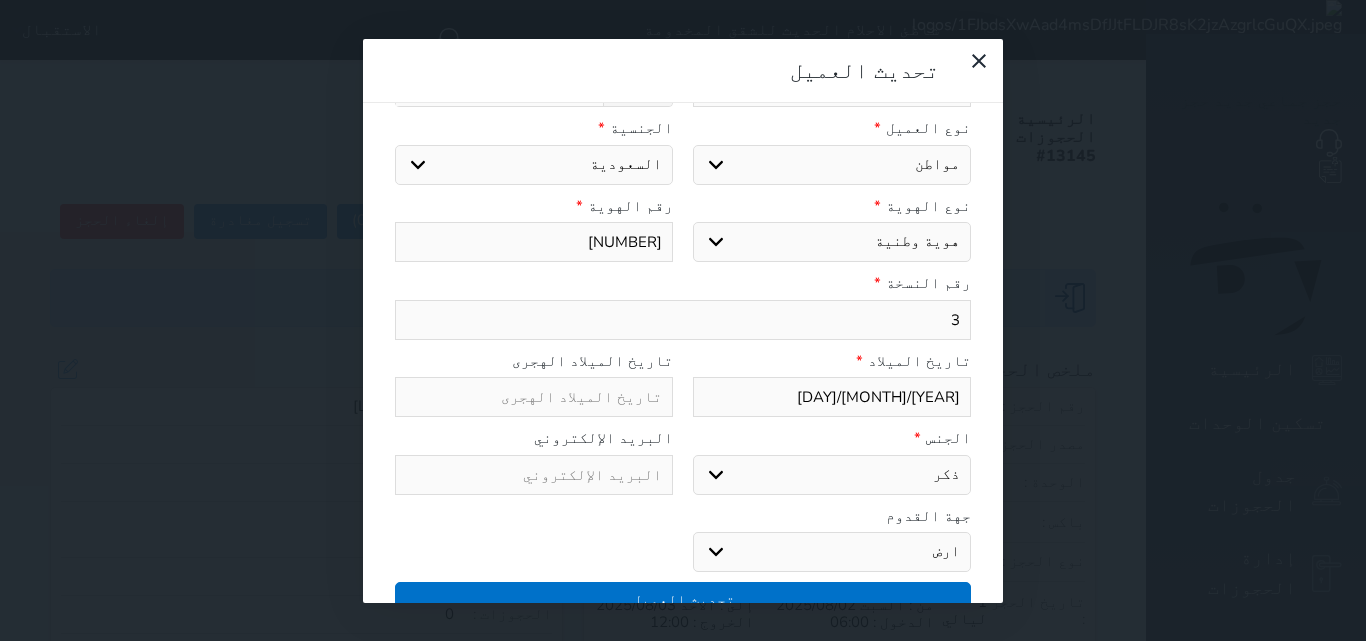 type on "نايف بن صالح الزهراني +966540028866" 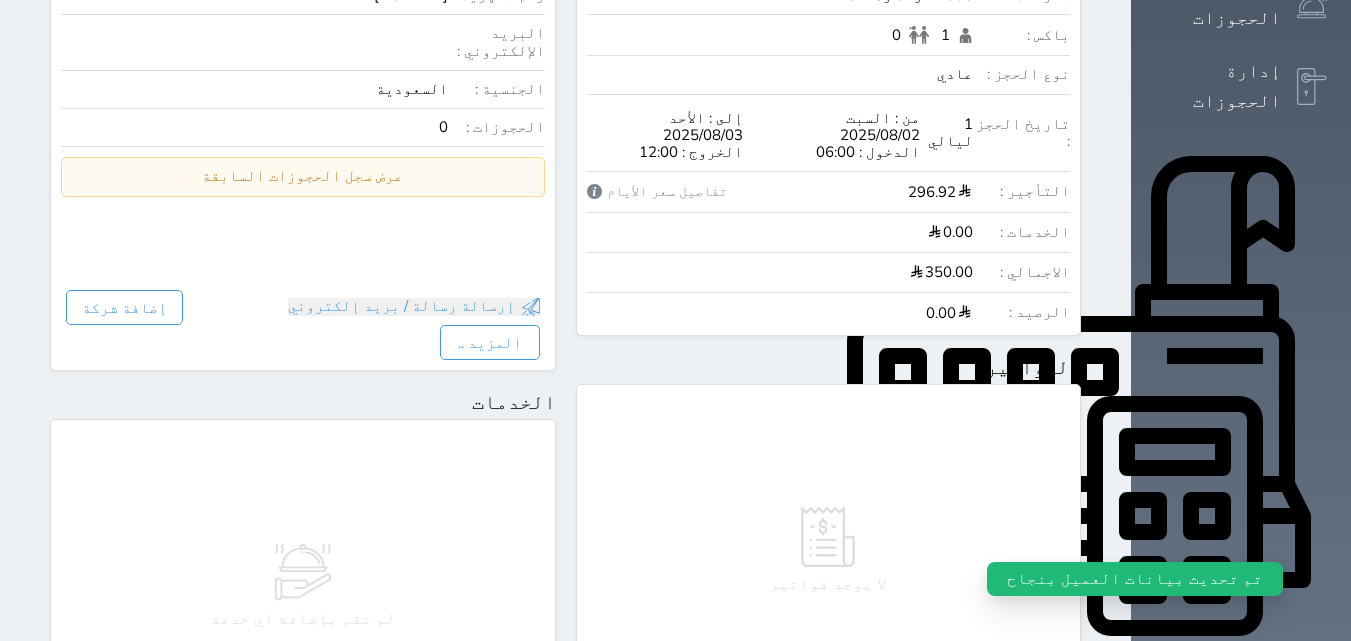 scroll, scrollTop: 1139, scrollLeft: 0, axis: vertical 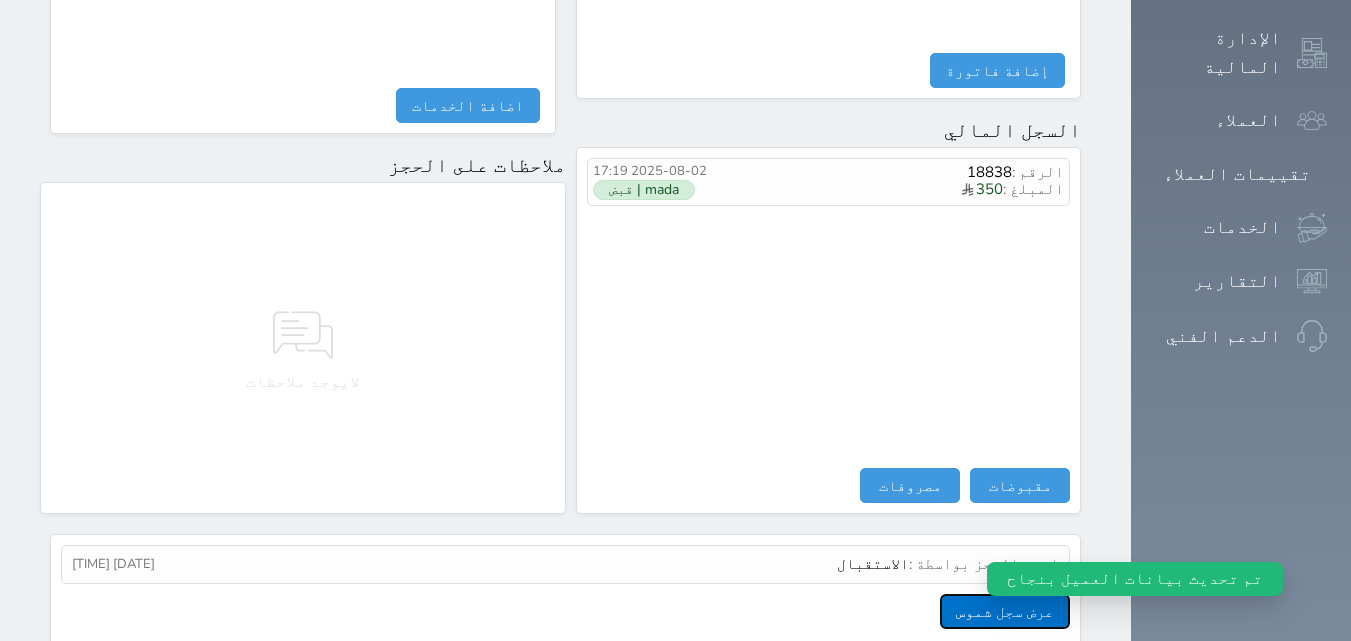 click on "عرض سجل شموس" at bounding box center [1005, 611] 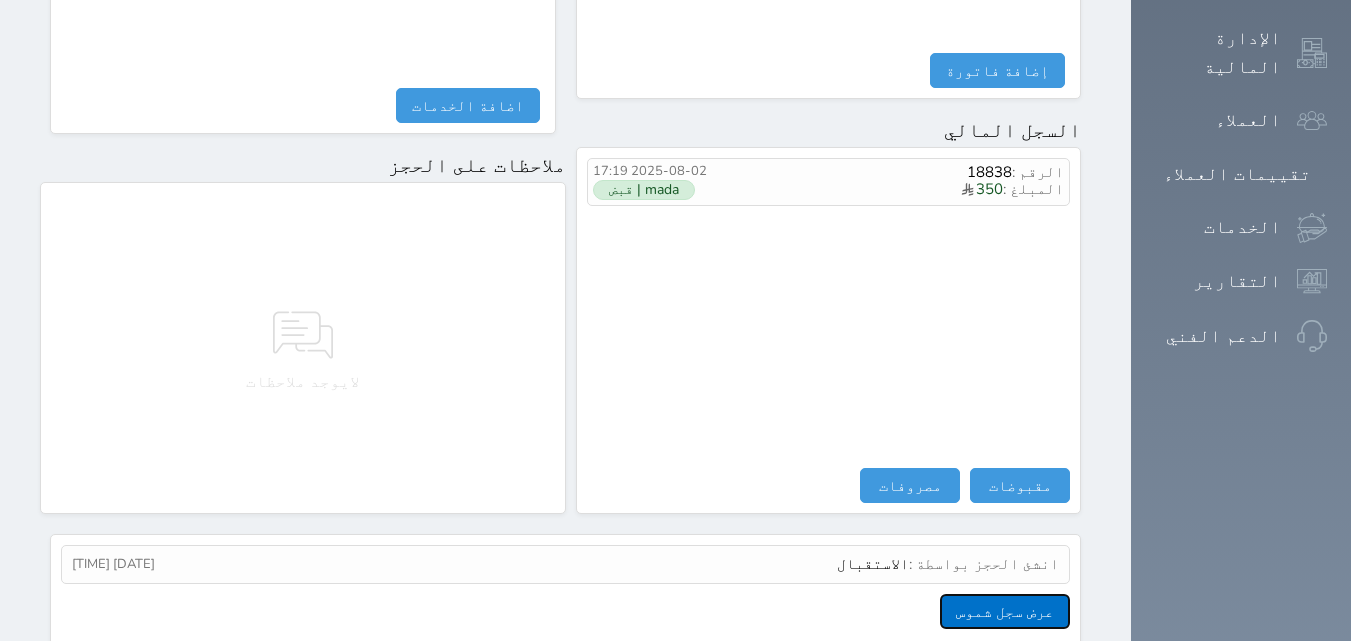 click on "عرض سجل شموس" at bounding box center (1005, 611) 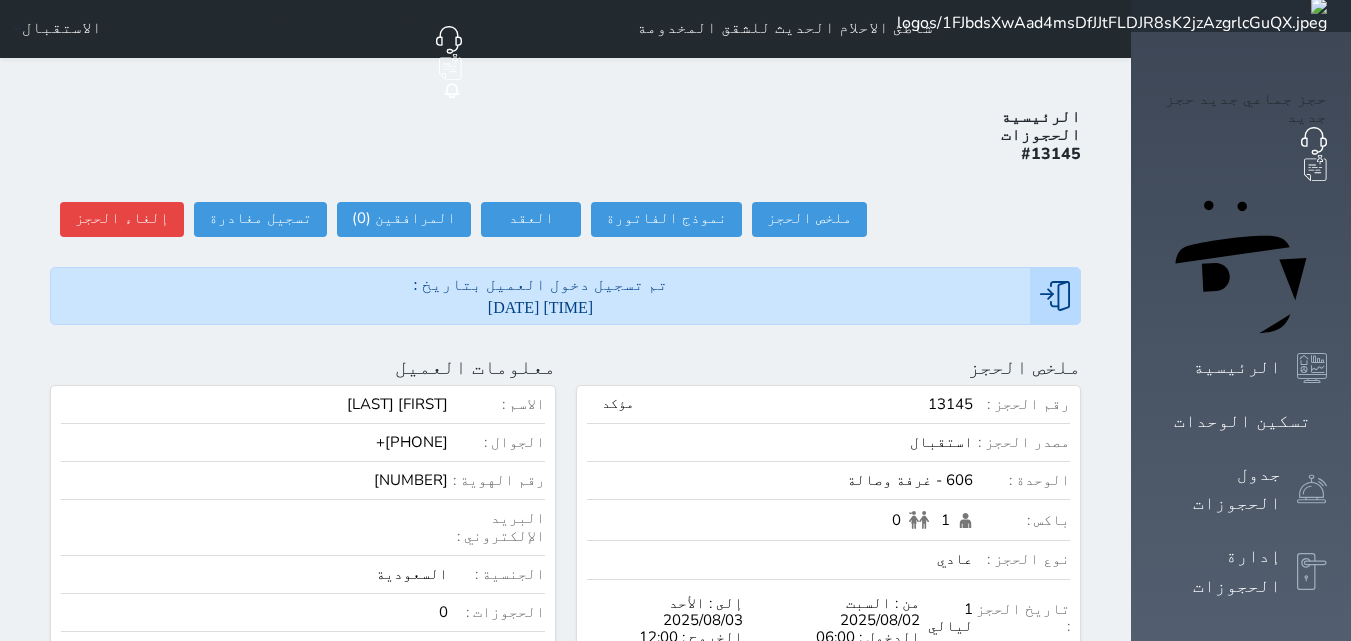 scroll, scrollTop: 0, scrollLeft: 0, axis: both 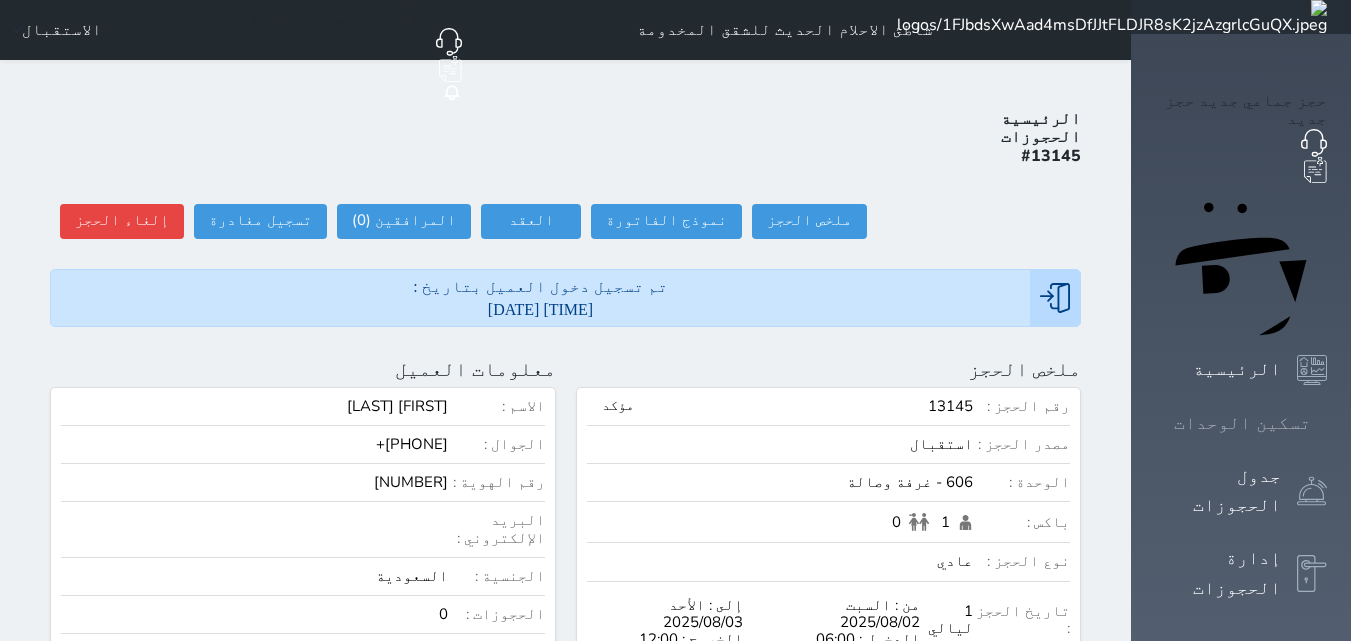 click 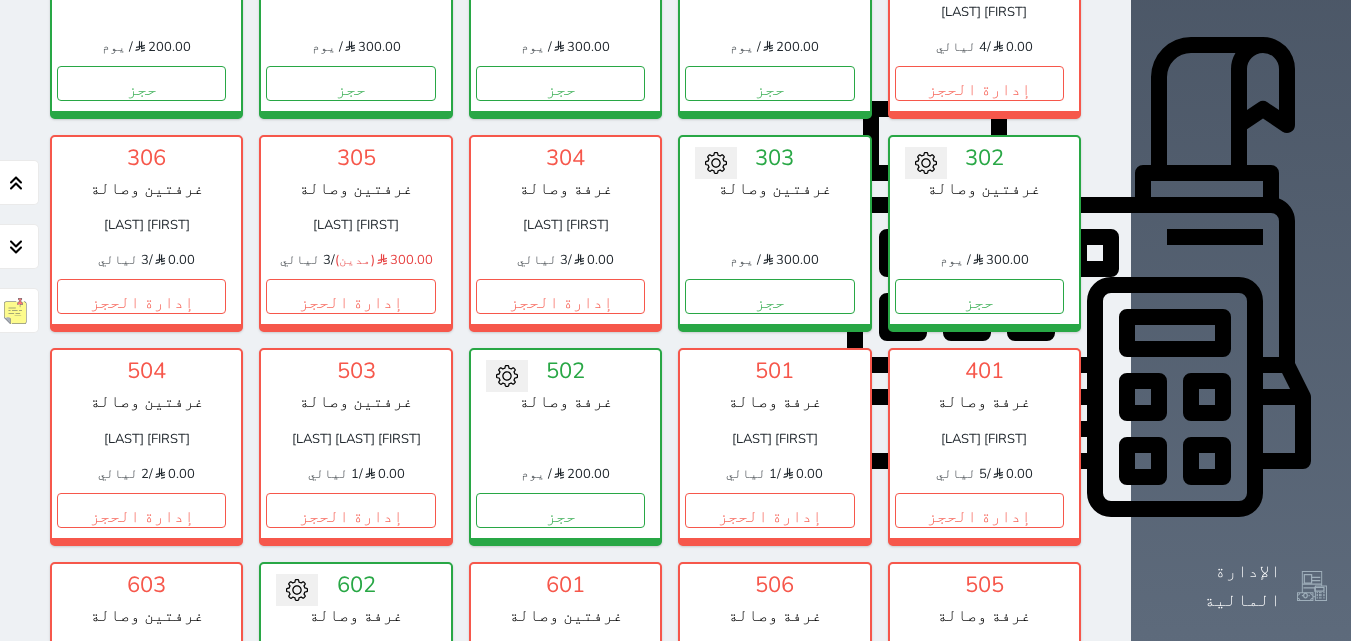 scroll, scrollTop: 578, scrollLeft: 0, axis: vertical 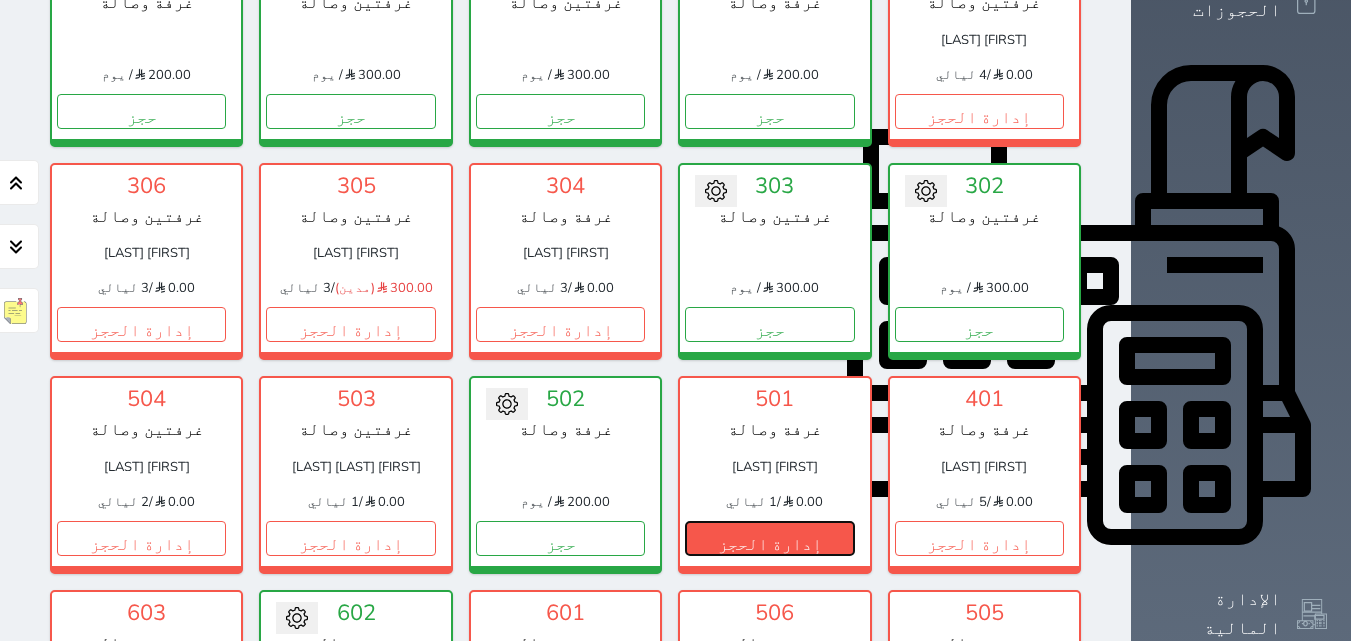 click on "إدارة الحجز" at bounding box center [769, 538] 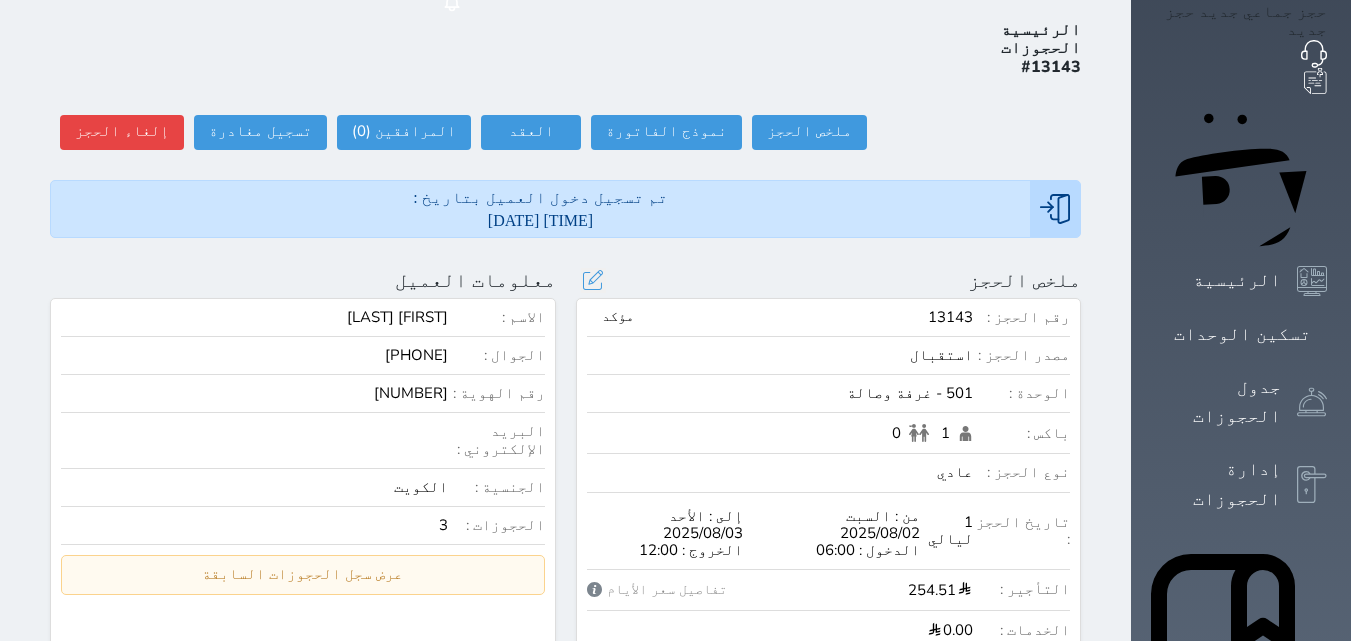 scroll, scrollTop: 200, scrollLeft: 0, axis: vertical 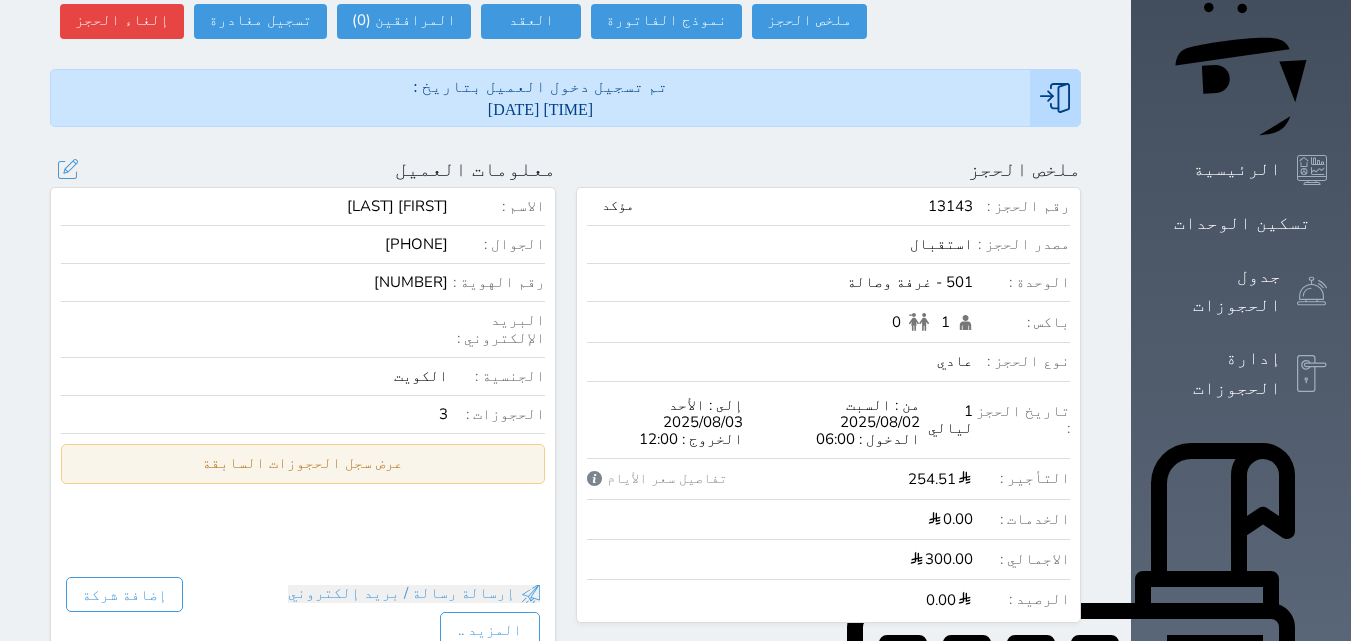 click on "عرض سجل الحجوزات السابقة" at bounding box center [303, 463] 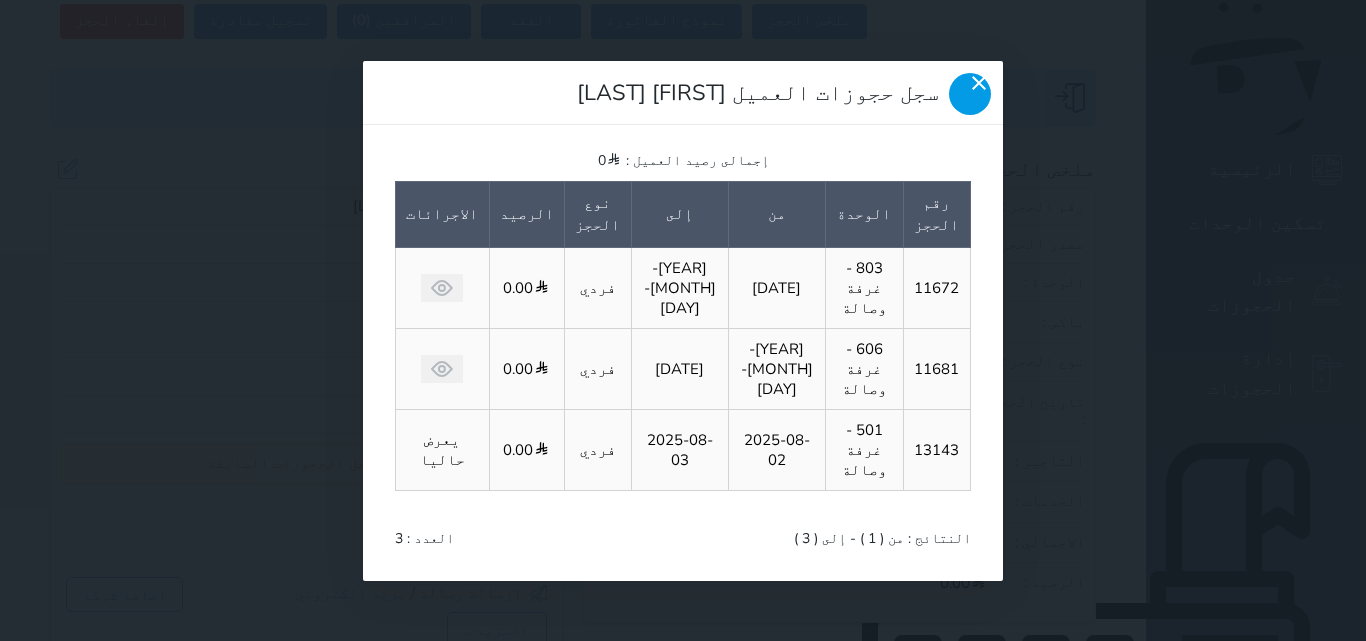 click 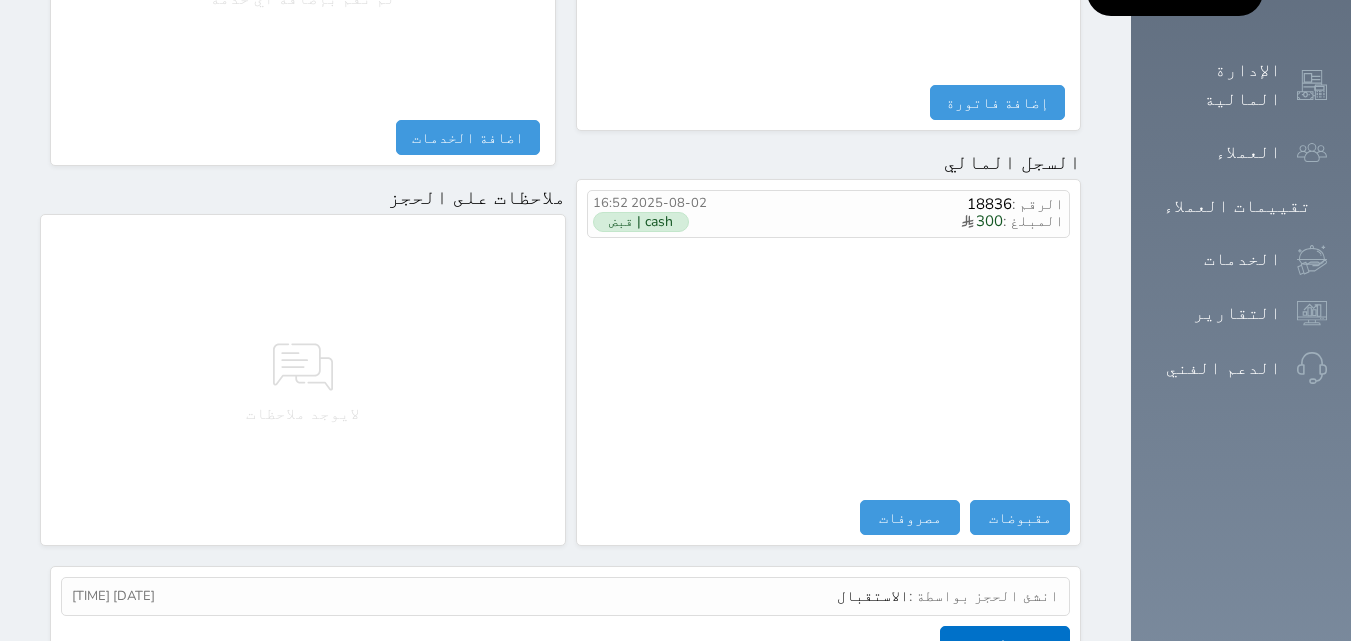 scroll, scrollTop: 1139, scrollLeft: 0, axis: vertical 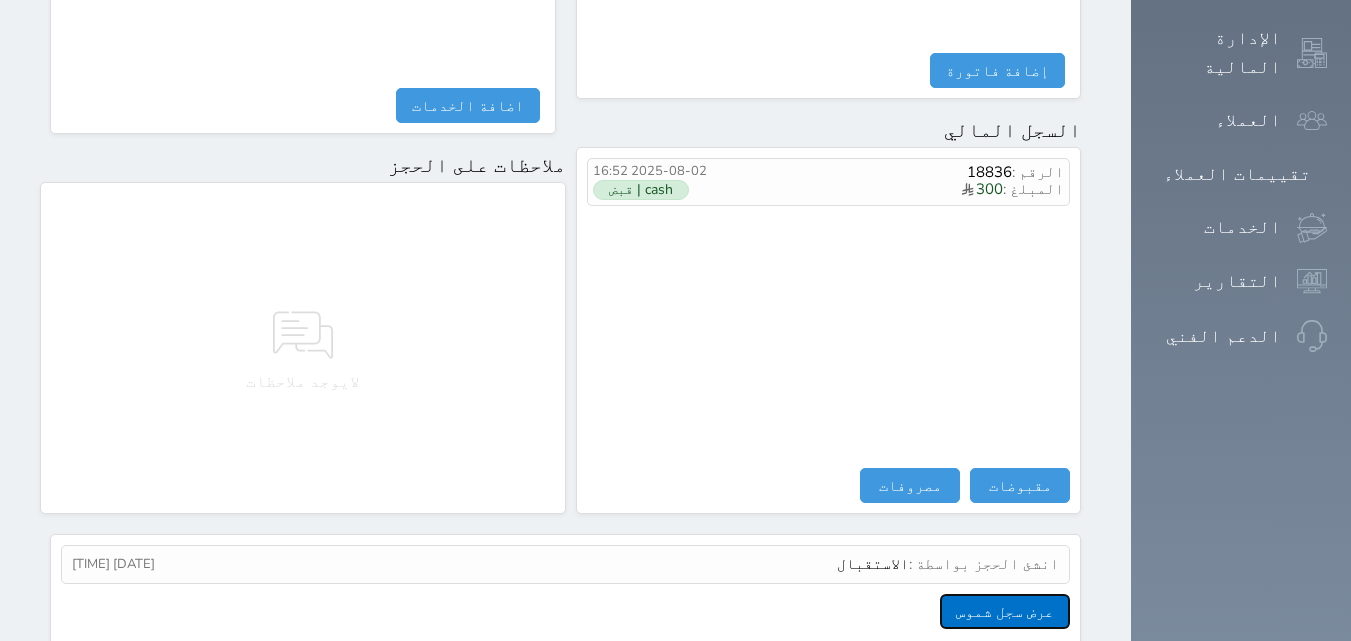 click on "عرض سجل شموس" at bounding box center (1005, 611) 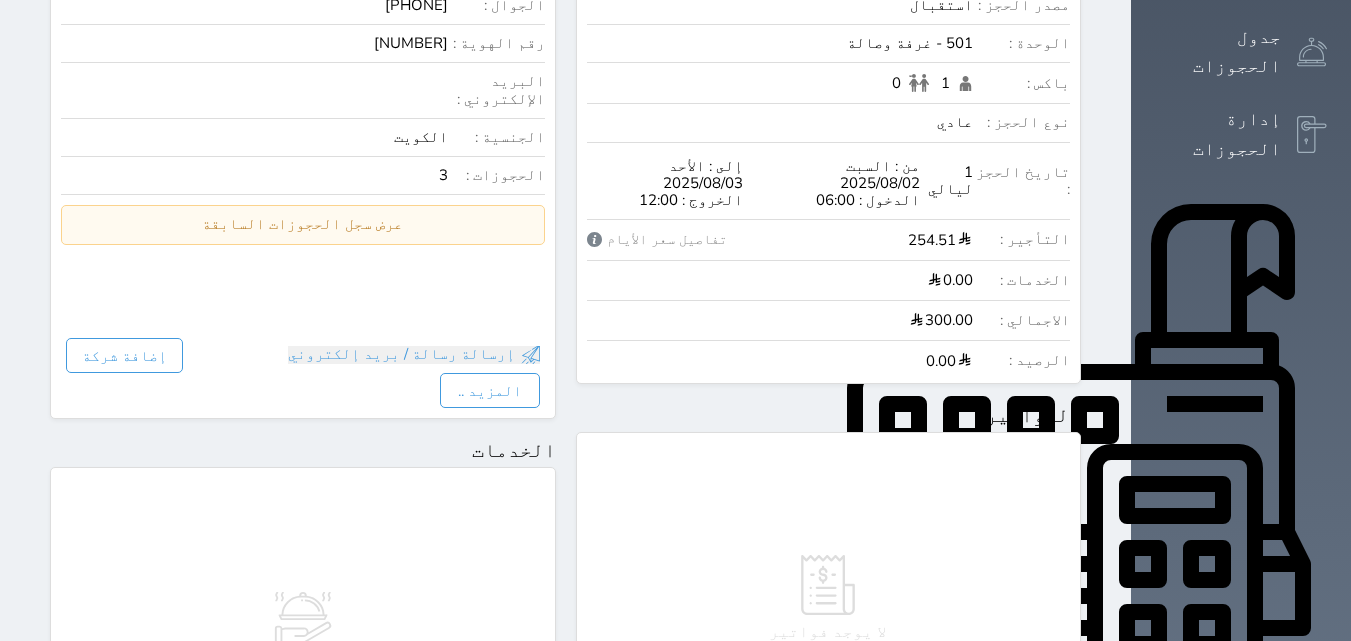 scroll, scrollTop: 39, scrollLeft: 0, axis: vertical 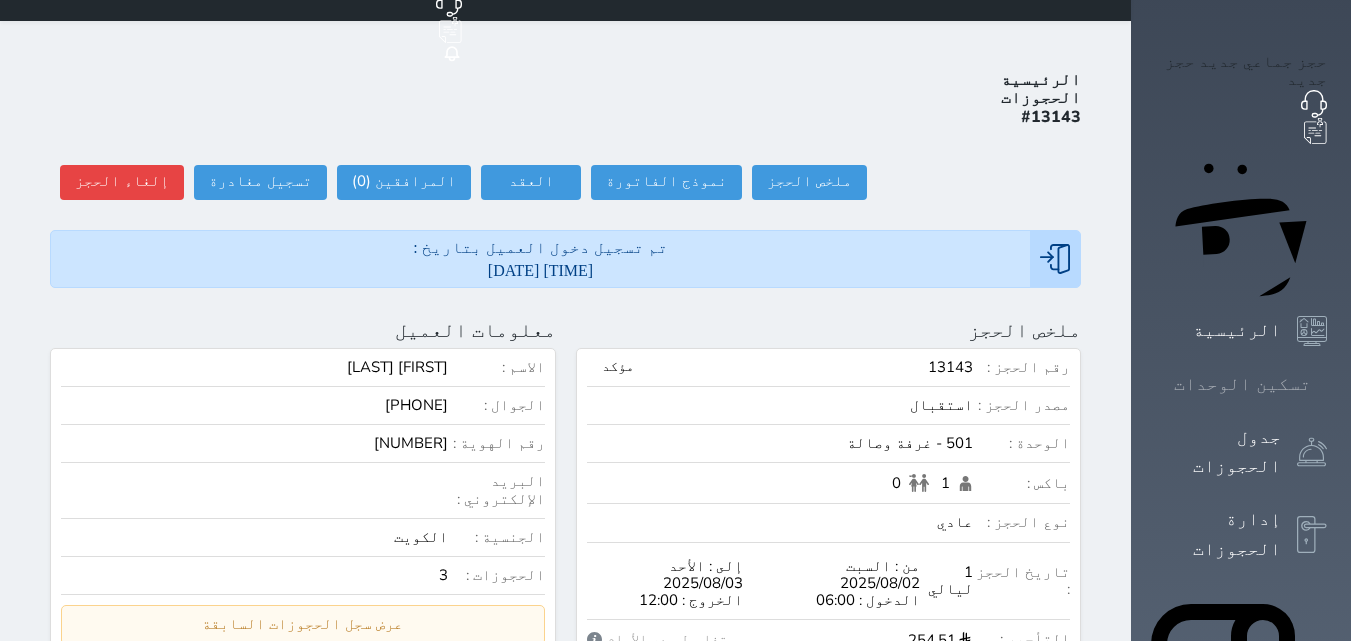 click 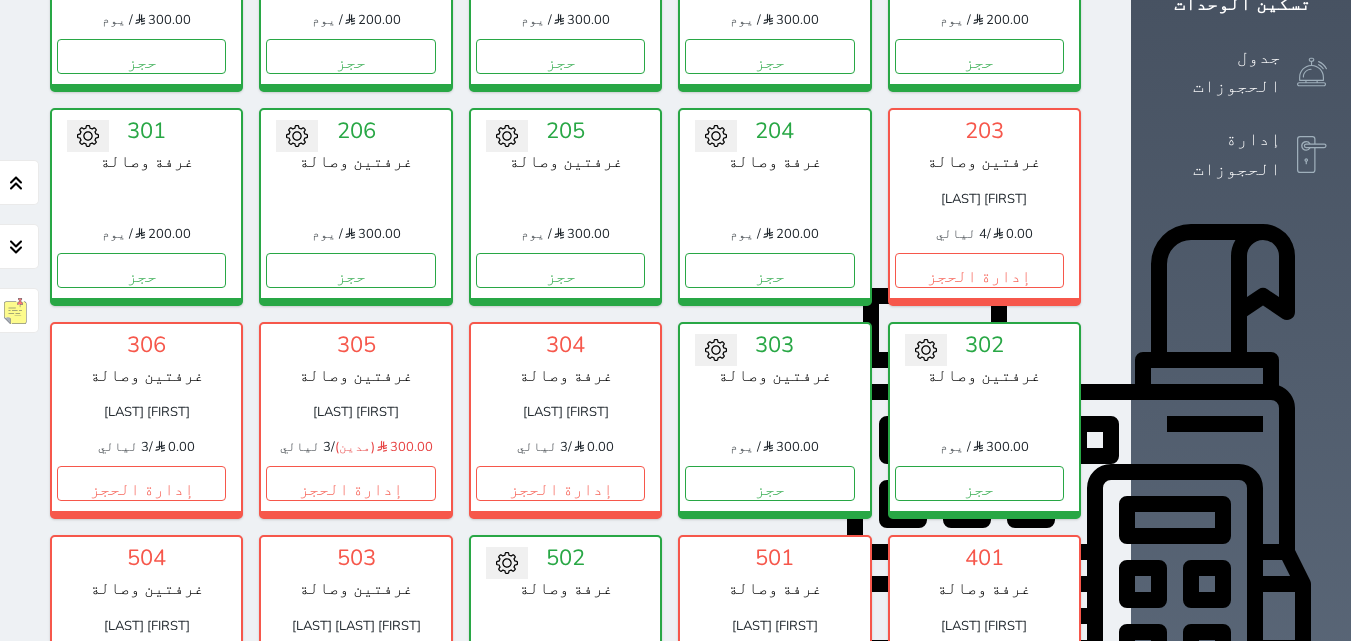 scroll, scrollTop: 578, scrollLeft: 0, axis: vertical 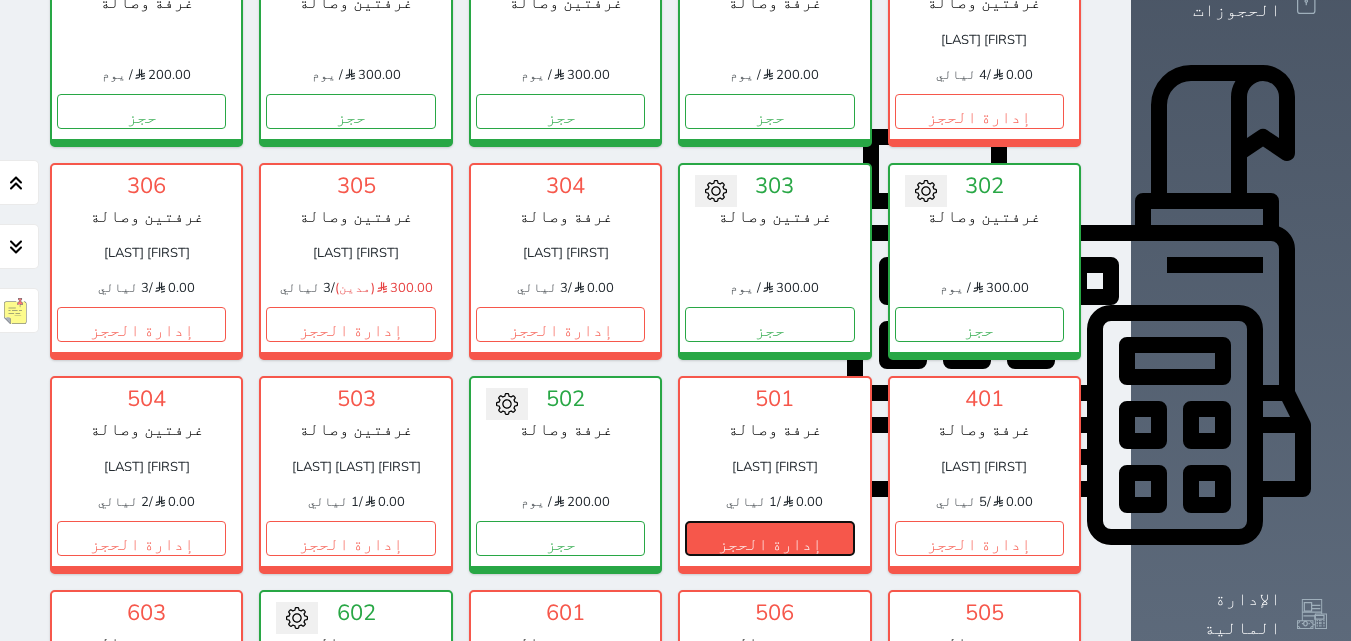 click on "إدارة الحجز" at bounding box center [769, 538] 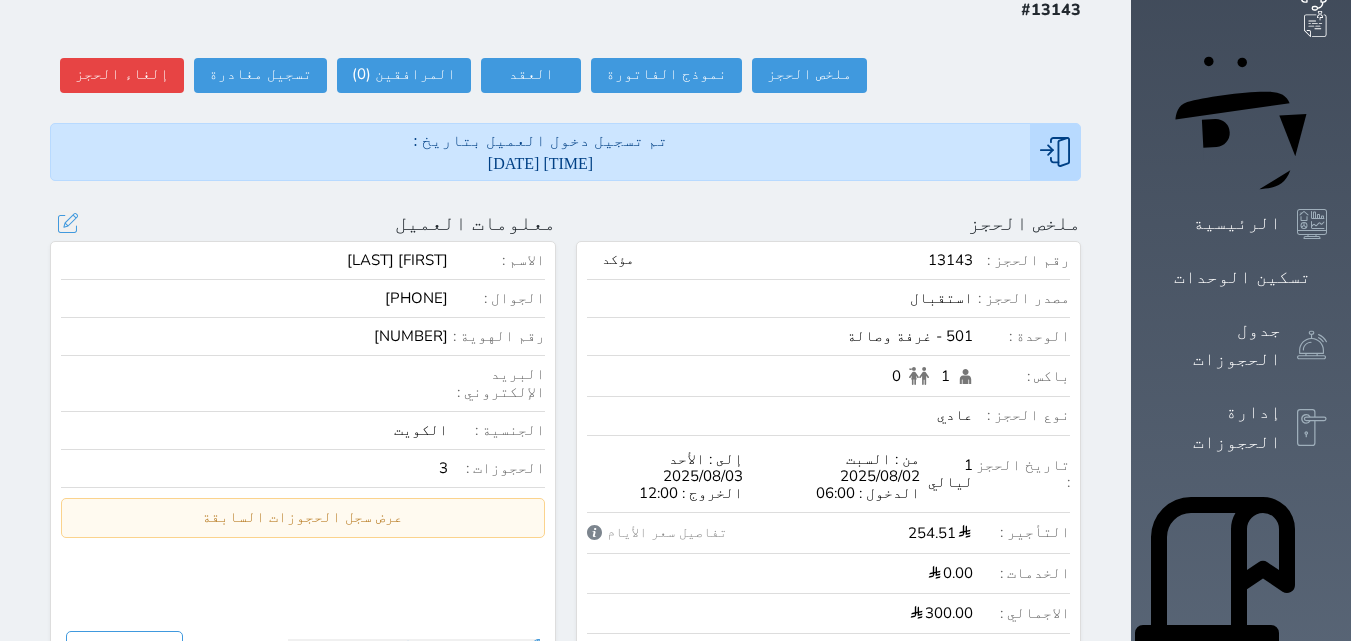 scroll, scrollTop: 100, scrollLeft: 0, axis: vertical 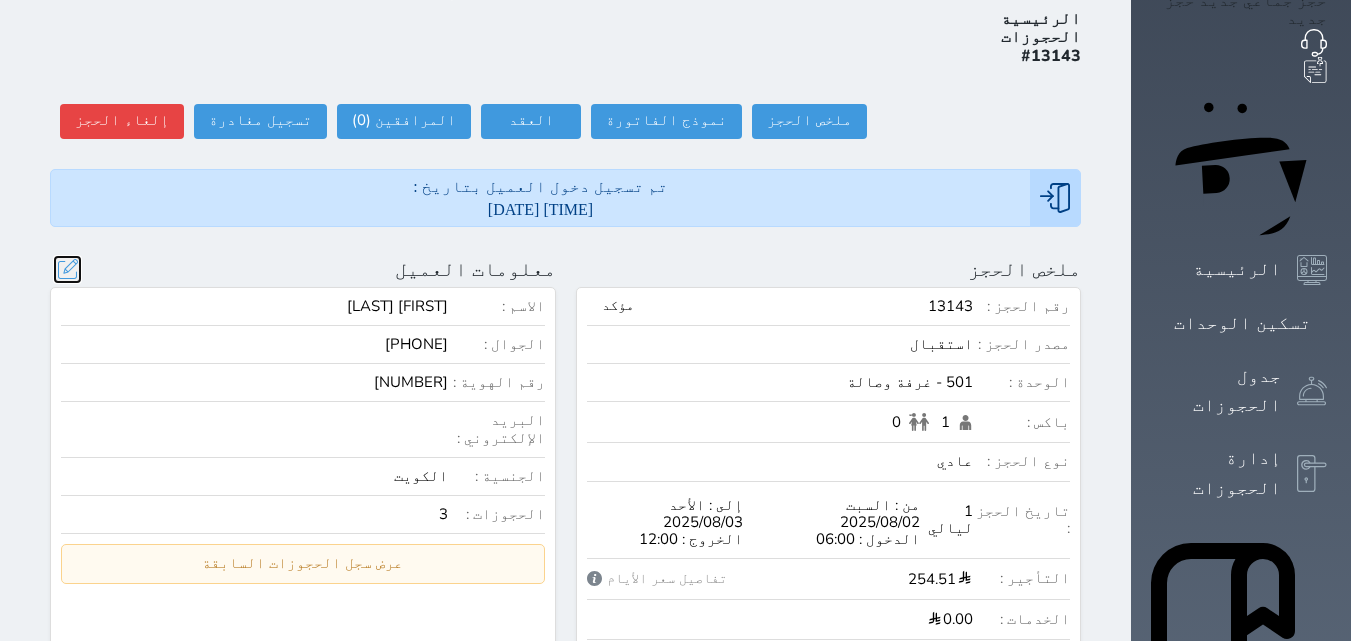 click at bounding box center (67, 269) 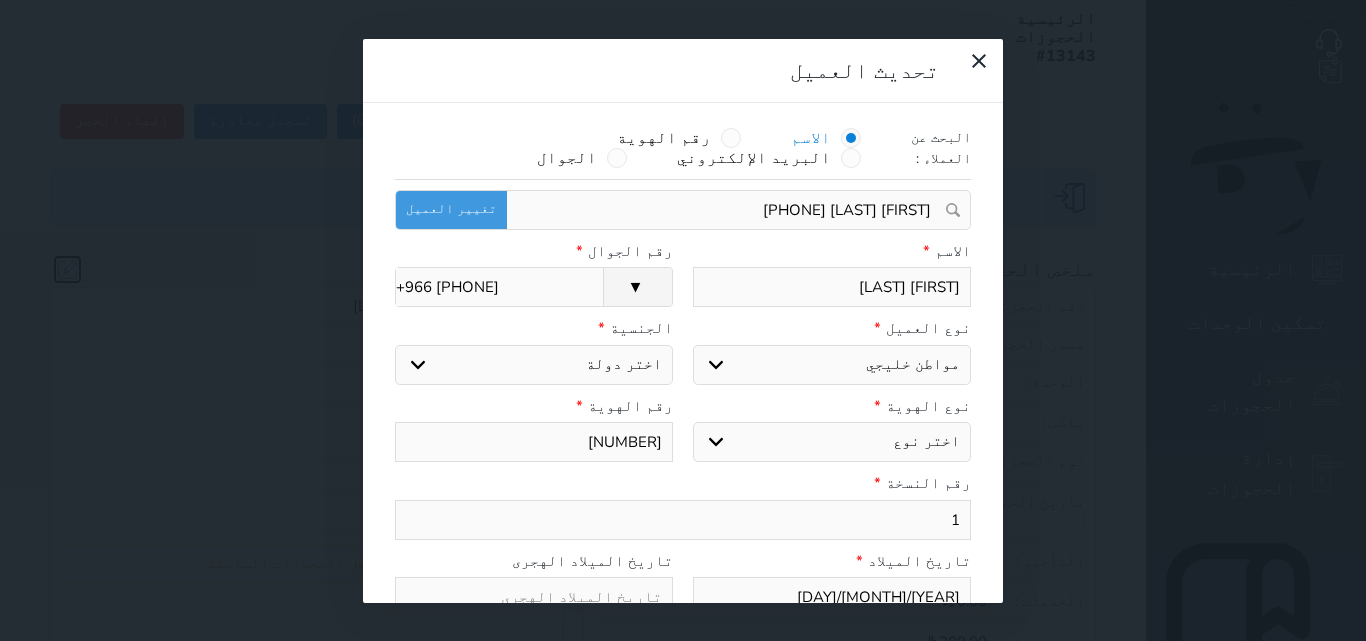 select on "3" 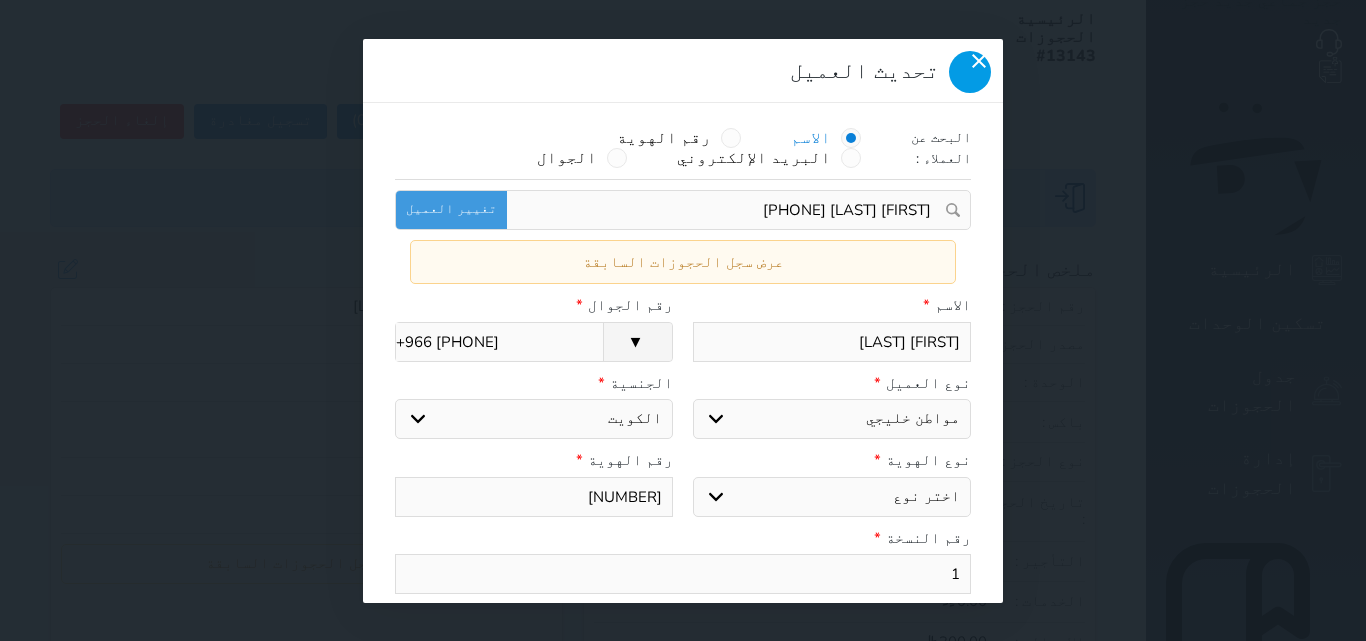 click 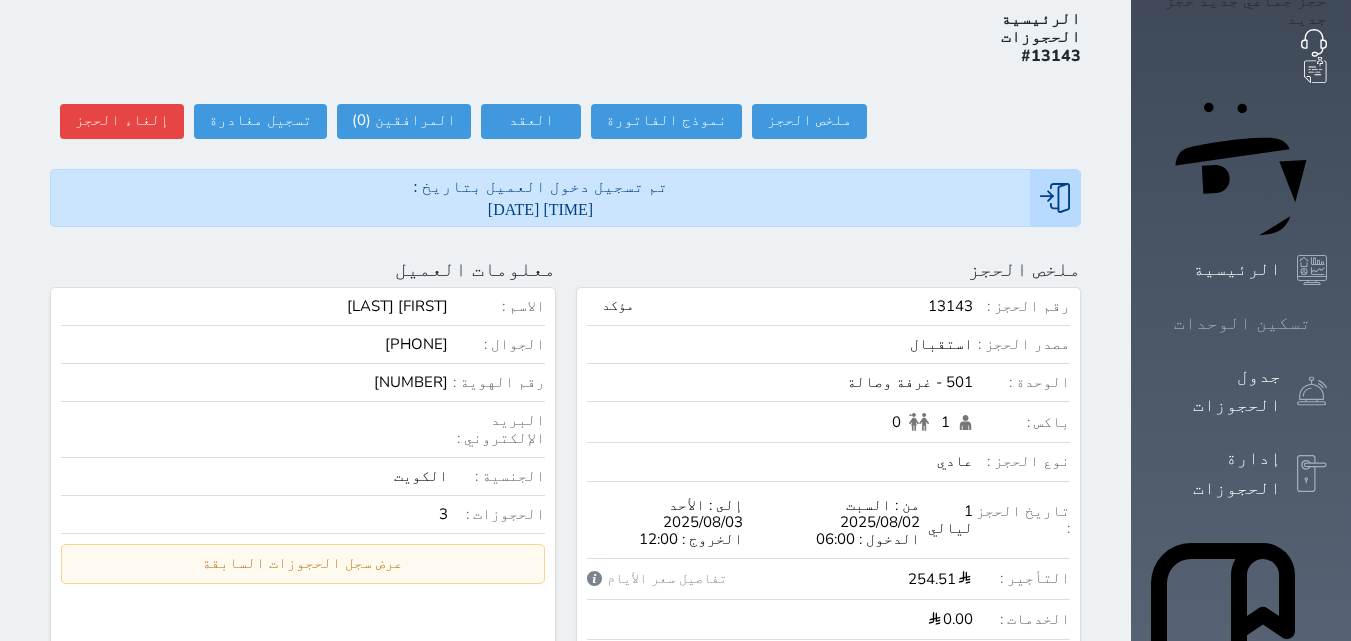 click 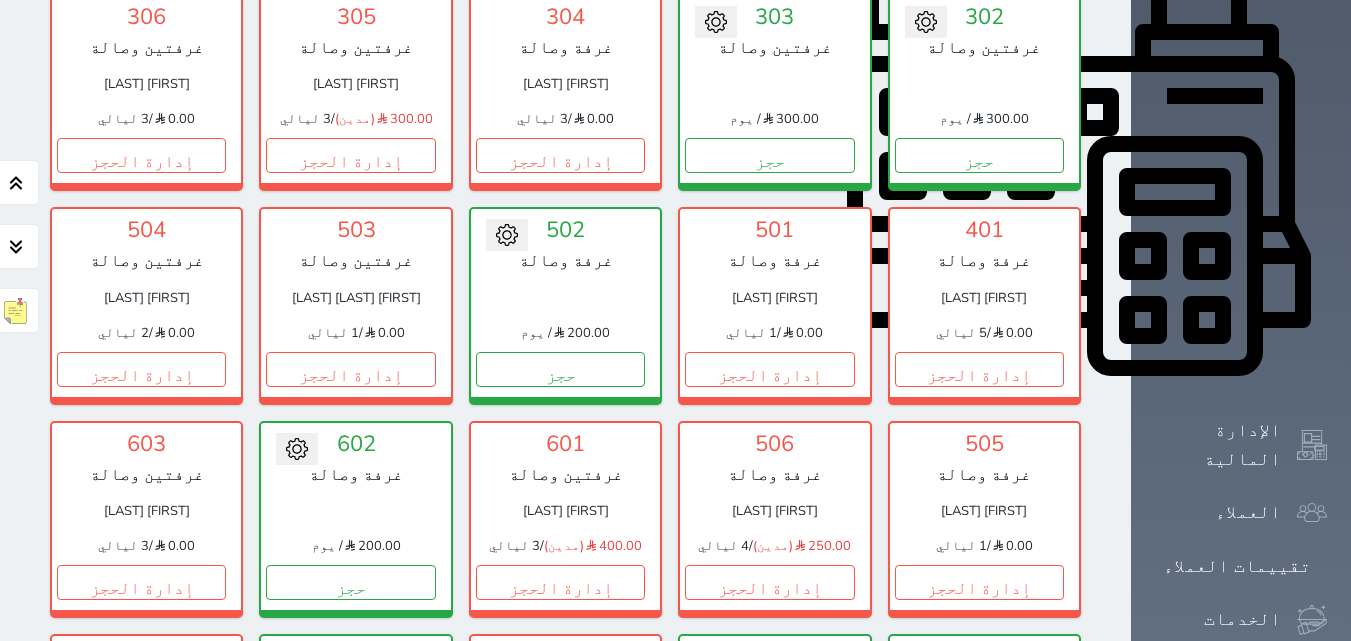 scroll, scrollTop: 778, scrollLeft: 0, axis: vertical 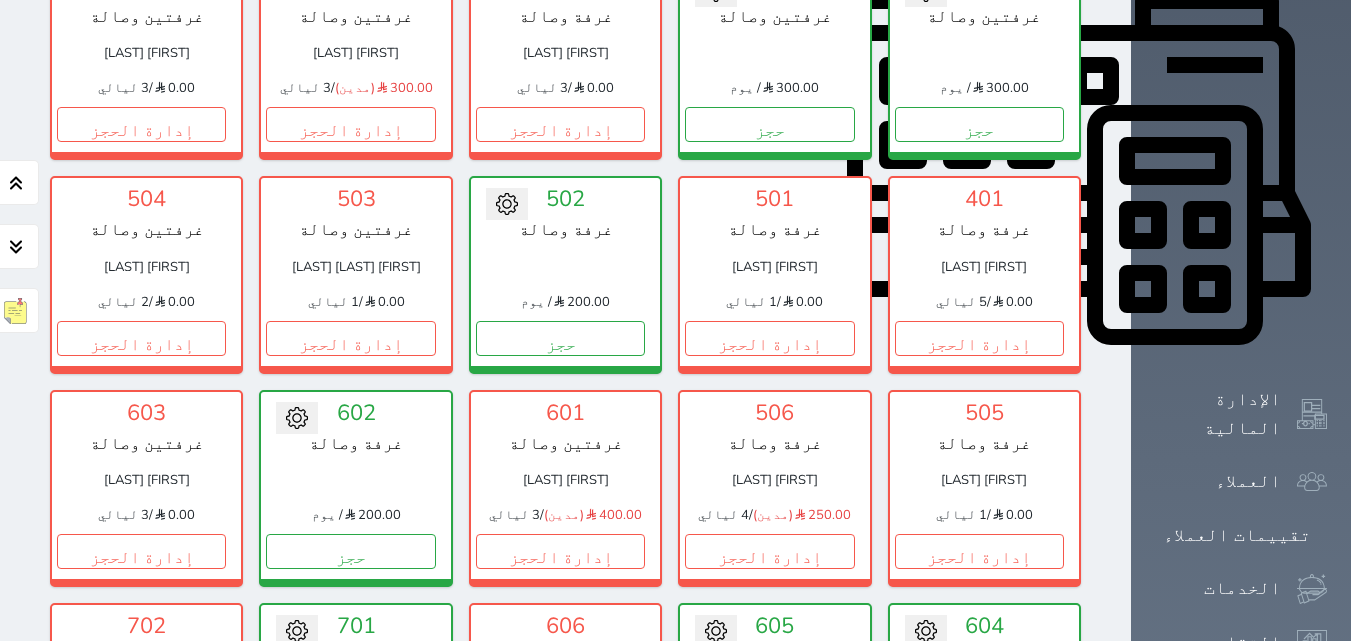 click on "إدارة الحجز" at bounding box center [560, 764] 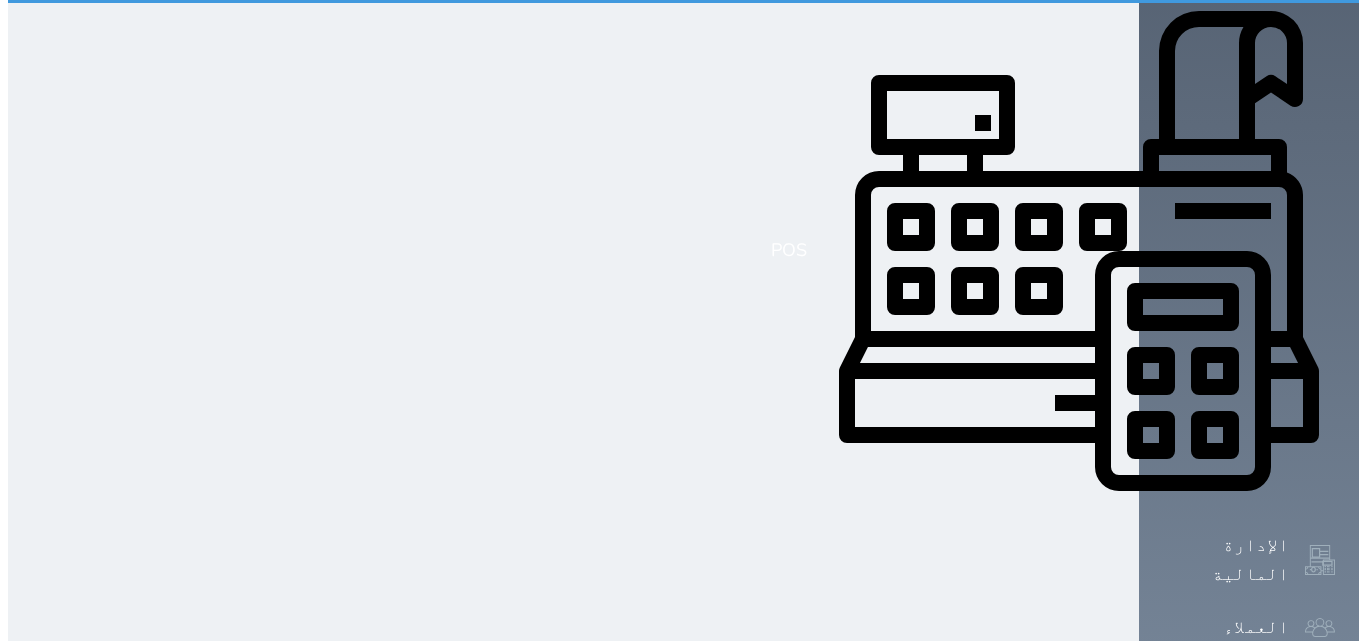 scroll, scrollTop: 0, scrollLeft: 0, axis: both 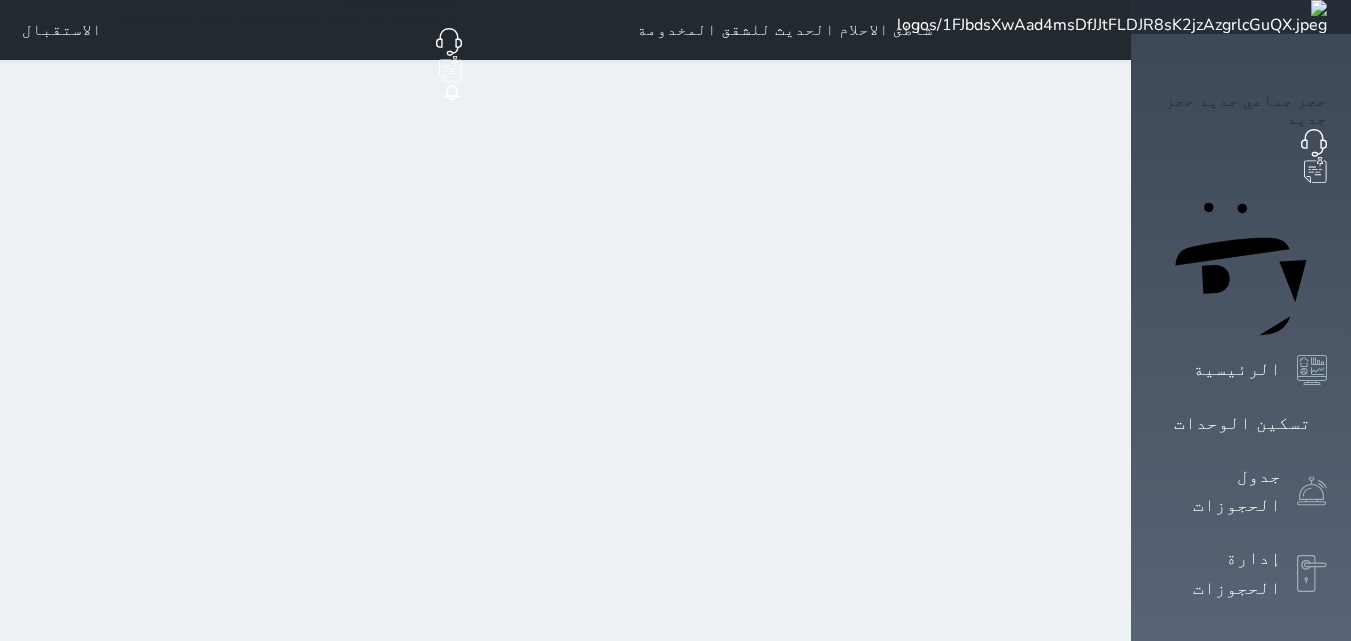 select on "1" 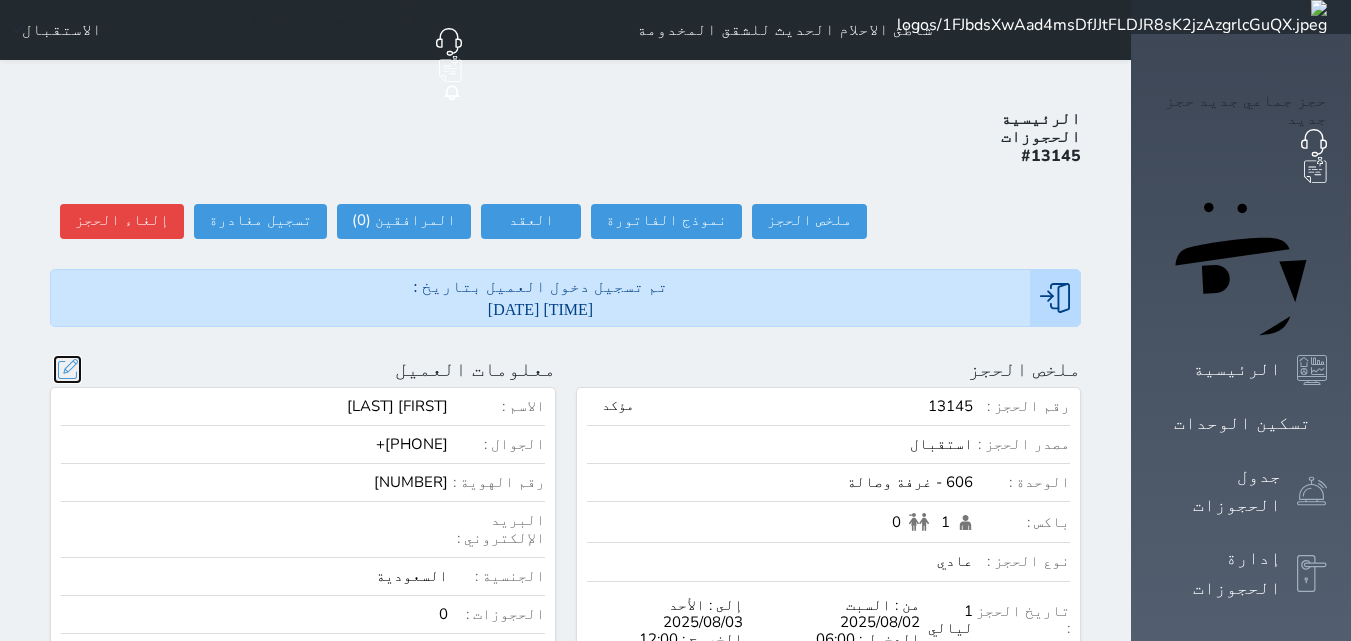 click at bounding box center (67, 369) 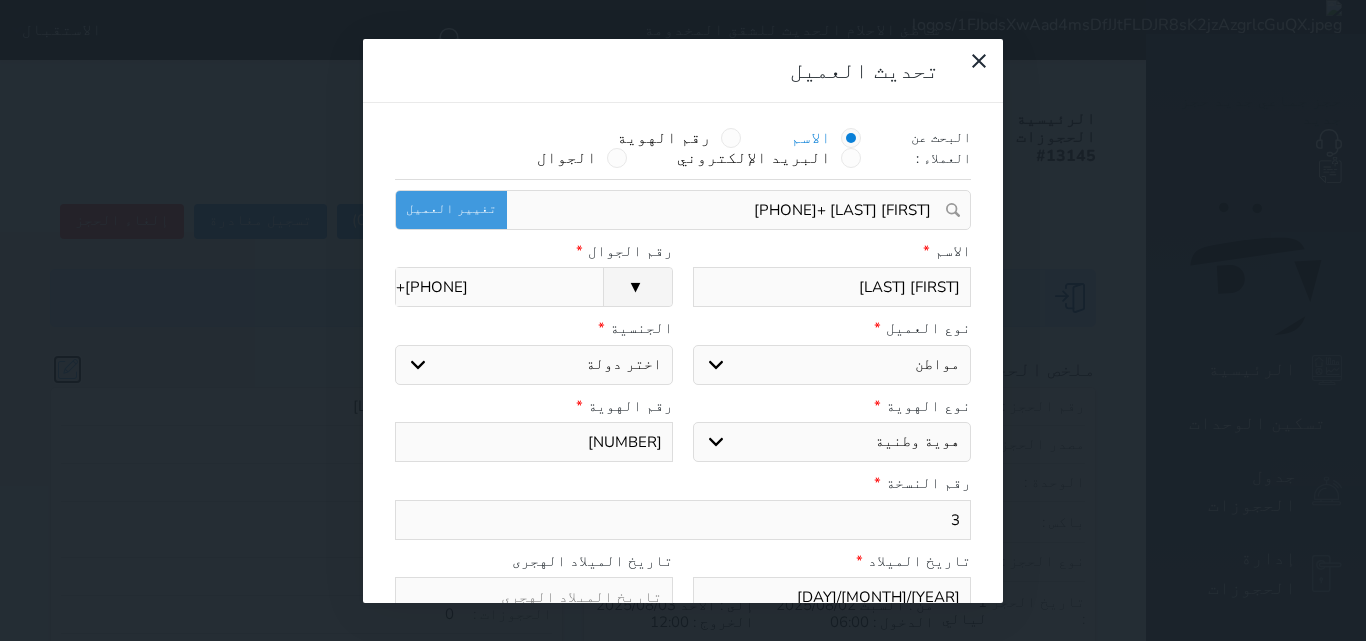 select on "113" 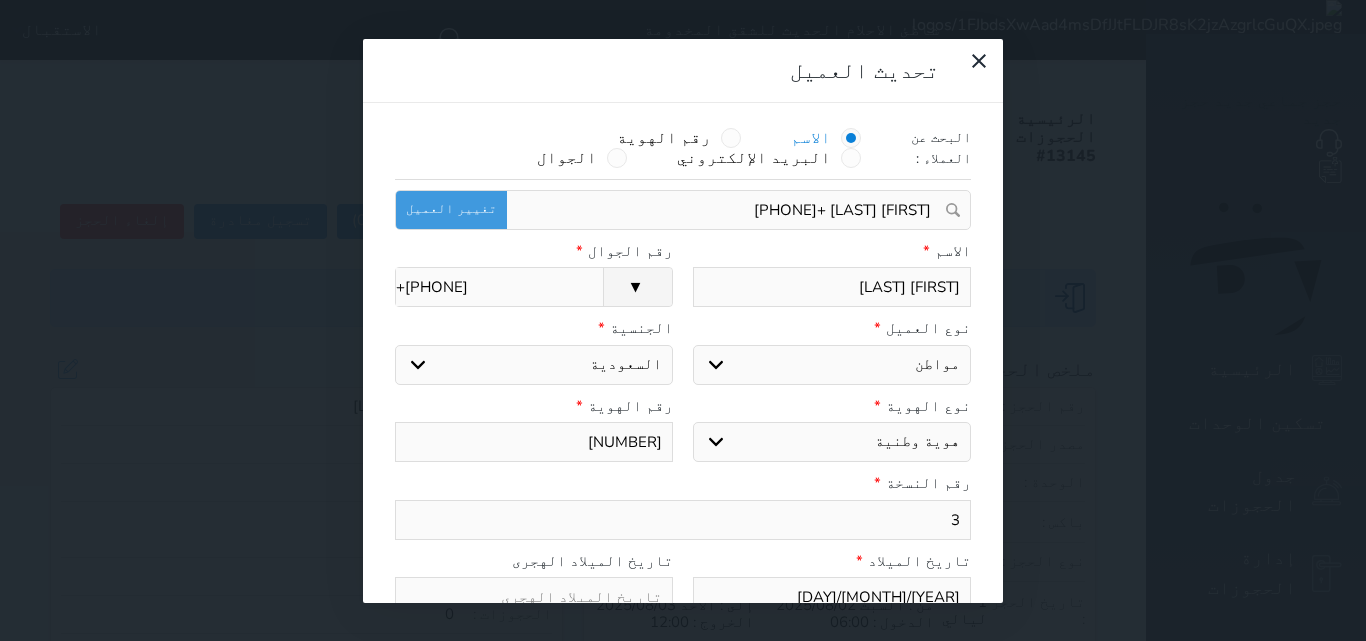 drag, startPoint x: 968, startPoint y: 459, endPoint x: 1003, endPoint y: 463, distance: 35.22783 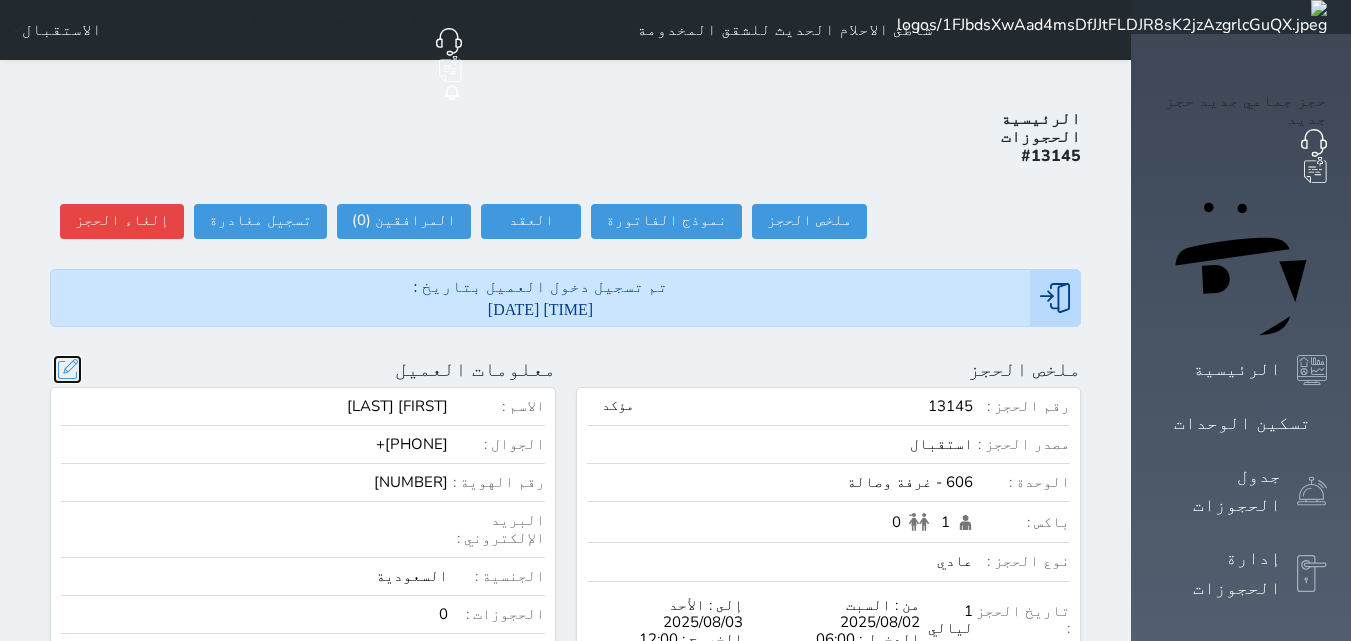 click at bounding box center (67, 369) 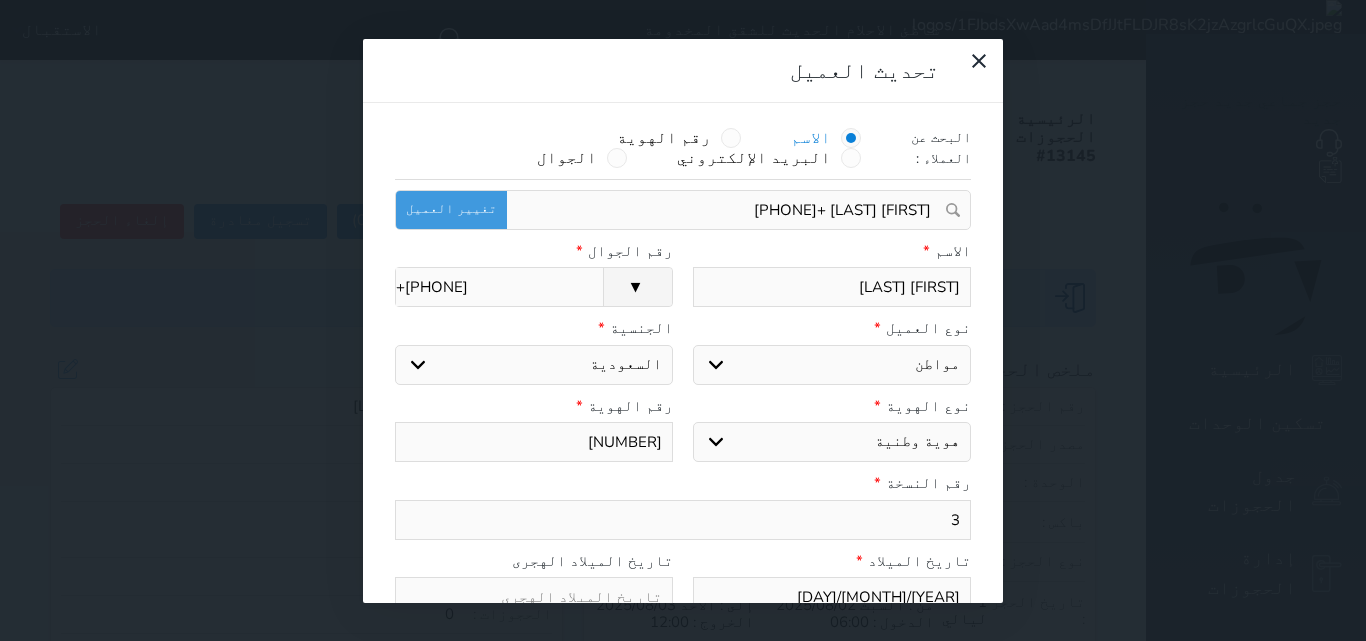 drag, startPoint x: 970, startPoint y: 455, endPoint x: 992, endPoint y: 459, distance: 22.36068 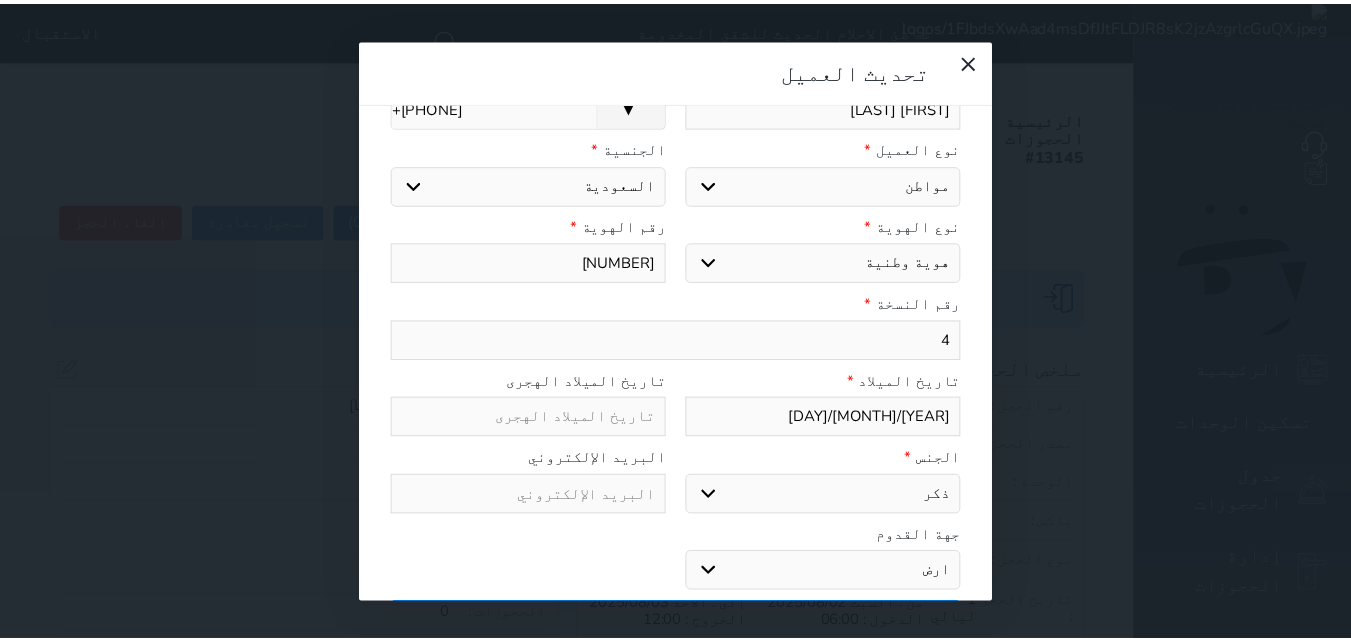 scroll, scrollTop: 200, scrollLeft: 0, axis: vertical 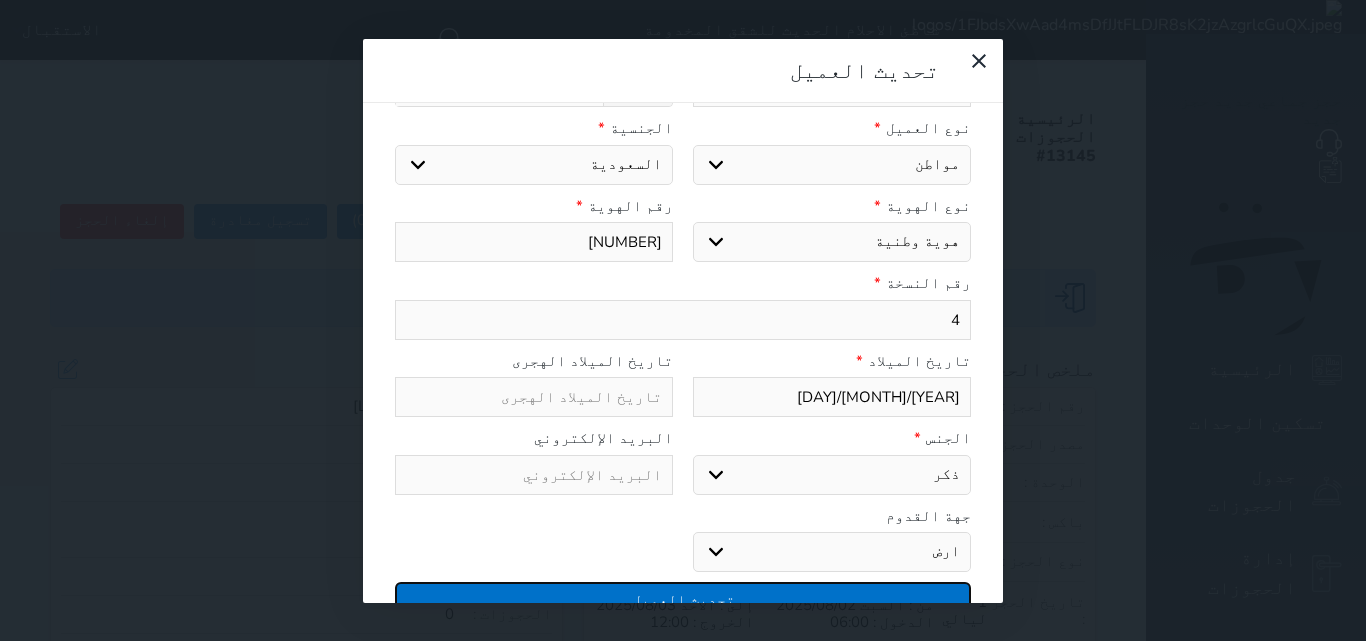 click on "تحديث العميل" at bounding box center [683, 599] 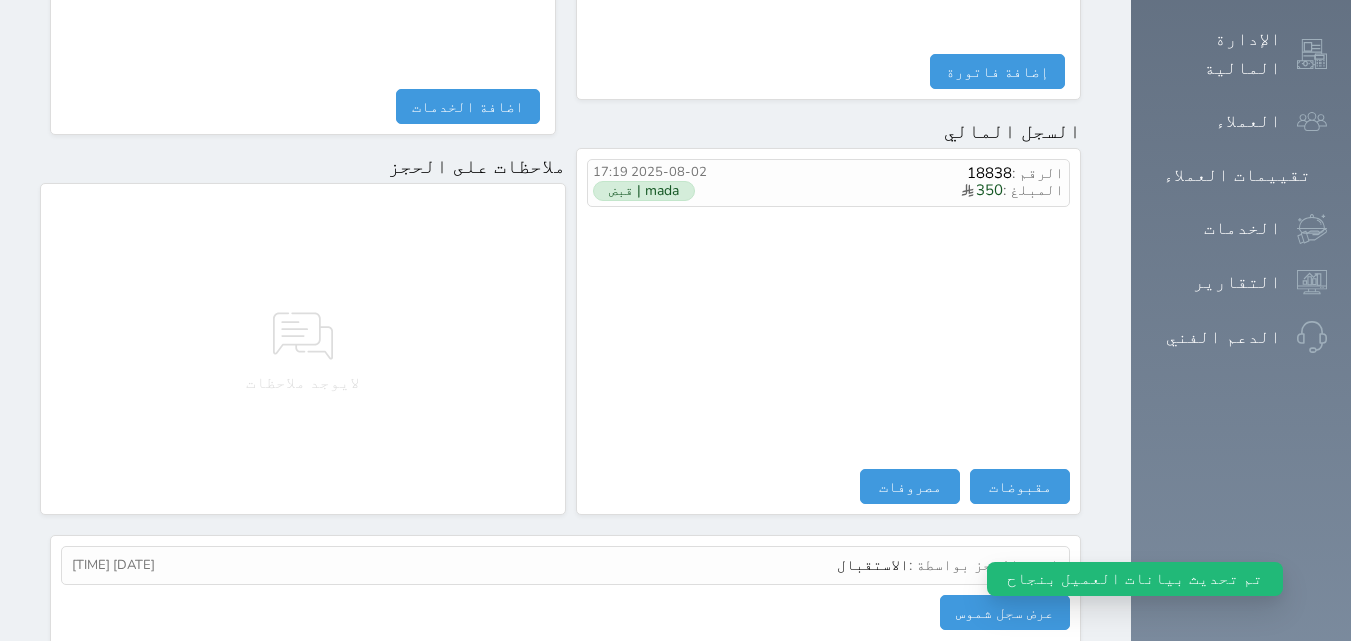 scroll, scrollTop: 1139, scrollLeft: 0, axis: vertical 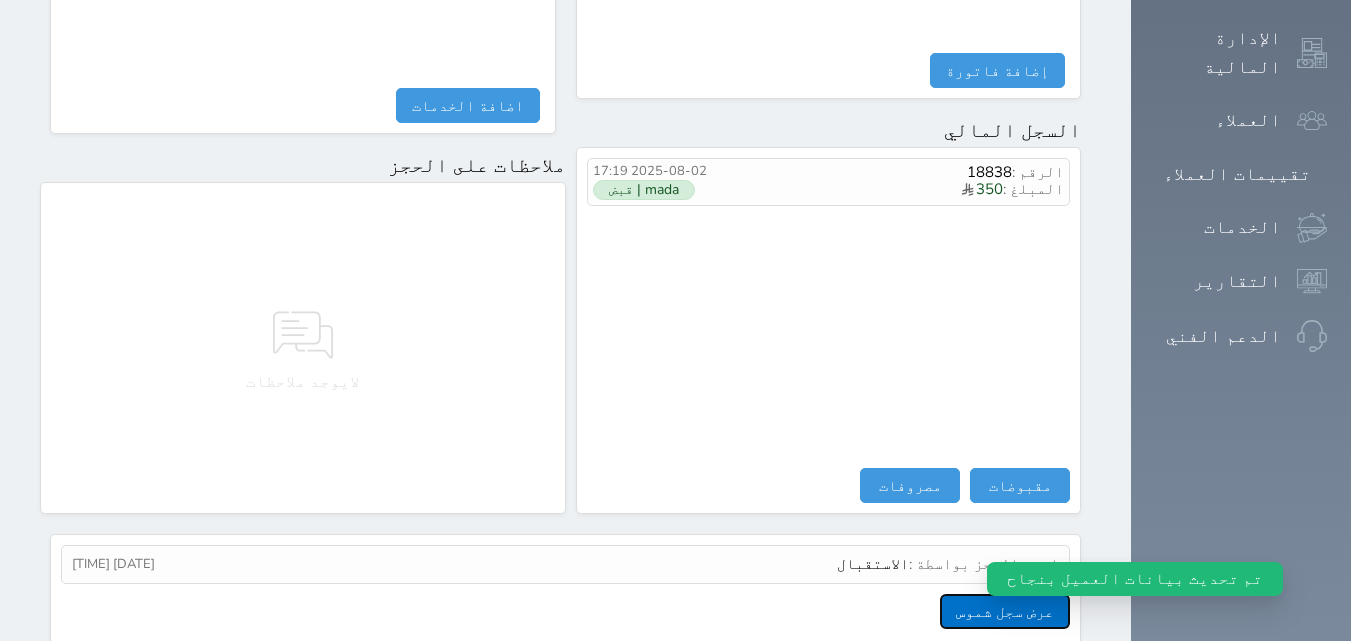 click on "عرض سجل شموس" at bounding box center [1005, 611] 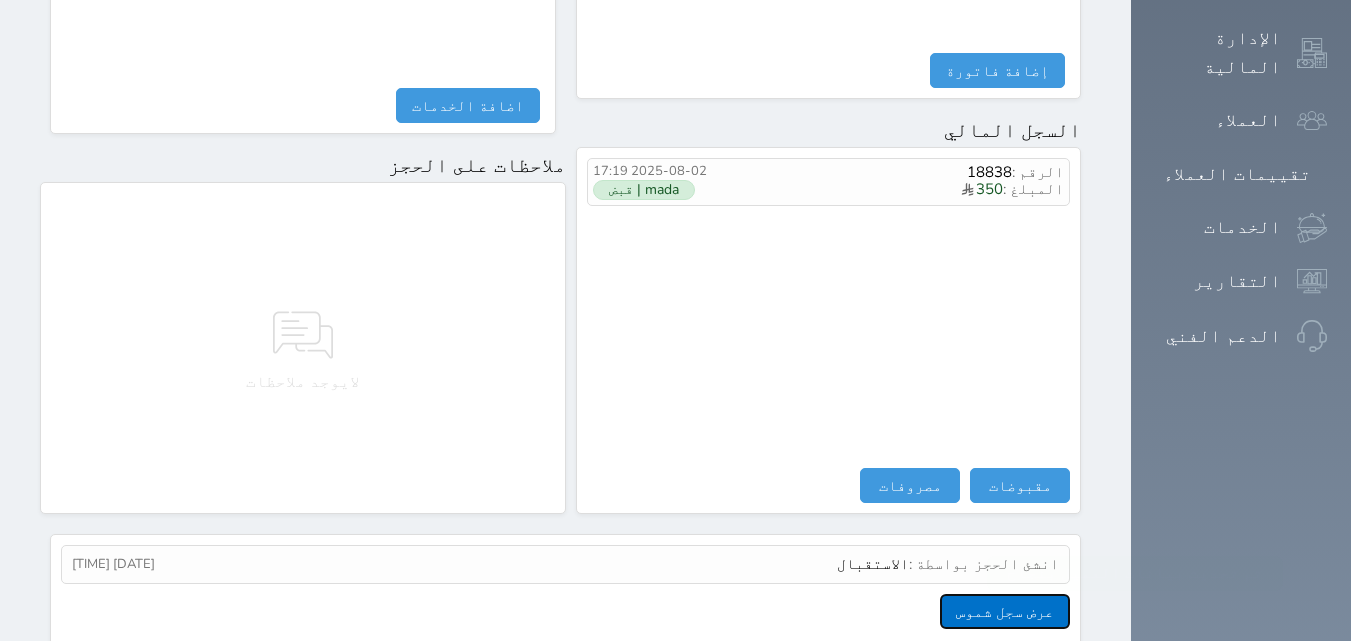 click on "عرض سجل شموس" at bounding box center (1005, 611) 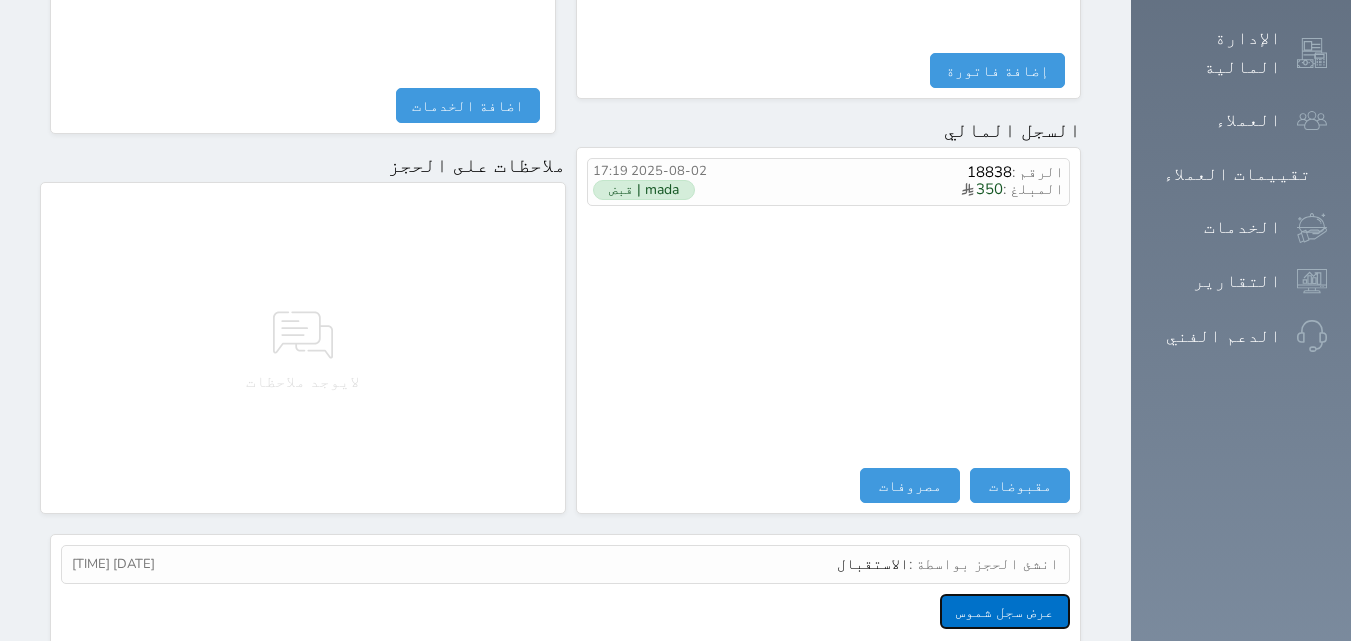 click on "عرض سجل شموس" at bounding box center (1005, 611) 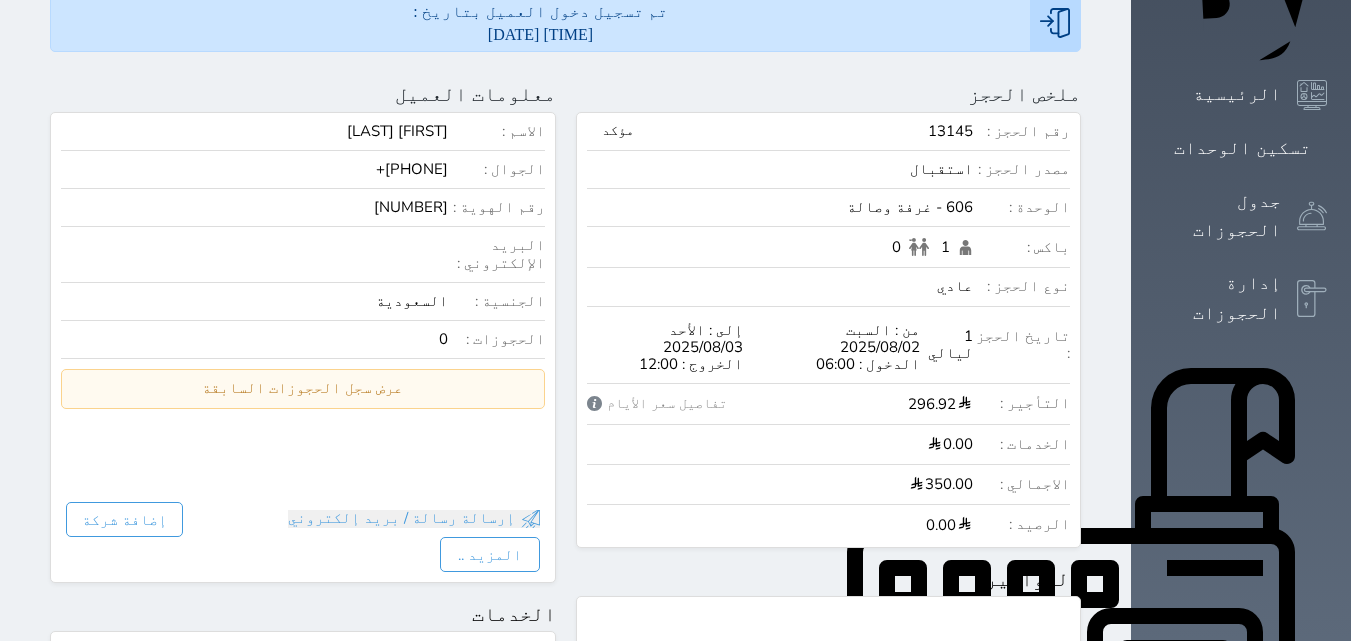 scroll, scrollTop: 239, scrollLeft: 0, axis: vertical 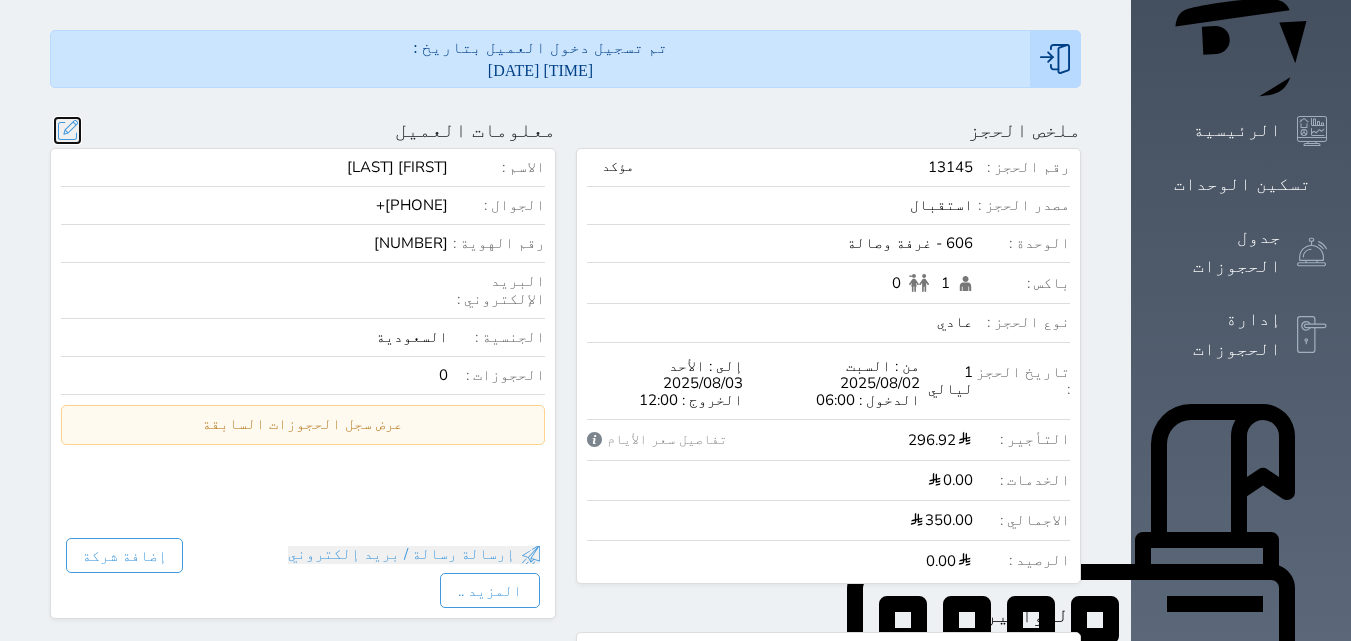 click at bounding box center [67, 130] 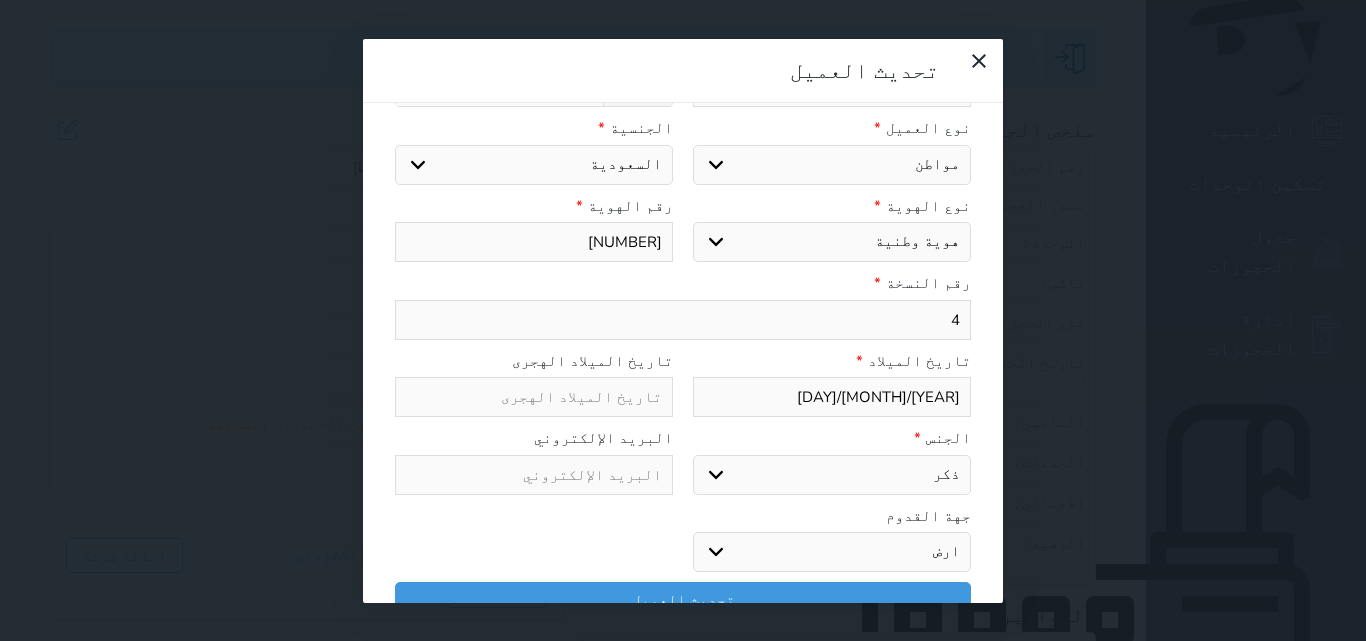 drag, startPoint x: 971, startPoint y: 270, endPoint x: 986, endPoint y: 274, distance: 15.524175 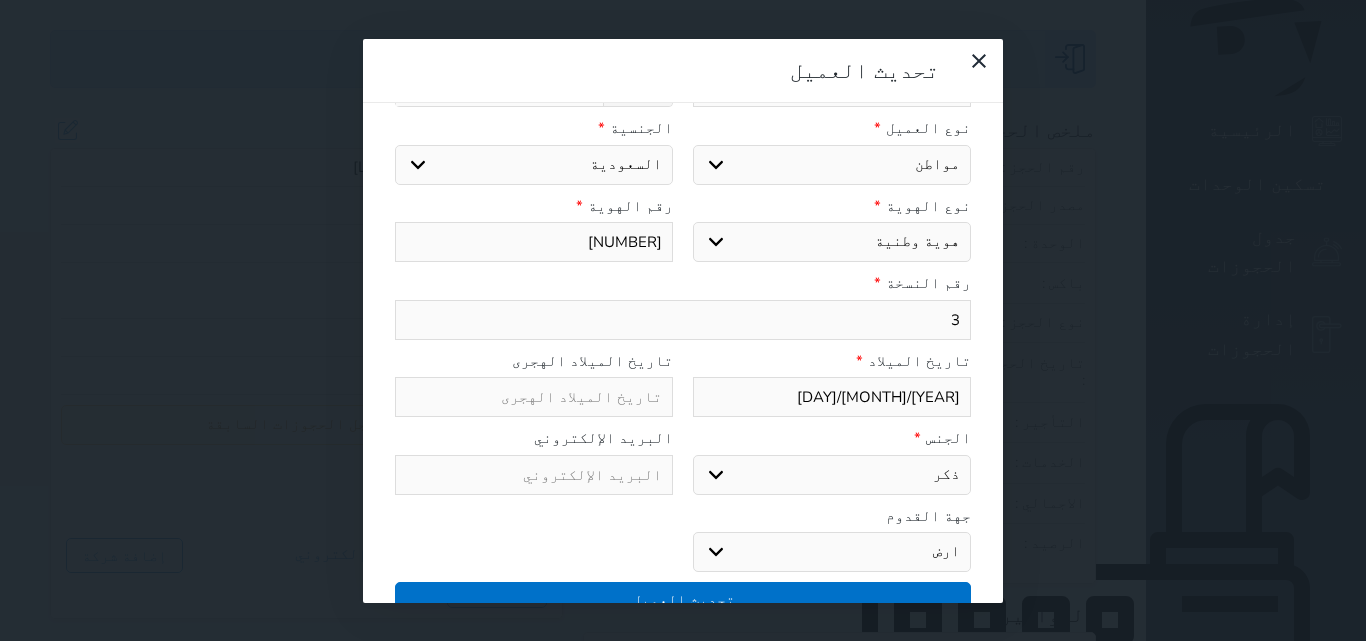 type on "3" 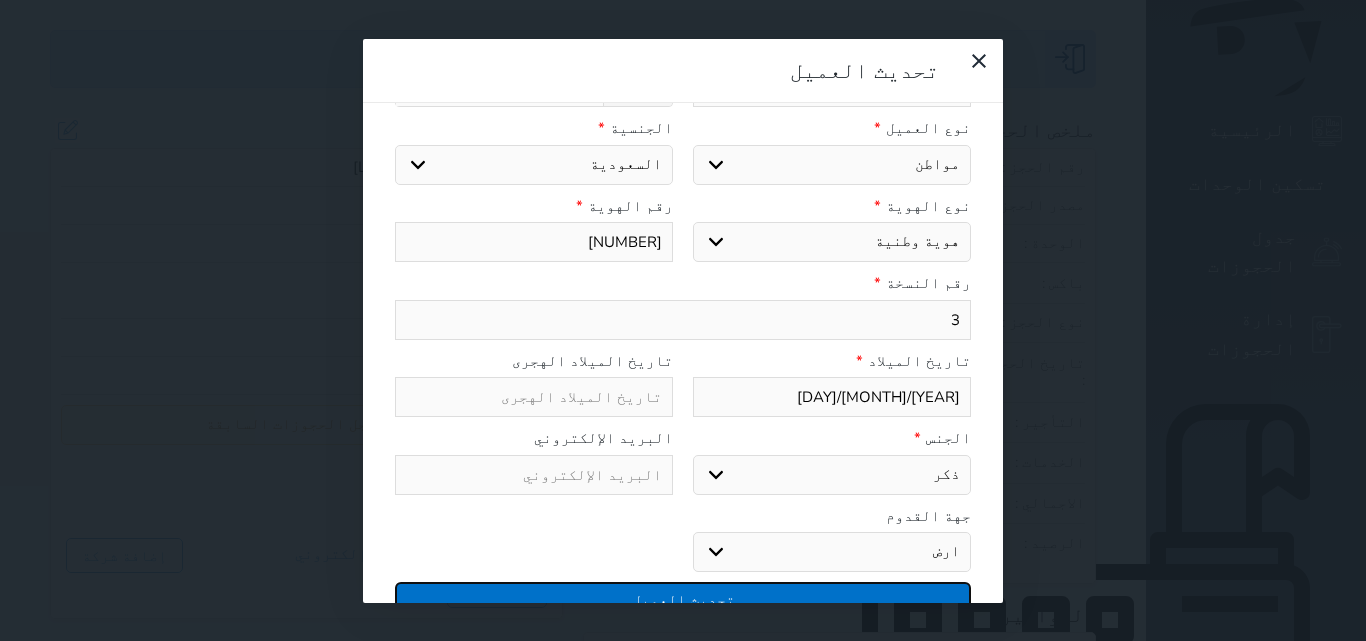 click on "تحديث العميل" at bounding box center (683, 599) 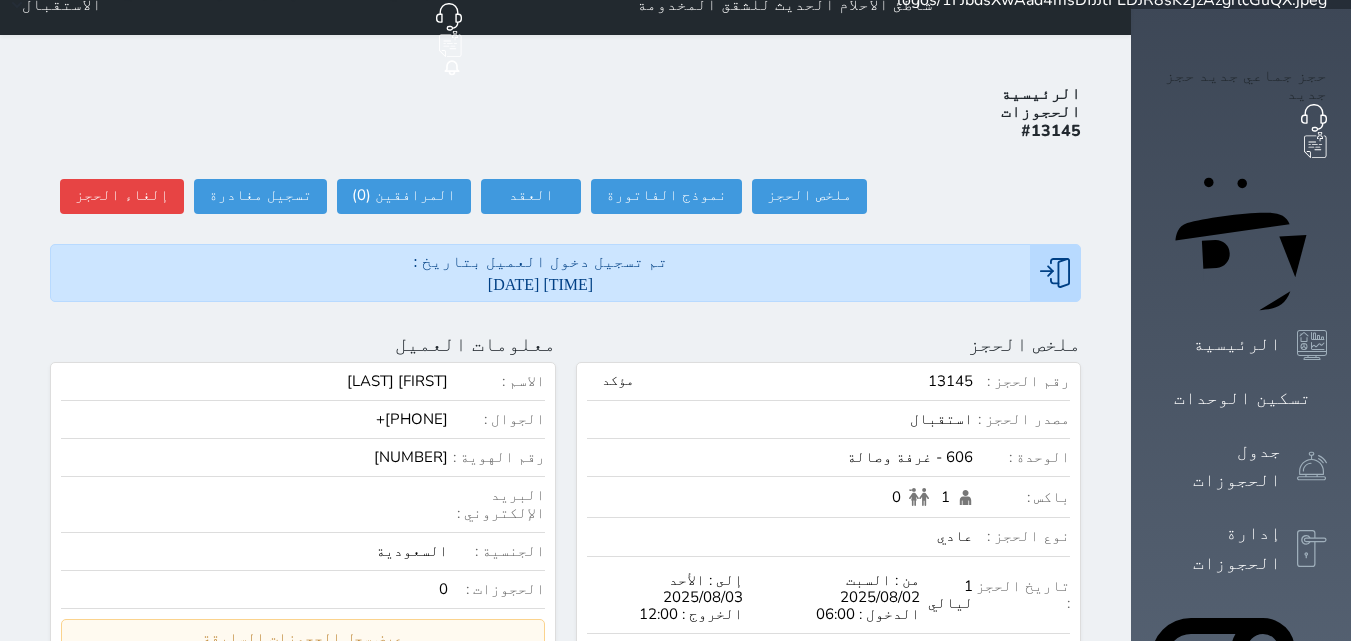 scroll, scrollTop: 0, scrollLeft: 0, axis: both 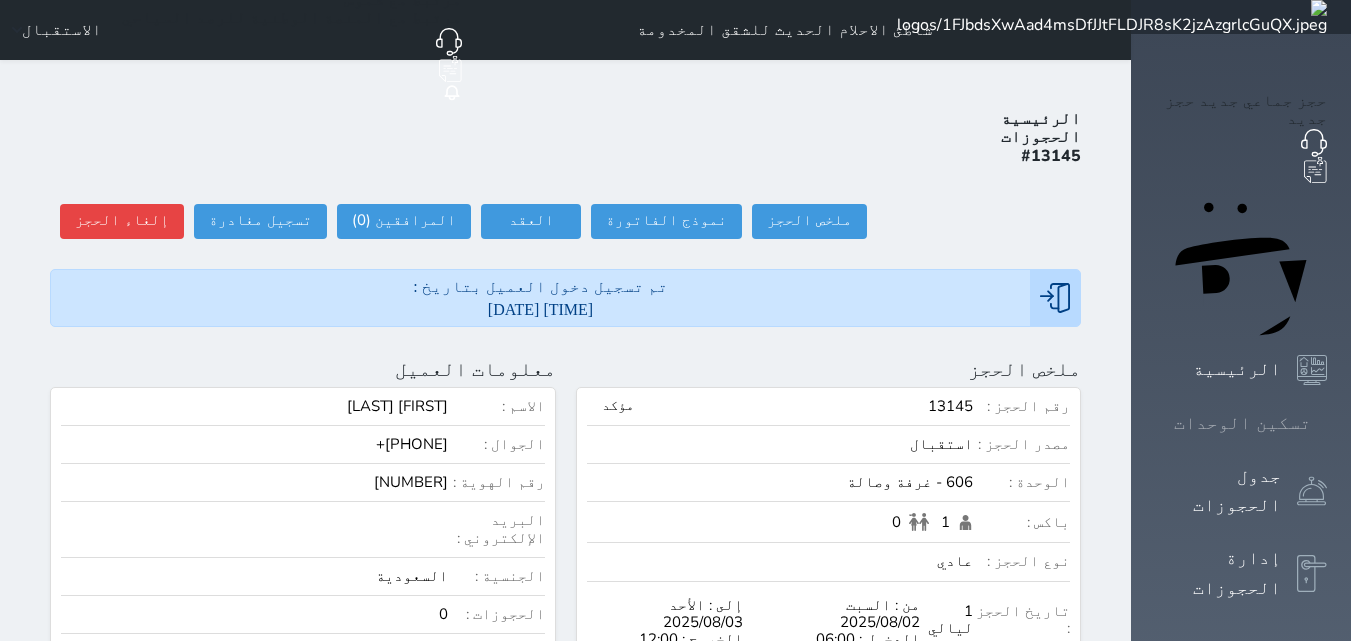 click 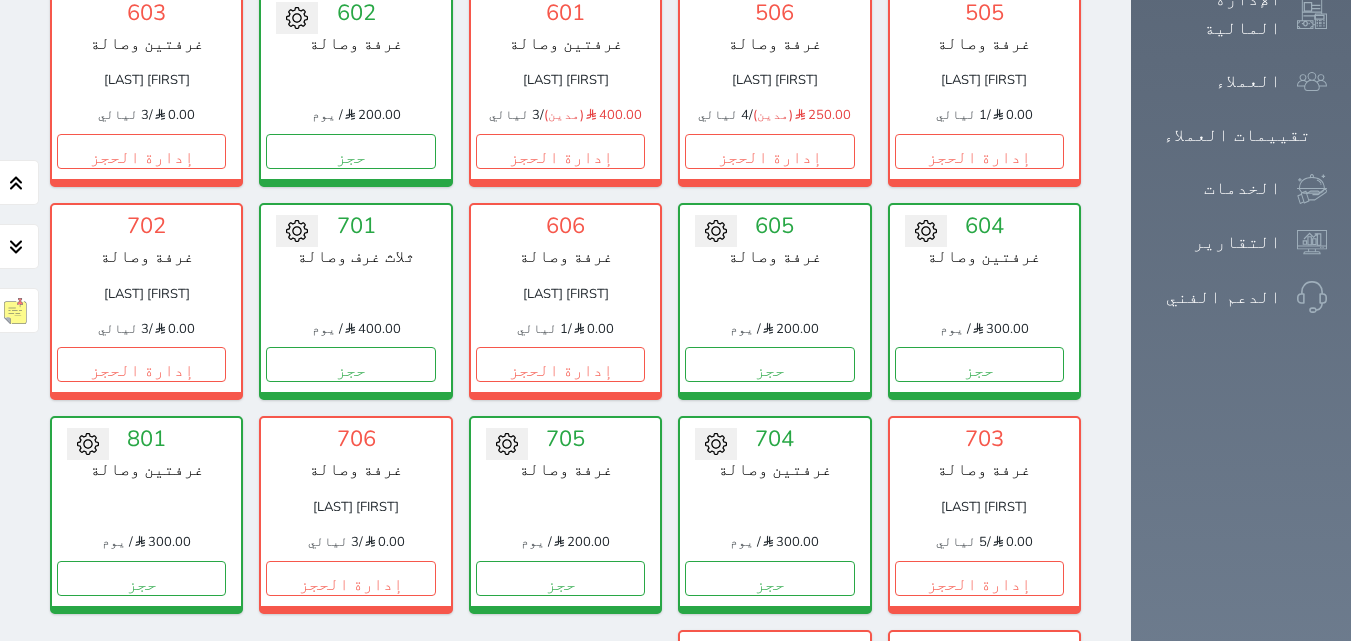 scroll, scrollTop: 978, scrollLeft: 0, axis: vertical 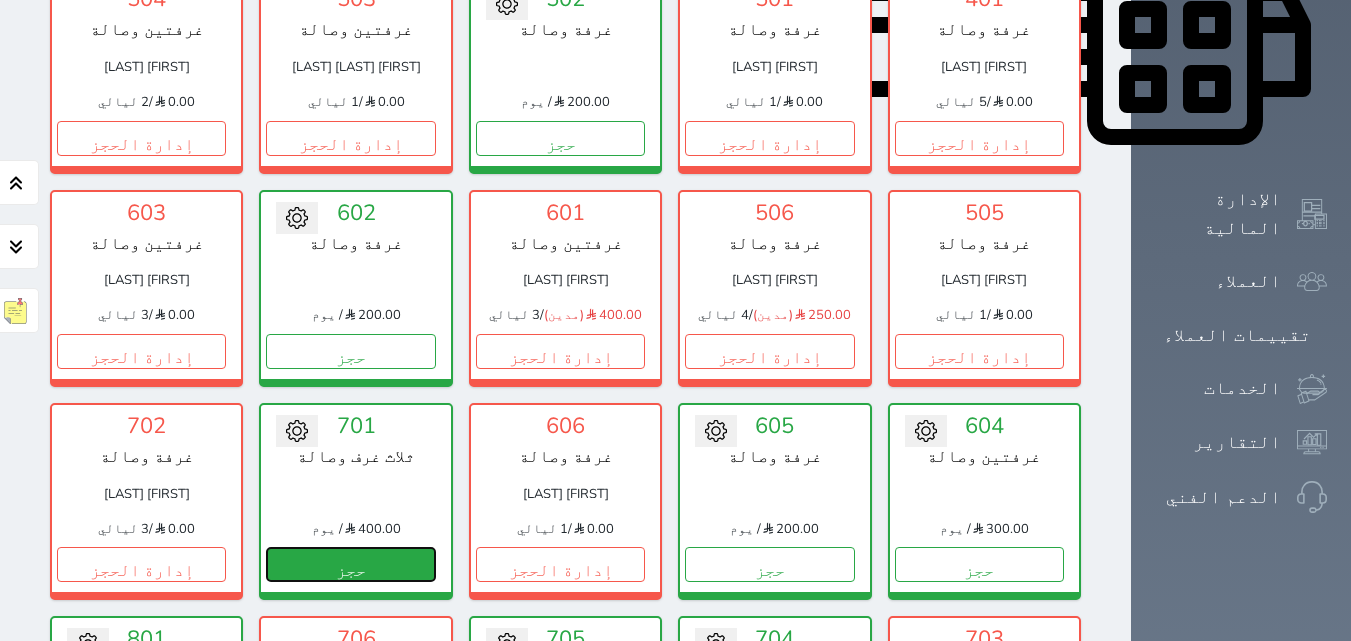 click on "حجز" at bounding box center [350, 564] 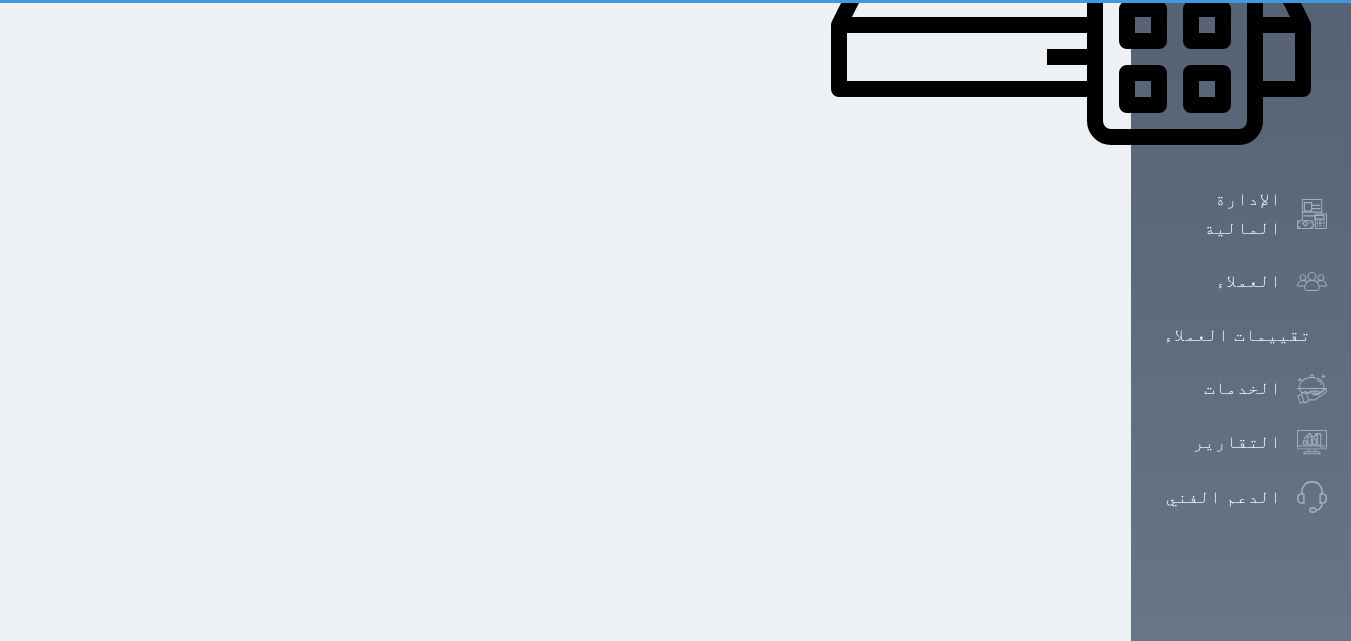 select on "1" 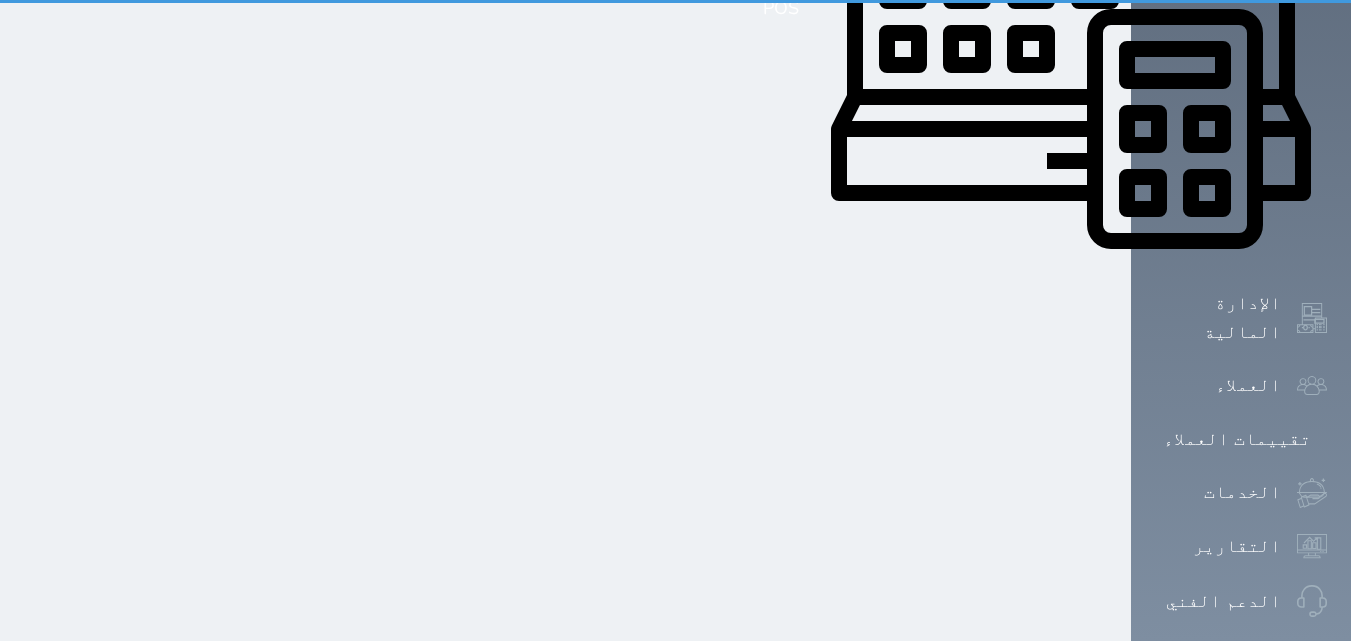 scroll, scrollTop: 0, scrollLeft: 0, axis: both 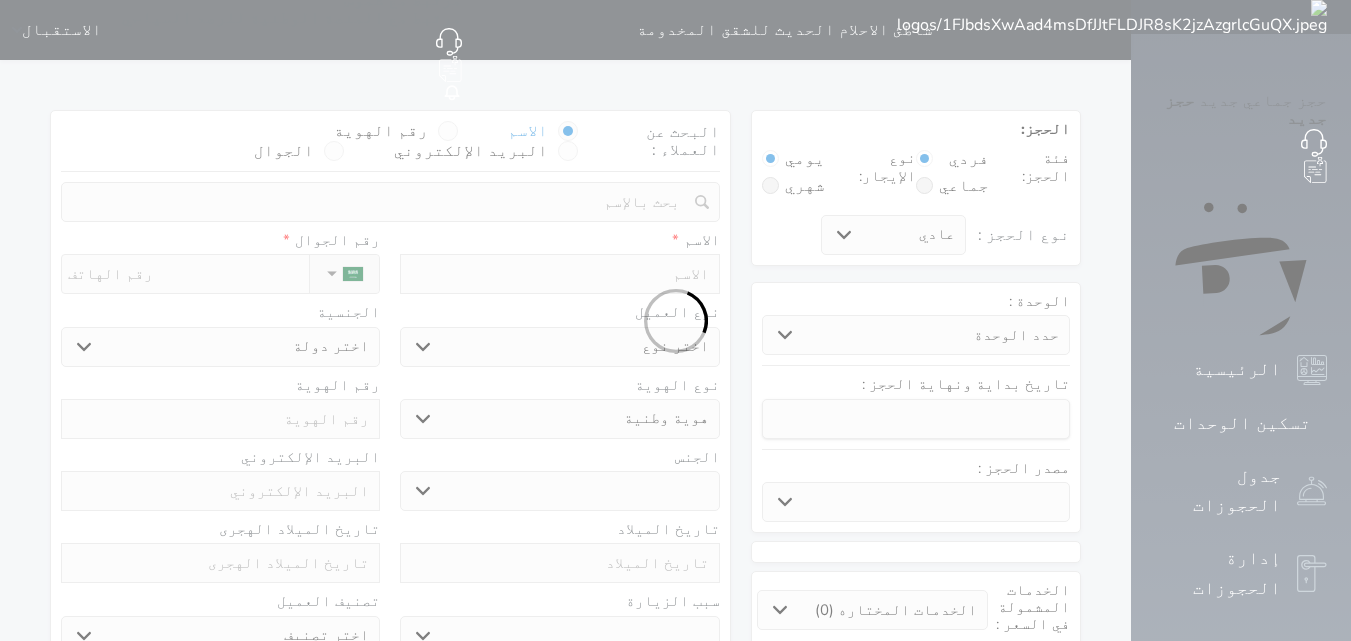 select 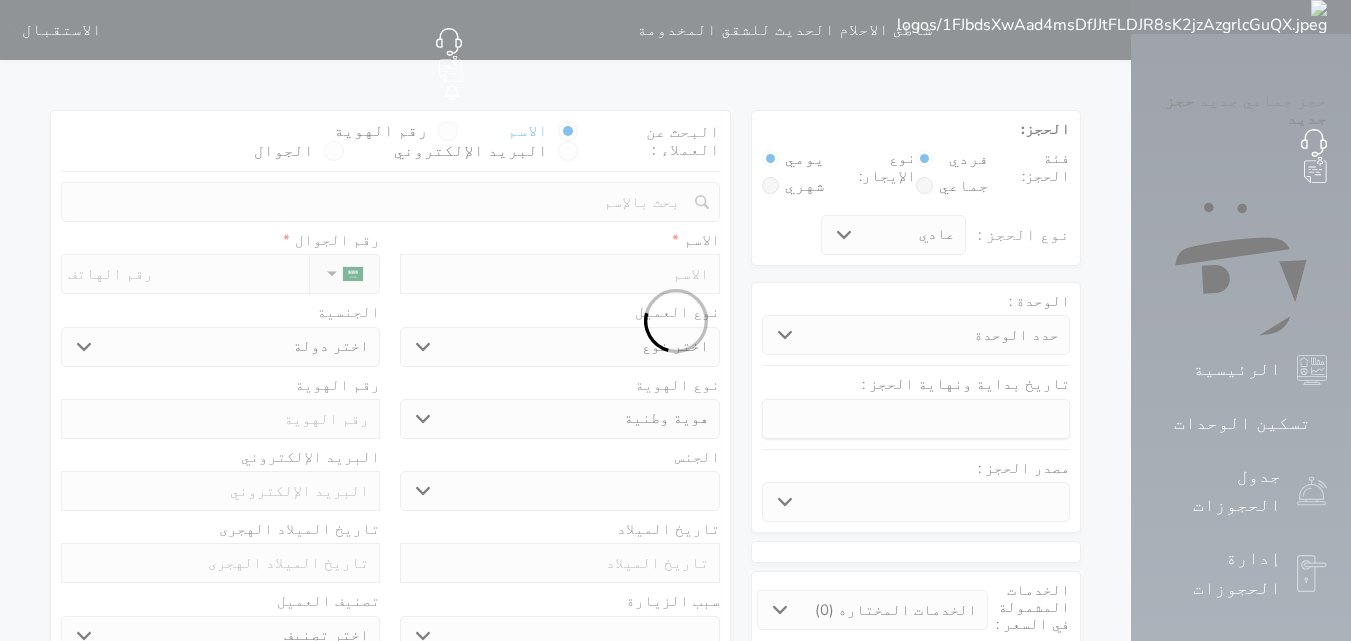 select 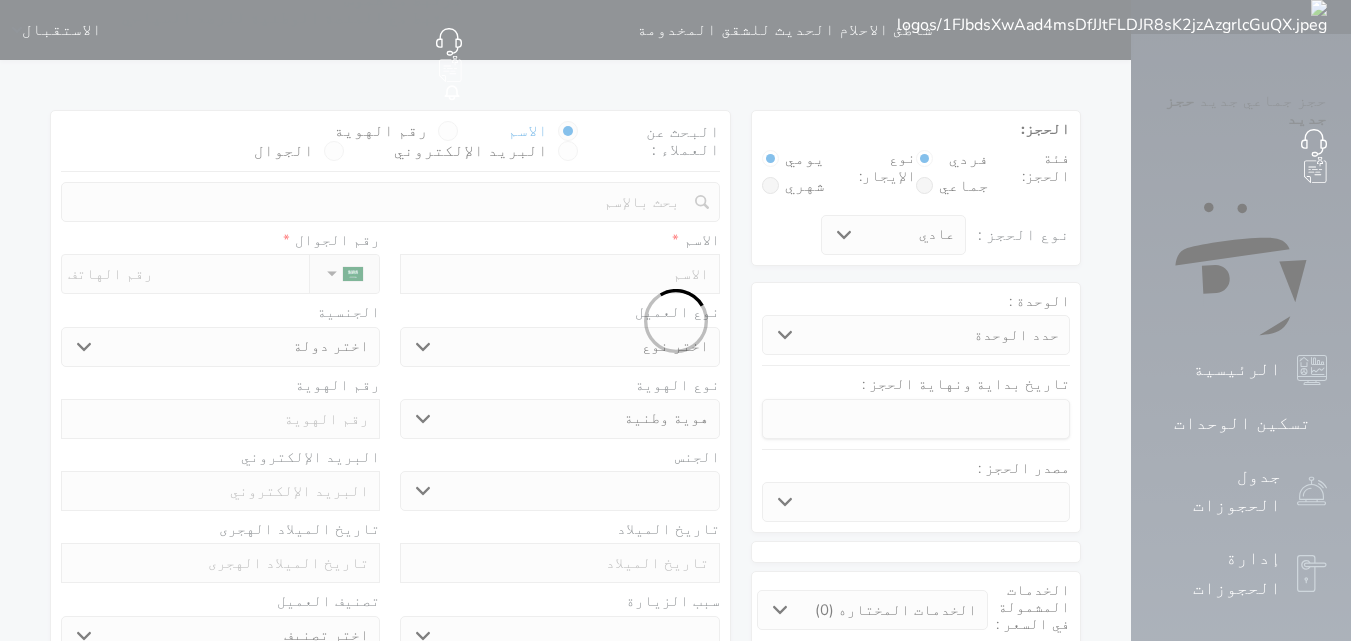 select 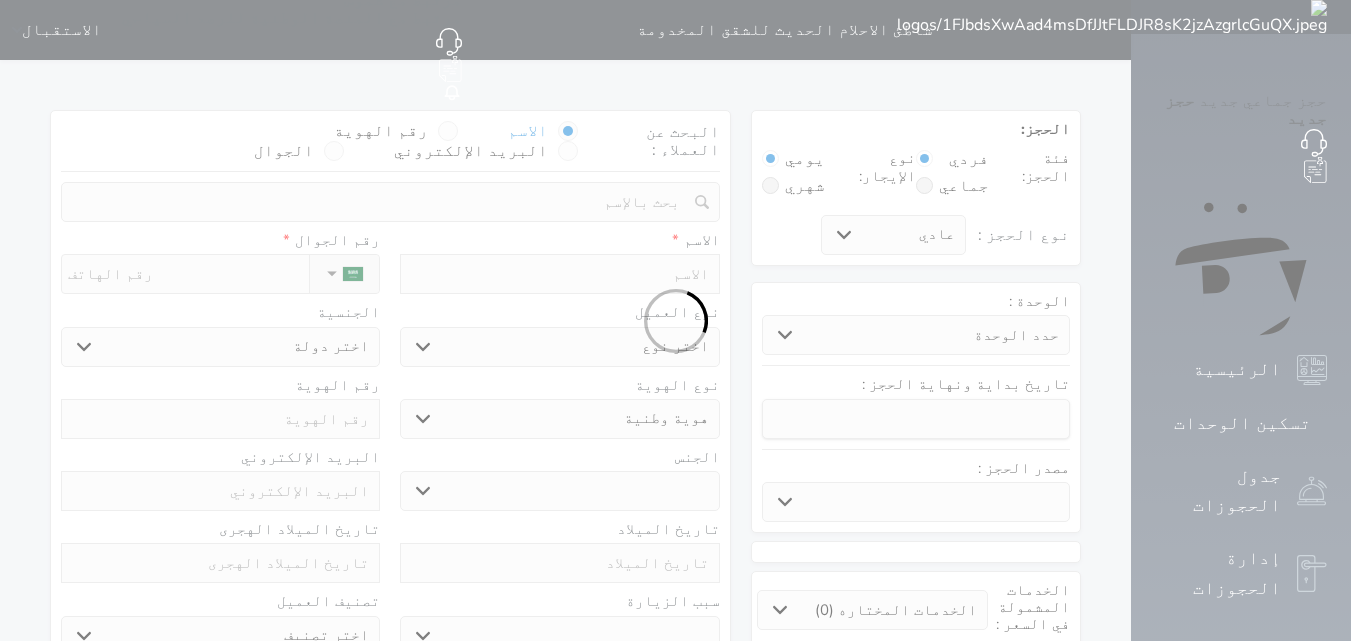 select 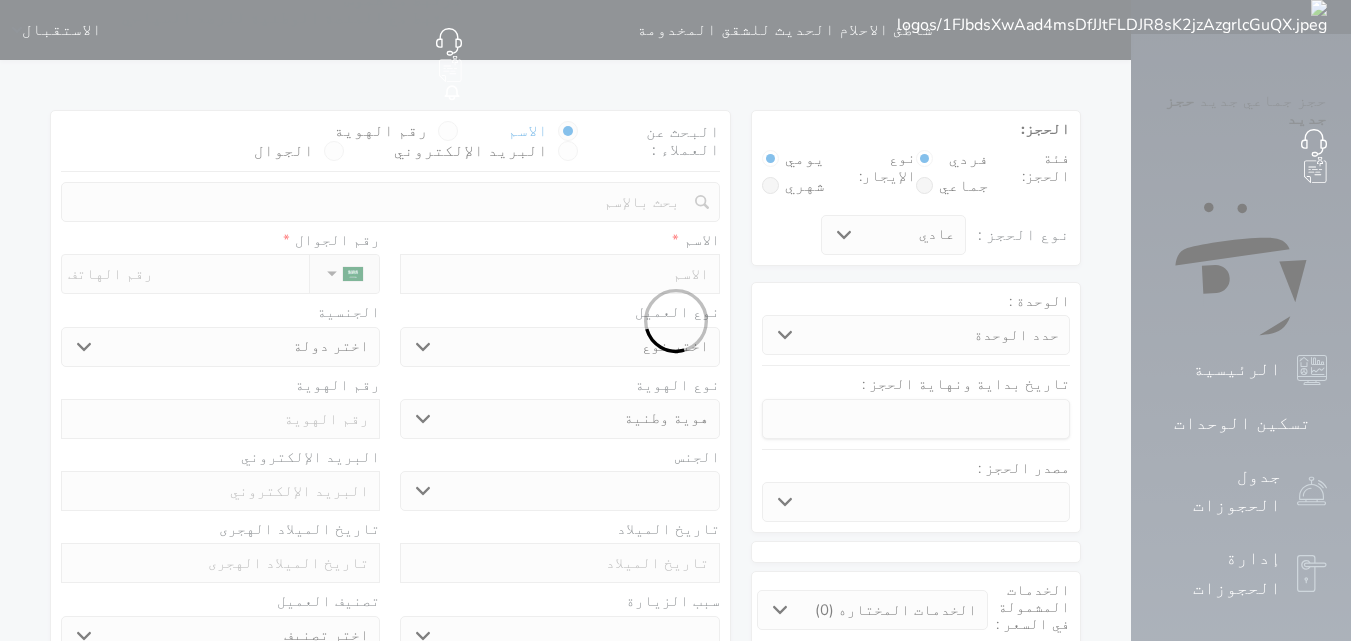 select 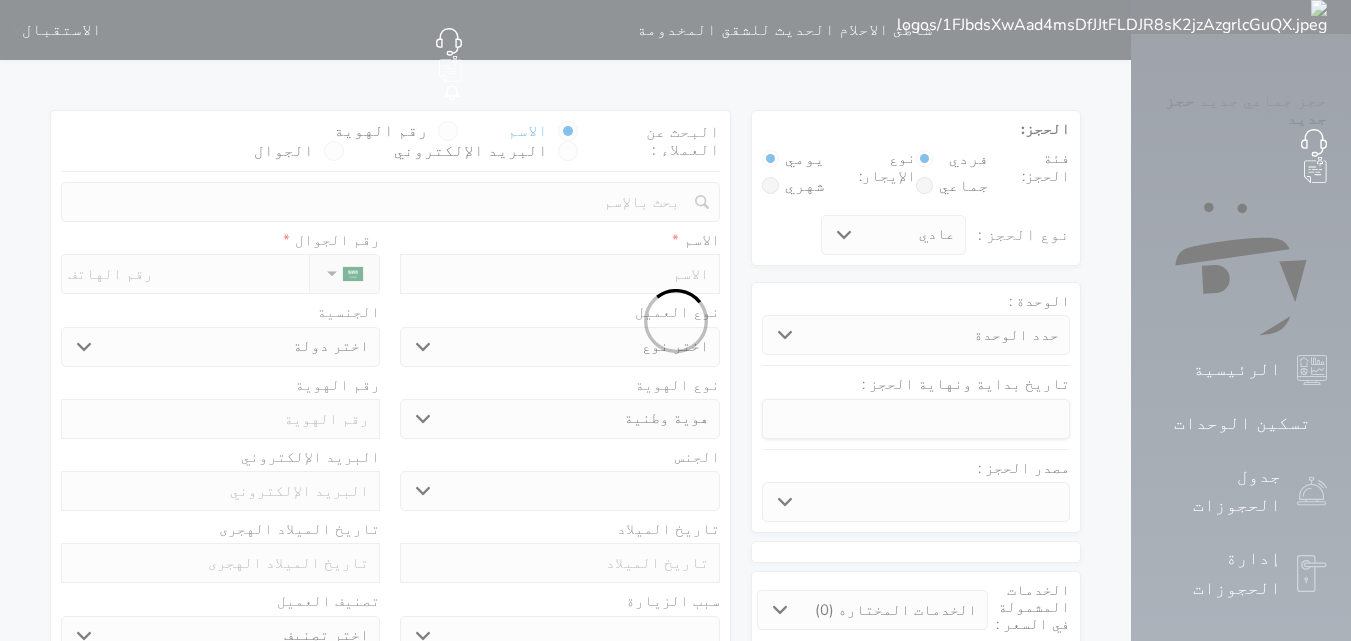 select 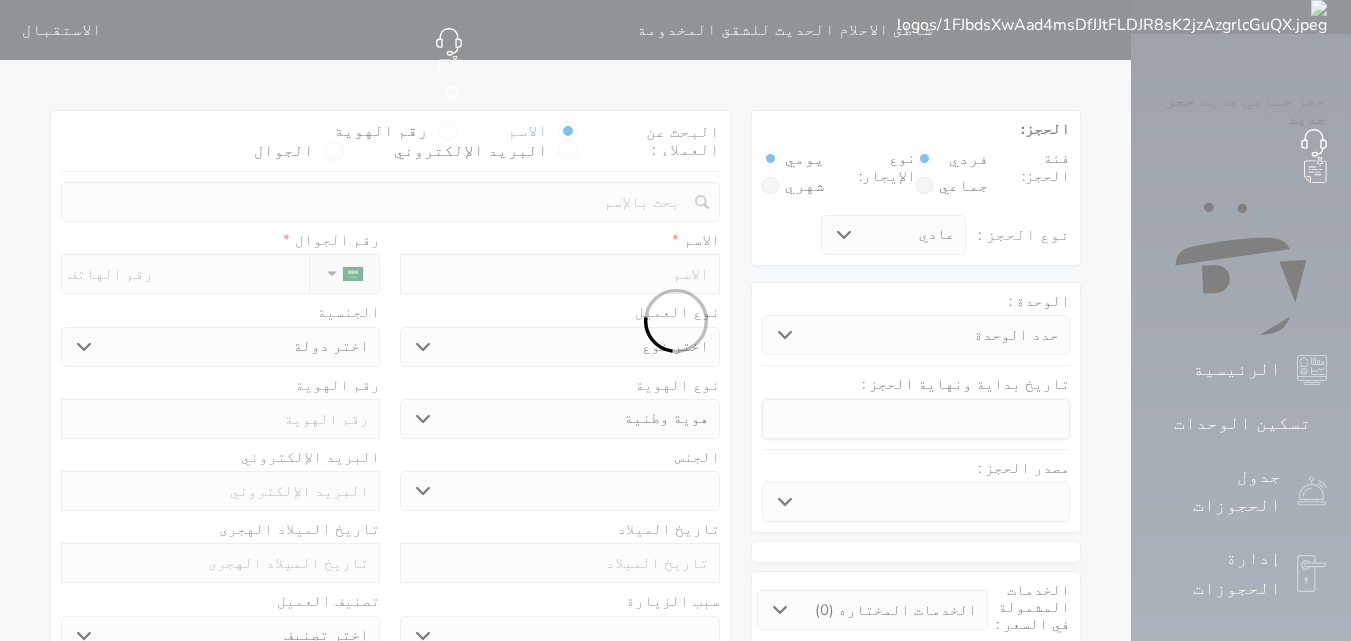 select 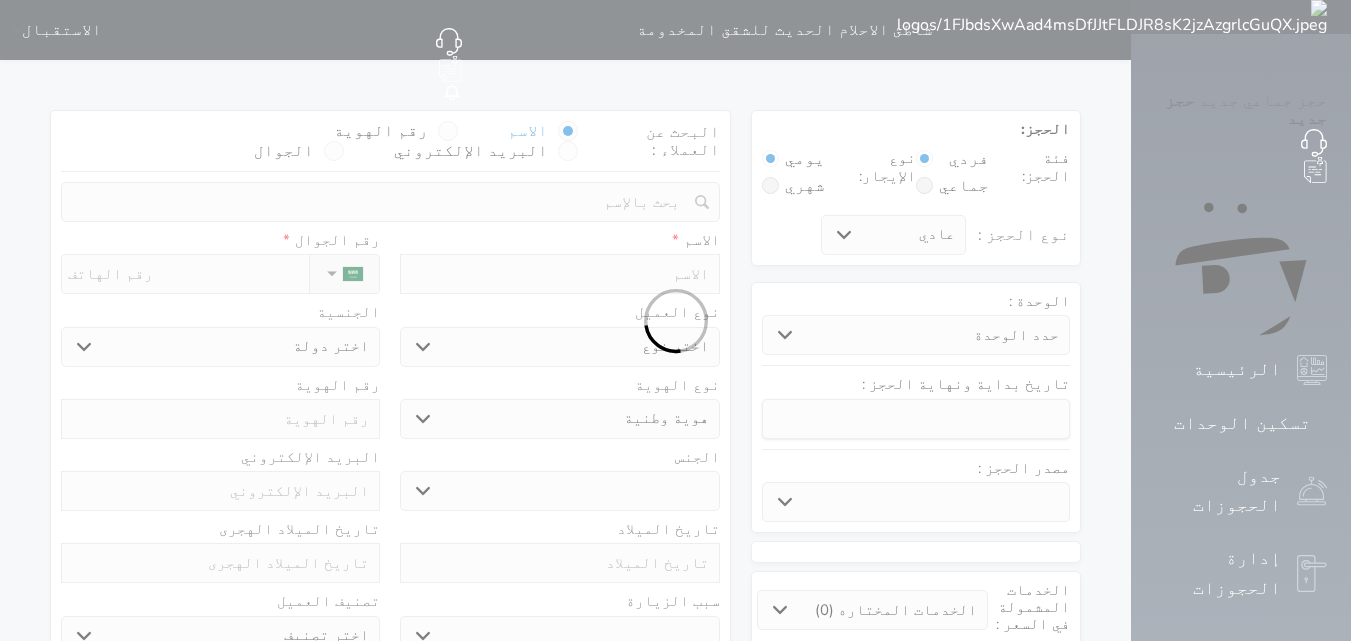 select 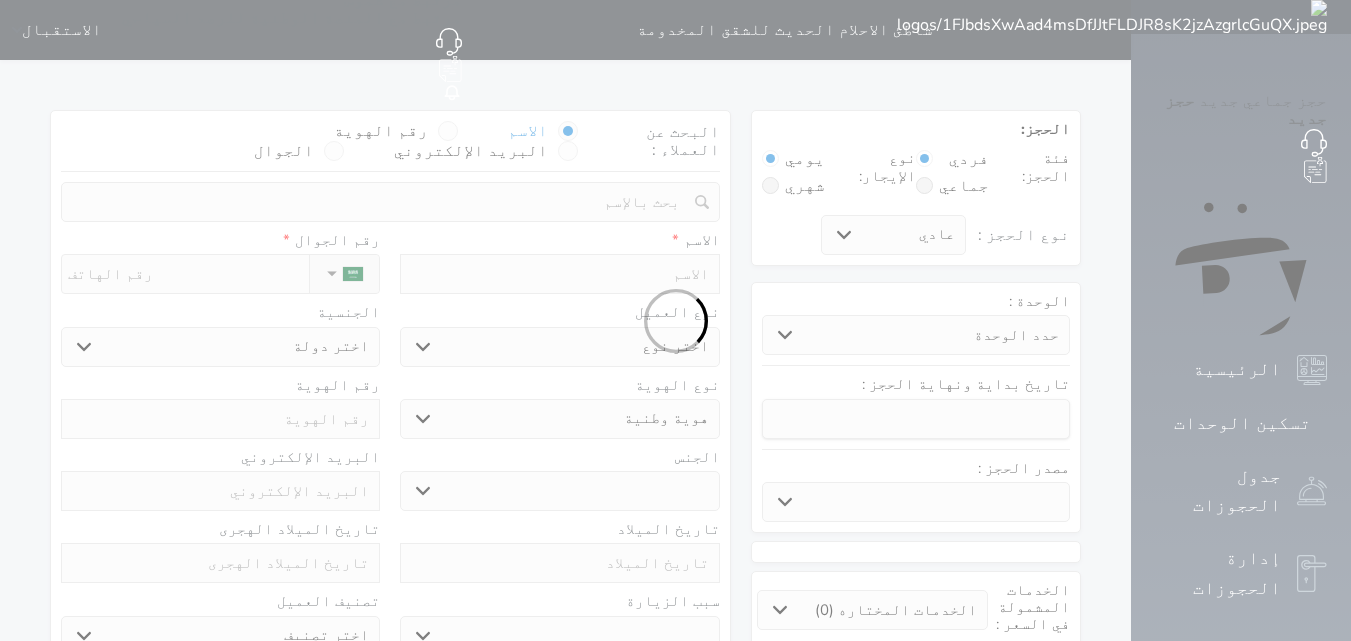 select 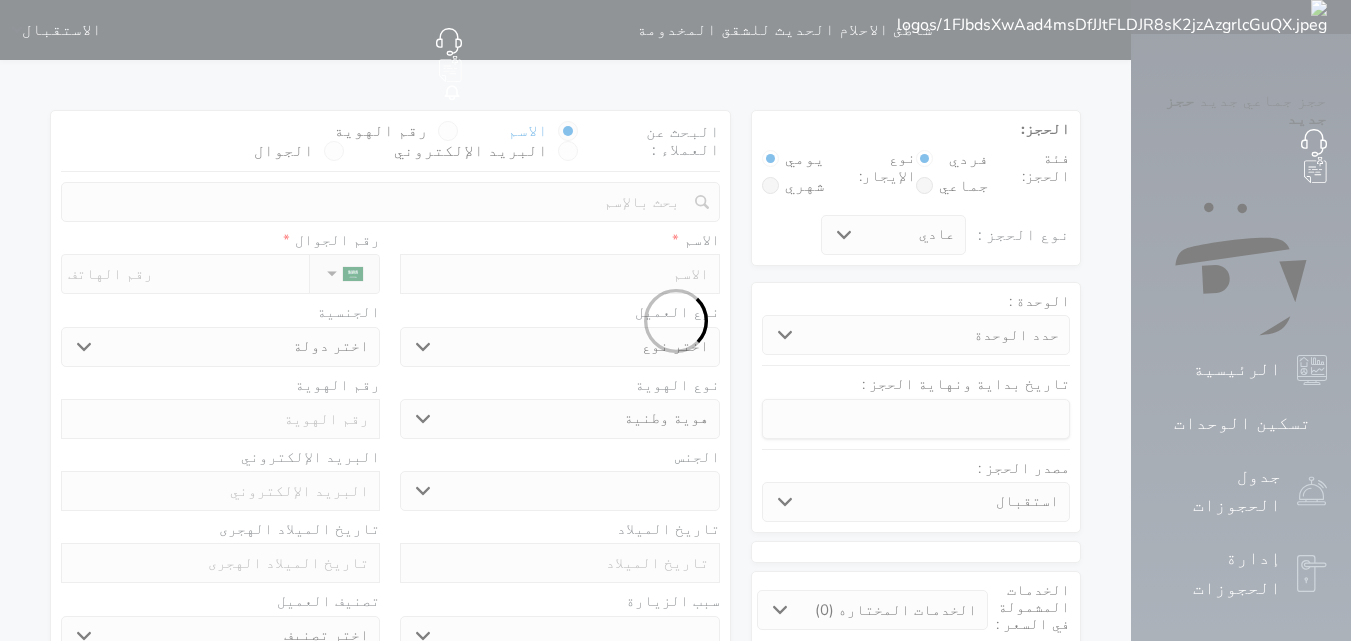 select 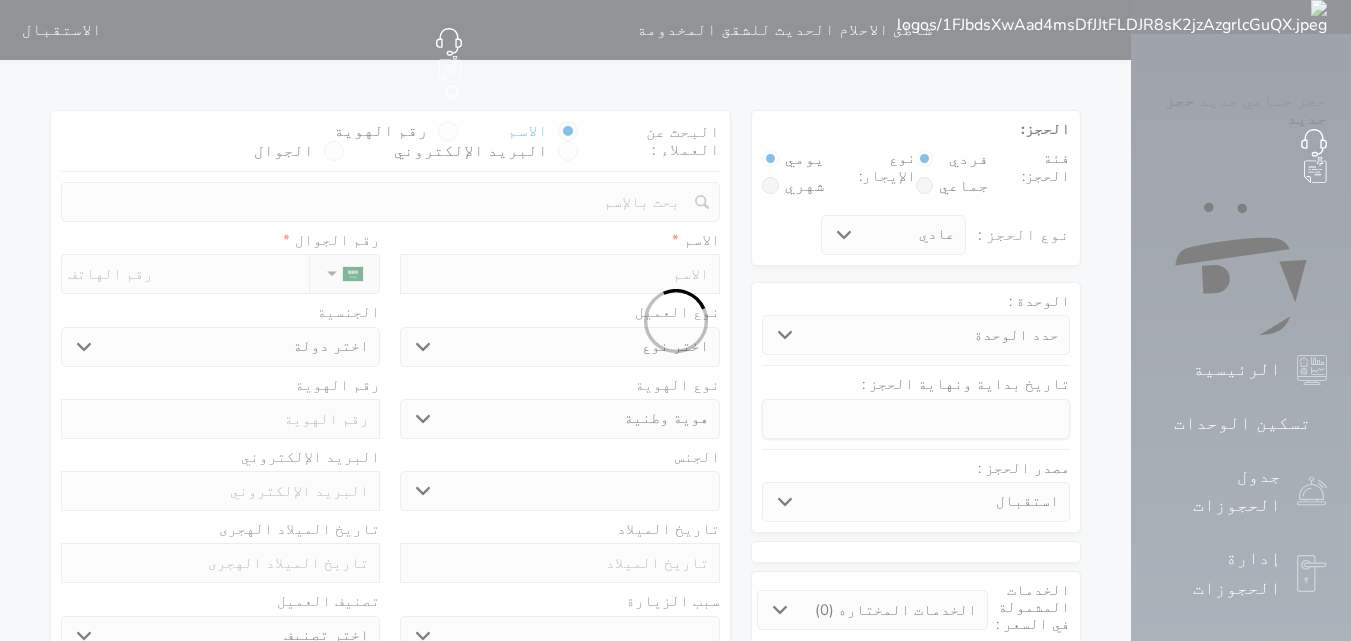 select 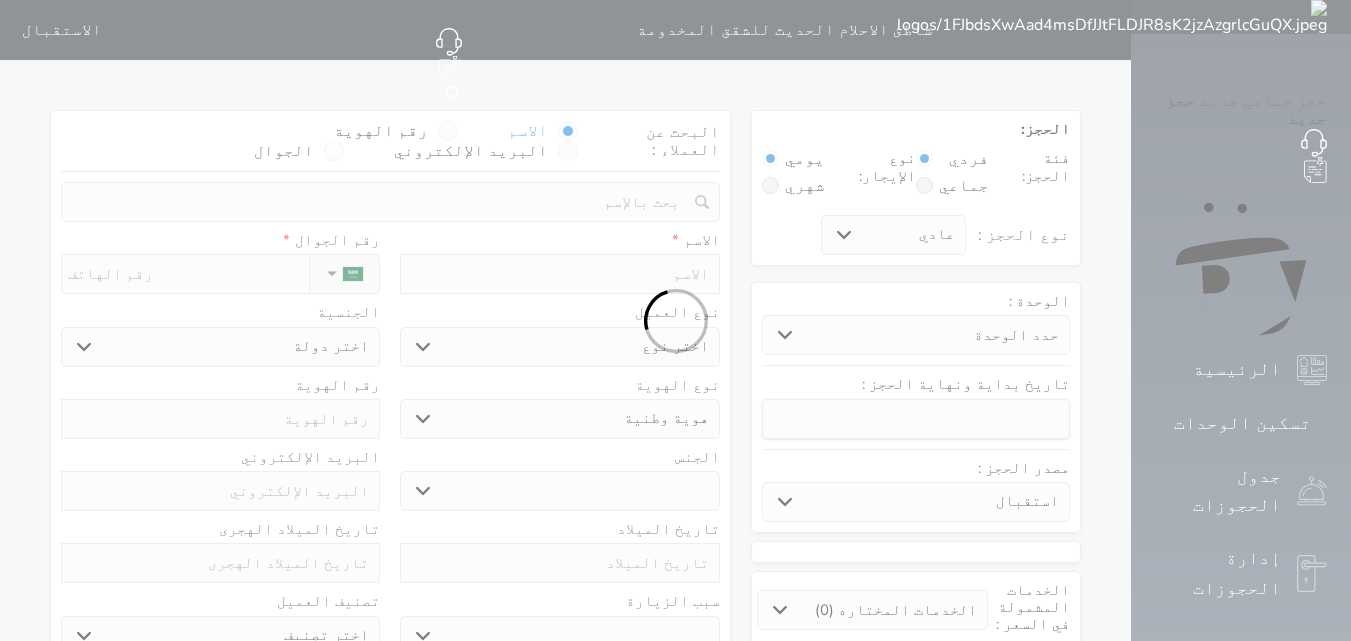 select 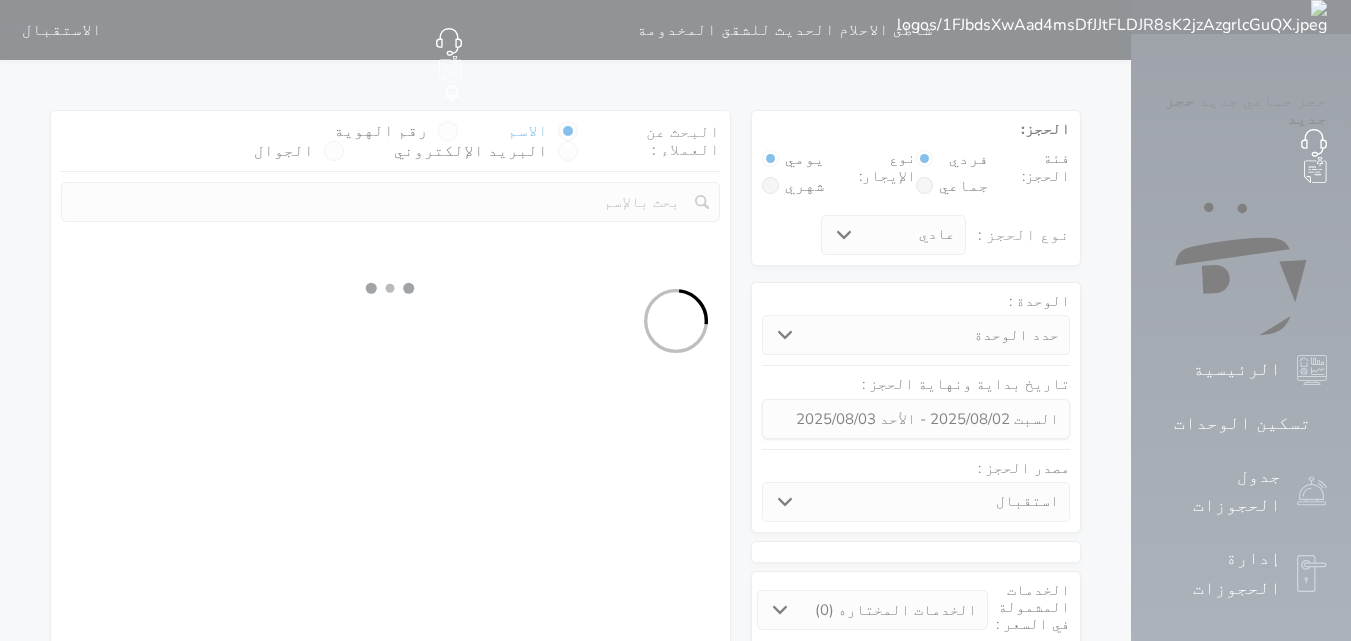 select 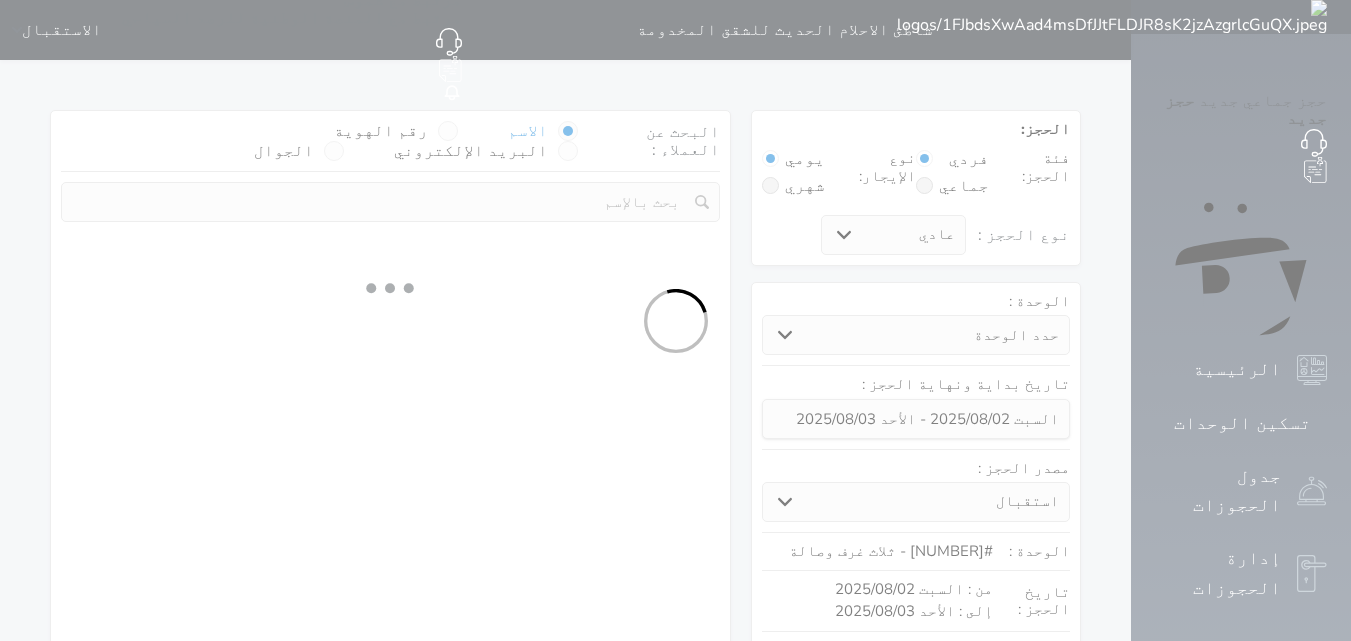 select on "113" 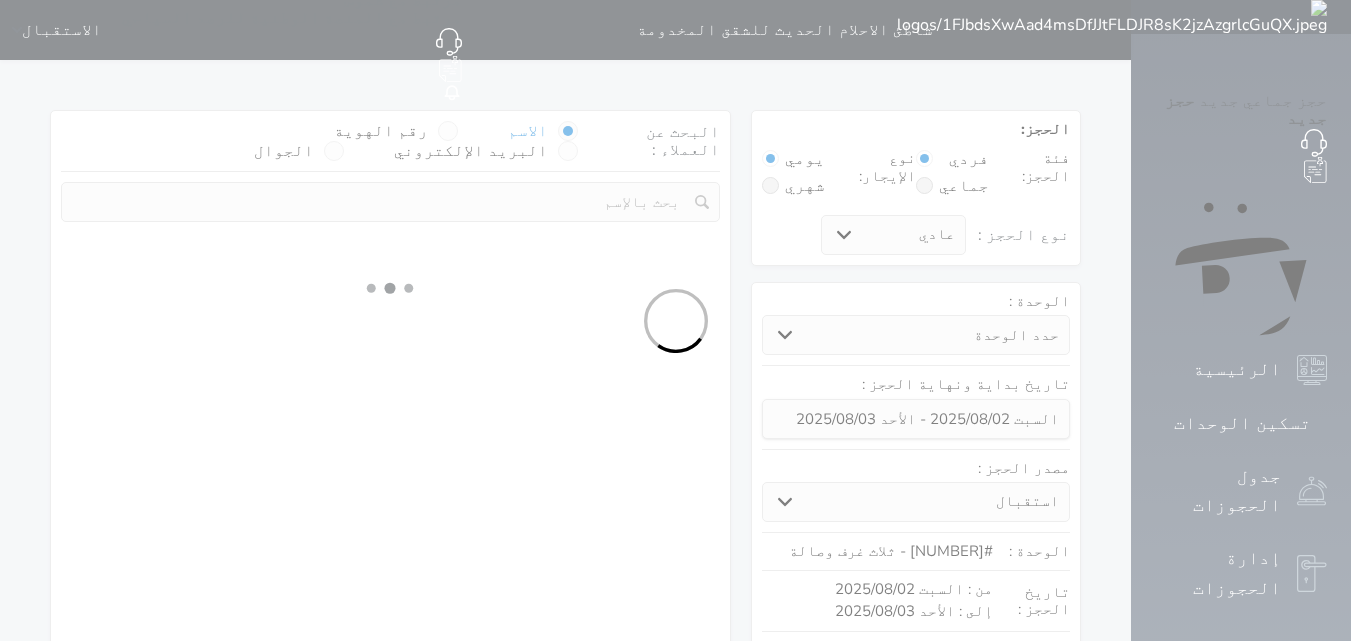 select on "1" 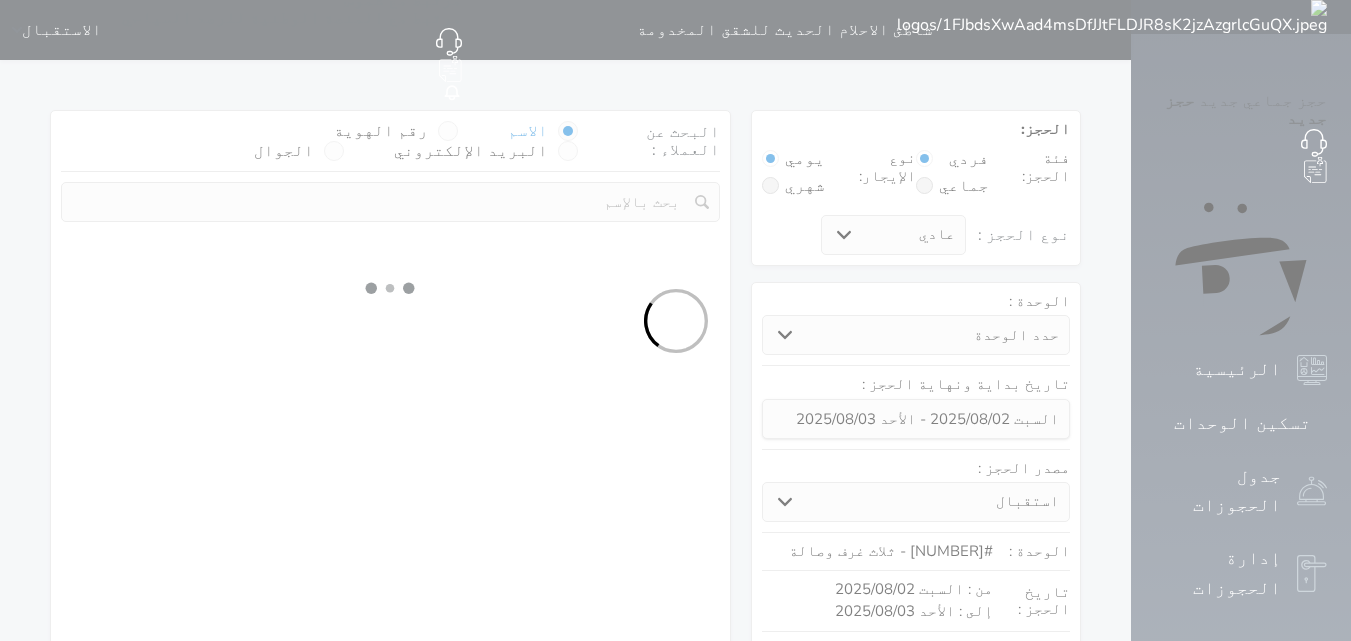 select 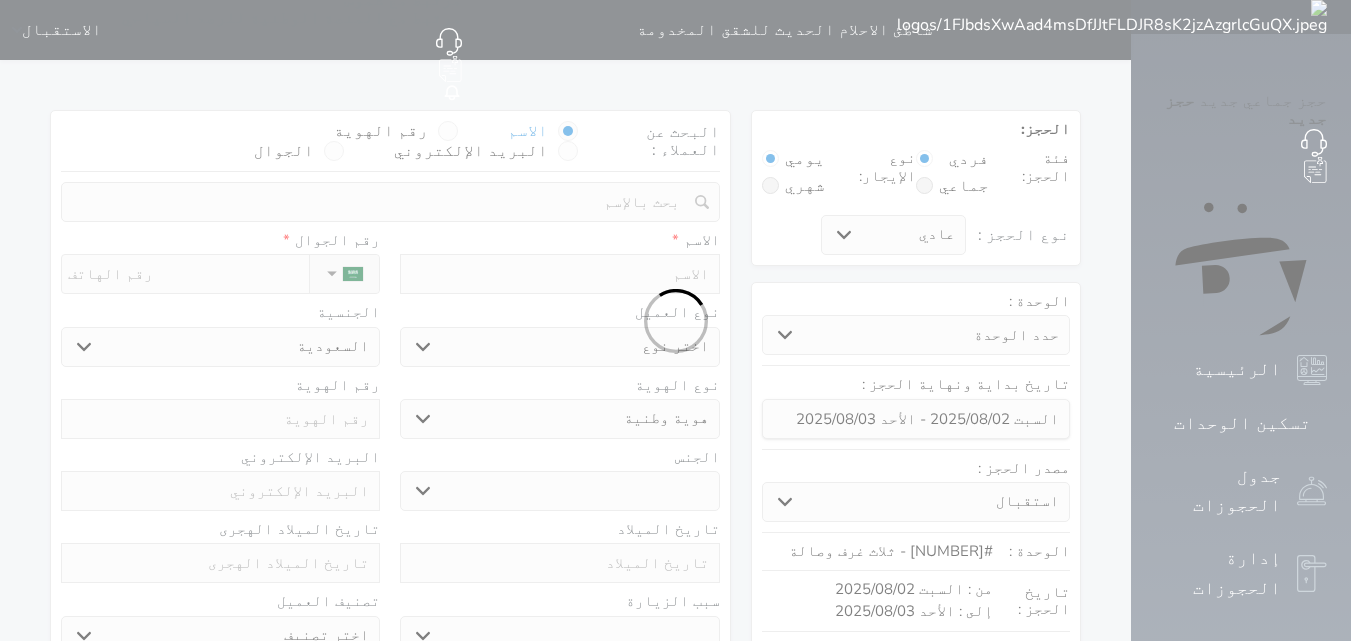 select 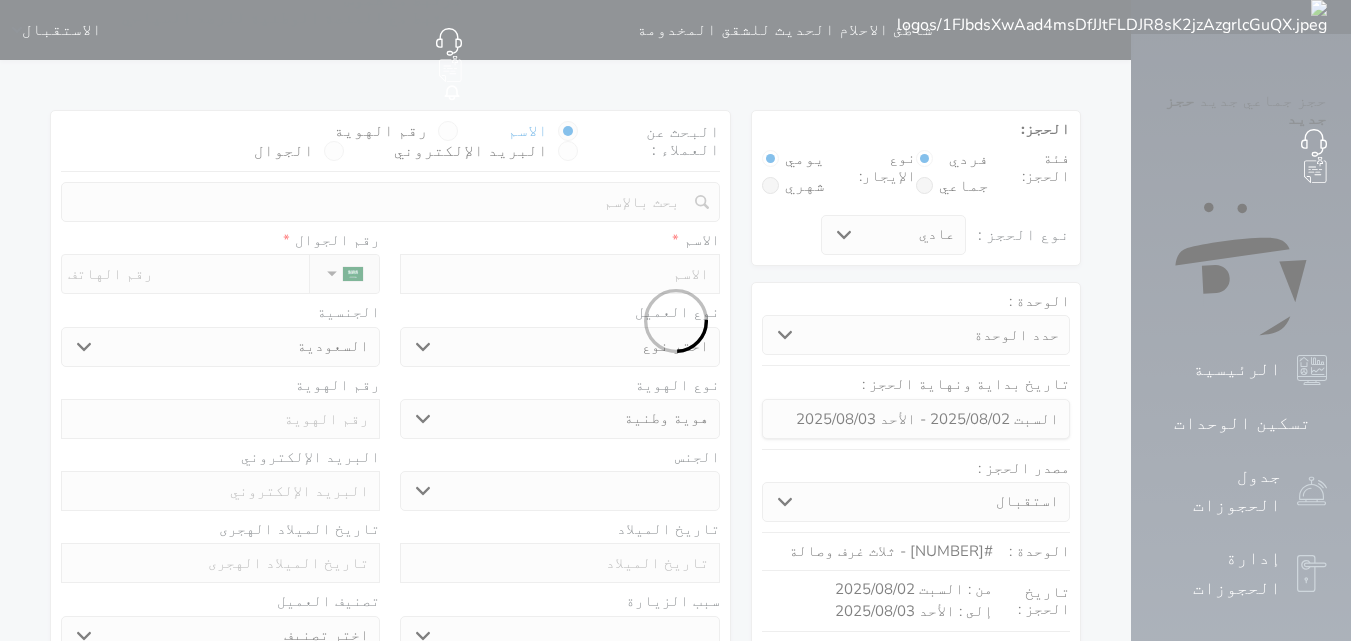 select 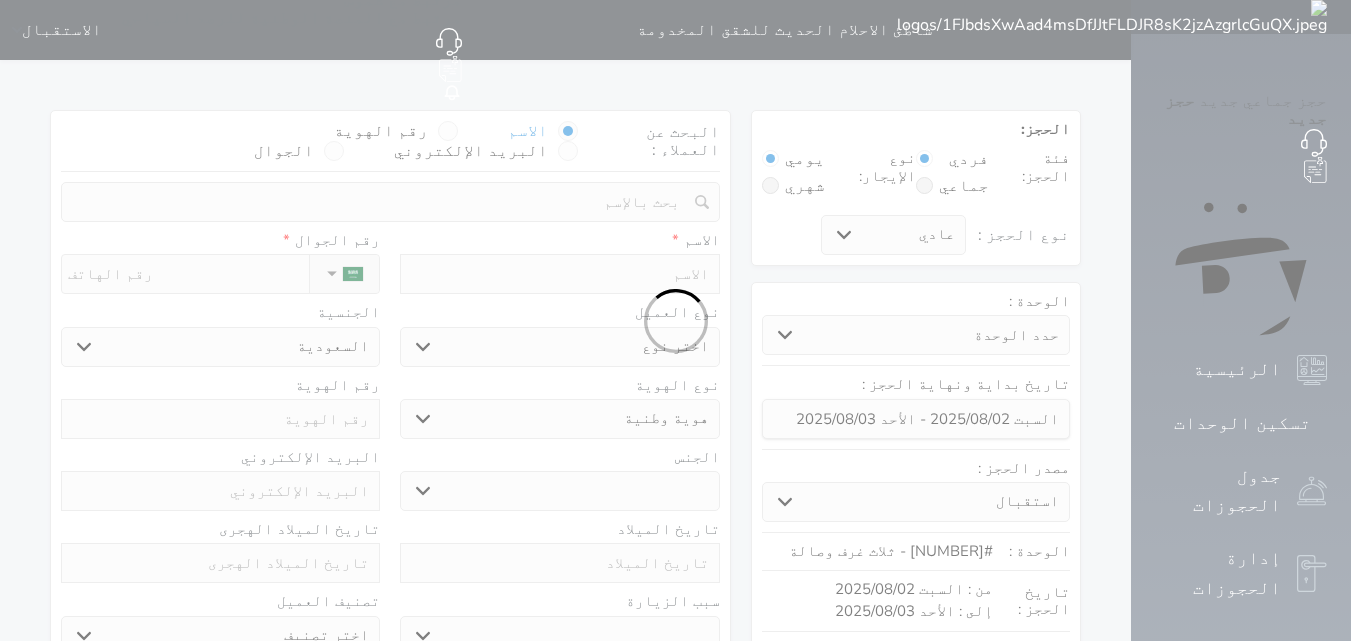 select 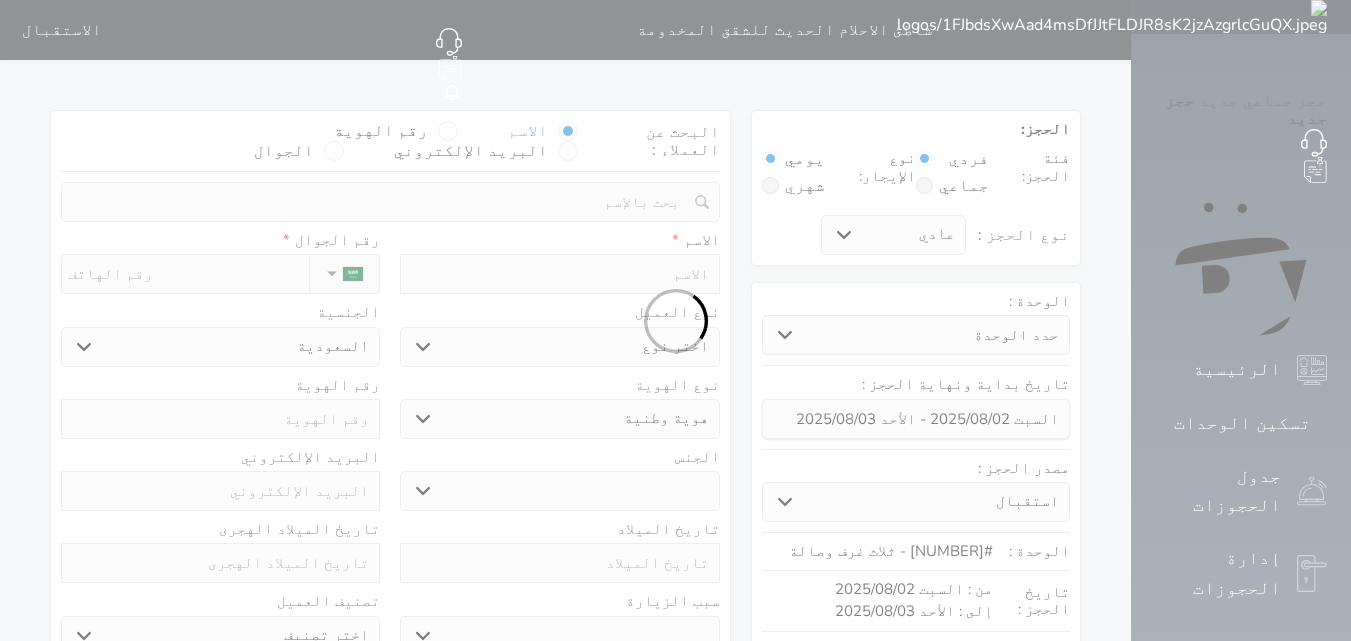 select 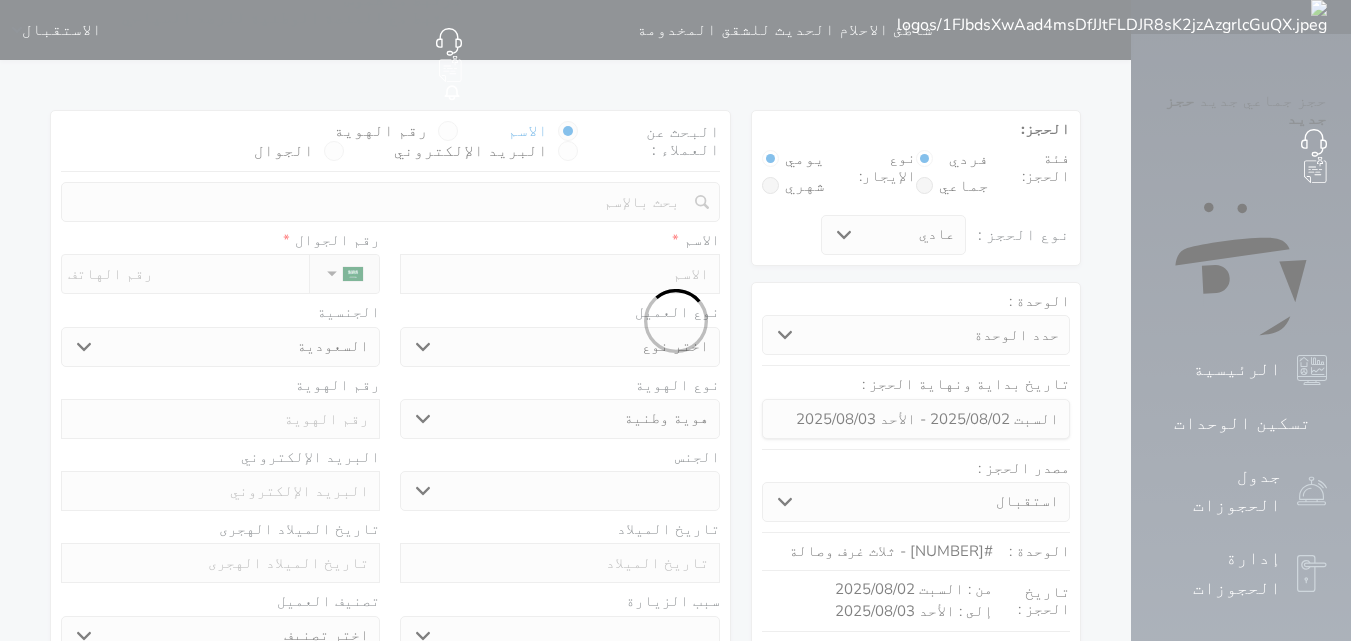 select 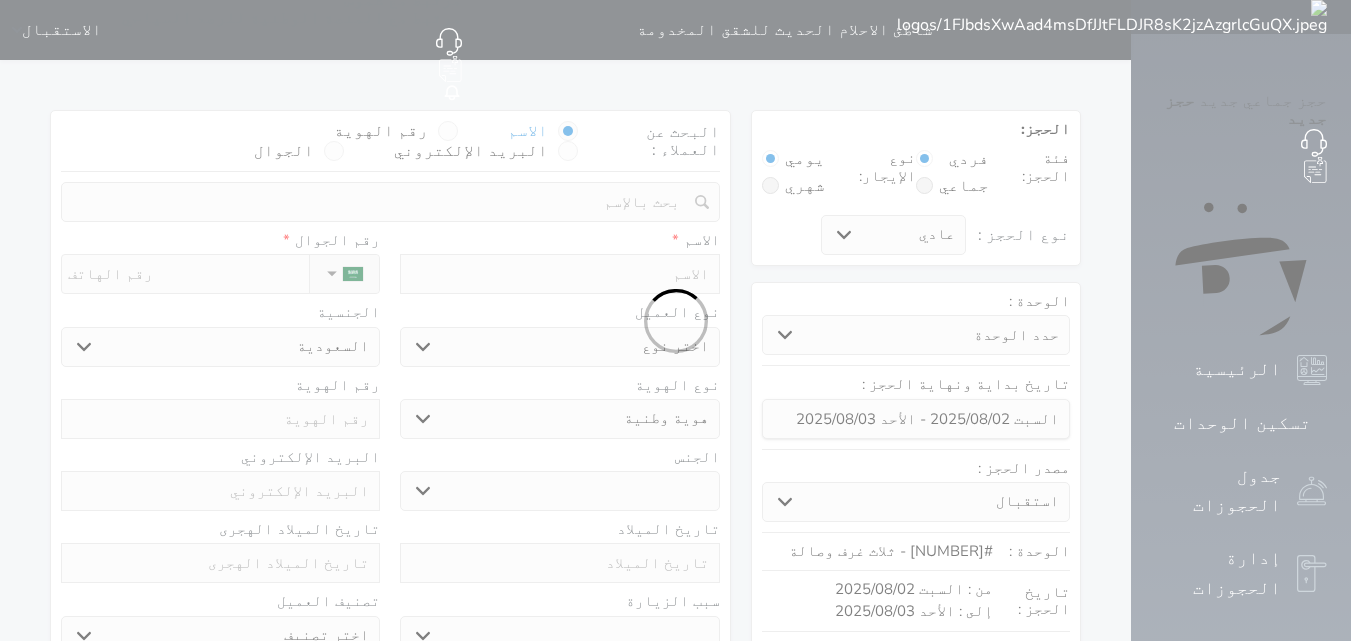 select 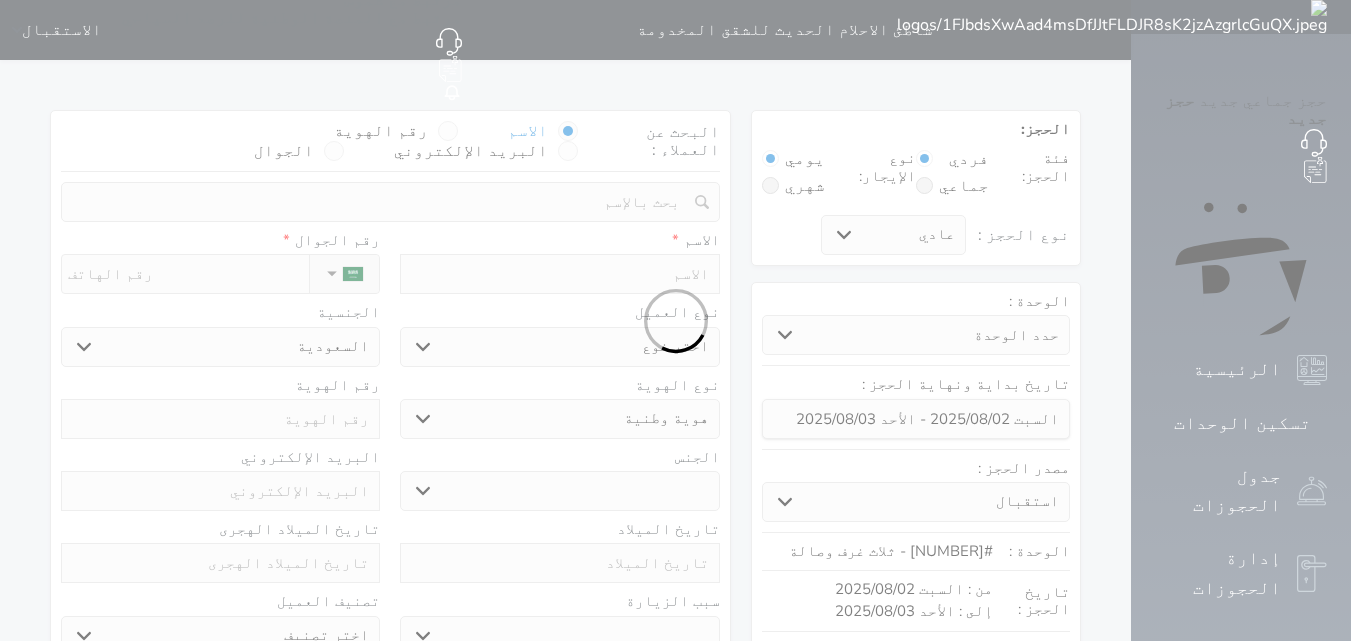 select 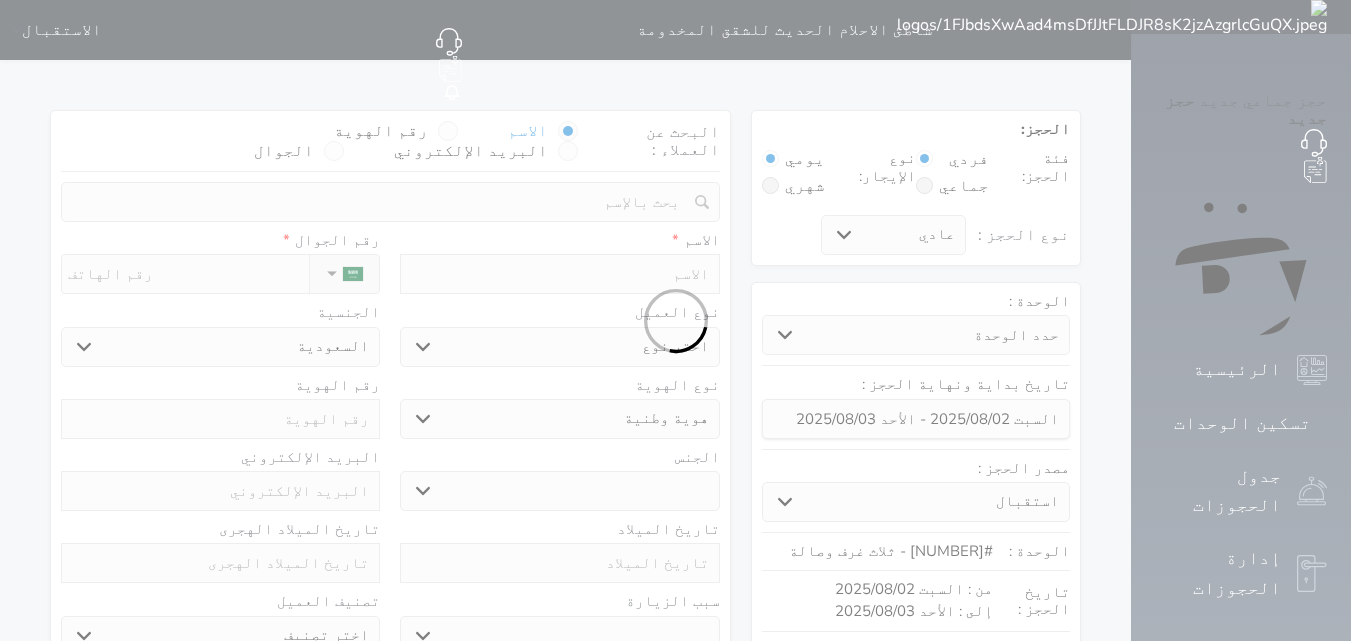 click at bounding box center (675, 320) 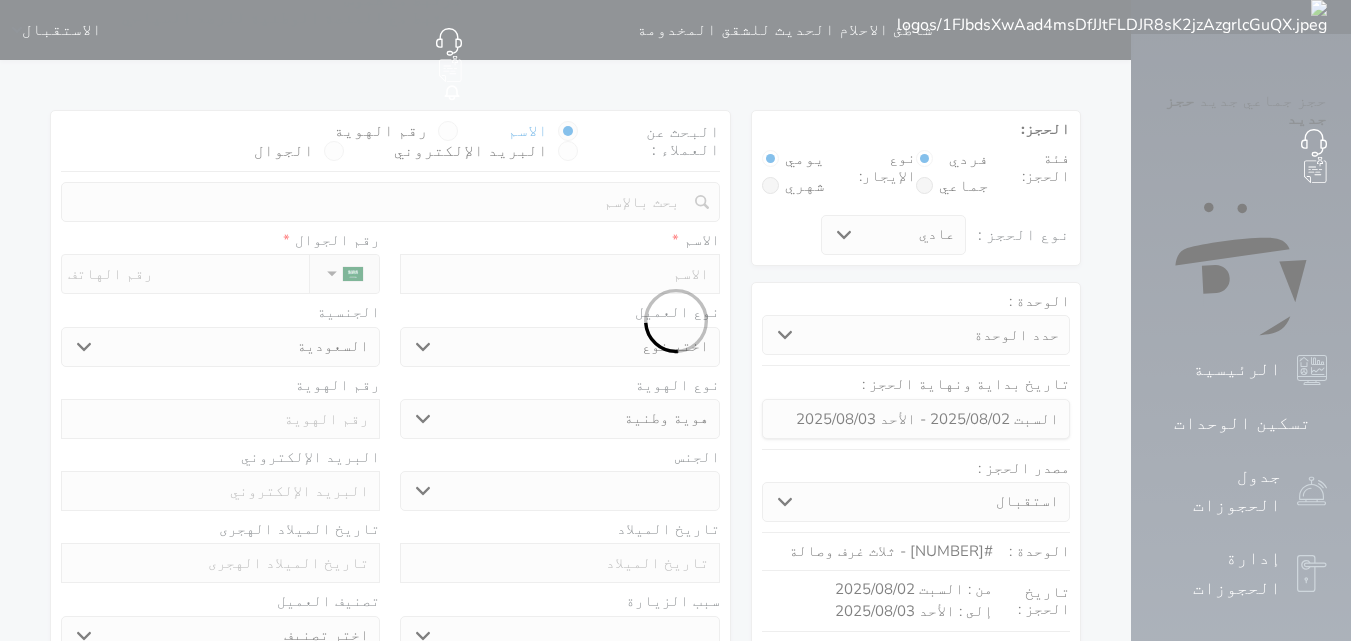 click at bounding box center [675, 320] 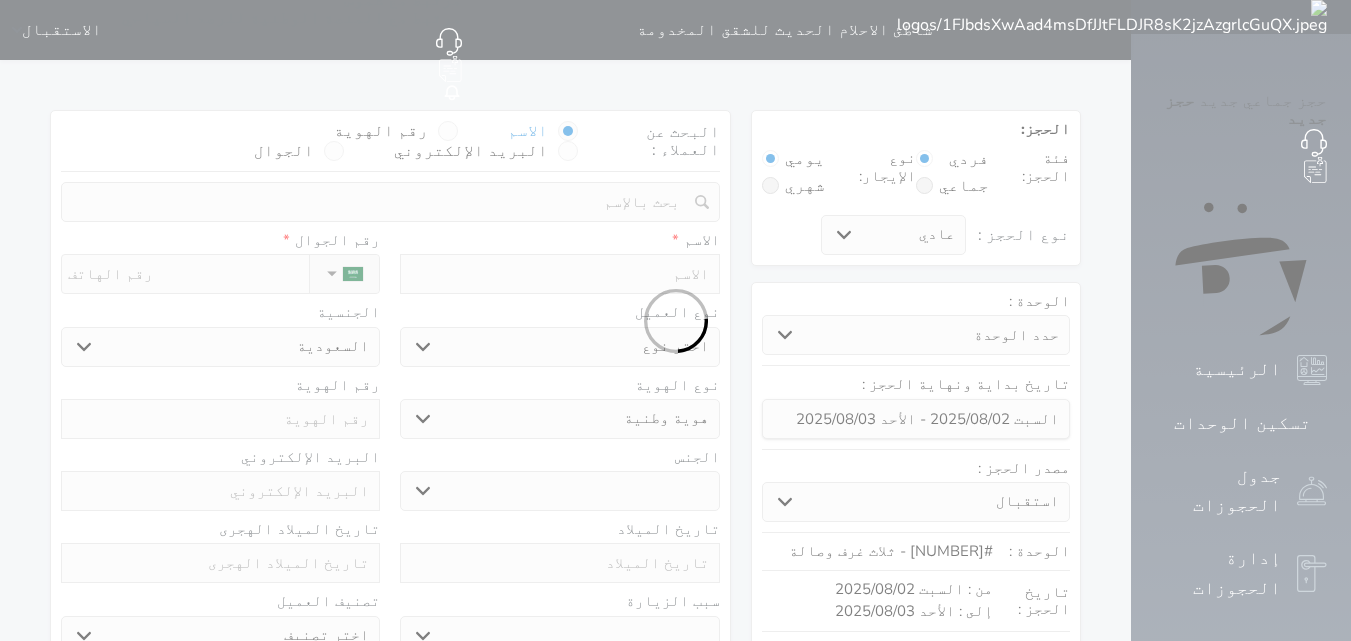 click at bounding box center (675, 320) 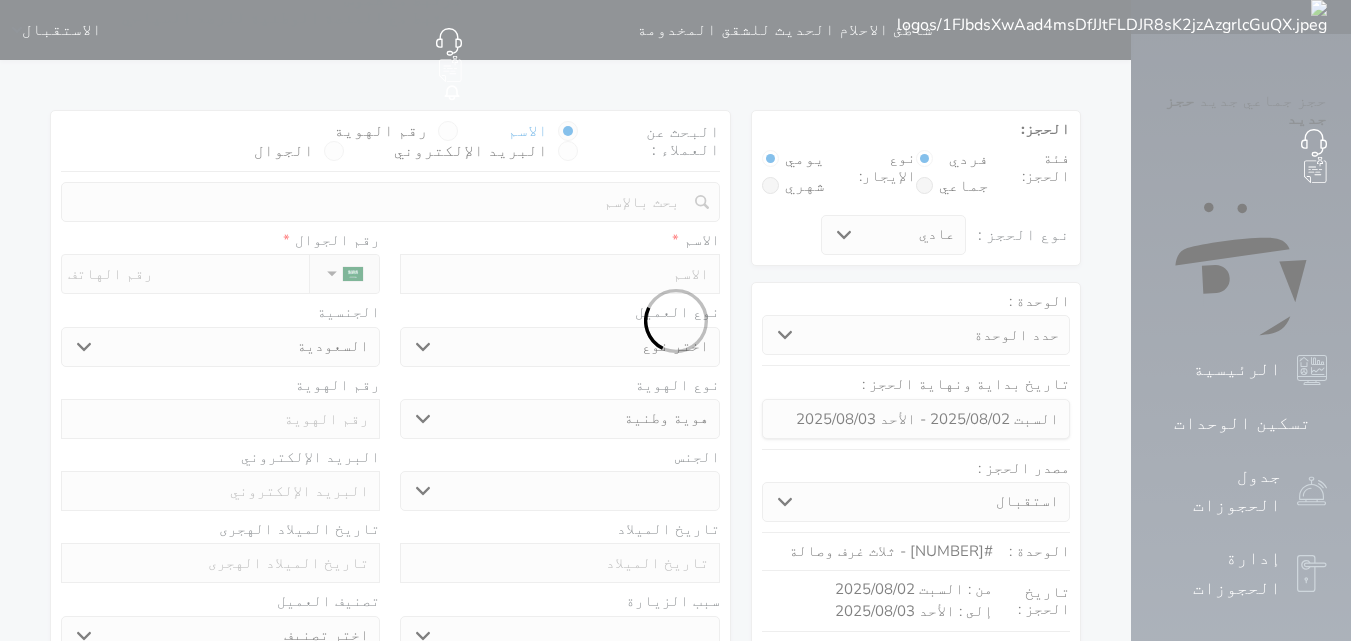 select 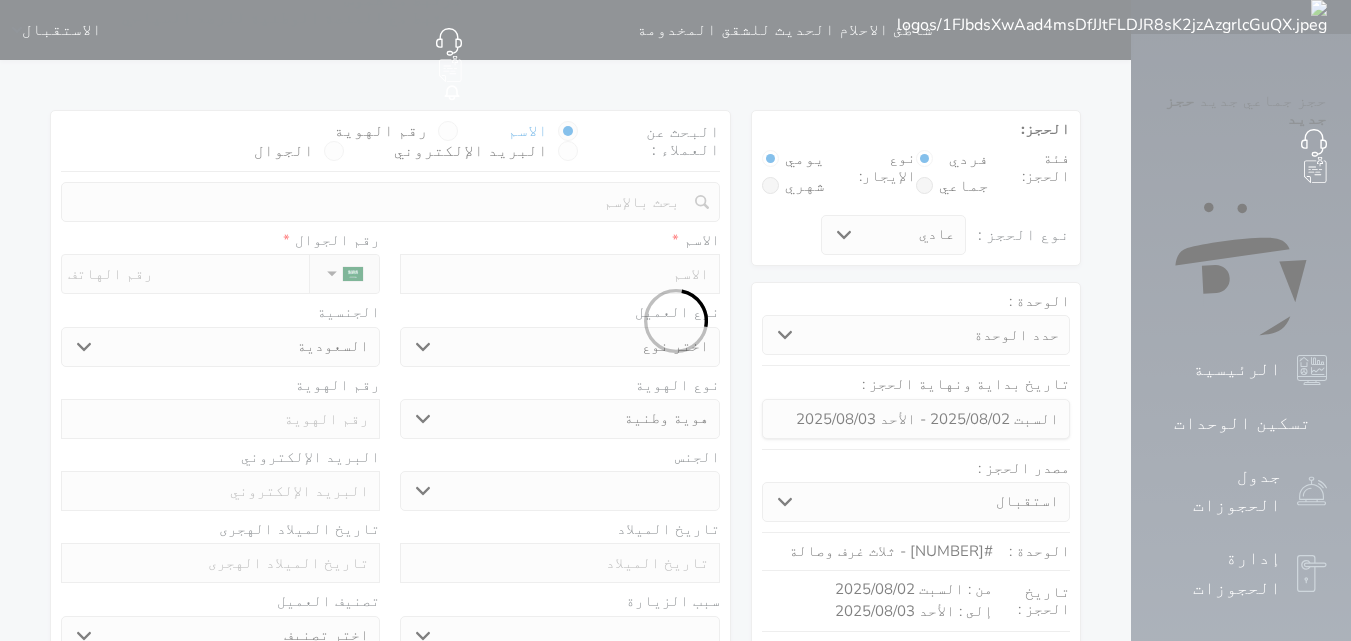 select on "1" 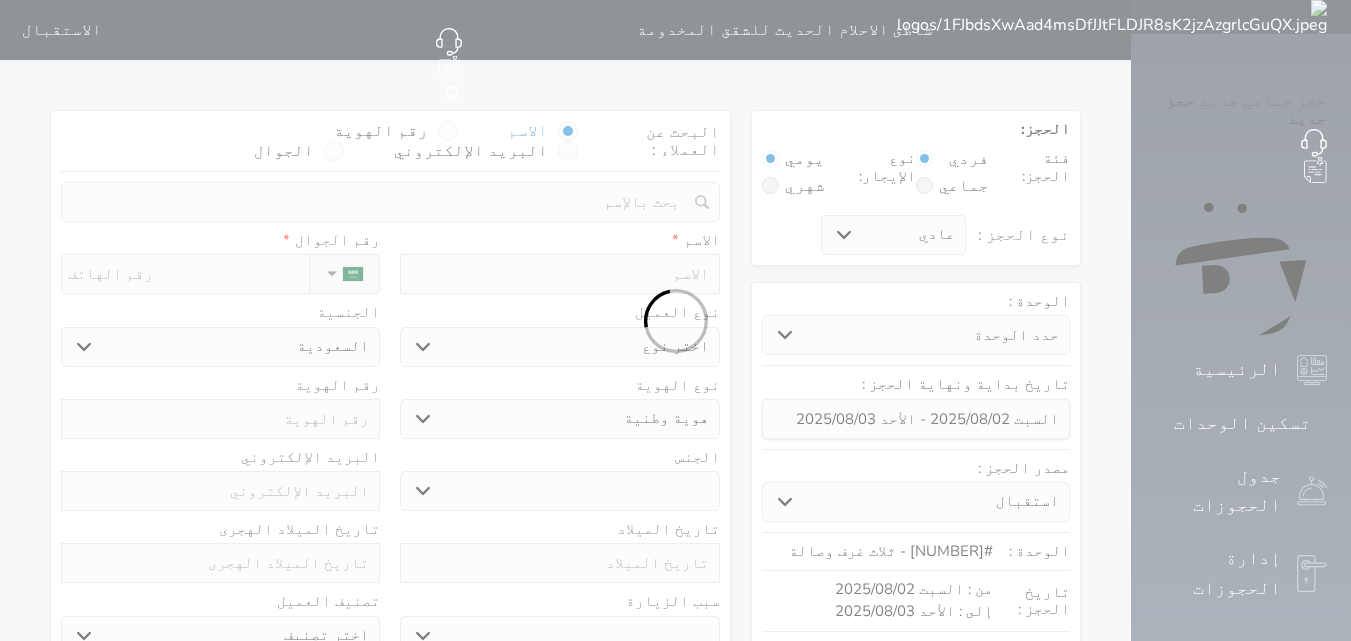 select on "7" 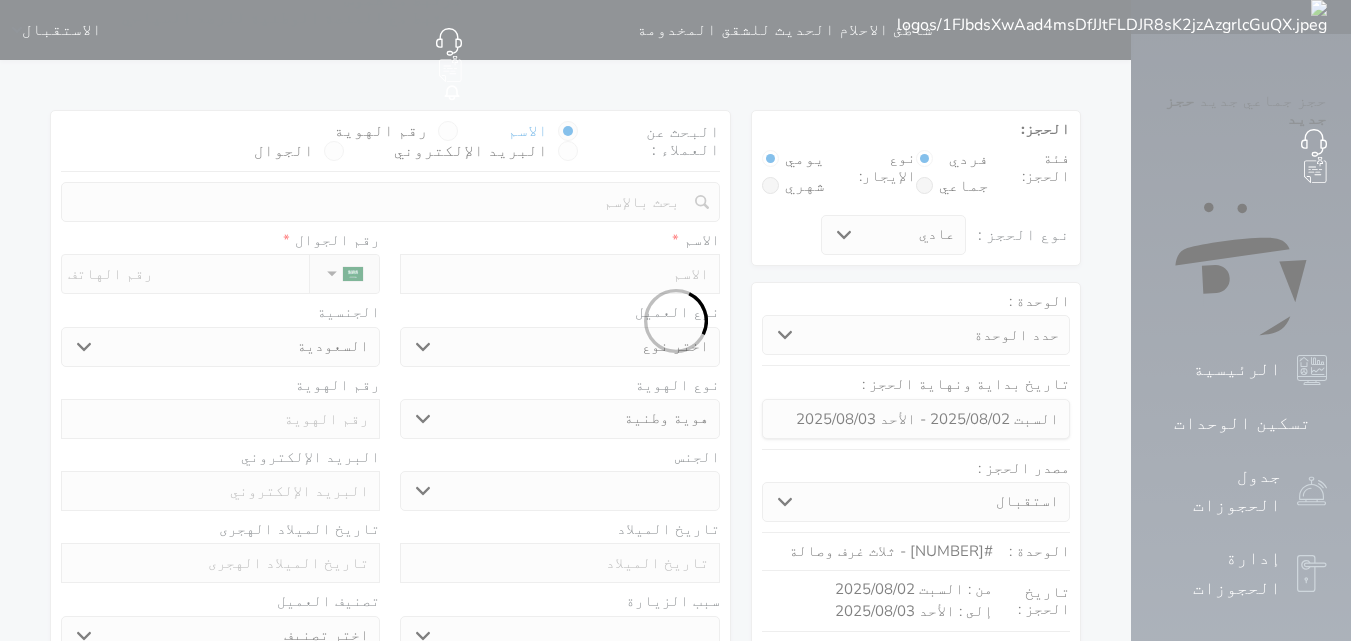 select 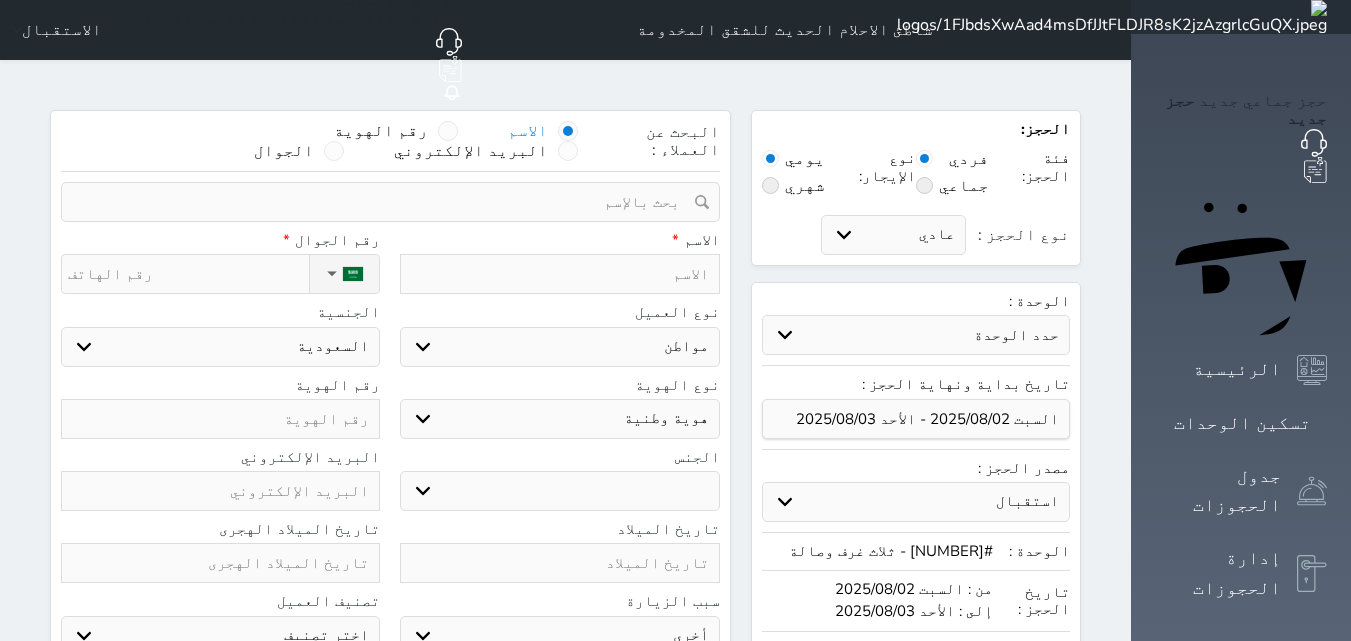 click at bounding box center [383, 202] 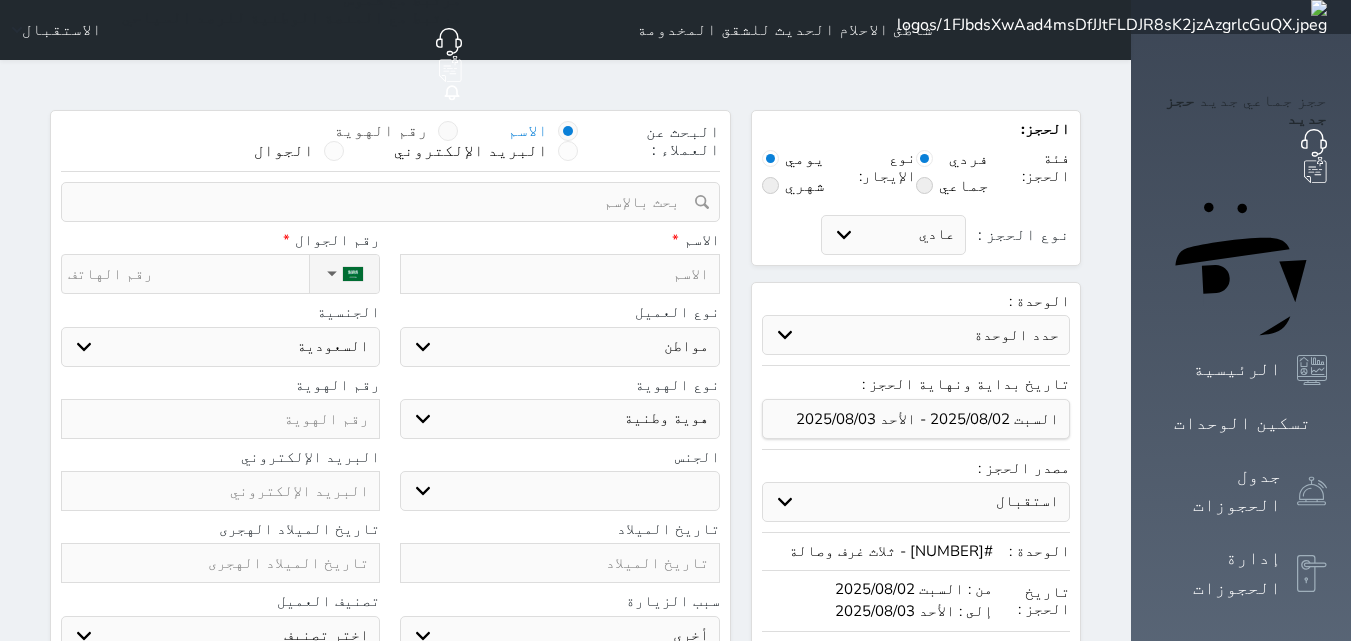 click at bounding box center [448, 131] 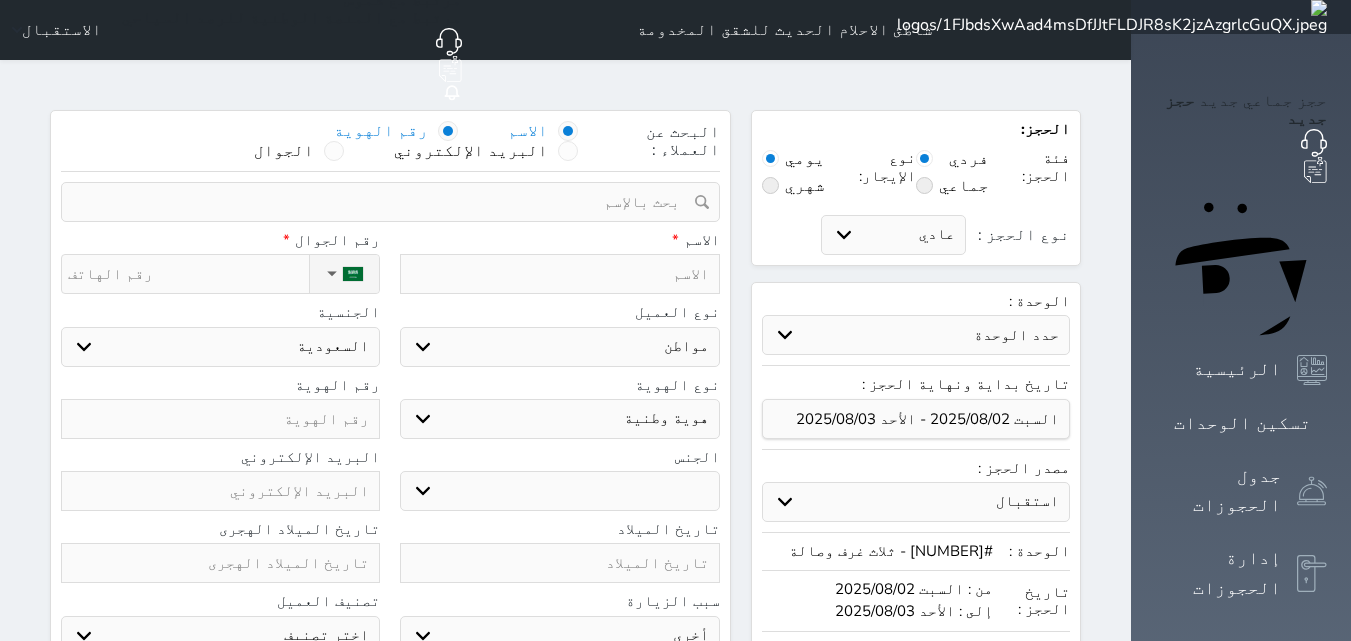 select 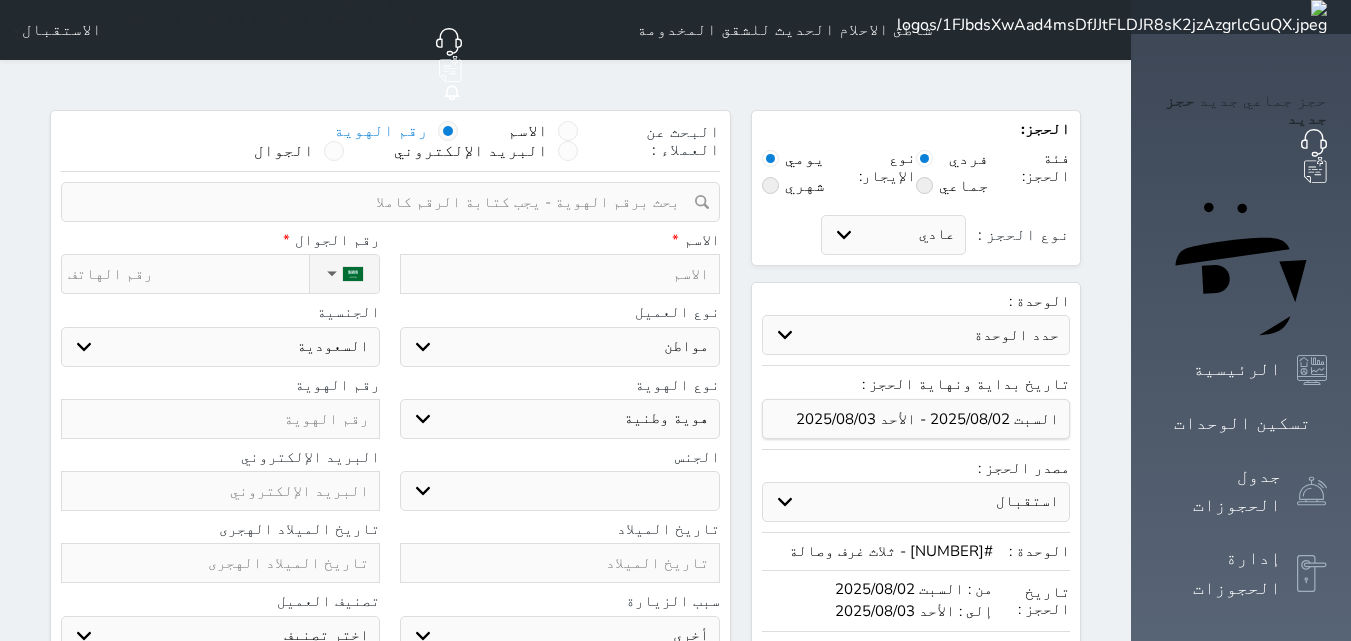 drag, startPoint x: 726, startPoint y: 160, endPoint x: 744, endPoint y: 158, distance: 18.110771 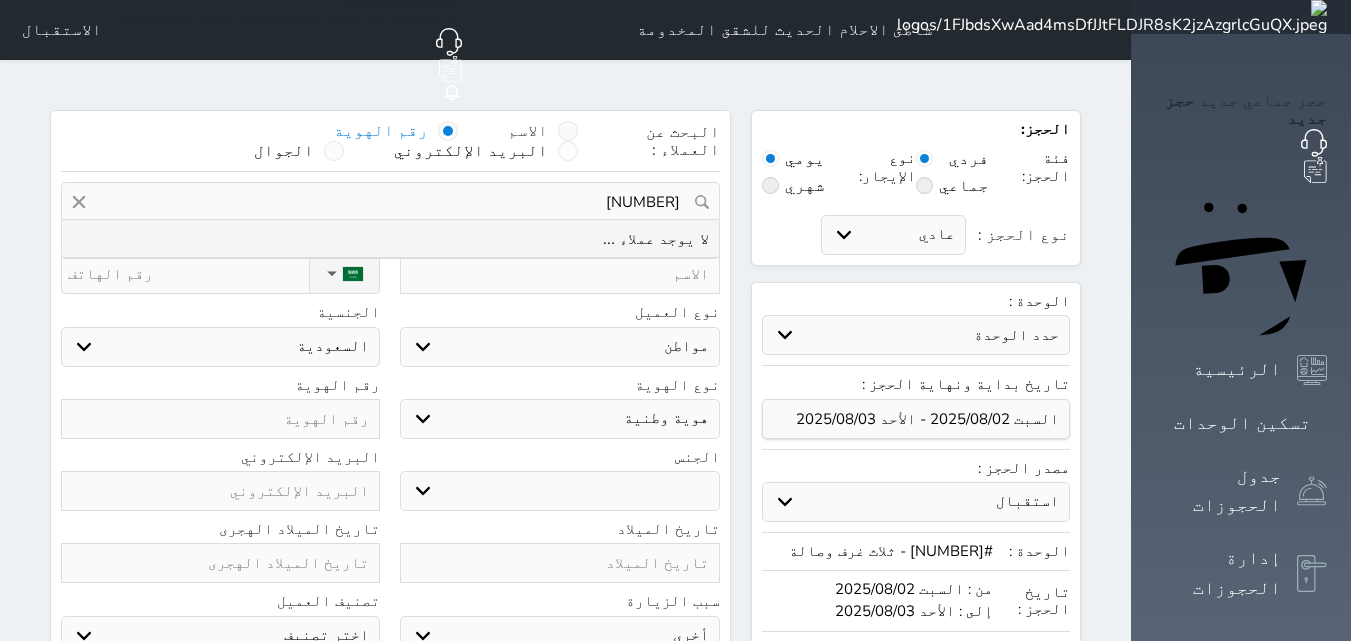type on "1099882134" 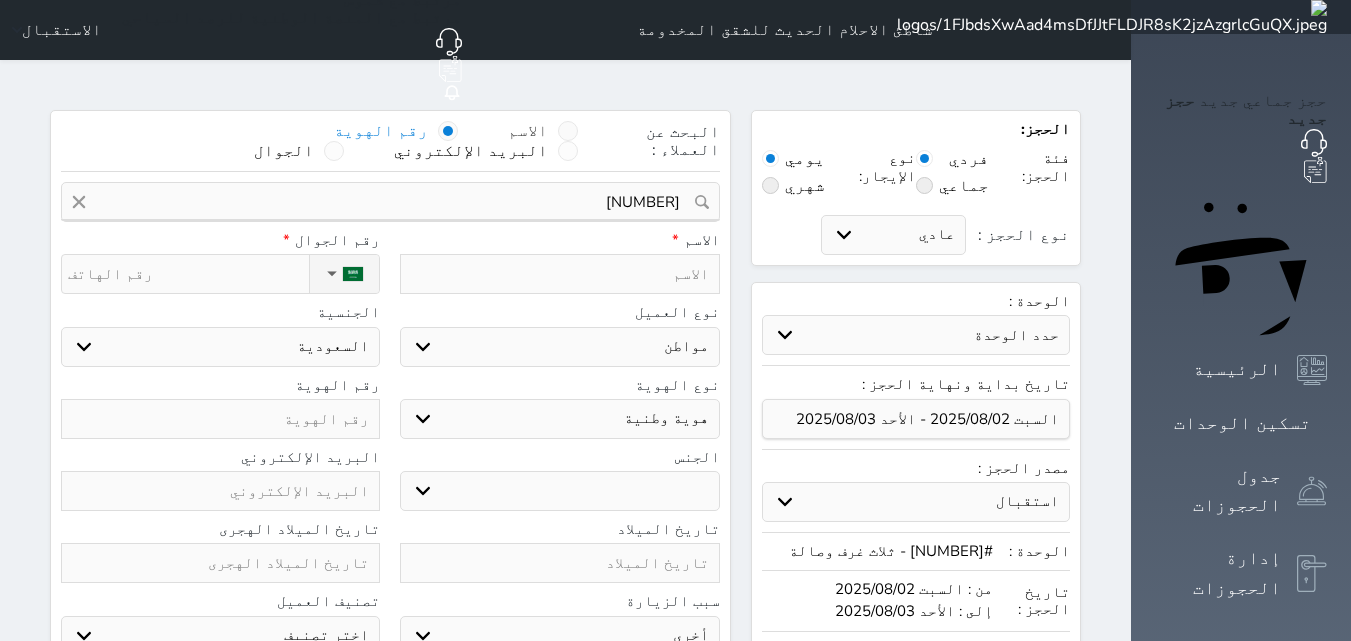 click at bounding box center [568, 131] 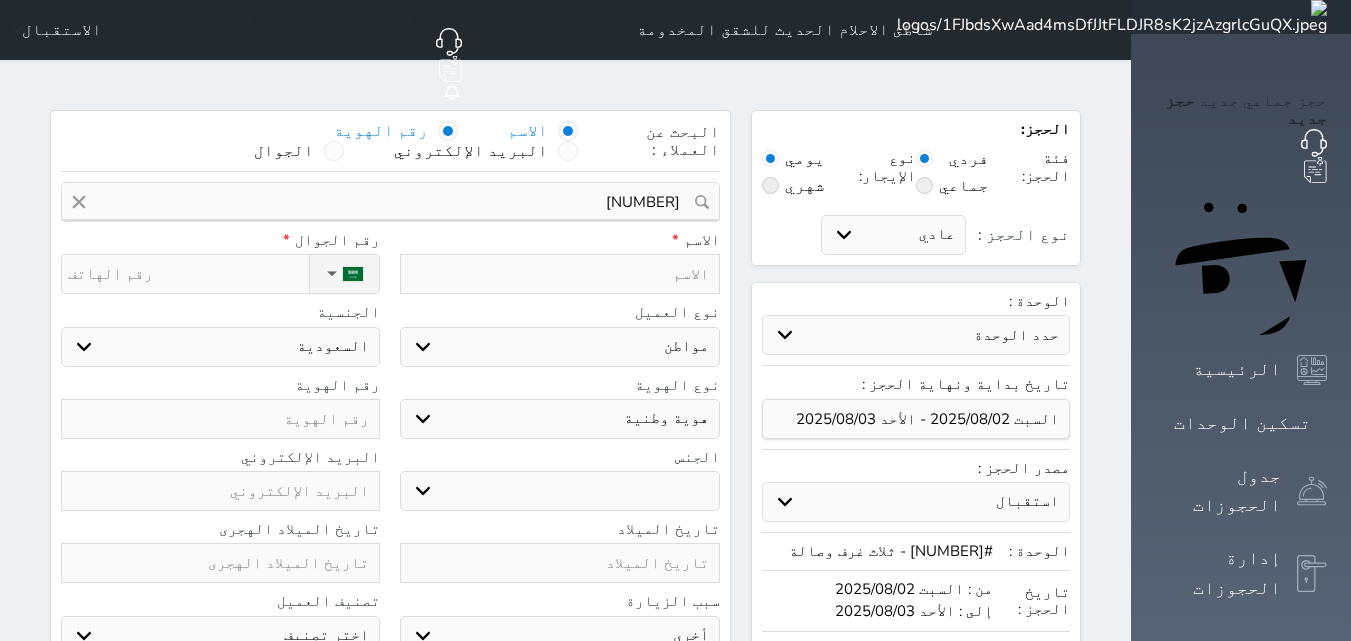 type 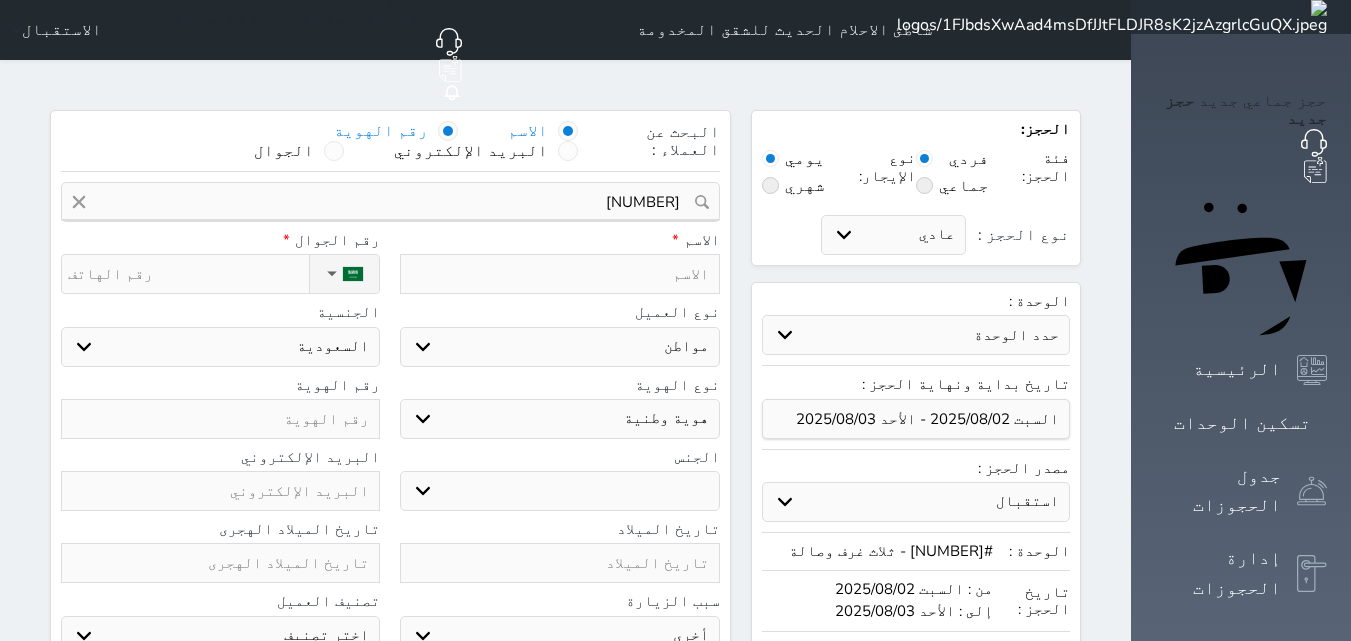 select 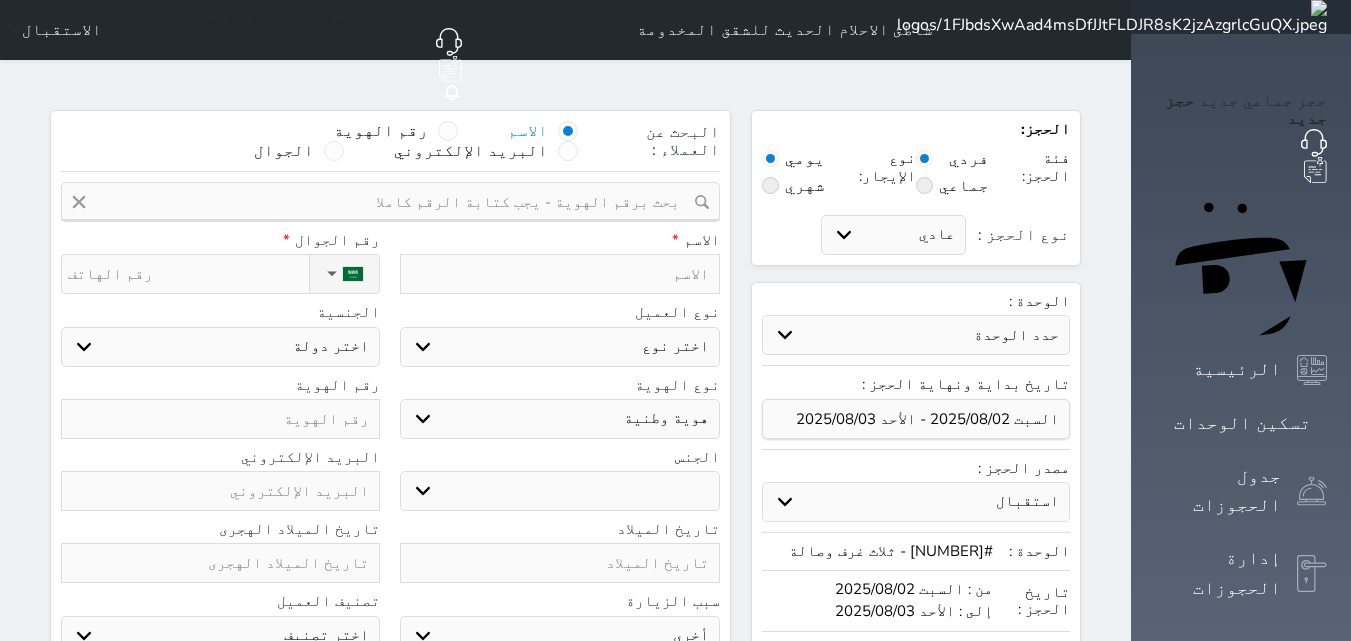 select 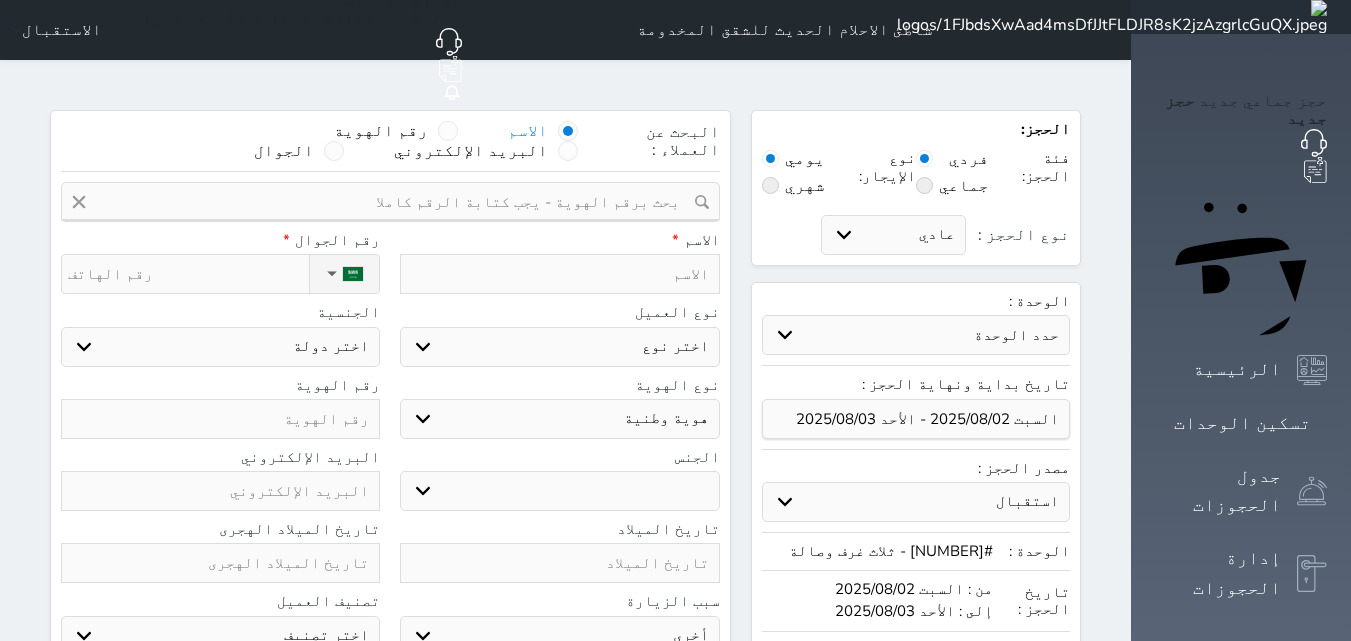 select 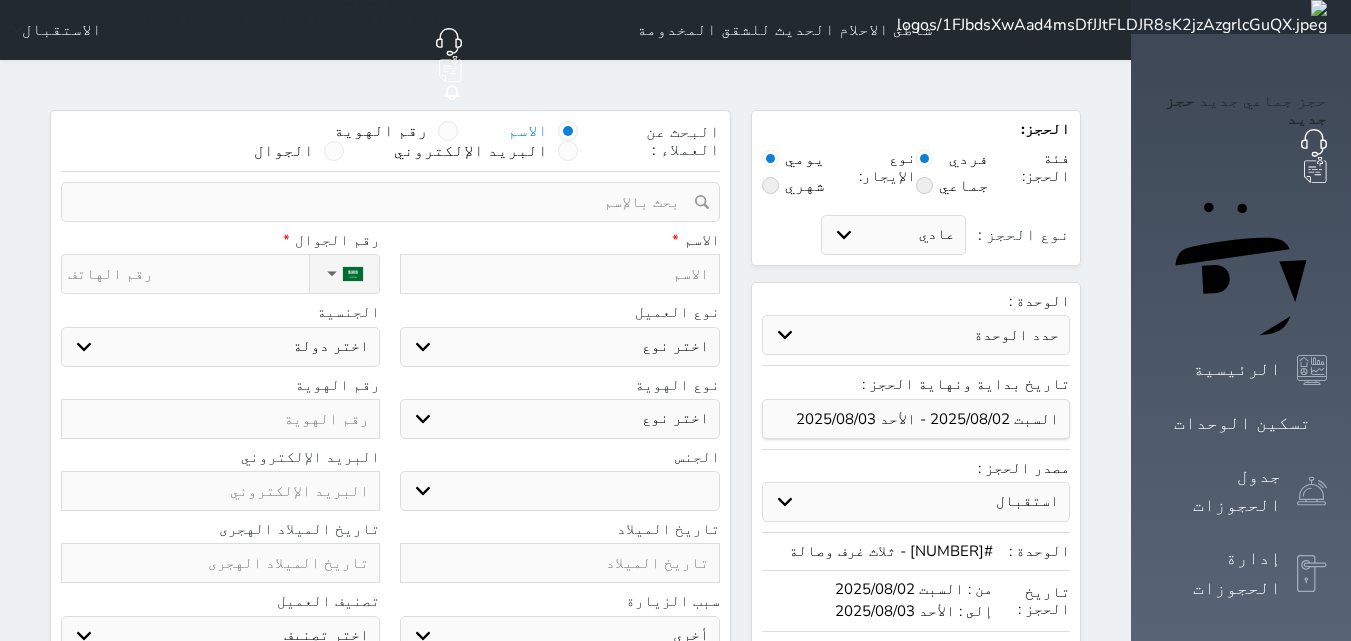click at bounding box center (559, 274) 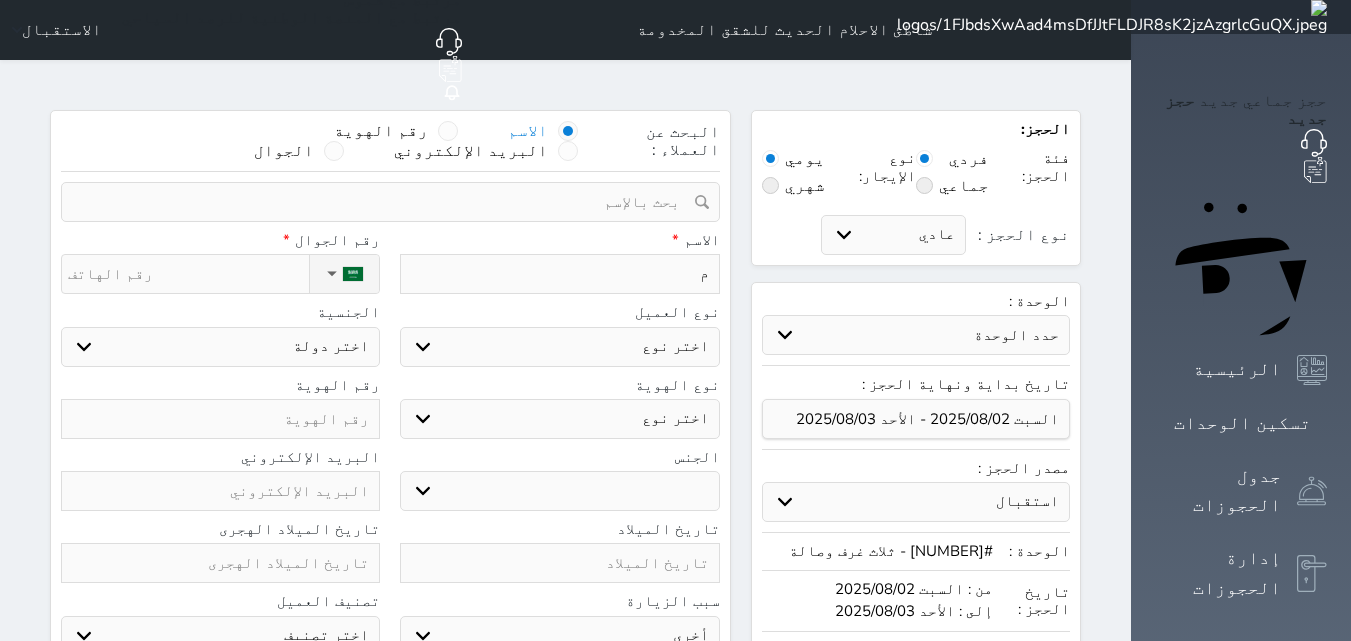 select 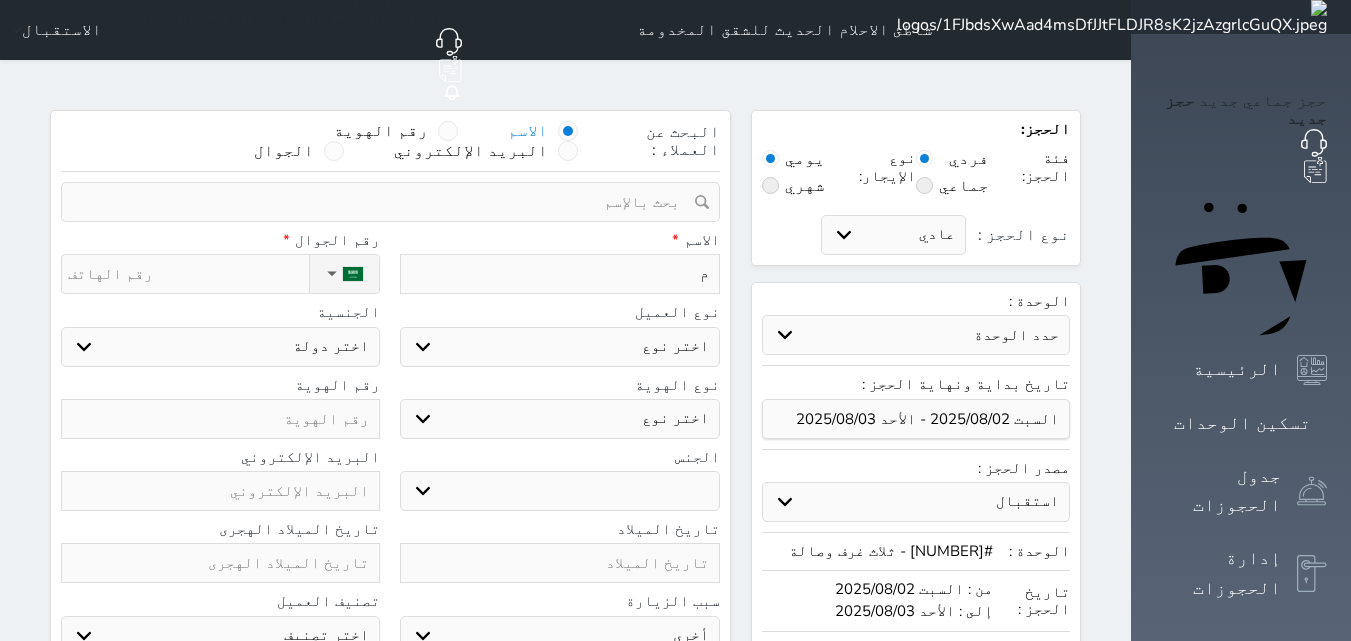 type on "مش" 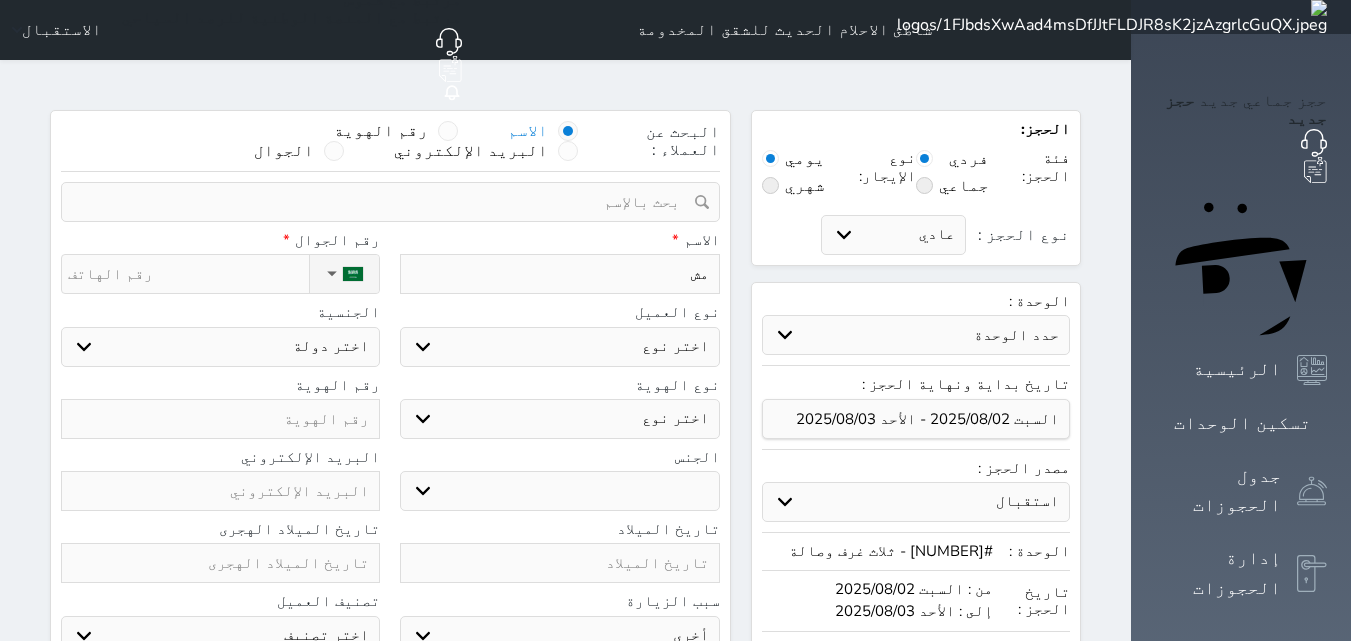 select 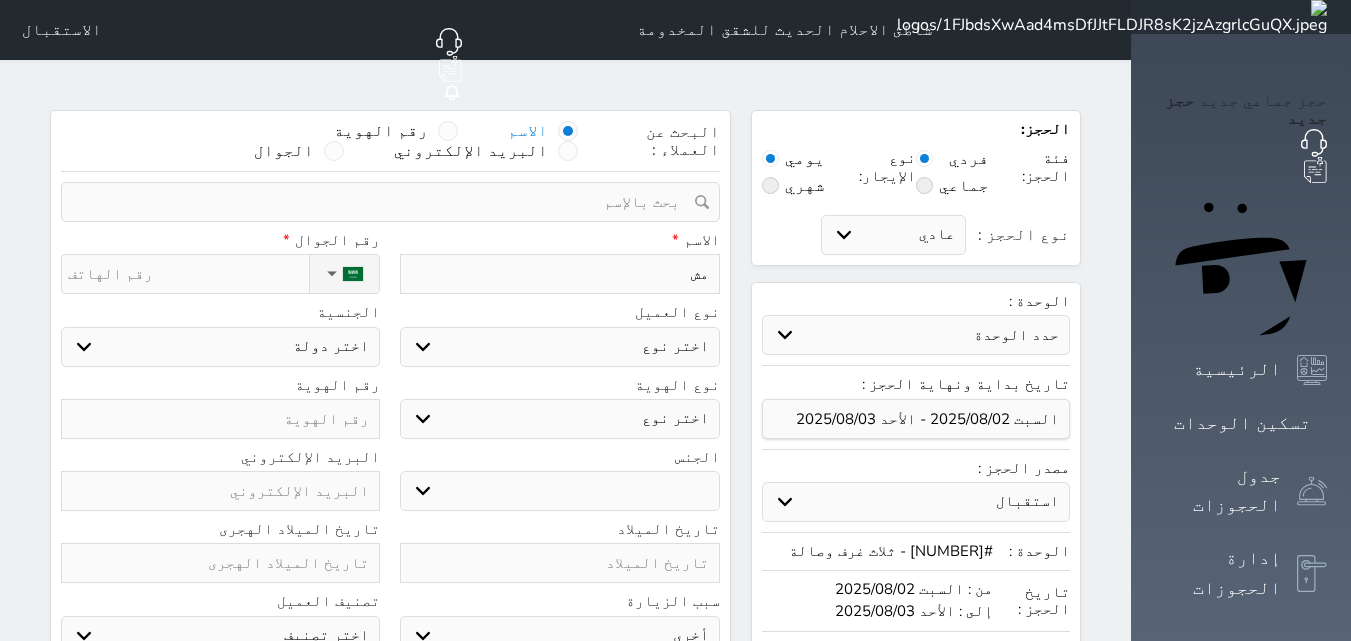 type on "مشا" 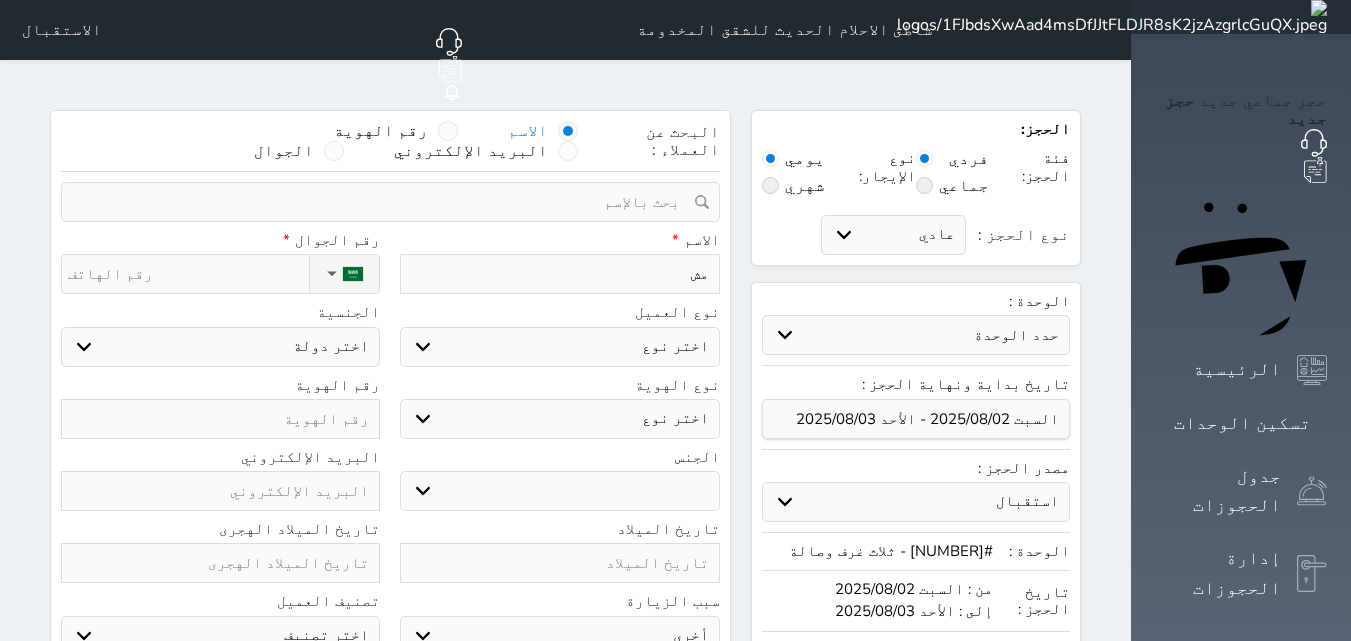 select 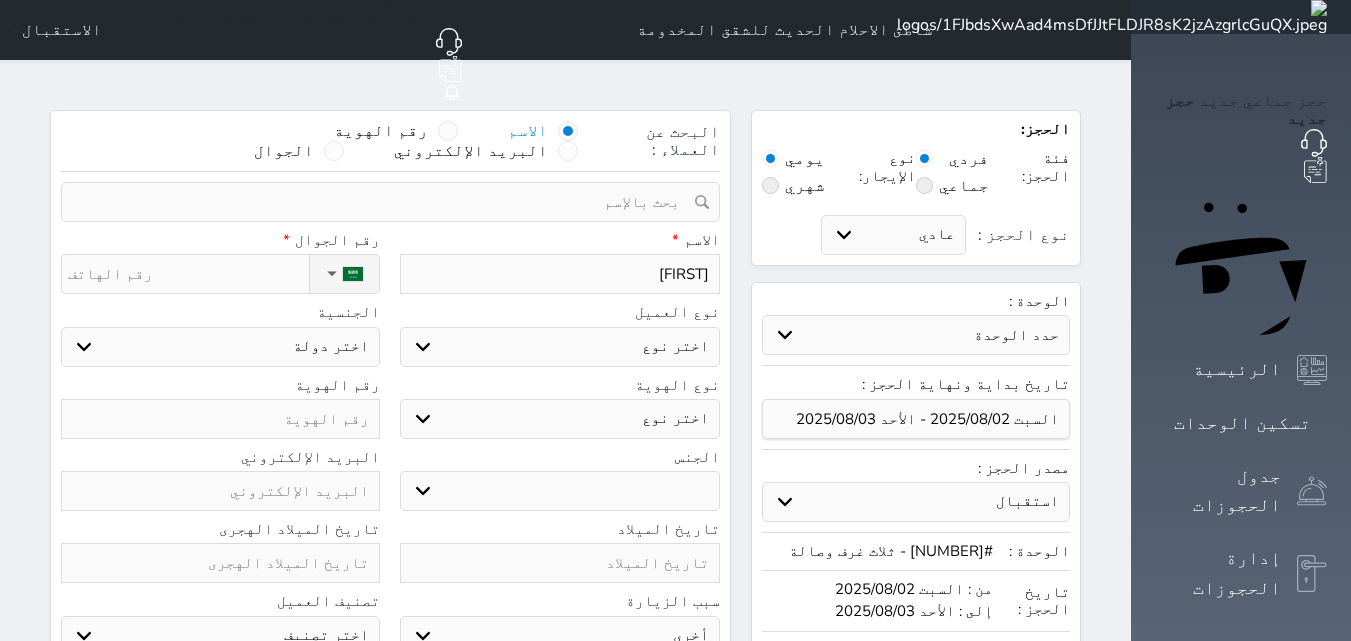 type on "مشار" 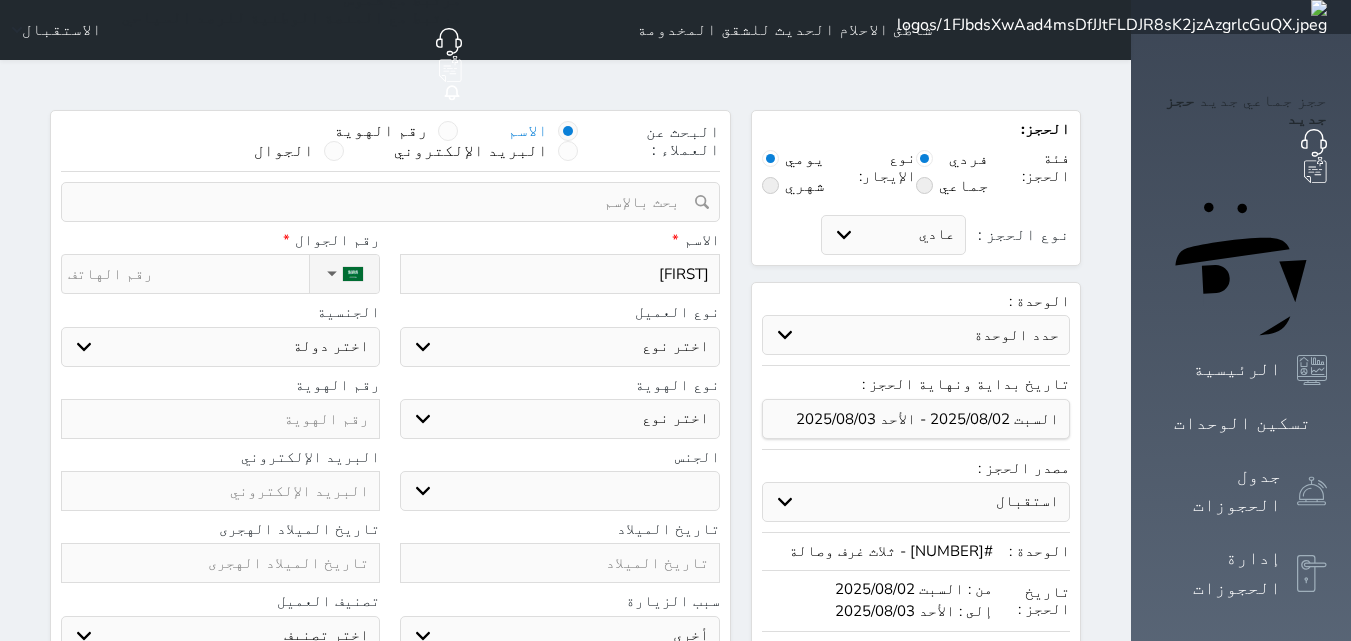 select 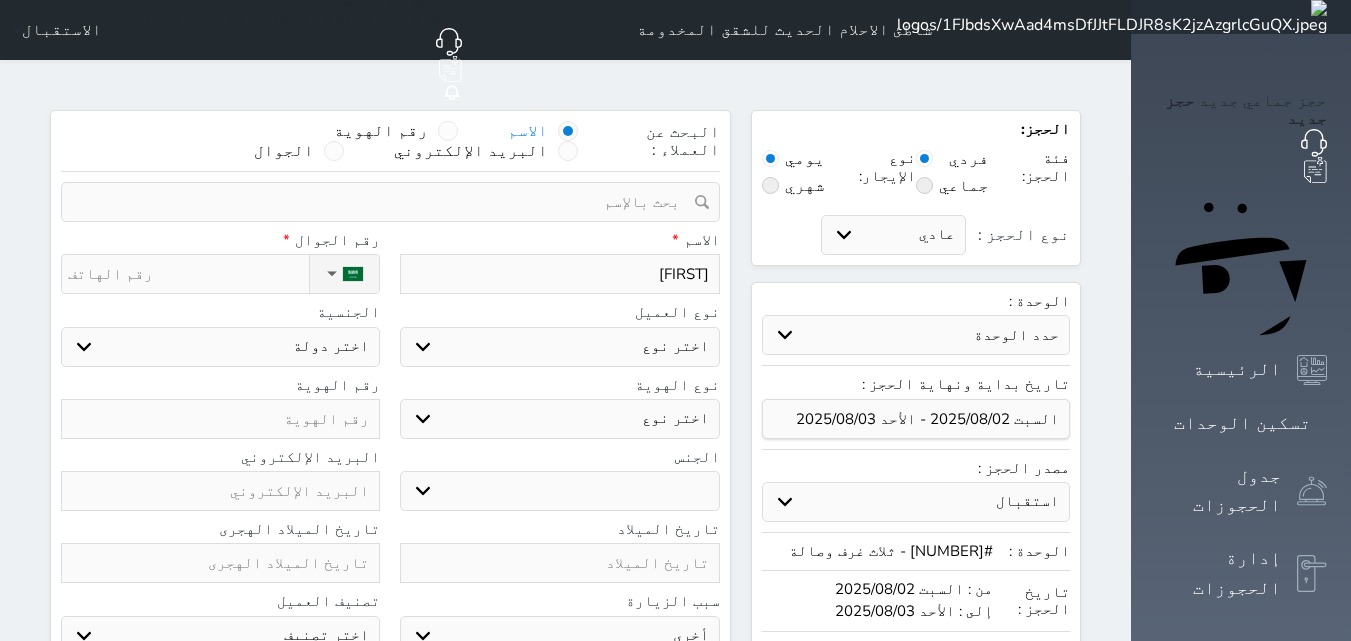 type on "مشاري" 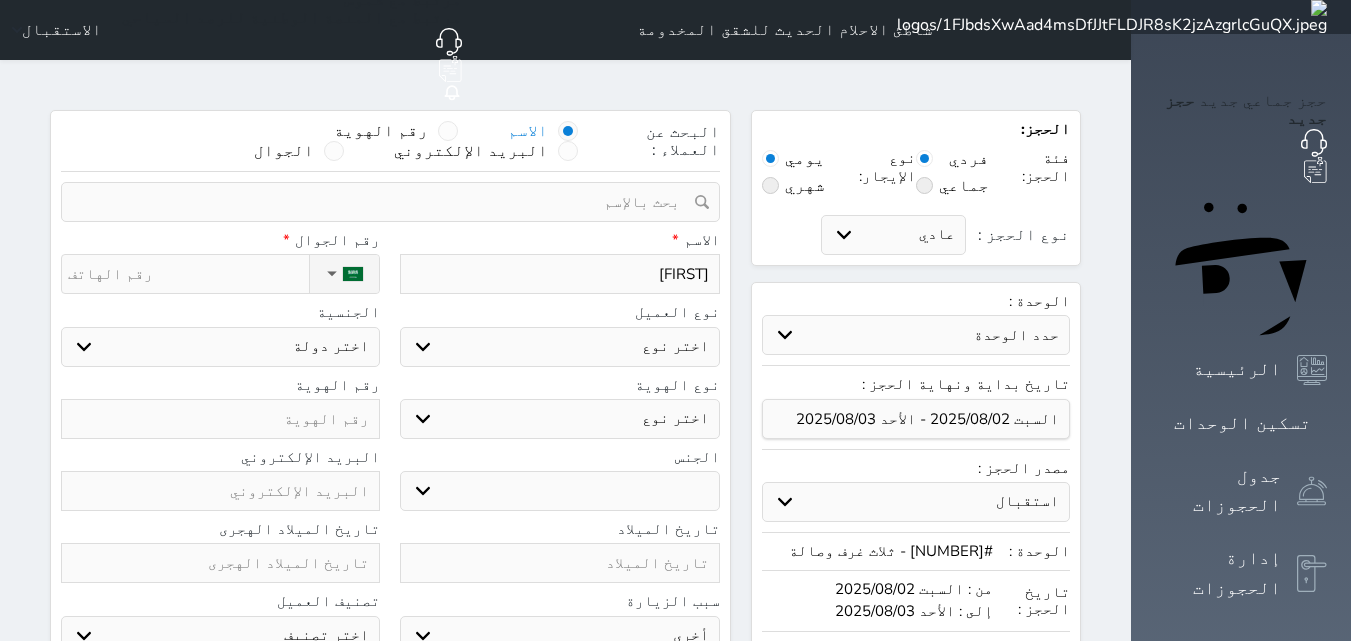 select 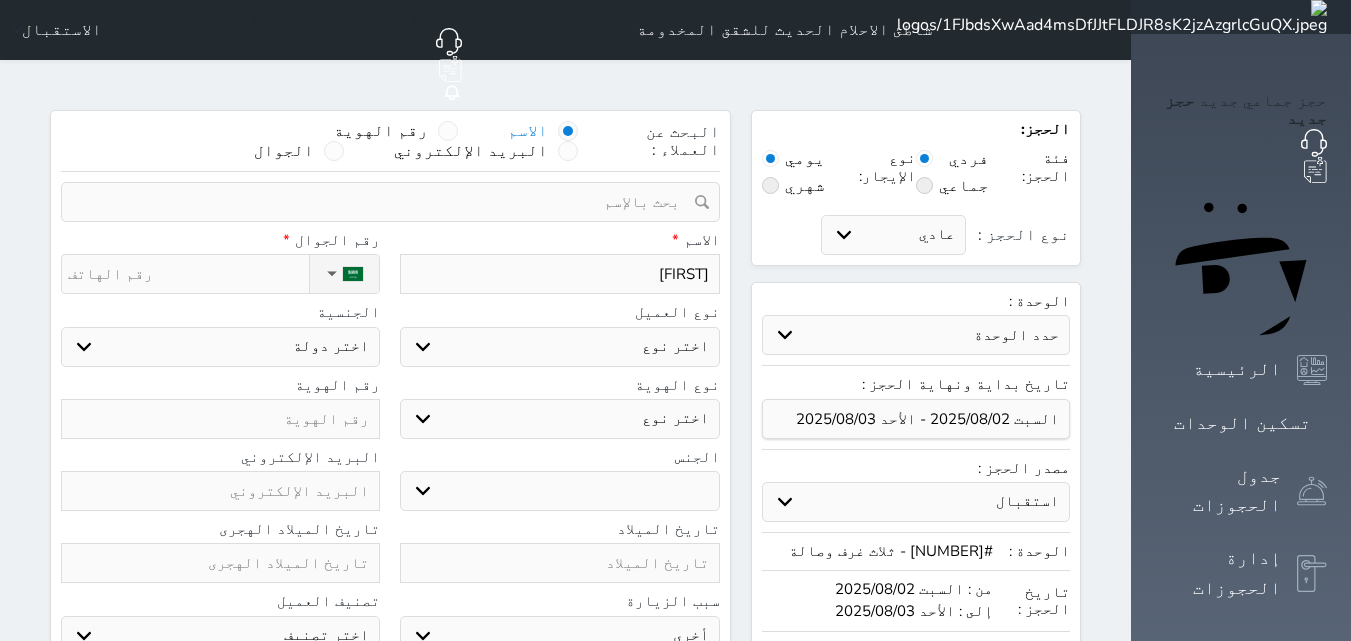 type on "مشاري" 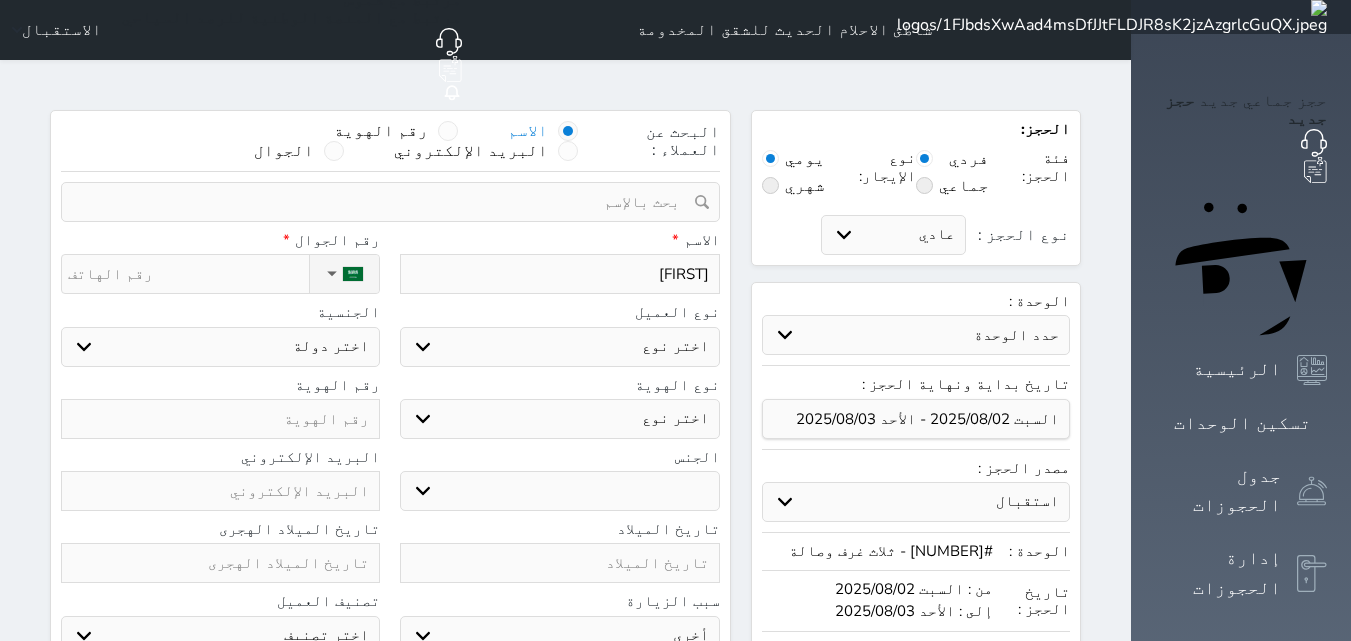 select 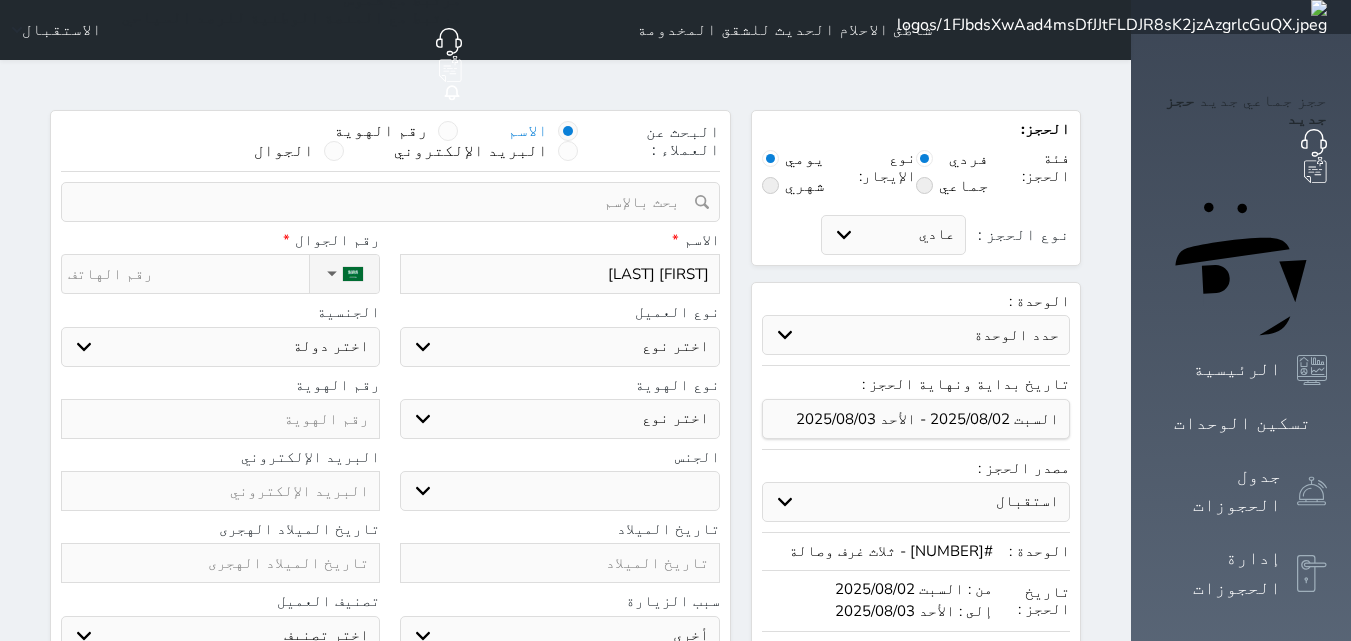 type on "مشاري بن" 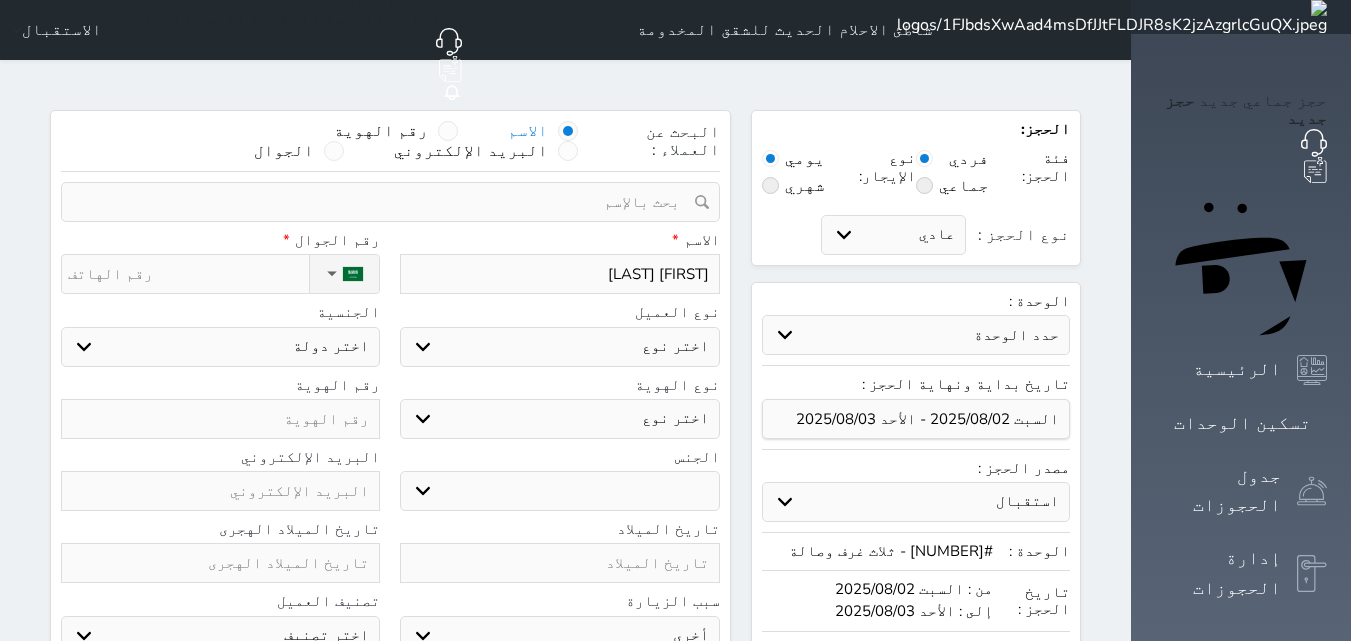 select 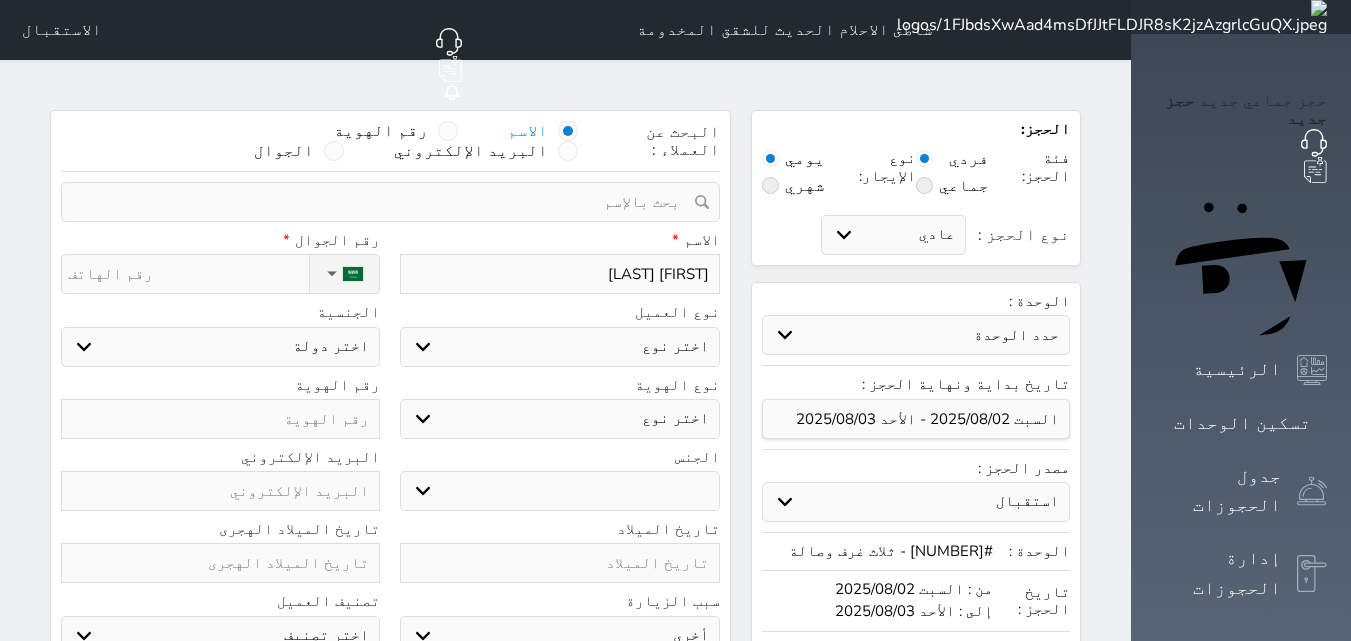 type on "مشاري بن سعو" 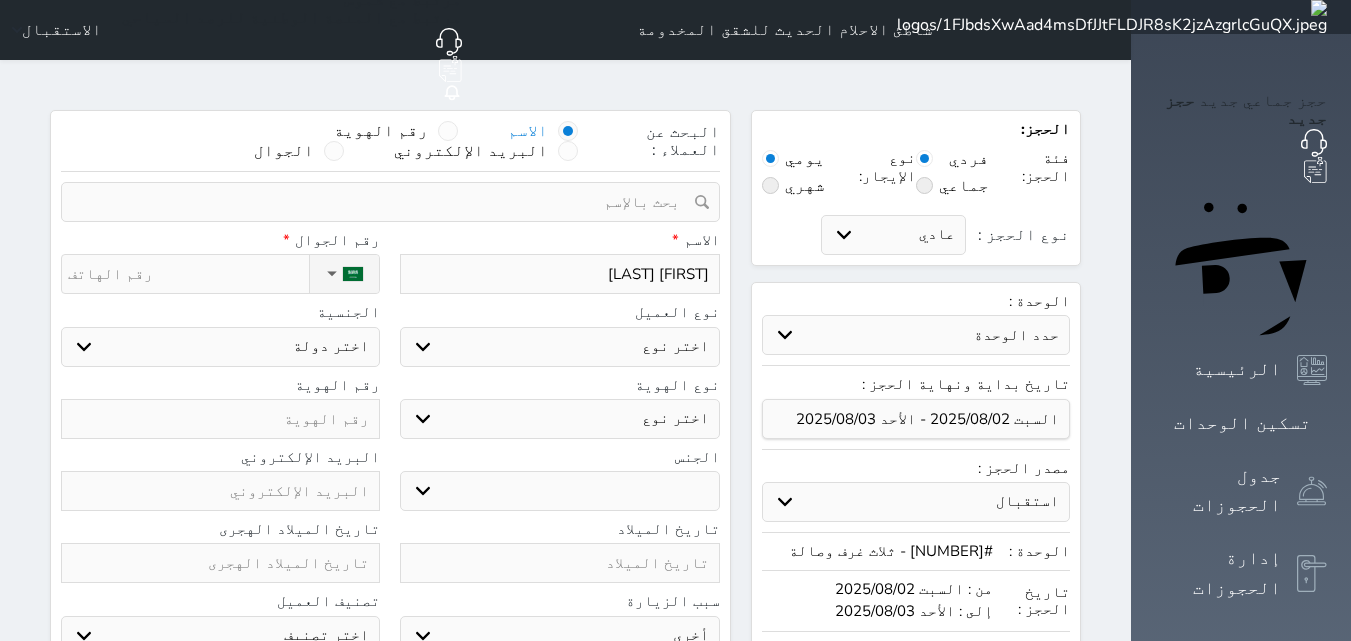 select 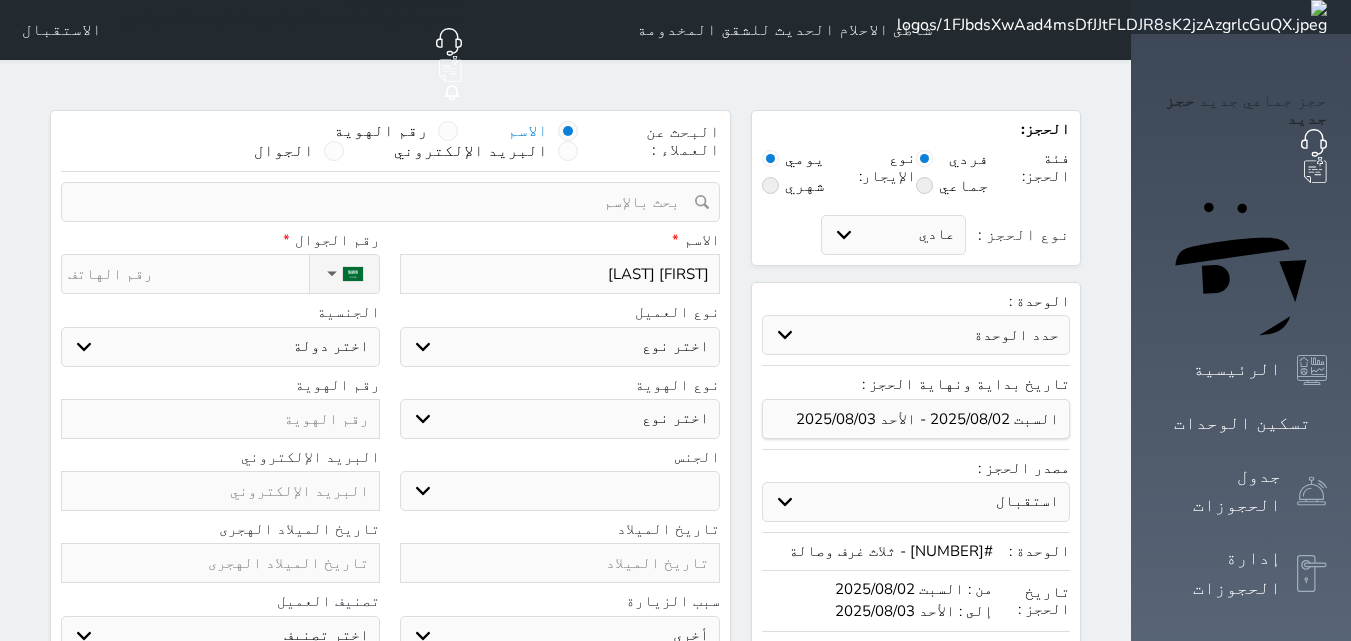 type on "مشاري بن سعود" 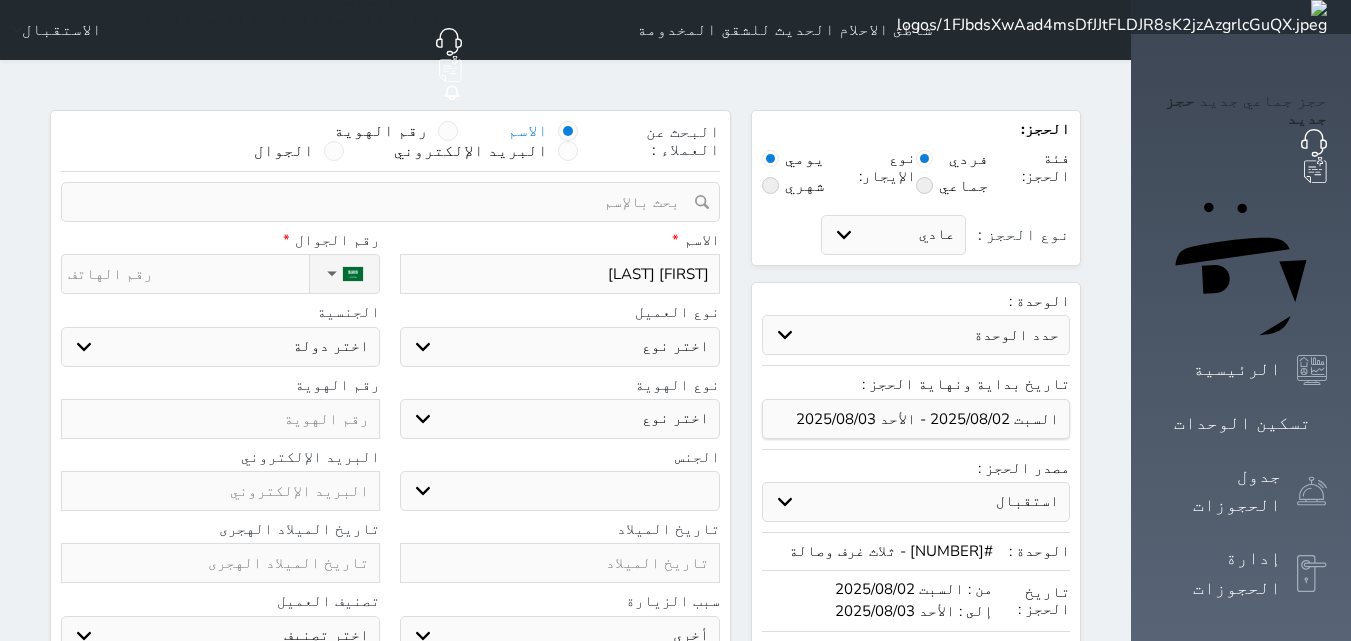 select 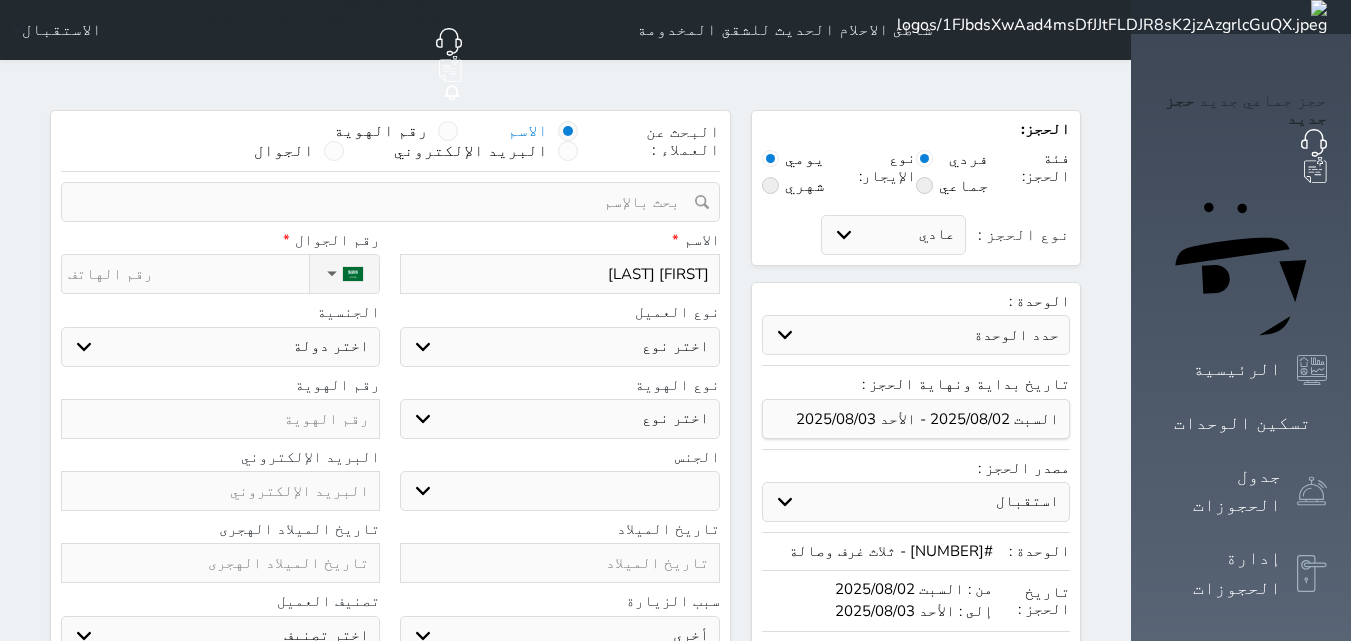 type on "مشاري بن سعود" 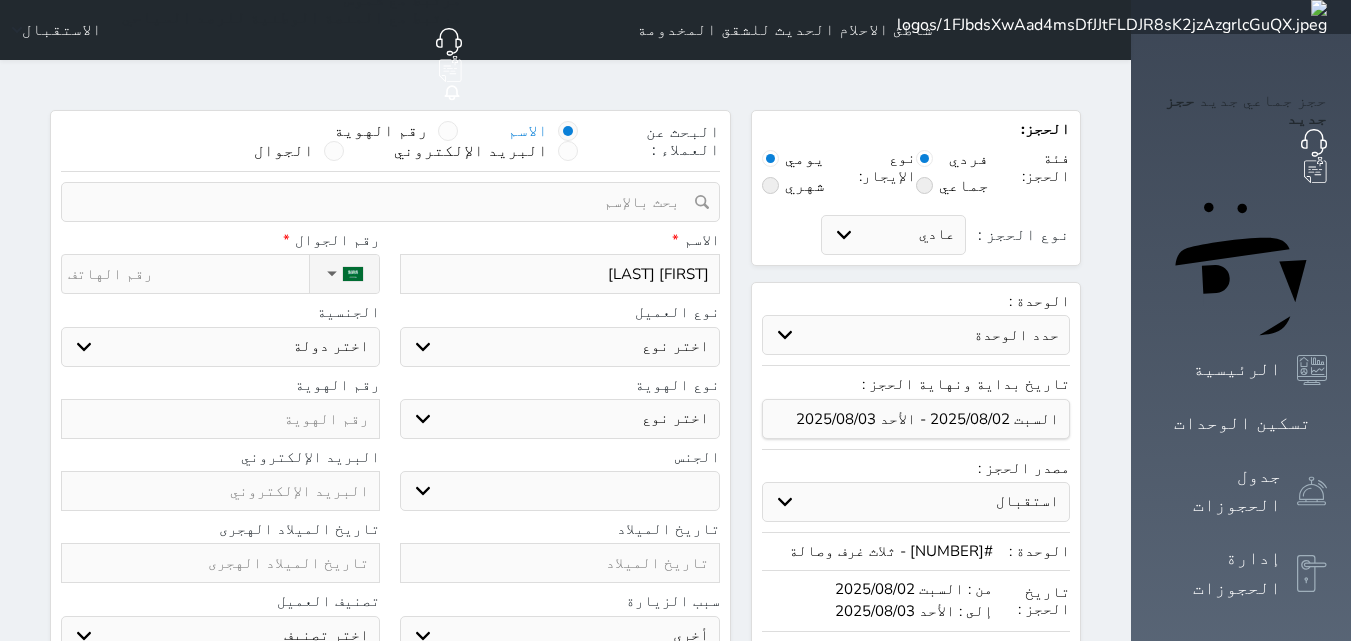 select 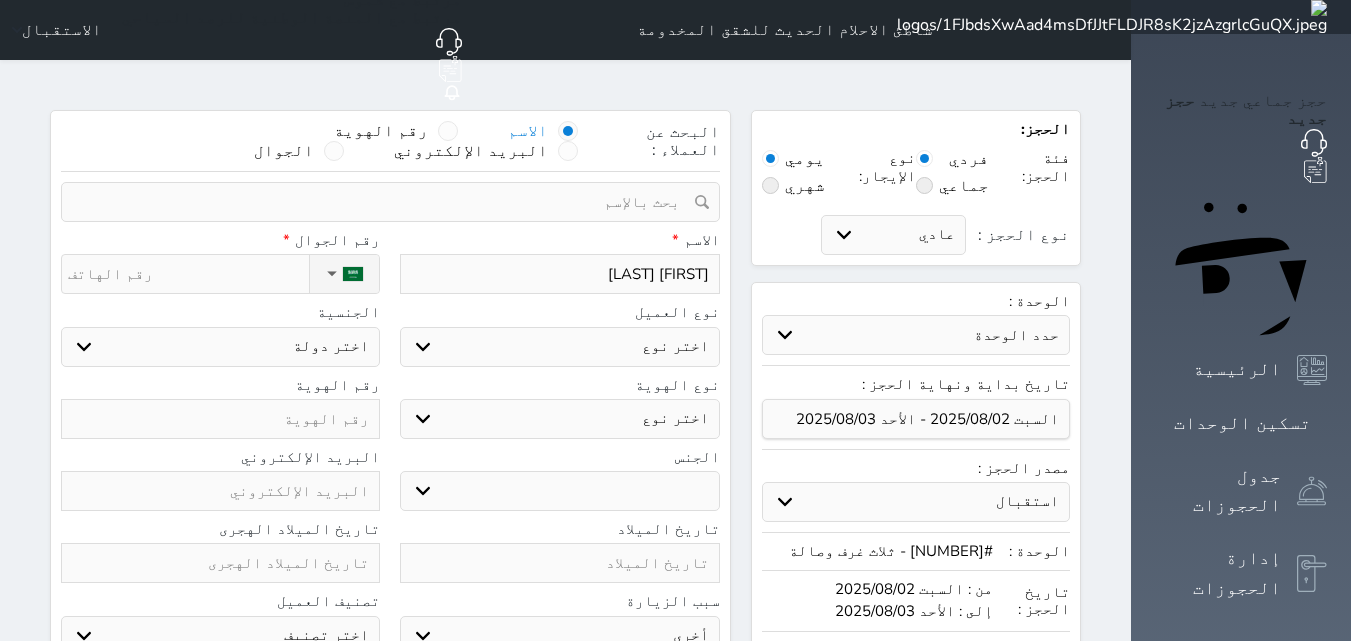type on "مشاري بن سعود ا" 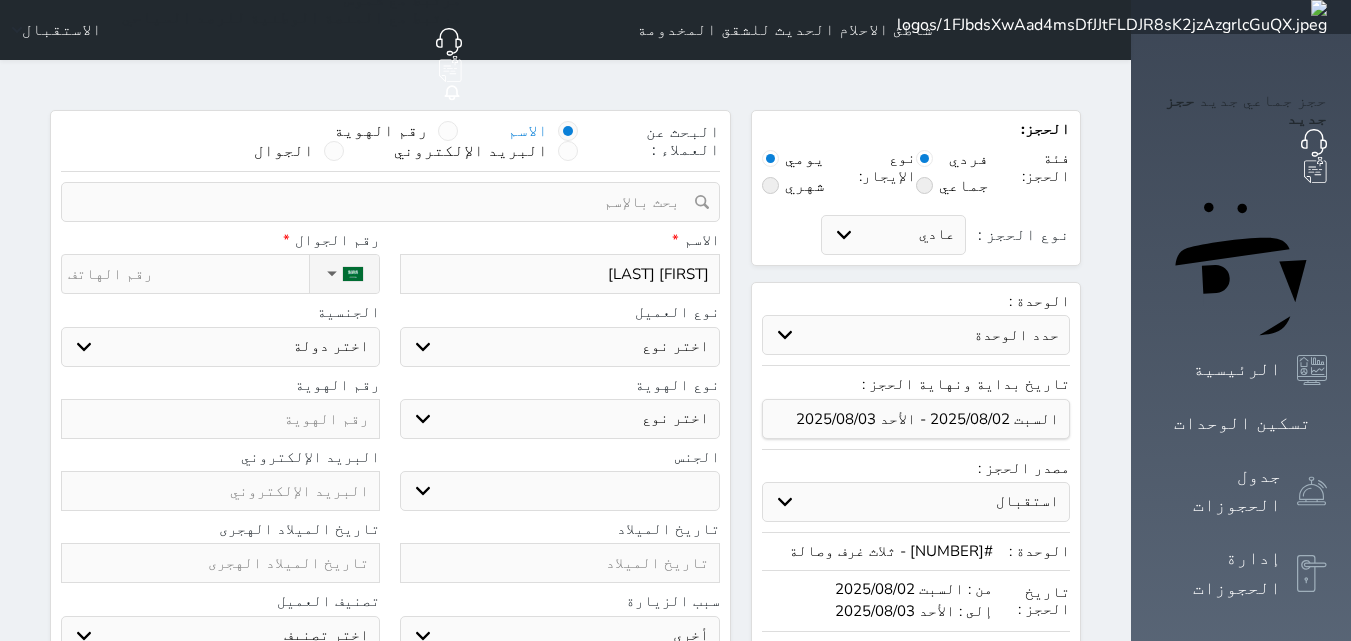 select 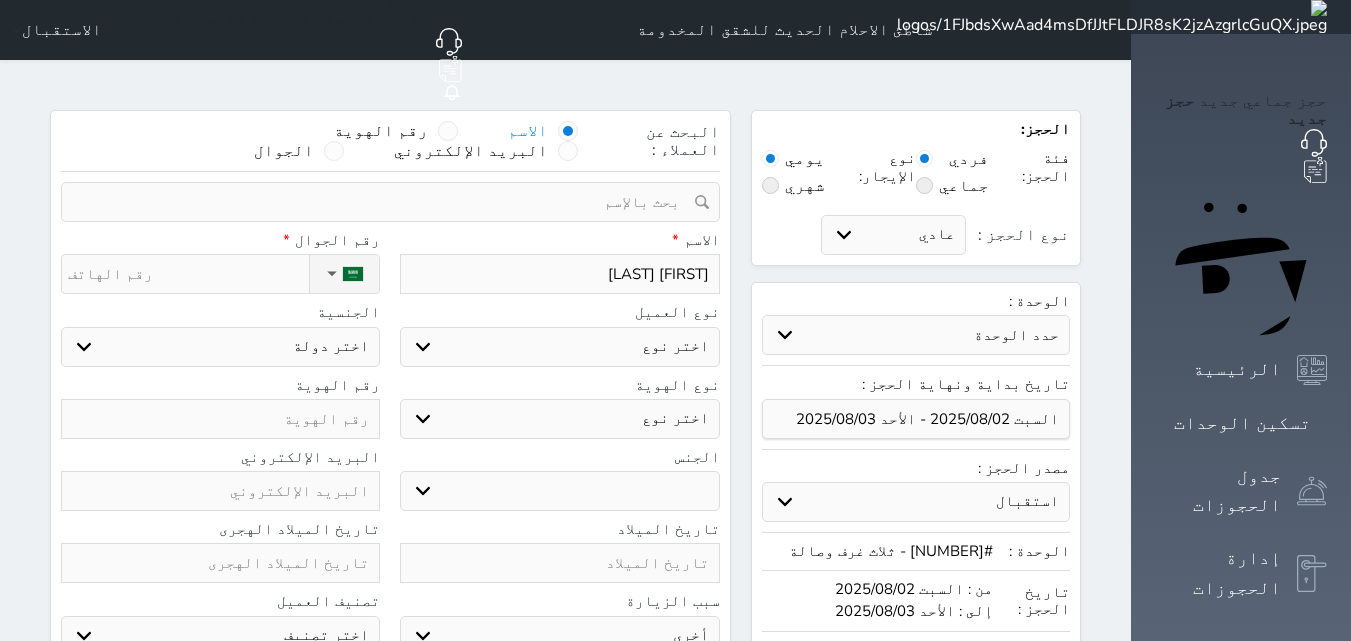 type on "مشاري بن سعود ال" 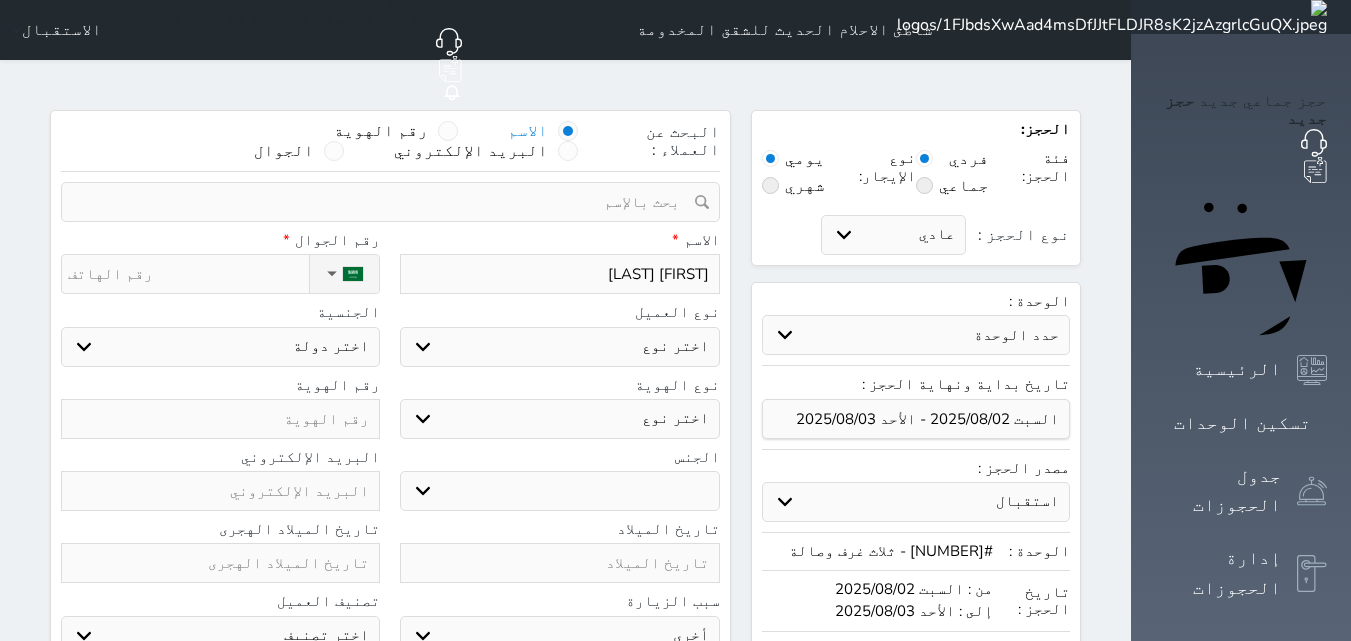 select 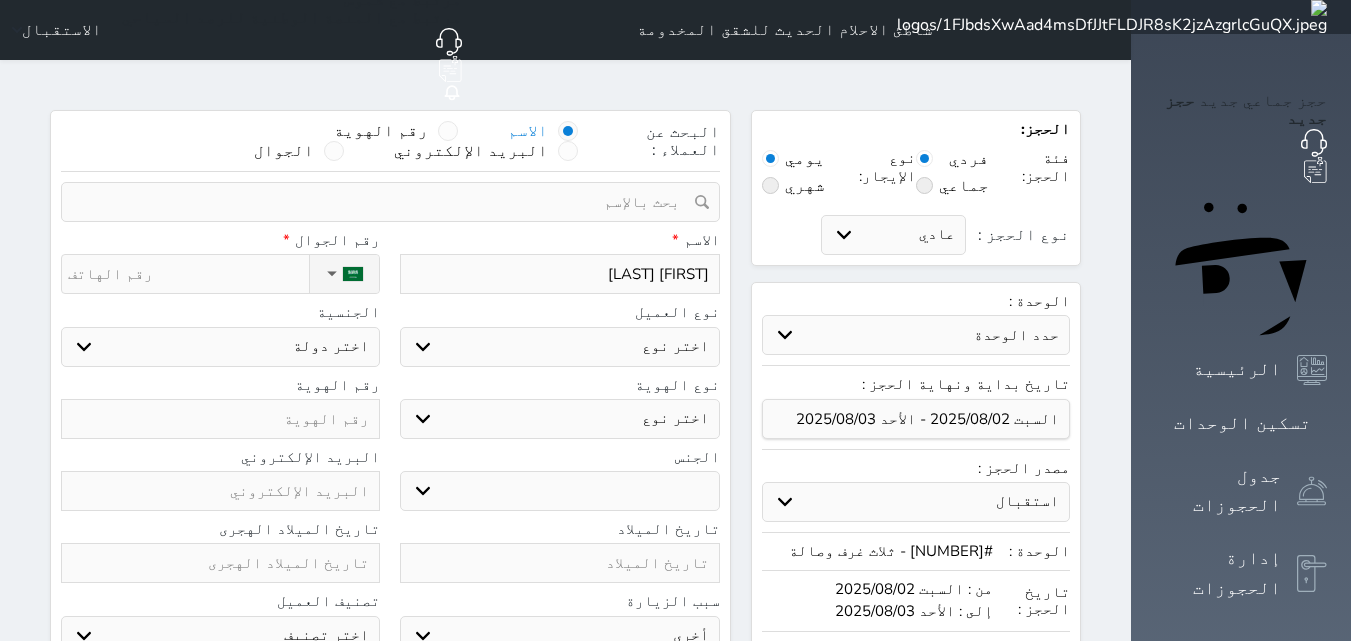 type on "مشاري بن سعود الع" 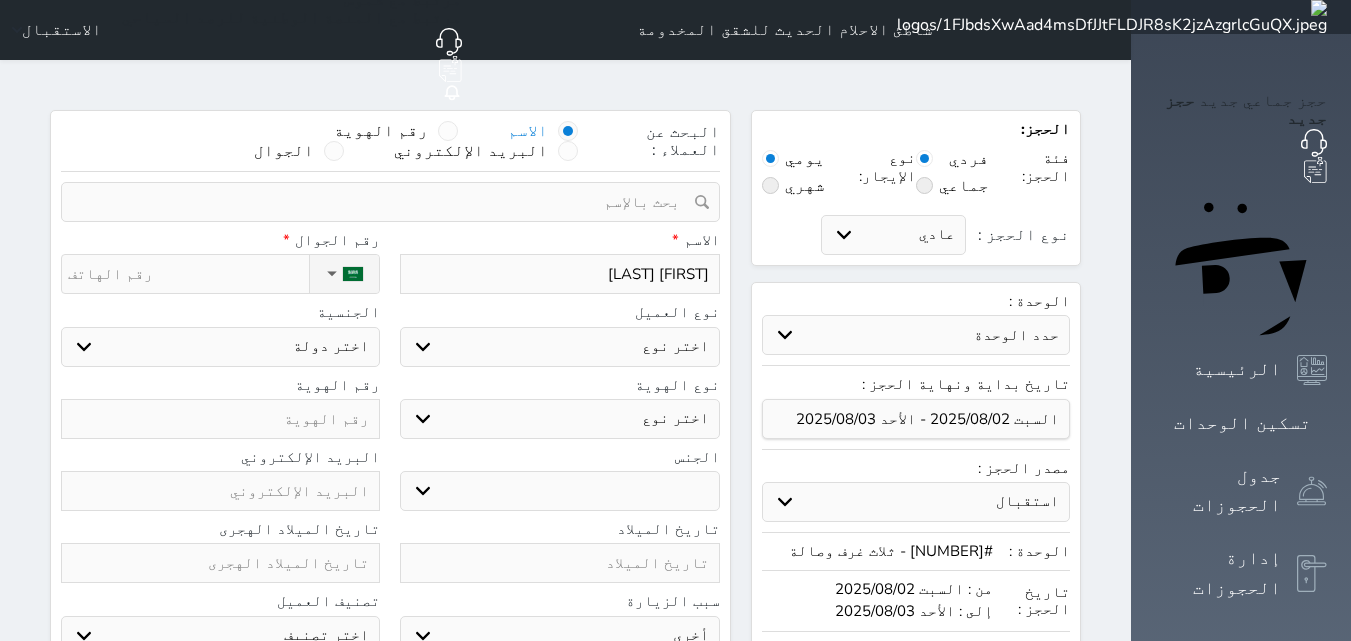 select 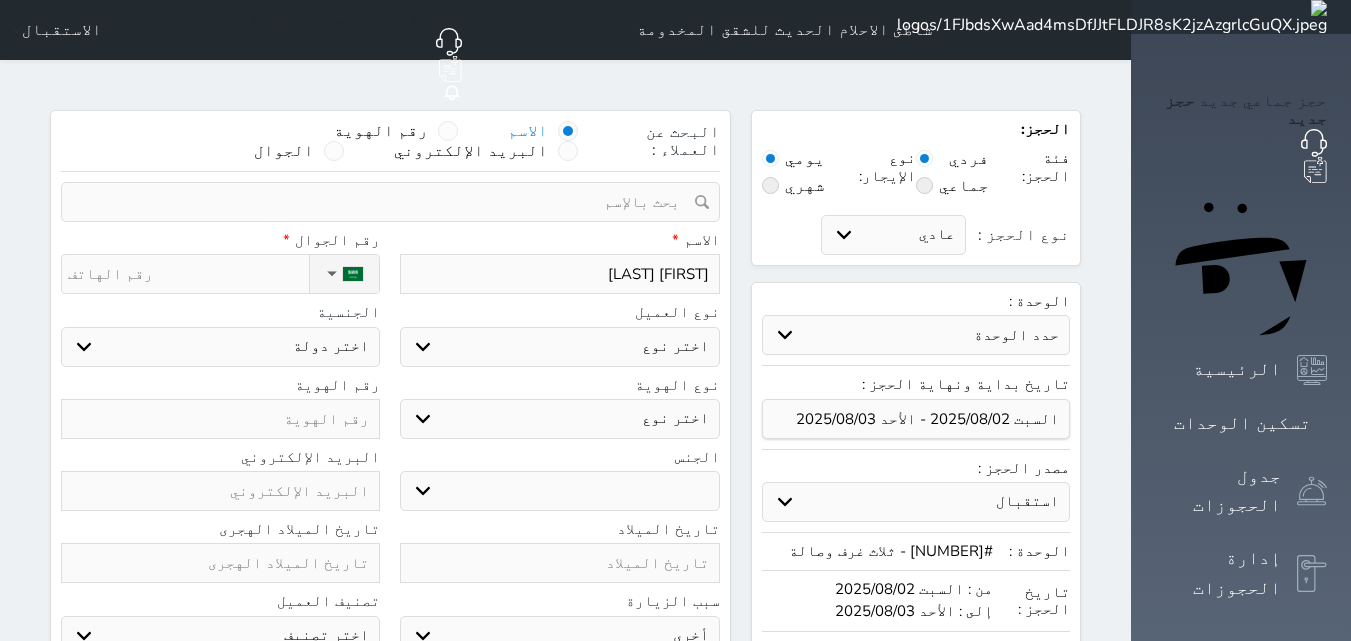 type on "مشاري بن سعود العت" 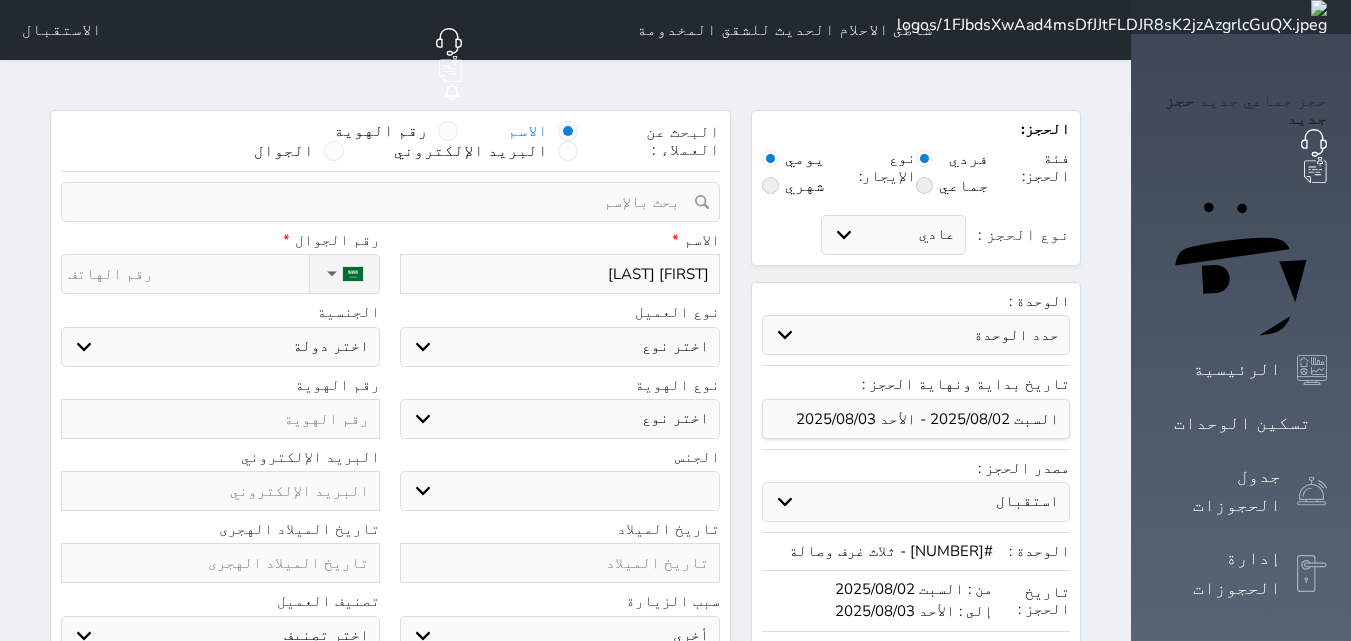 select 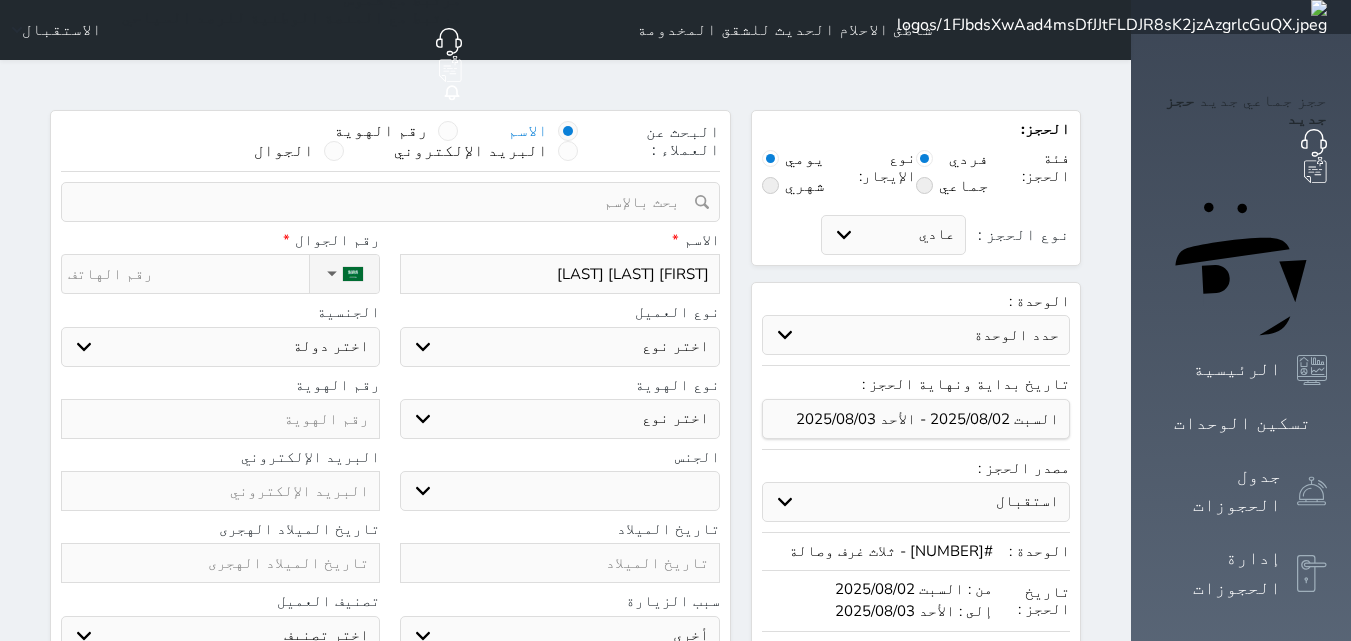 type on "مشاري بن سعود العتي" 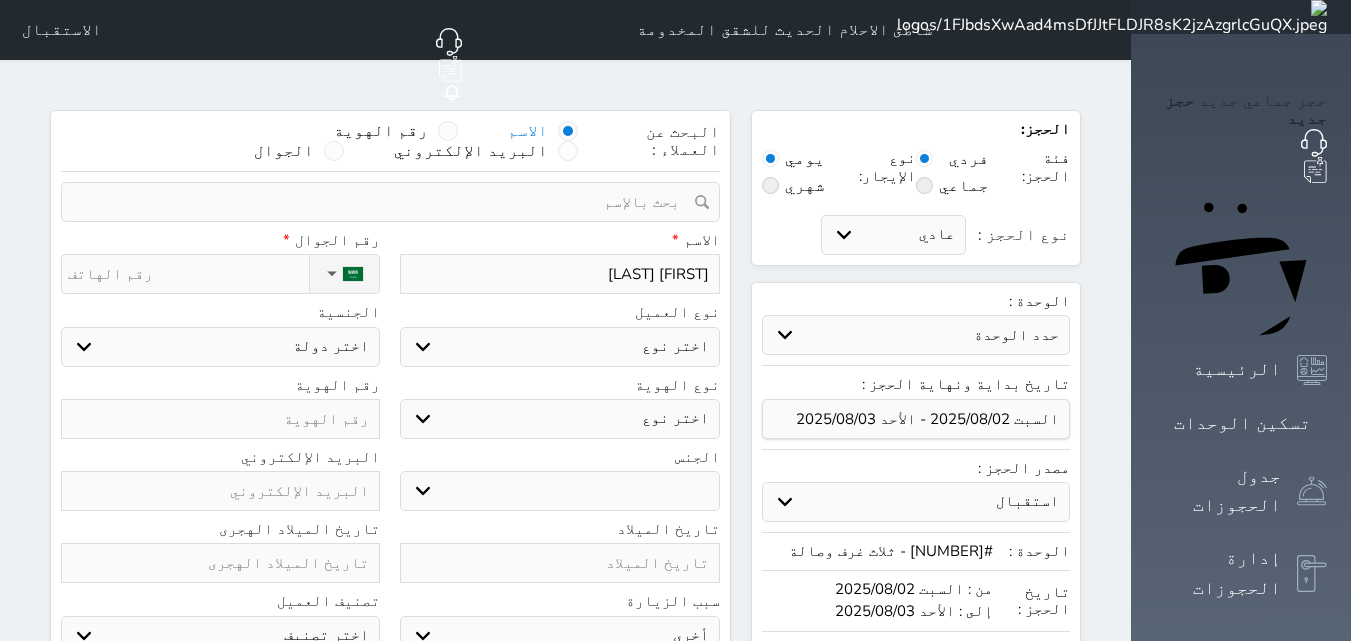 type on "مشاري بن سعود العتيب" 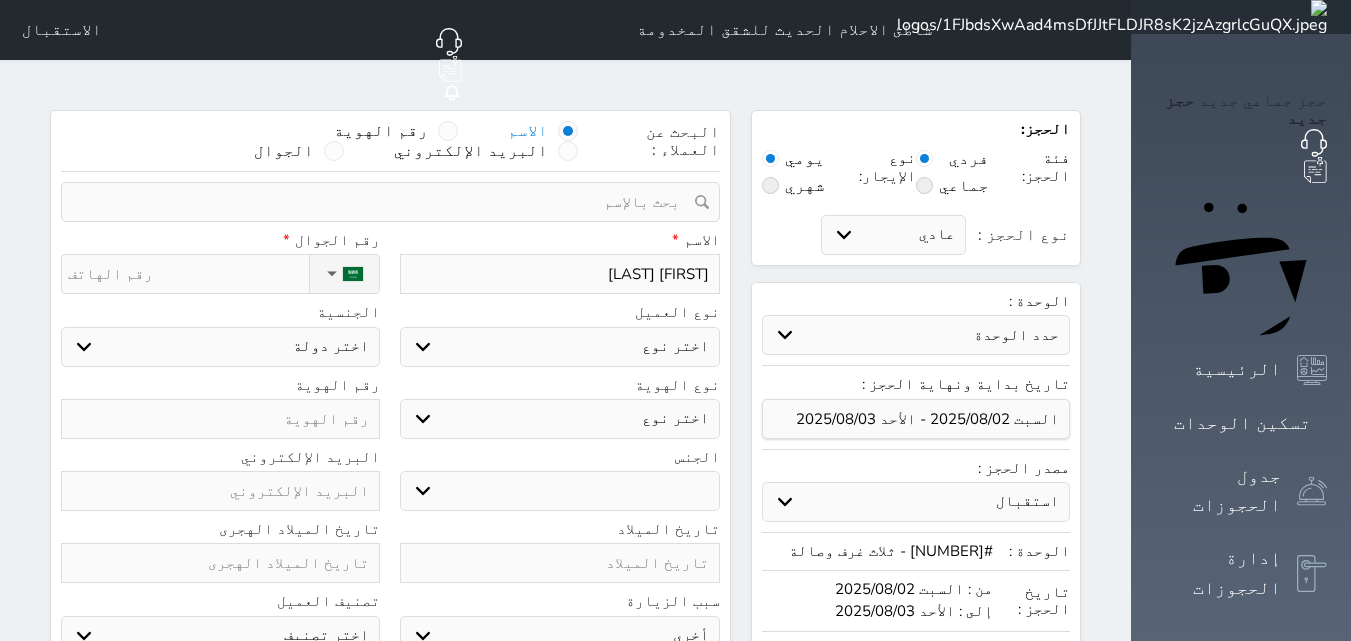 select 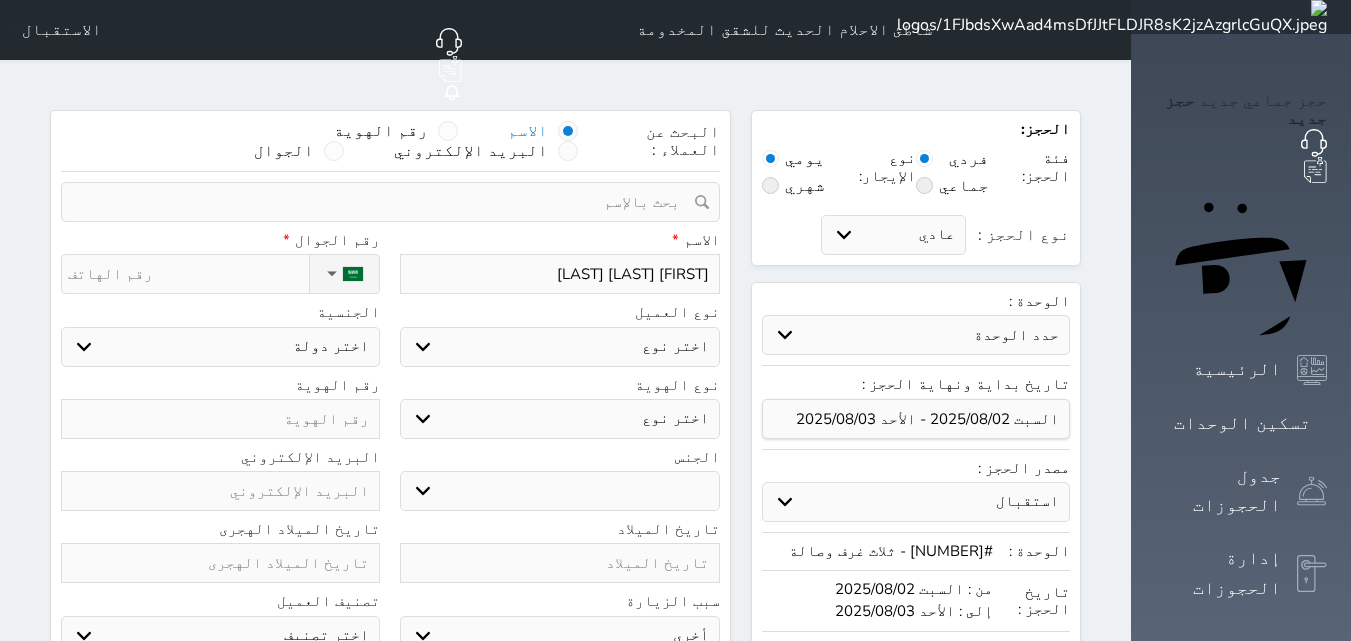 type on "[FIRST] [LAST]" 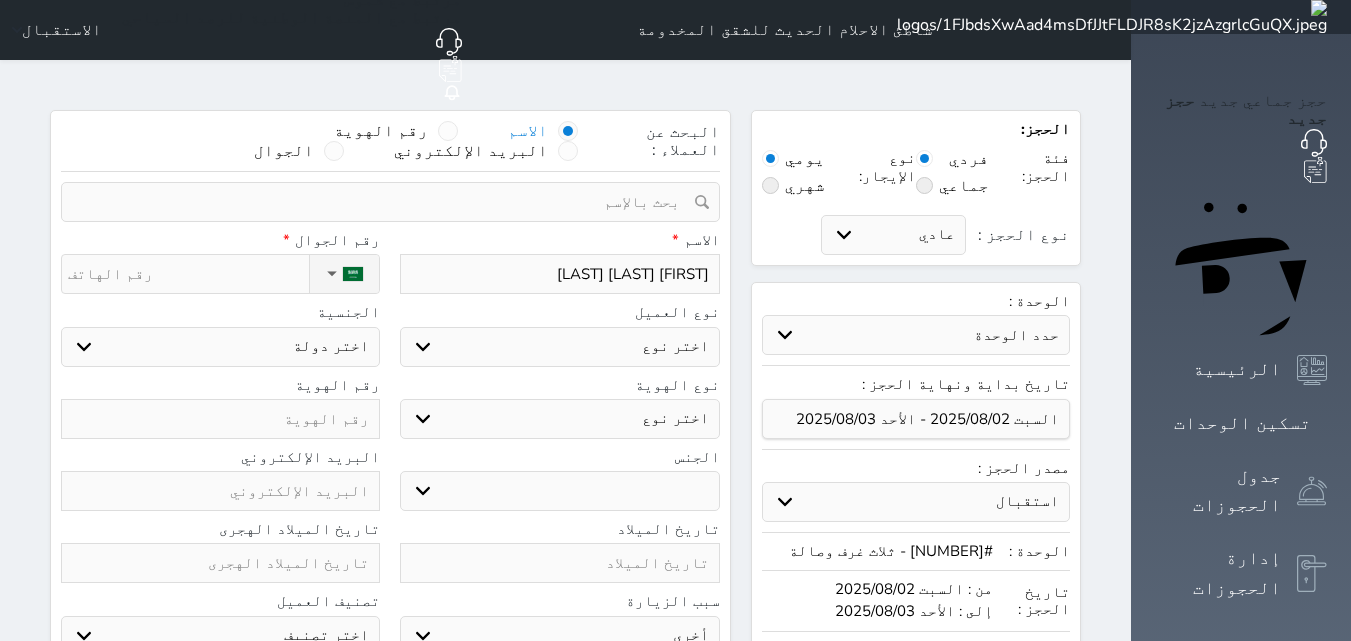 select 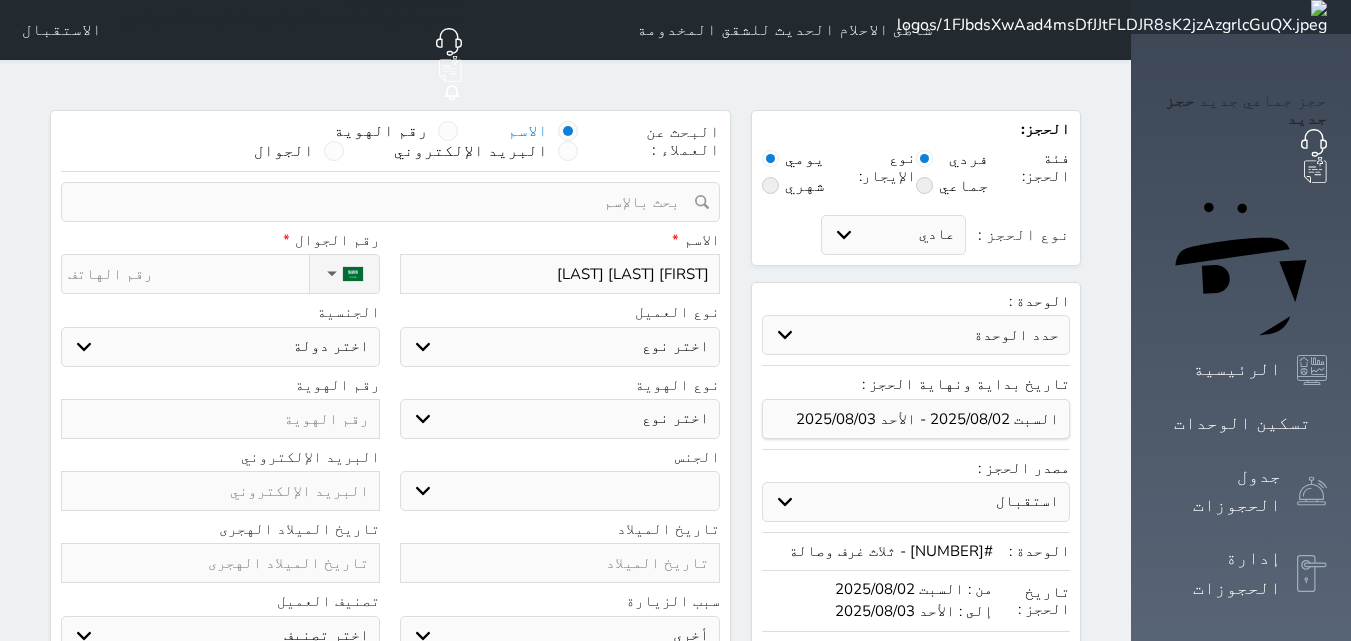 type on "[FIRST] [LAST]" 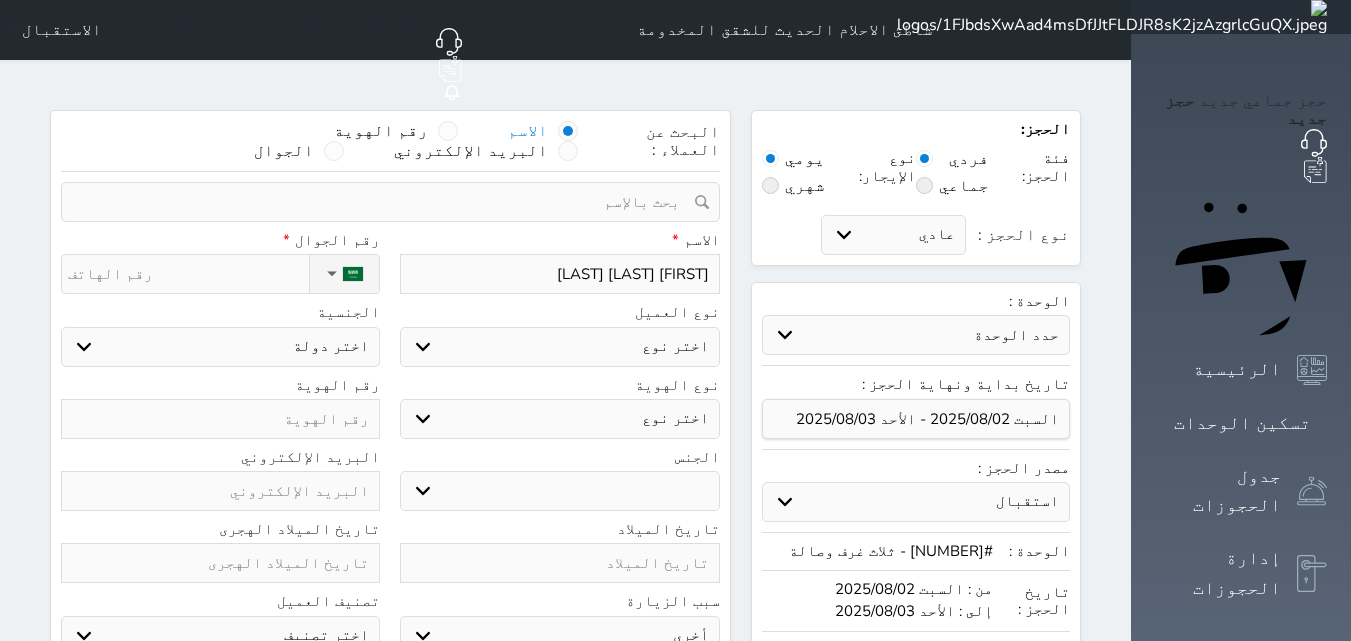 select 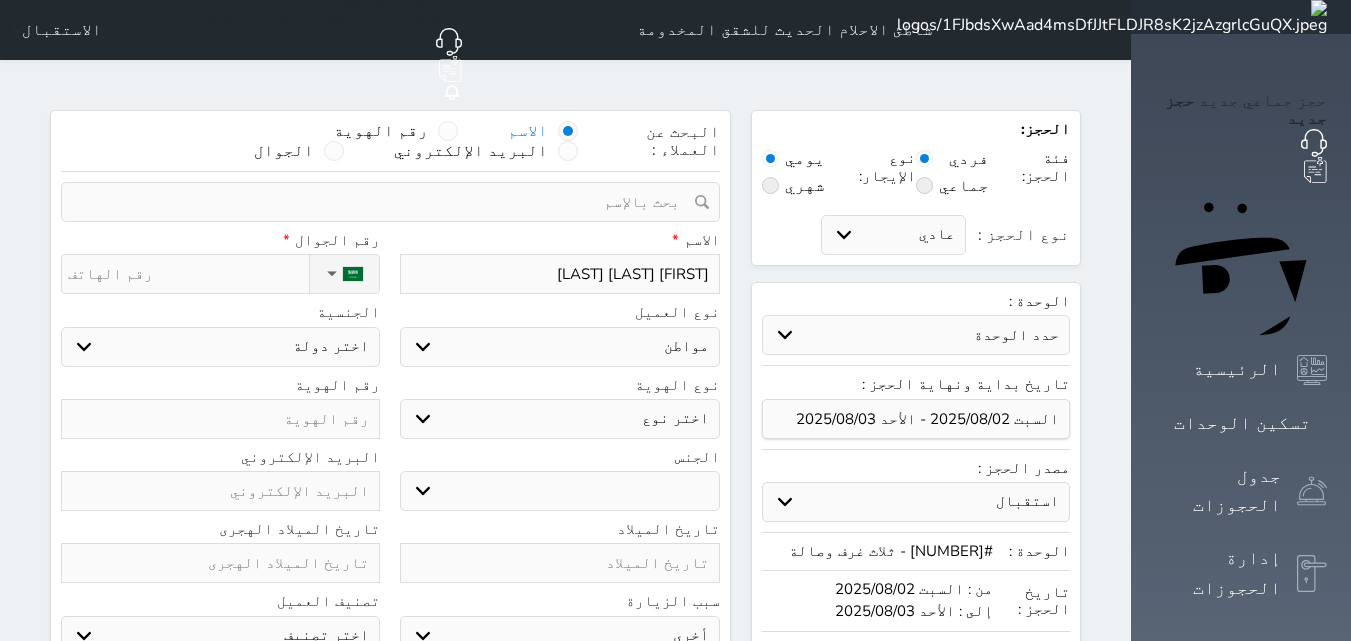 click on "اختر نوع   مواطن مواطن خليجي زائر مقيم" at bounding box center (559, 347) 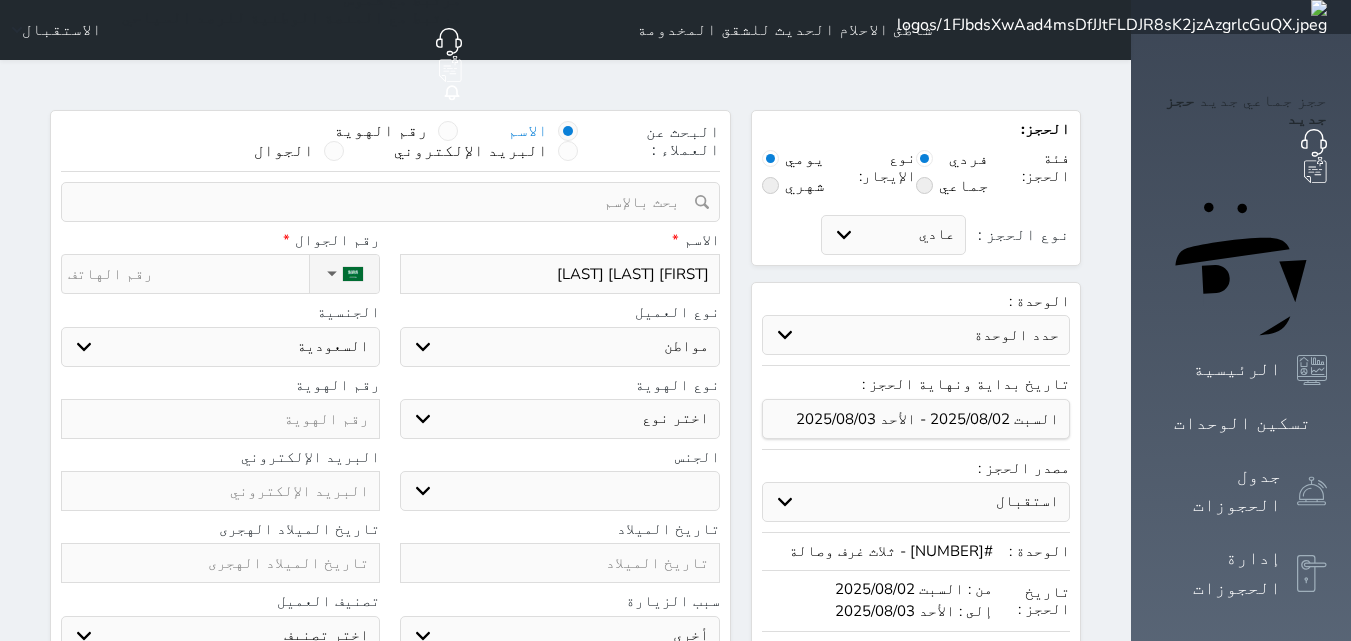 click on "اختر نوع   هوية وطنية هوية عائلية جواز السفر" at bounding box center [559, 419] 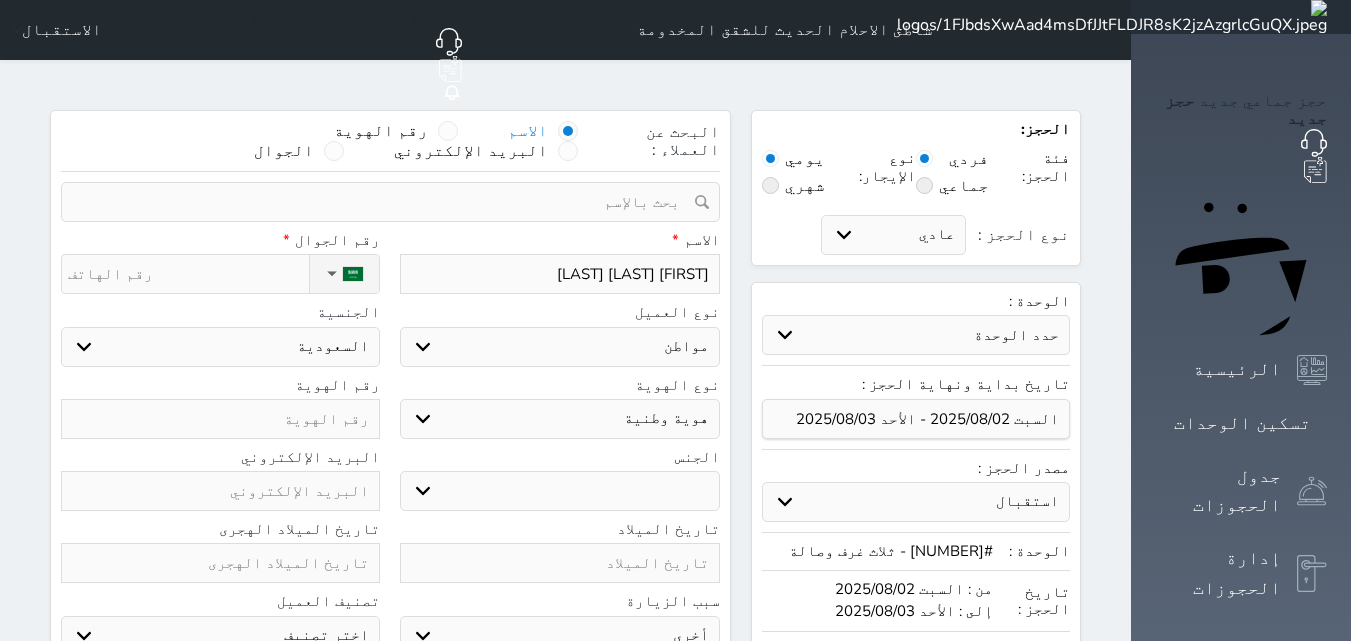 click on "اختر نوع   هوية وطنية هوية عائلية جواز السفر" at bounding box center [559, 419] 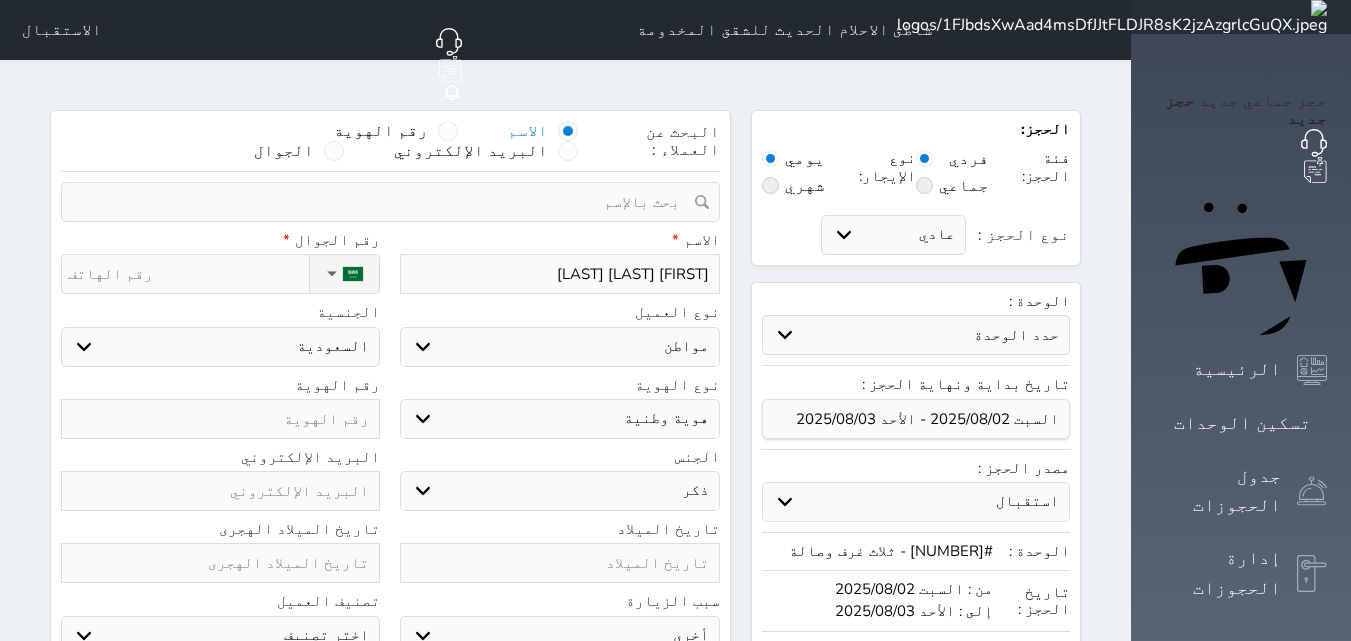 click on "ذكر   انثى" at bounding box center (559, 491) 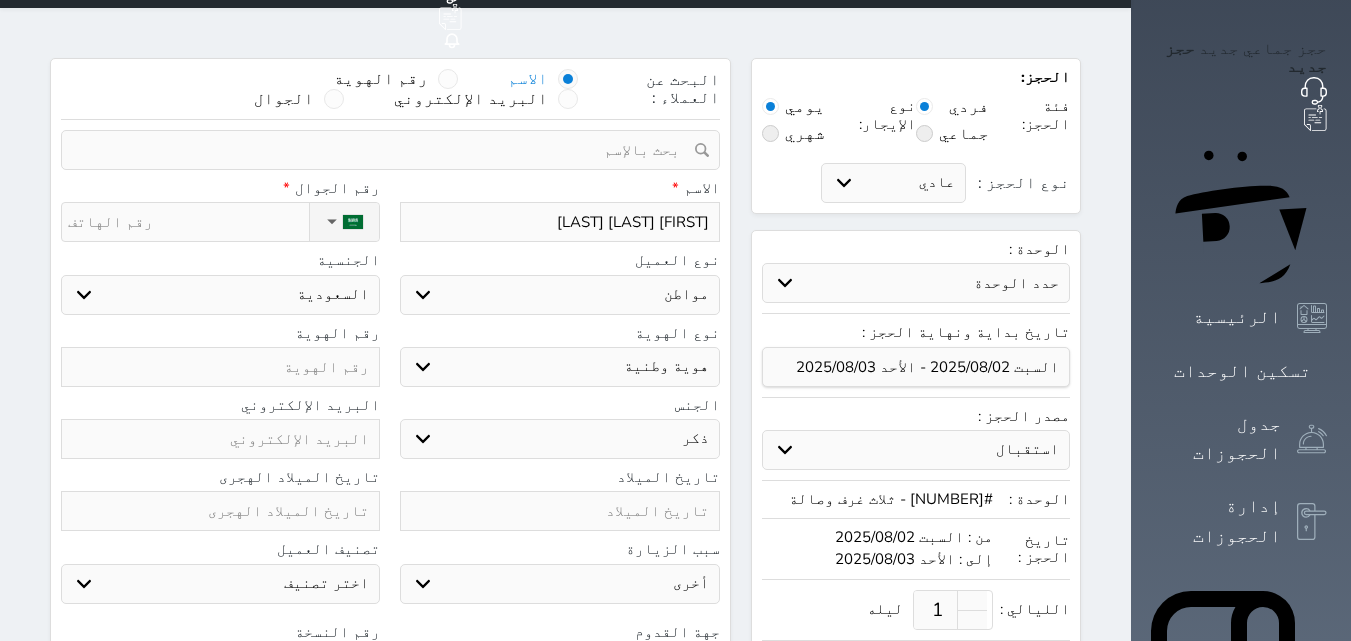 scroll, scrollTop: 200, scrollLeft: 0, axis: vertical 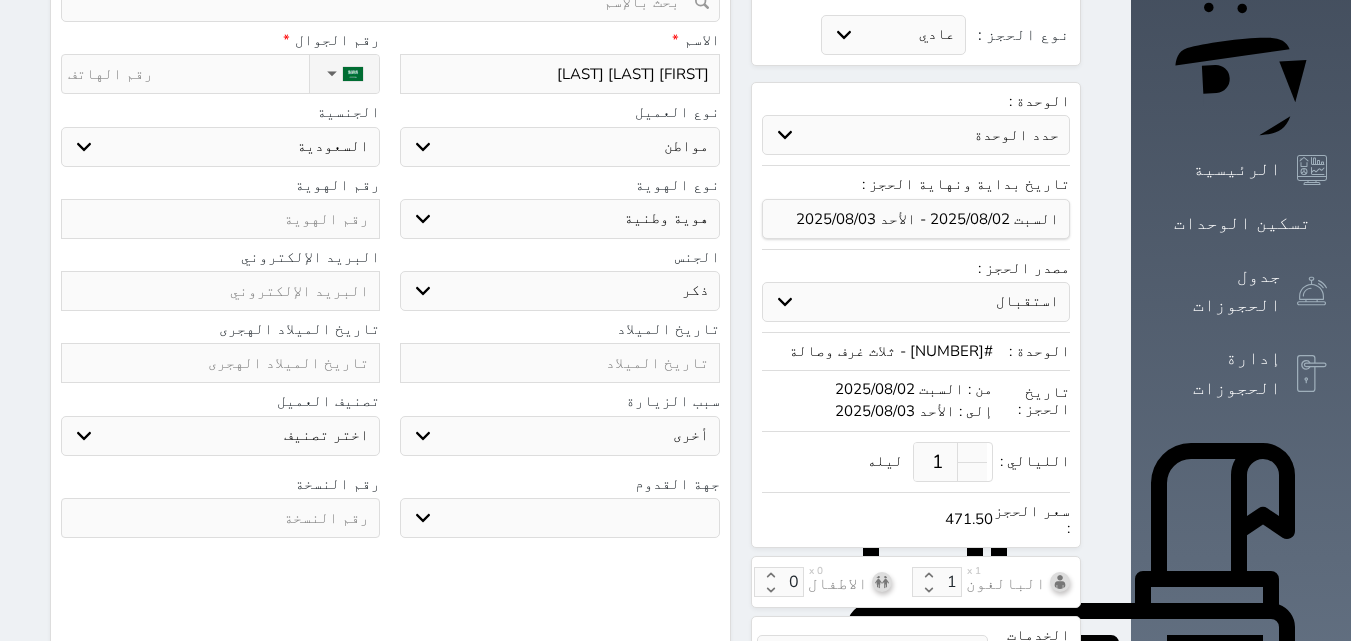 click on "جو بحر ارض" at bounding box center (559, 518) 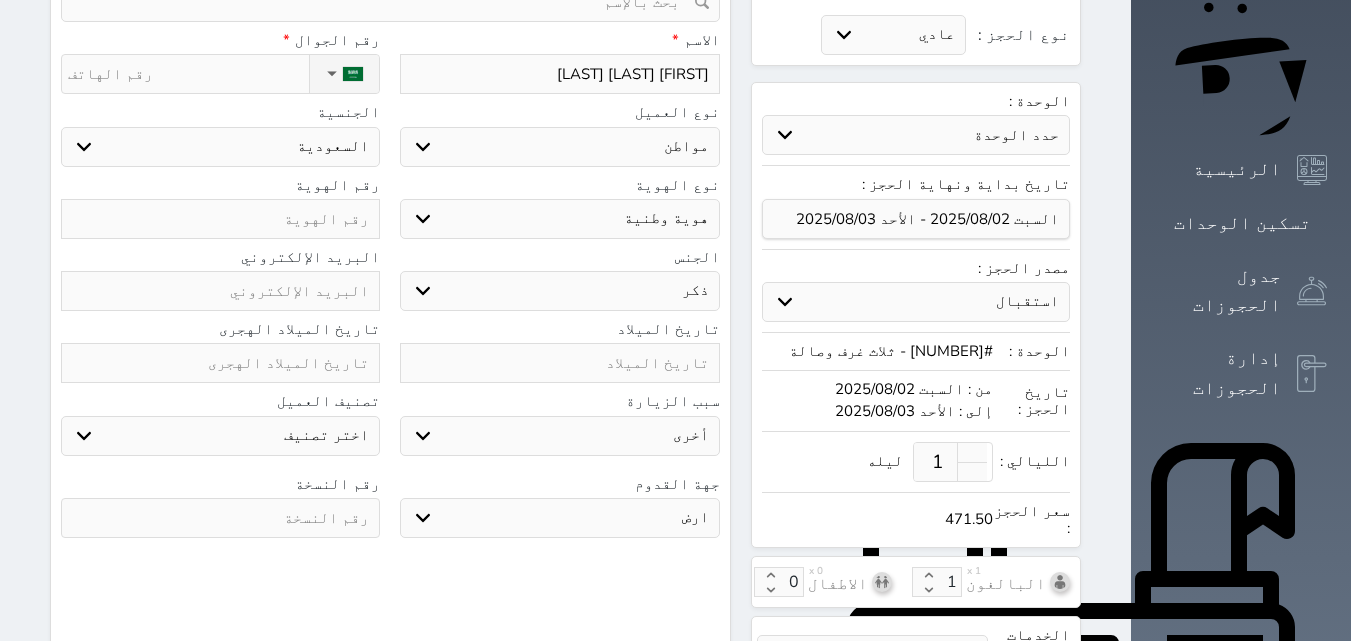 click on "جو بحر ارض" at bounding box center (559, 518) 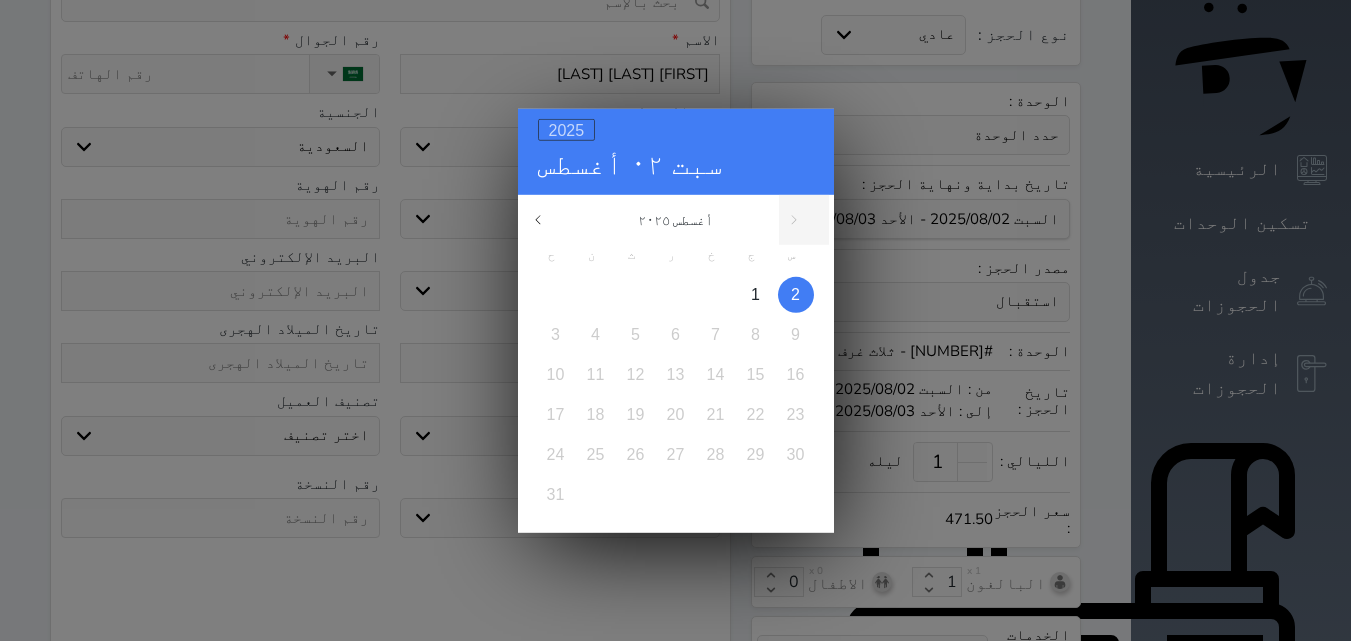 click on "2025" at bounding box center [567, 129] 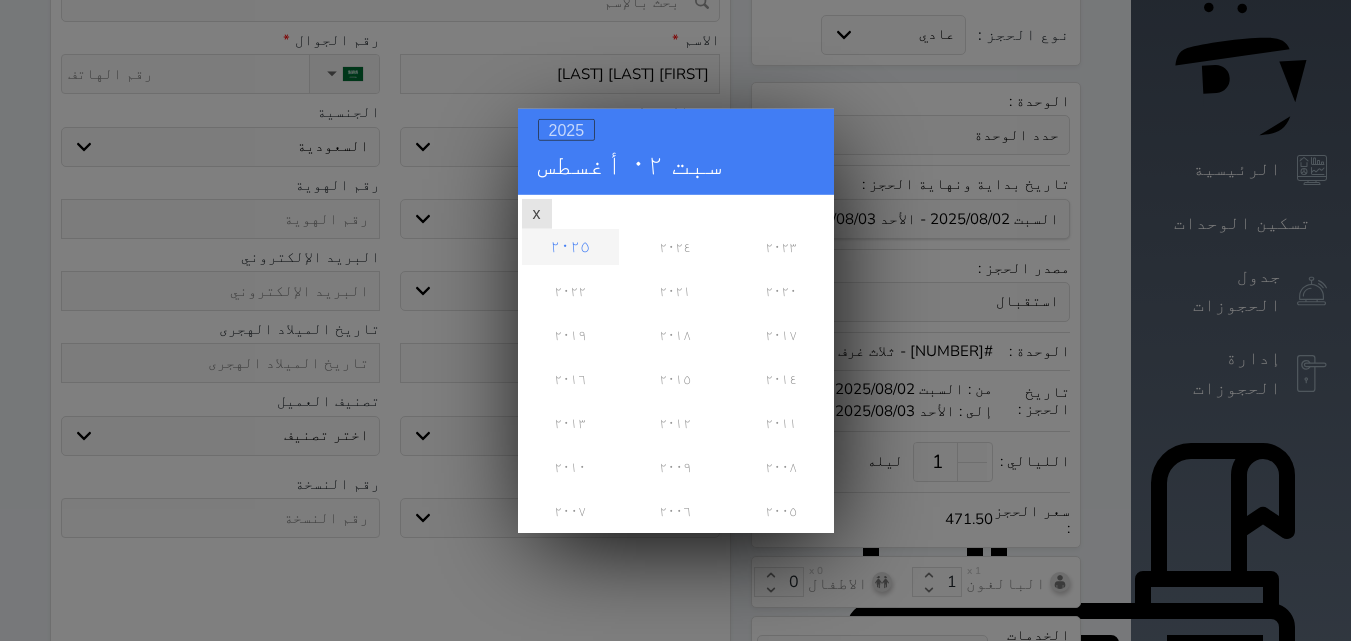 scroll, scrollTop: 0, scrollLeft: 0, axis: both 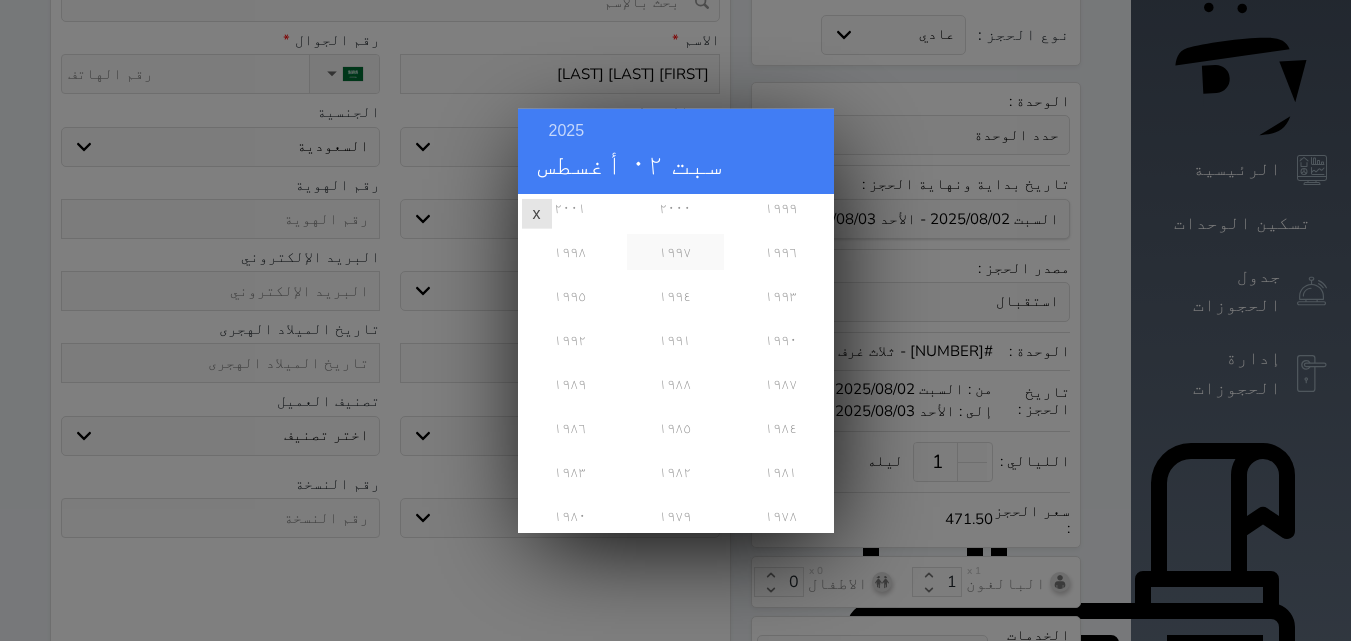 click on "١٩٩٧" at bounding box center (675, 251) 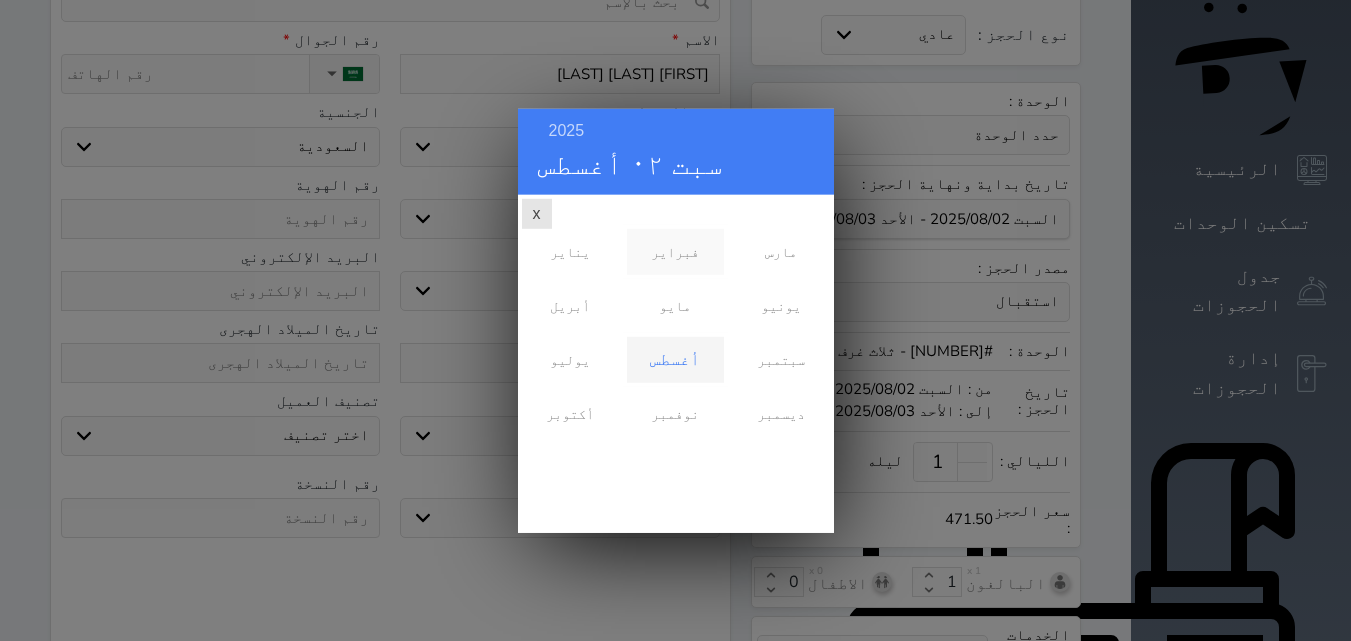 scroll, scrollTop: 0, scrollLeft: 0, axis: both 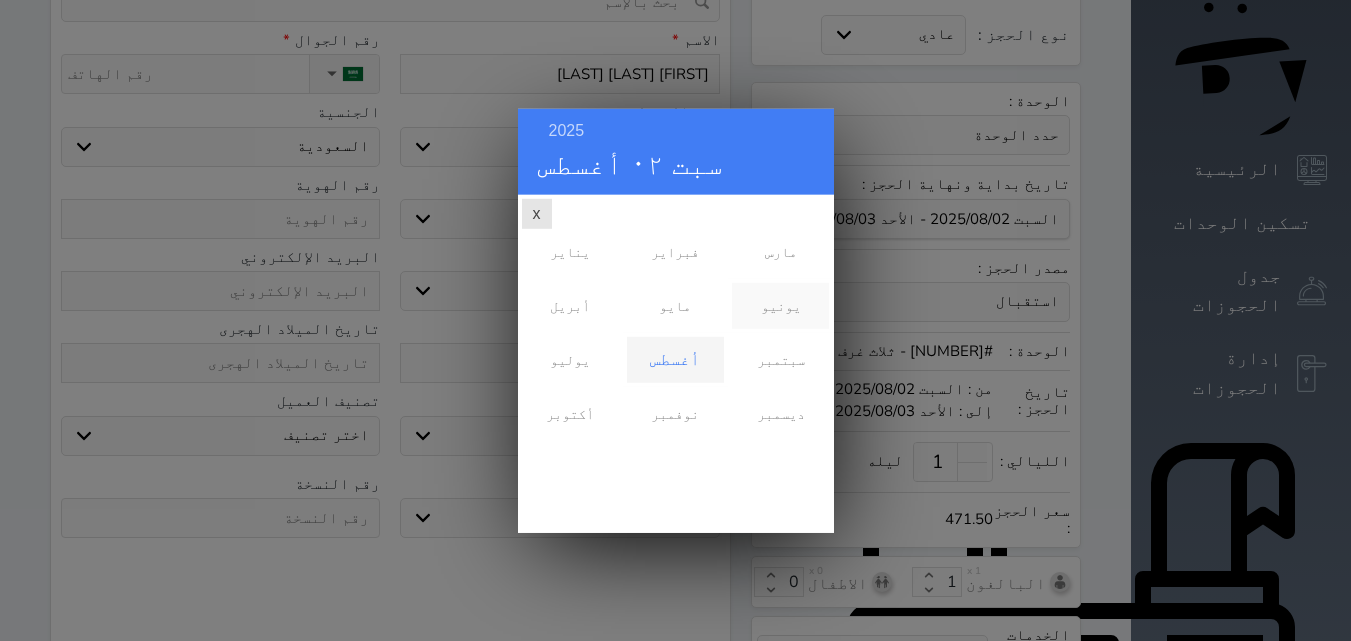 click on "يونيو" at bounding box center (780, 305) 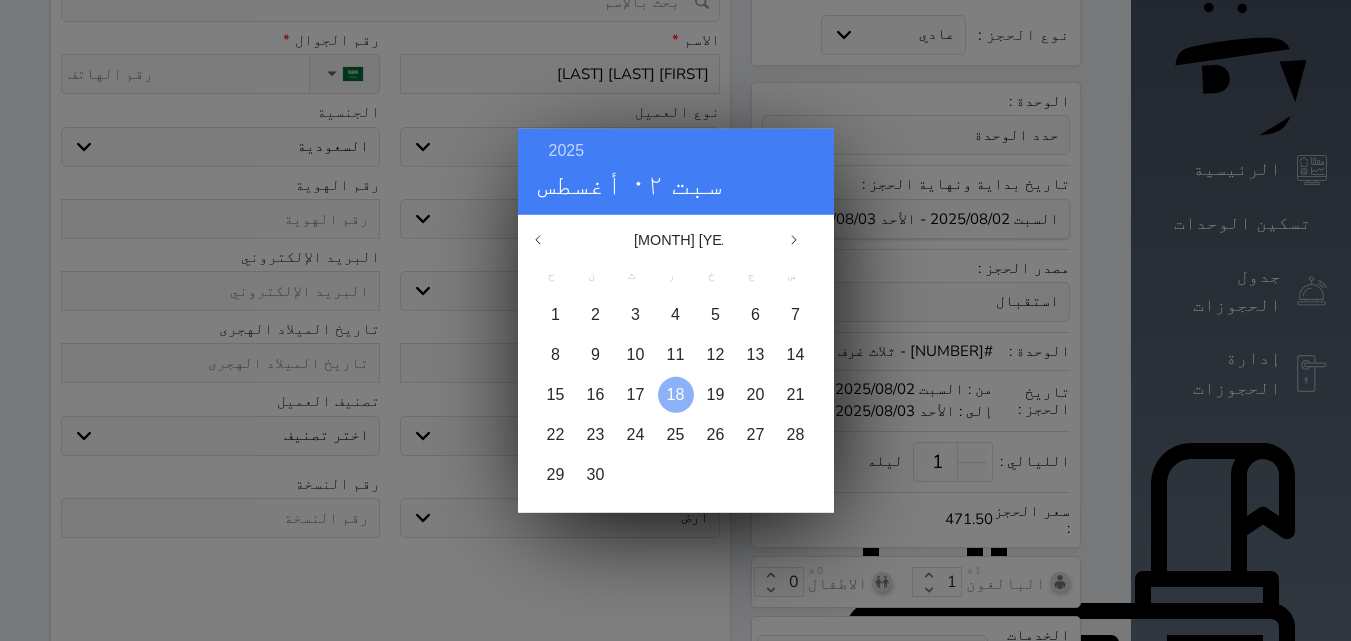 click on "18" at bounding box center (676, 393) 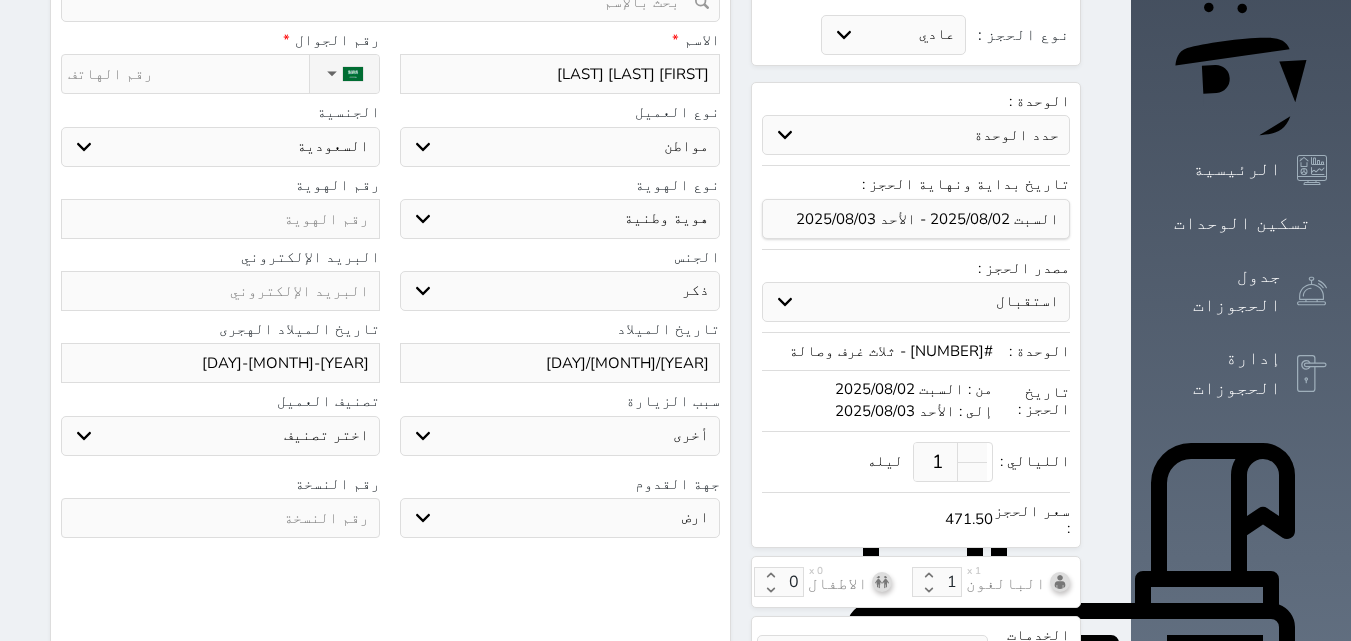 click at bounding box center (220, 518) 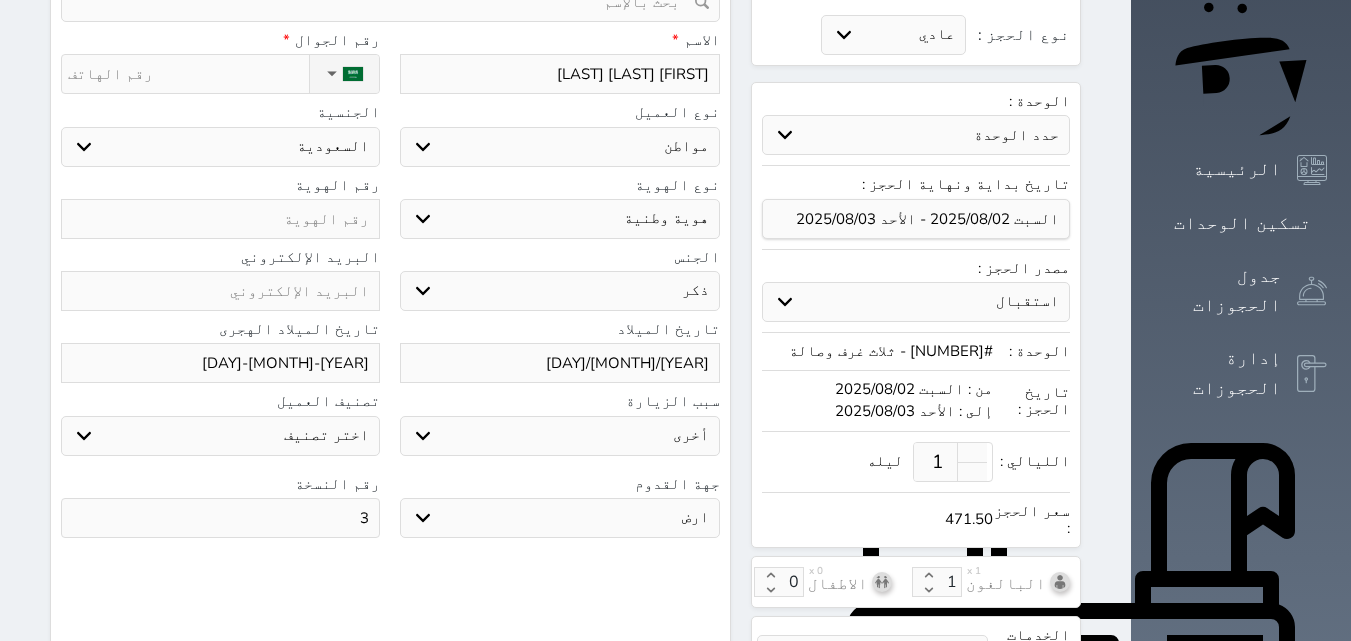 drag, startPoint x: 377, startPoint y: 169, endPoint x: 388, endPoint y: 162, distance: 13.038404 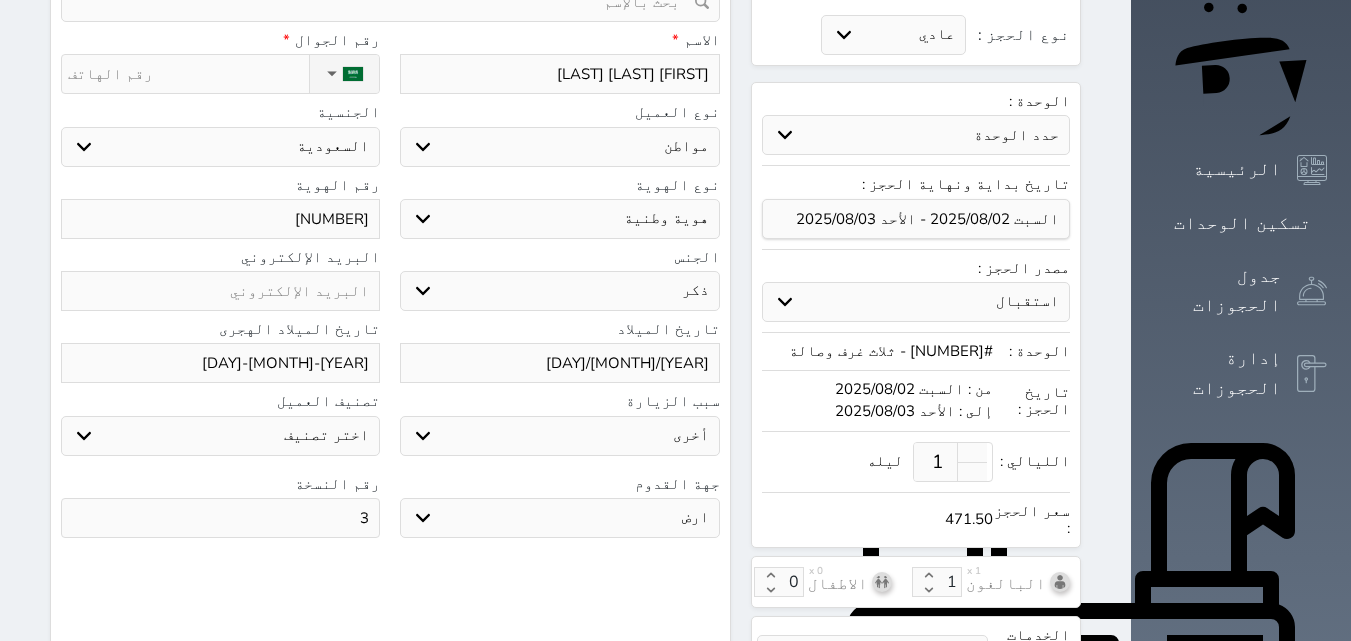 click on "نوع الحجز :" at bounding box center [188, 74] 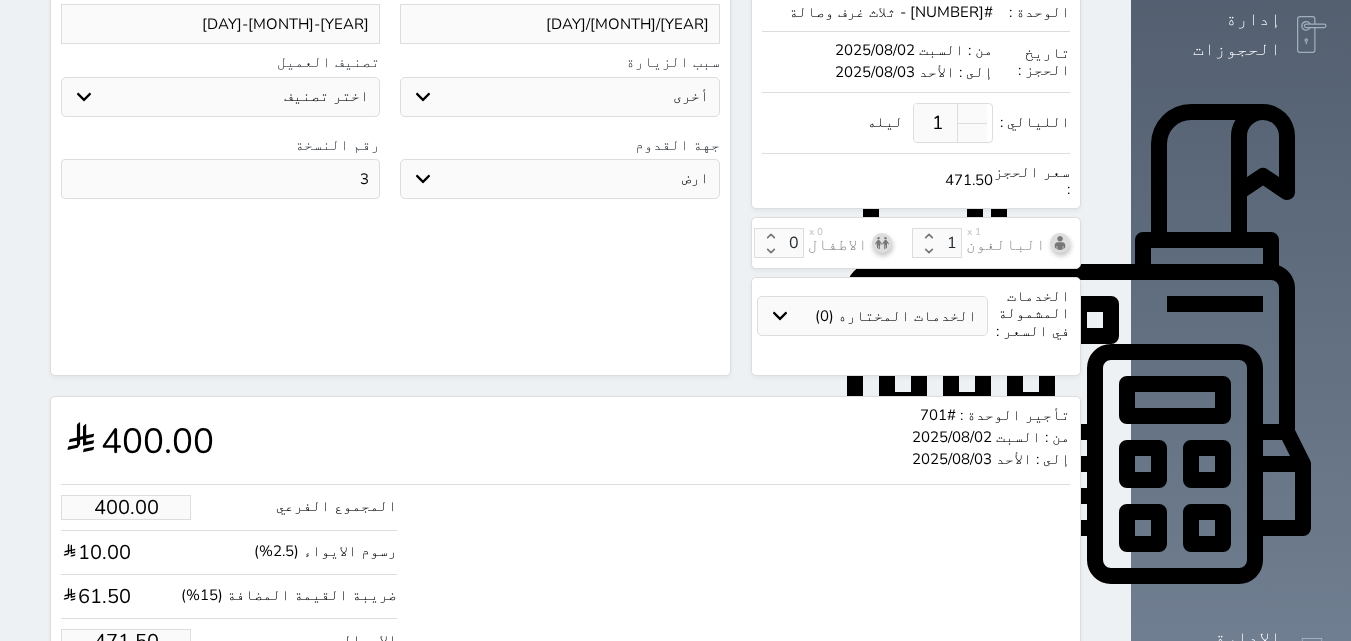 scroll, scrollTop: 586, scrollLeft: 0, axis: vertical 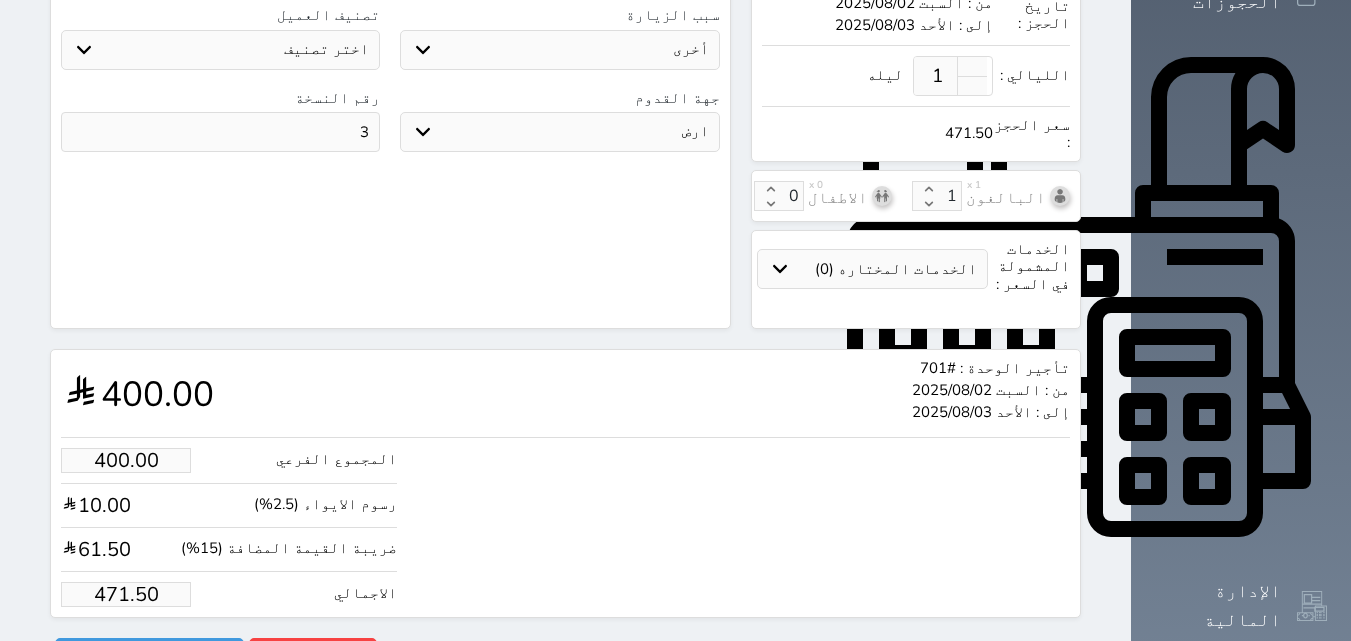 drag, startPoint x: 57, startPoint y: 542, endPoint x: 148, endPoint y: 542, distance: 91 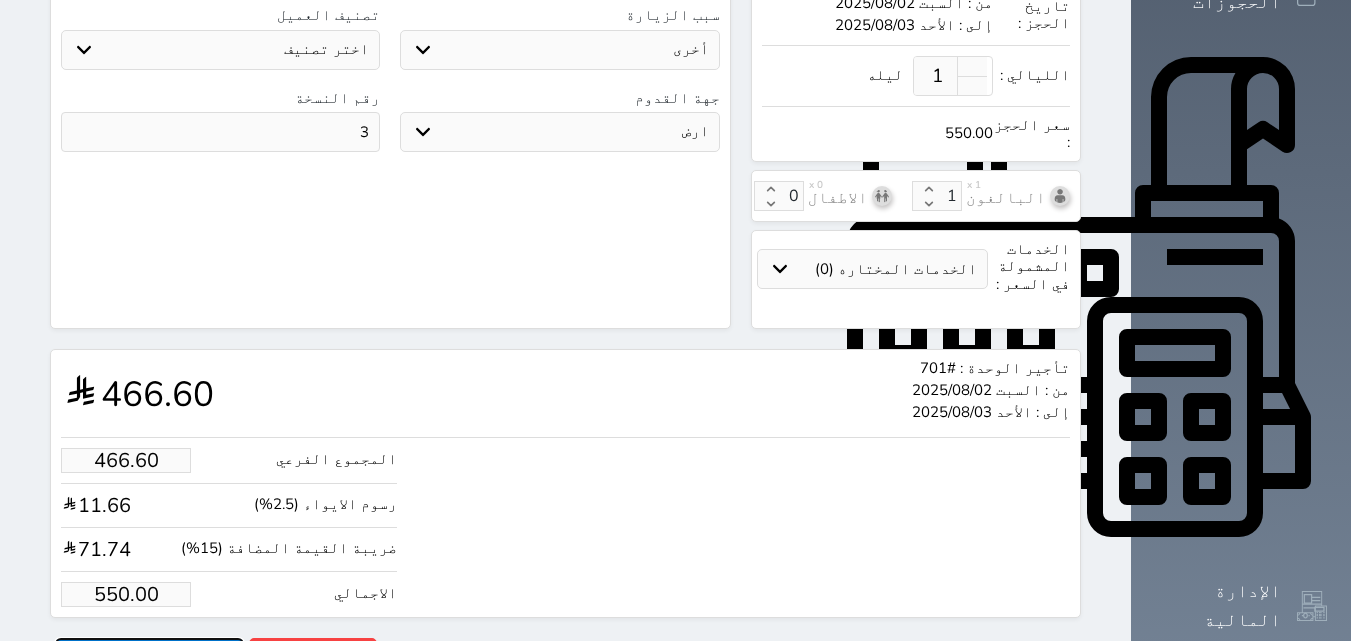 click on "حجز" at bounding box center [149, 655] 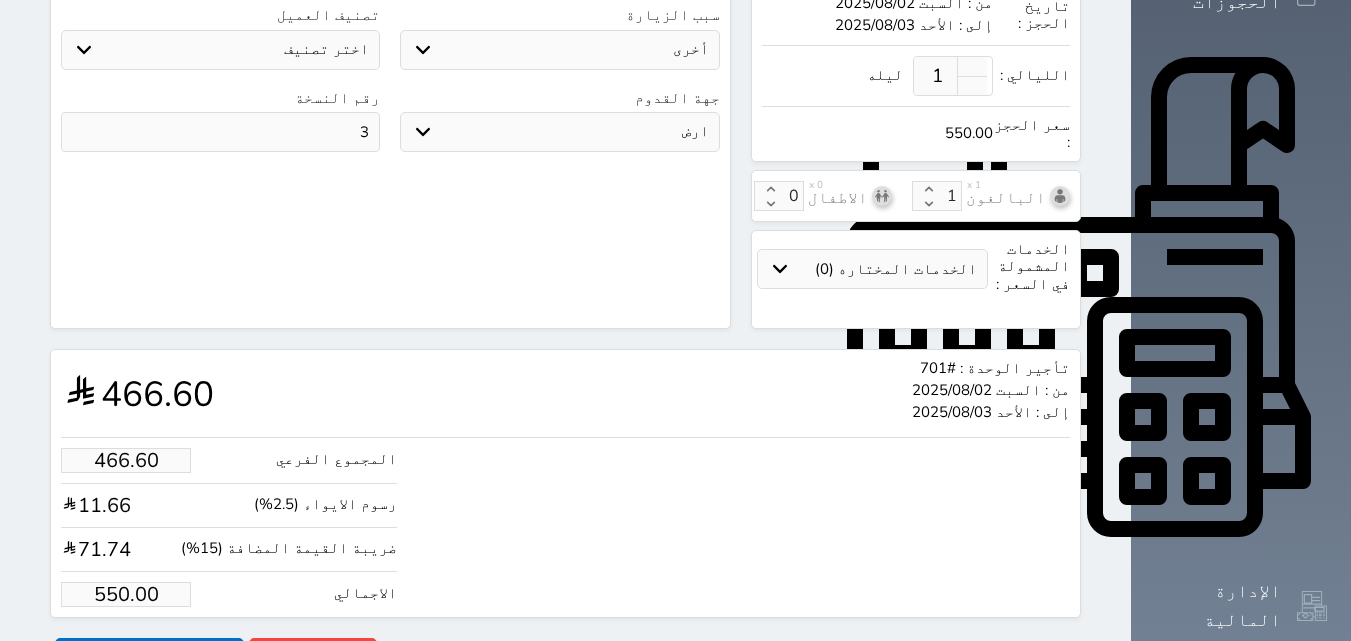 scroll, scrollTop: 379, scrollLeft: 0, axis: vertical 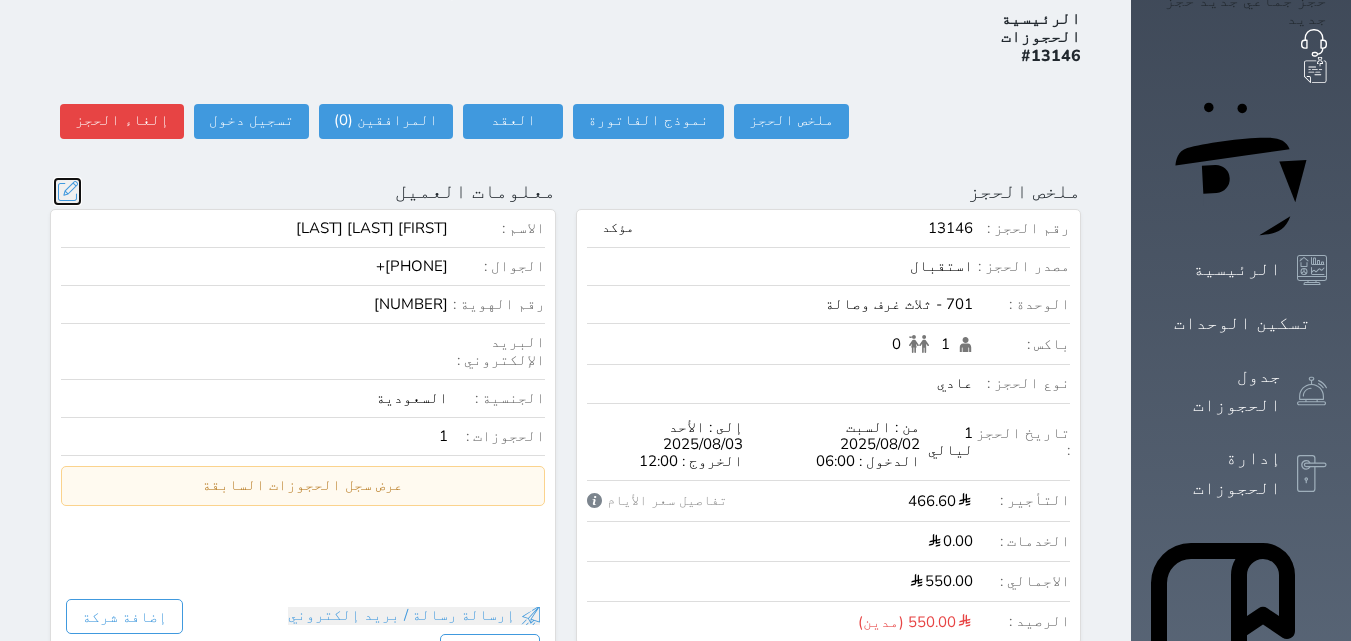 click at bounding box center [67, 191] 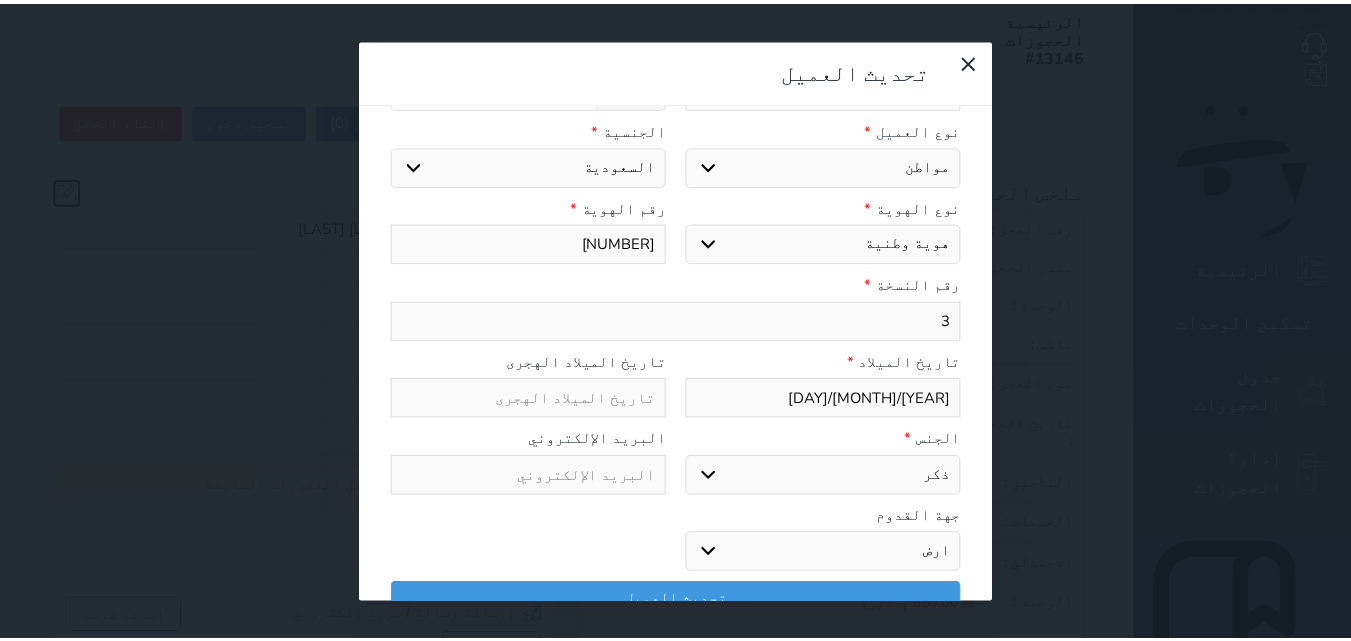 scroll, scrollTop: 200, scrollLeft: 0, axis: vertical 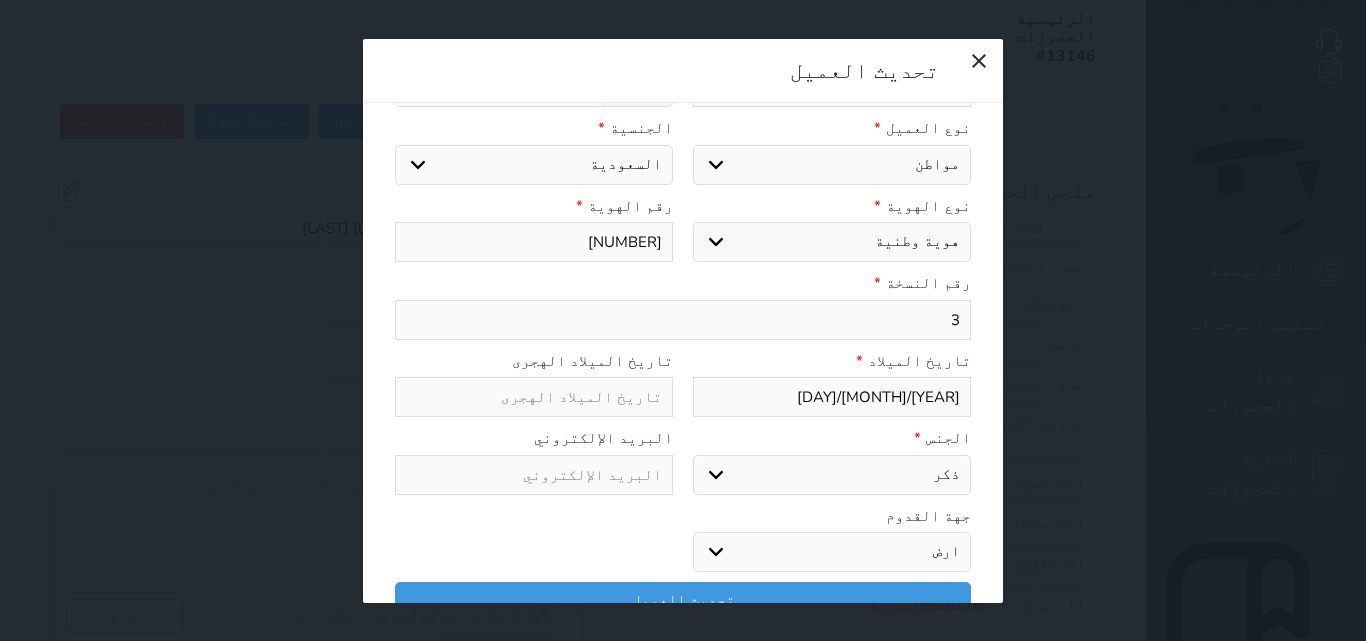 drag, startPoint x: 972, startPoint y: 260, endPoint x: 983, endPoint y: 266, distance: 12.529964 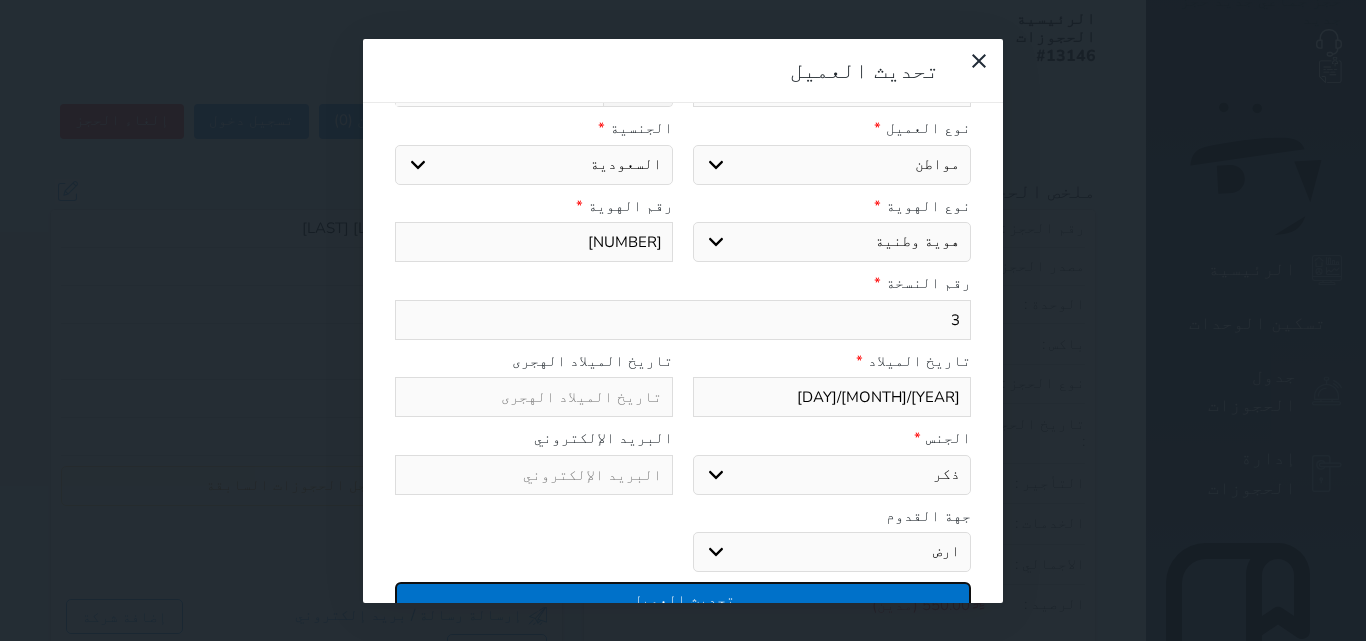 click on "تحديث العميل" at bounding box center (683, 599) 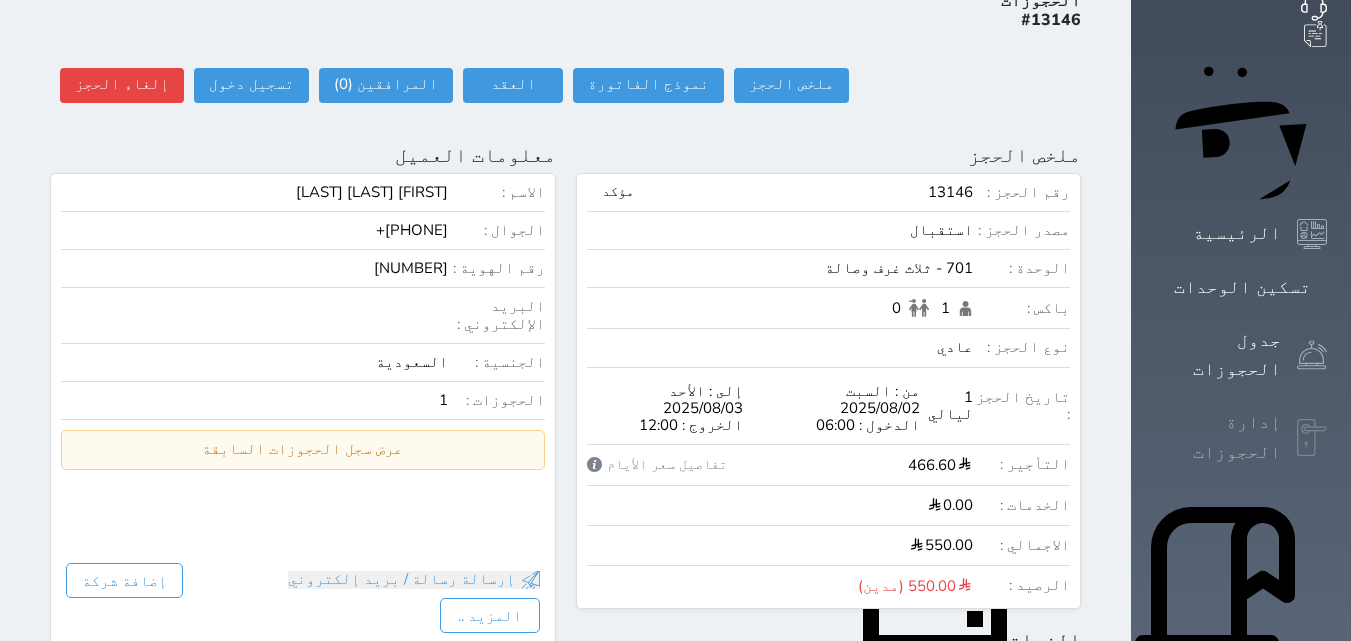 scroll, scrollTop: 0, scrollLeft: 0, axis: both 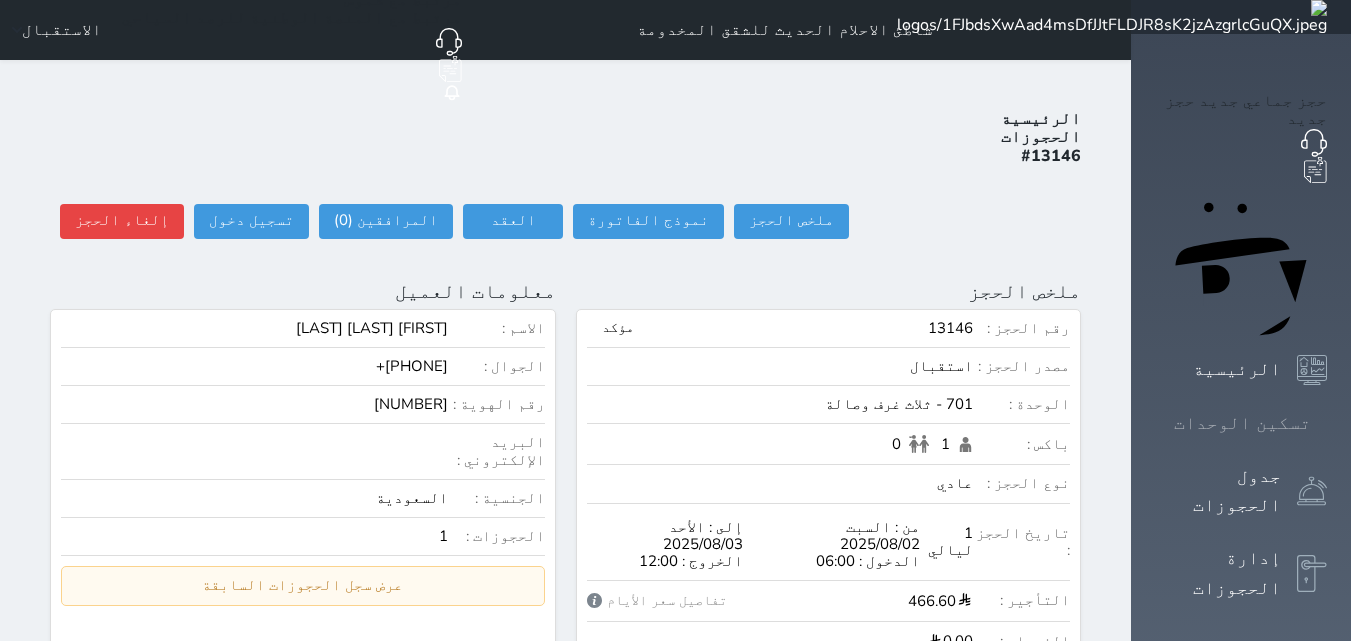 click 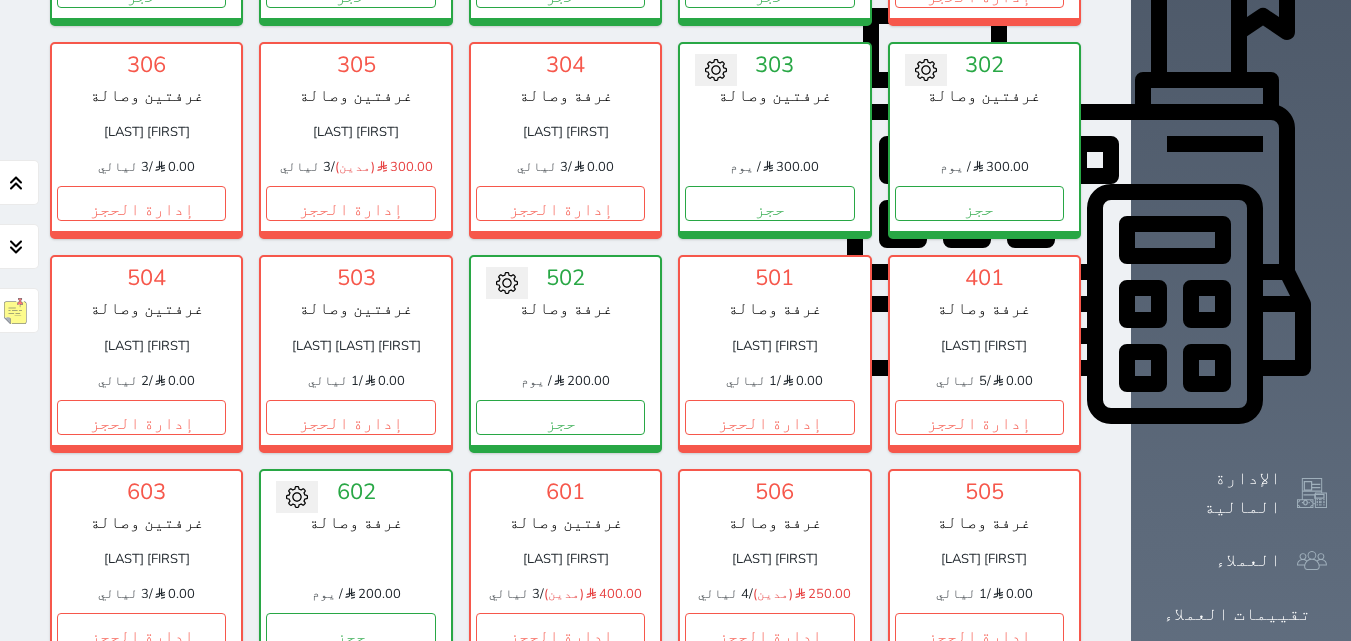 scroll, scrollTop: 778, scrollLeft: 0, axis: vertical 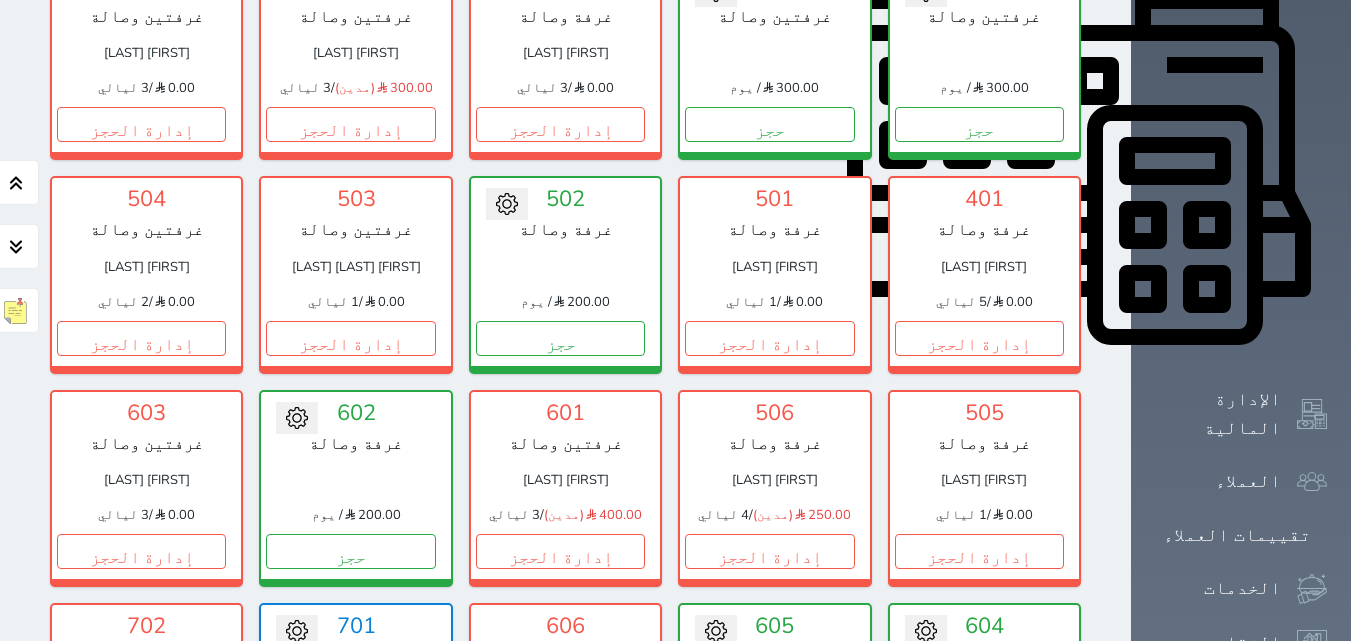 click on "إدارة الحجز" at bounding box center (350, 764) 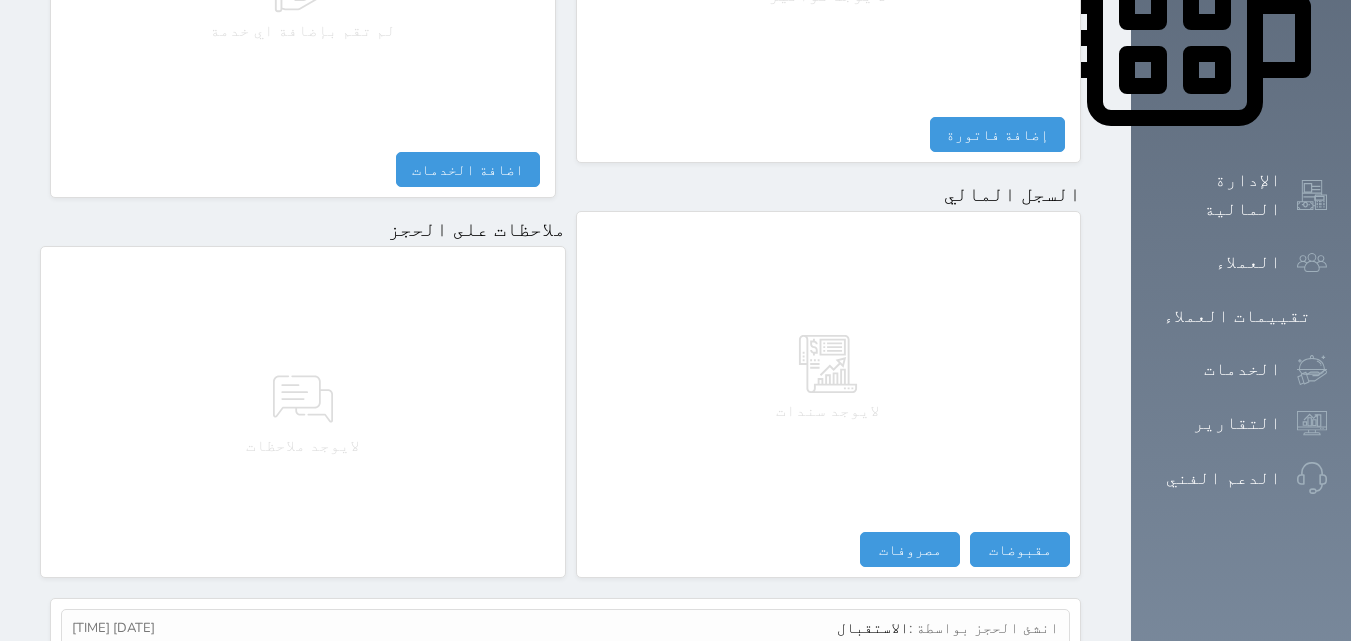 scroll, scrollTop: 1000, scrollLeft: 0, axis: vertical 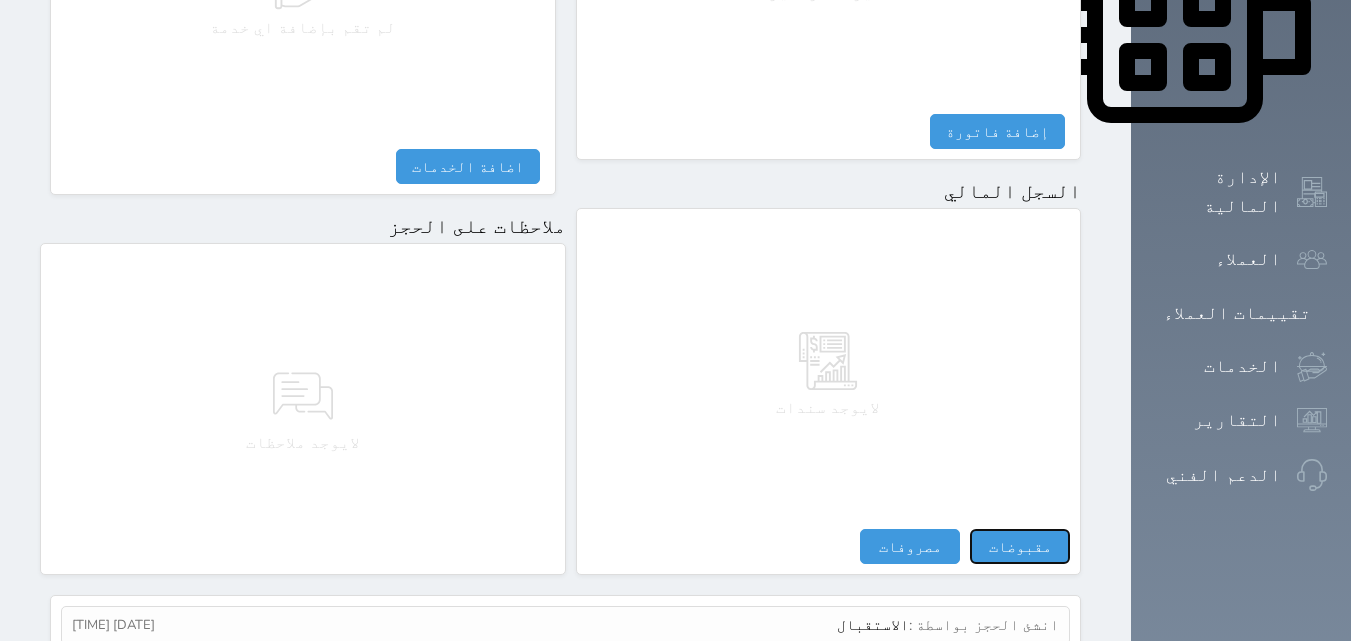 click on "مقبوضات" at bounding box center [1020, 546] 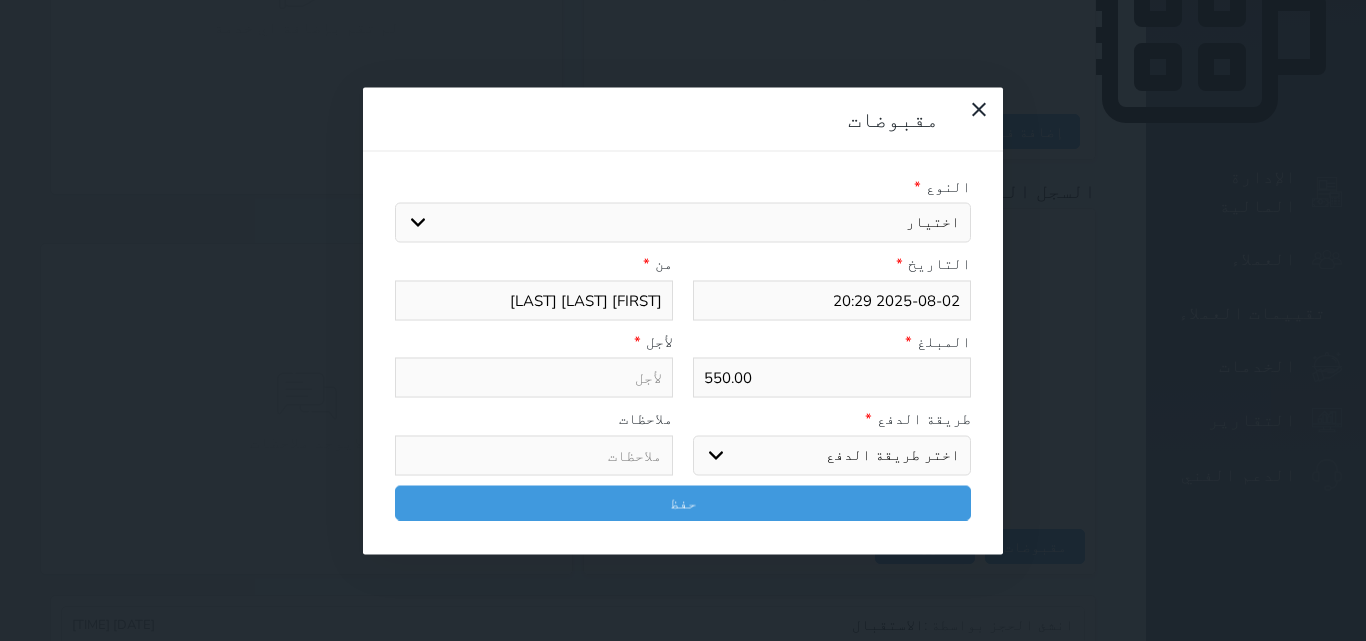 click on "اختيار   مقبوضات عامة قيمة إيجار فواتير تامين عربون لا ينطبق آخر مغسلة واي فاي - الإنترنت مواقف السيارات طعام الأغذية والمشروبات مشروبات المشروبات الباردة المشروبات الساخنة الإفطار غداء عشاء مخبز و كعك حمام سباحة الصالة الرياضية سبا و خدمات الجمال اختيار وإسقاط (خدمات النقل) ميني بار كابل - تلفزيون سرير إضافي تصفيف الشعر التسوق خدمات الجولات السياحية المنظمة خدمات الدليل السياحي" at bounding box center (683, 223) 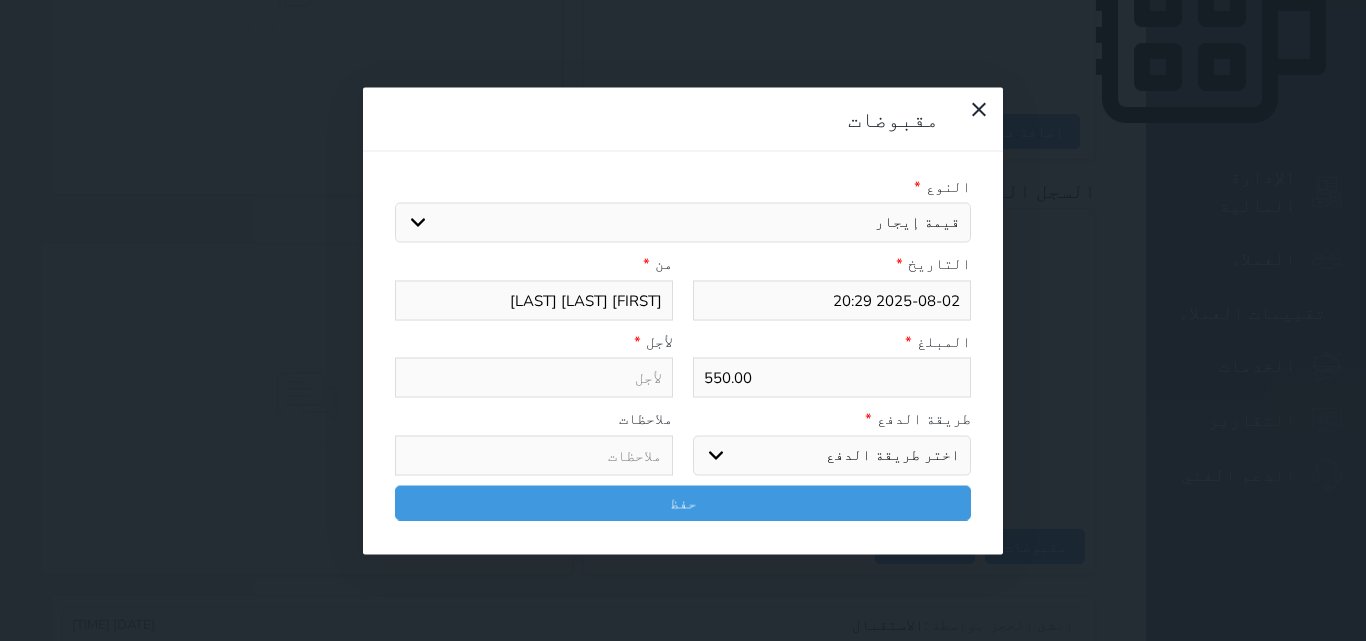 click on "اختيار   مقبوضات عامة قيمة إيجار فواتير تامين عربون لا ينطبق آخر مغسلة واي فاي - الإنترنت مواقف السيارات طعام الأغذية والمشروبات مشروبات المشروبات الباردة المشروبات الساخنة الإفطار غداء عشاء مخبز و كعك حمام سباحة الصالة الرياضية سبا و خدمات الجمال اختيار وإسقاط (خدمات النقل) ميني بار كابل - تلفزيون سرير إضافي تصفيف الشعر التسوق خدمات الجولات السياحية المنظمة خدمات الدليل السياحي" at bounding box center (683, 223) 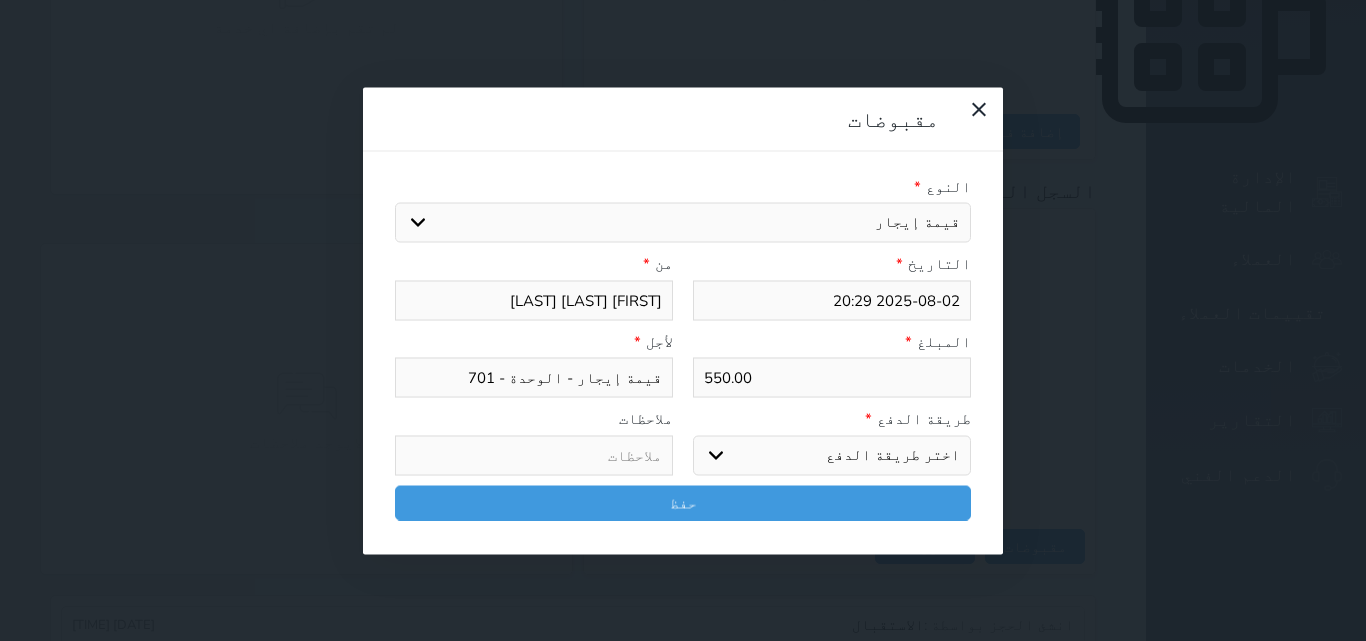 drag, startPoint x: 960, startPoint y: 365, endPoint x: 960, endPoint y: 353, distance: 12 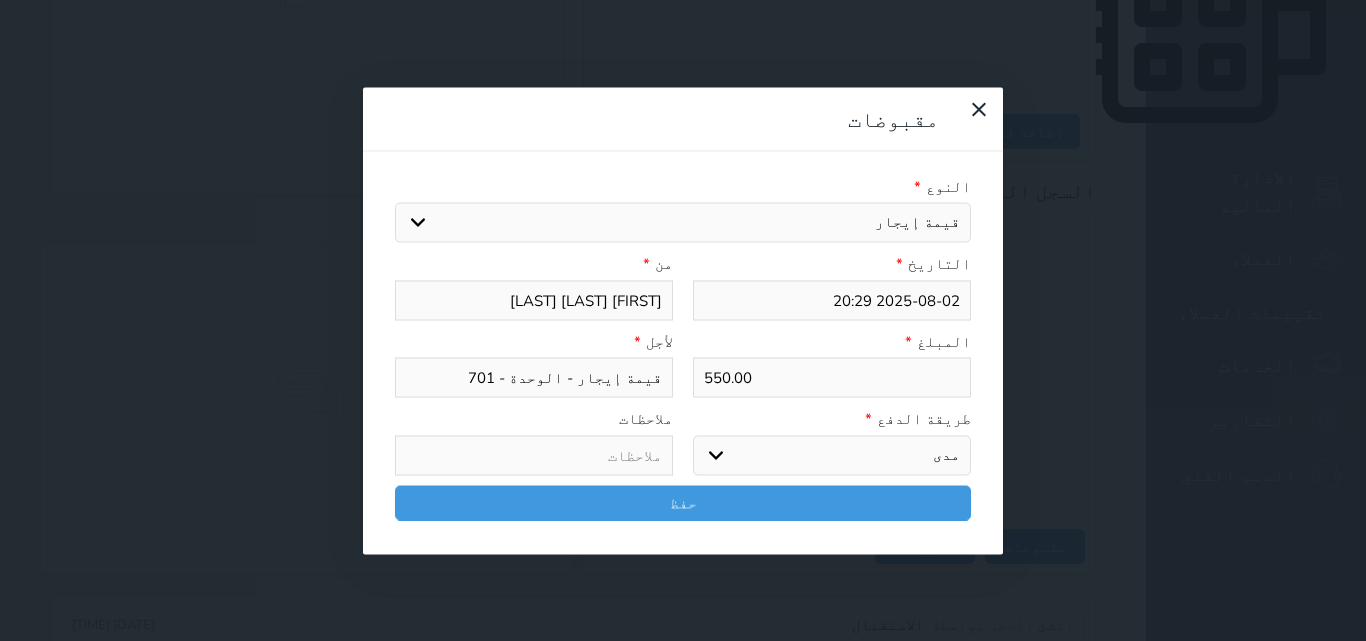 click on "اختر طريقة الدفع   دفع نقدى   تحويل بنكى   مدى   بطاقة ائتمان   آجل" at bounding box center [832, 455] 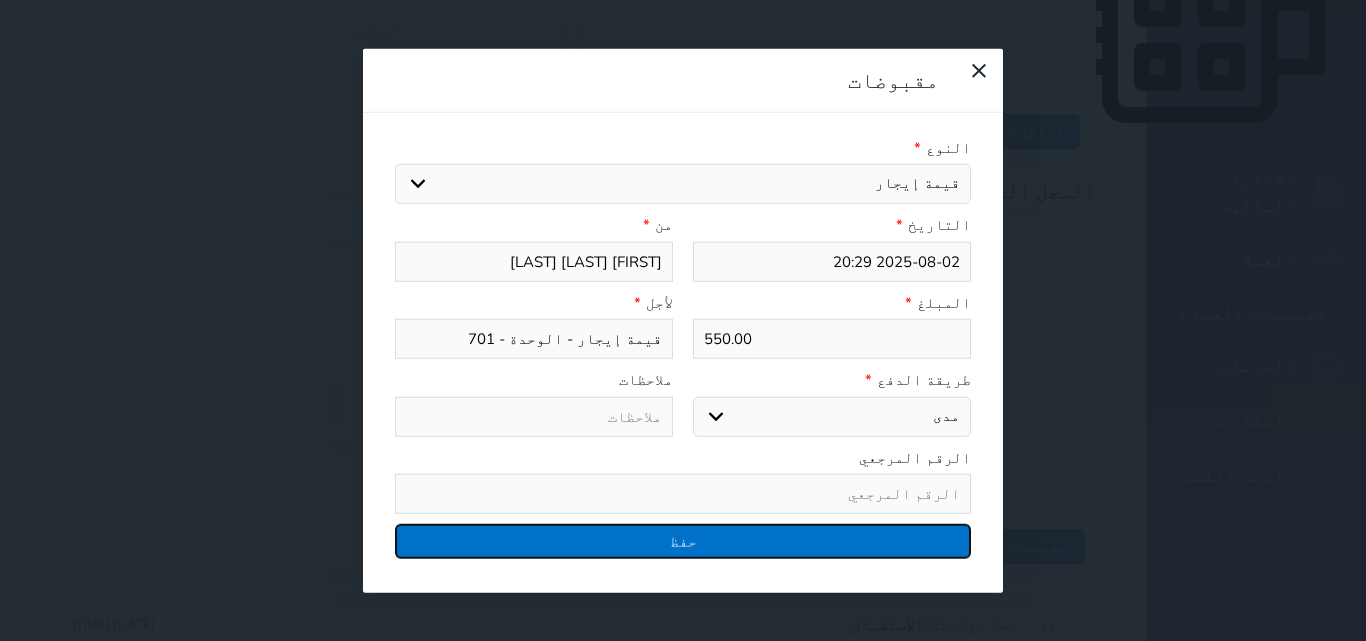 click on "حفظ" at bounding box center [683, 541] 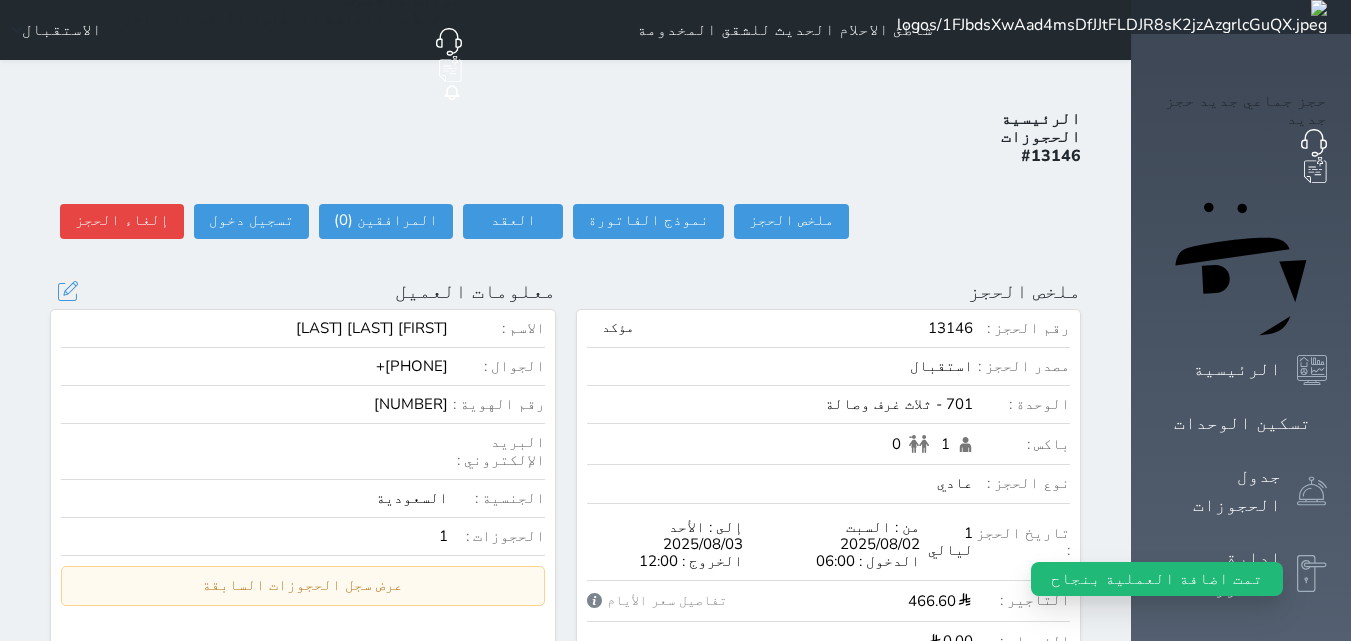 scroll, scrollTop: 1, scrollLeft: 0, axis: vertical 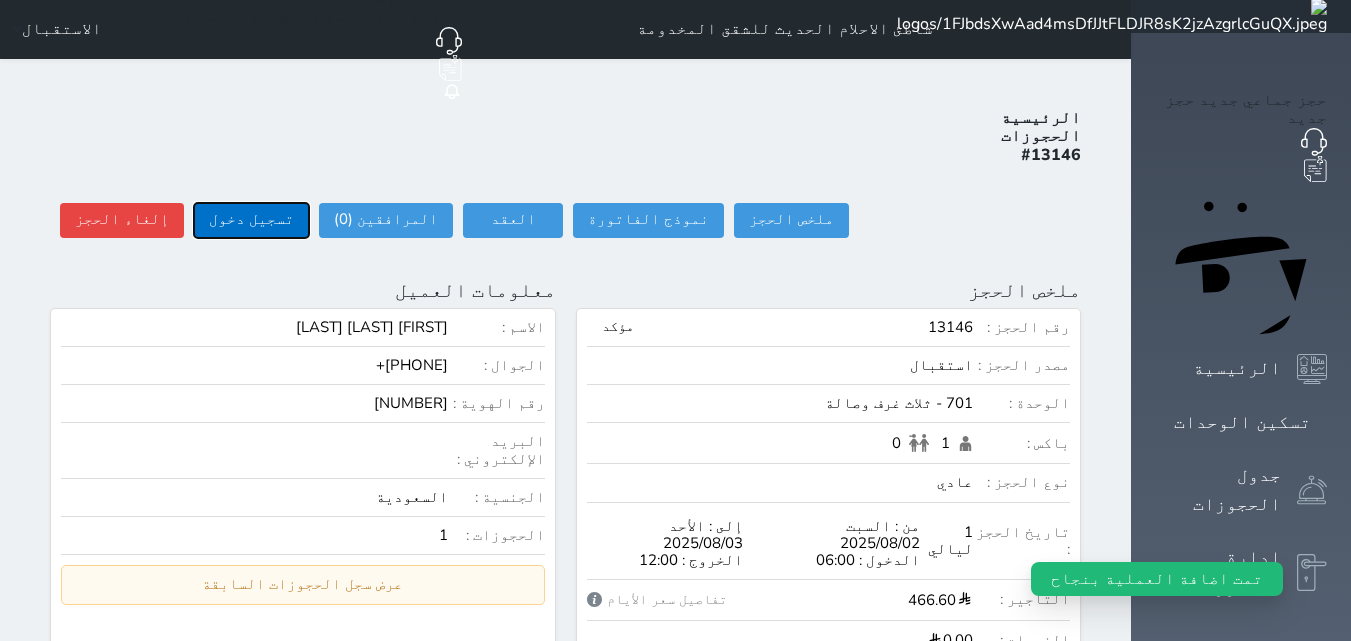 click on "تسجيل دخول" at bounding box center (251, 220) 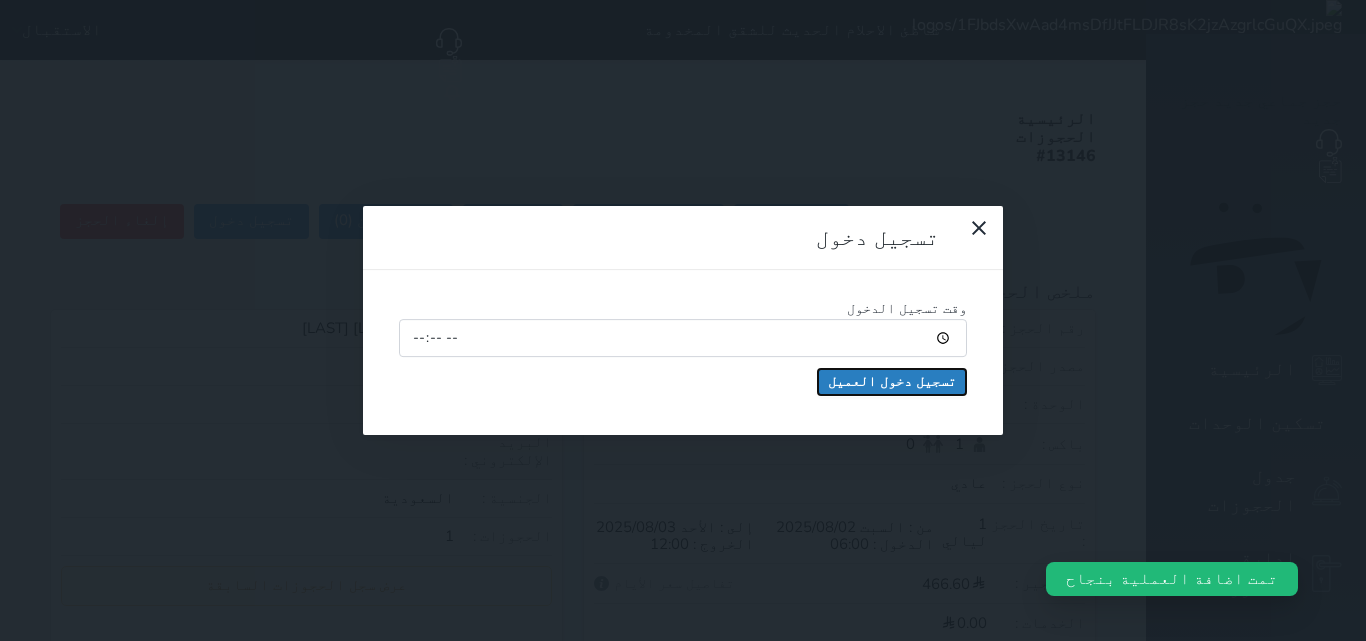 click on "تسجيل دخول العميل" at bounding box center (892, 382) 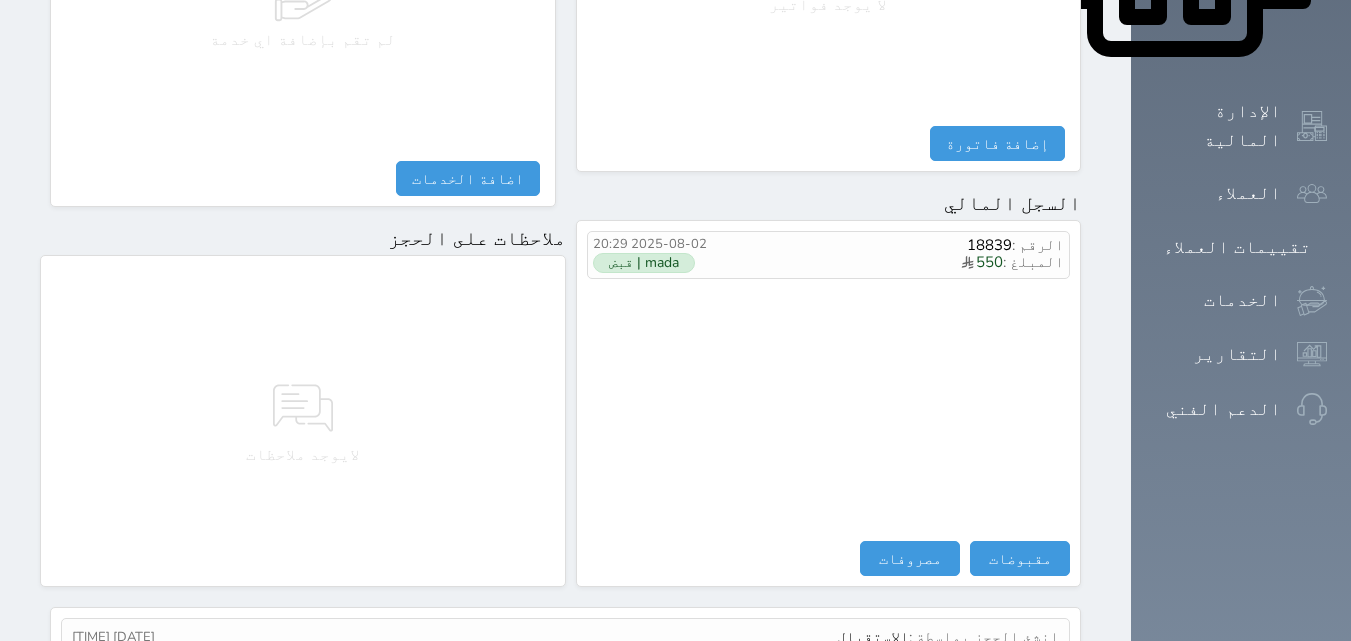 scroll, scrollTop: 1139, scrollLeft: 0, axis: vertical 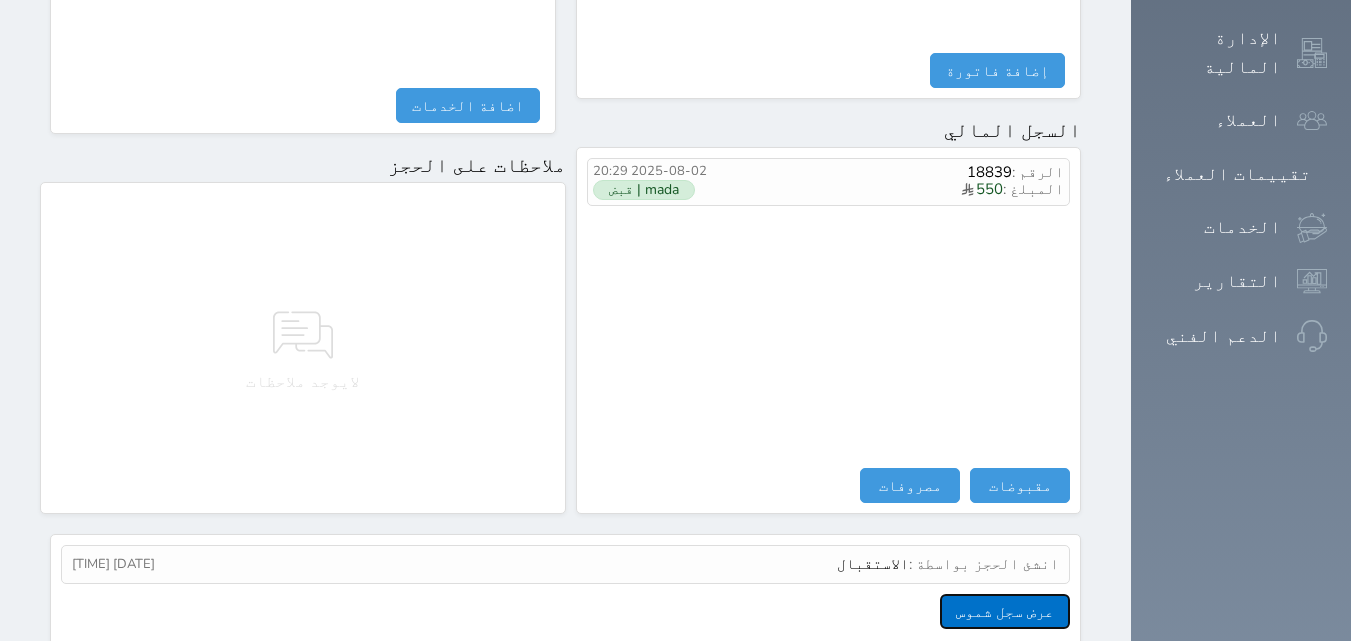 click on "عرض سجل شموس" at bounding box center (1005, 611) 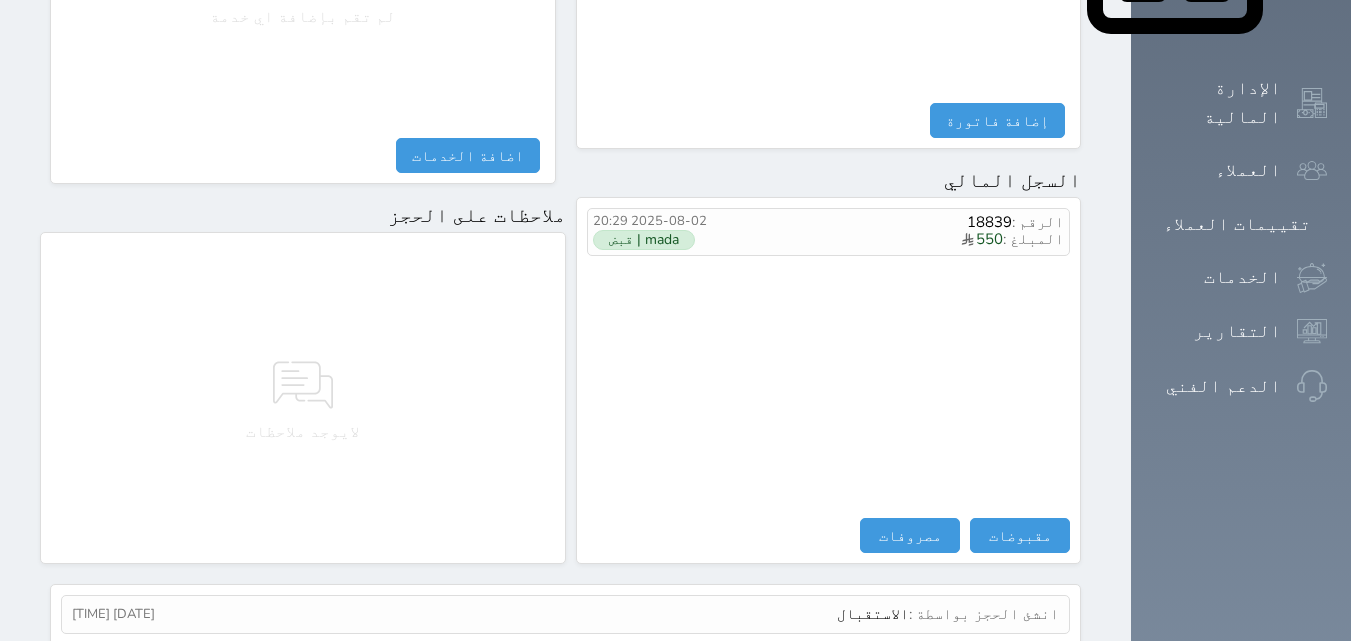 scroll, scrollTop: 1139, scrollLeft: 0, axis: vertical 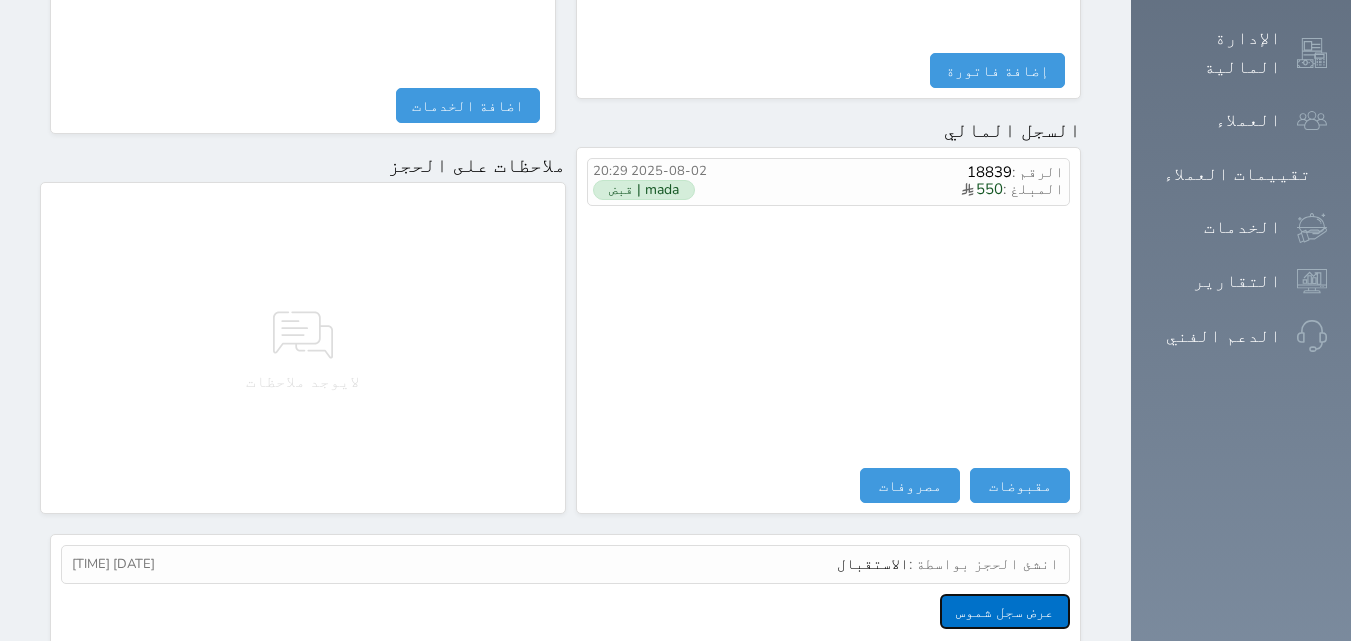 click on "عرض سجل شموس" at bounding box center (1005, 611) 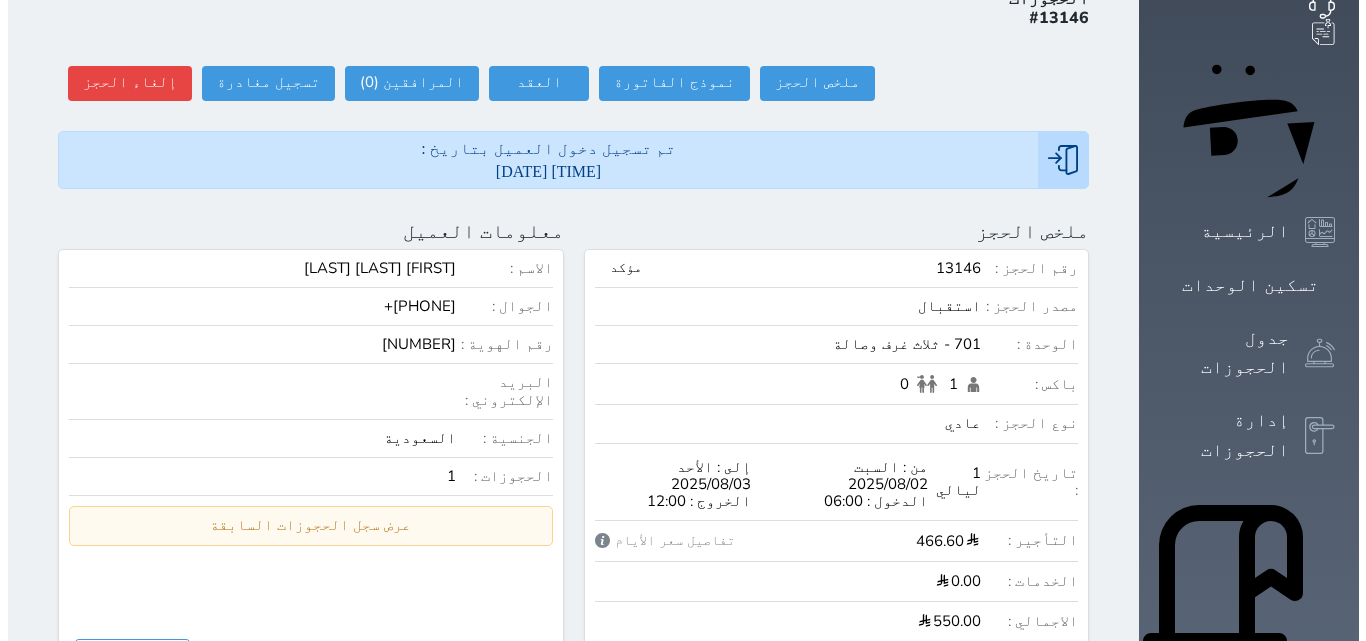 scroll, scrollTop: 0, scrollLeft: 0, axis: both 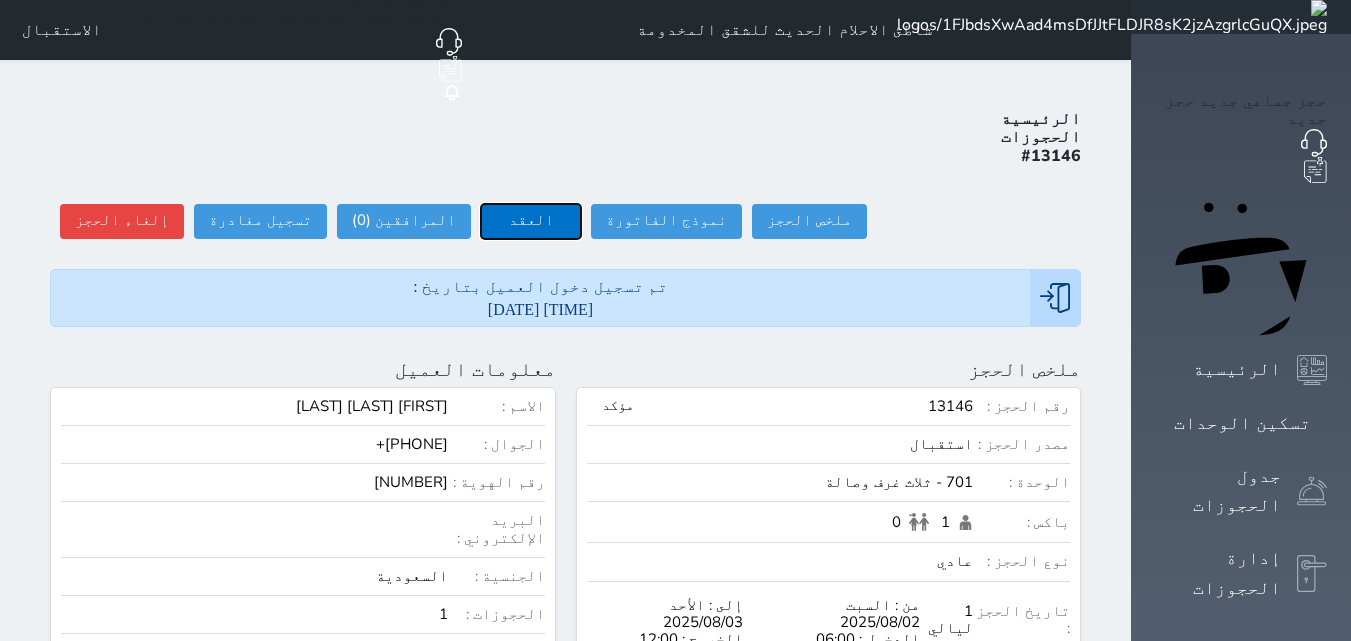 click on "العقد" at bounding box center [531, 221] 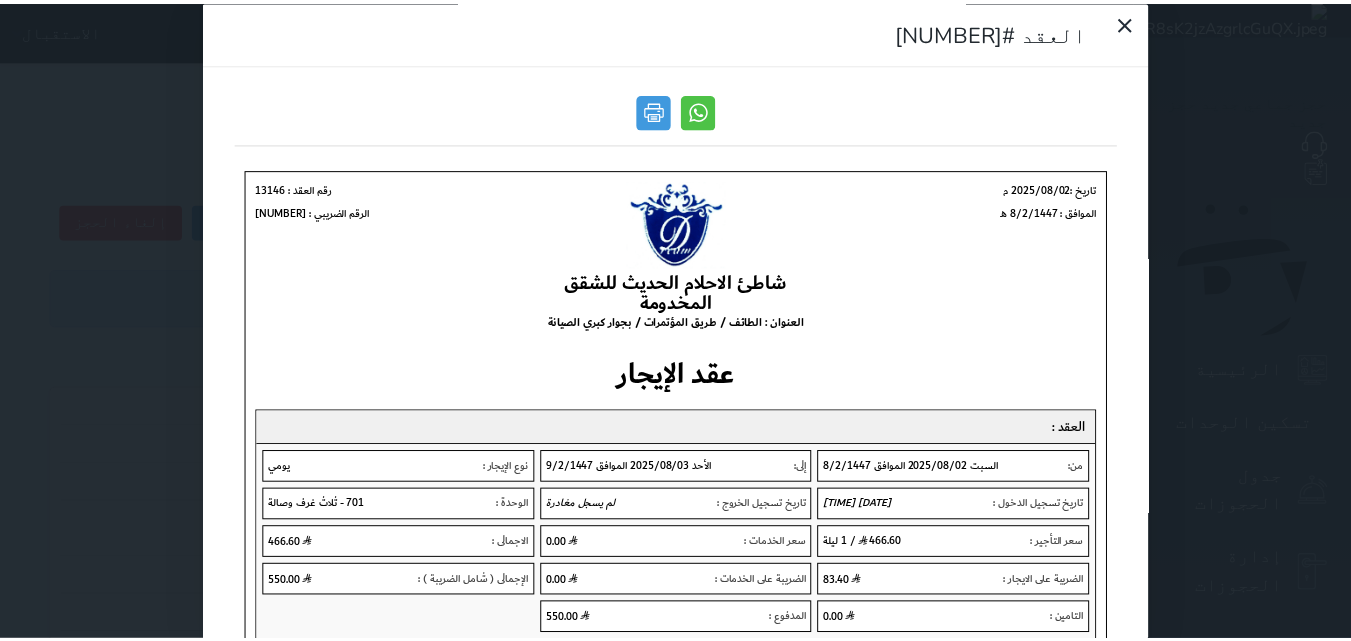 scroll, scrollTop: 0, scrollLeft: 0, axis: both 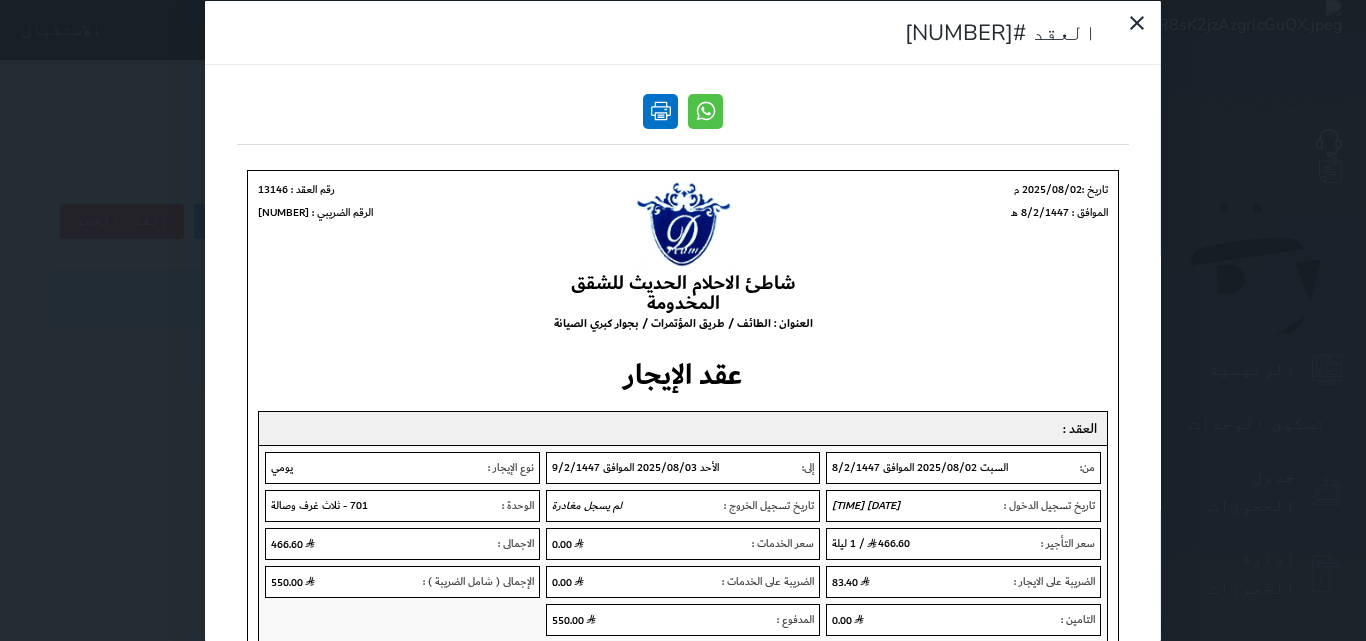 click at bounding box center [660, 110] 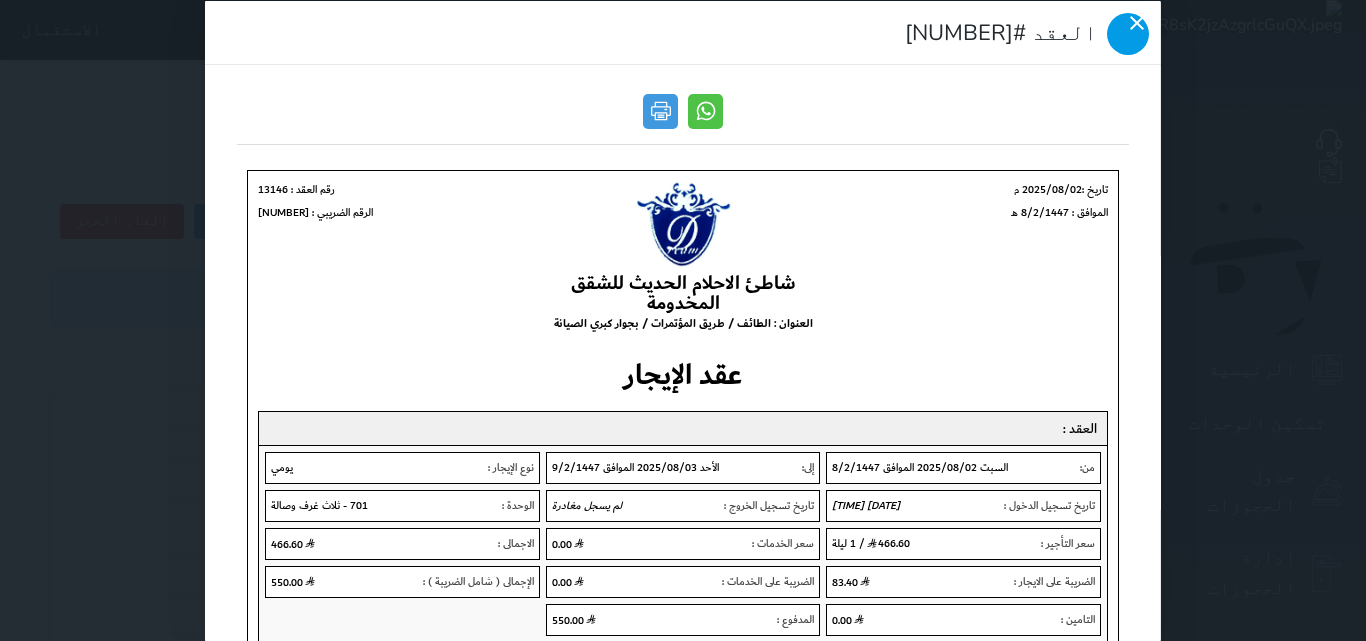 click 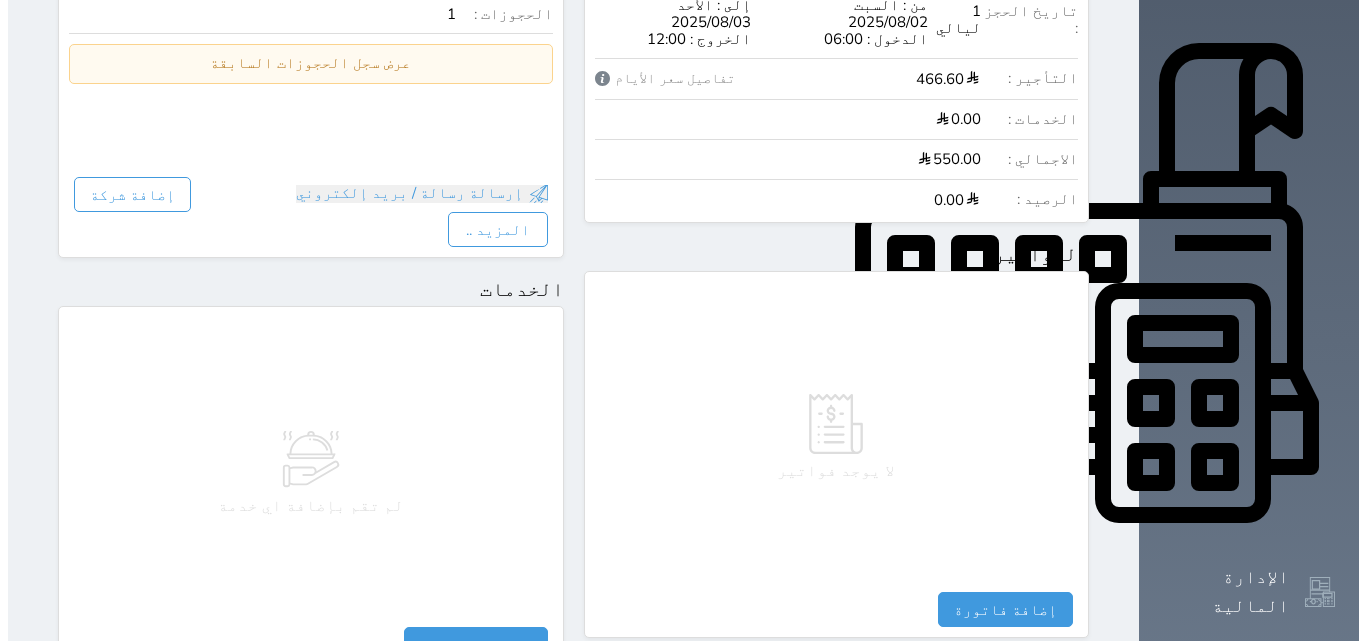 scroll, scrollTop: 1000, scrollLeft: 0, axis: vertical 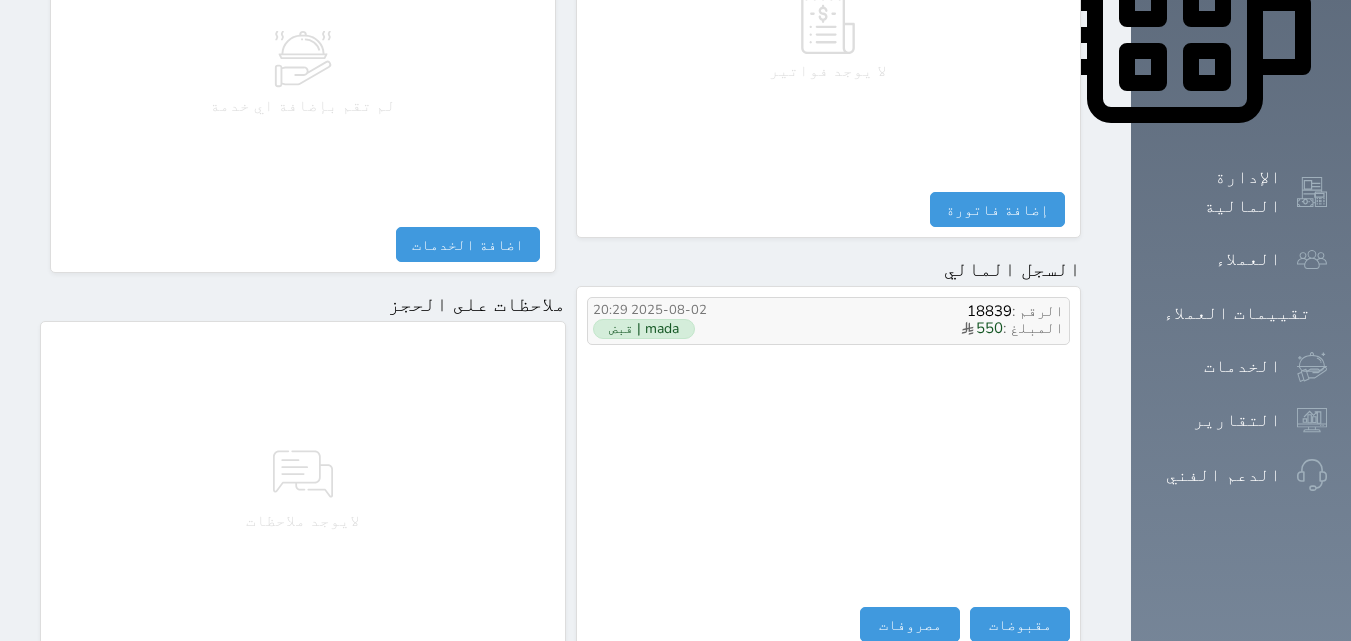 click on "mada | قبض" at bounding box center (644, 329) 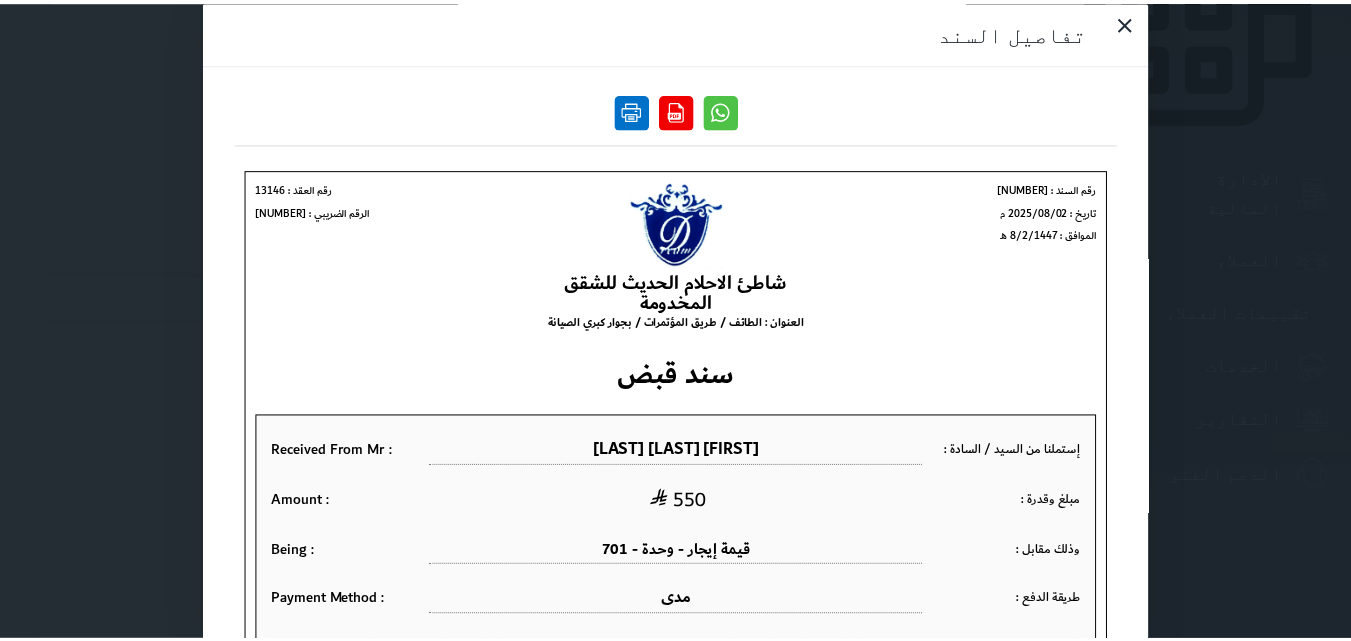 scroll, scrollTop: 0, scrollLeft: 0, axis: both 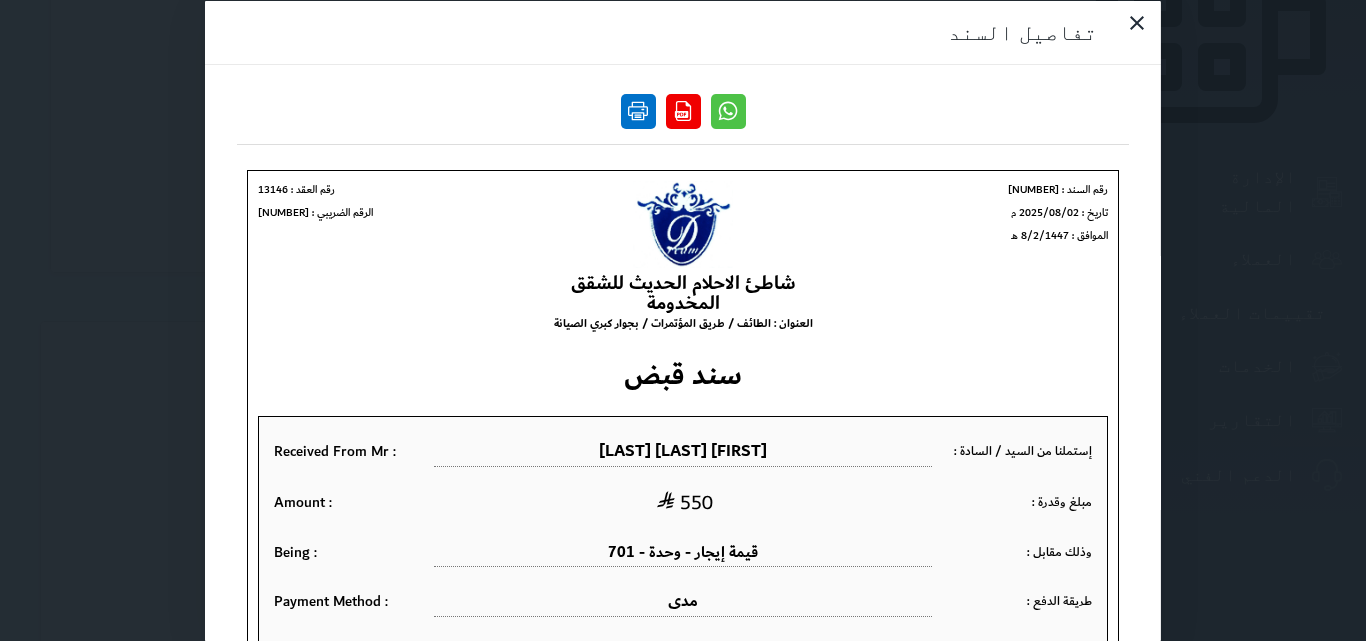 click at bounding box center (638, 110) 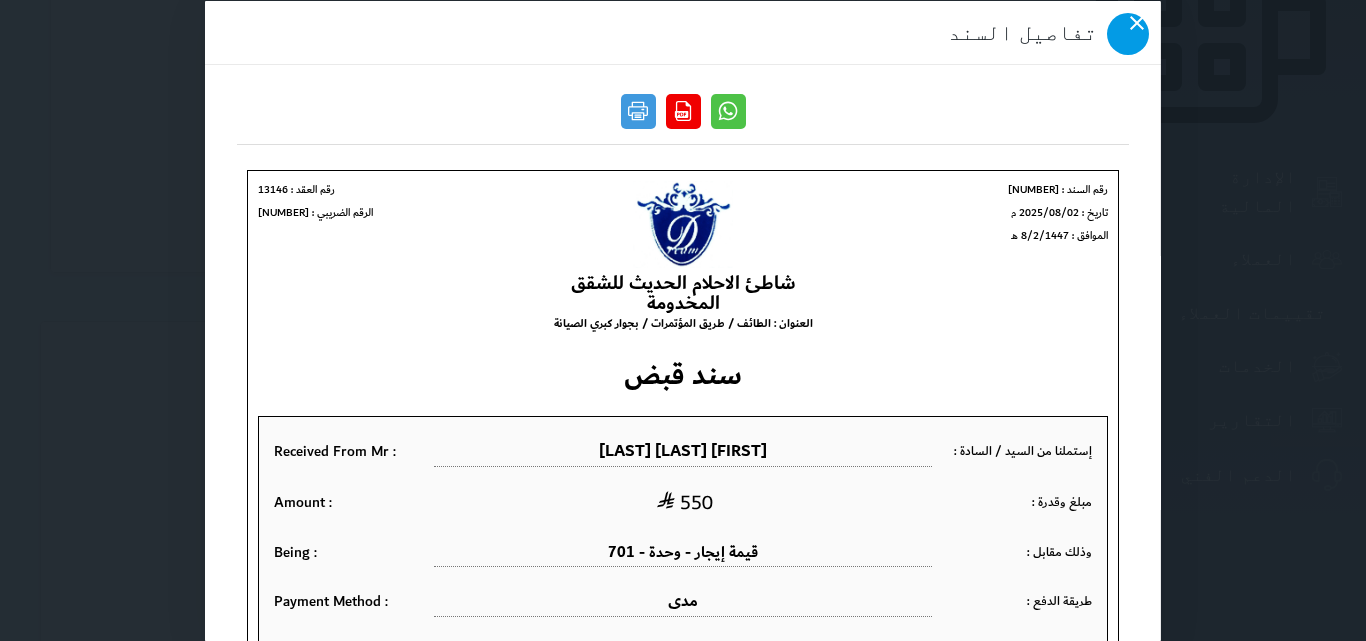 click 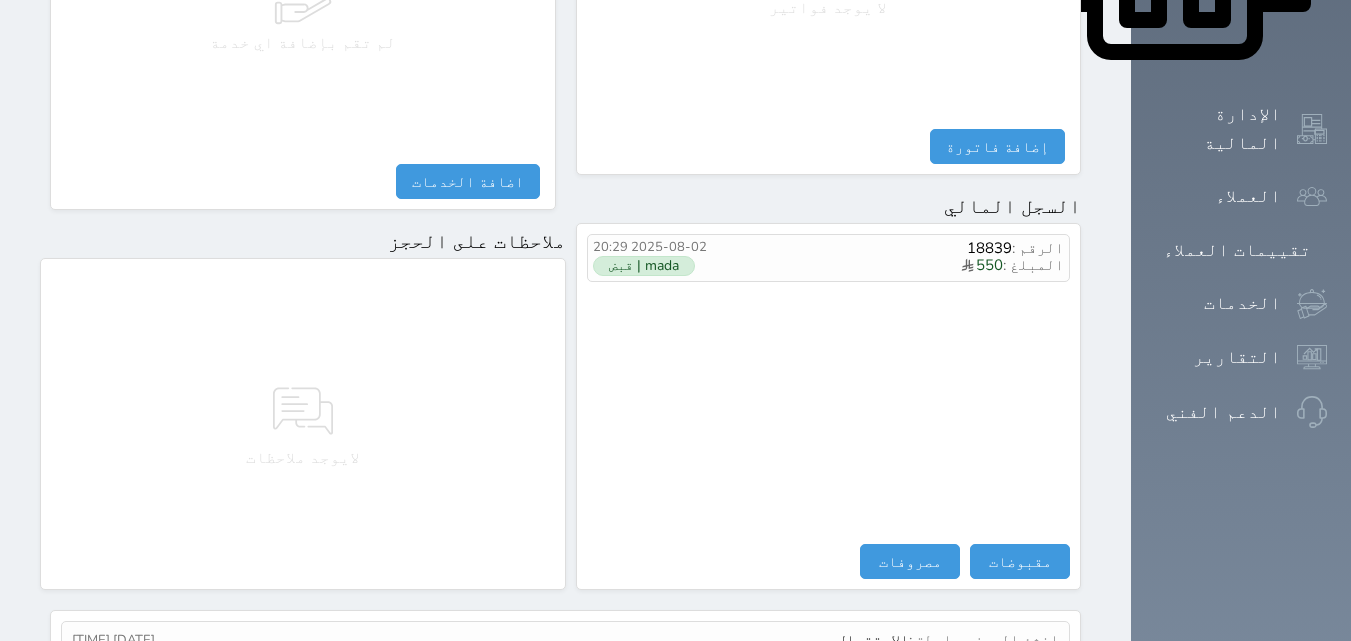 scroll, scrollTop: 1139, scrollLeft: 0, axis: vertical 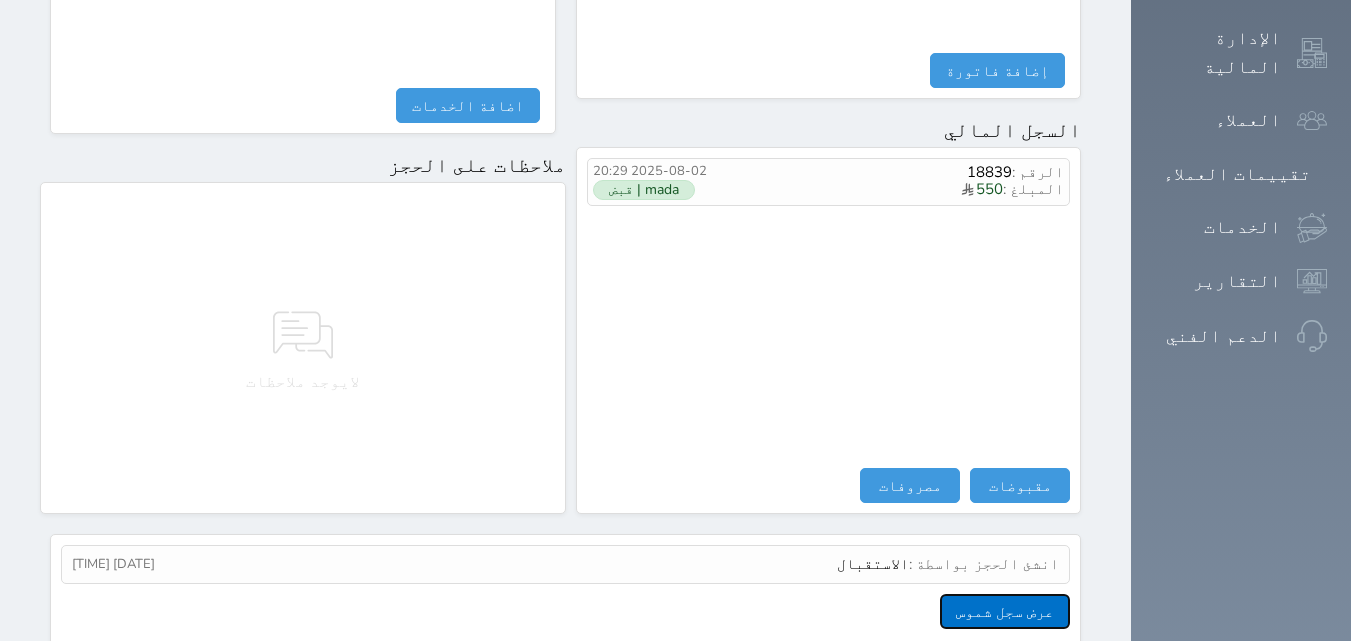 click on "عرض سجل شموس" at bounding box center (1005, 611) 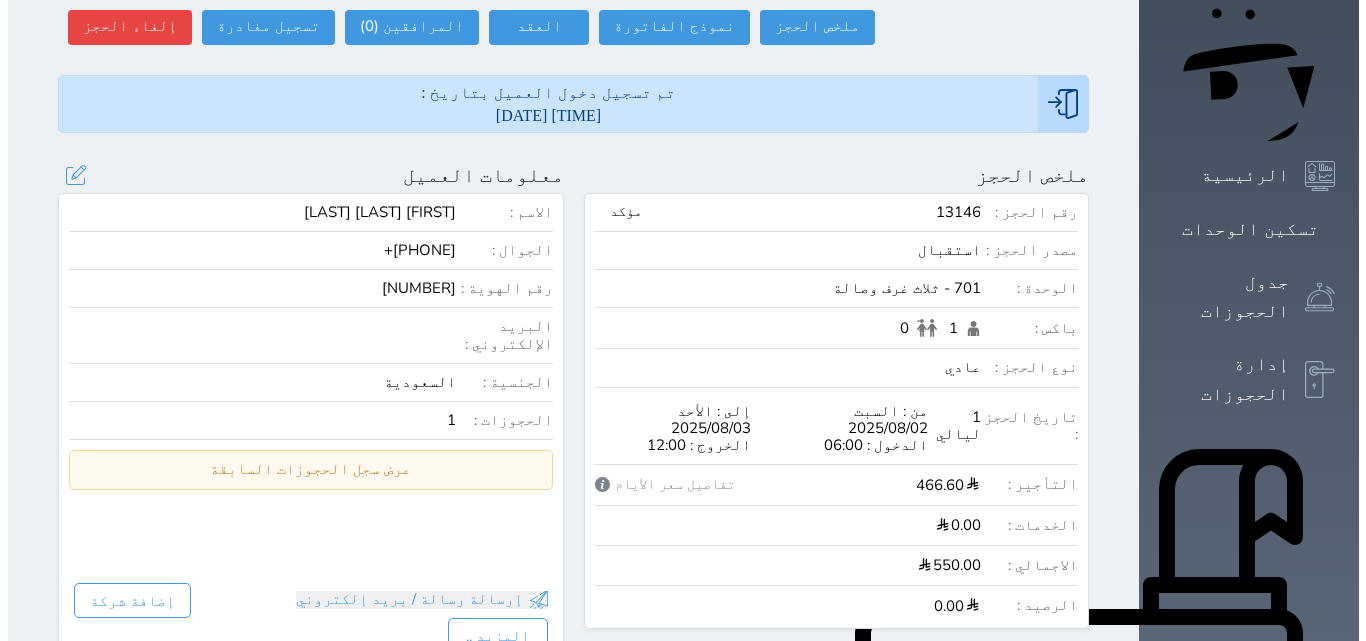scroll, scrollTop: 139, scrollLeft: 0, axis: vertical 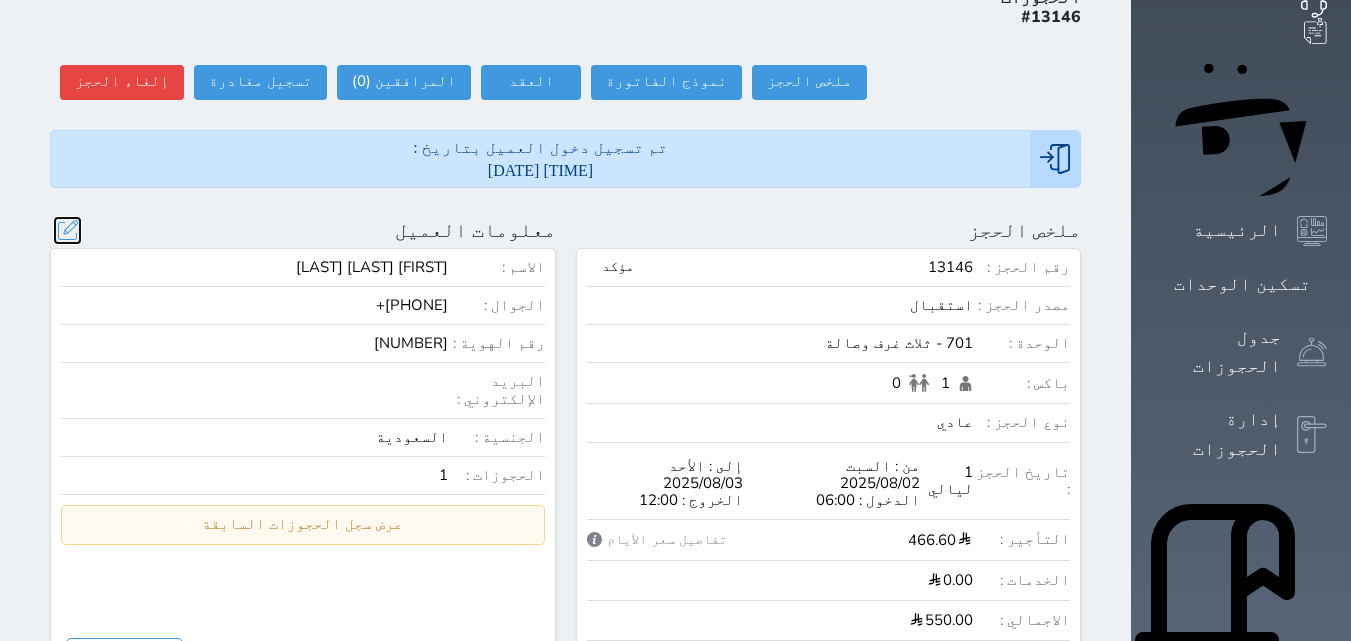 click at bounding box center (67, 230) 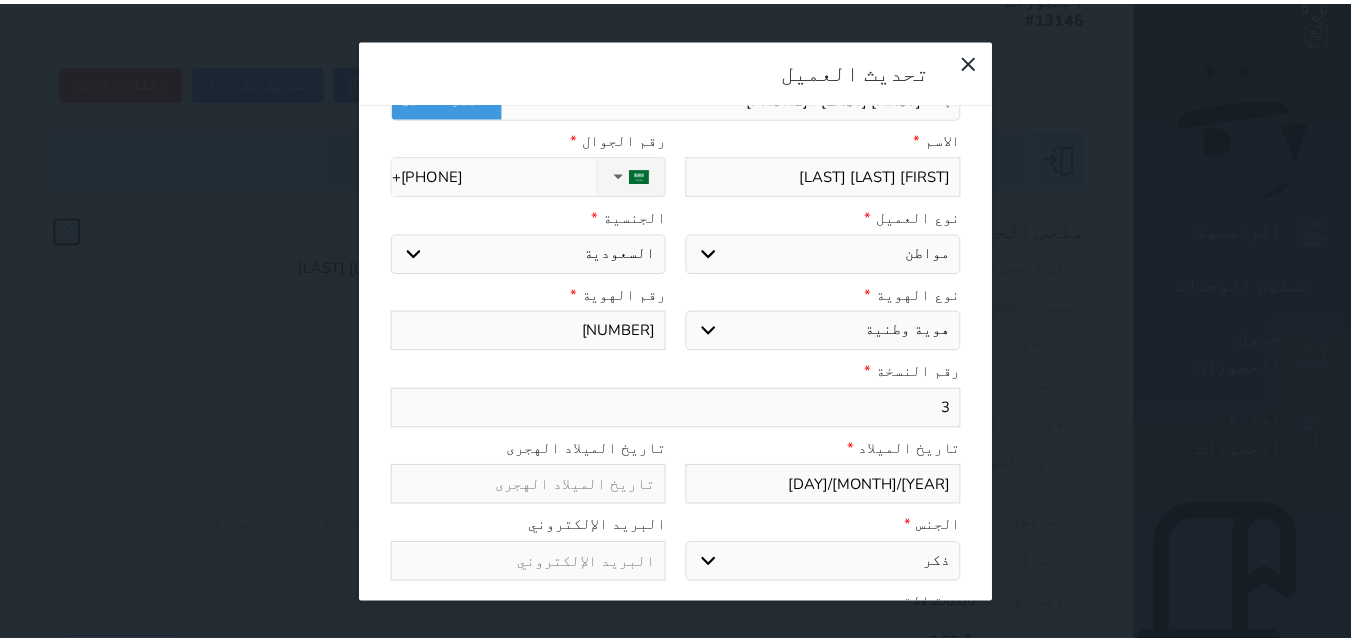 scroll, scrollTop: 0, scrollLeft: 0, axis: both 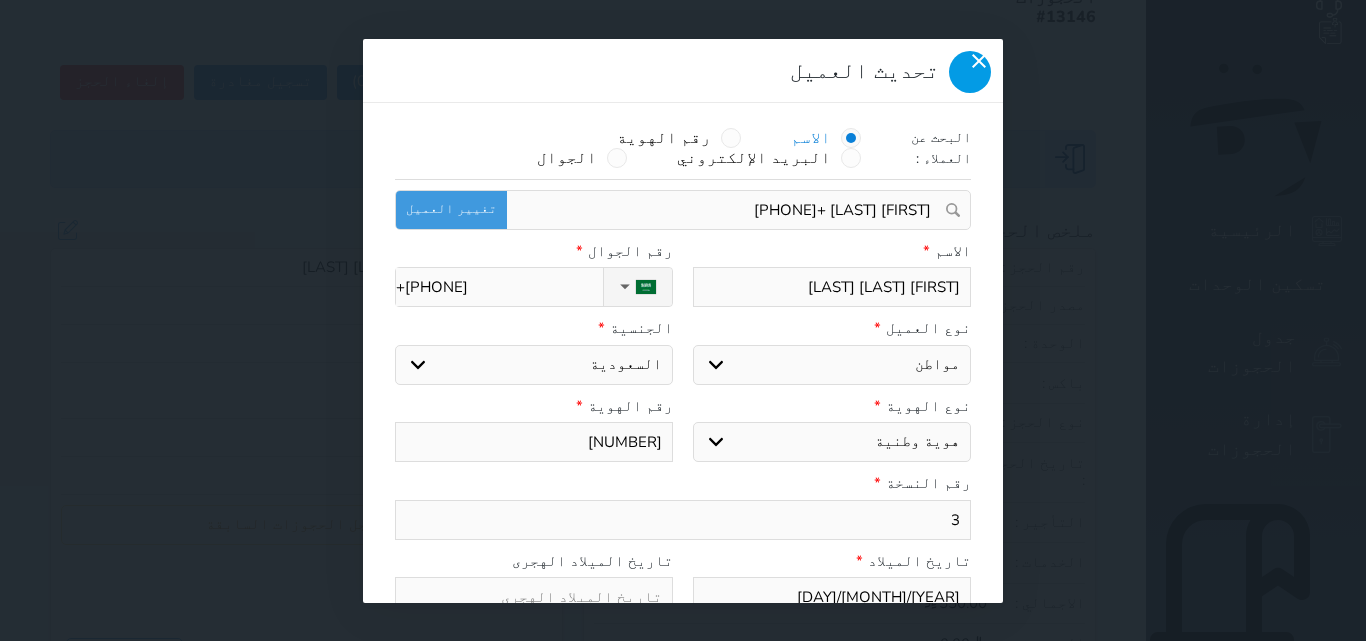 click 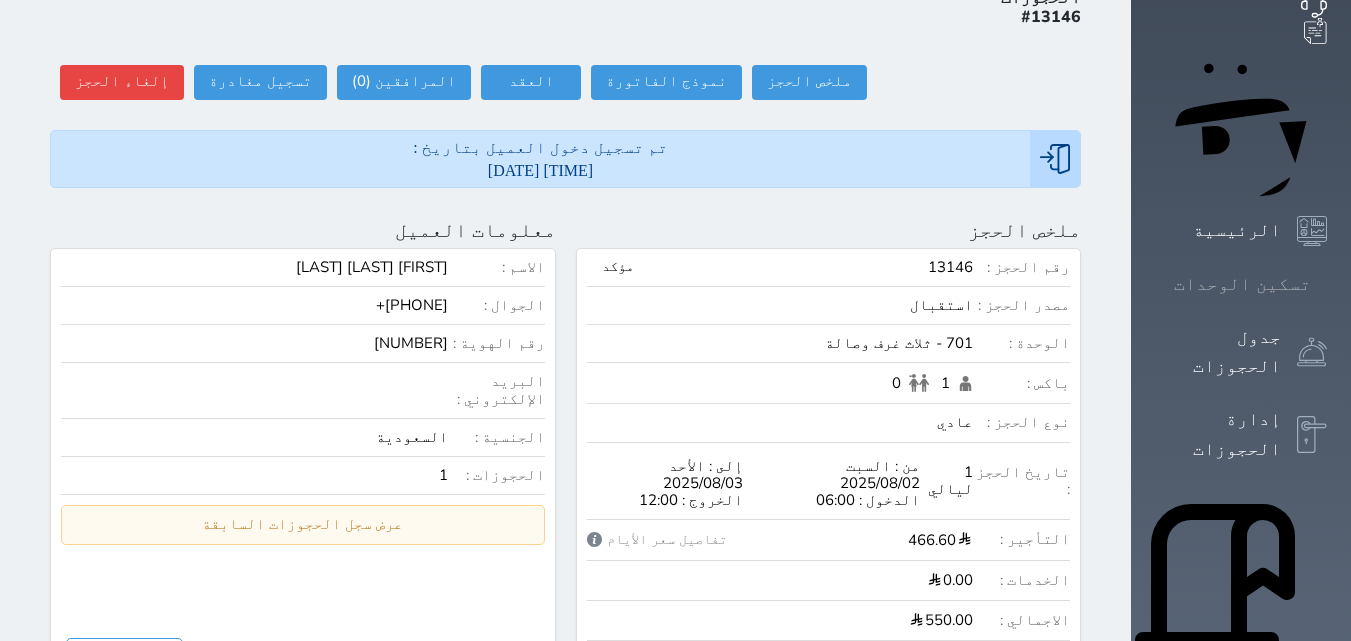 click 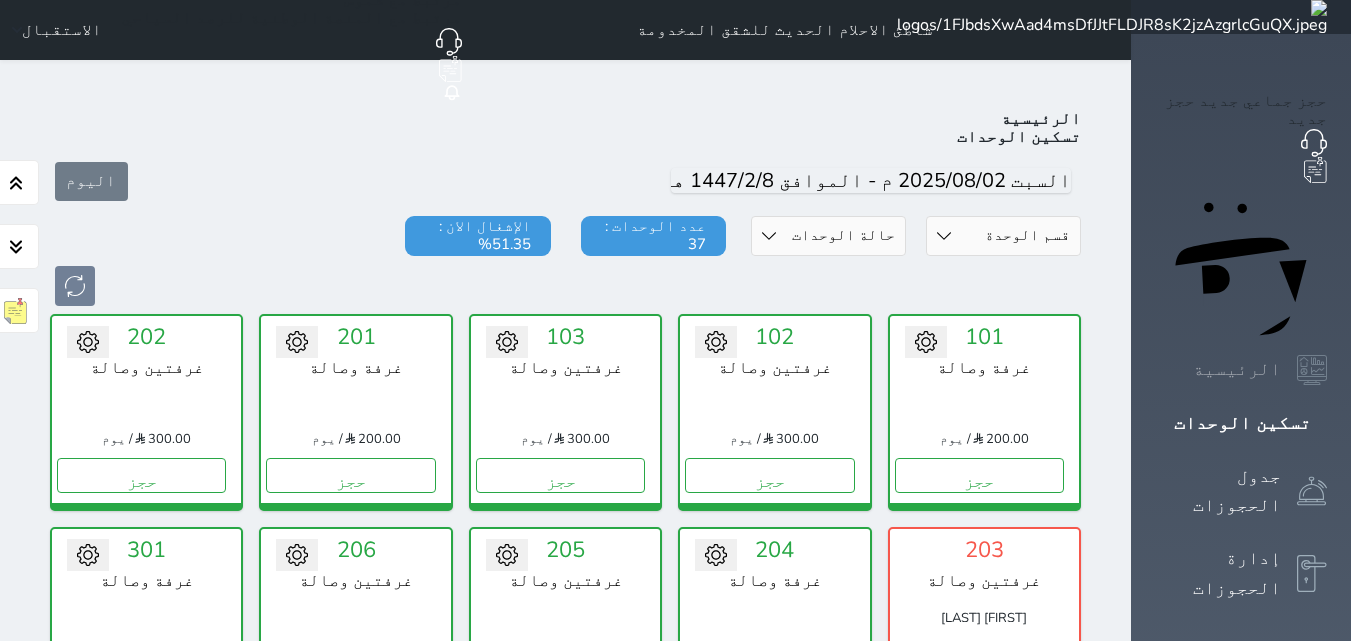 scroll, scrollTop: 78, scrollLeft: 0, axis: vertical 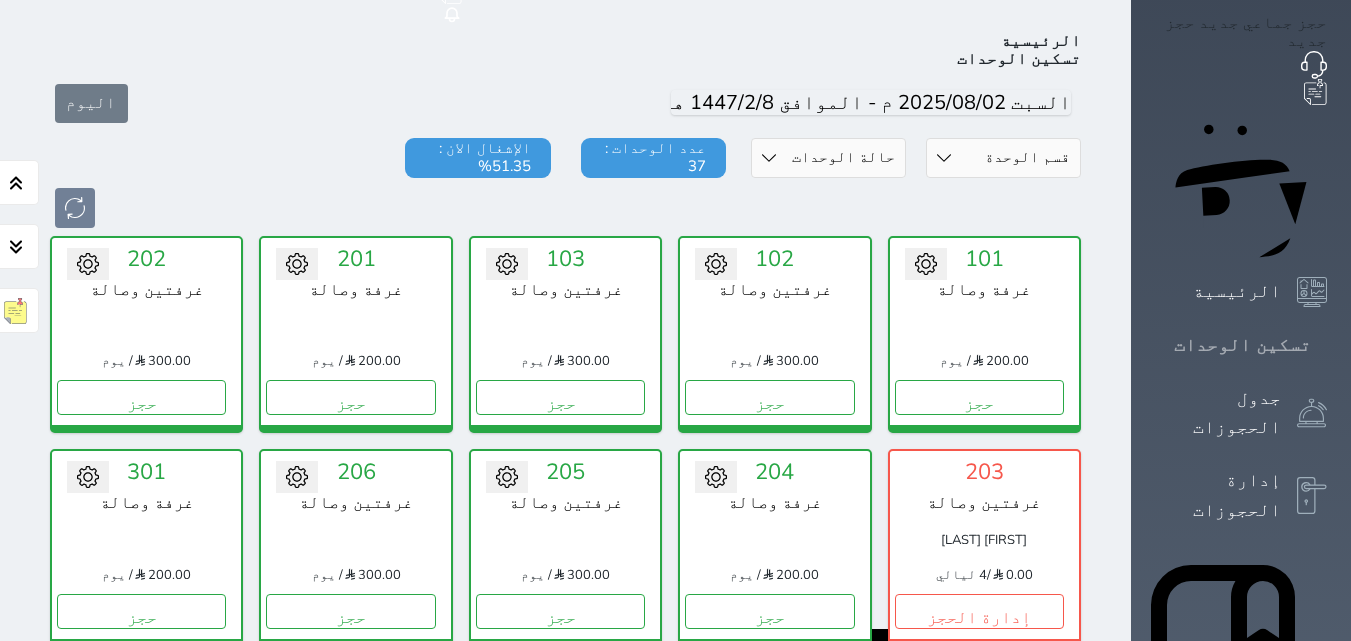click 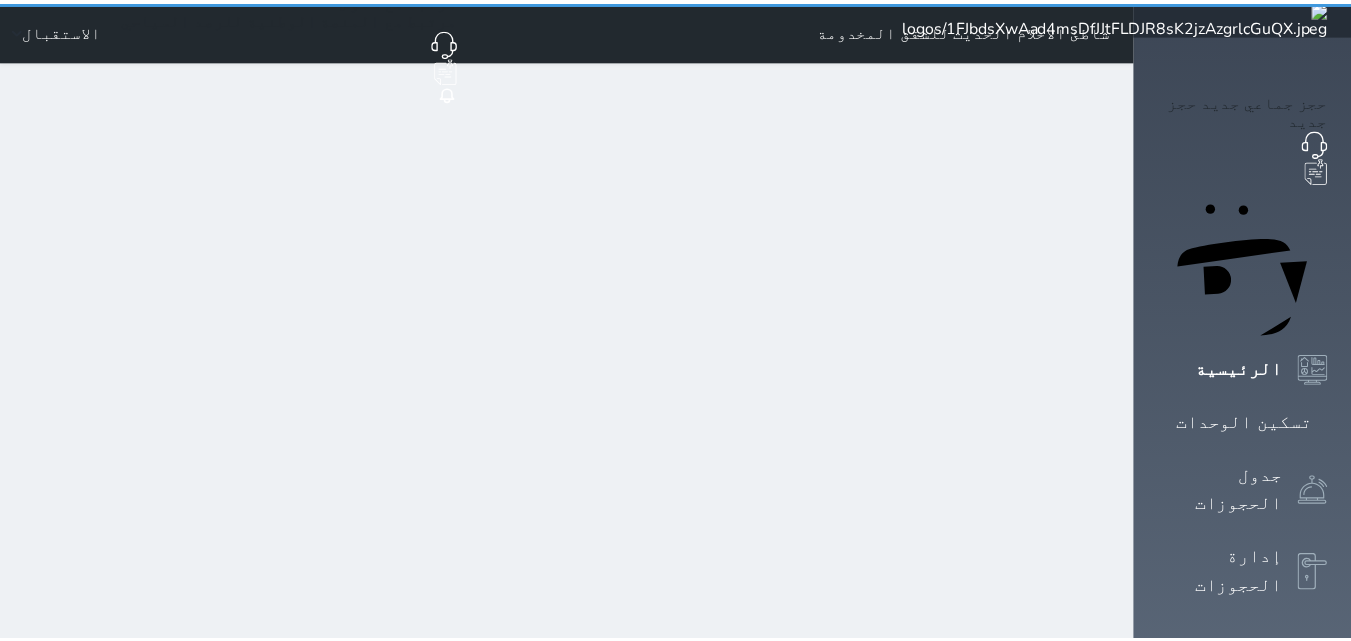 scroll, scrollTop: 0, scrollLeft: 0, axis: both 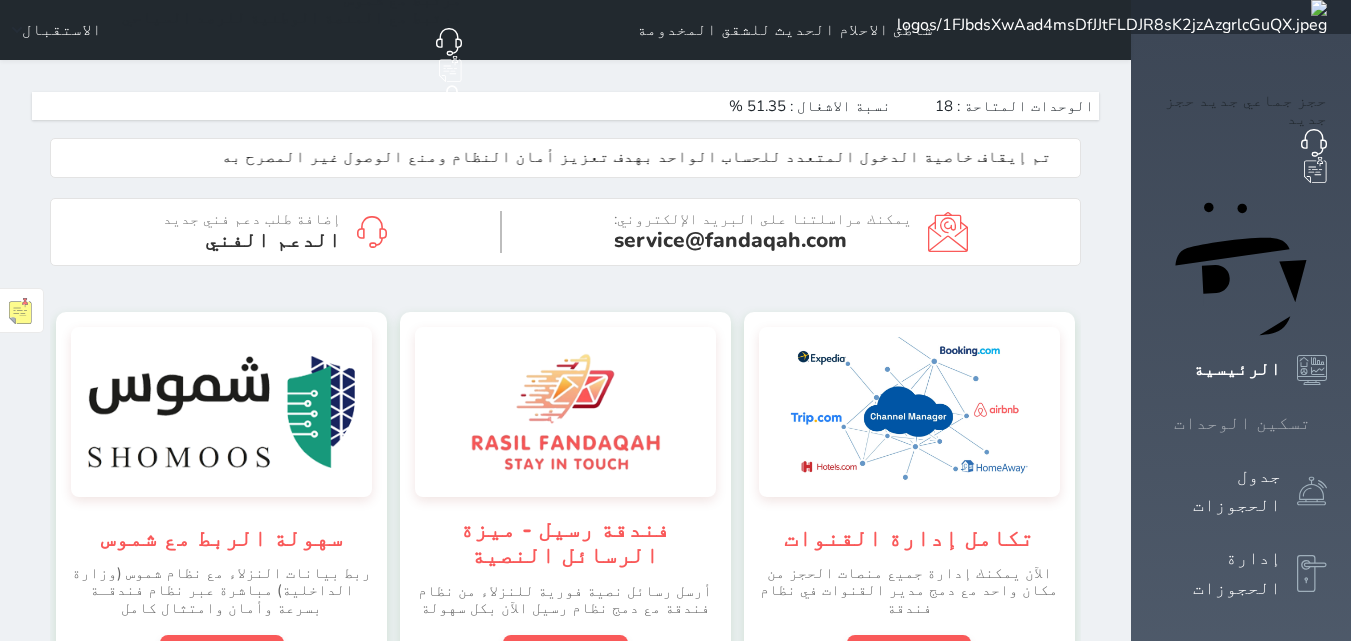 click on "تسكين الوحدات" at bounding box center (1241, 423) 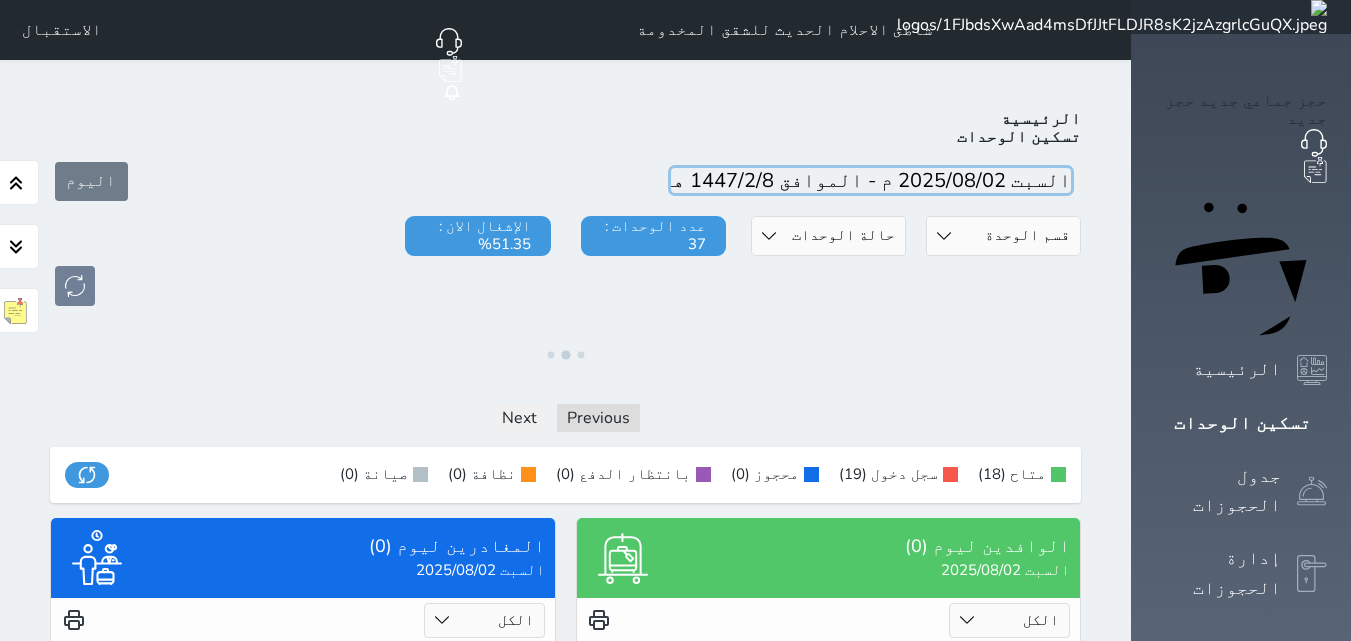click at bounding box center [871, 180] 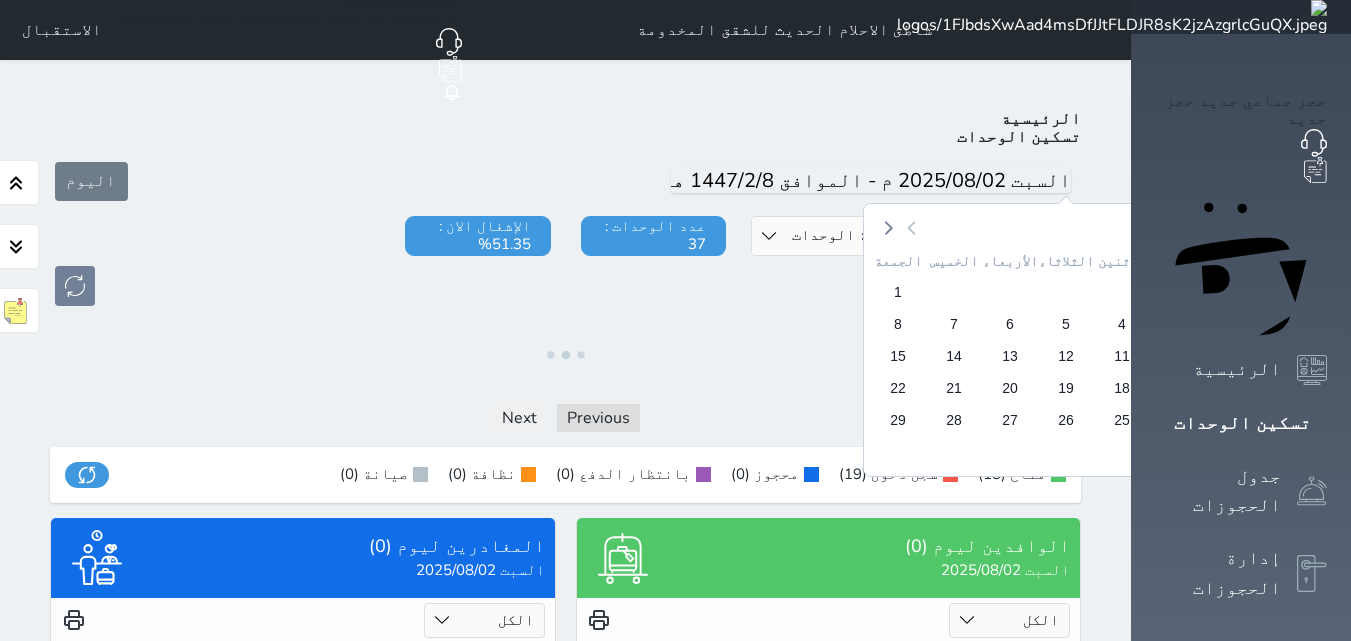 click 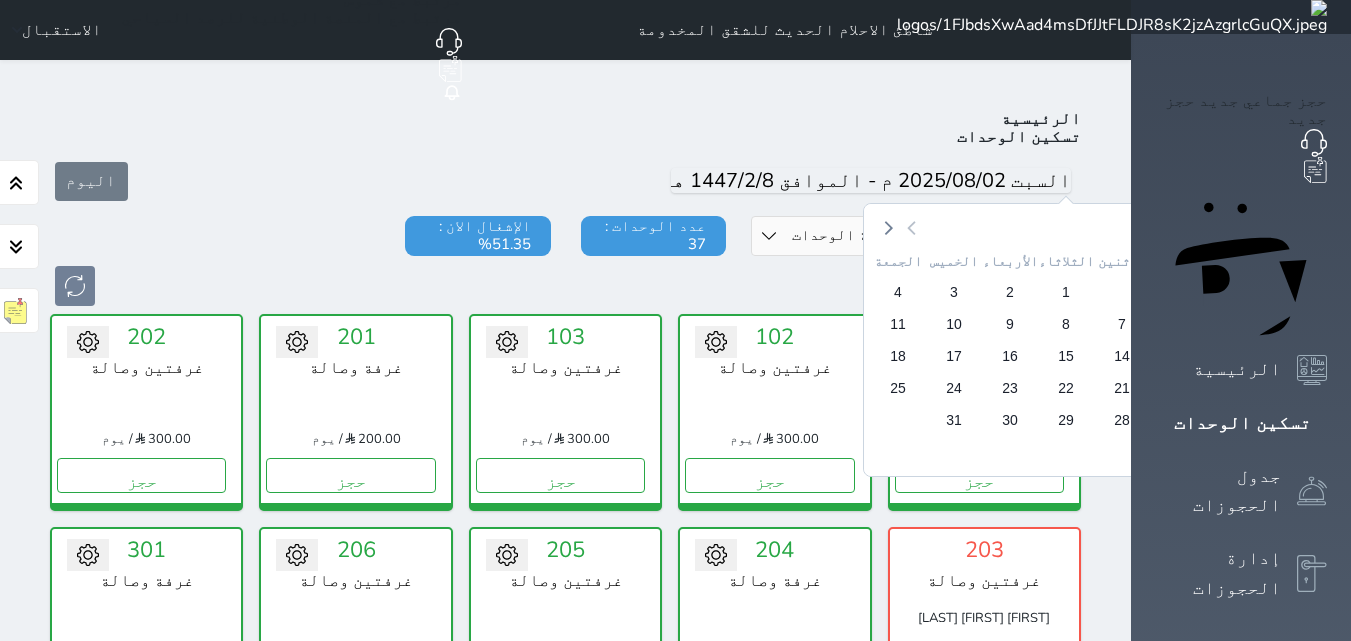 scroll, scrollTop: 78, scrollLeft: 0, axis: vertical 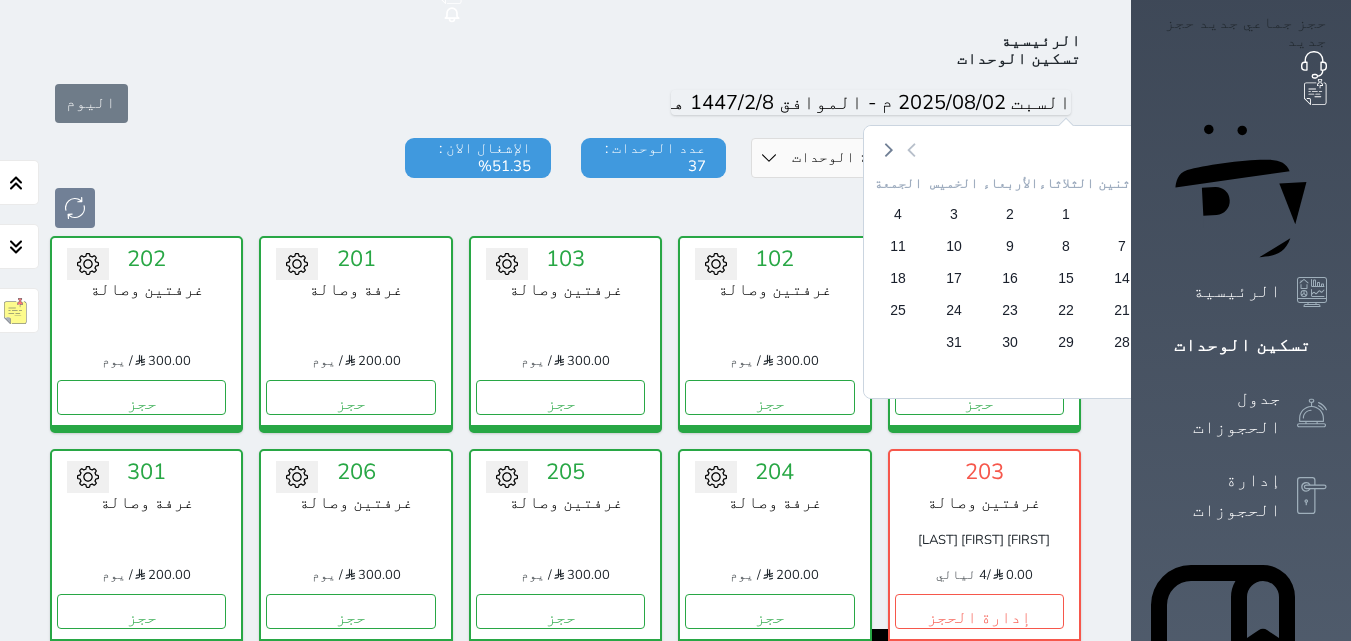 click 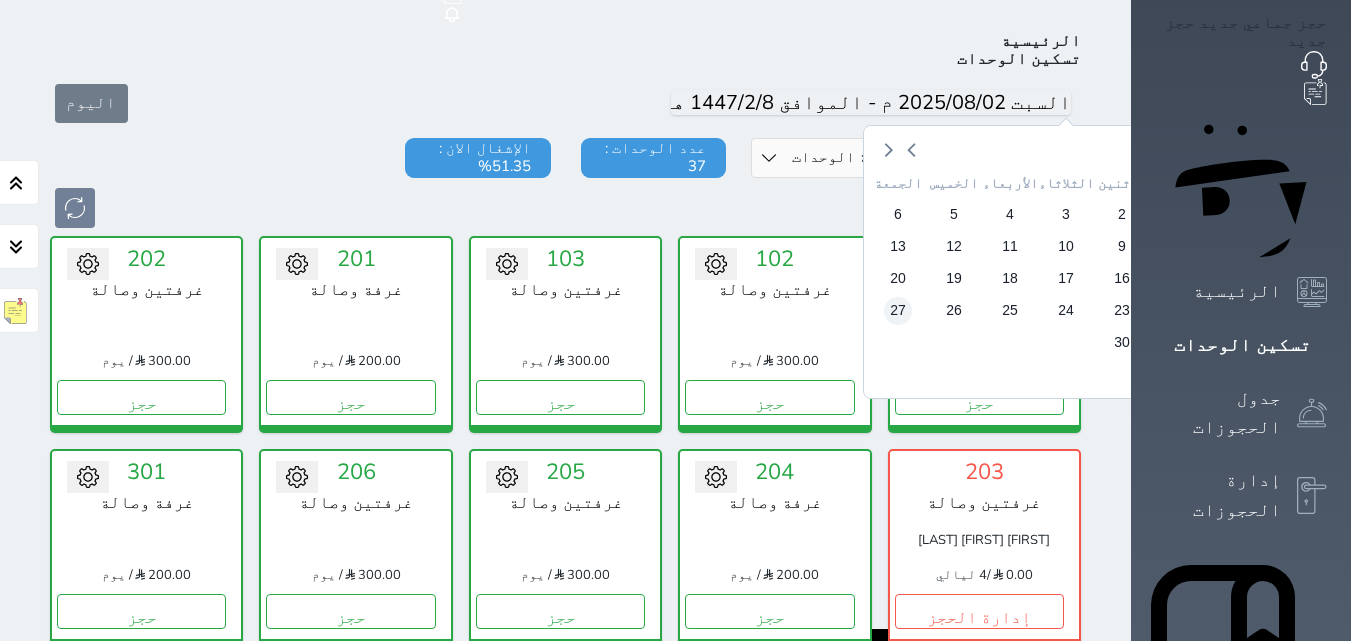 click on "27" at bounding box center [898, 310] 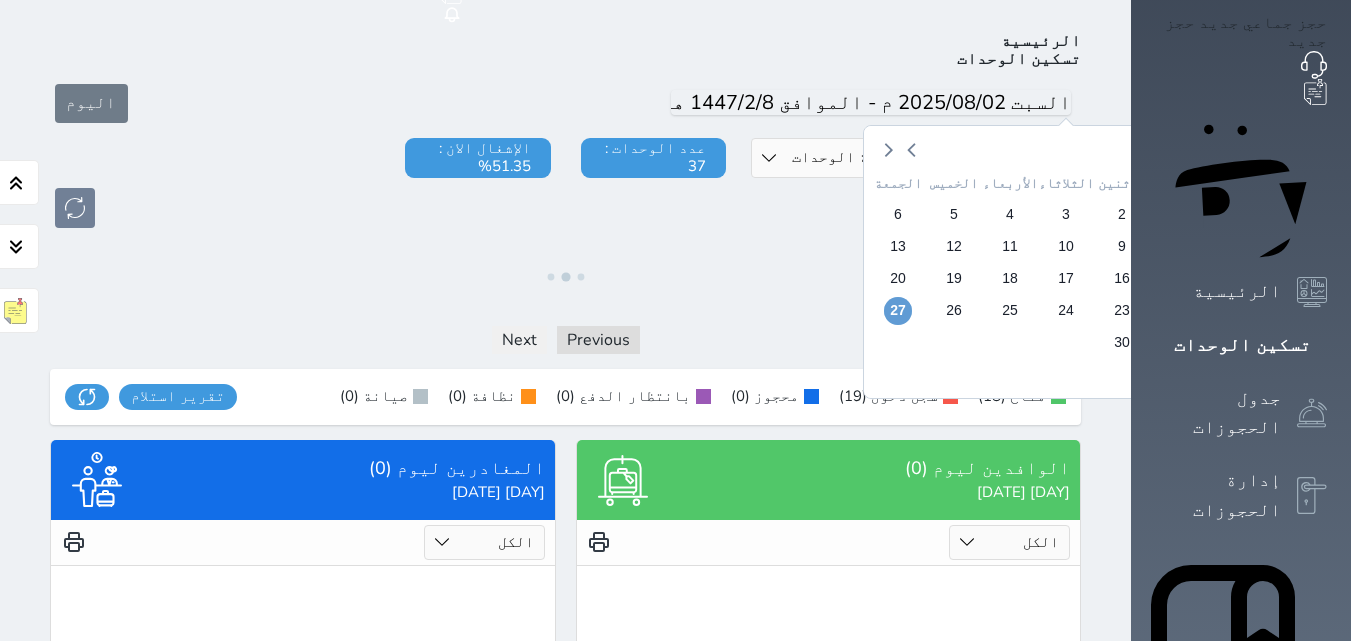 type on "[DAY] [YEAR]/[MONTH]/[DATE] م - الموافق [NUMBER]/[NUMBER]/[NUMBER] هـ" 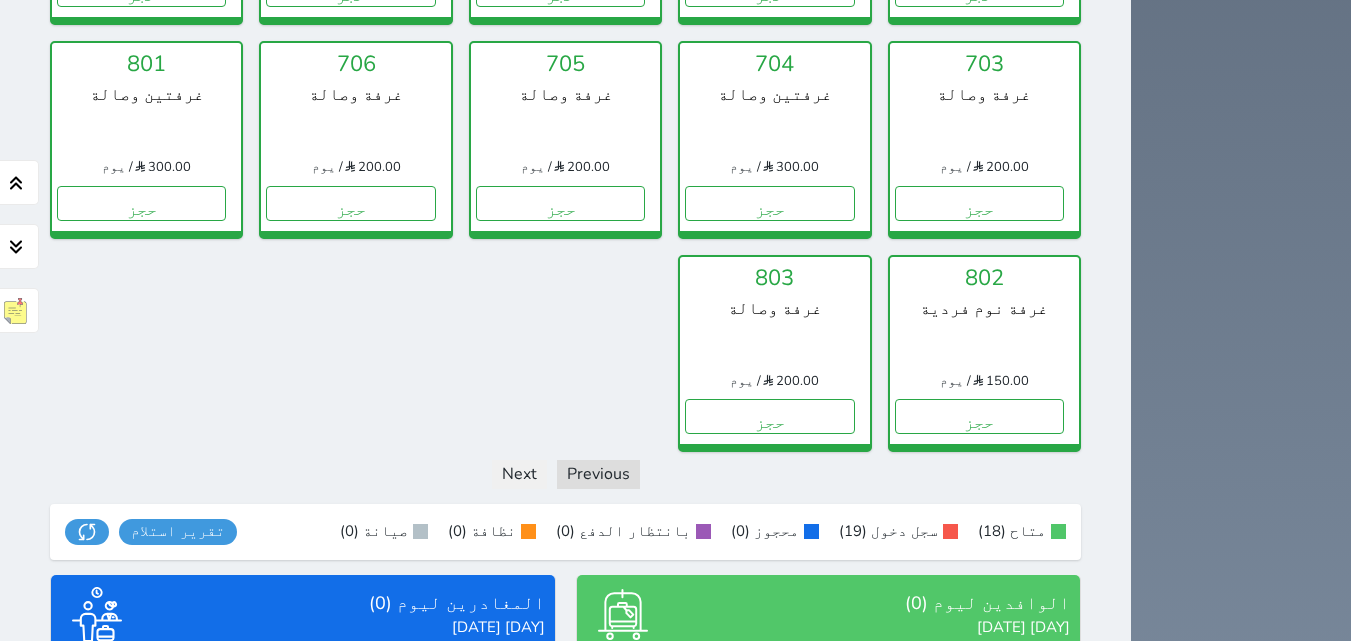 scroll, scrollTop: 1553, scrollLeft: 0, axis: vertical 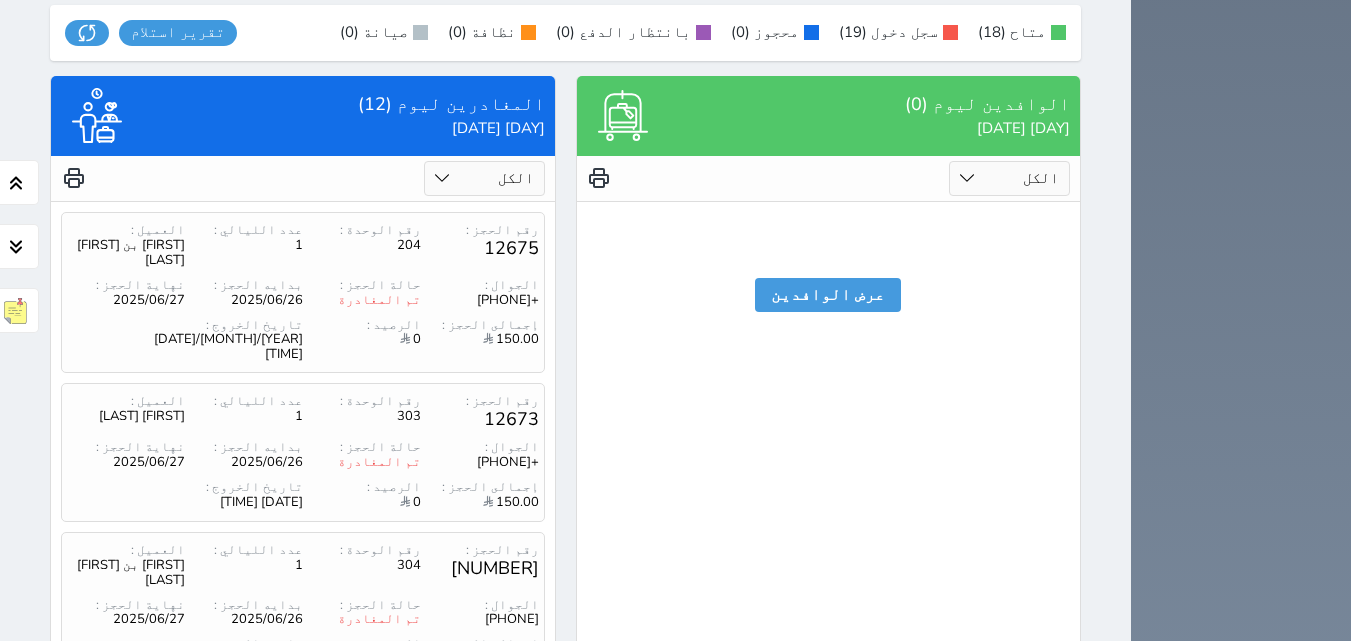 click on "3" at bounding box center [268, 882] 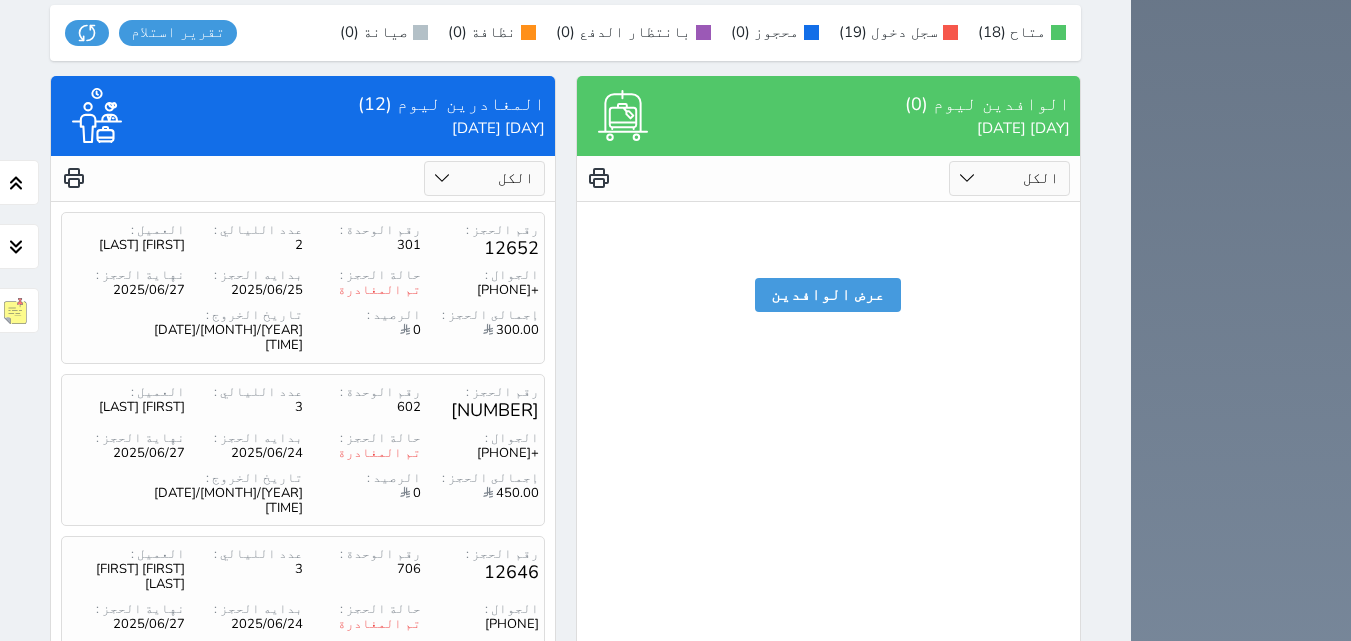 click on "الجوال :   +[PHONE]    بدايه الحجز :   [YEAR]/[MONTH]/[DATE]    نهاية الحجز :   [YEAR]/[MONTH]/[DATE]" at bounding box center [303, 780] 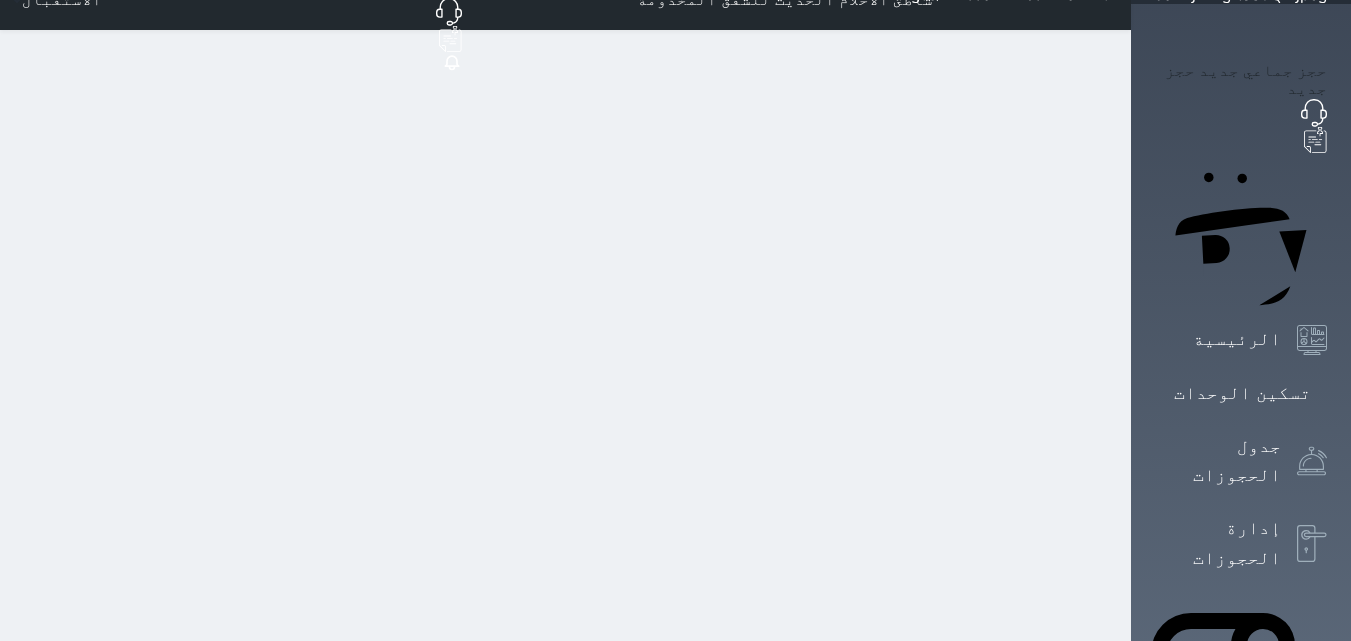 scroll, scrollTop: 0, scrollLeft: 0, axis: both 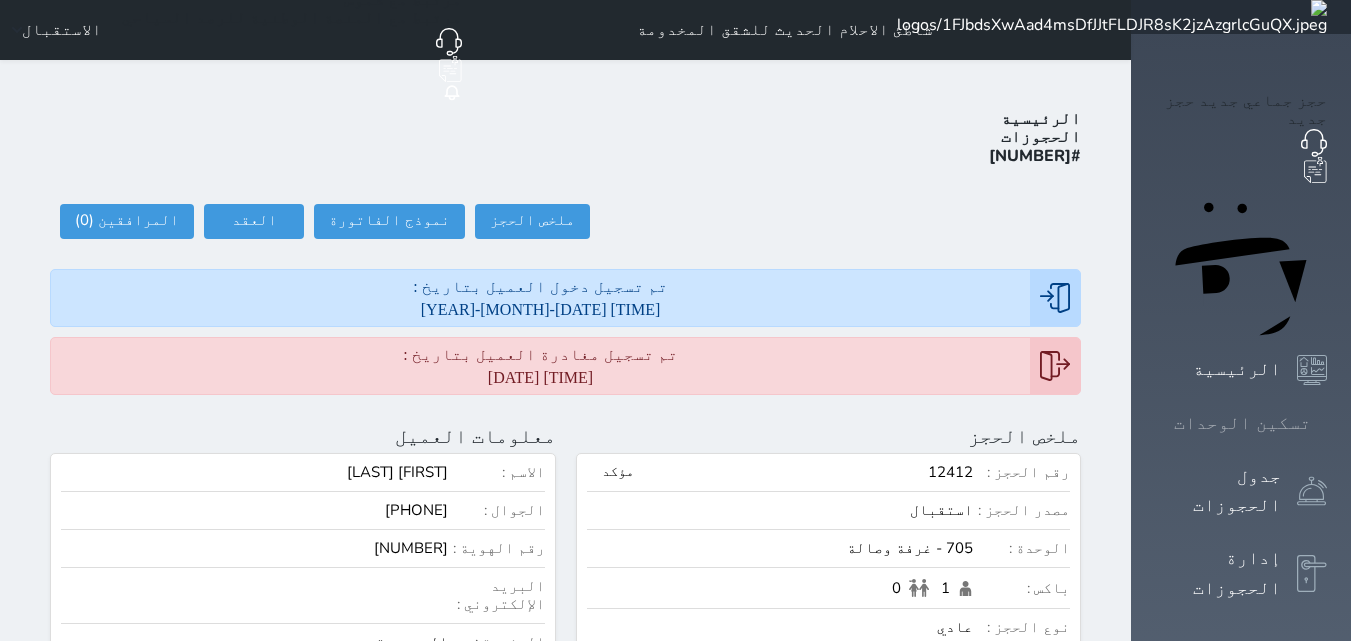 click 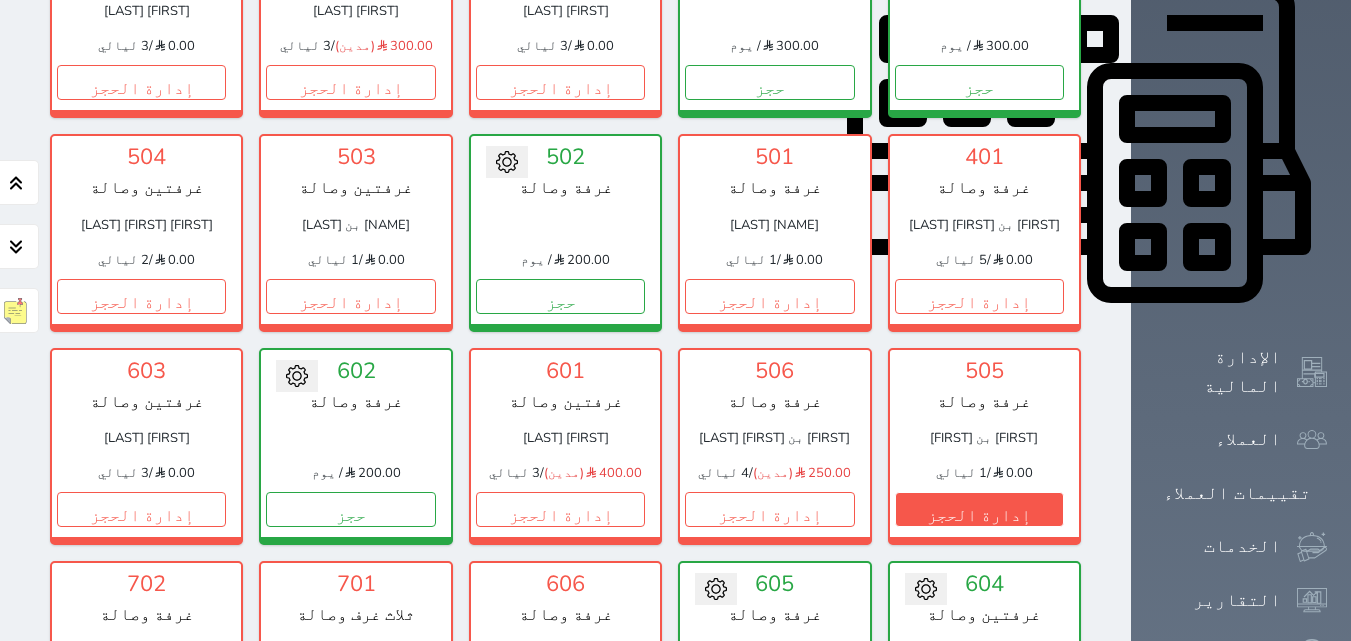 scroll, scrollTop: 678, scrollLeft: 0, axis: vertical 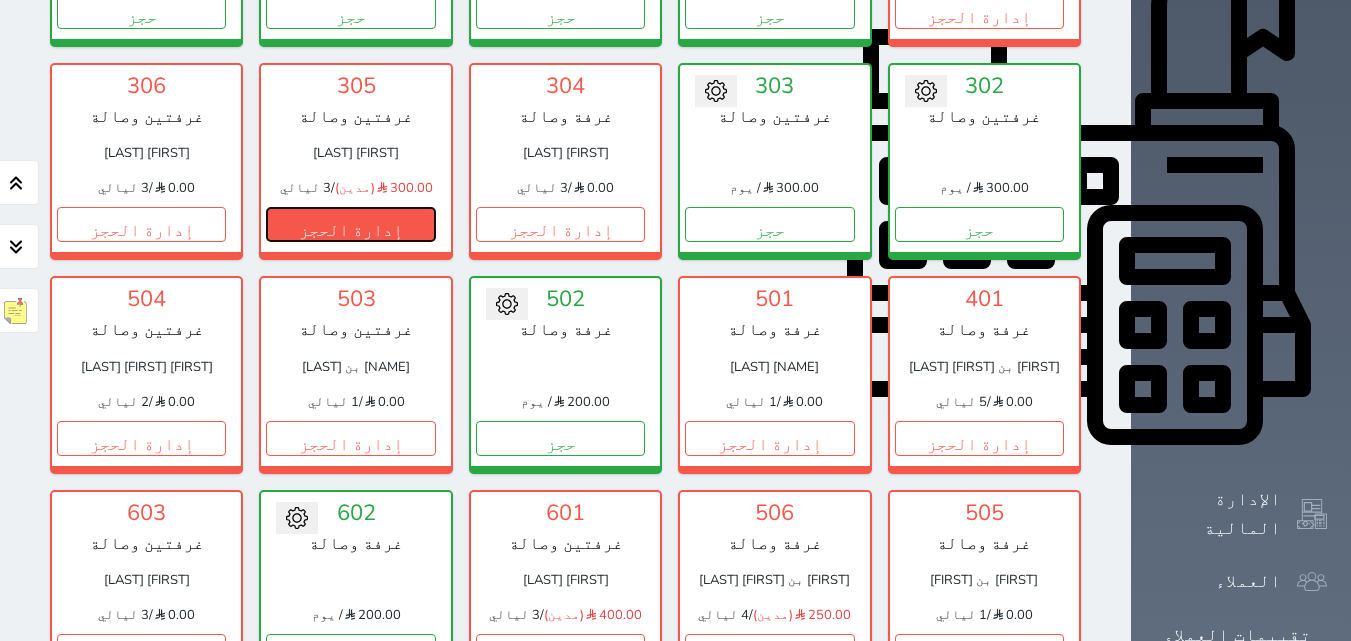 click on "إدارة الحجز" at bounding box center (350, 224) 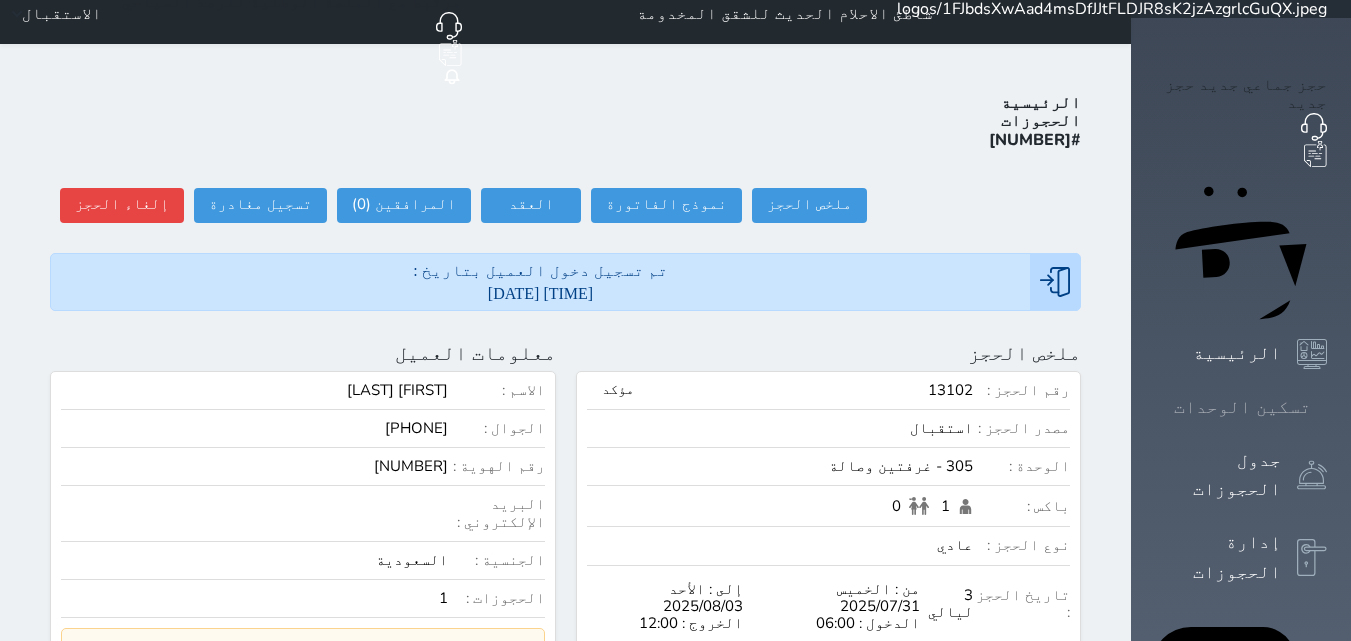 scroll, scrollTop: 0, scrollLeft: 0, axis: both 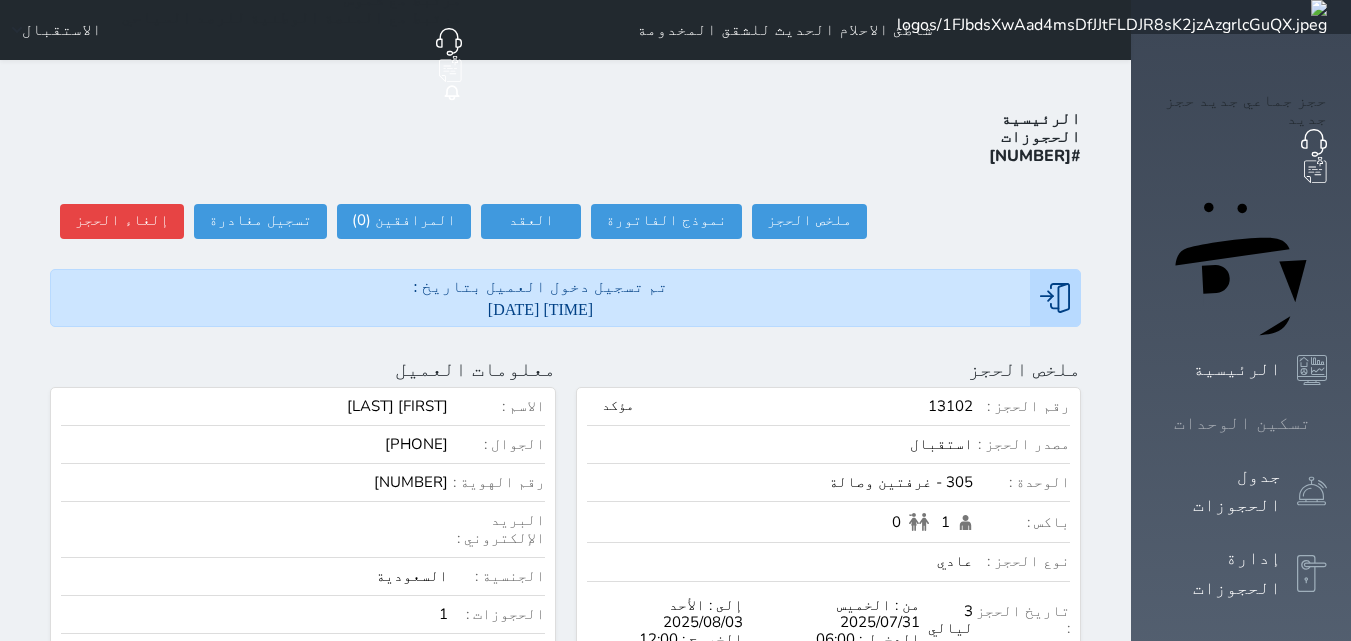 click 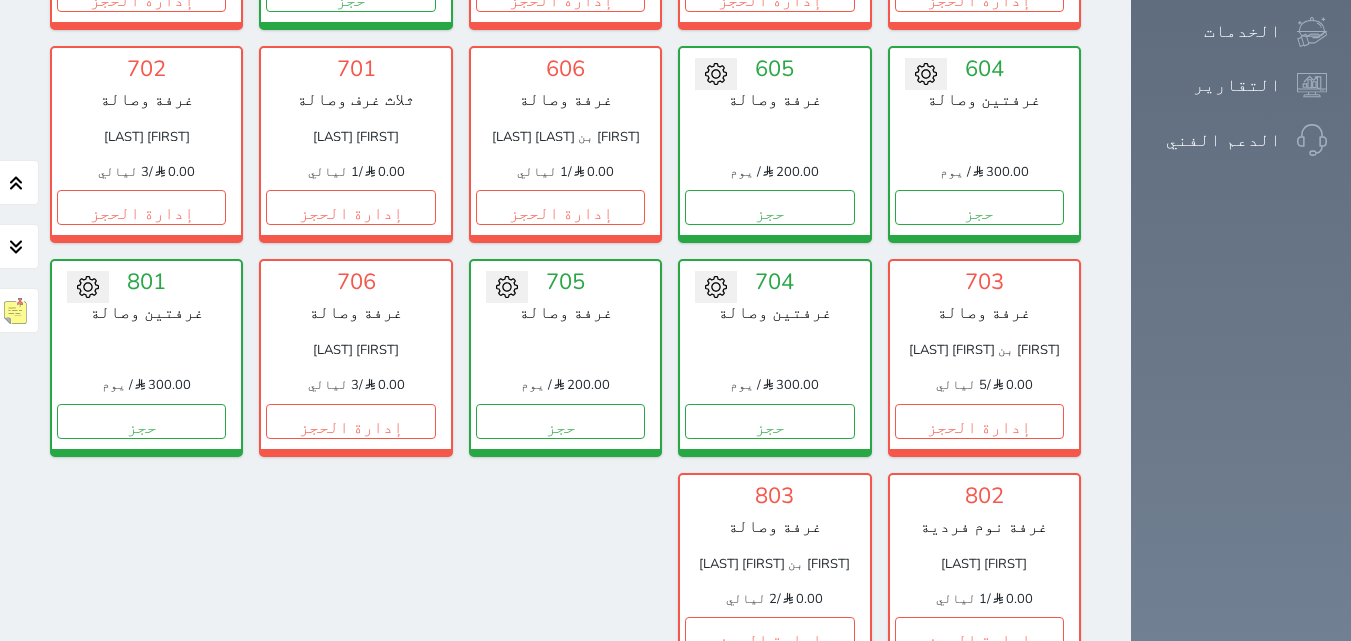 scroll, scrollTop: 1553, scrollLeft: 0, axis: vertical 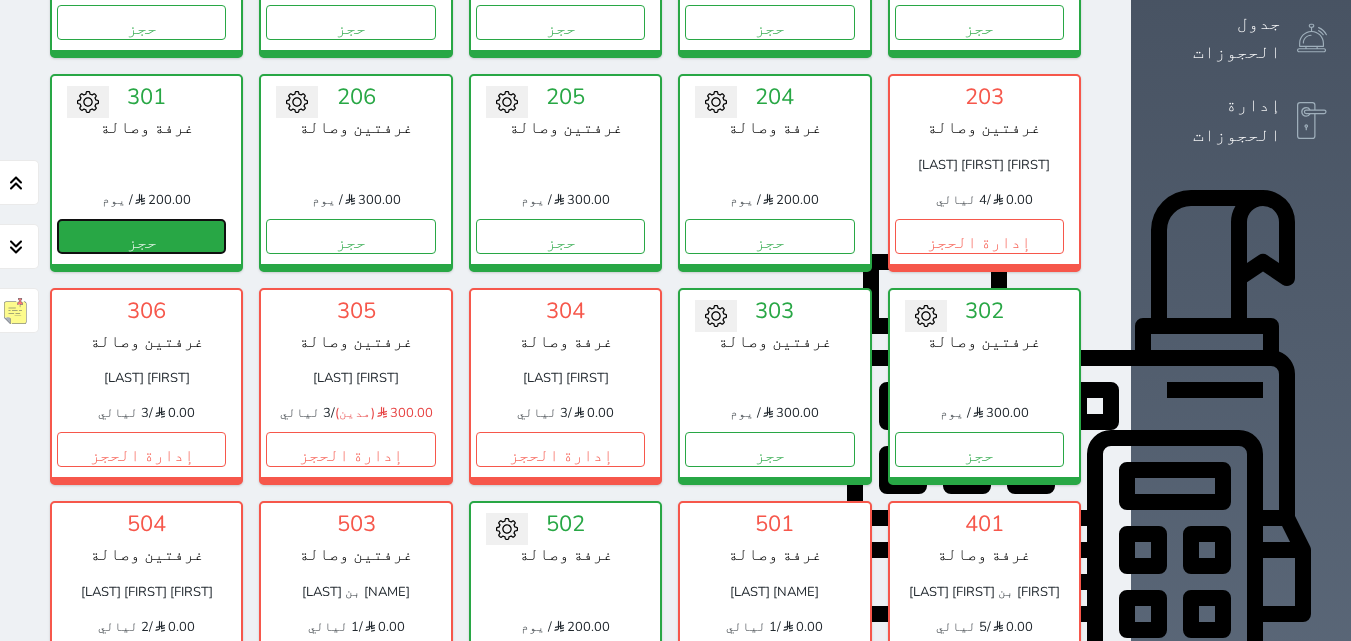click on "حجز" at bounding box center (141, 236) 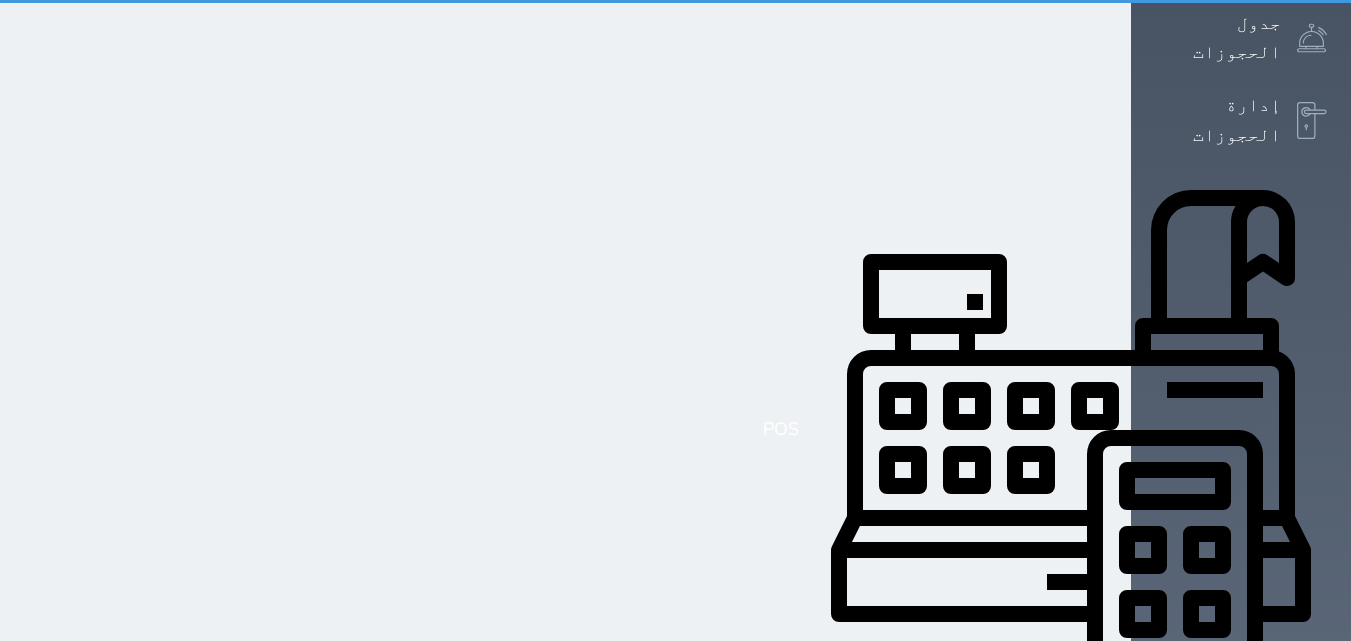 scroll, scrollTop: 442, scrollLeft: 0, axis: vertical 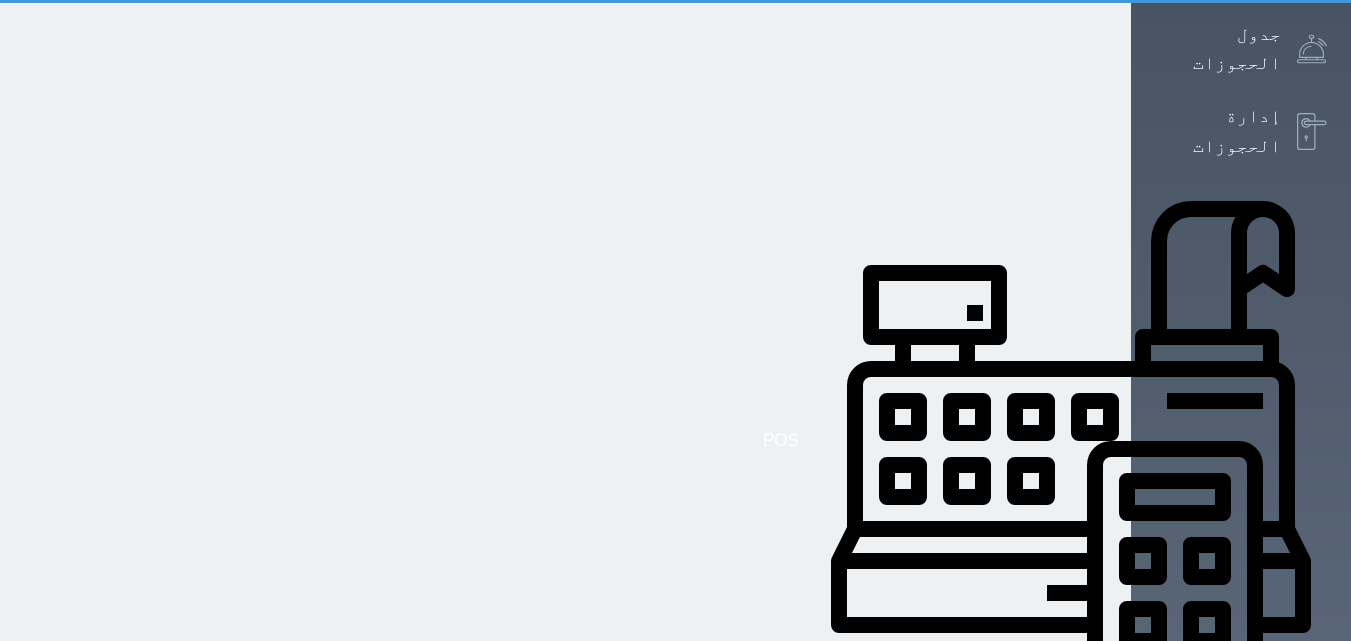 select on "1" 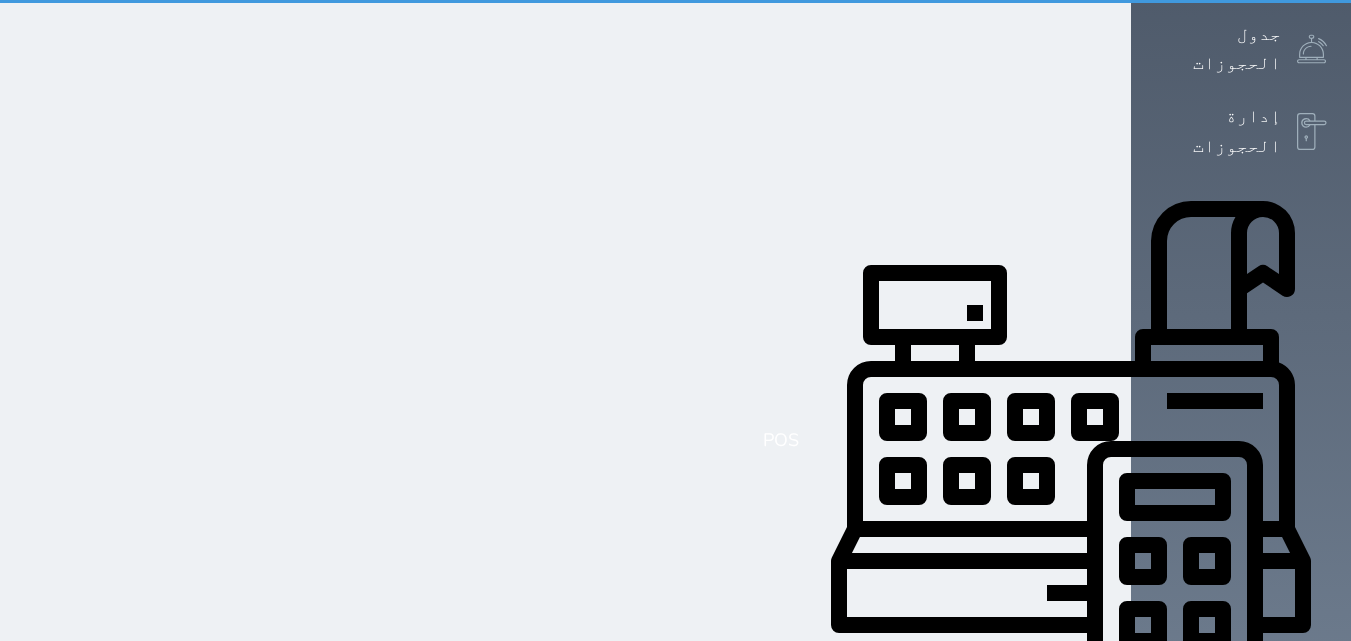scroll, scrollTop: 0, scrollLeft: 0, axis: both 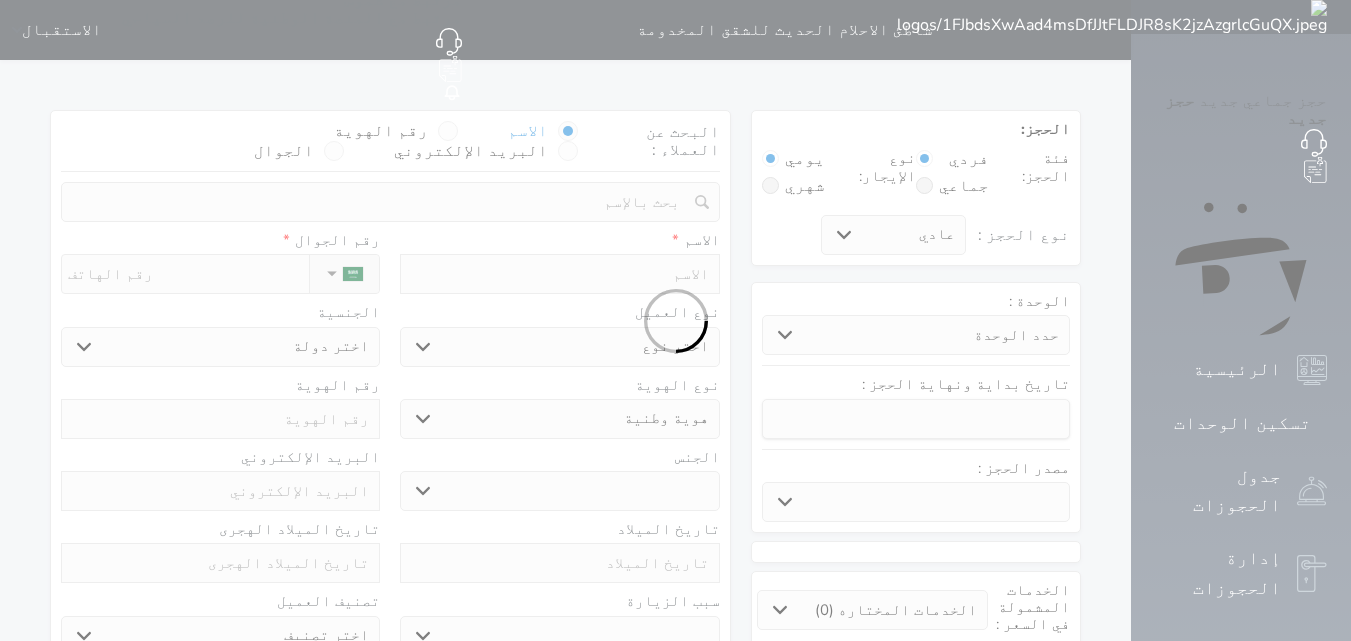 select 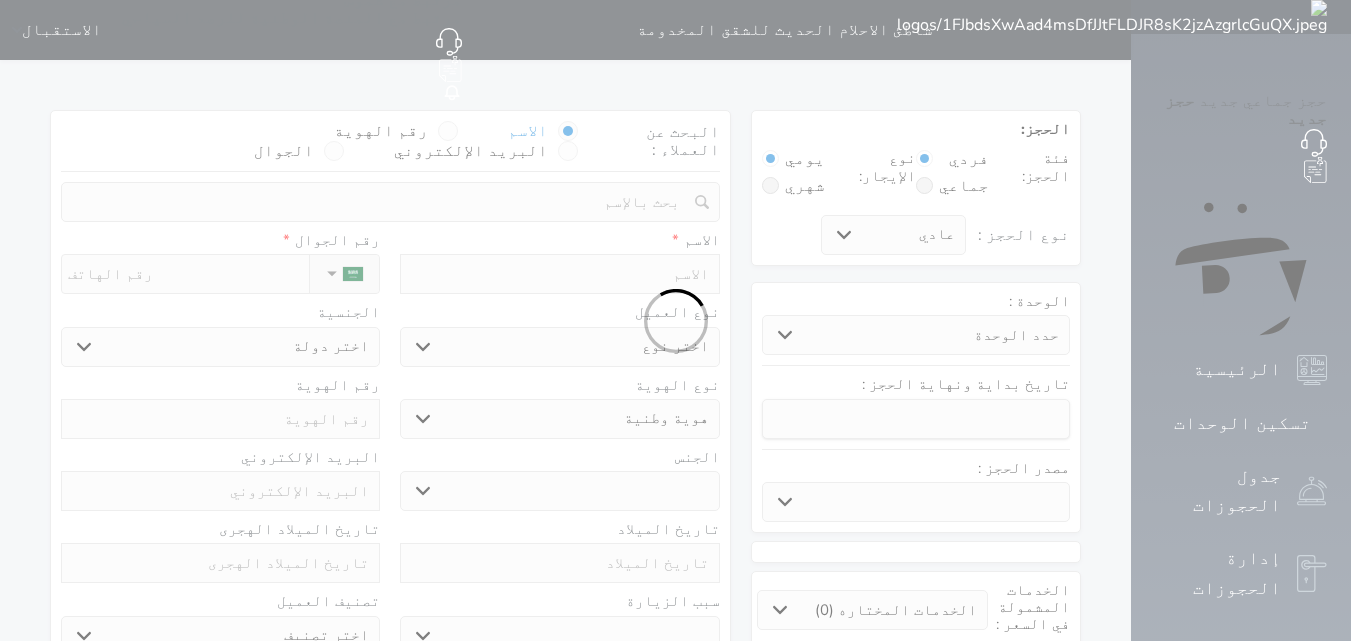 select on "3661" 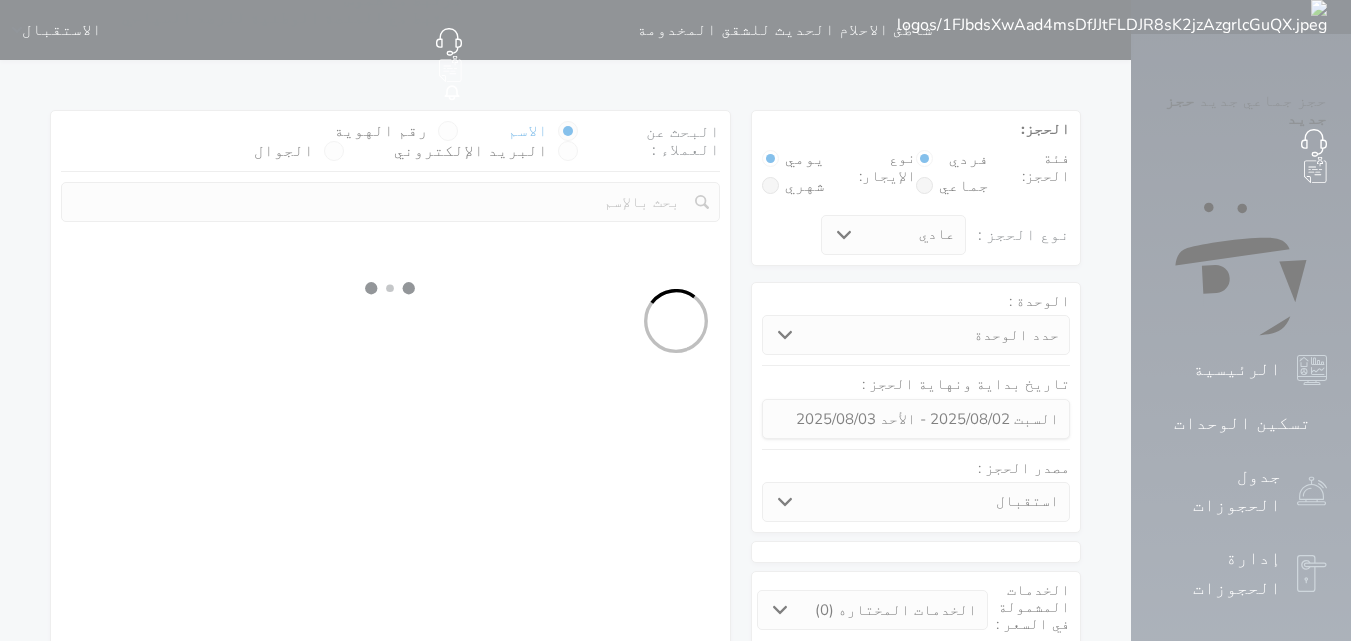 select 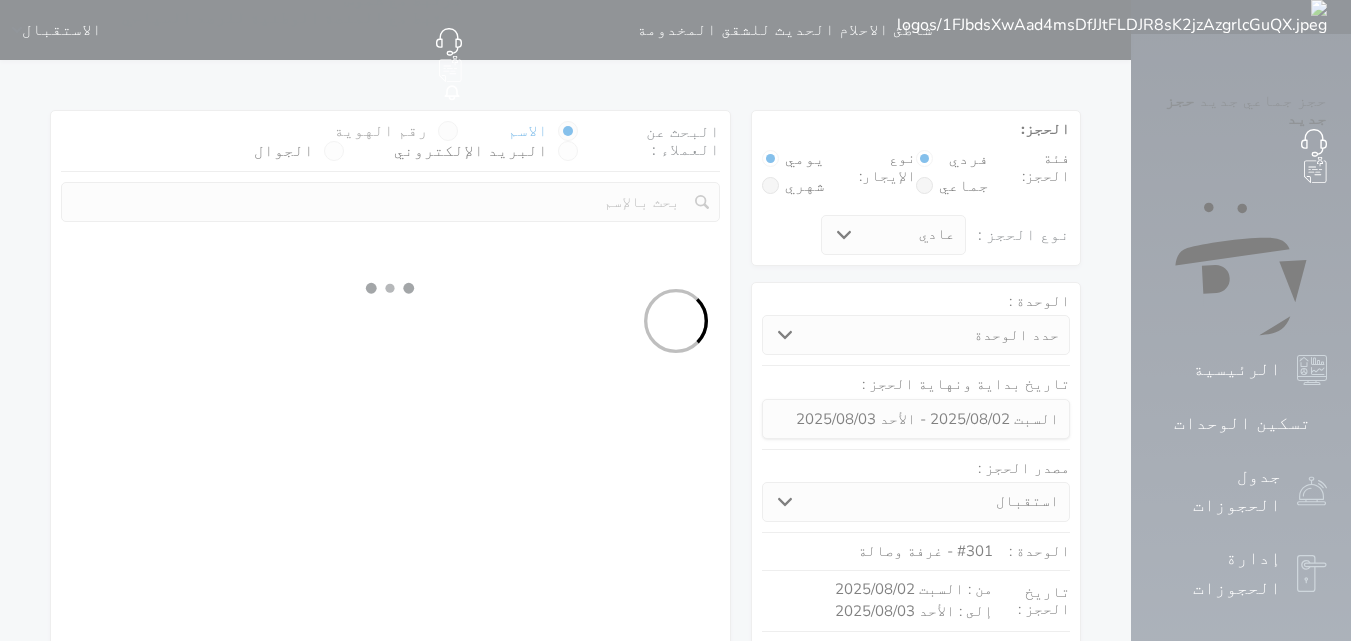 select on "1" 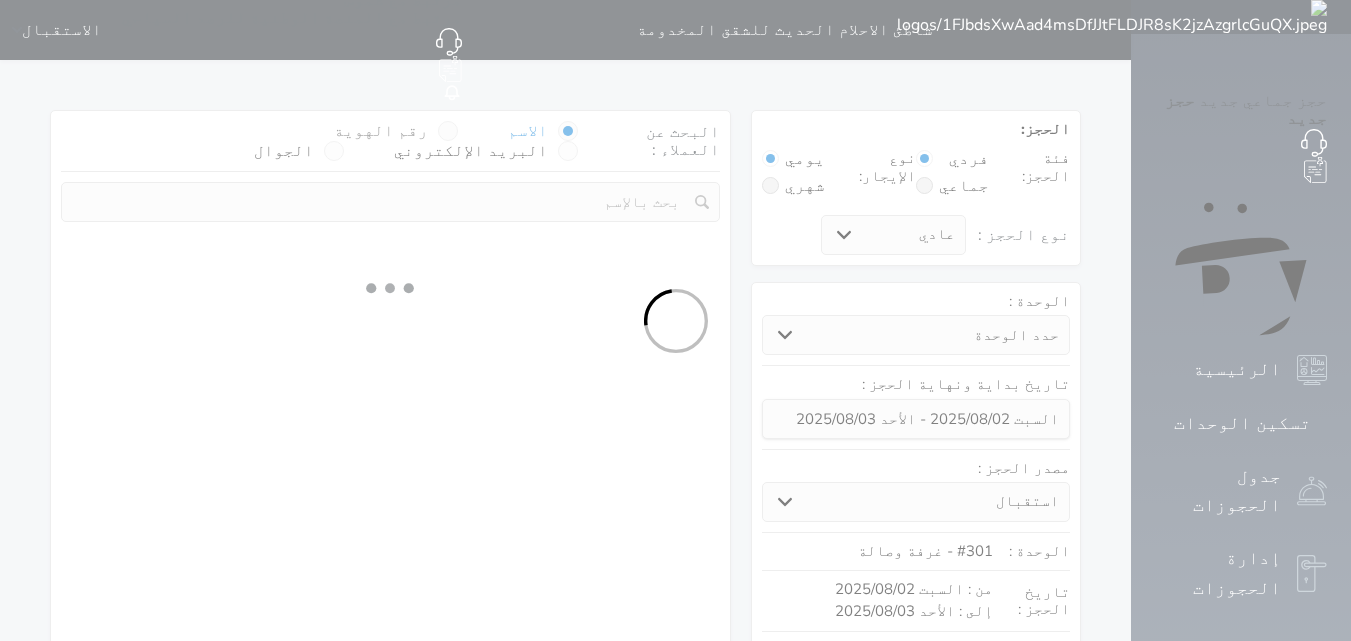 select on "113" 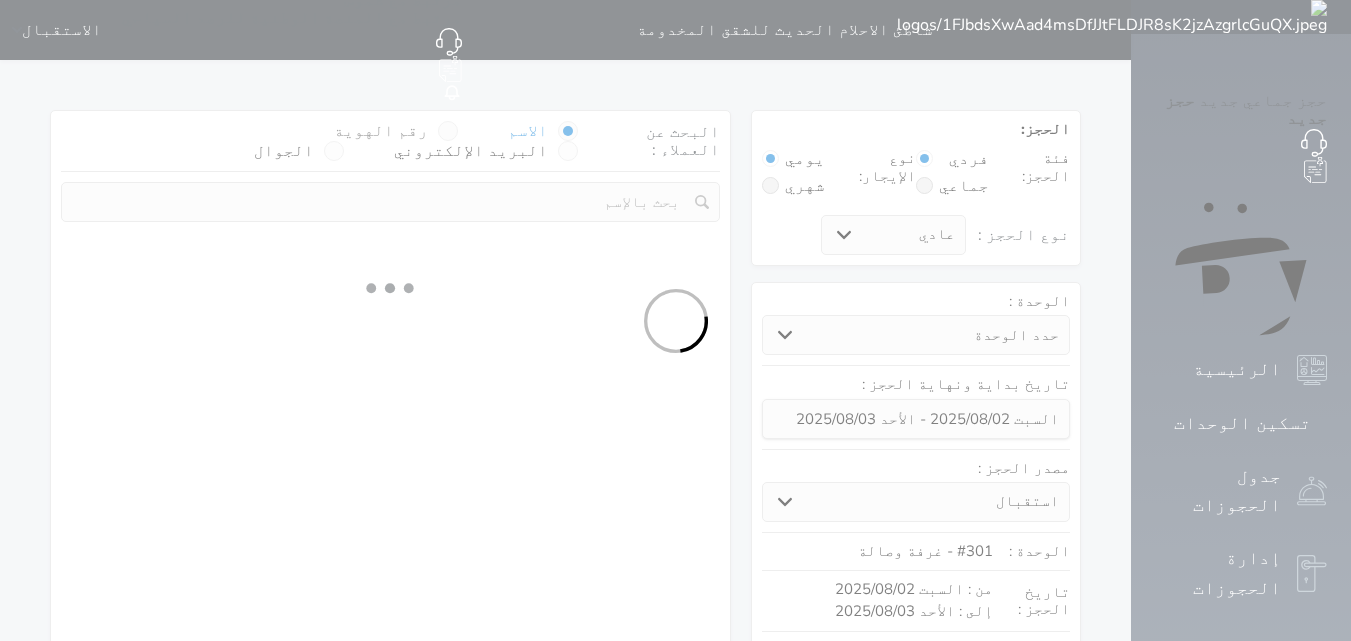 select on "1" 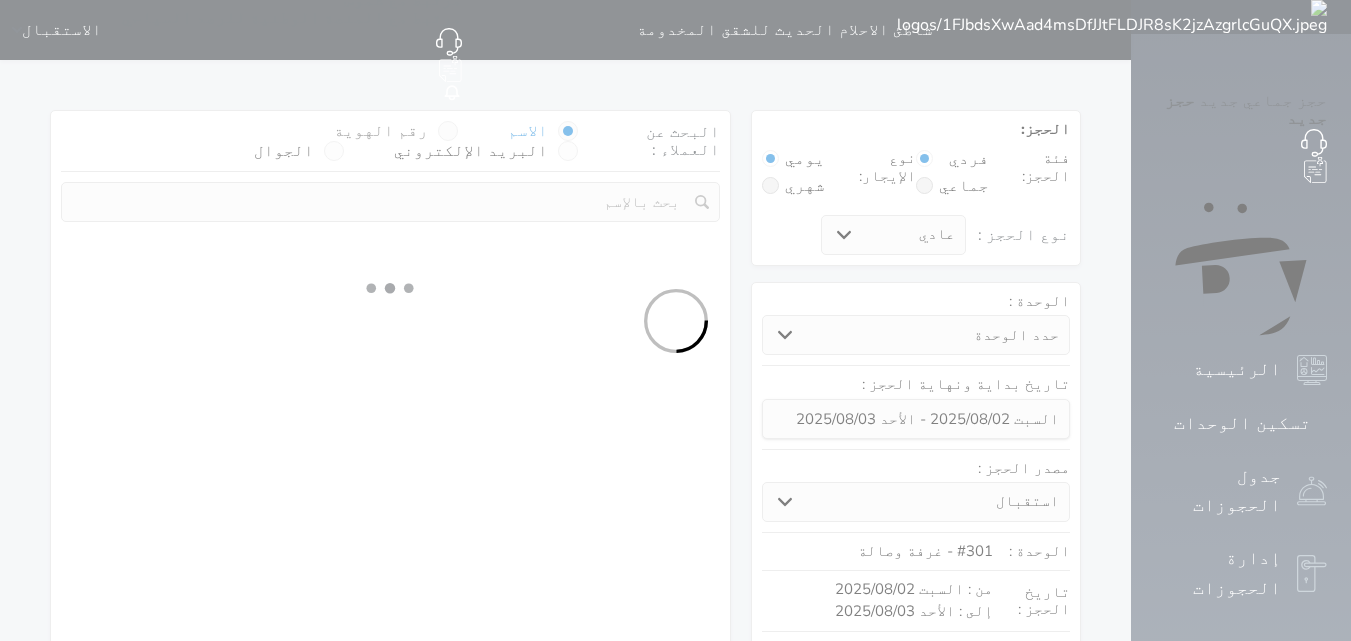 select 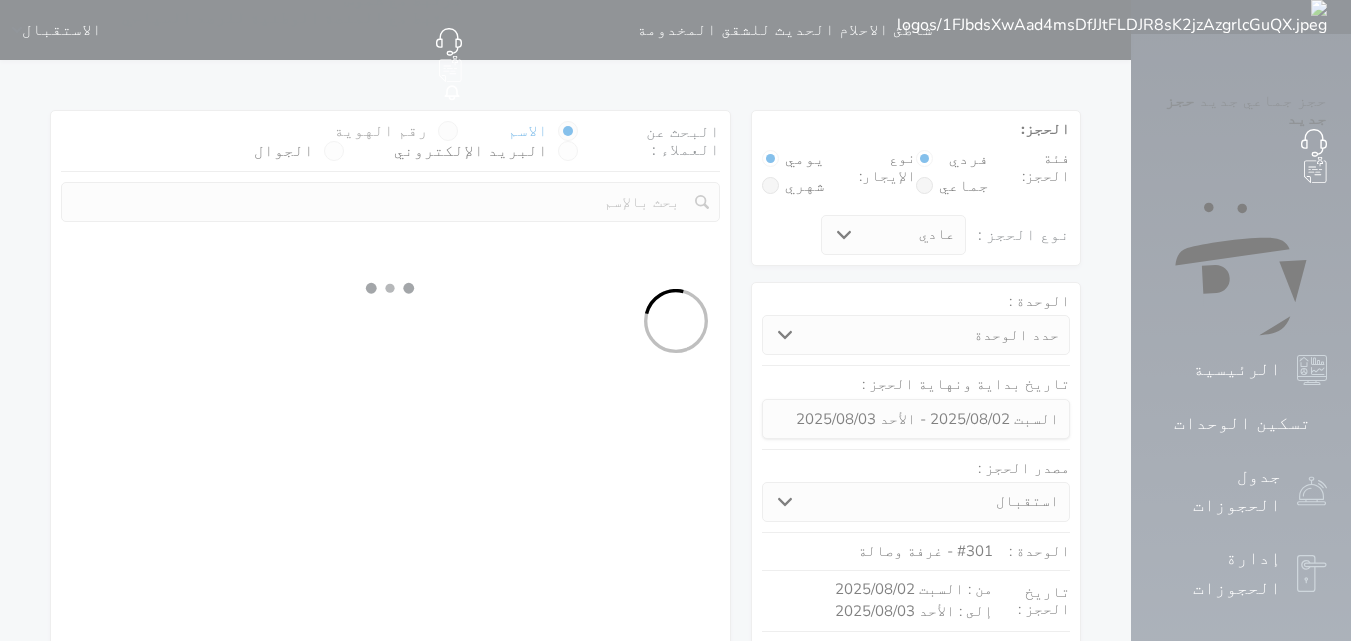 select on "7" 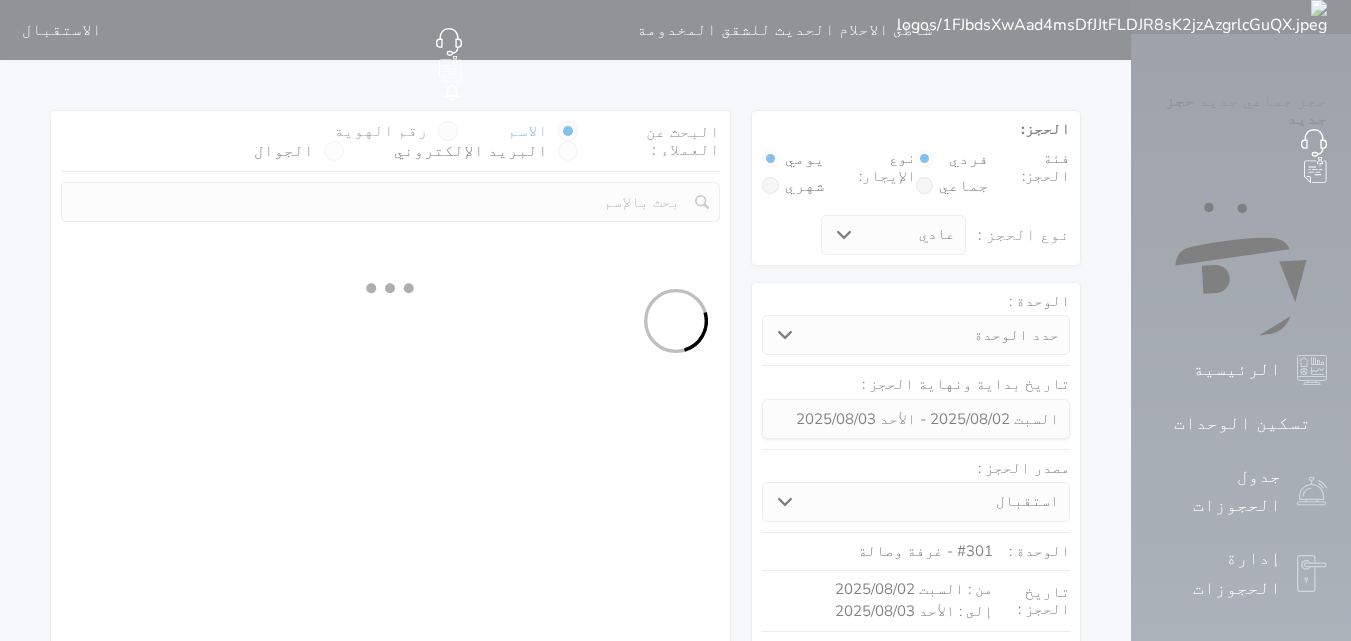 select 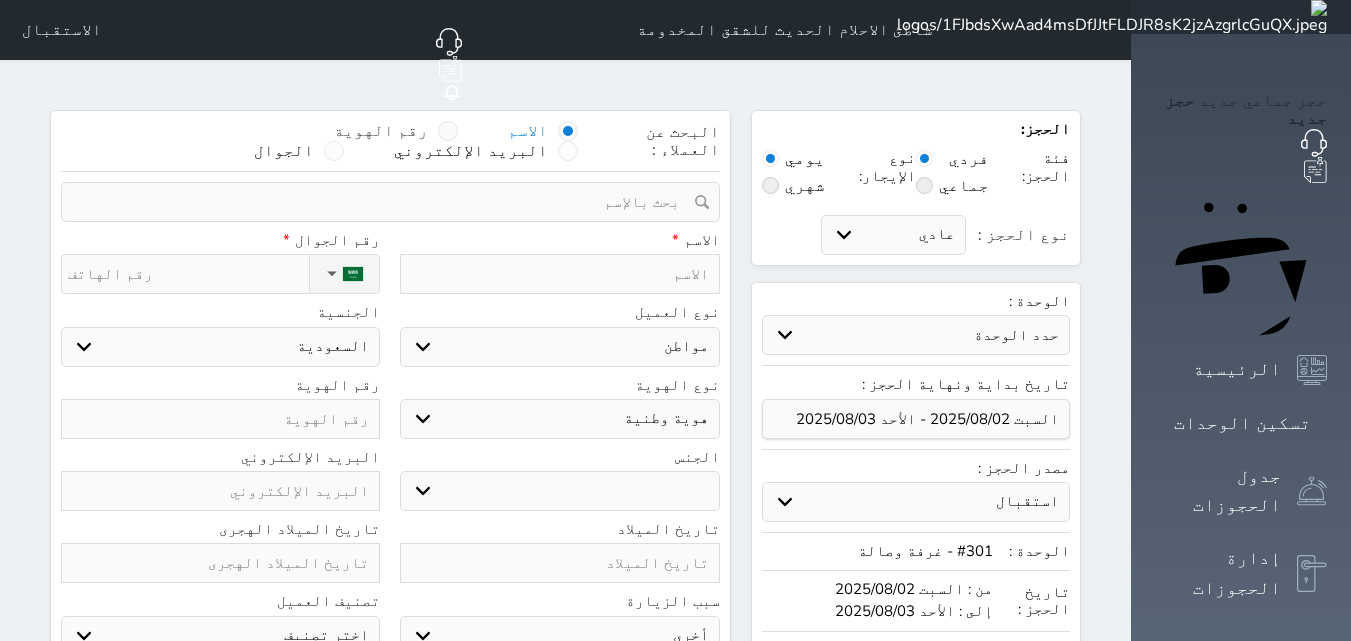 select 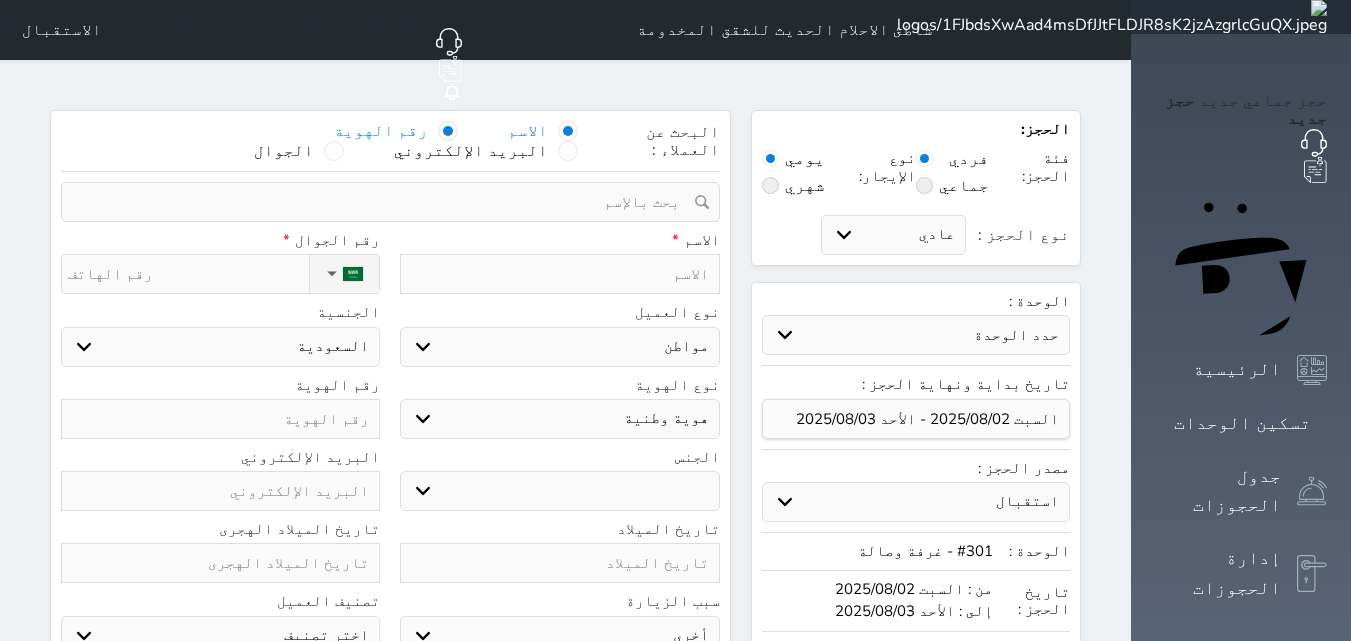 select 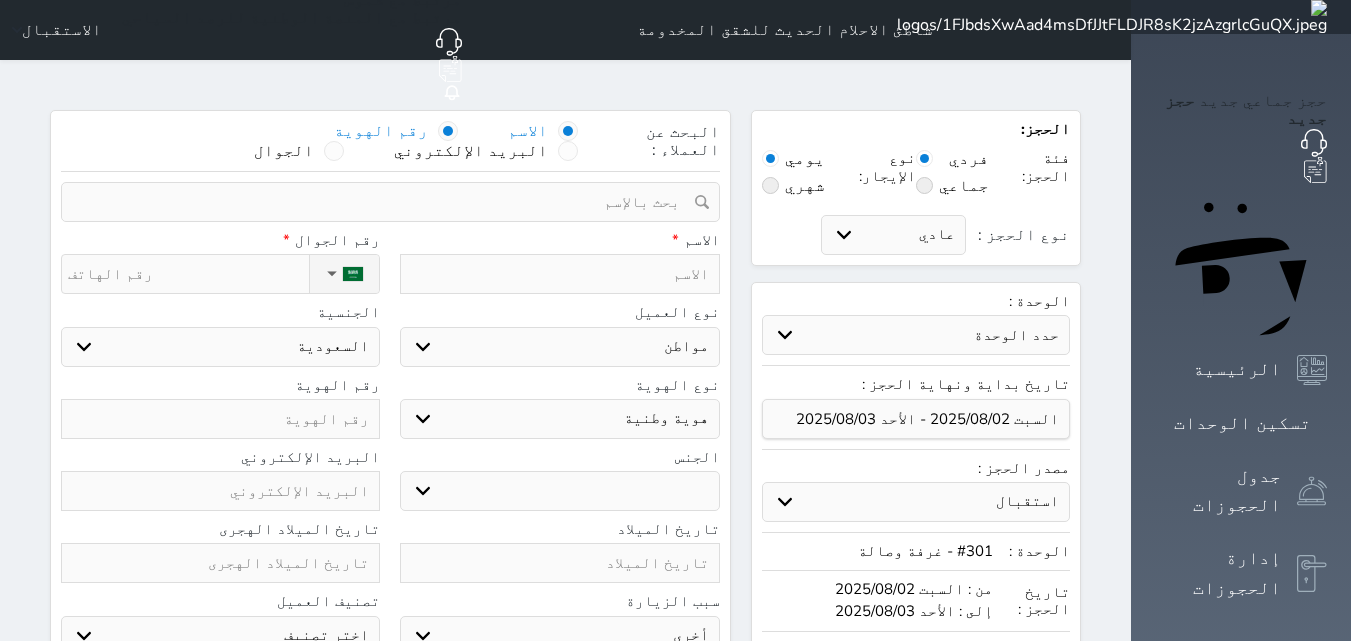 select 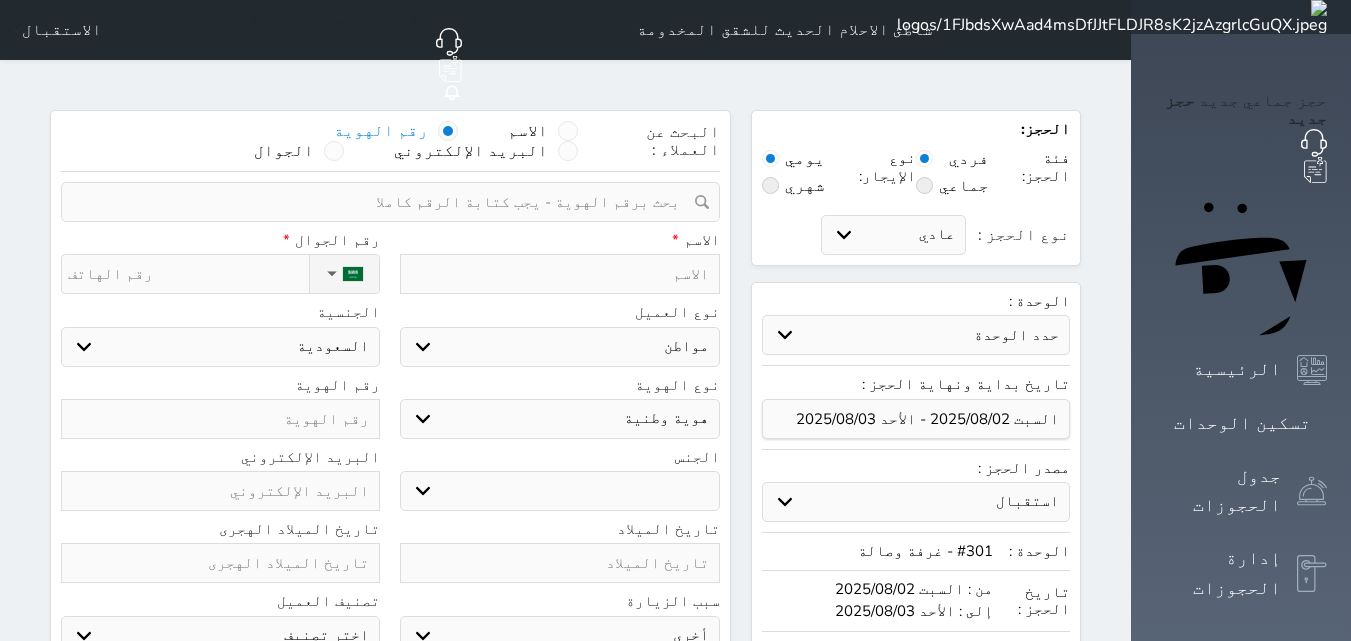 select 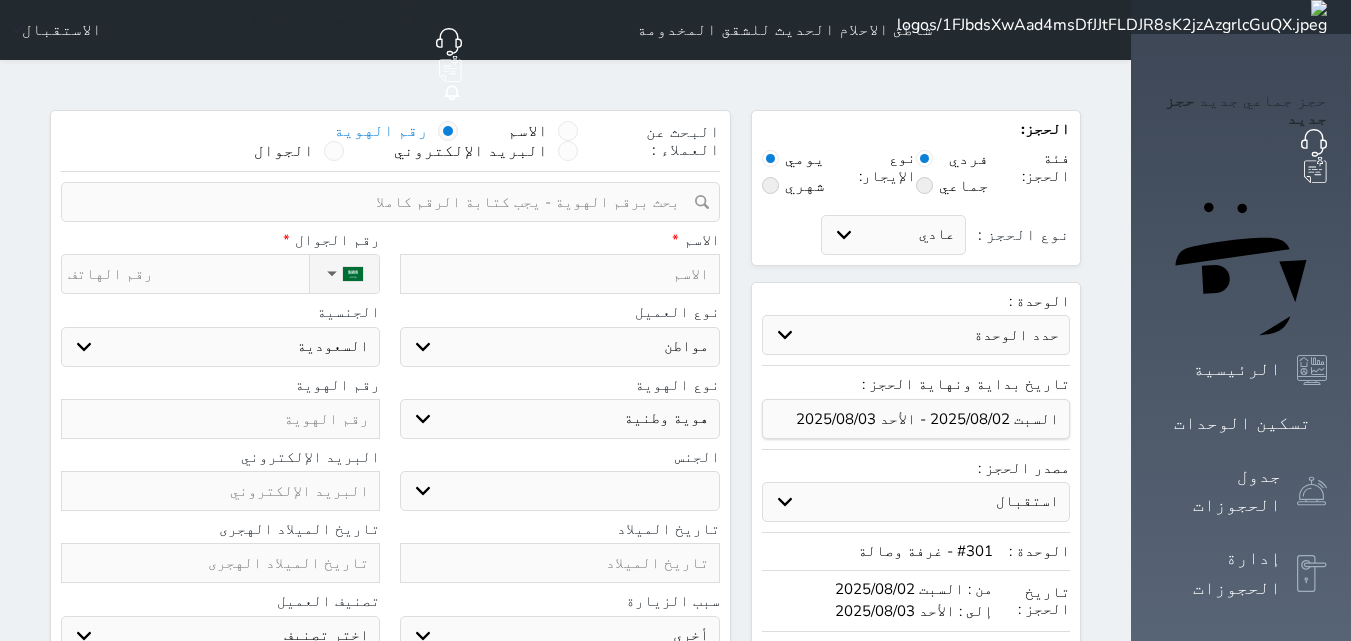 select 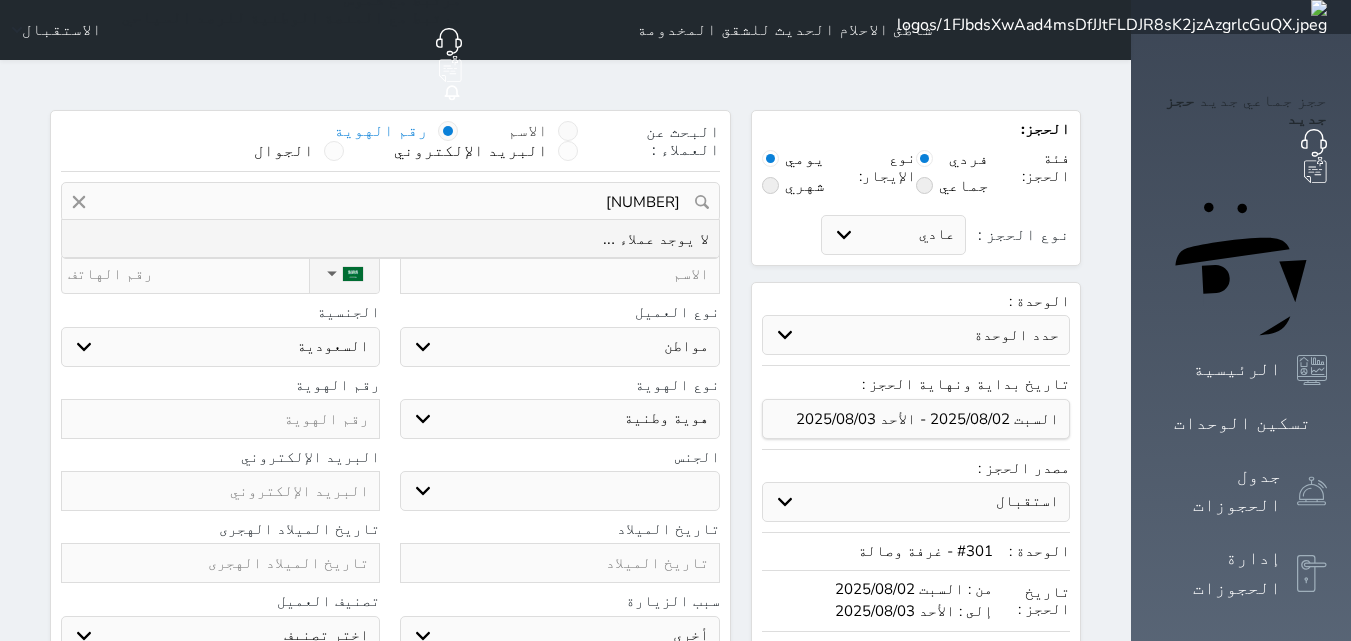 type on "[NUMBER]" 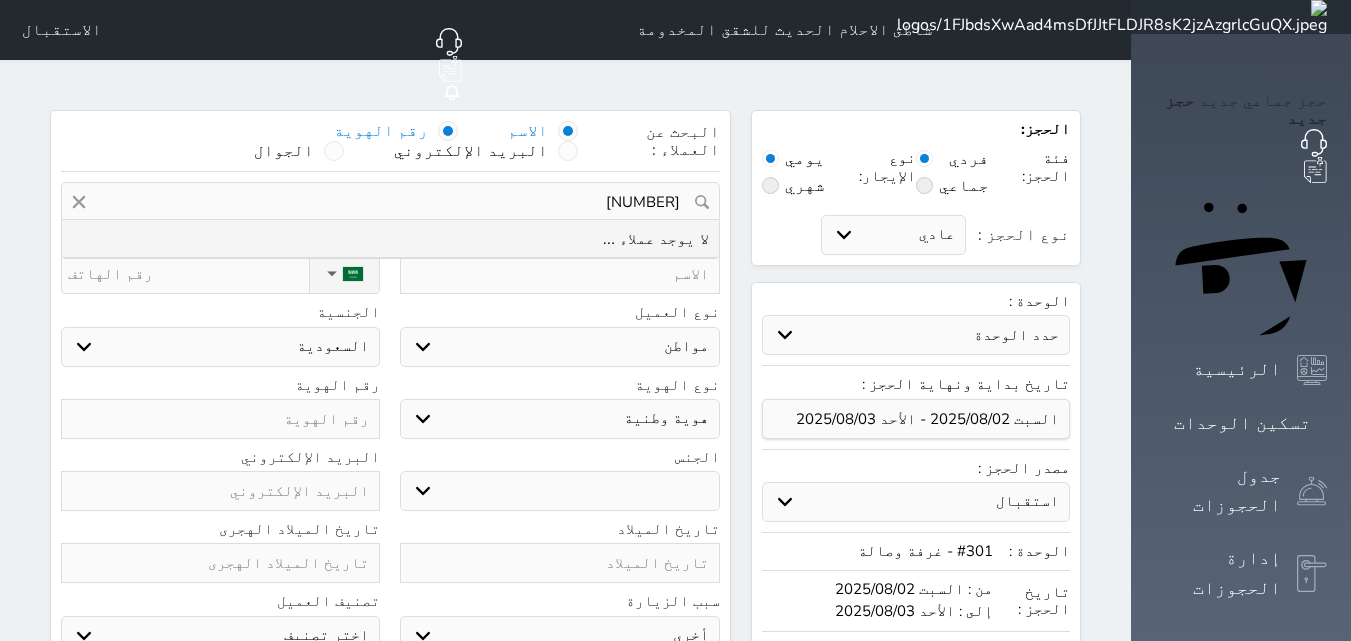 type 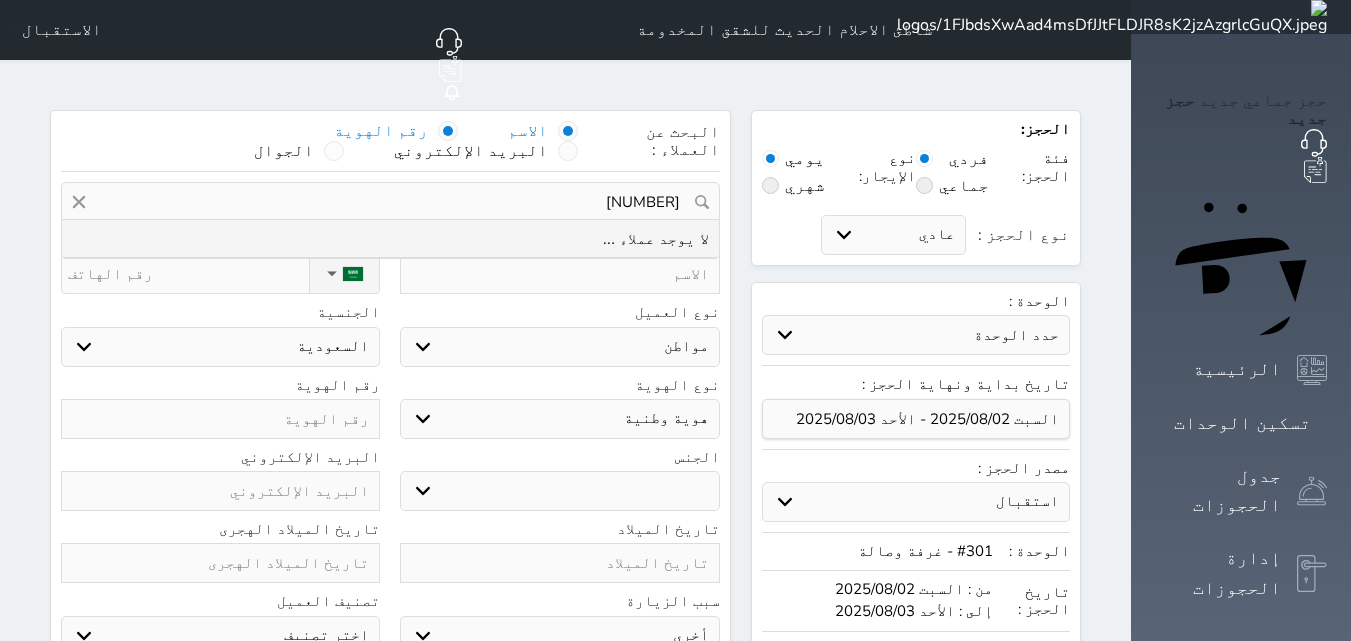 select 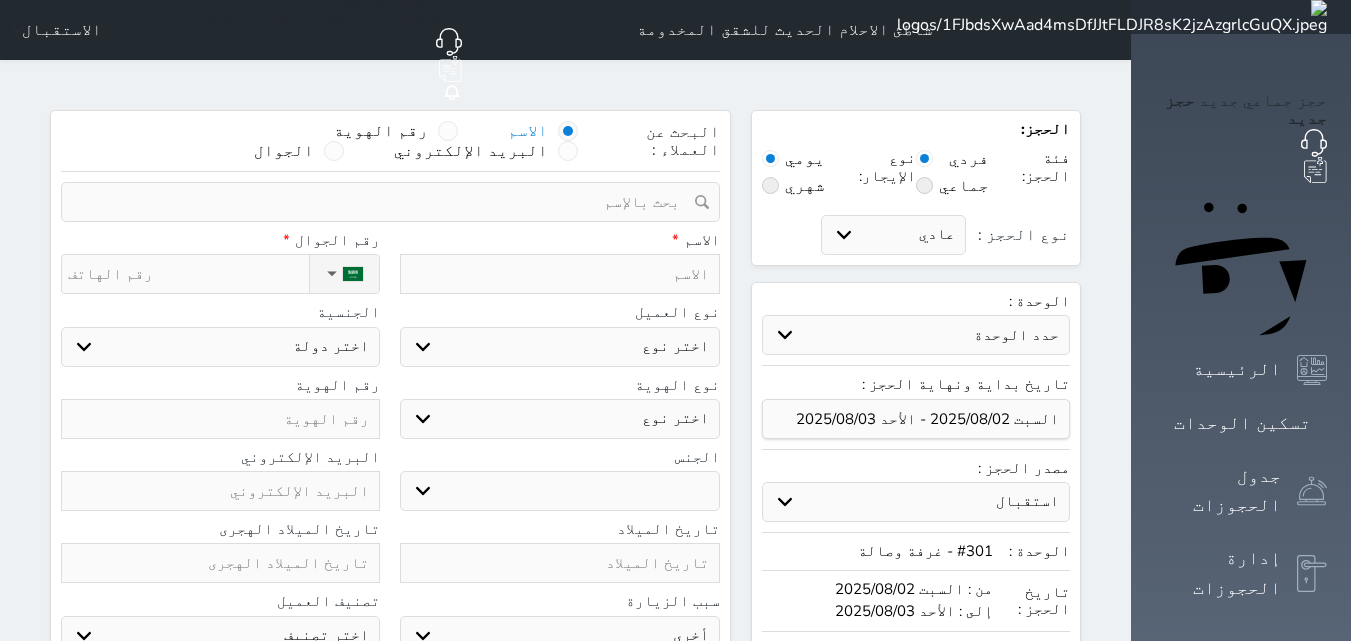 click on "اختر نوع   مواطن مواطن خليجي زائر مقيم" at bounding box center (559, 347) 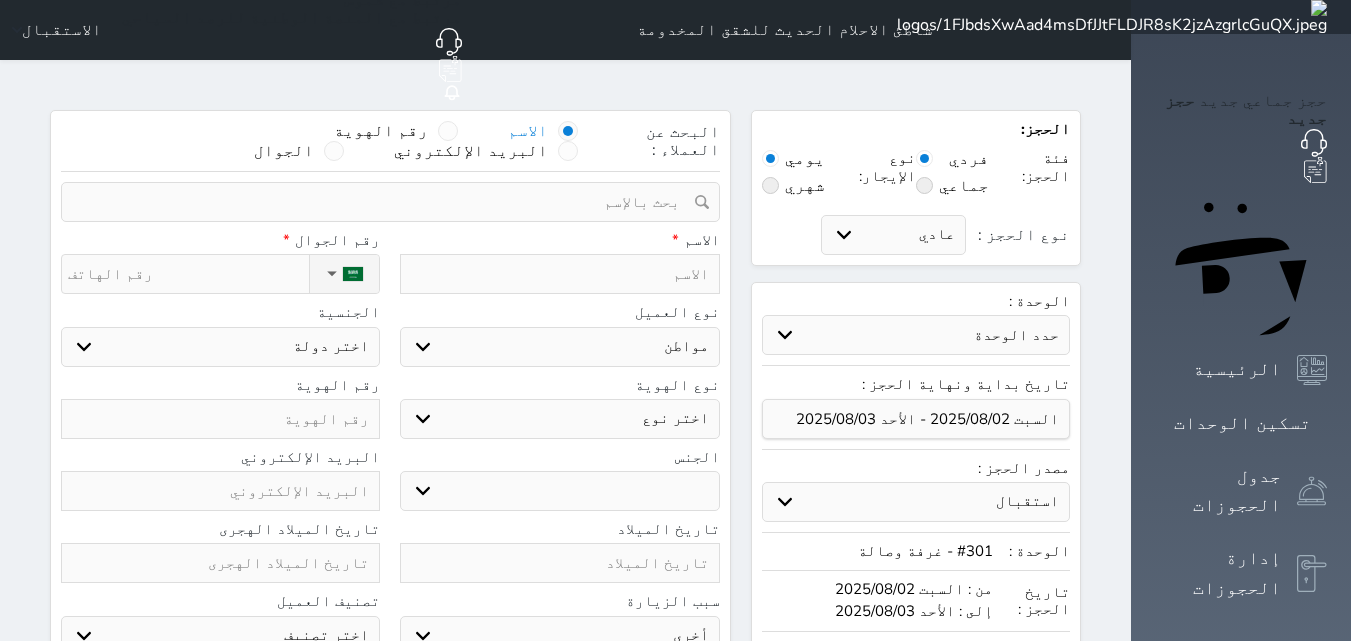 click on "اختر نوع   مواطن مواطن خليجي زائر مقيم" at bounding box center (559, 347) 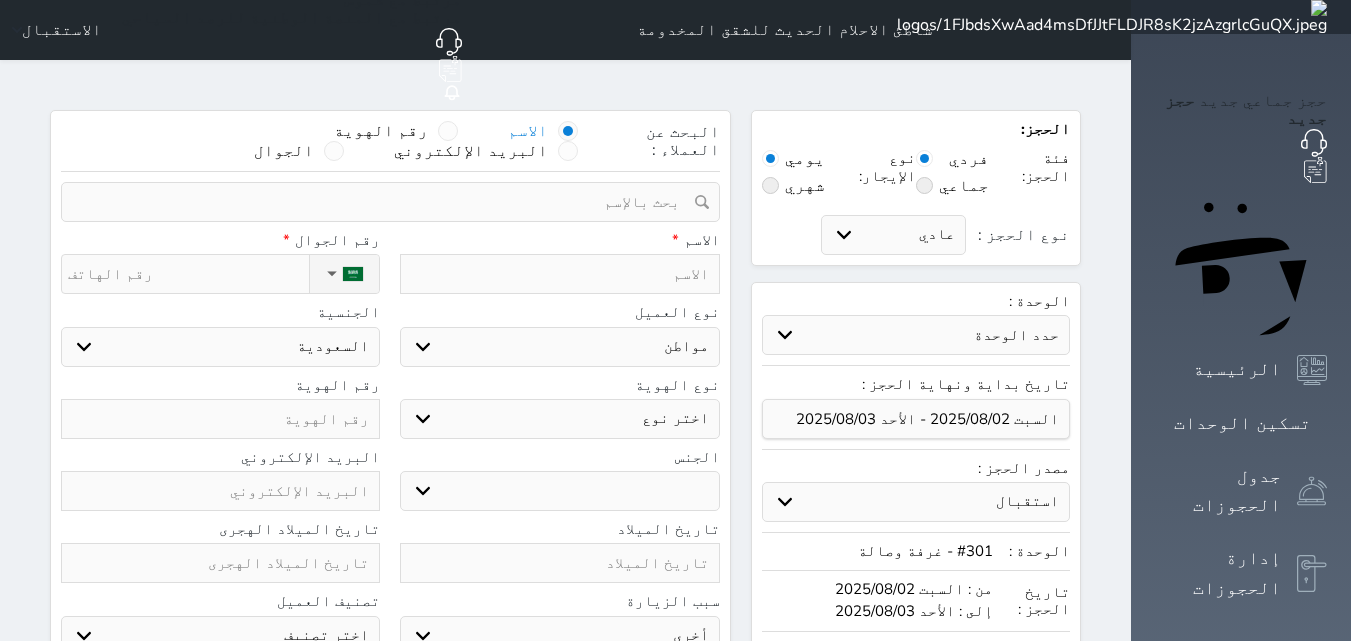 click on "اختر نوع   هوية وطنية هوية عائلية جواز السفر" at bounding box center [559, 419] 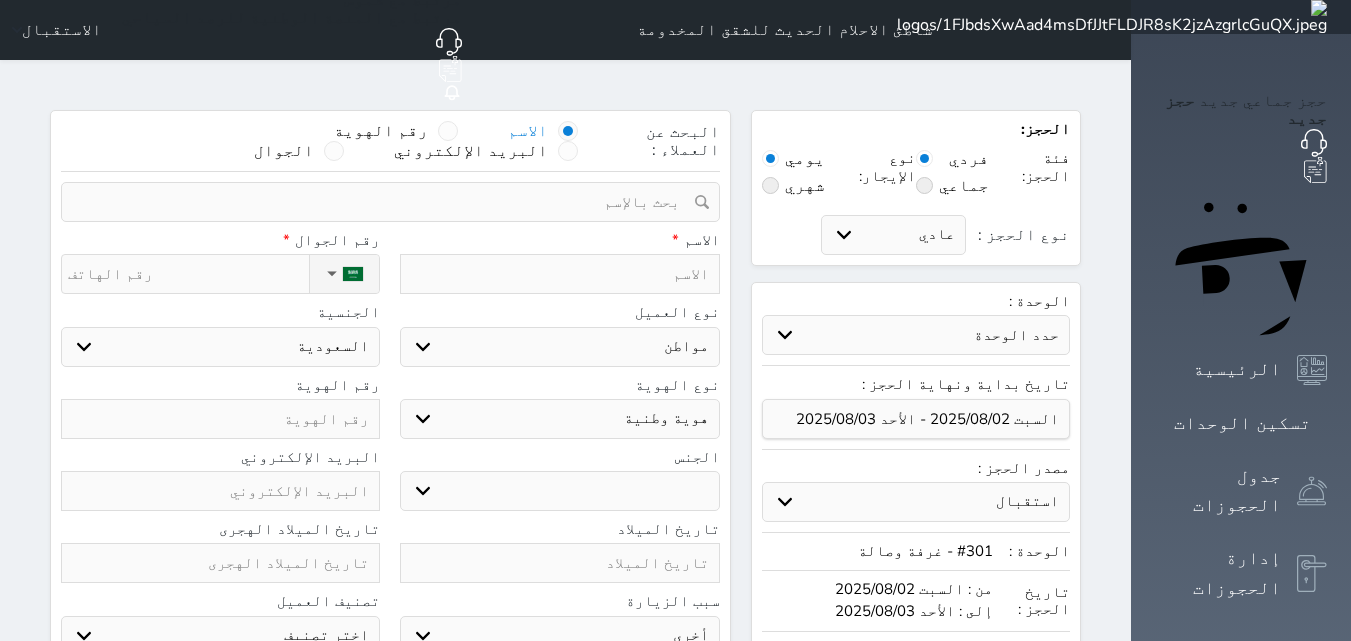 click on "اختر نوع   هوية وطنية هوية عائلية جواز السفر" at bounding box center [559, 419] 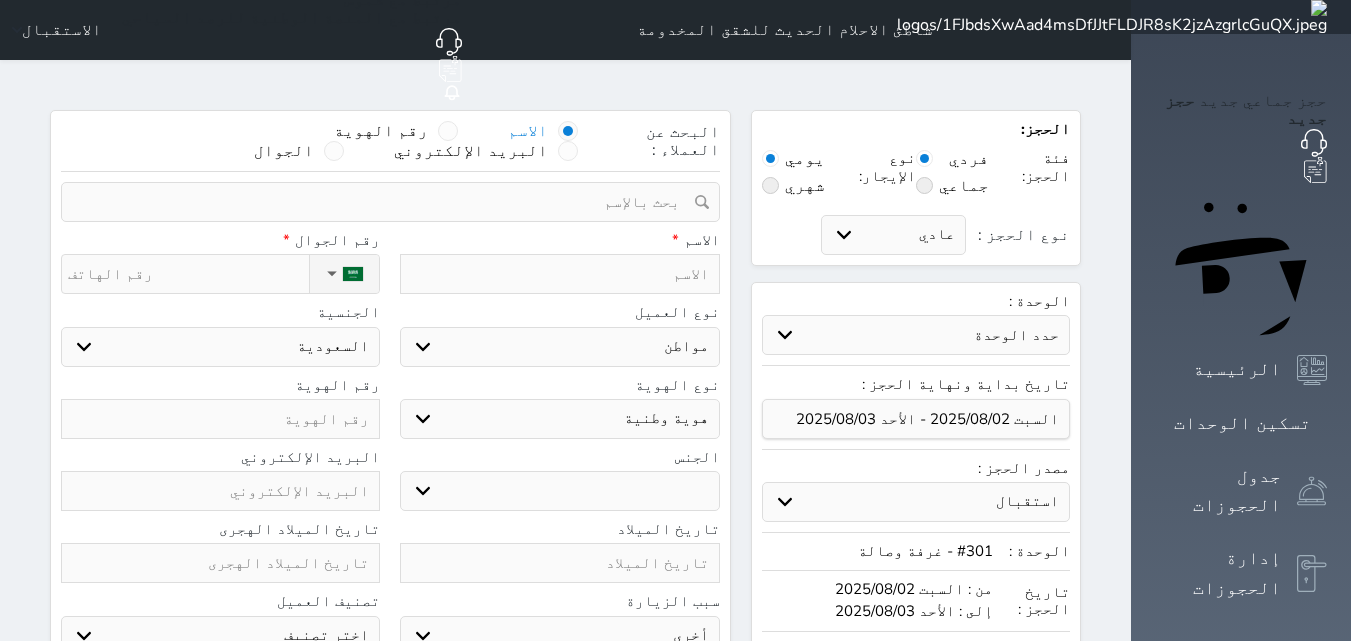 select 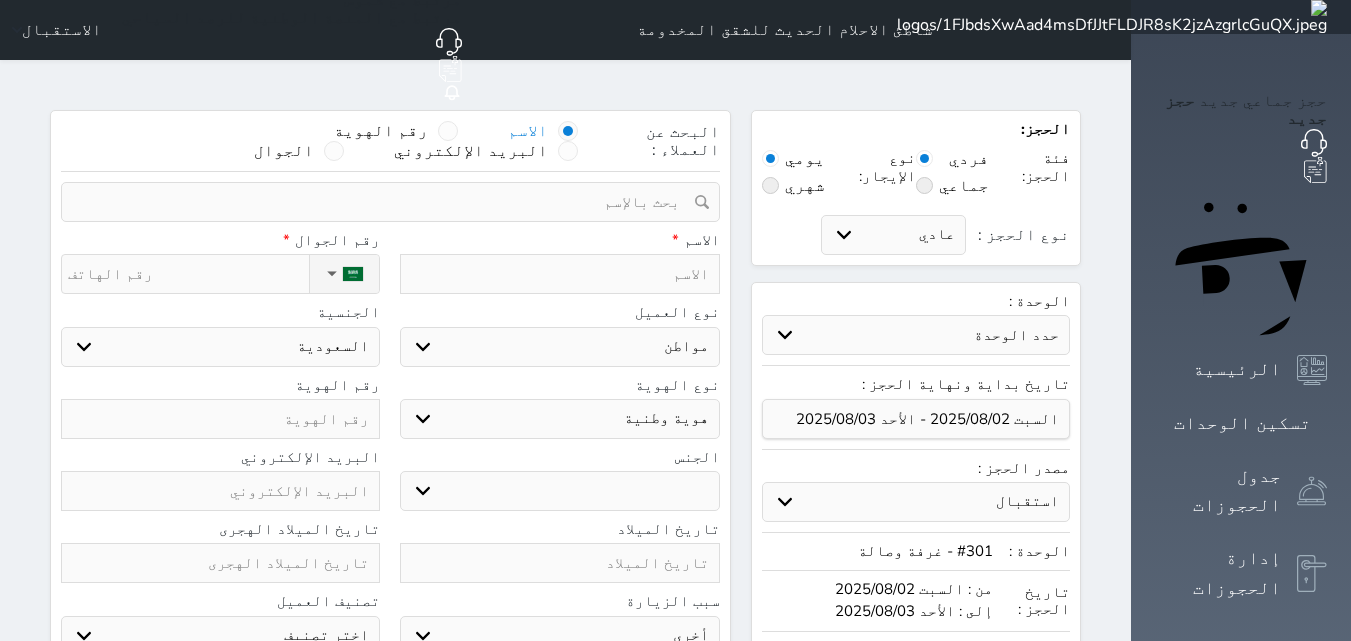 select 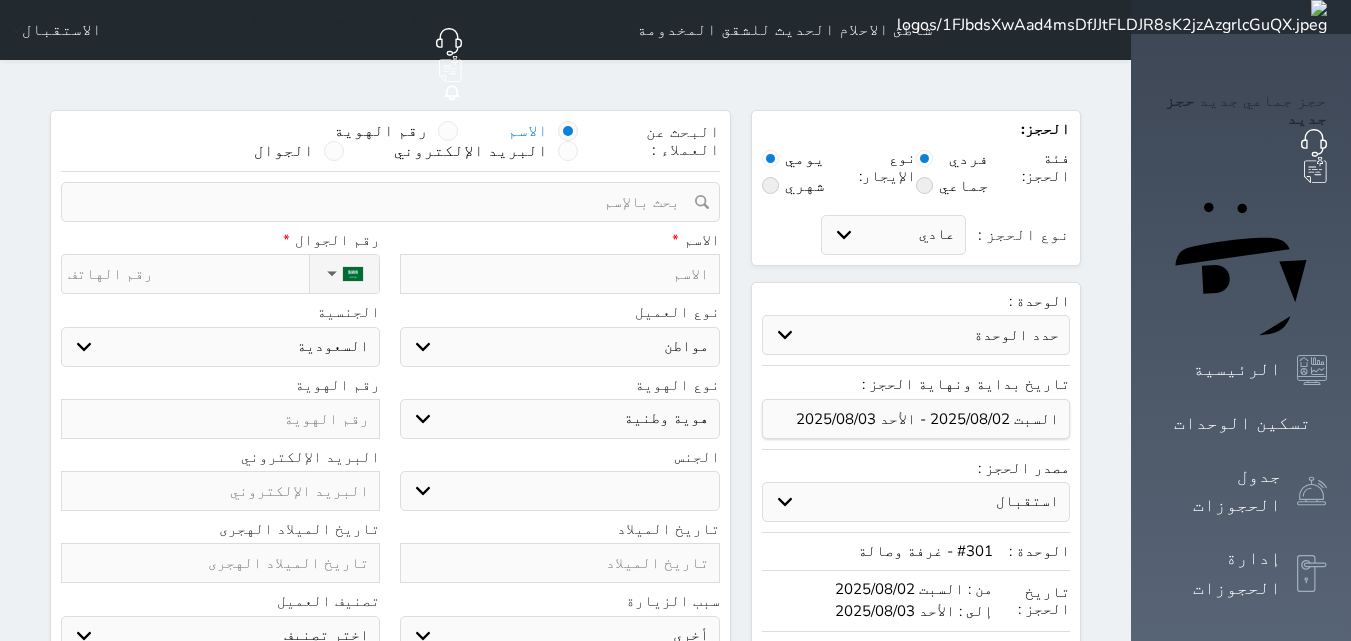 click on "ذكر   انثى" at bounding box center (559, 491) 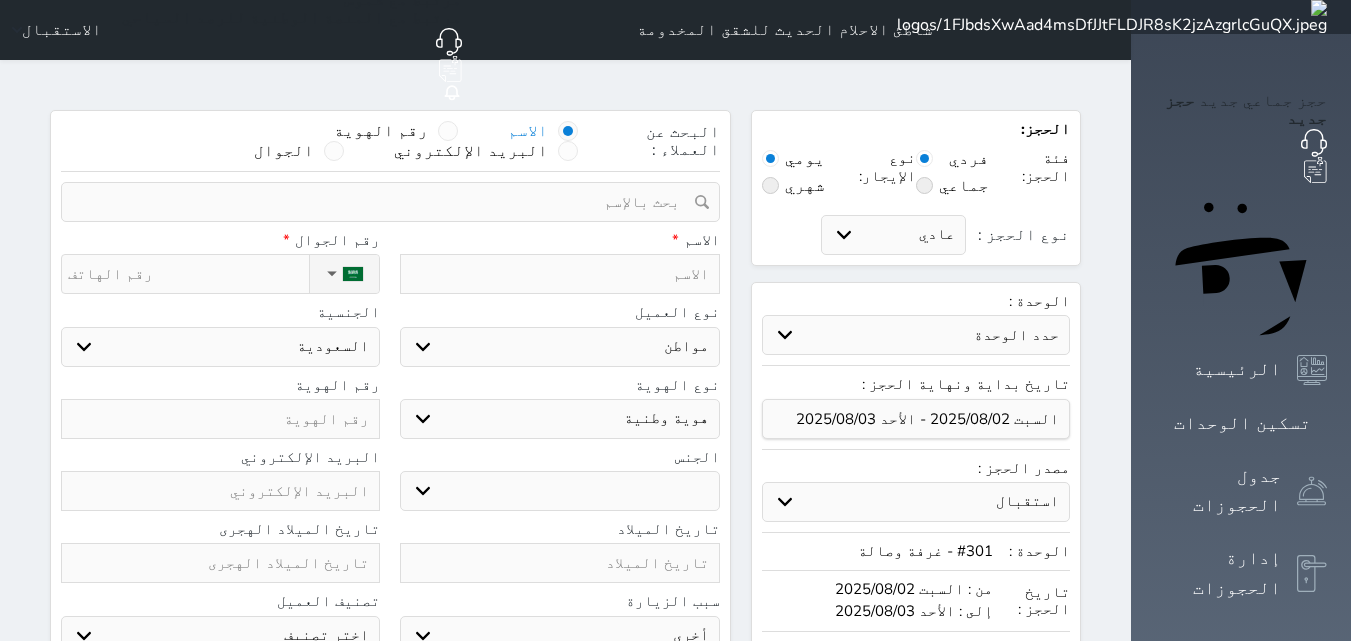 select on "male" 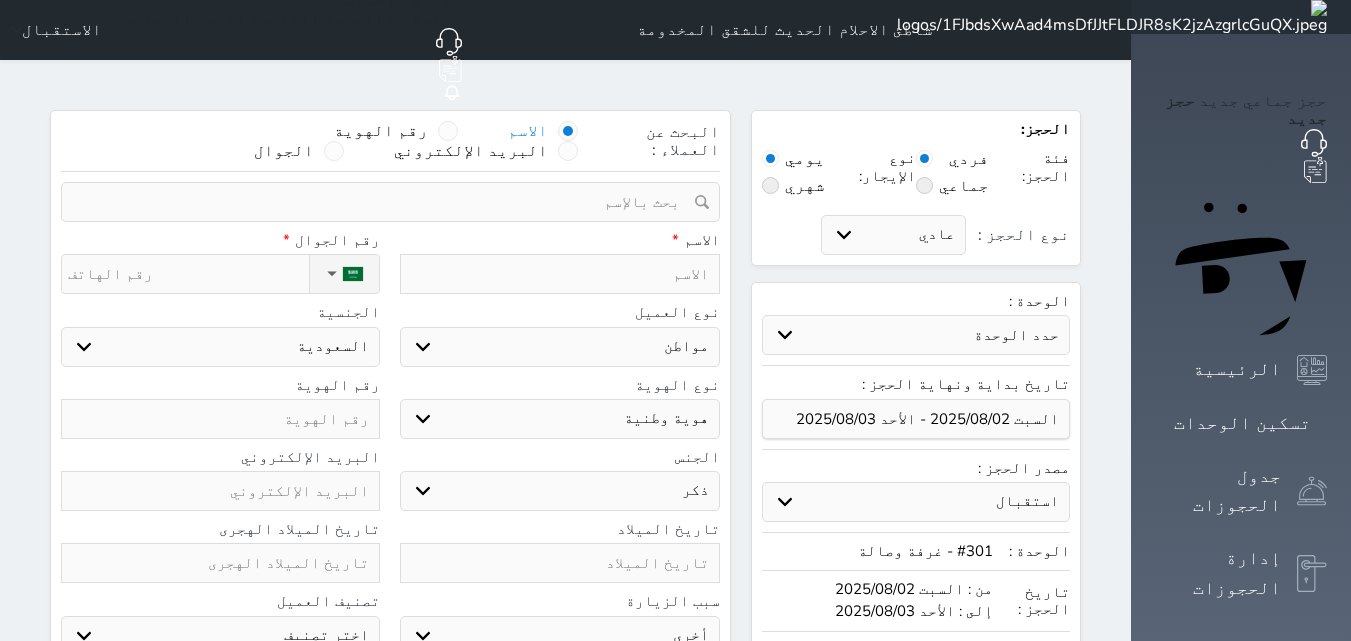 click on "ذكر   انثى" at bounding box center (559, 491) 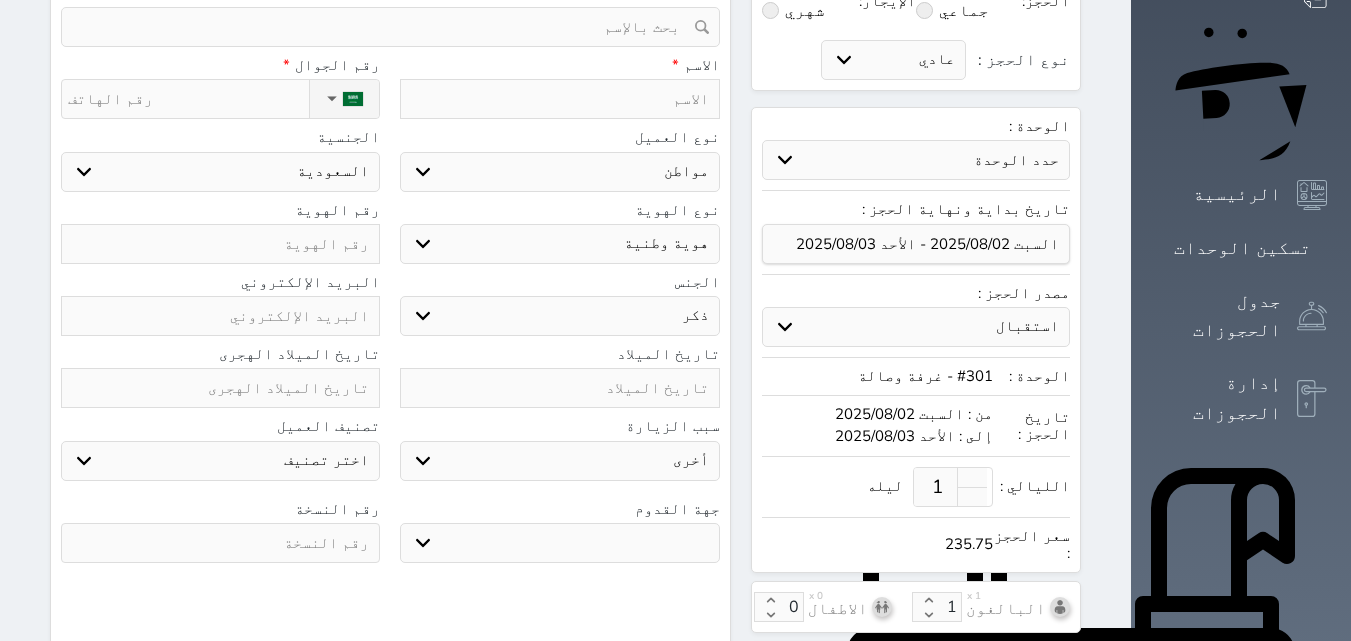 scroll, scrollTop: 200, scrollLeft: 0, axis: vertical 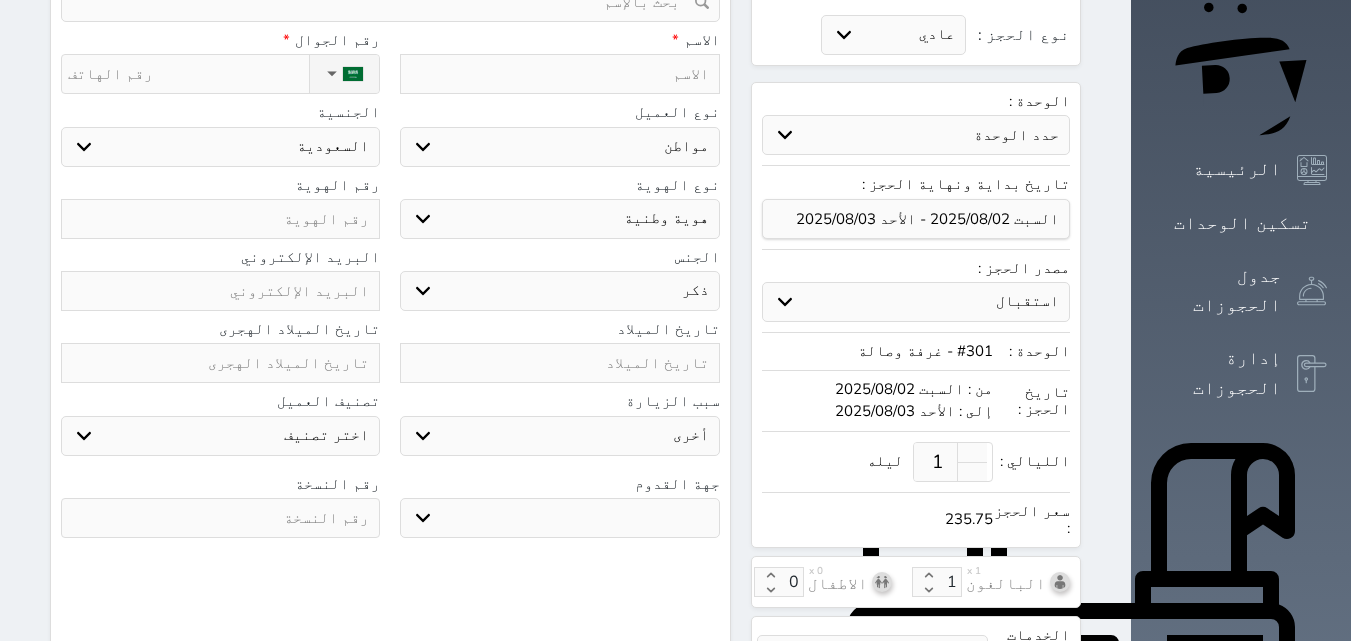 click on "جو بحر ارض" at bounding box center (559, 518) 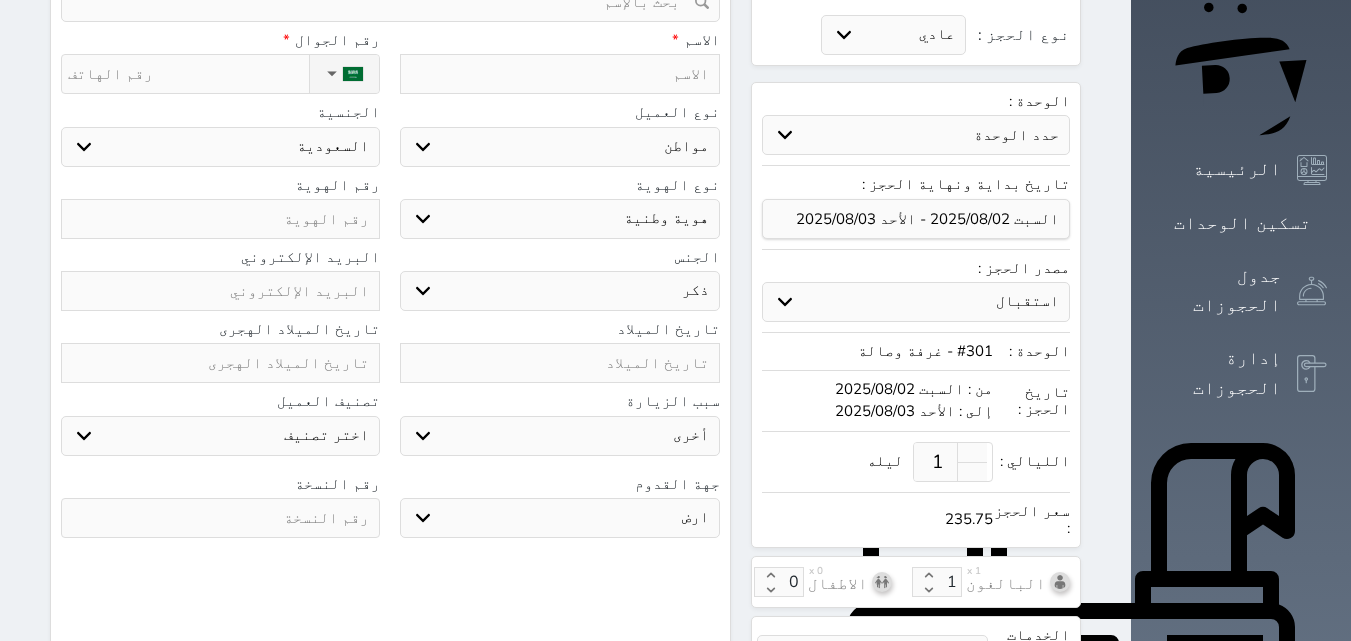 click on "جو بحر ارض" at bounding box center [559, 518] 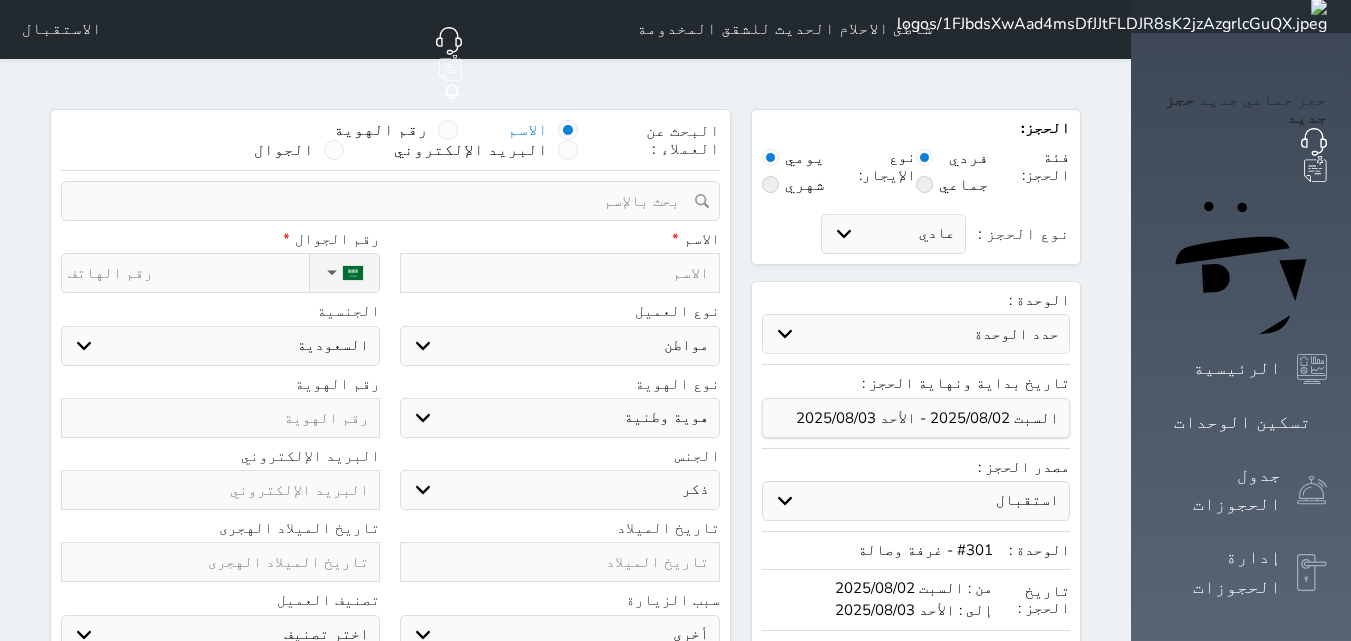 scroll, scrollTop: 0, scrollLeft: 0, axis: both 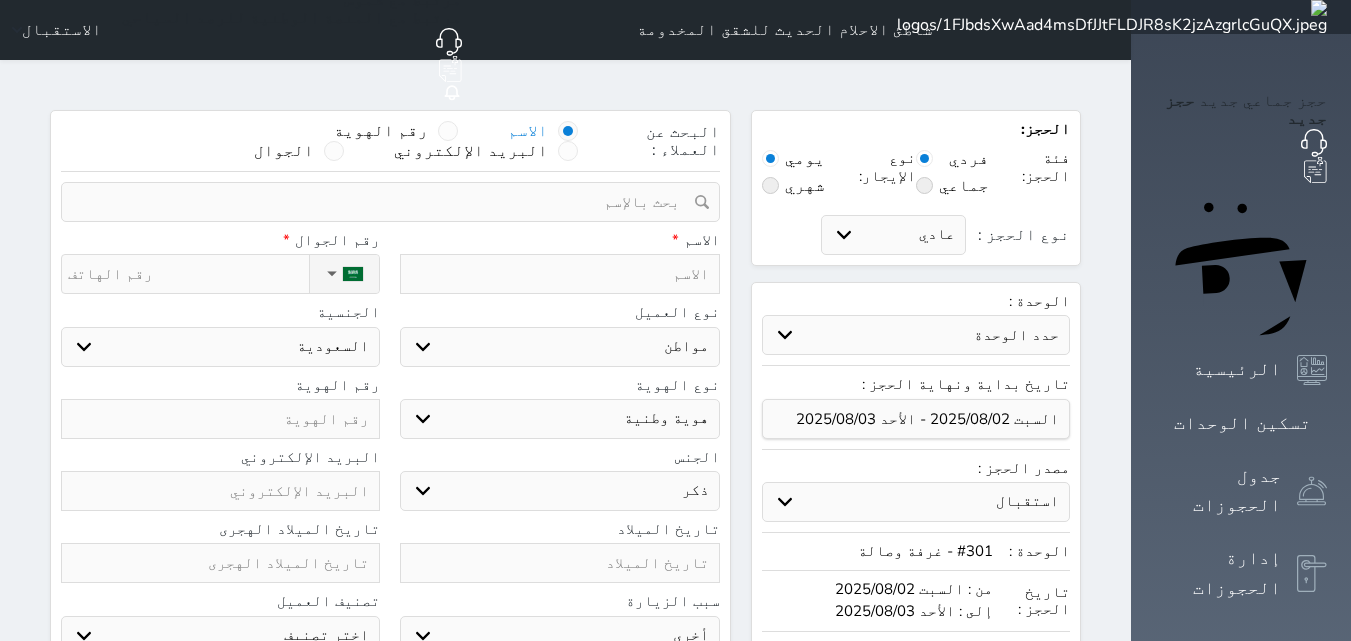 click at bounding box center (559, 274) 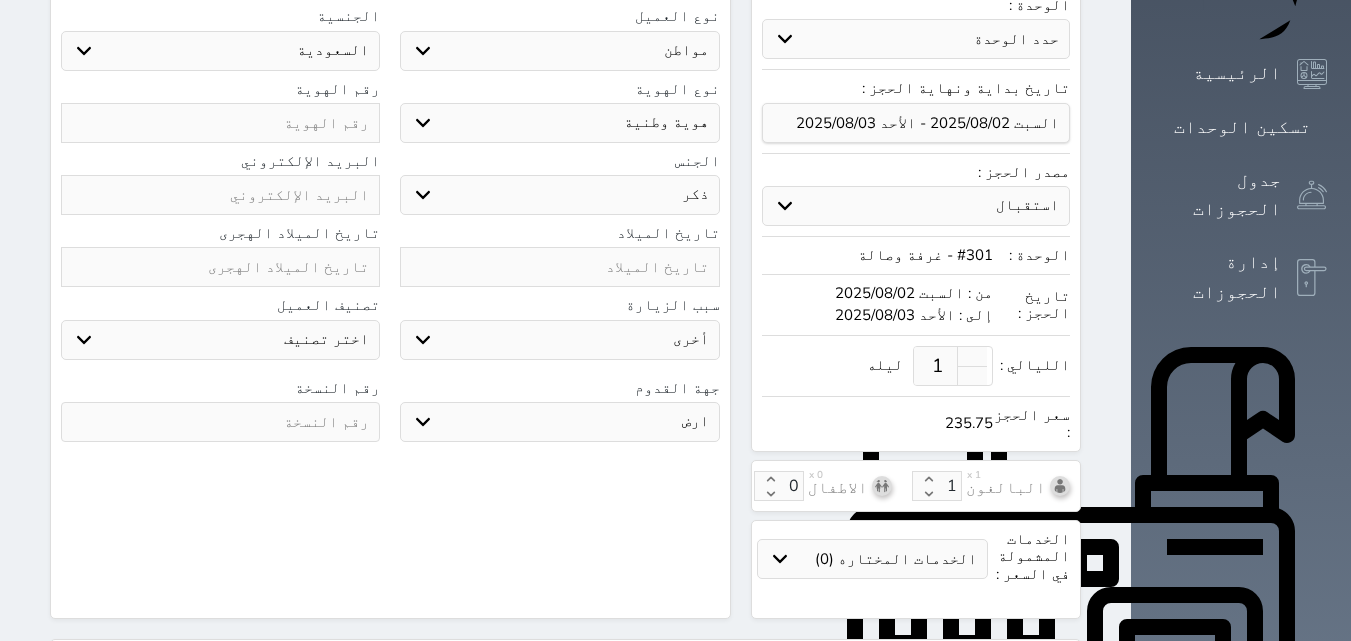 scroll, scrollTop: 300, scrollLeft: 0, axis: vertical 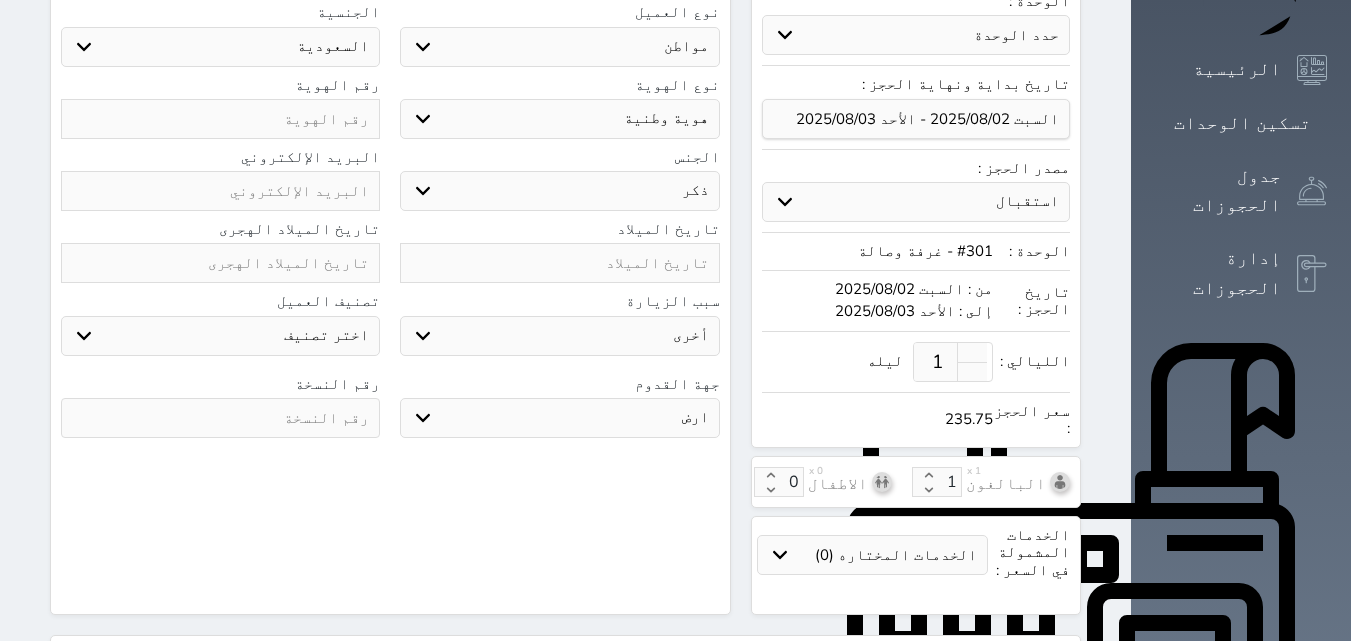type on "[NAME] بن [LAST]" 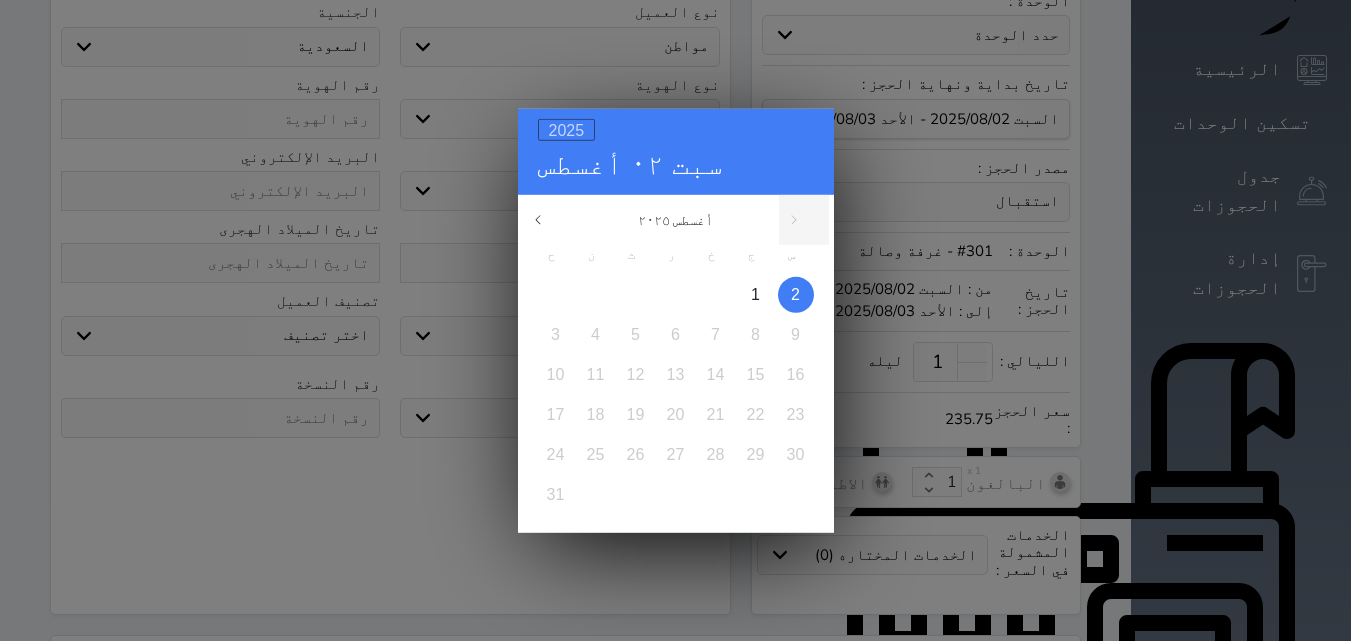 click on "2025" at bounding box center (567, 129) 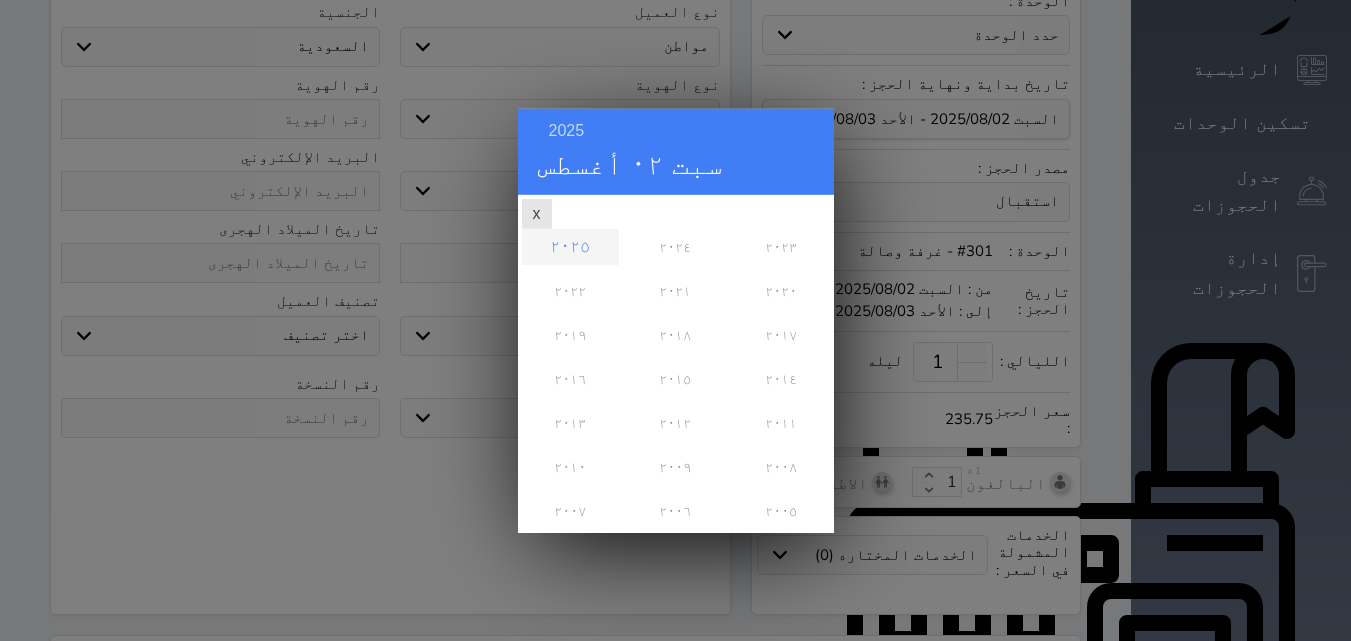 scroll, scrollTop: 0, scrollLeft: 0, axis: both 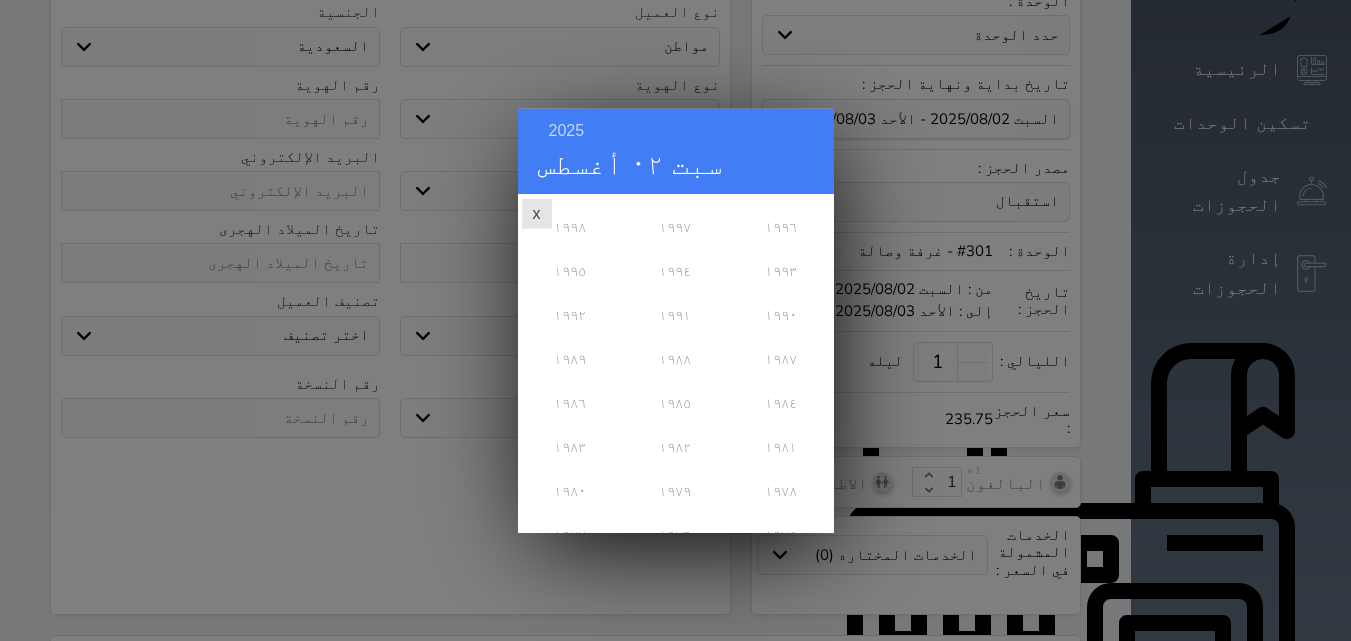 click on "١٩٨٨" at bounding box center (675, 358) 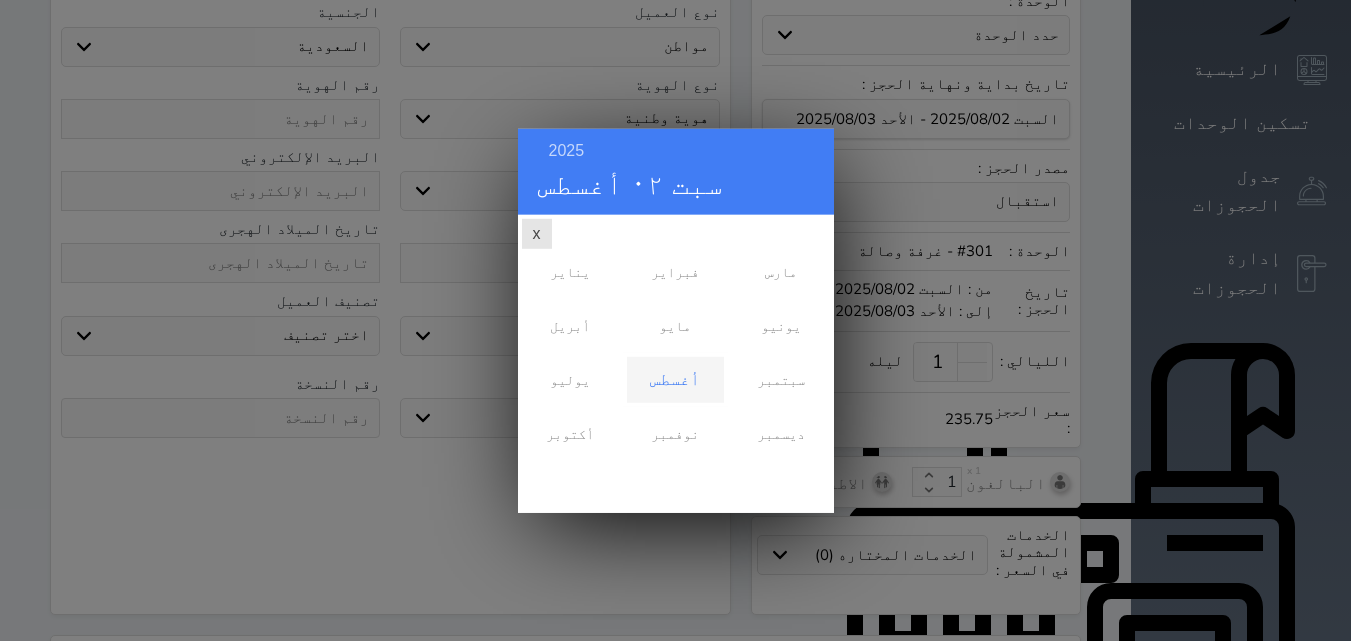 scroll, scrollTop: 0, scrollLeft: 0, axis: both 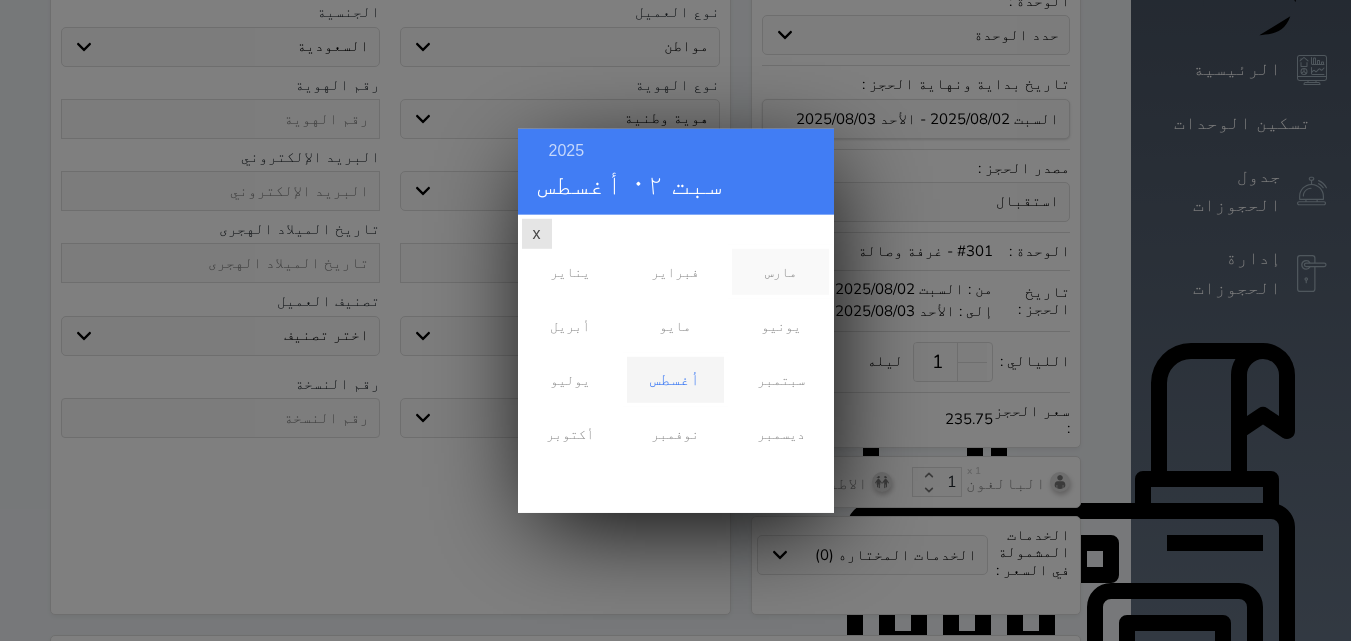 click on "مارس" at bounding box center (780, 271) 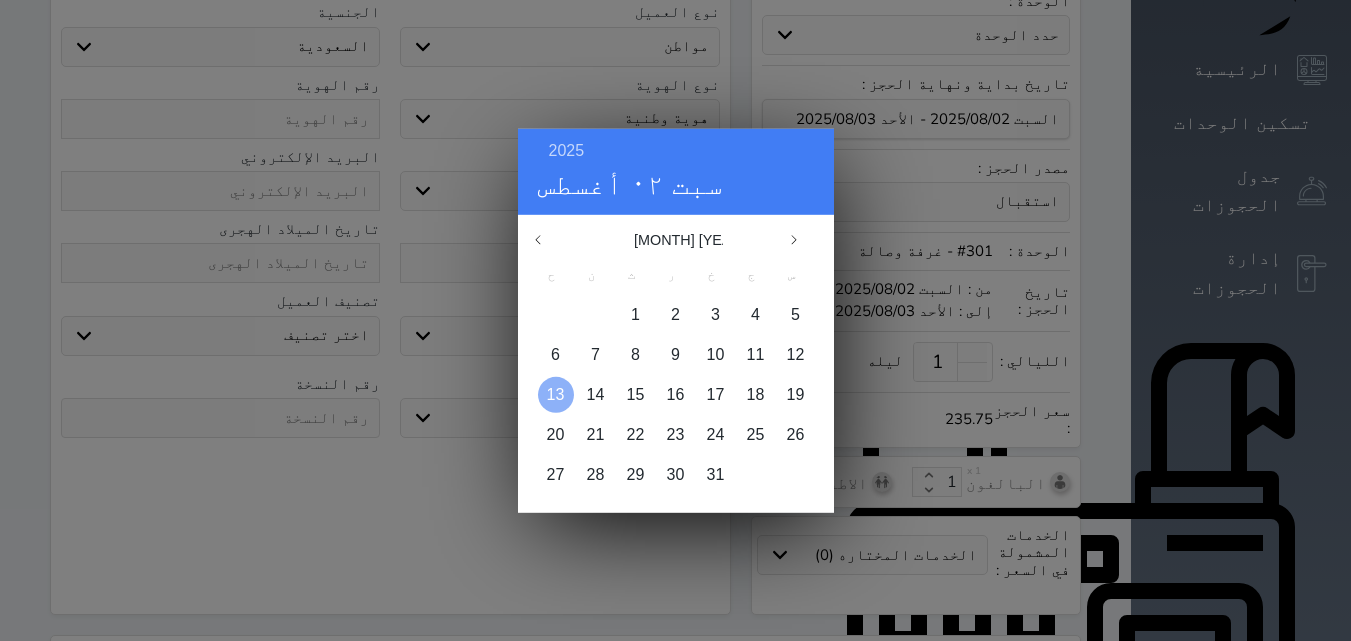 click on "13" at bounding box center [556, 393] 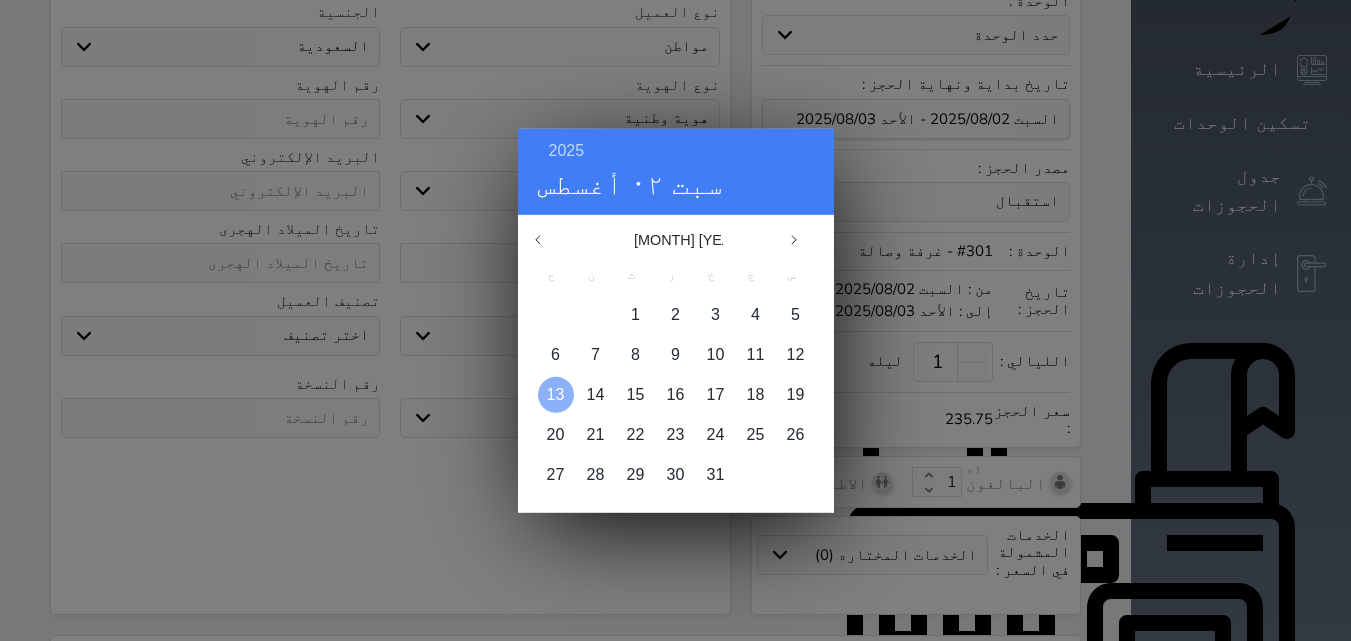type on "[YEAR]/[MONTH]/[DATE]" 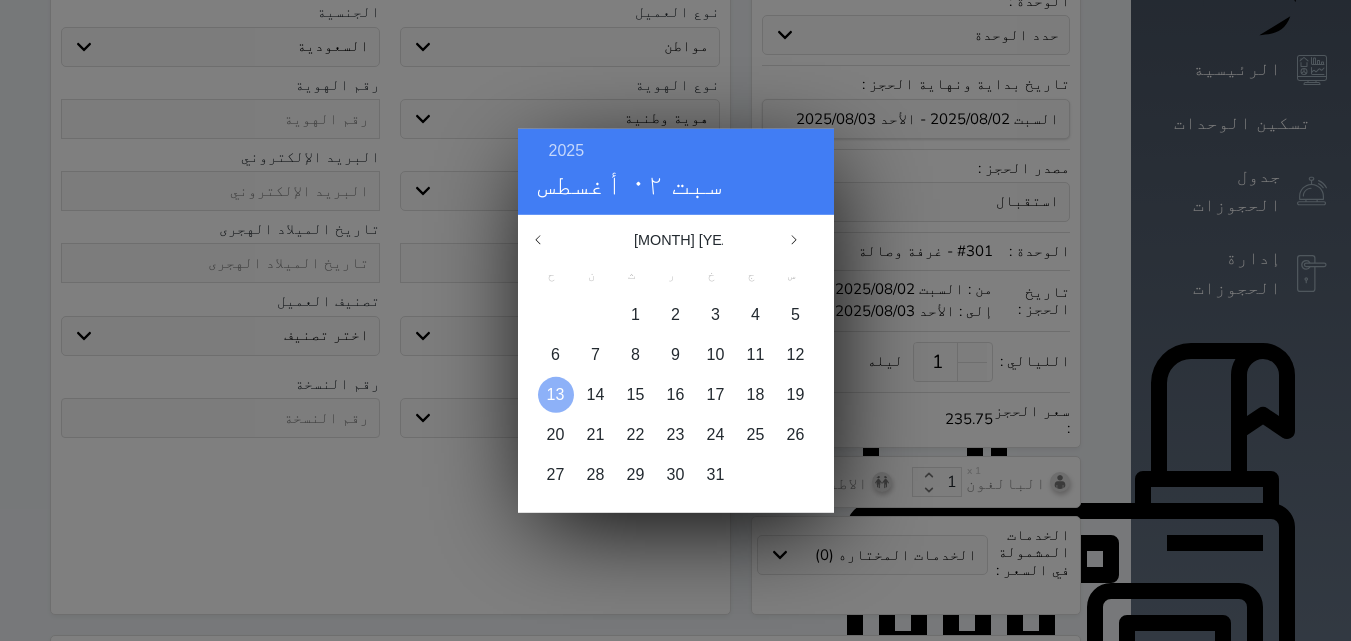 type on "[DATE]" 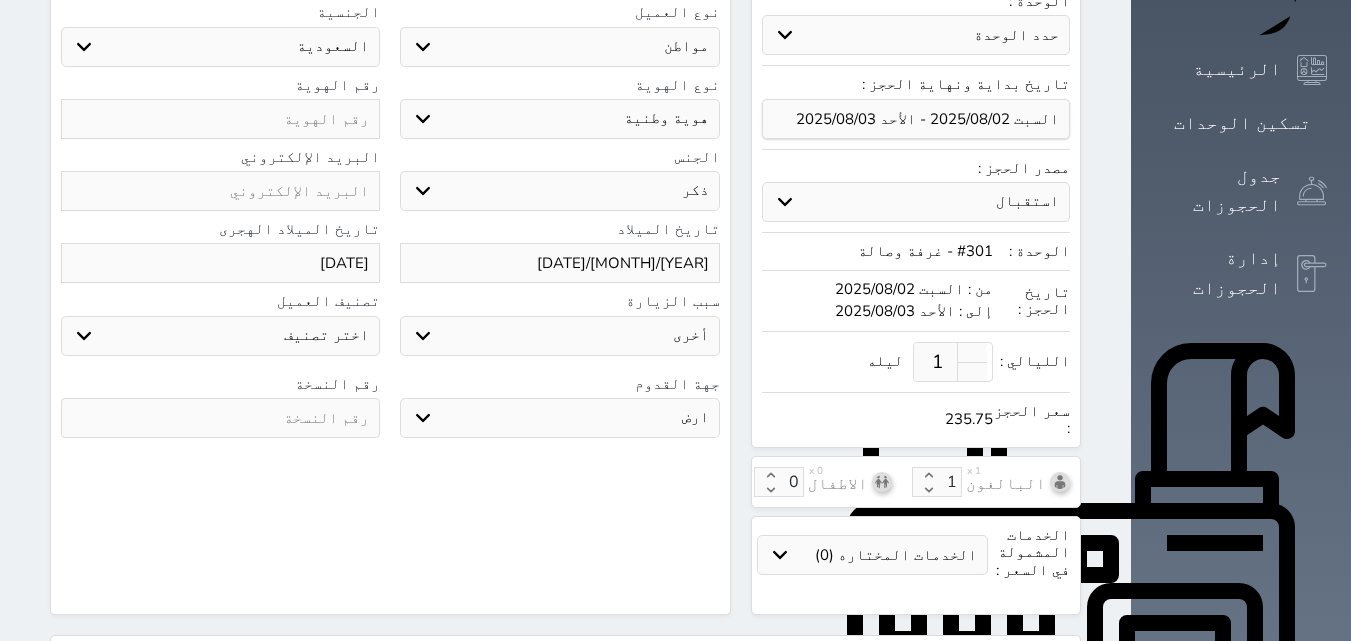 click at bounding box center [220, 418] 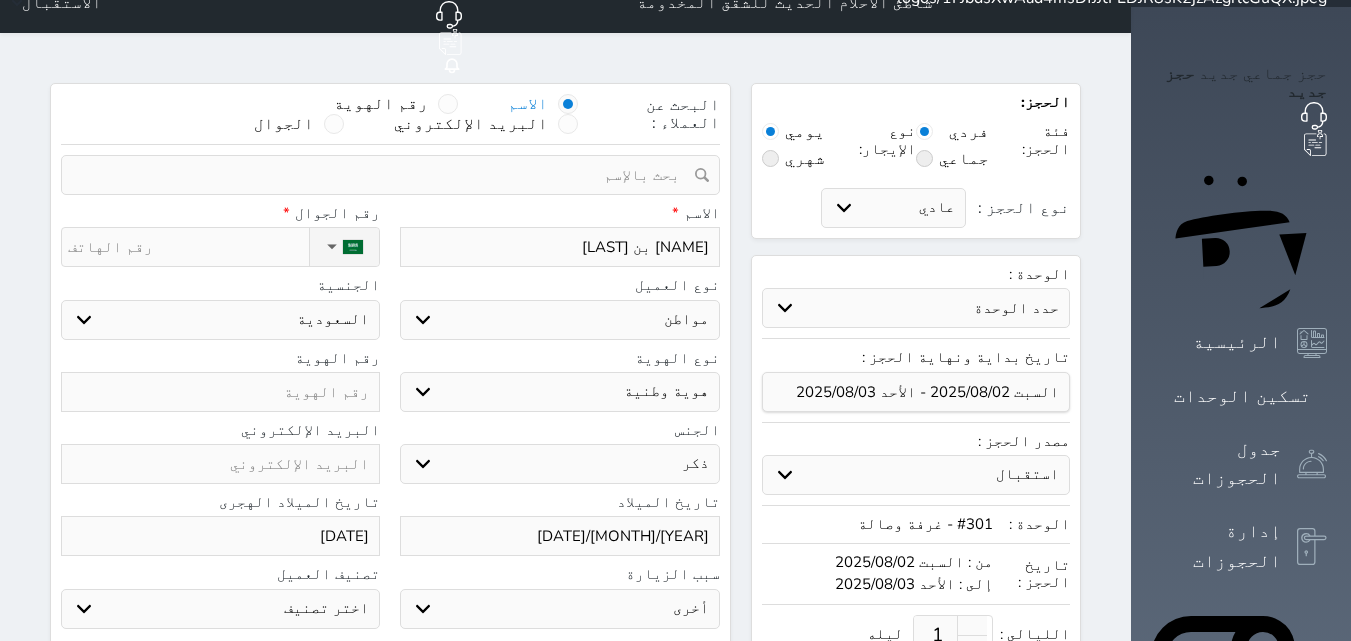 scroll, scrollTop: 0, scrollLeft: 0, axis: both 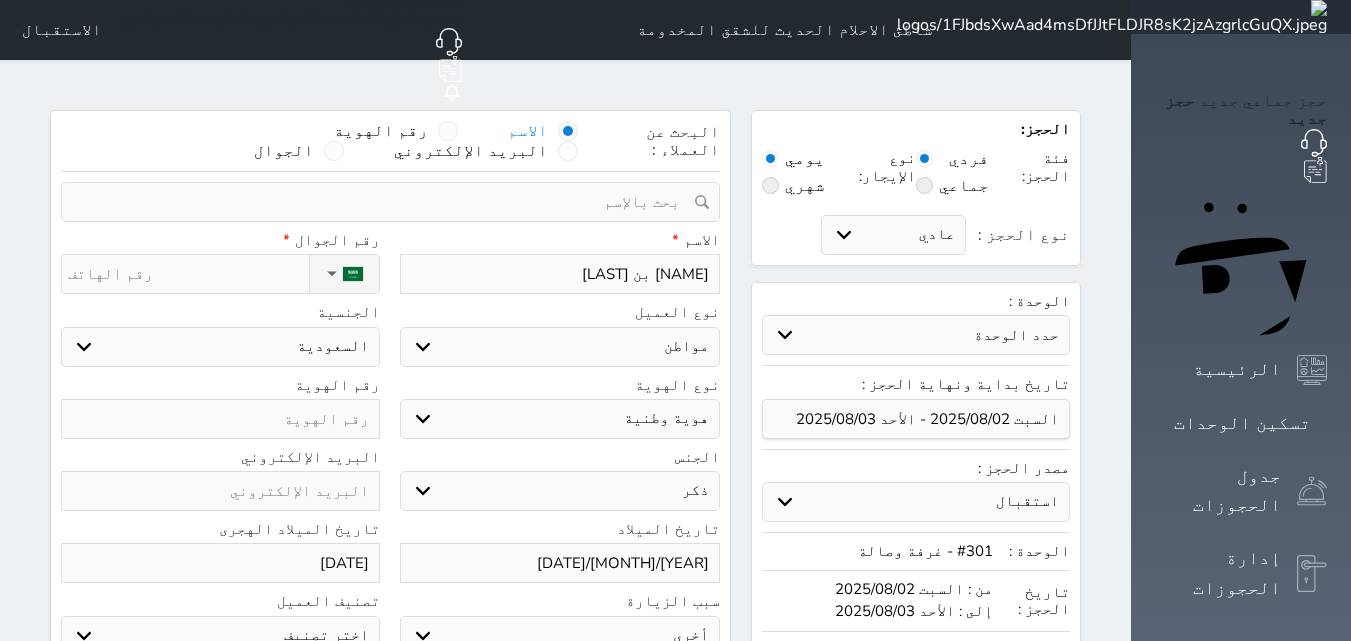 type on "3" 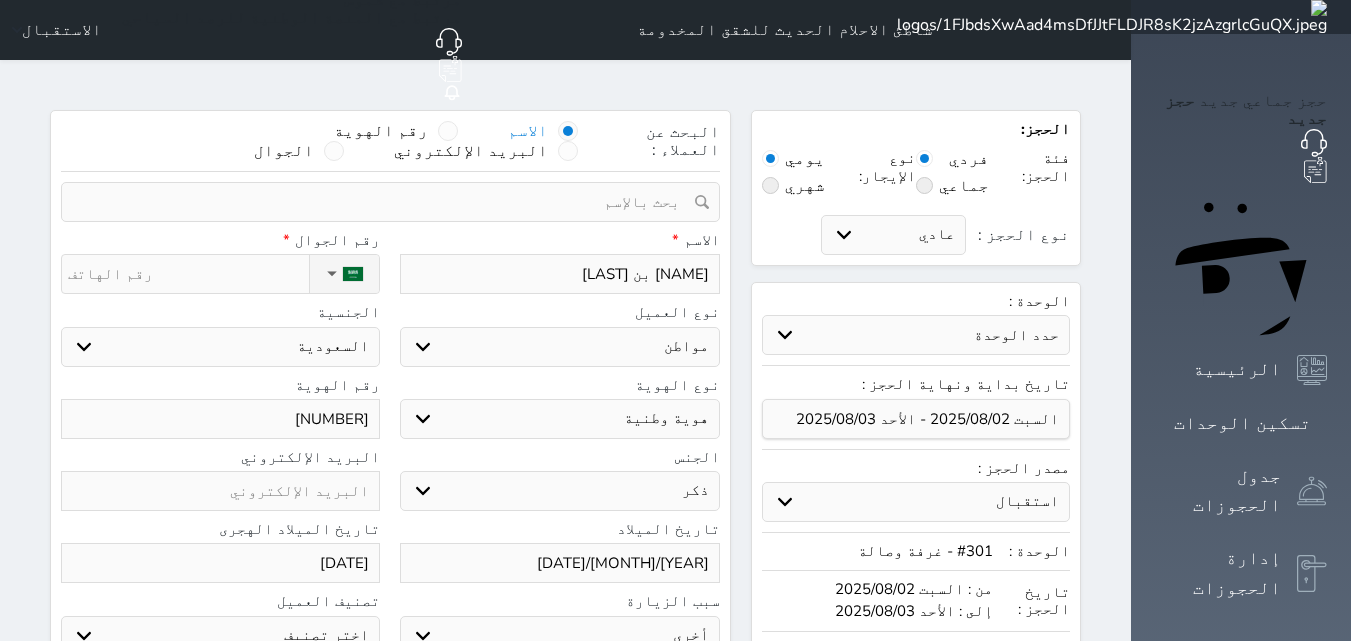 type on "[NUMBER]" 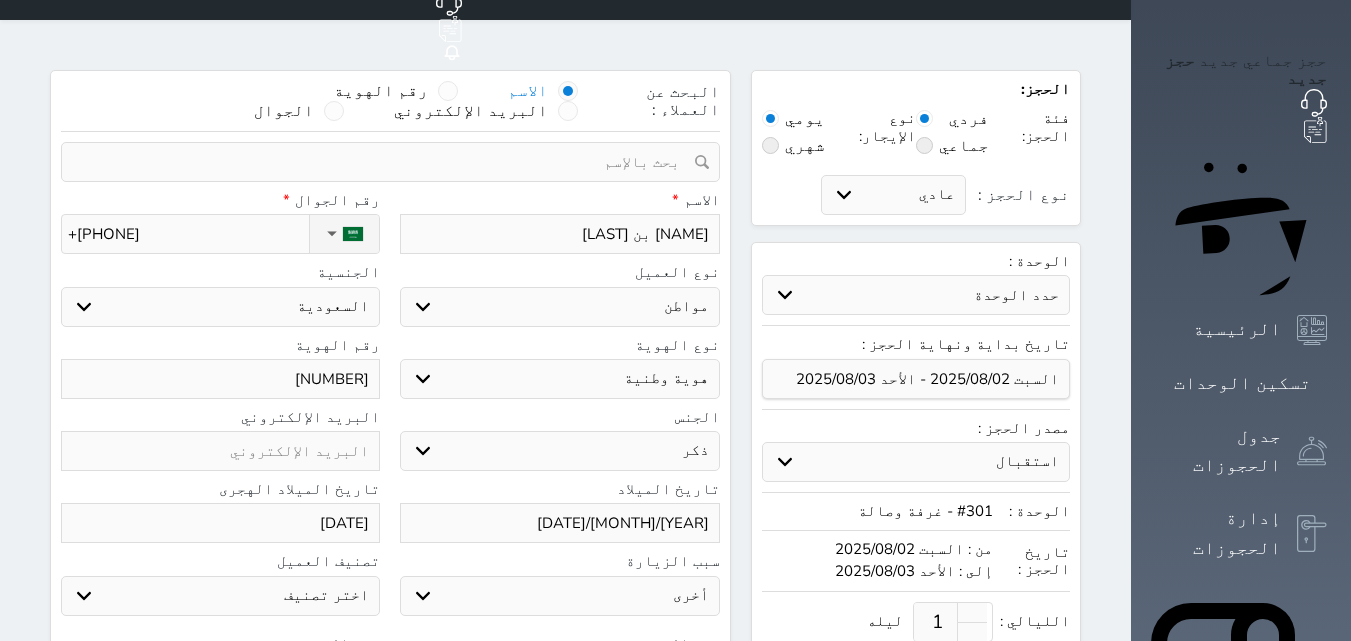 scroll, scrollTop: 586, scrollLeft: 0, axis: vertical 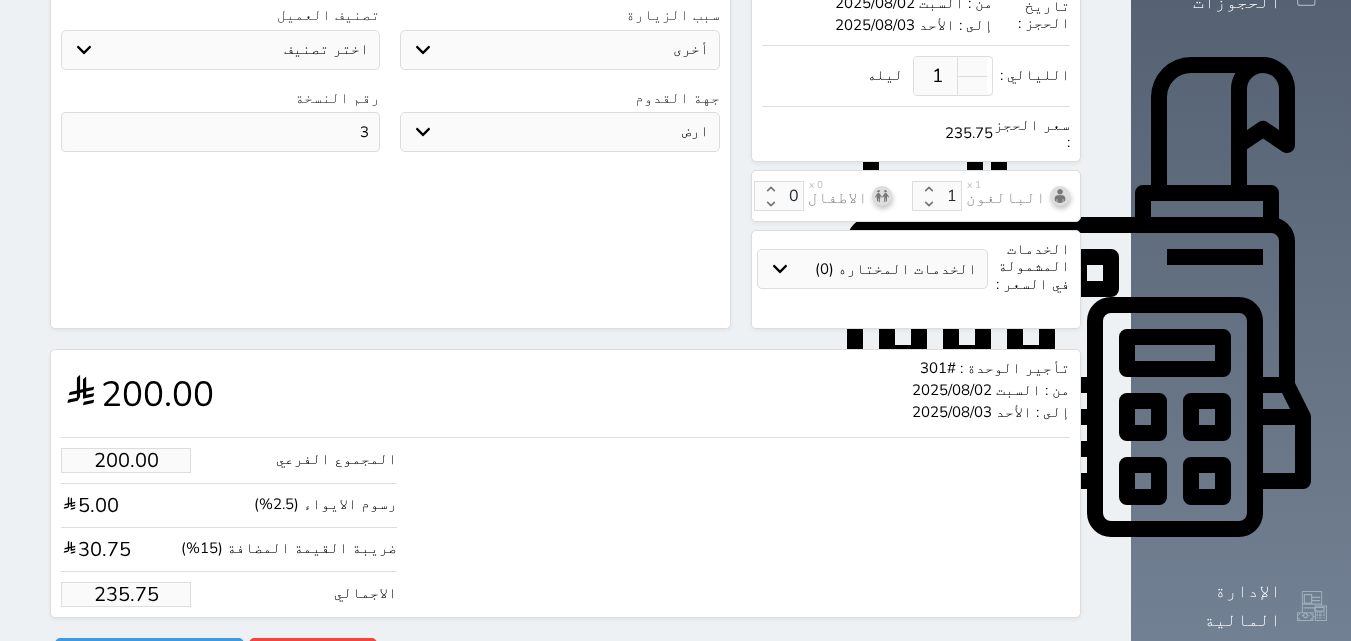 type on "+[PHONE]" 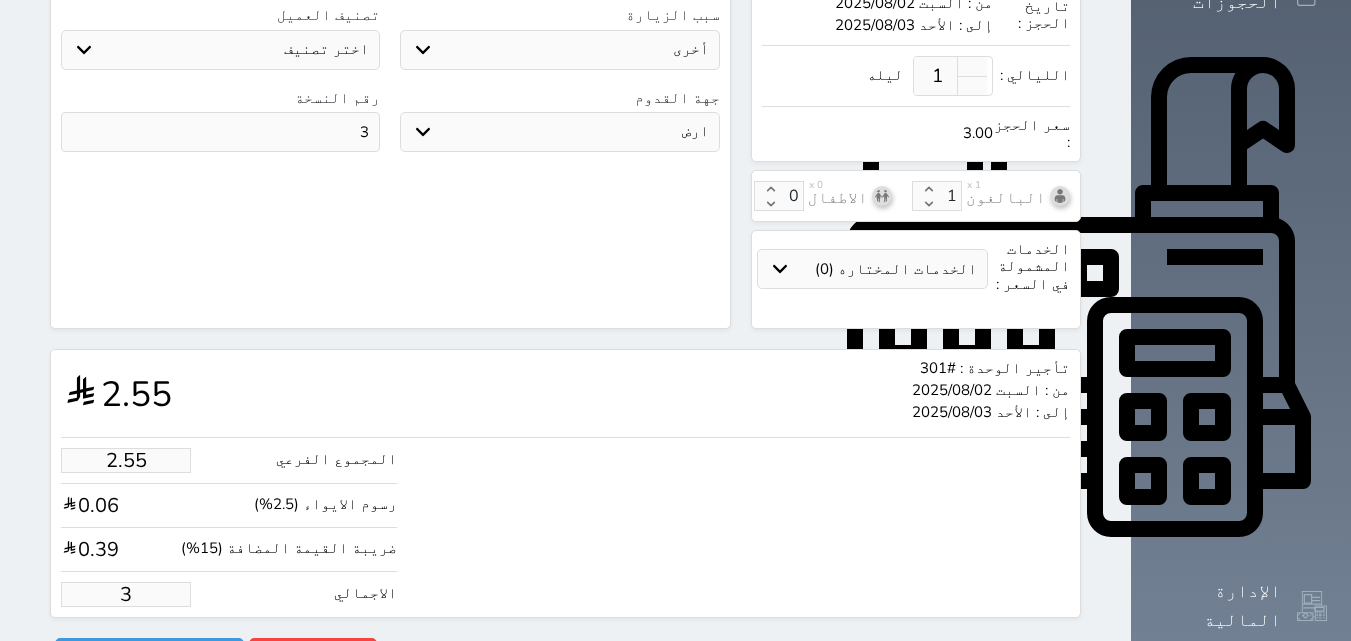 type on "29.69" 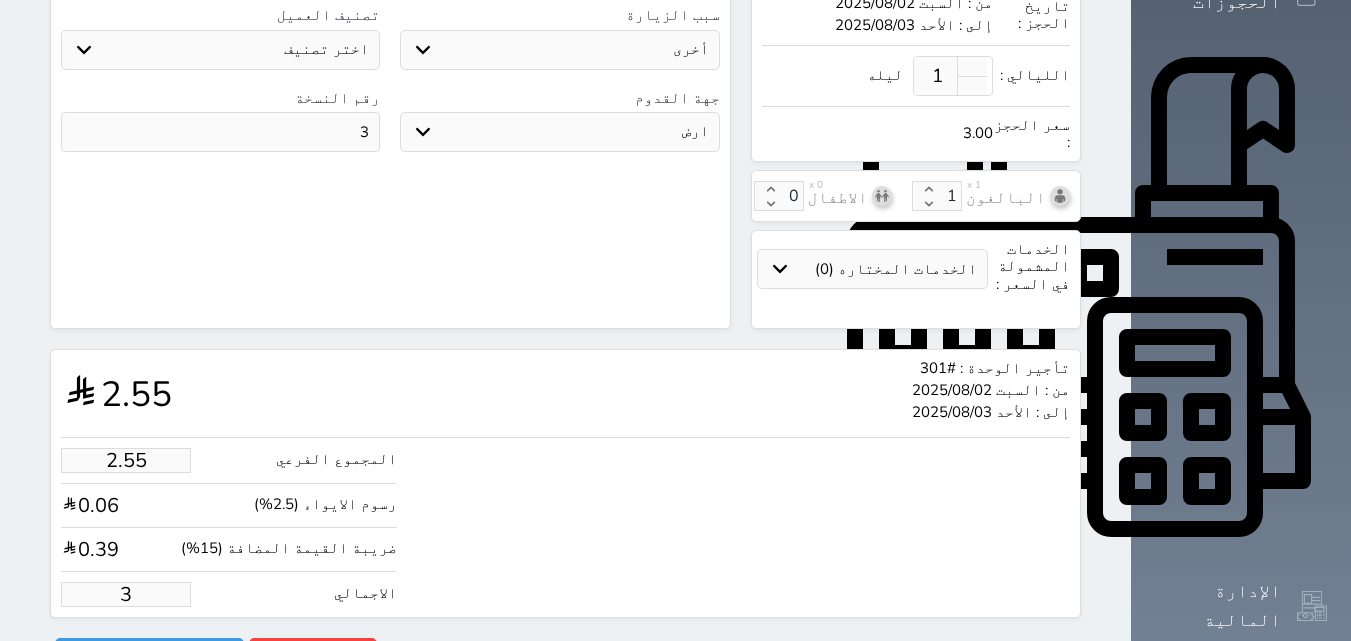 type on "35" 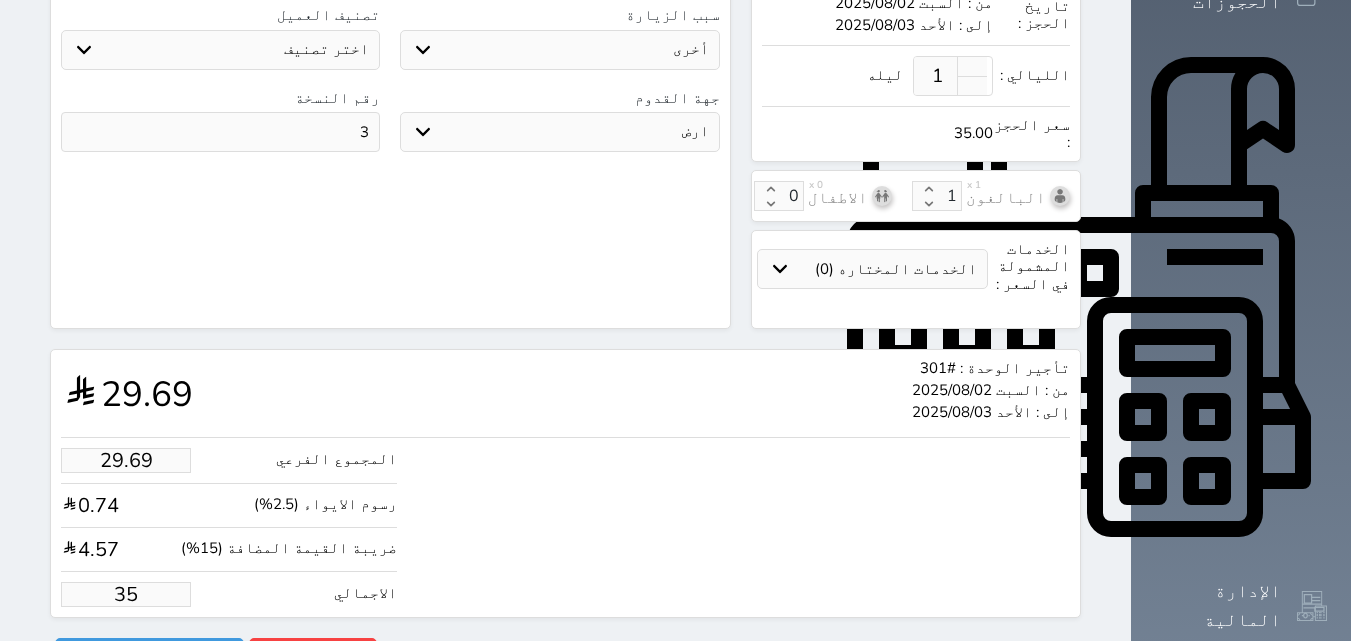 type on "296.92" 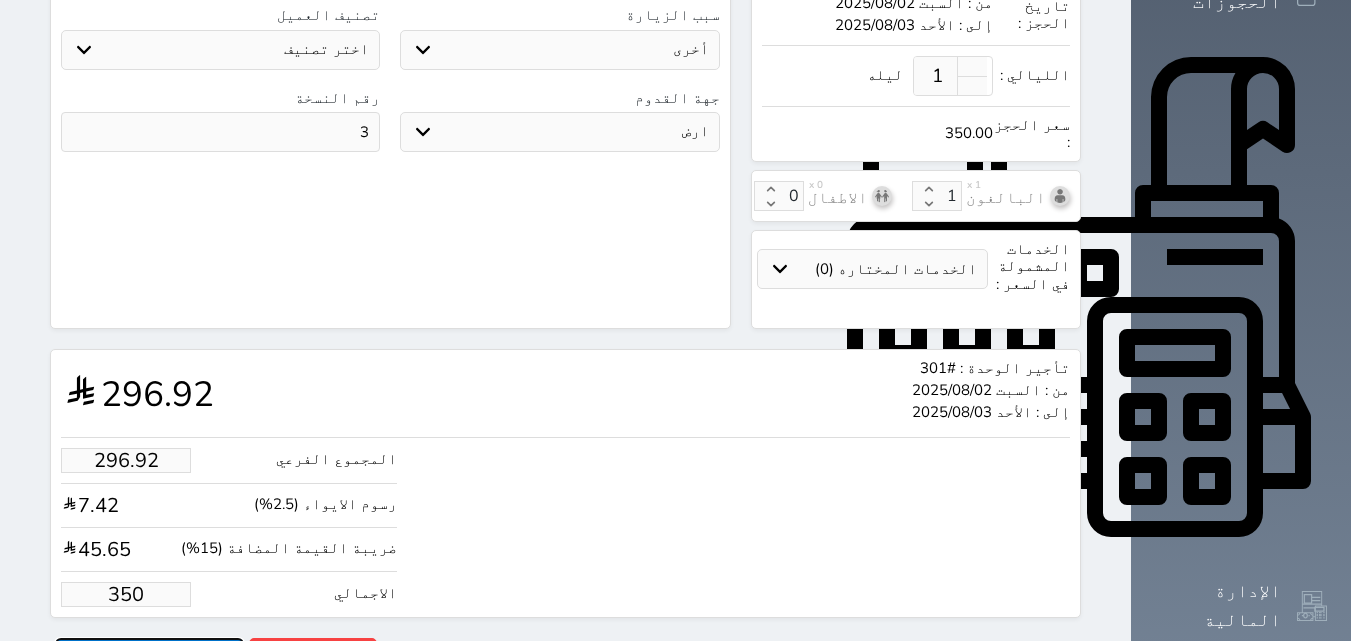 type on "350.00" 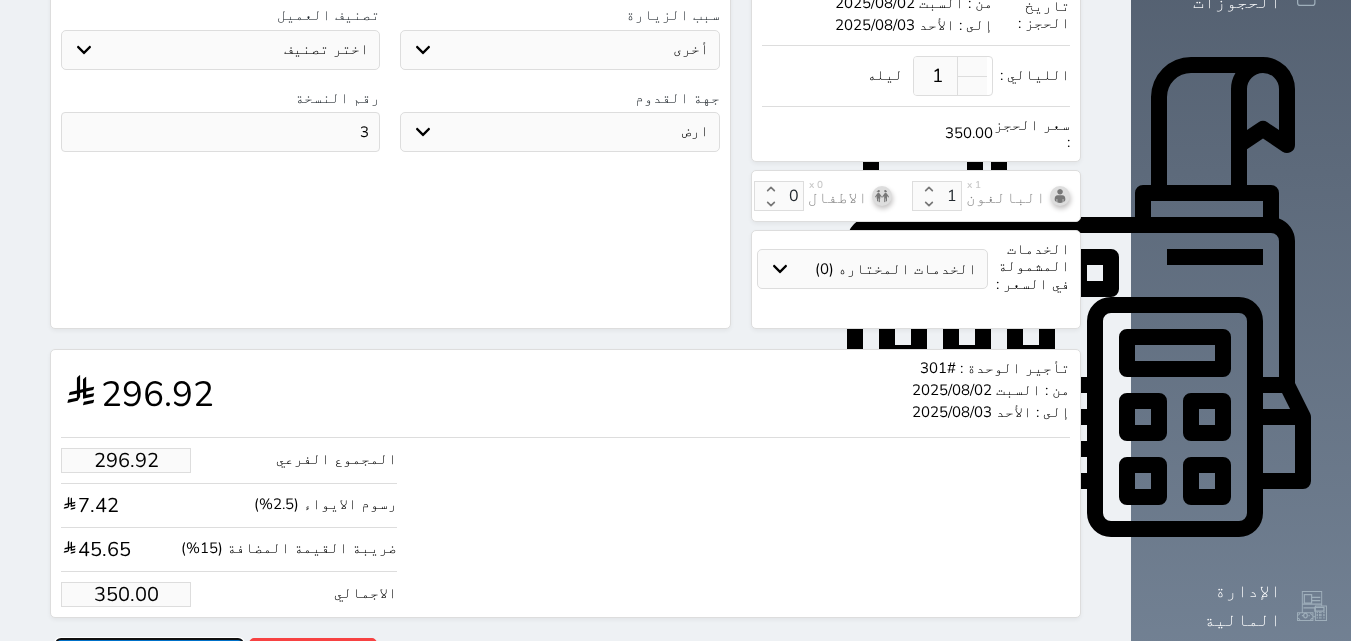 click on "حجز" at bounding box center (149, 655) 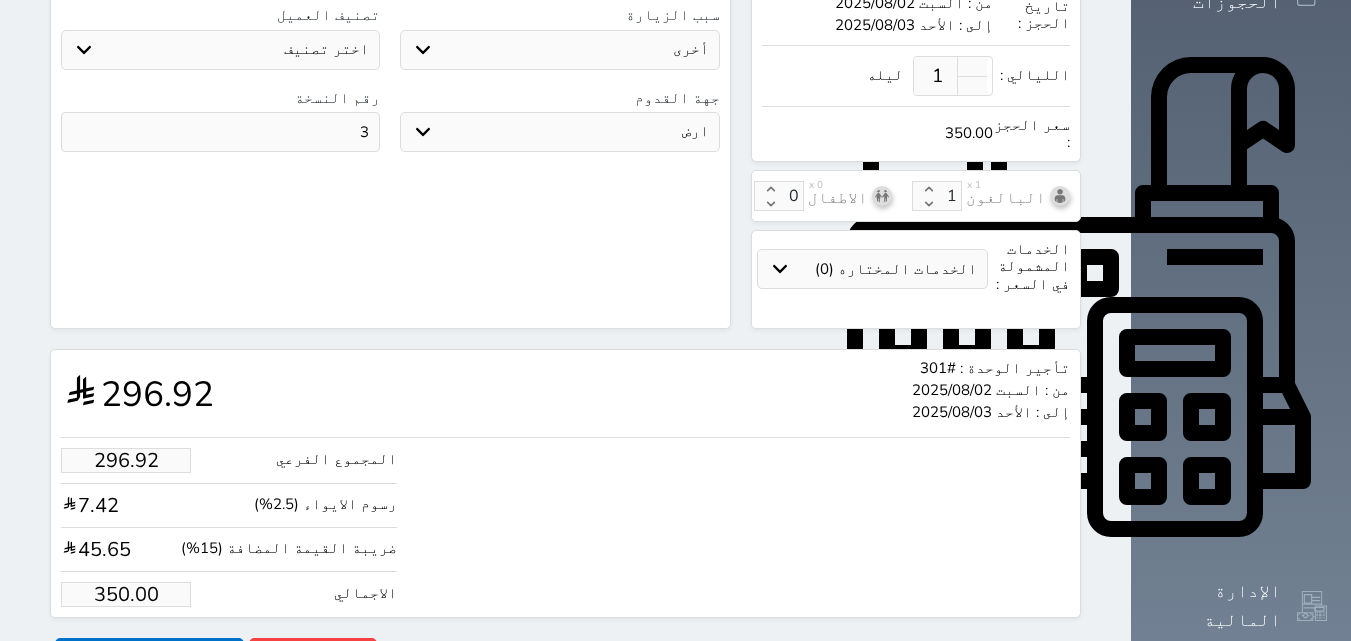 scroll, scrollTop: 379, scrollLeft: 0, axis: vertical 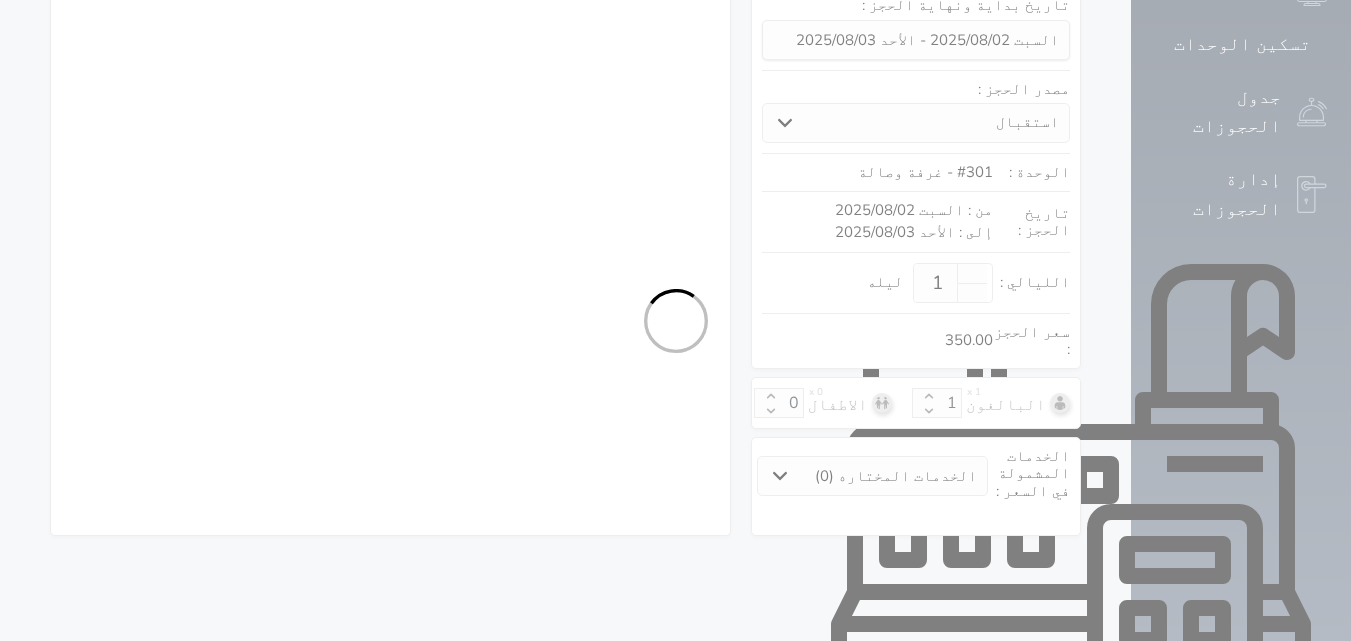 select on "1" 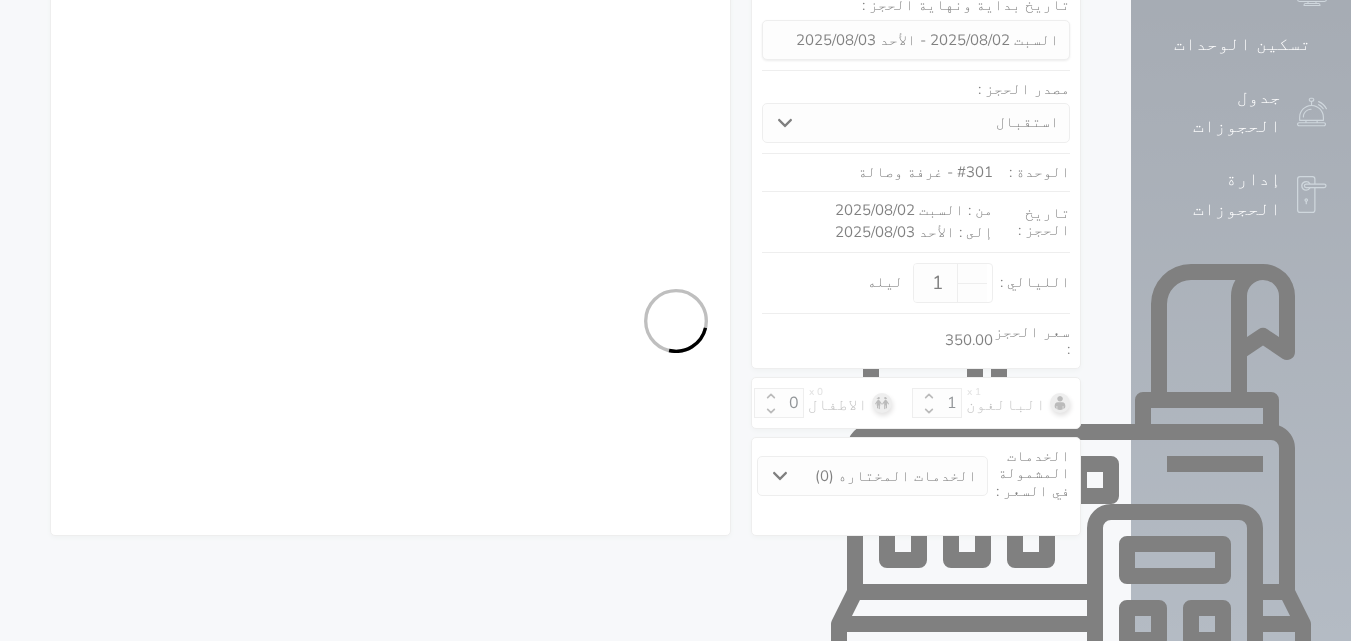select on "113" 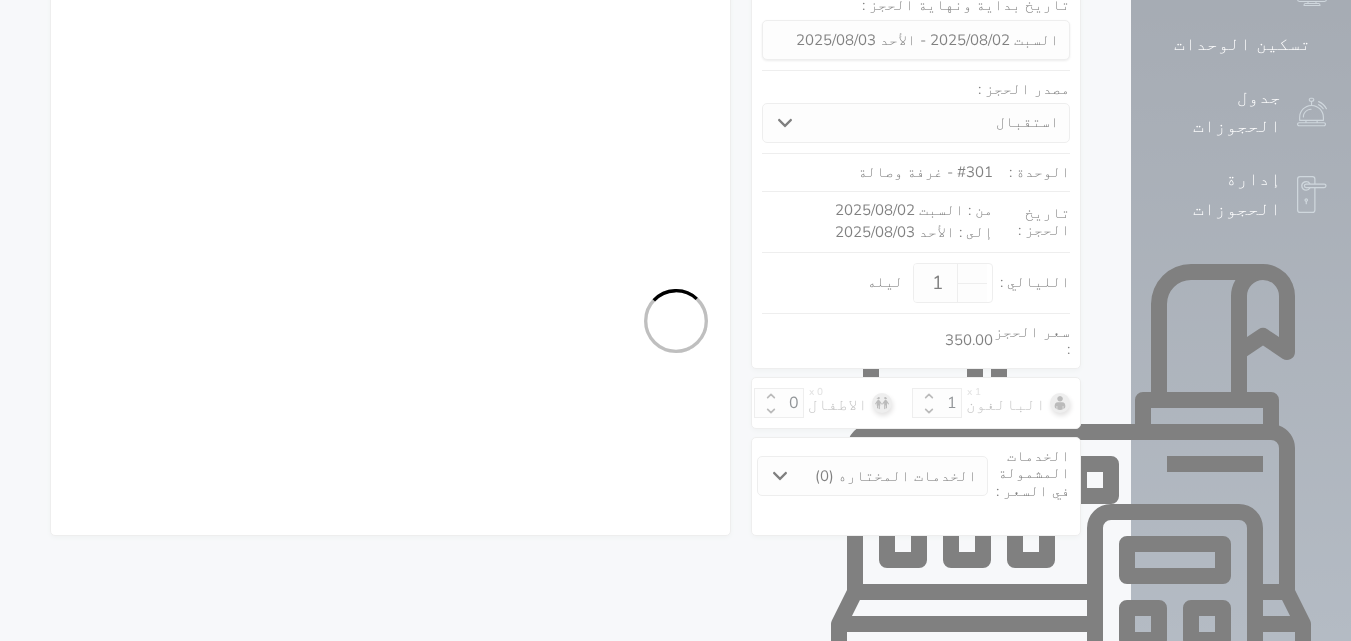 select on "1" 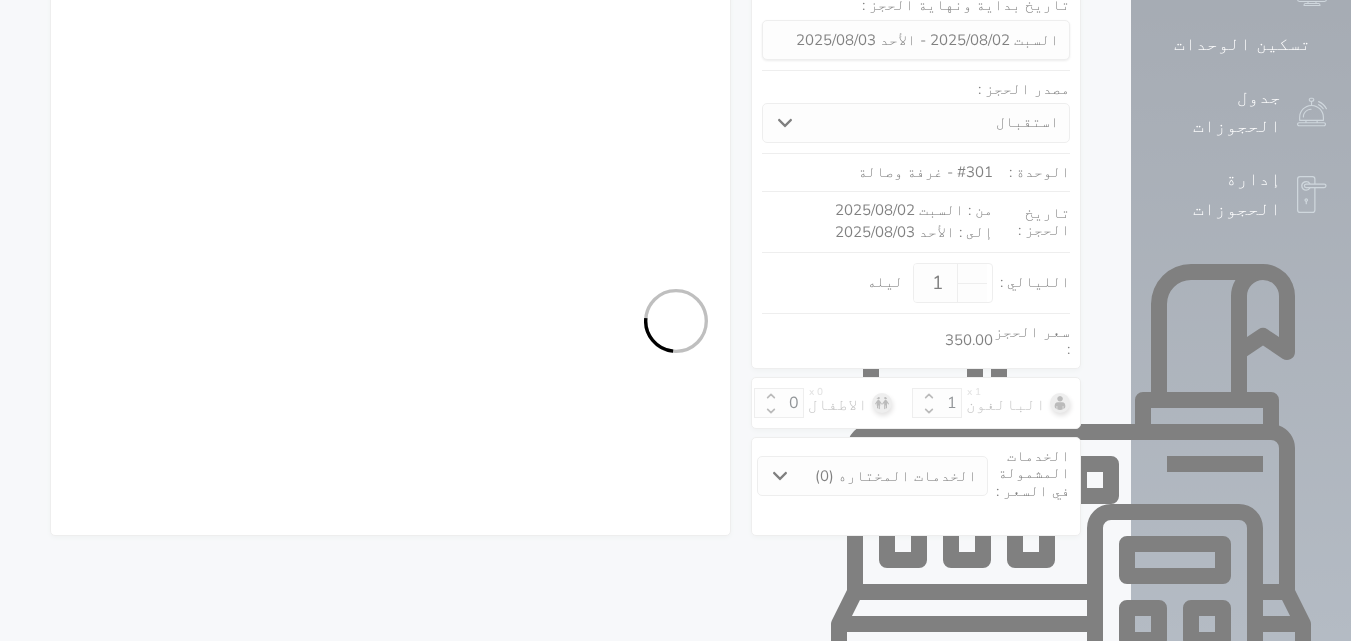 select on "7" 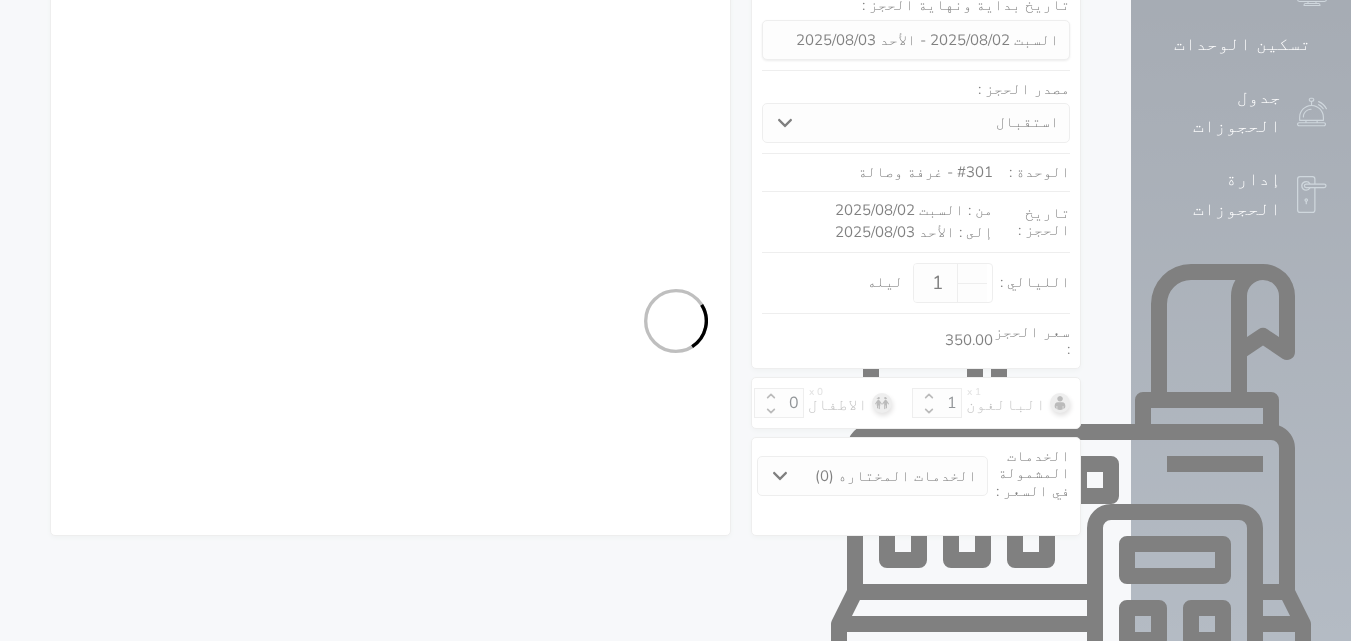 select on "9" 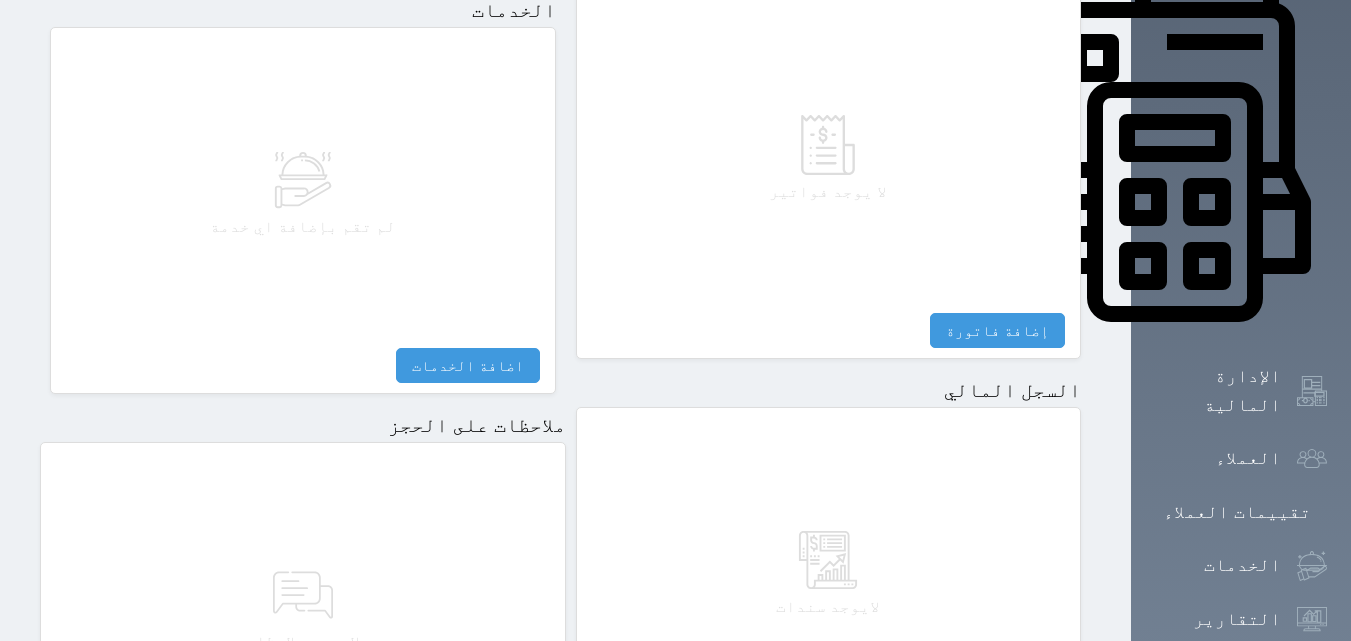 scroll, scrollTop: 1061, scrollLeft: 0, axis: vertical 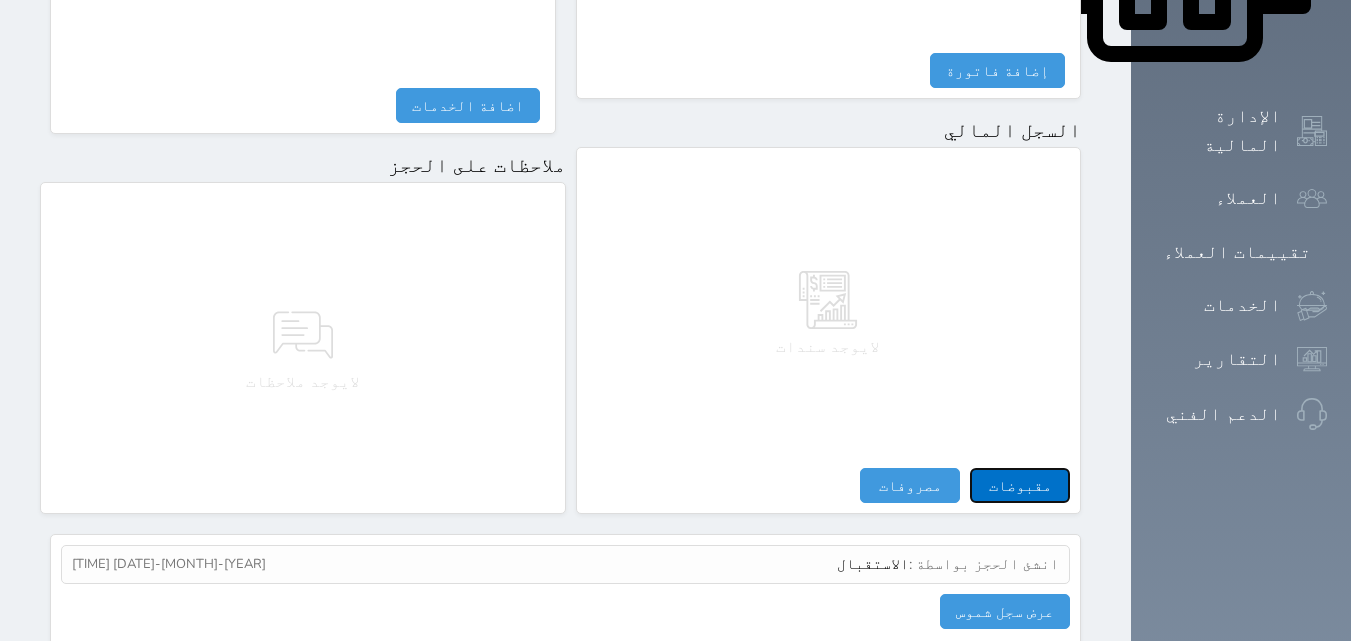 click on "مقبوضات" at bounding box center (1020, 485) 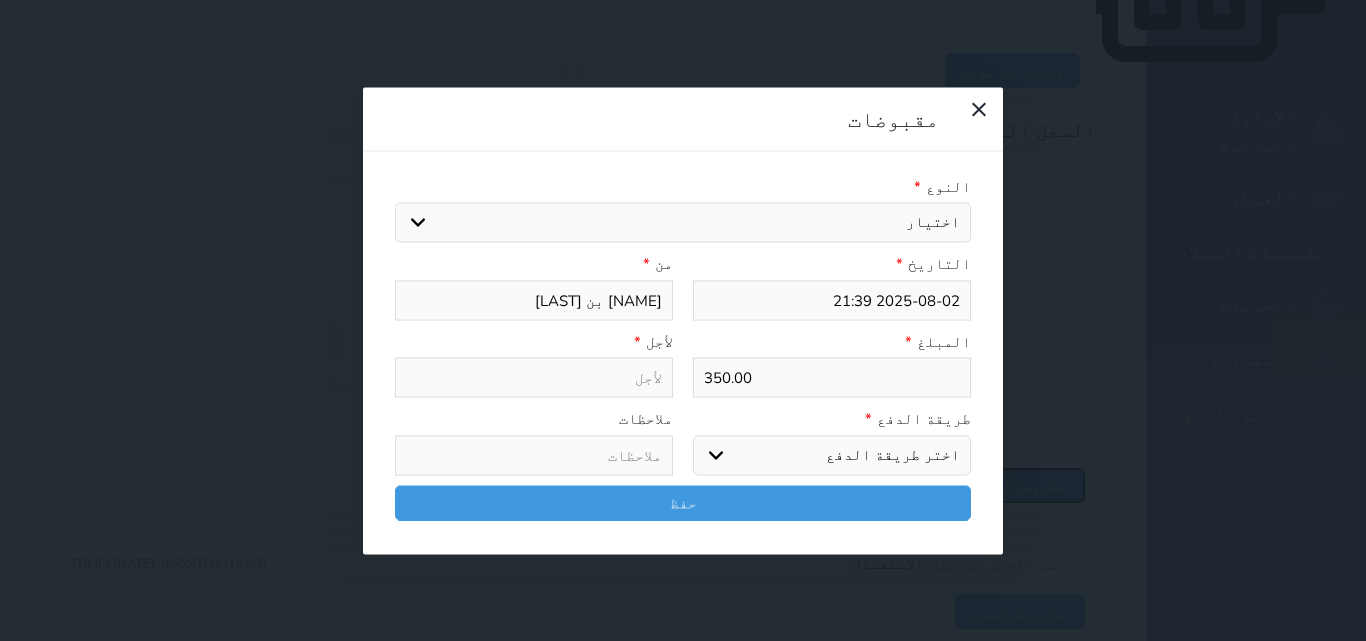 select 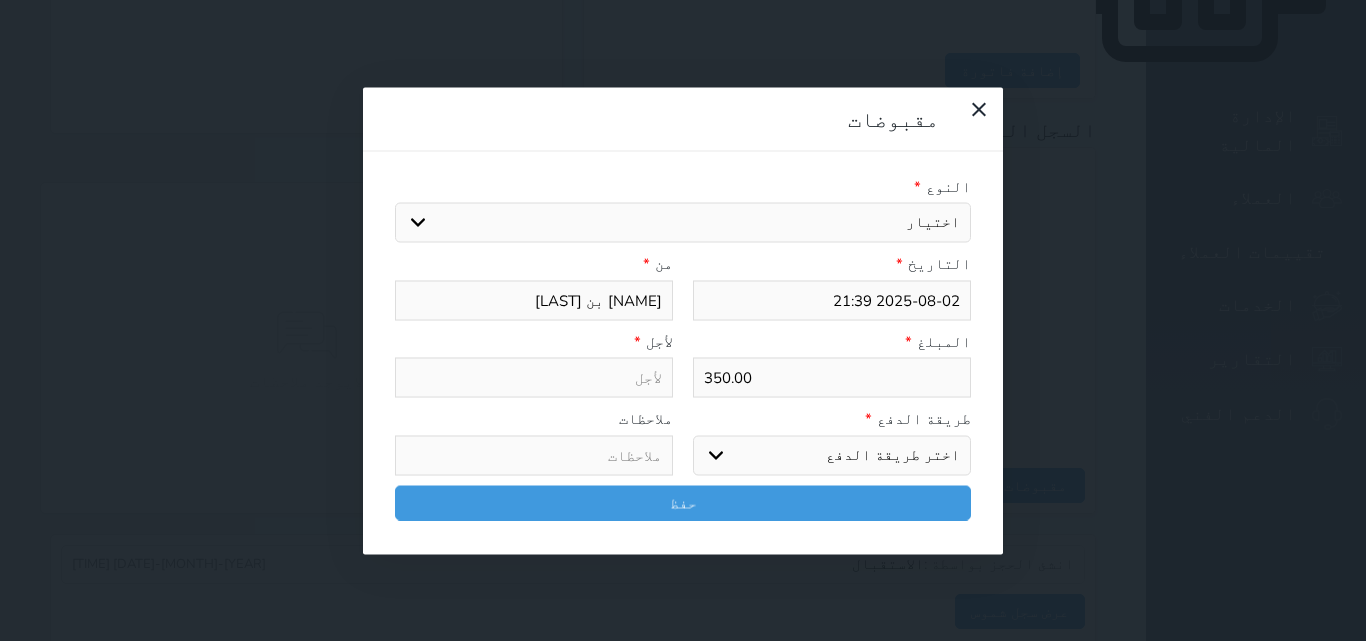 click on "اختيار   مقبوضات عامة قيمة إيجار فواتير تامين عربون لا ينطبق آخر مغسلة واي فاي - الإنترنت مواقف السيارات طعام الأغذية والمشروبات مشروبات المشروبات الباردة المشروبات الساخنة الإفطار غداء عشاء مخبز و كعك حمام سباحة الصالة الرياضية سبا و خدمات الجمال اختيار وإسقاط (خدمات النقل) ميني بار كابل - تلفزيون سرير إضافي تصفيف الشعر التسوق خدمات الجولات السياحية المنظمة خدمات الدليل السياحي" at bounding box center (683, 223) 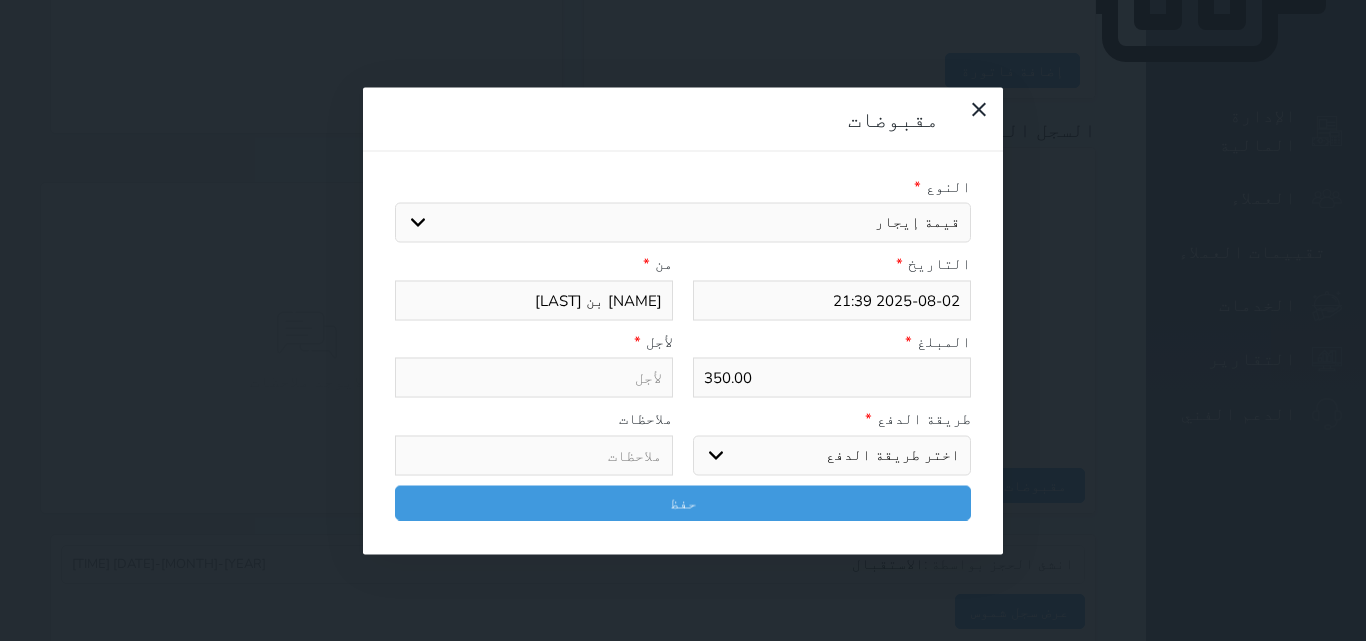 click on "اختيار   مقبوضات عامة قيمة إيجار فواتير تامين عربون لا ينطبق آخر مغسلة واي فاي - الإنترنت مواقف السيارات طعام الأغذية والمشروبات مشروبات المشروبات الباردة المشروبات الساخنة الإفطار غداء عشاء مخبز و كعك حمام سباحة الصالة الرياضية سبا و خدمات الجمال اختيار وإسقاط (خدمات النقل) ميني بار كابل - تلفزيون سرير إضافي تصفيف الشعر التسوق خدمات الجولات السياحية المنظمة خدمات الدليل السياحي" at bounding box center (683, 223) 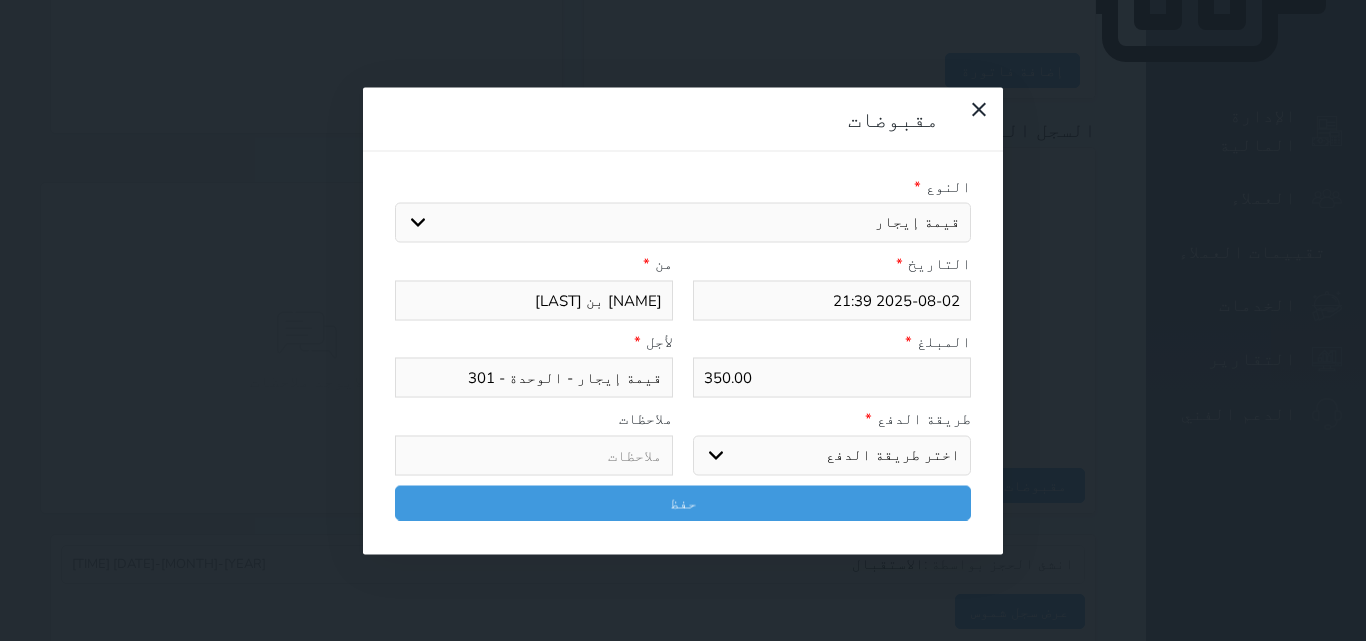 click on "اختر طريقة الدفع   دفع نقدى   تحويل بنكى   مدى   بطاقة ائتمان   آجل" at bounding box center (832, 455) 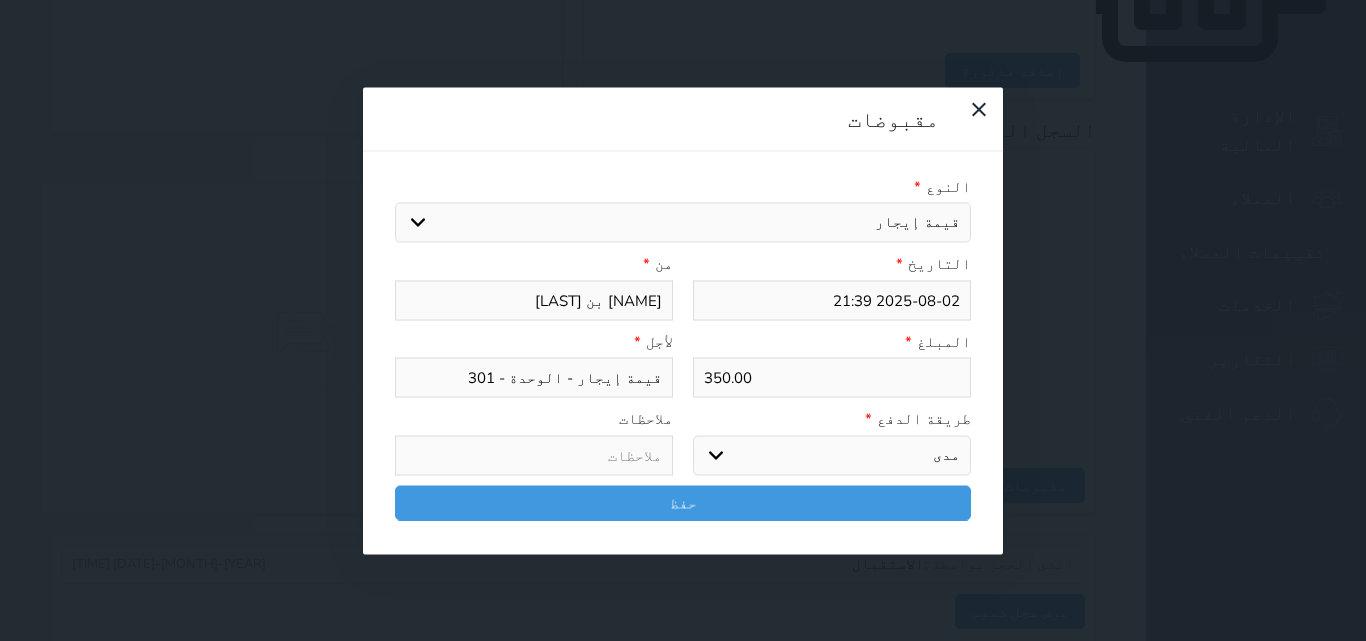 click on "اختر طريقة الدفع   دفع نقدى   تحويل بنكى   مدى   بطاقة ائتمان   آجل" at bounding box center (832, 455) 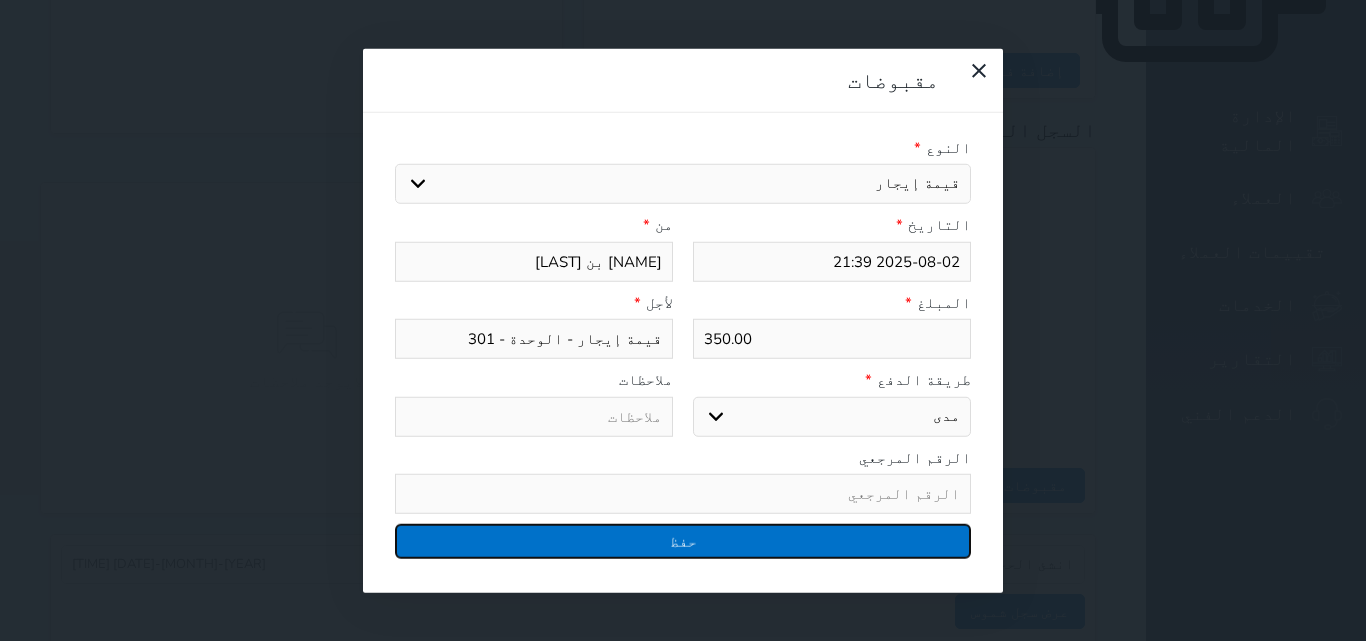 click on "حفظ" at bounding box center (683, 541) 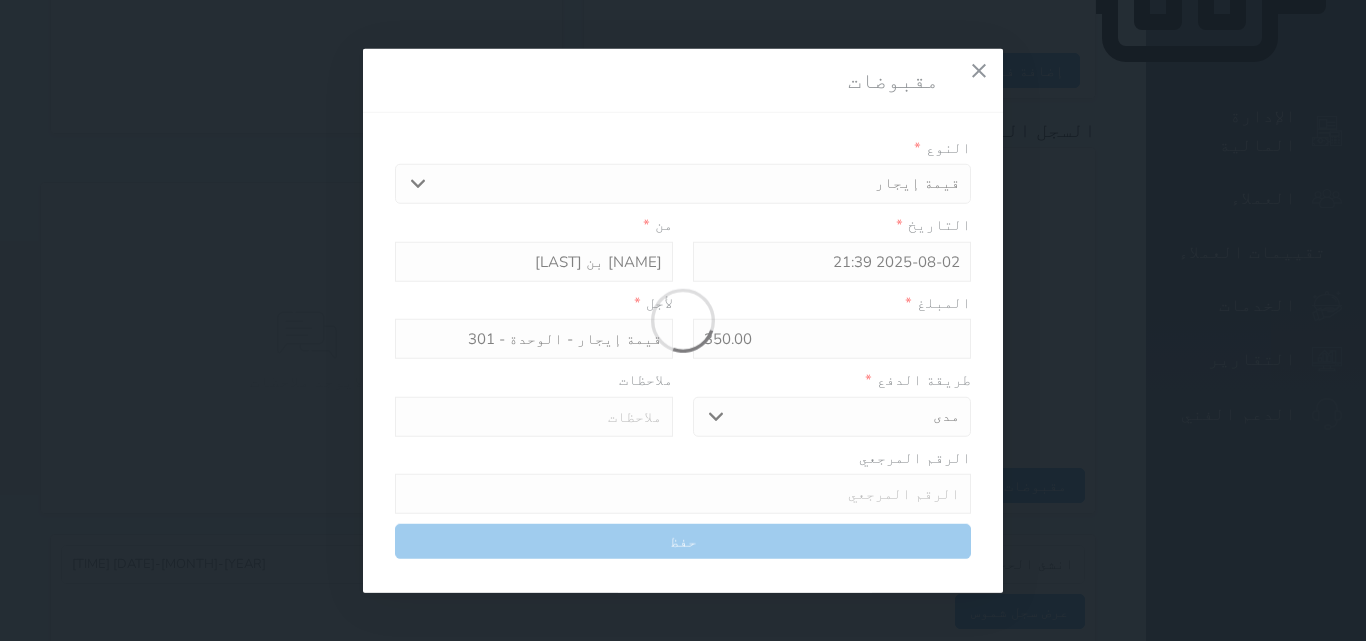 select 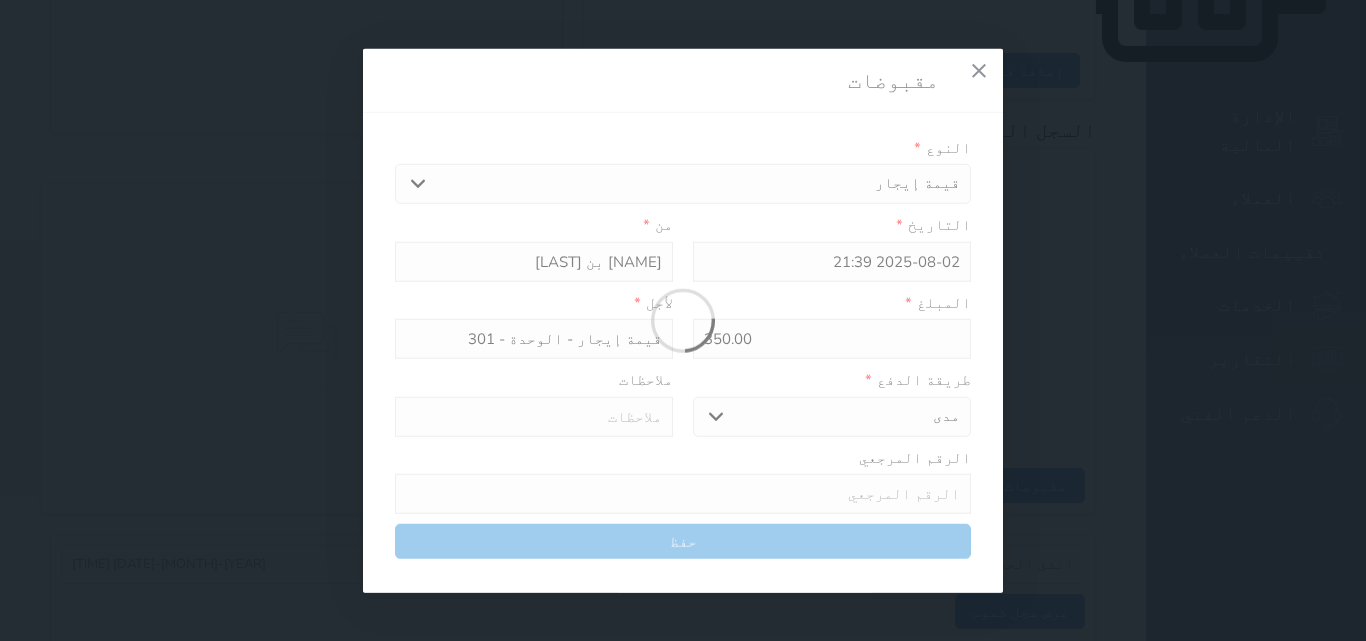 type 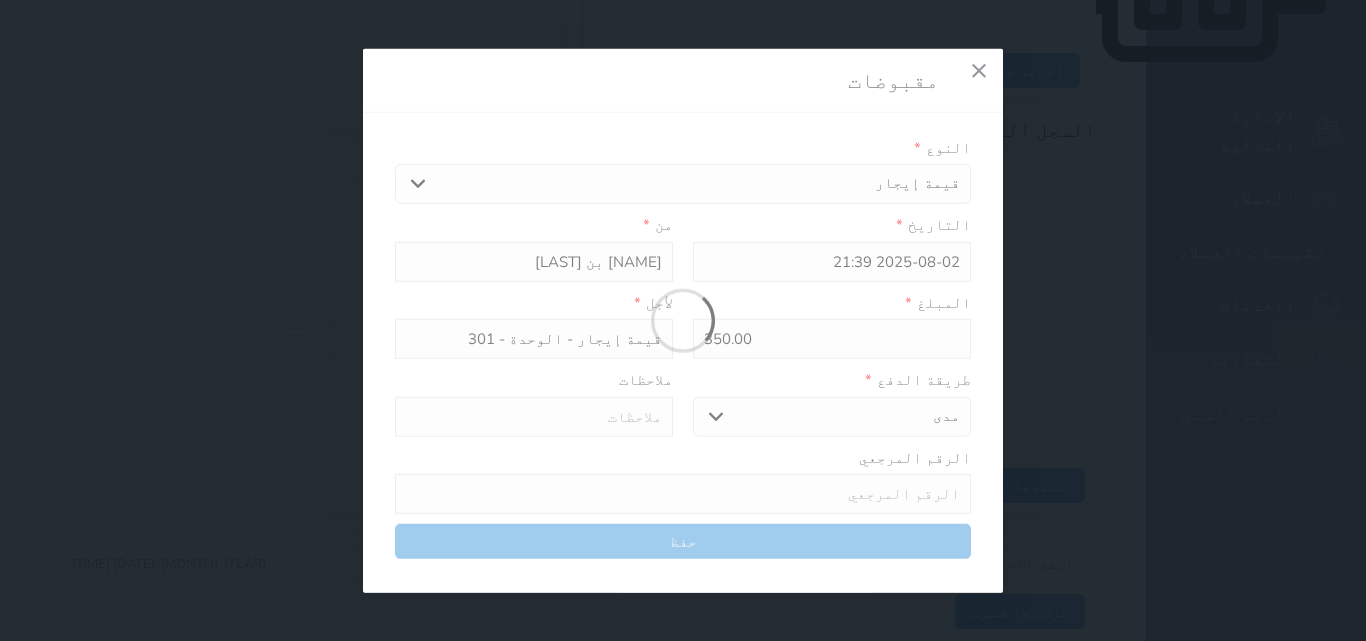 type on "0" 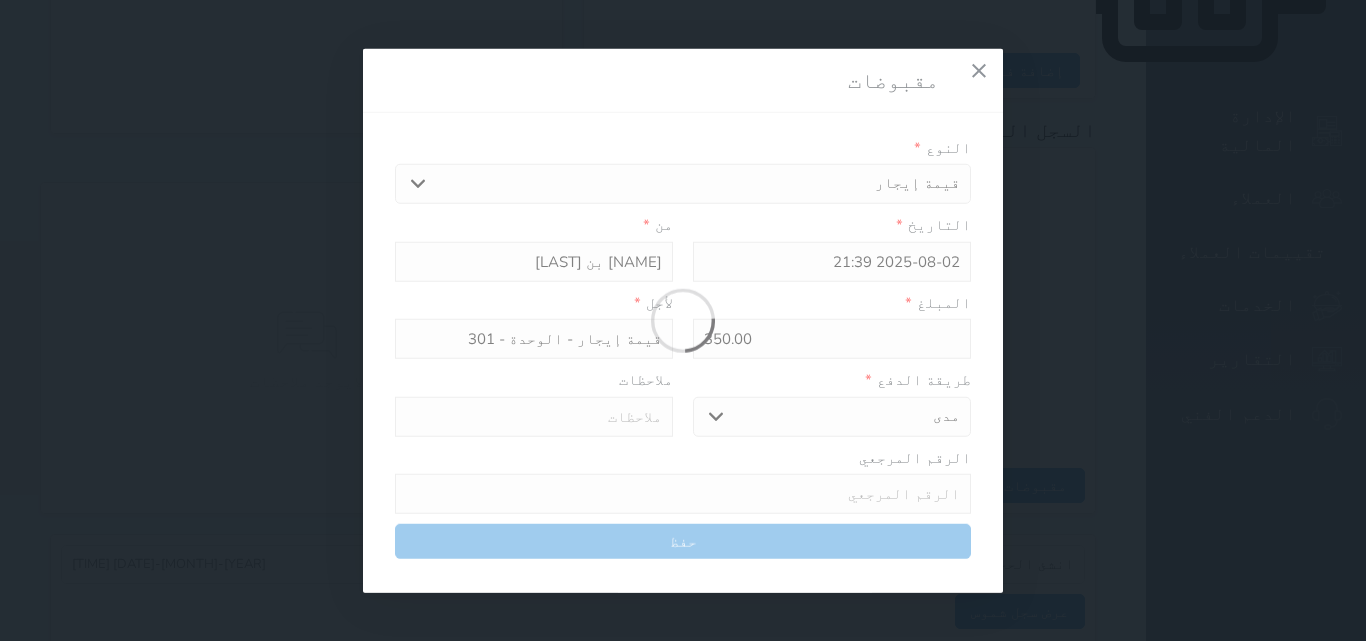 select 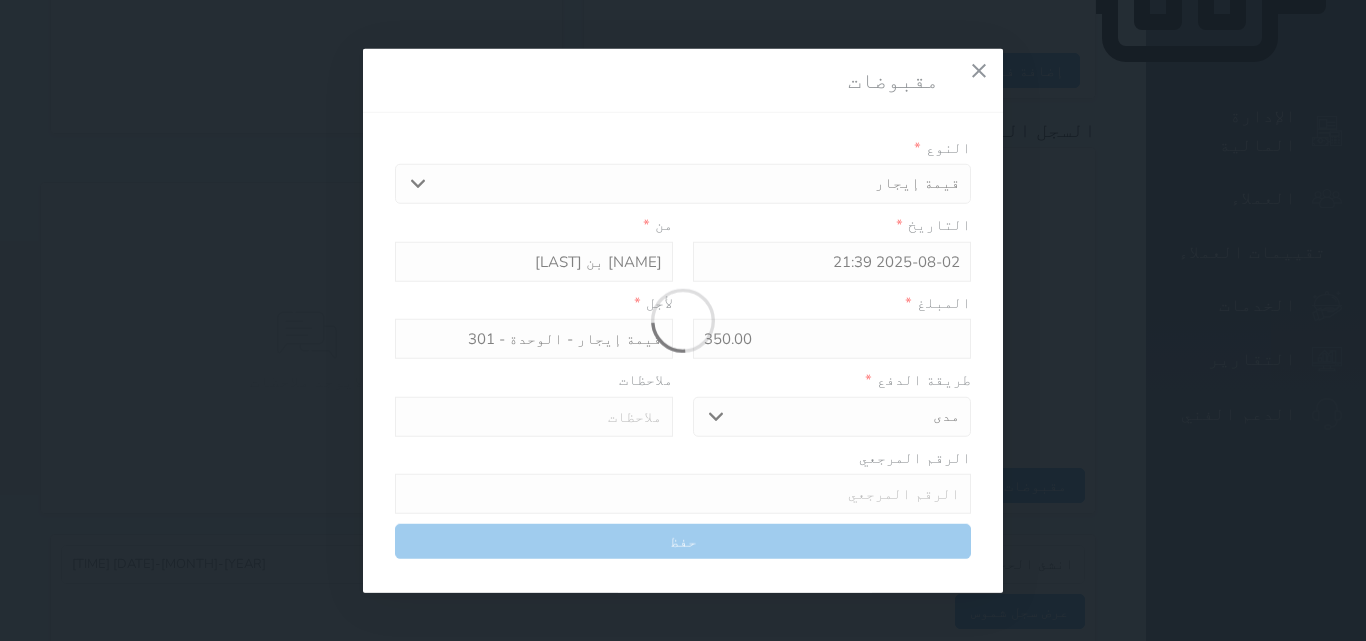 type on "0" 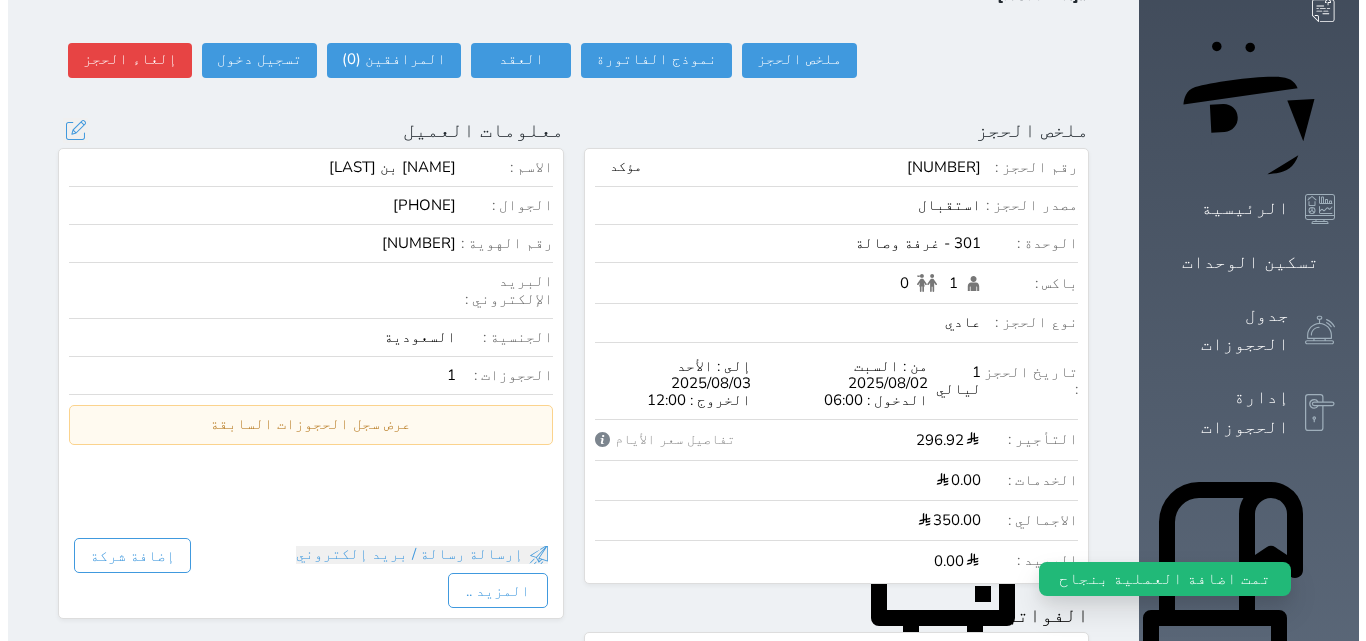 scroll, scrollTop: 0, scrollLeft: 0, axis: both 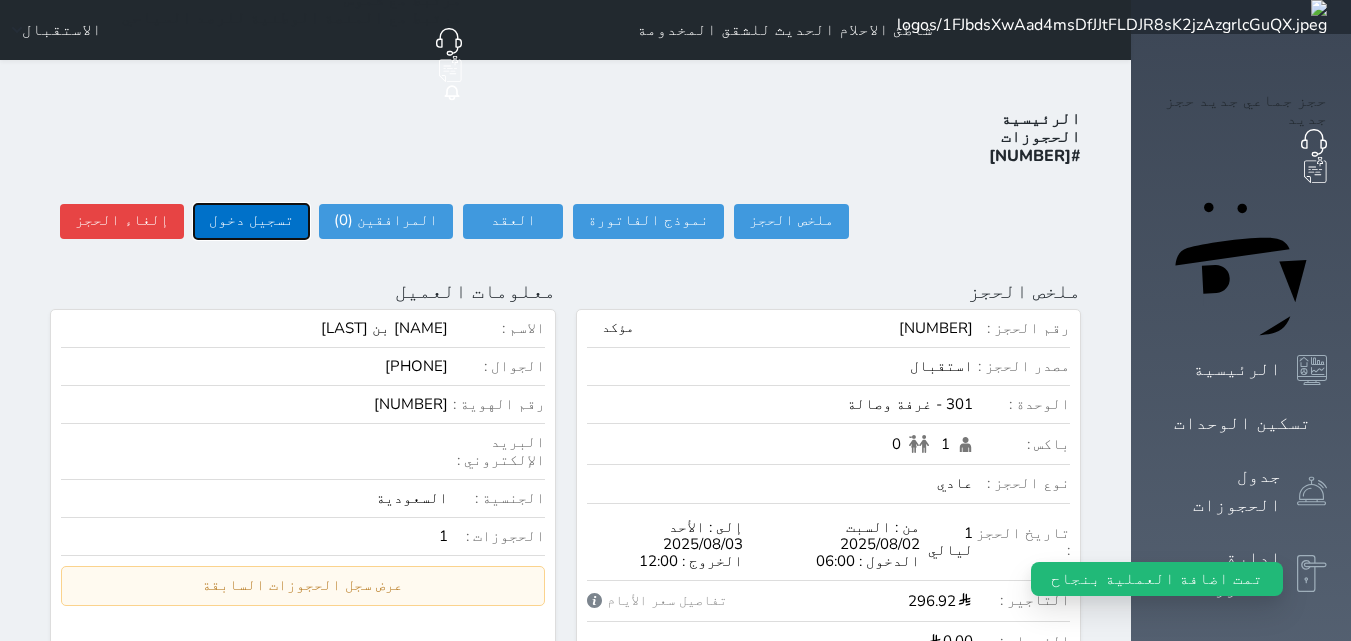click on "تسجيل دخول" at bounding box center [251, 221] 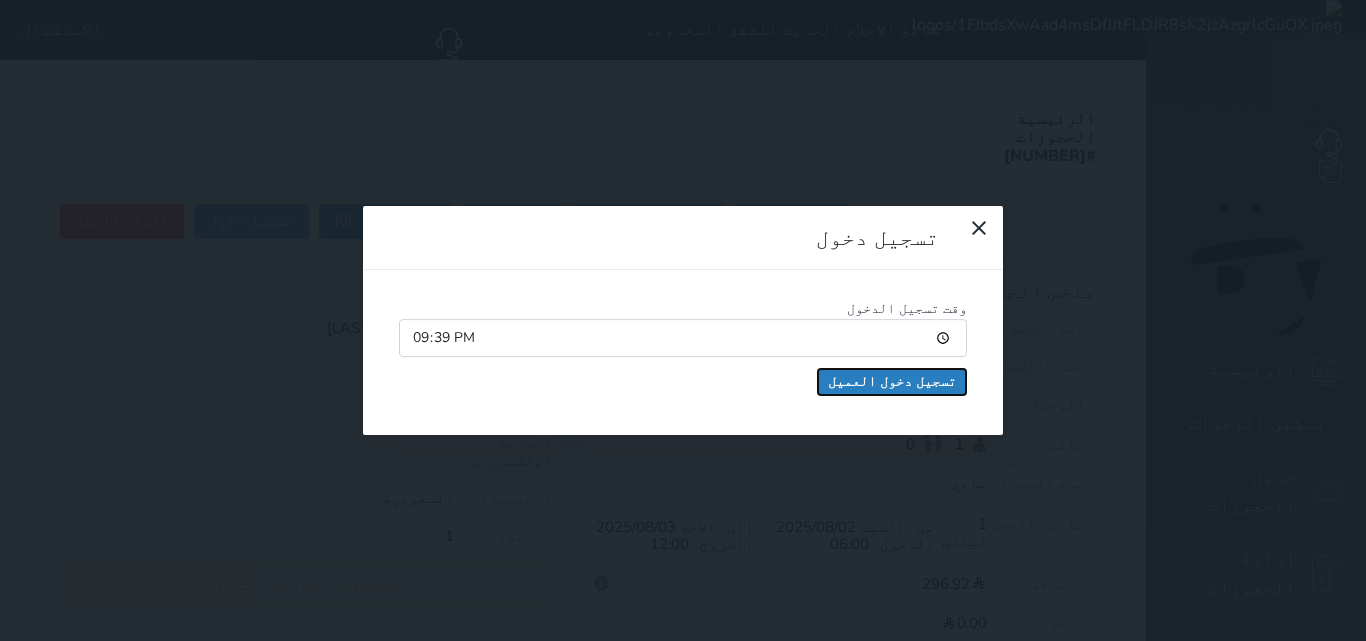 click on "تسجيل دخول العميل" at bounding box center [892, 382] 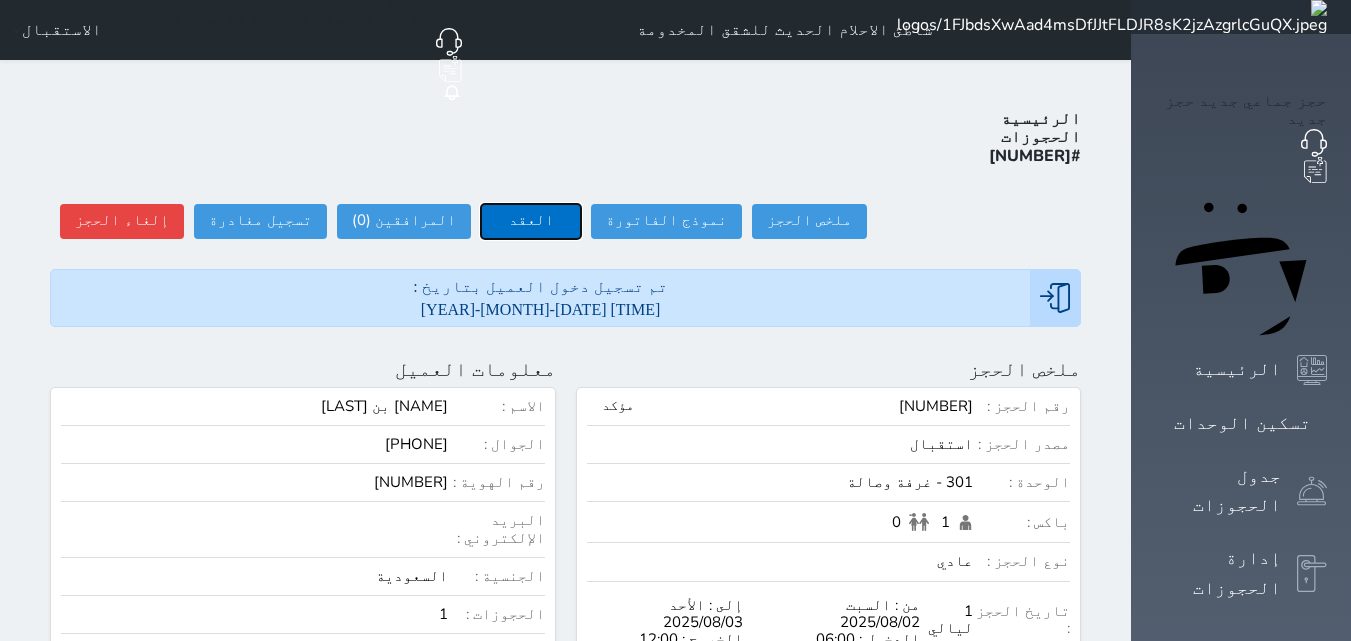 click on "العقد" at bounding box center [531, 221] 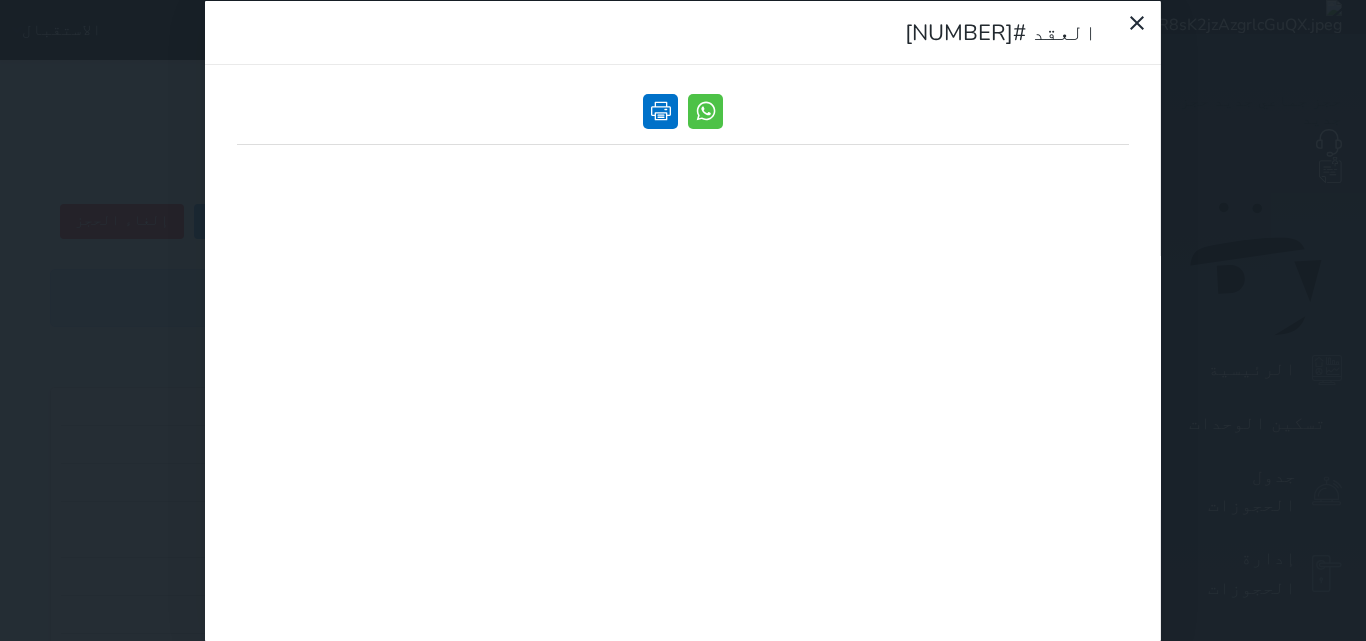 click at bounding box center (660, 110) 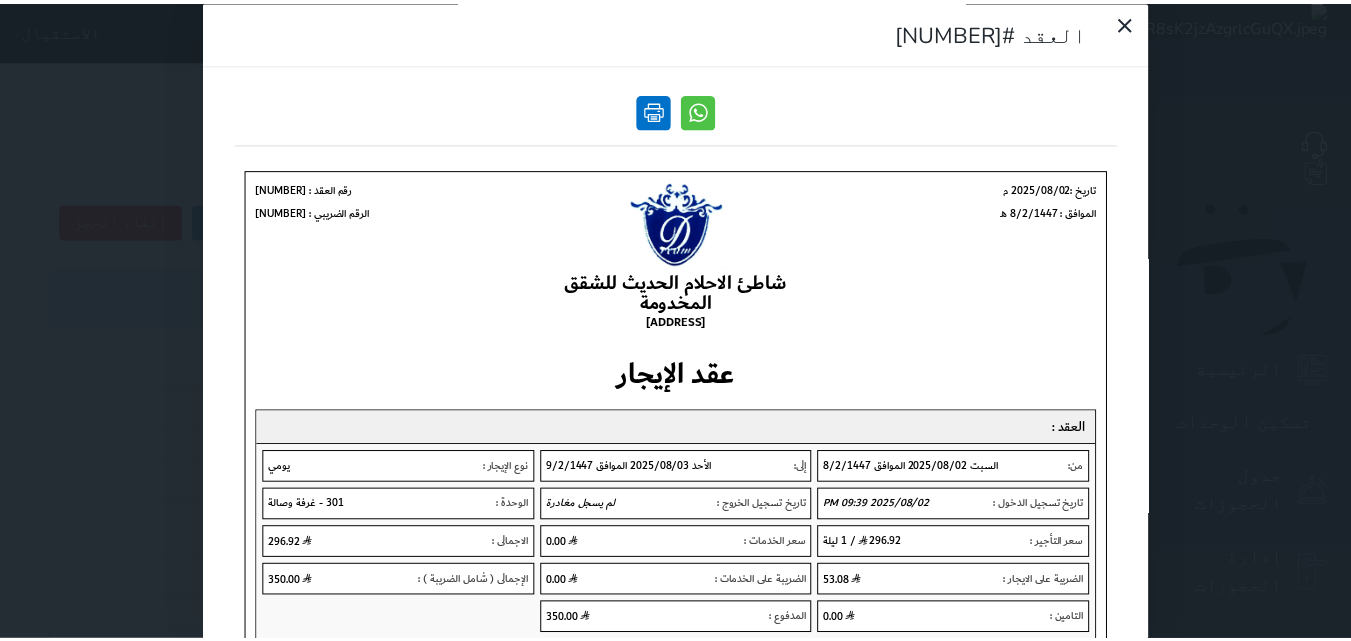 scroll, scrollTop: 0, scrollLeft: 0, axis: both 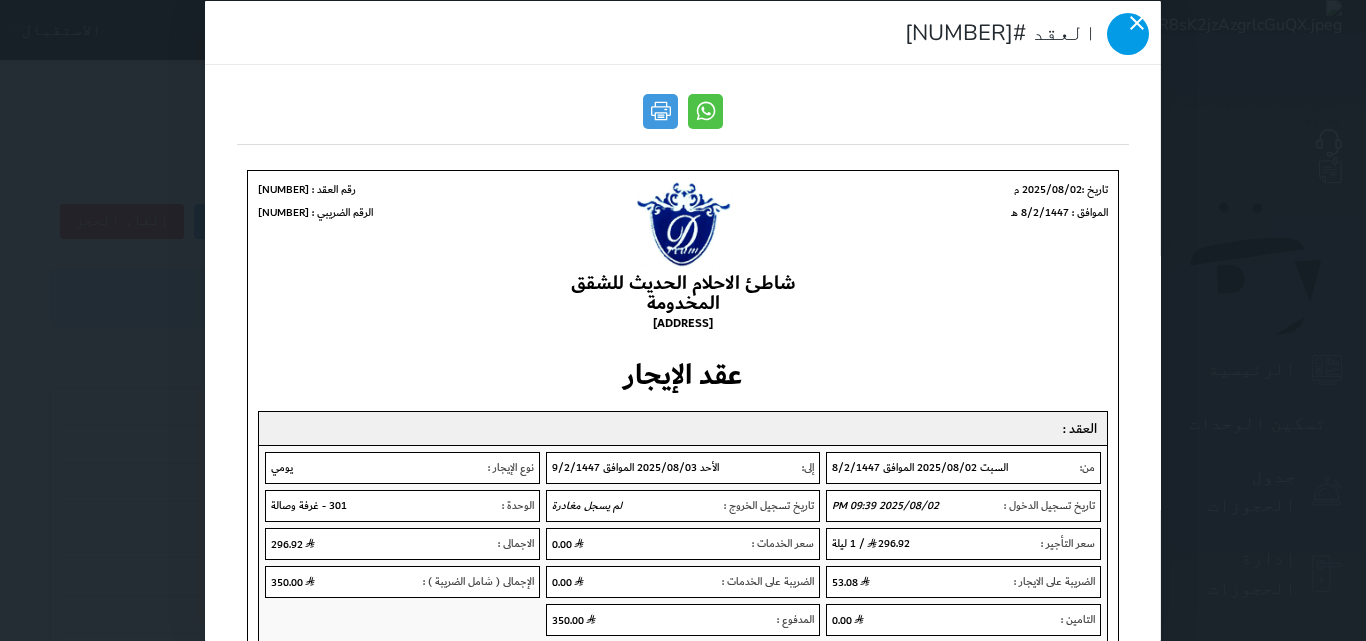 click 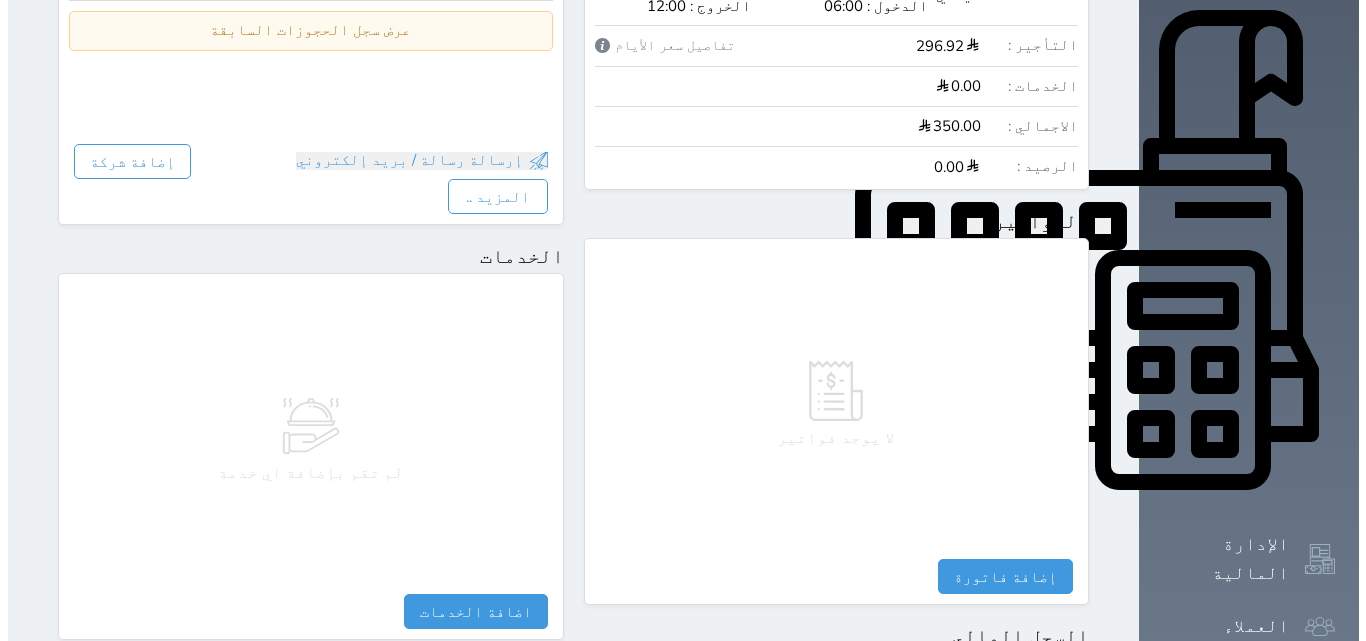 scroll, scrollTop: 800, scrollLeft: 0, axis: vertical 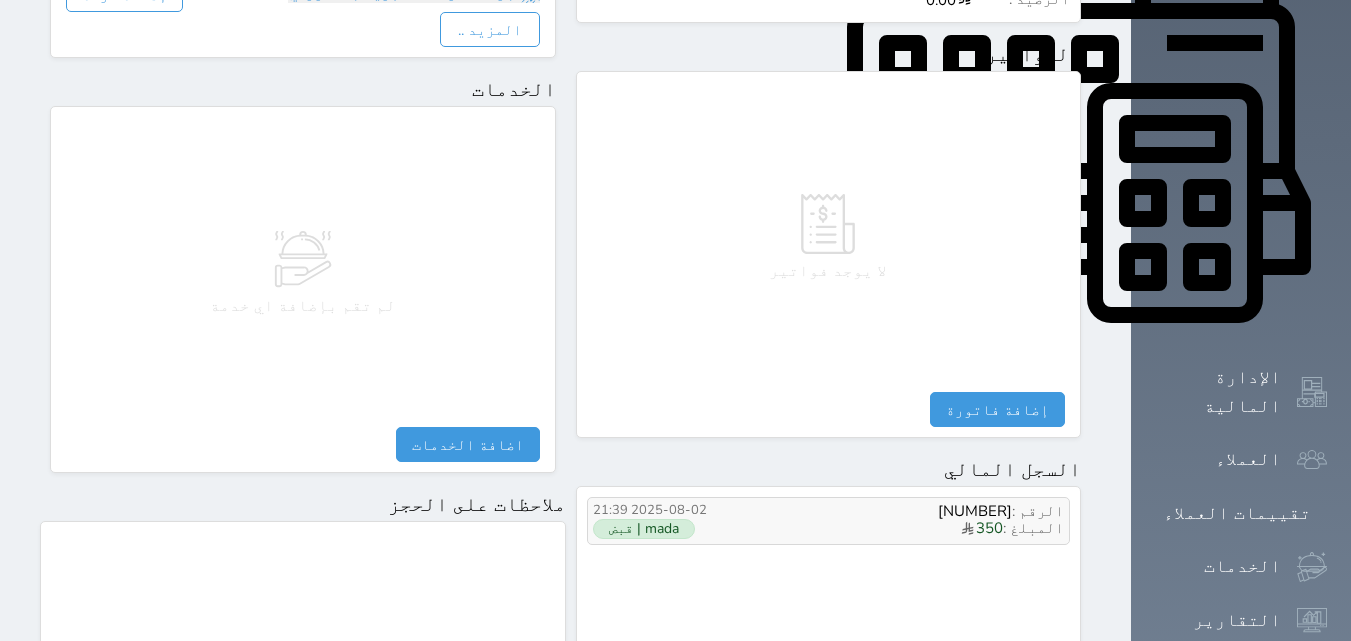 click on "mada | قبض" at bounding box center (644, 529) 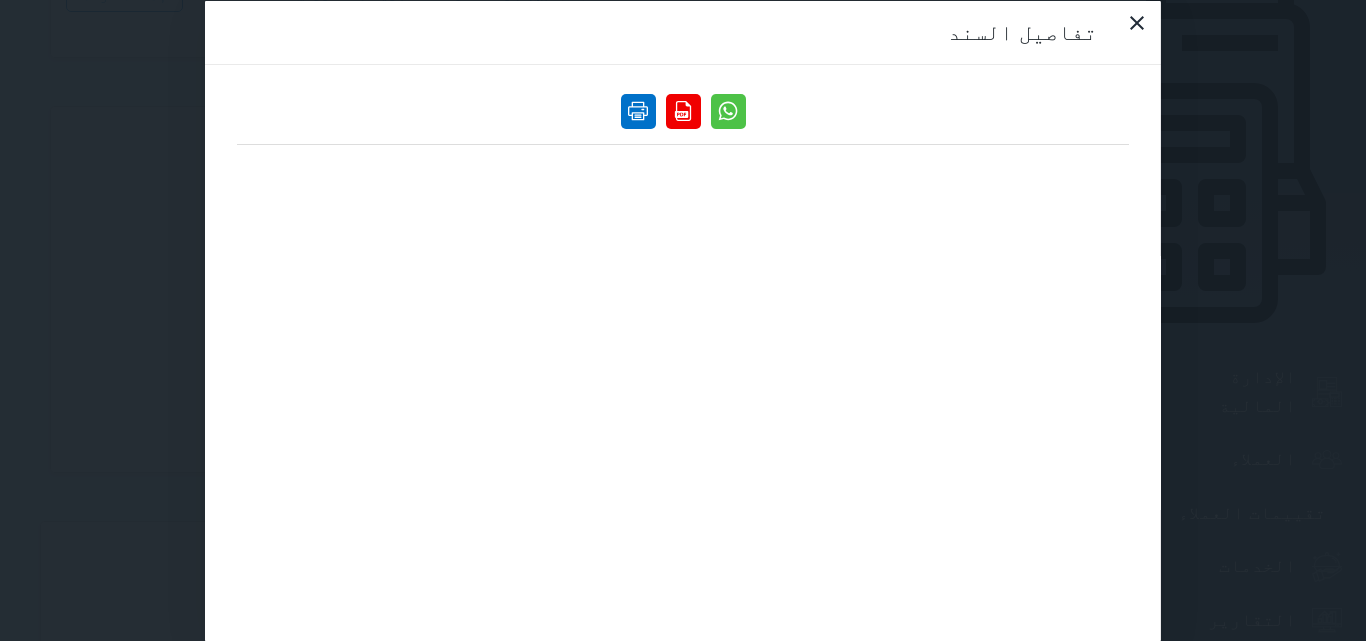 click at bounding box center (638, 110) 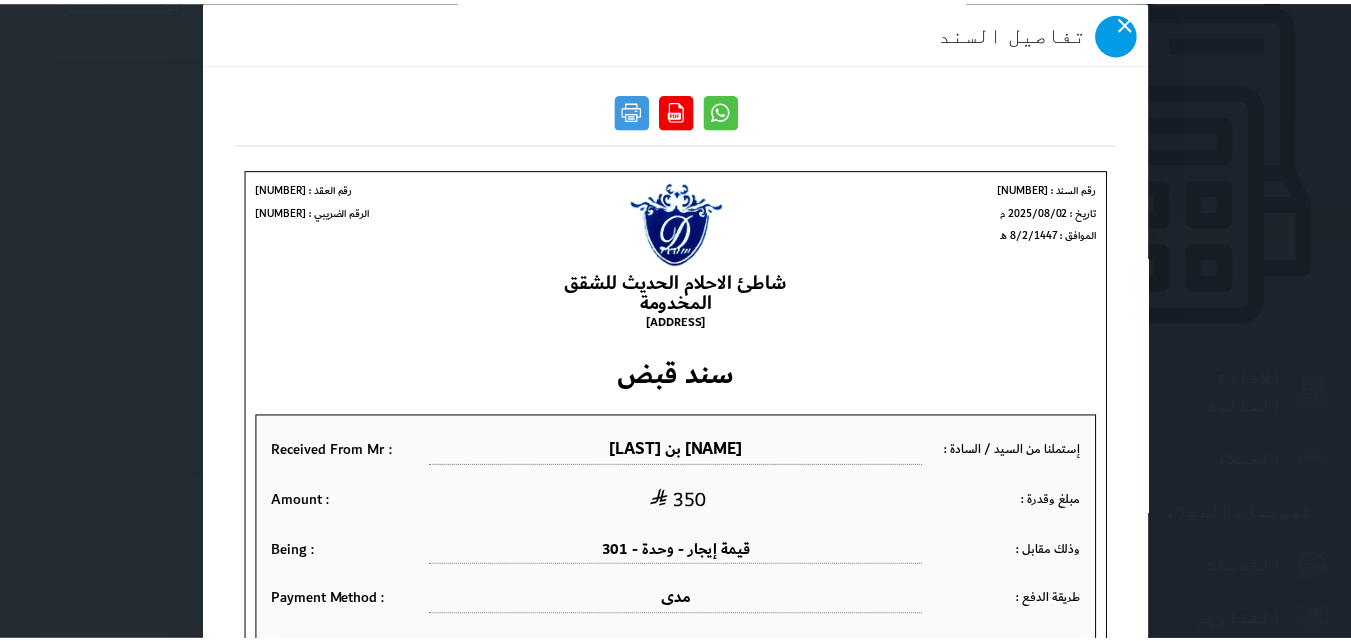 scroll, scrollTop: 0, scrollLeft: 0, axis: both 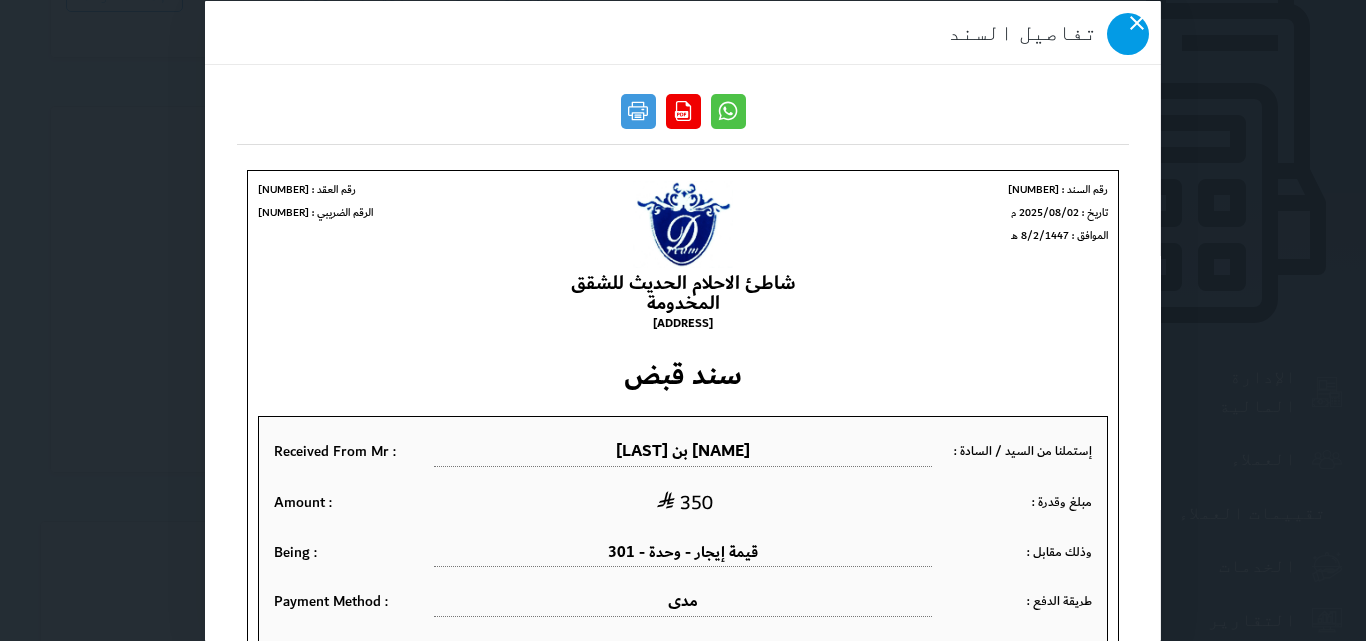 click 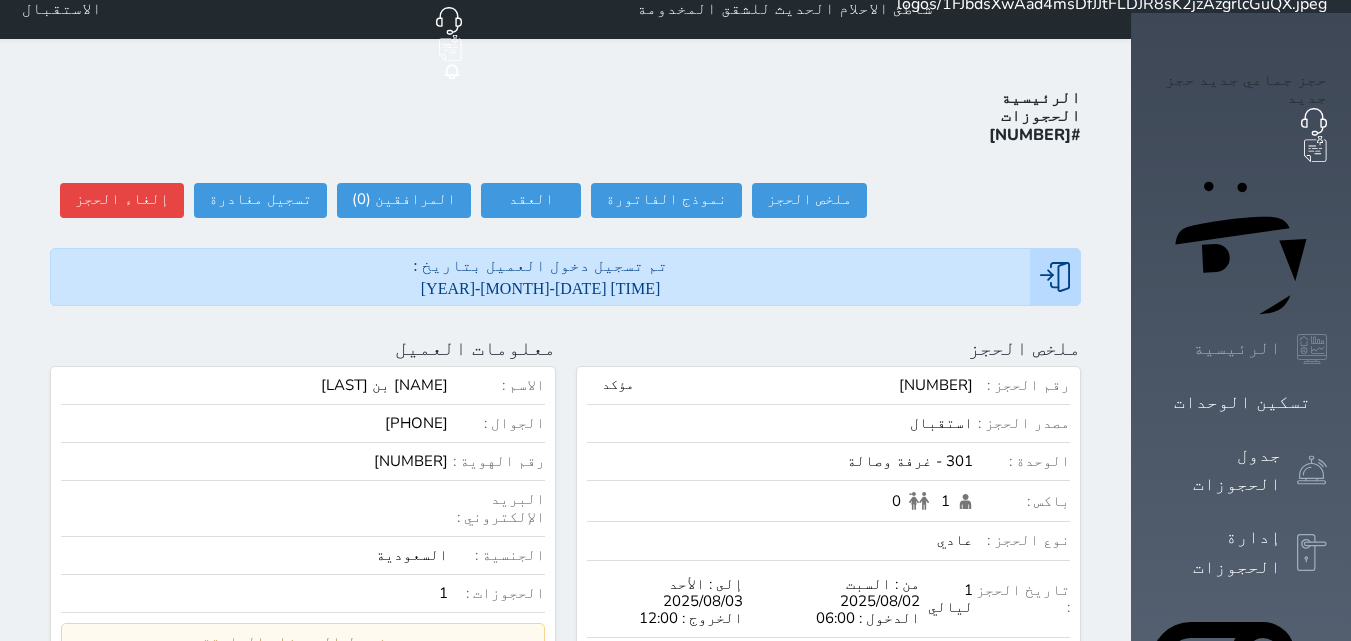 scroll, scrollTop: 0, scrollLeft: 0, axis: both 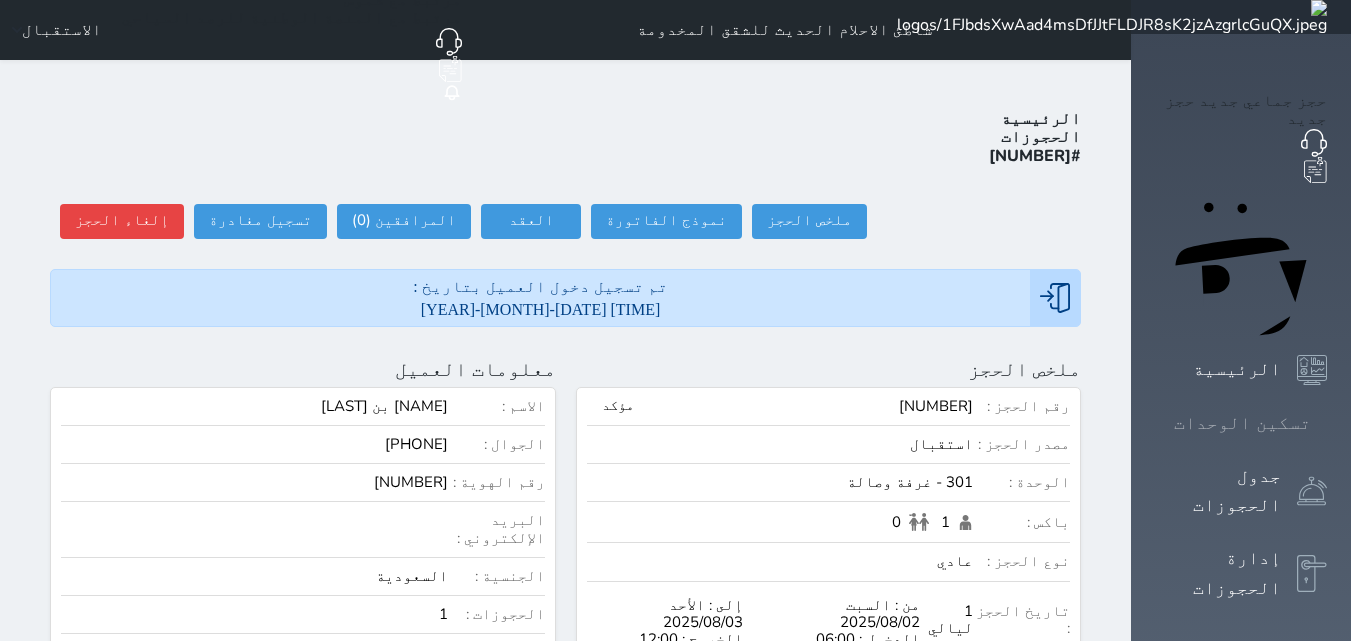 click 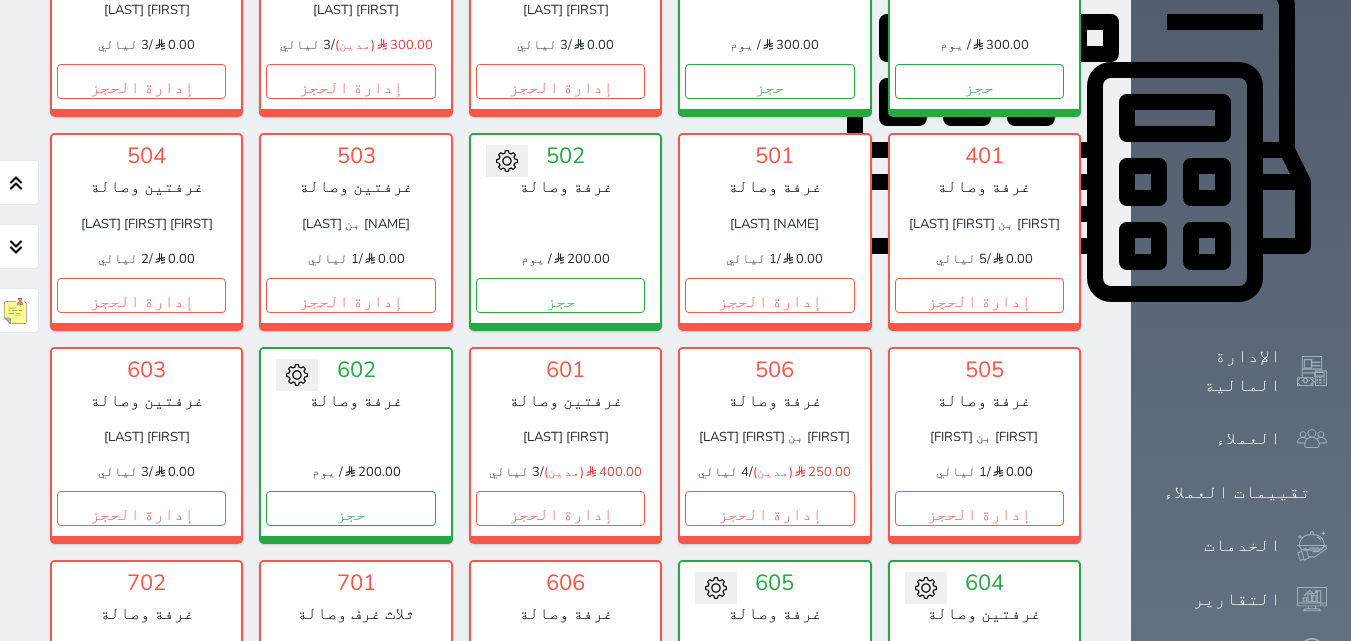 scroll, scrollTop: 878, scrollLeft: 0, axis: vertical 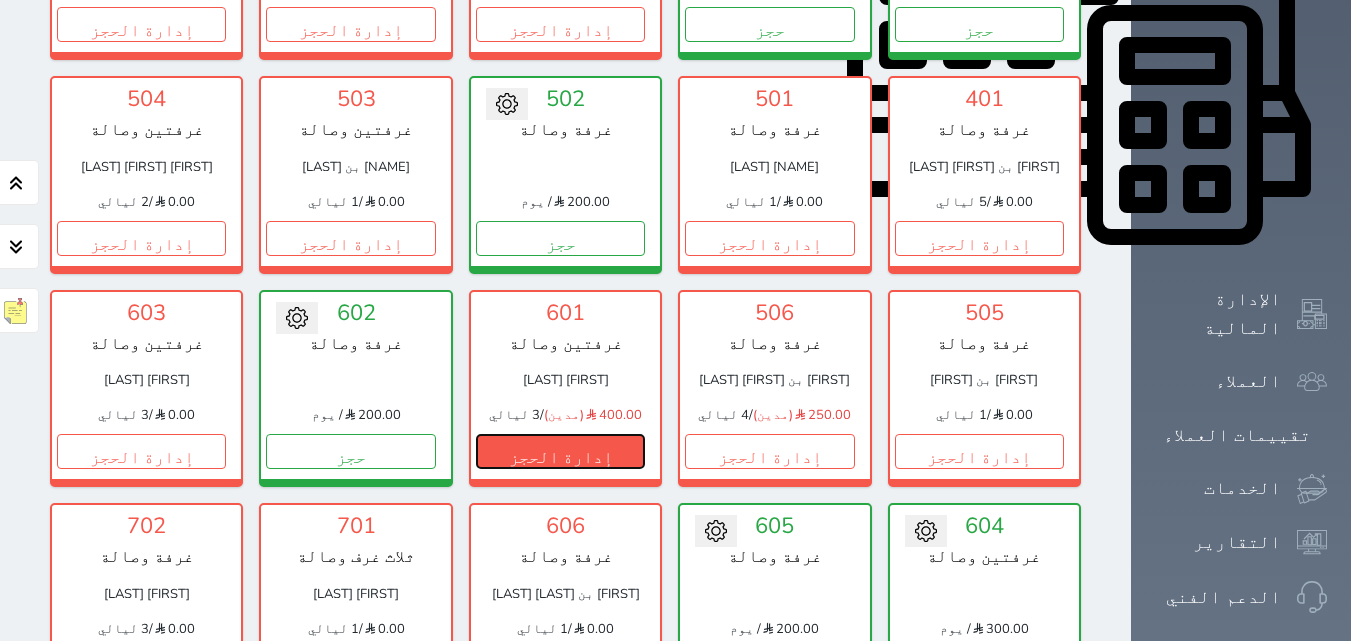 click on "إدارة الحجز" at bounding box center [560, 451] 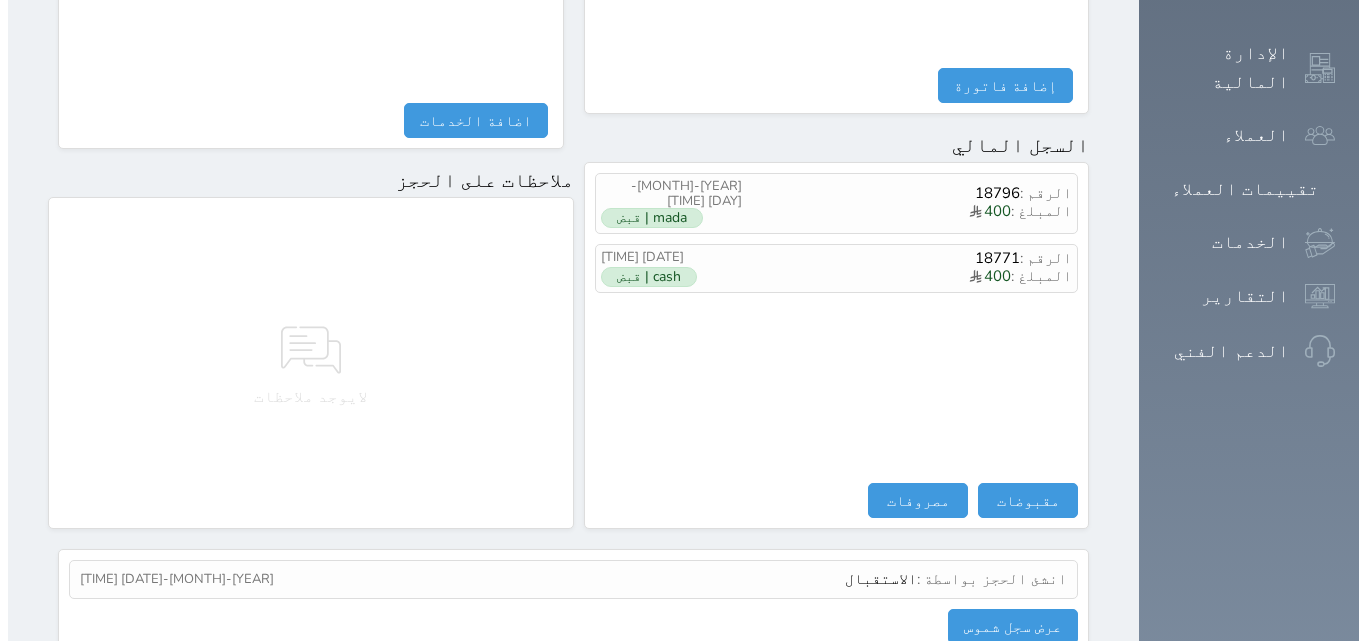 scroll, scrollTop: 1139, scrollLeft: 0, axis: vertical 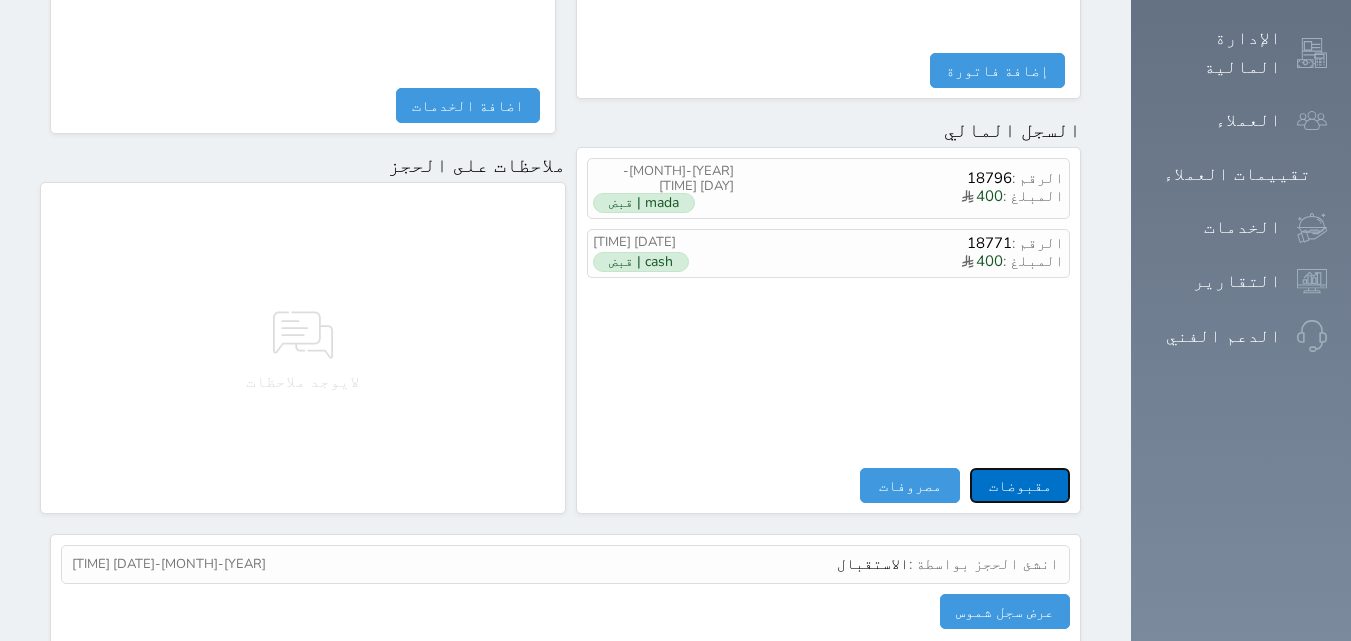 click on "مقبوضات" at bounding box center [1020, 485] 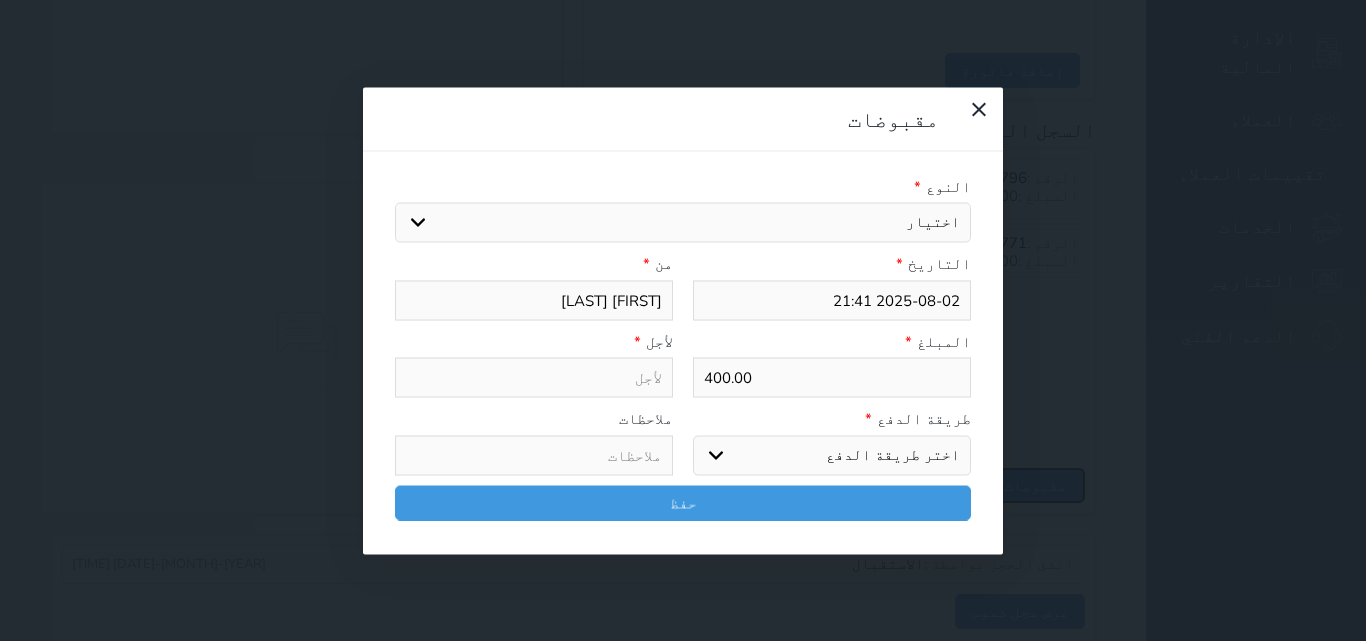 select 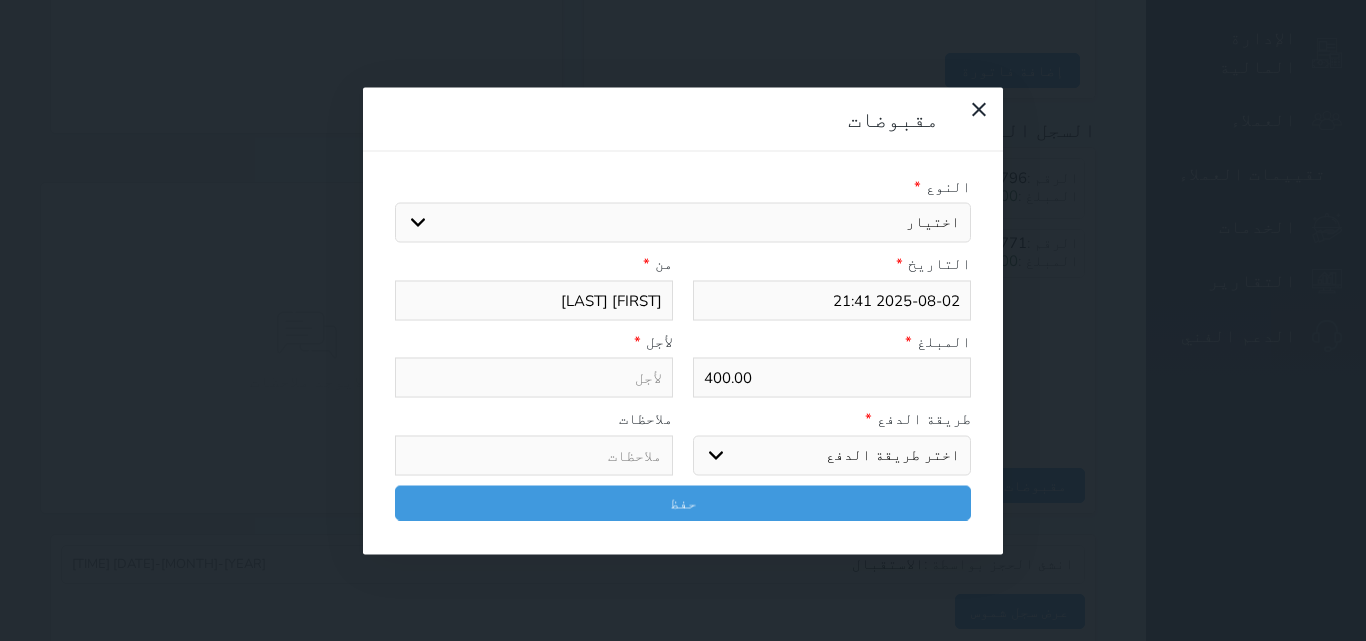click on "اختيار   مقبوضات عامة قيمة إيجار فواتير تامين عربون لا ينطبق آخر مغسلة واي فاي - الإنترنت مواقف السيارات طعام الأغذية والمشروبات مشروبات المشروبات الباردة المشروبات الساخنة الإفطار غداء عشاء مخبز و كعك حمام سباحة الصالة الرياضية سبا و خدمات الجمال اختيار وإسقاط (خدمات النقل) ميني بار كابل - تلفزيون سرير إضافي تصفيف الشعر التسوق خدمات الجولات السياحية المنظمة خدمات الدليل السياحي" at bounding box center [683, 223] 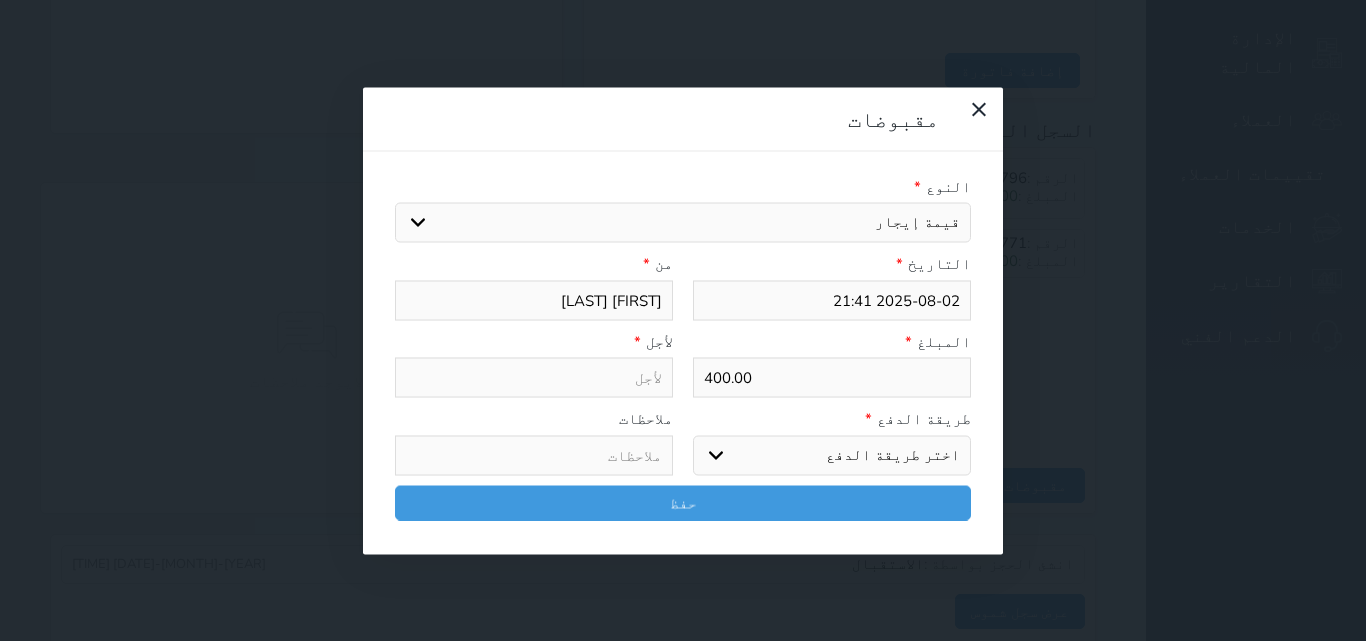 click on "اختيار   مقبوضات عامة قيمة إيجار فواتير تامين عربون لا ينطبق آخر مغسلة واي فاي - الإنترنت مواقف السيارات طعام الأغذية والمشروبات مشروبات المشروبات الباردة المشروبات الساخنة الإفطار غداء عشاء مخبز و كعك حمام سباحة الصالة الرياضية سبا و خدمات الجمال اختيار وإسقاط (خدمات النقل) ميني بار كابل - تلفزيون سرير إضافي تصفيف الشعر التسوق خدمات الجولات السياحية المنظمة خدمات الدليل السياحي" at bounding box center [683, 223] 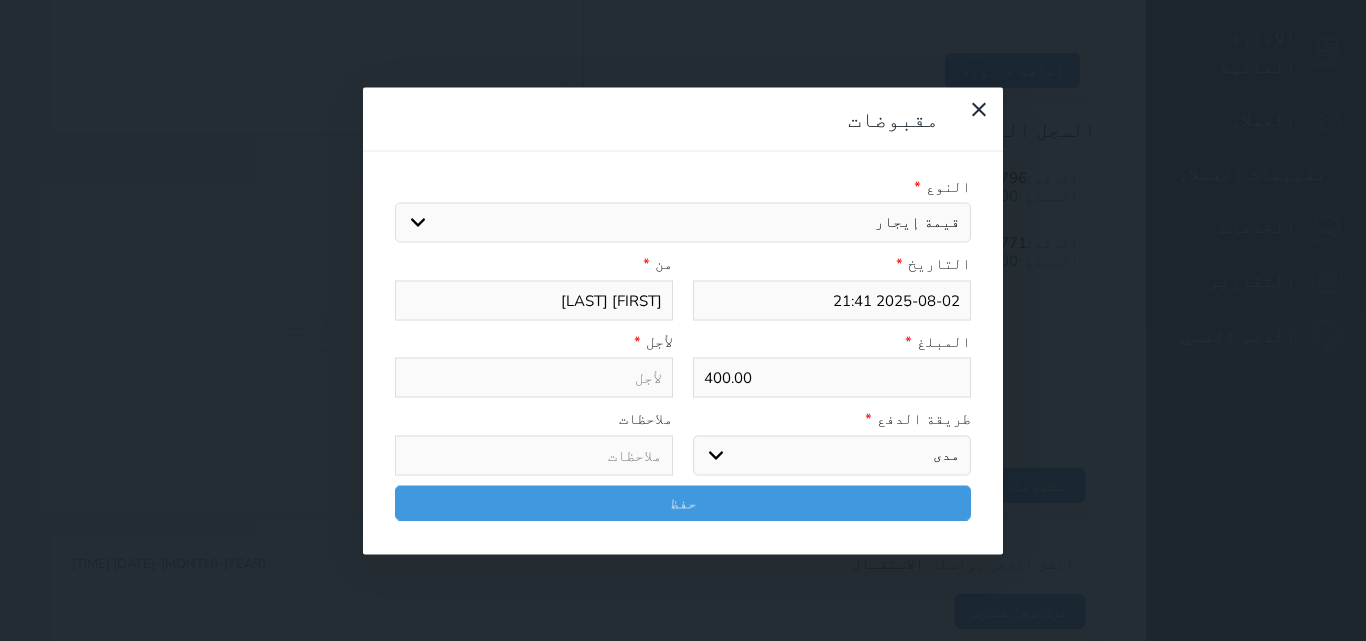 click on "اختر طريقة الدفع   دفع نقدى   تحويل بنكى   مدى   بطاقة ائتمان   آجل" at bounding box center [832, 455] 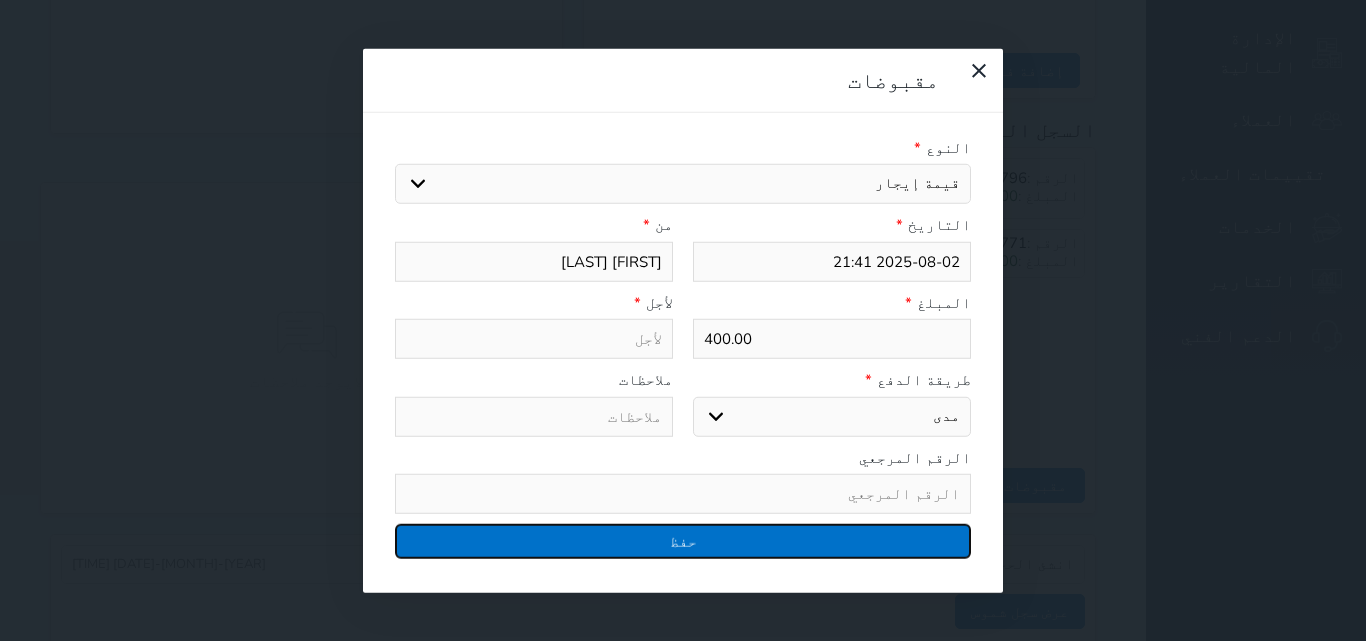 click on "حفظ" at bounding box center [683, 541] 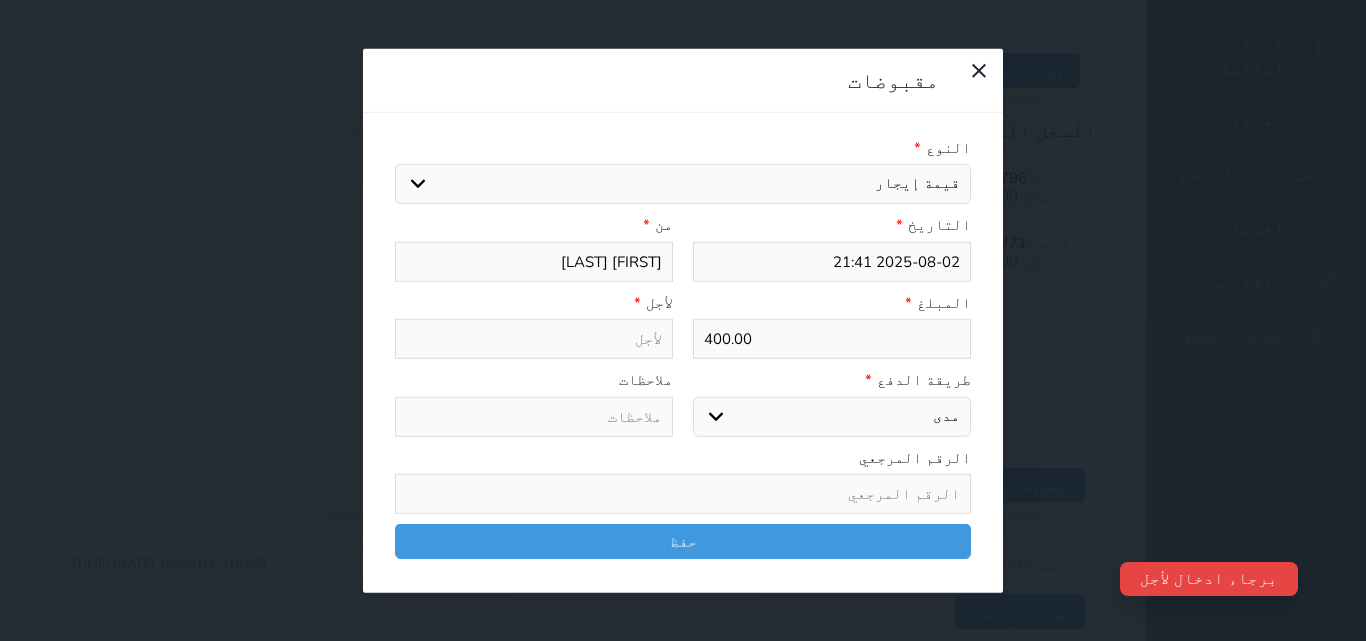 click on "اختيار   مقبوضات عامة قيمة إيجار فواتير تامين عربون لا ينطبق آخر مغسلة واي فاي - الإنترنت مواقف السيارات طعام الأغذية والمشروبات مشروبات المشروبات الباردة المشروبات الساخنة الإفطار غداء عشاء مخبز و كعك حمام سباحة الصالة الرياضية سبا و خدمات الجمال اختيار وإسقاط (خدمات النقل) ميني بار كابل - تلفزيون سرير إضافي تصفيف الشعر التسوق خدمات الجولات السياحية المنظمة خدمات الدليل السياحي" at bounding box center [683, 184] 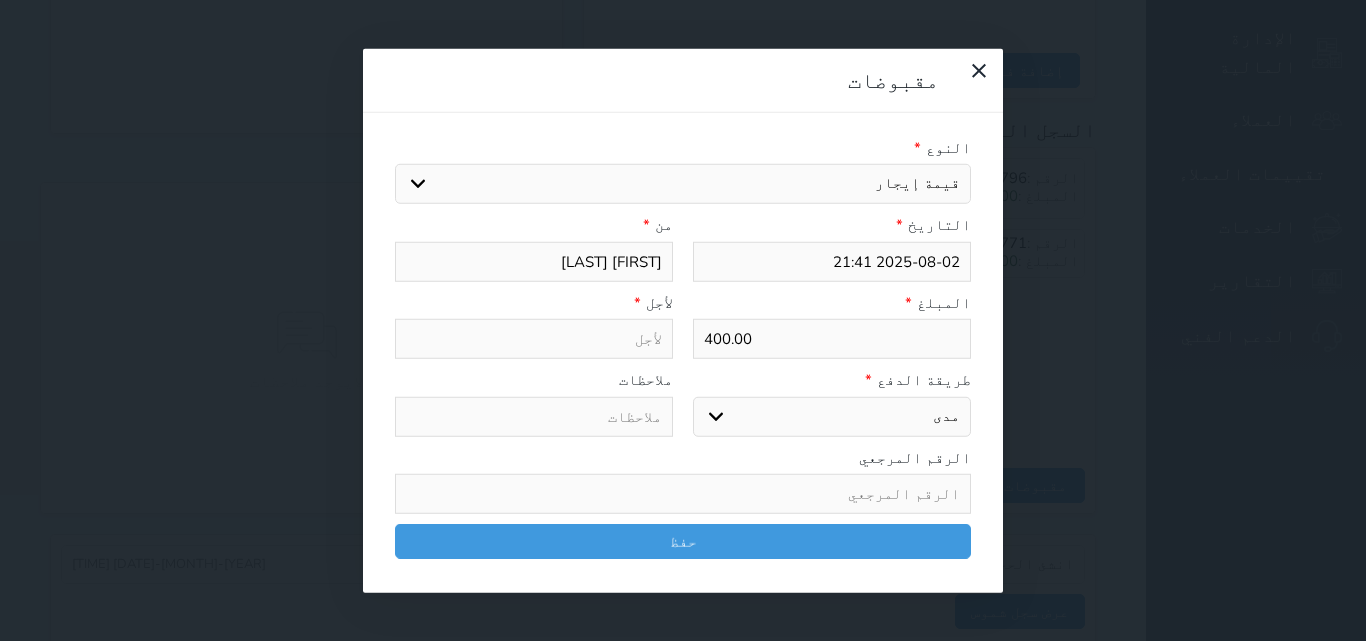 click on "اختر طريقة الدفع   دفع نقدى   تحويل بنكى   مدى   بطاقة ائتمان   آجل" at bounding box center (832, 416) 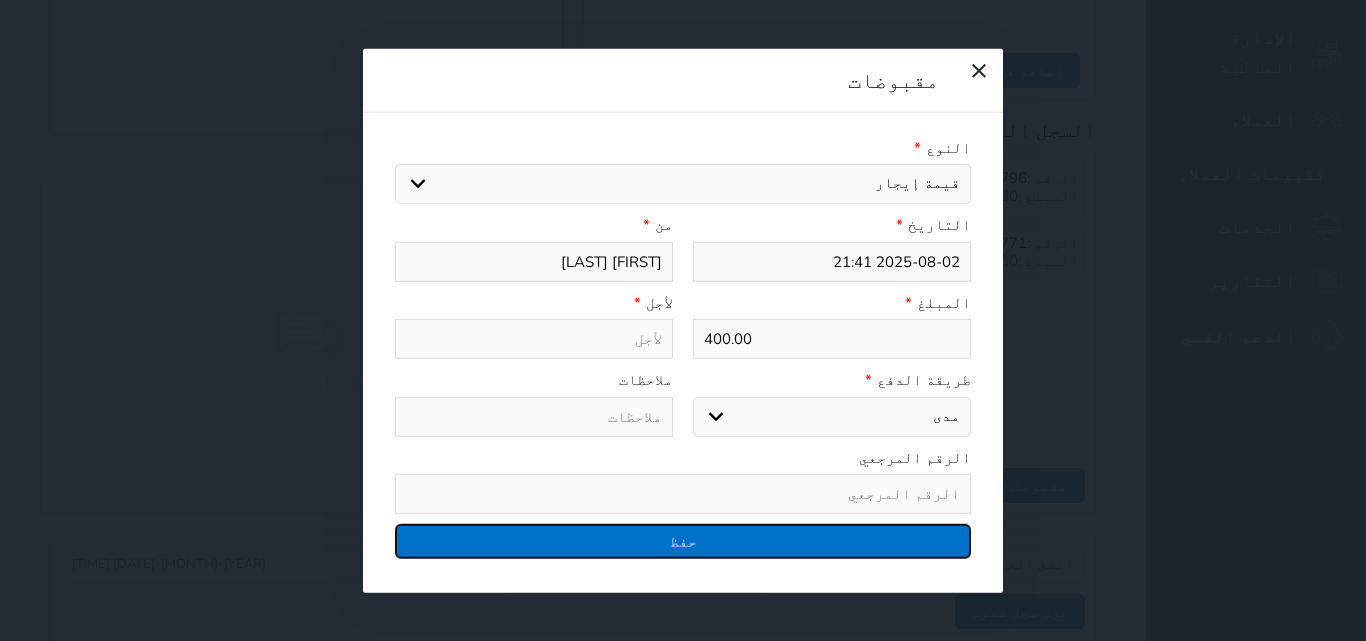 click on "حفظ" at bounding box center [683, 541] 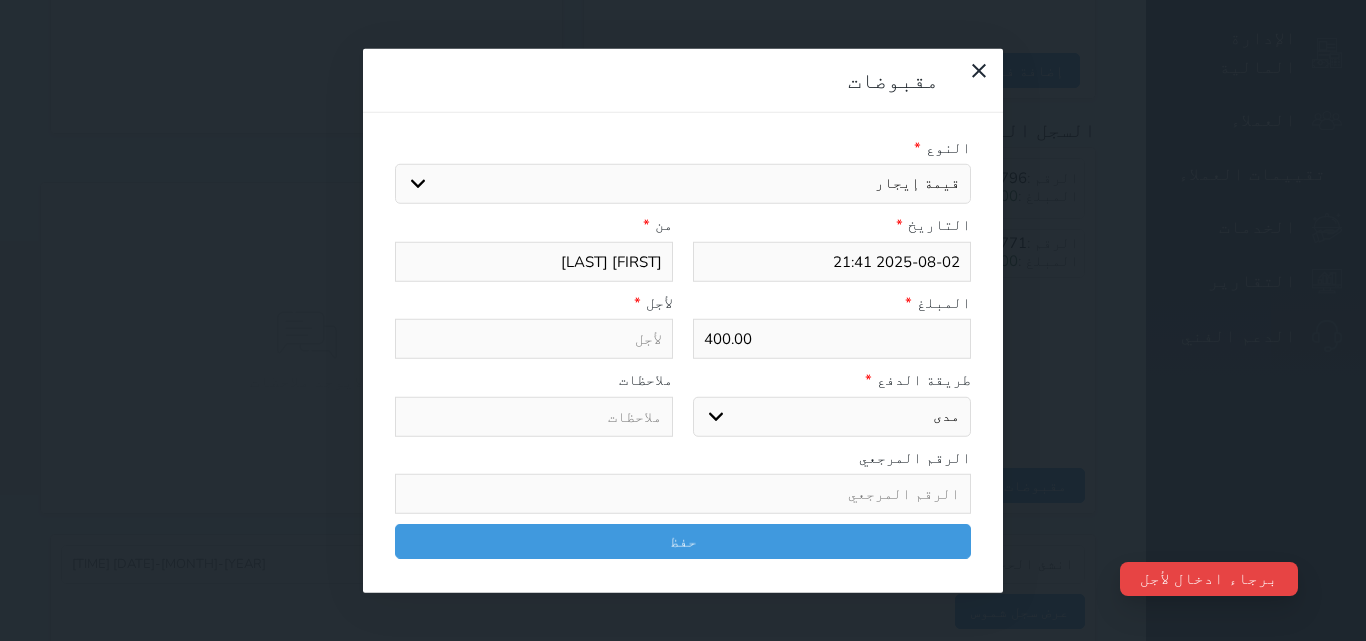 click on "اختيار   مقبوضات عامة قيمة إيجار فواتير تامين عربون لا ينطبق آخر مغسلة واي فاي - الإنترنت مواقف السيارات طعام الأغذية والمشروبات مشروبات المشروبات الباردة المشروبات الساخنة الإفطار غداء عشاء مخبز و كعك حمام سباحة الصالة الرياضية سبا و خدمات الجمال اختيار وإسقاط (خدمات النقل) ميني بار كابل - تلفزيون سرير إضافي تصفيف الشعر التسوق خدمات الجولات السياحية المنظمة خدمات الدليل السياحي" at bounding box center [683, 184] 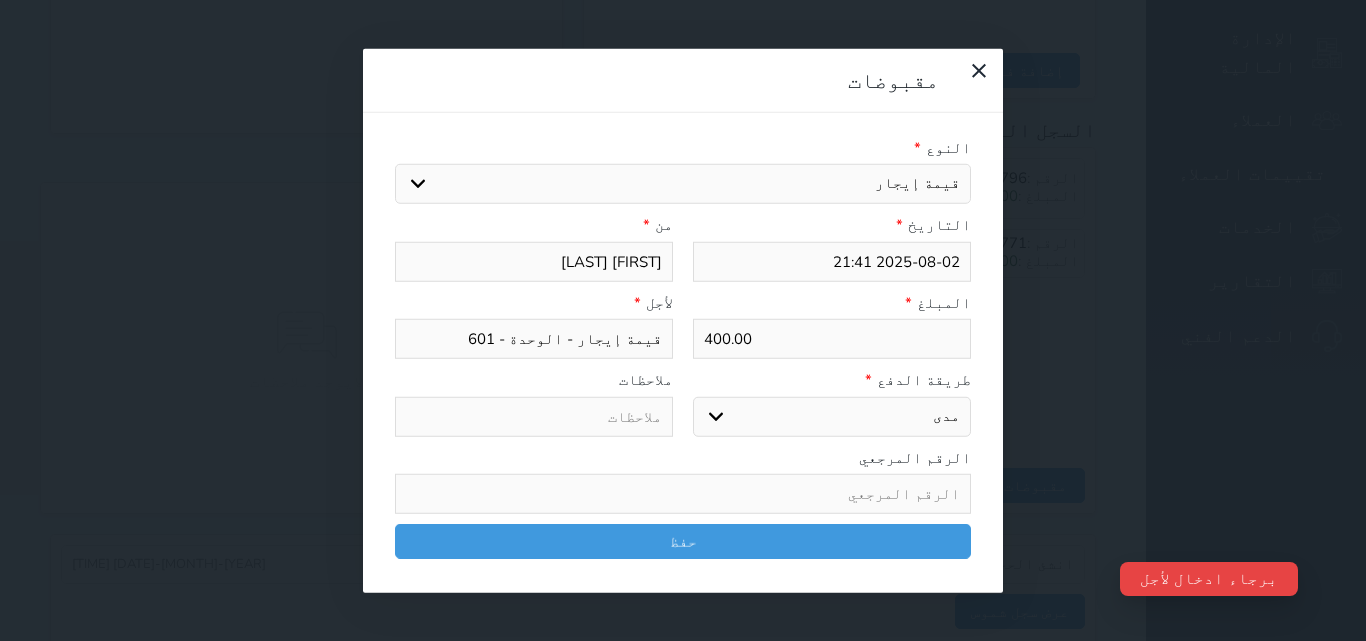 click on "اختيار   مقبوضات عامة قيمة إيجار فواتير تامين عربون لا ينطبق آخر مغسلة واي فاي - الإنترنت مواقف السيارات طعام الأغذية والمشروبات مشروبات المشروبات الباردة المشروبات الساخنة الإفطار غداء عشاء مخبز و كعك حمام سباحة الصالة الرياضية سبا و خدمات الجمال اختيار وإسقاط (خدمات النقل) ميني بار كابل - تلفزيون سرير إضافي تصفيف الشعر التسوق خدمات الجولات السياحية المنظمة خدمات الدليل السياحي" at bounding box center [683, 184] 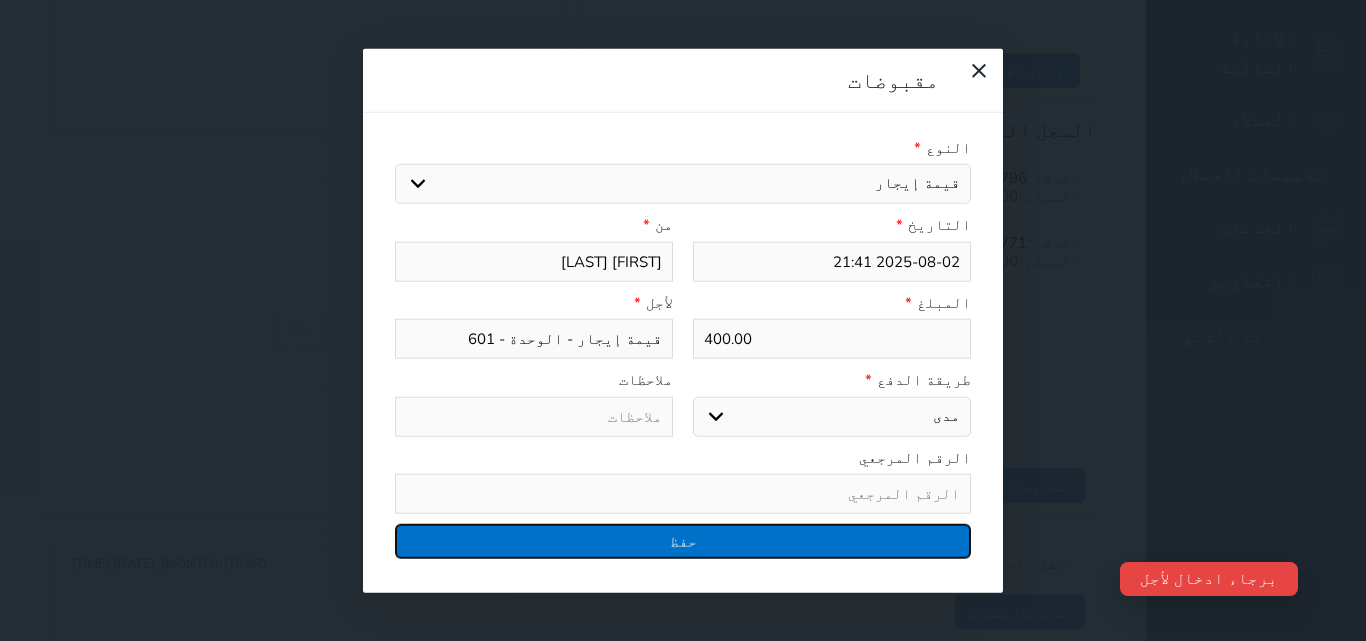 click on "حفظ" at bounding box center [683, 541] 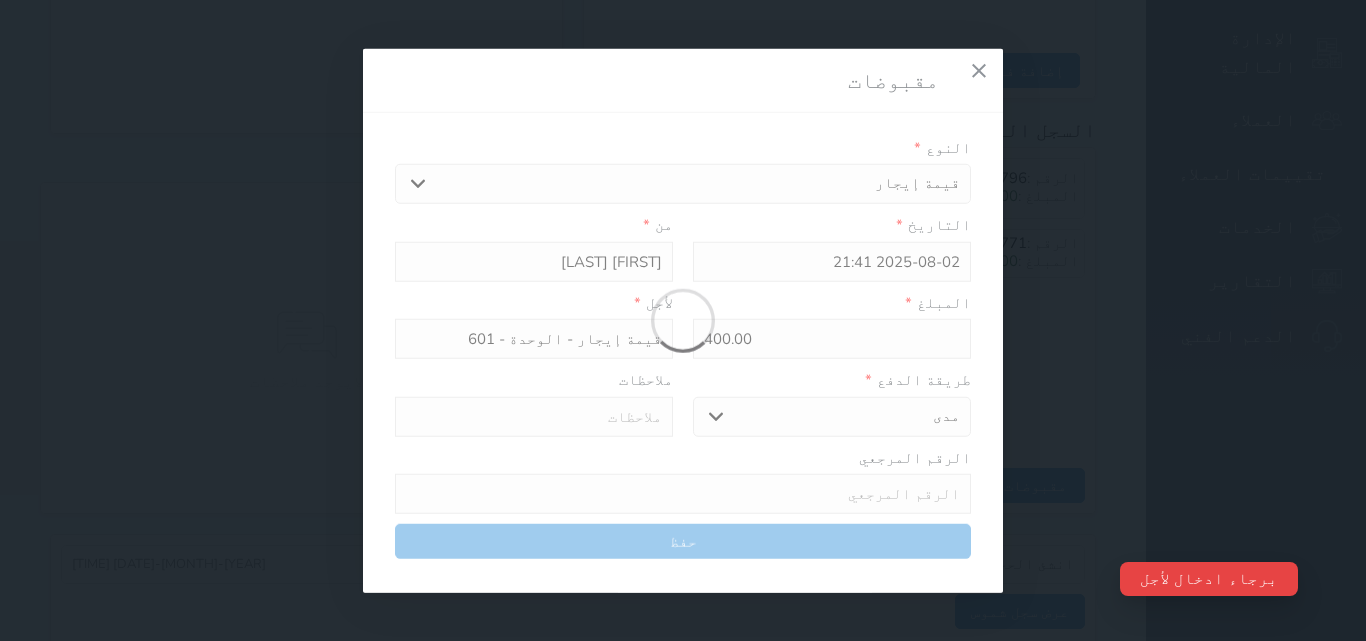 select 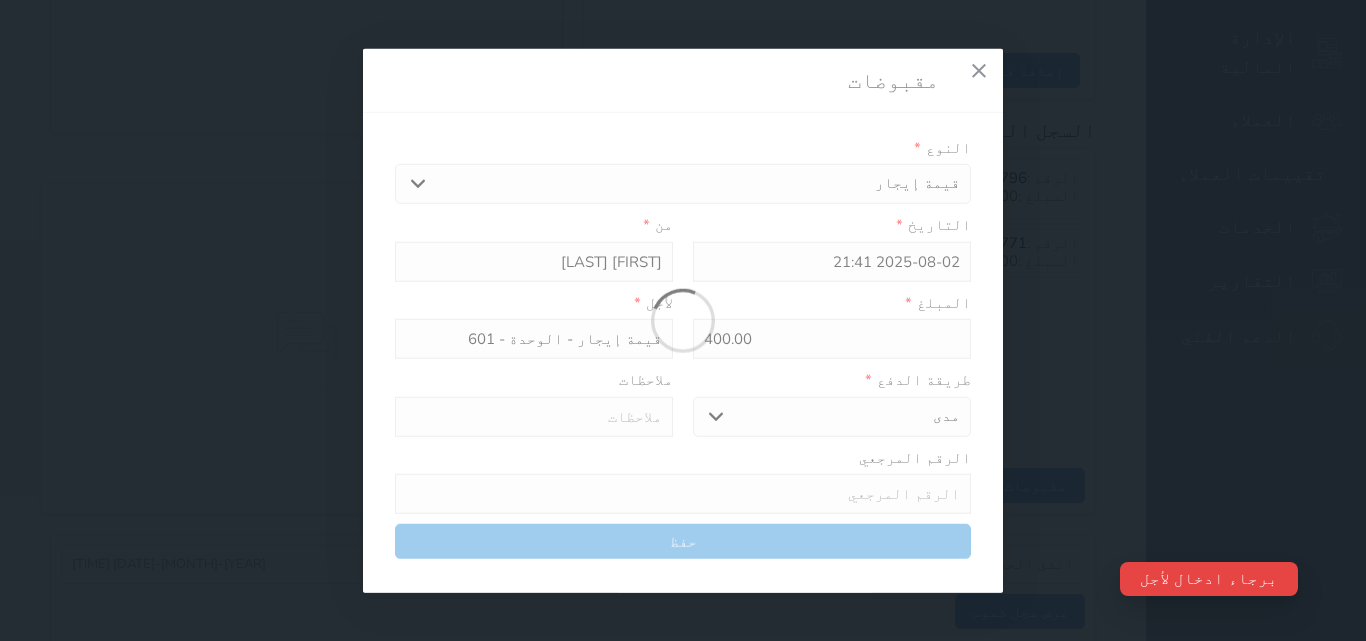 type 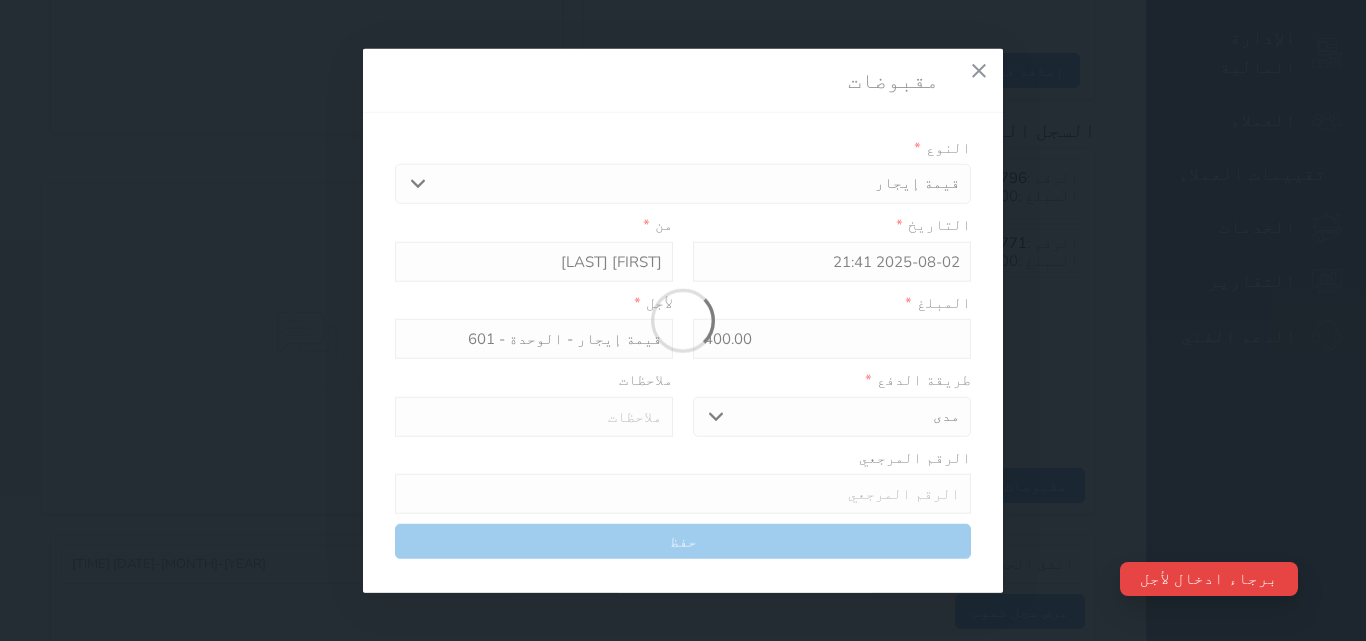 type on "0" 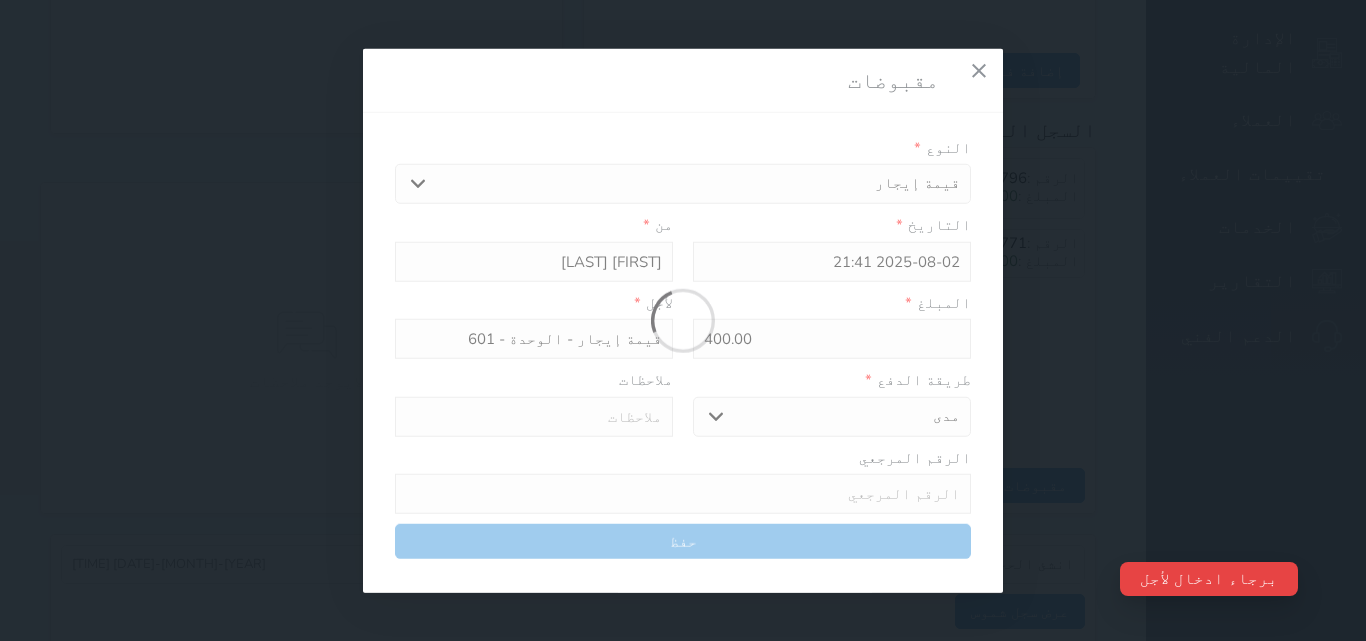 select 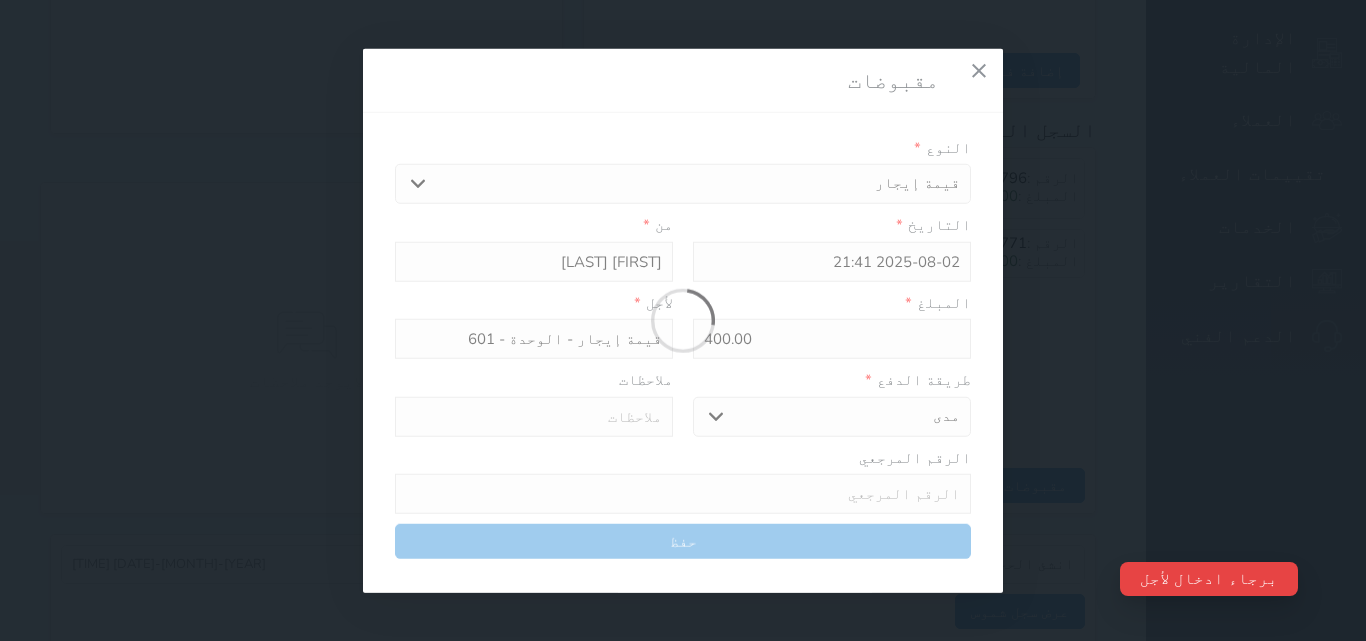 type on "0" 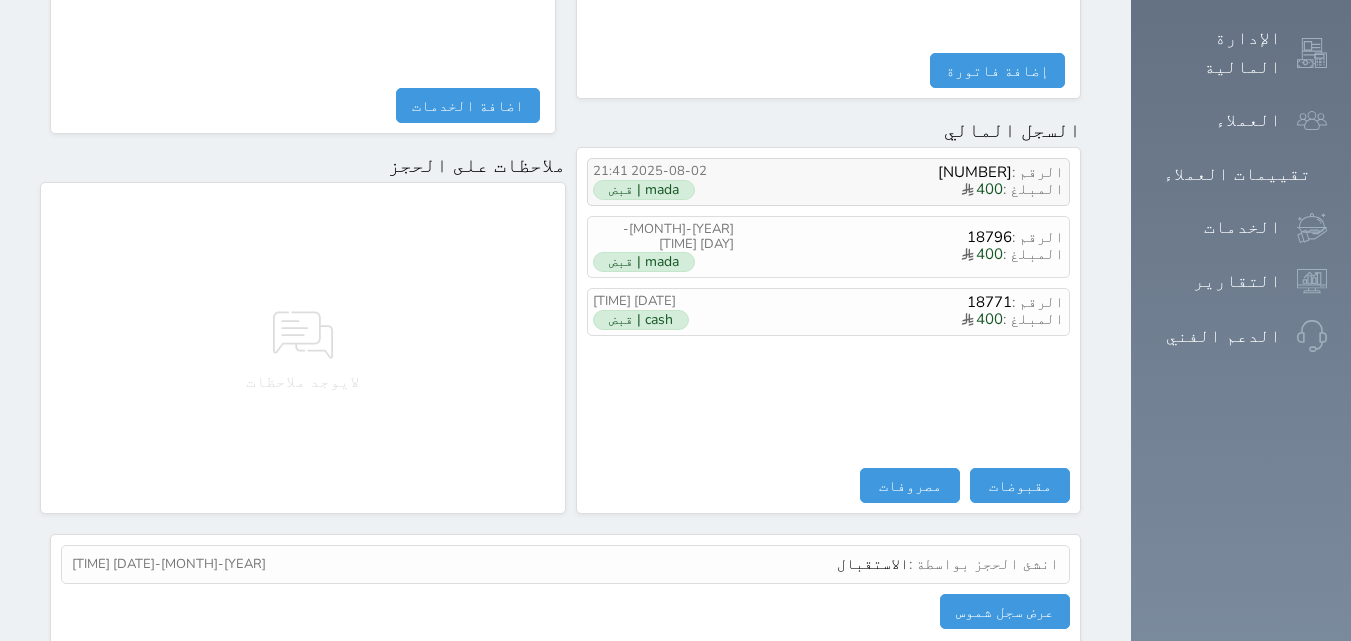 click on "mada | قبض" at bounding box center [644, 190] 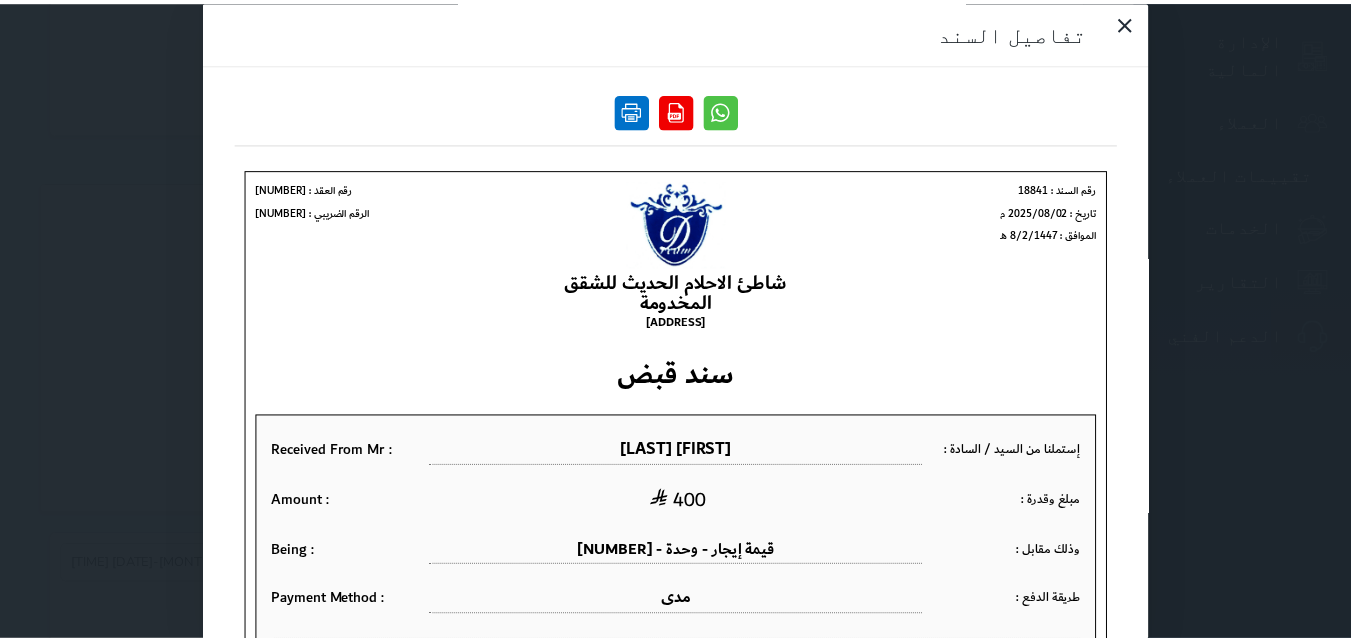 scroll, scrollTop: 0, scrollLeft: 0, axis: both 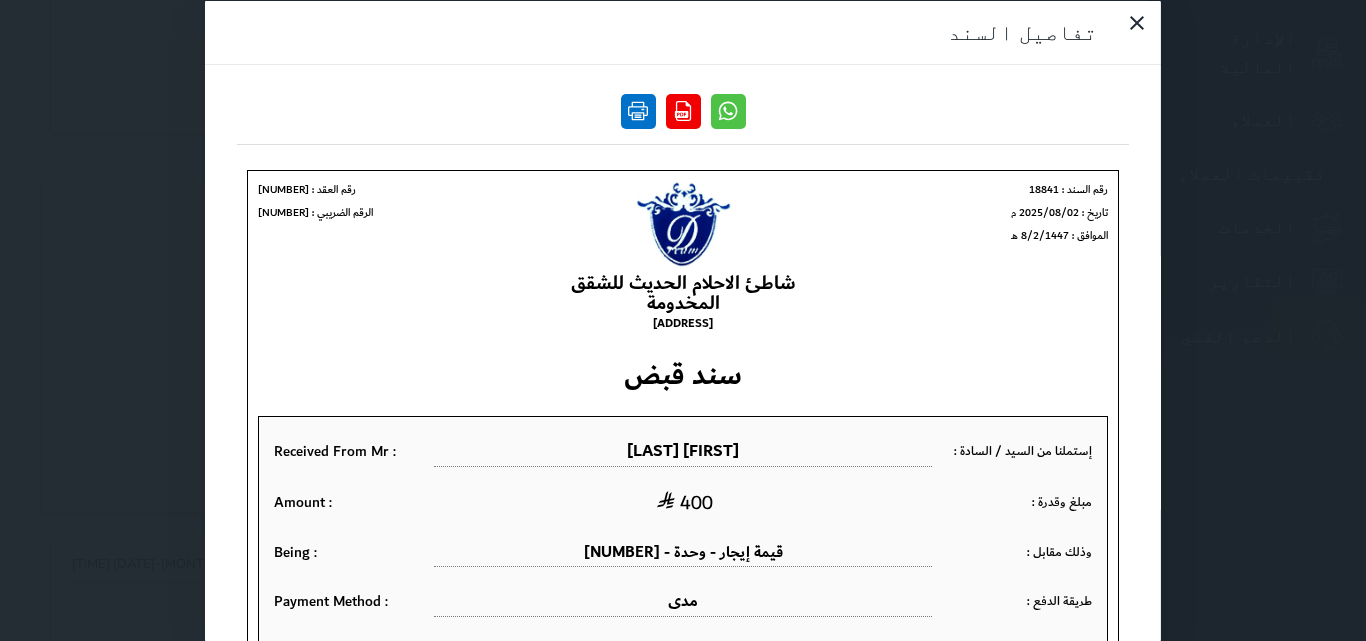 click at bounding box center [638, 110] 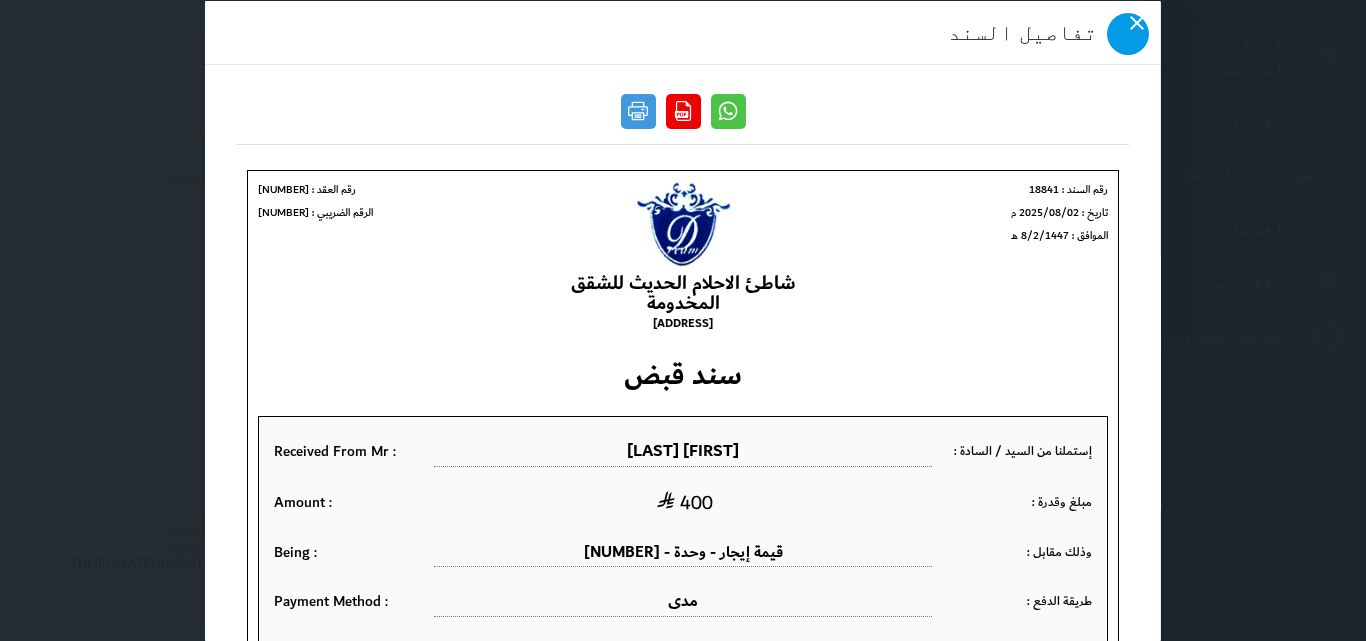 click 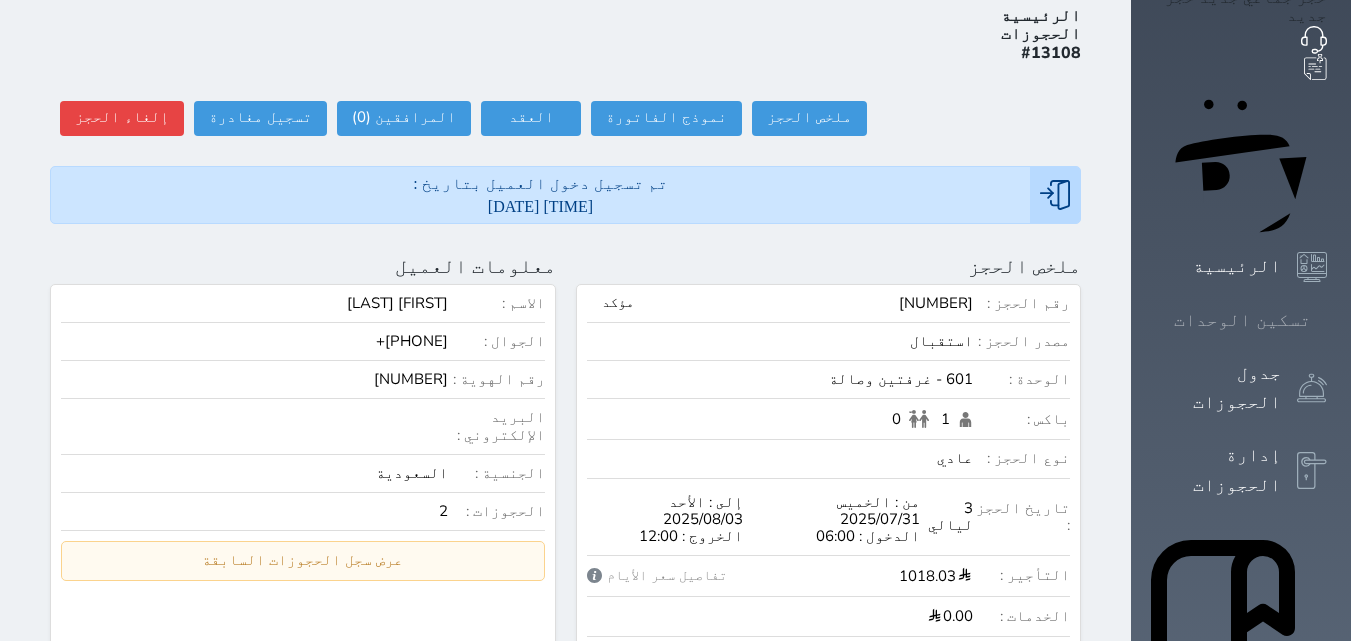 scroll, scrollTop: 0, scrollLeft: 0, axis: both 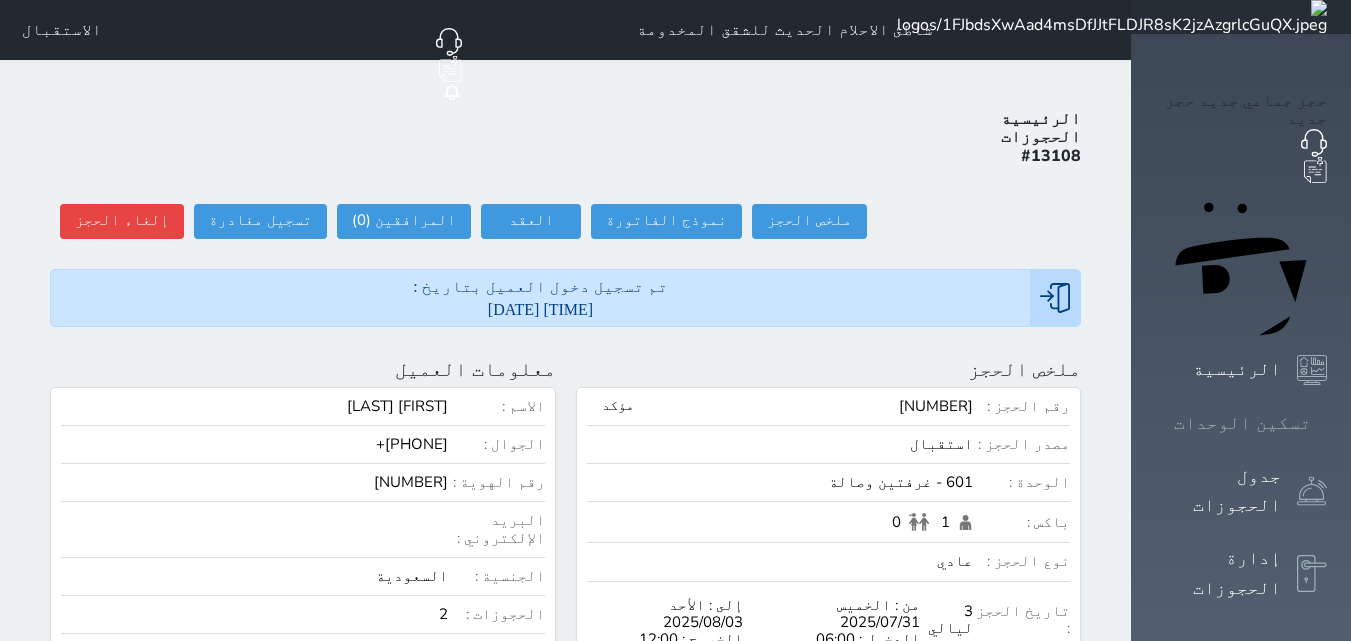 click 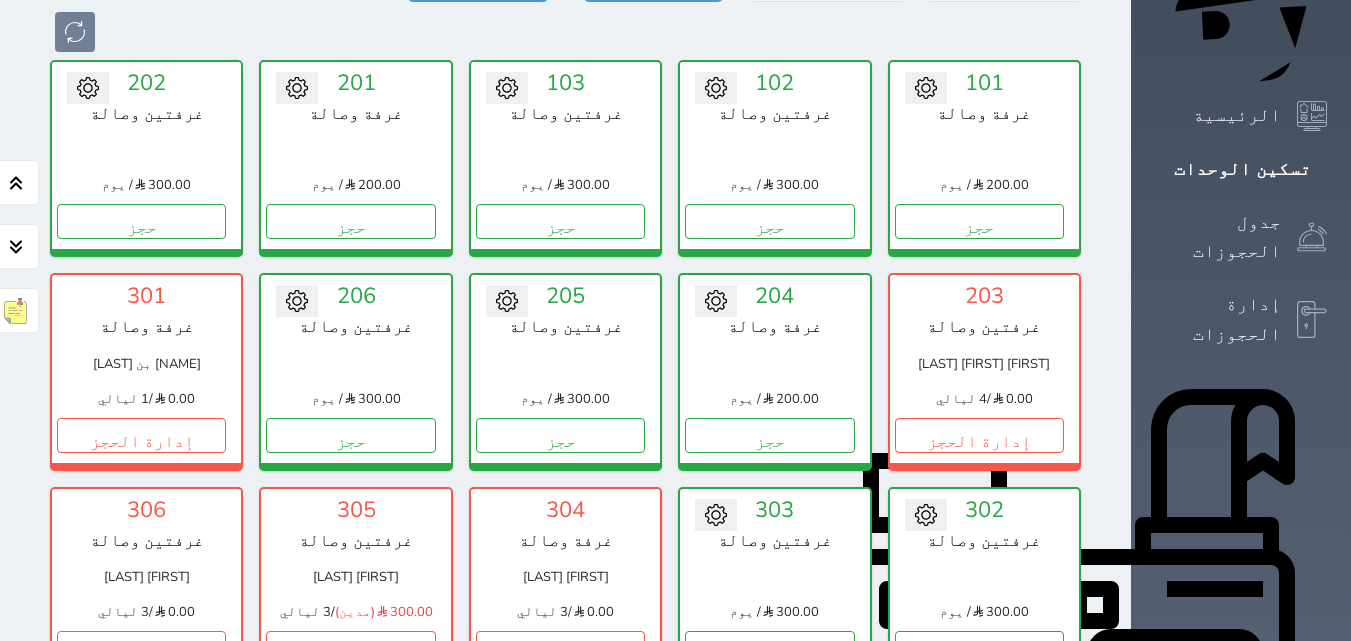 scroll, scrollTop: 278, scrollLeft: 0, axis: vertical 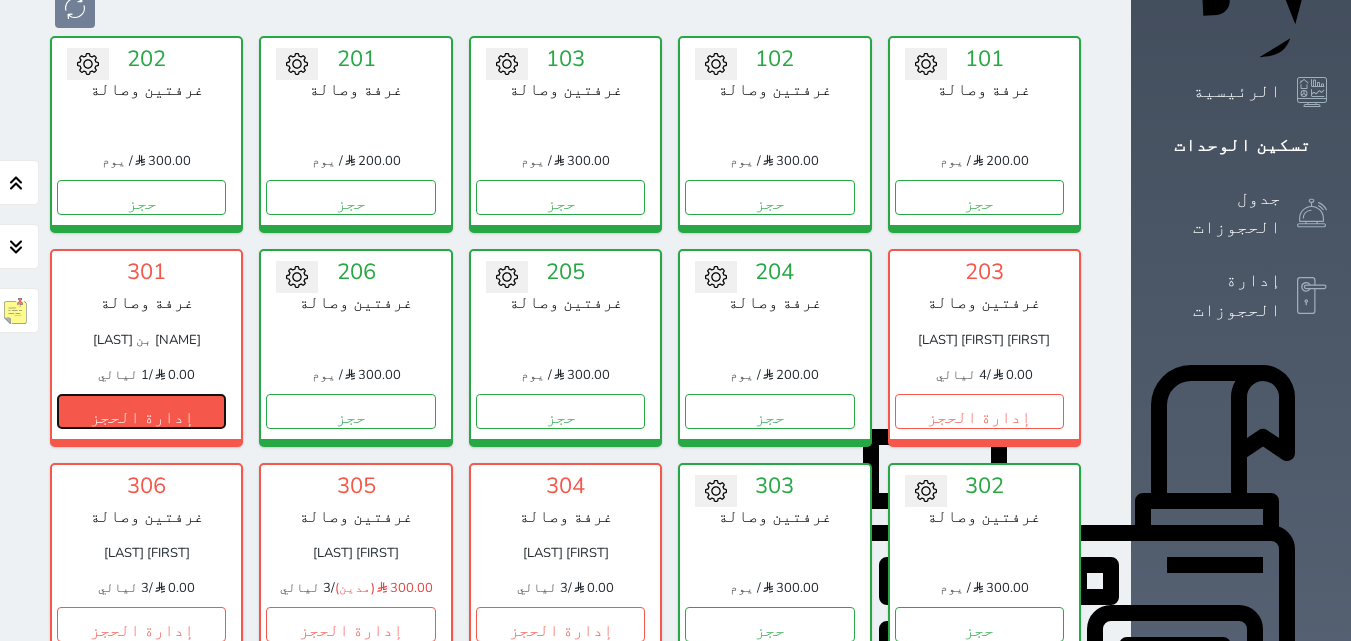click on "إدارة الحجز" at bounding box center [141, 411] 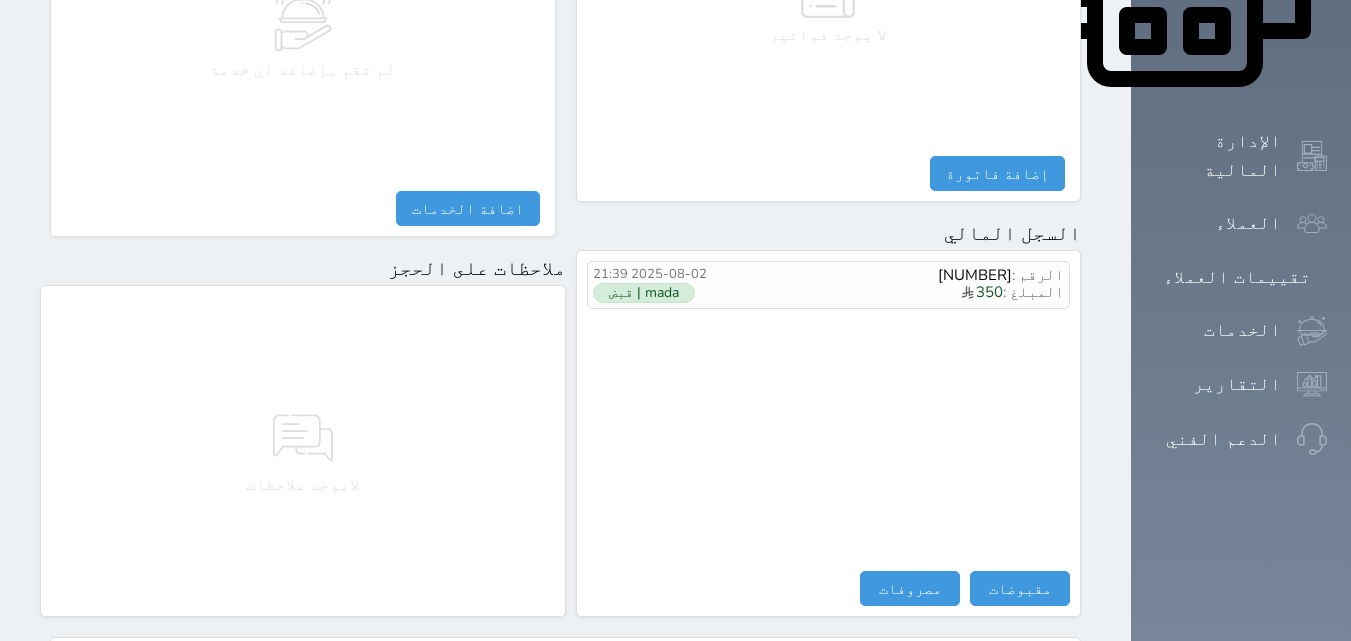 scroll, scrollTop: 1139, scrollLeft: 0, axis: vertical 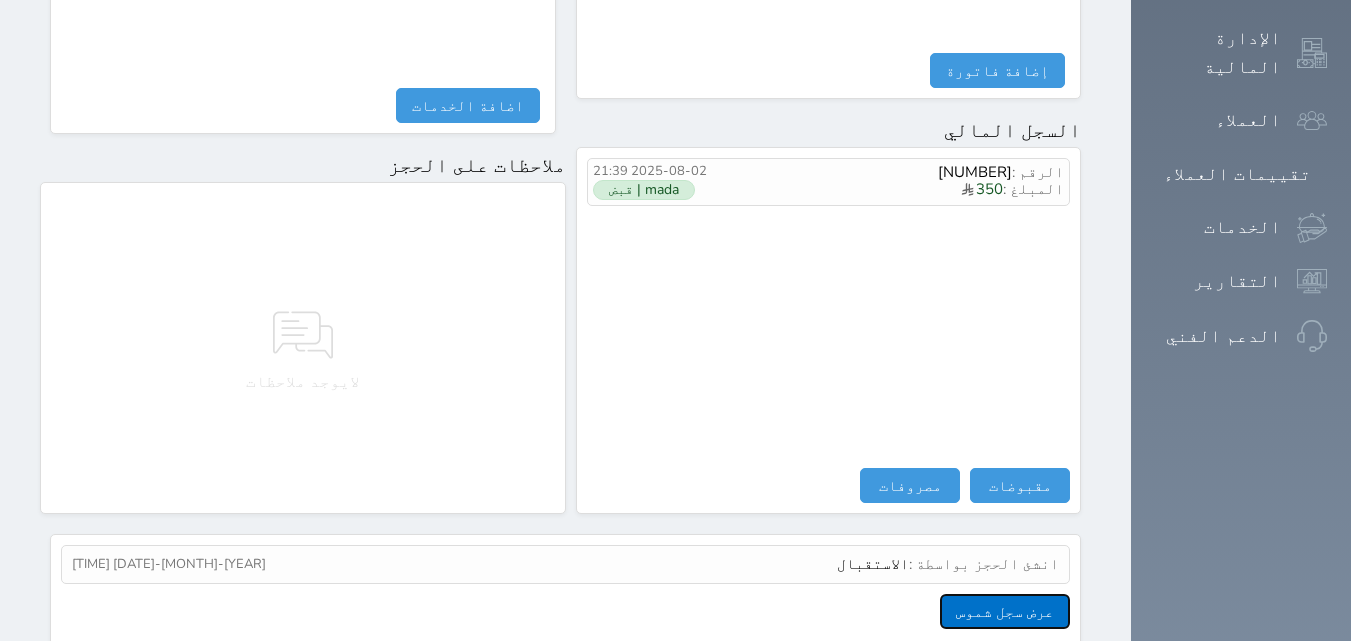 click on "عرض سجل شموس" at bounding box center [1005, 611] 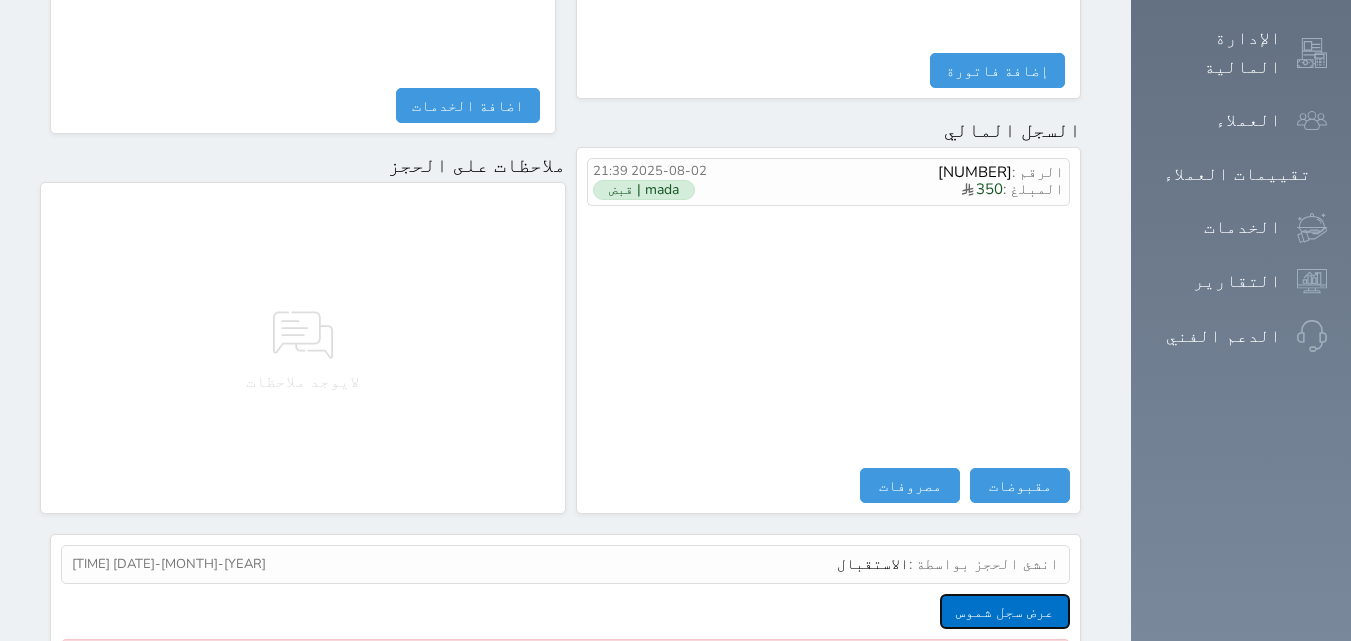 click on "عرض سجل شموس" at bounding box center [1005, 611] 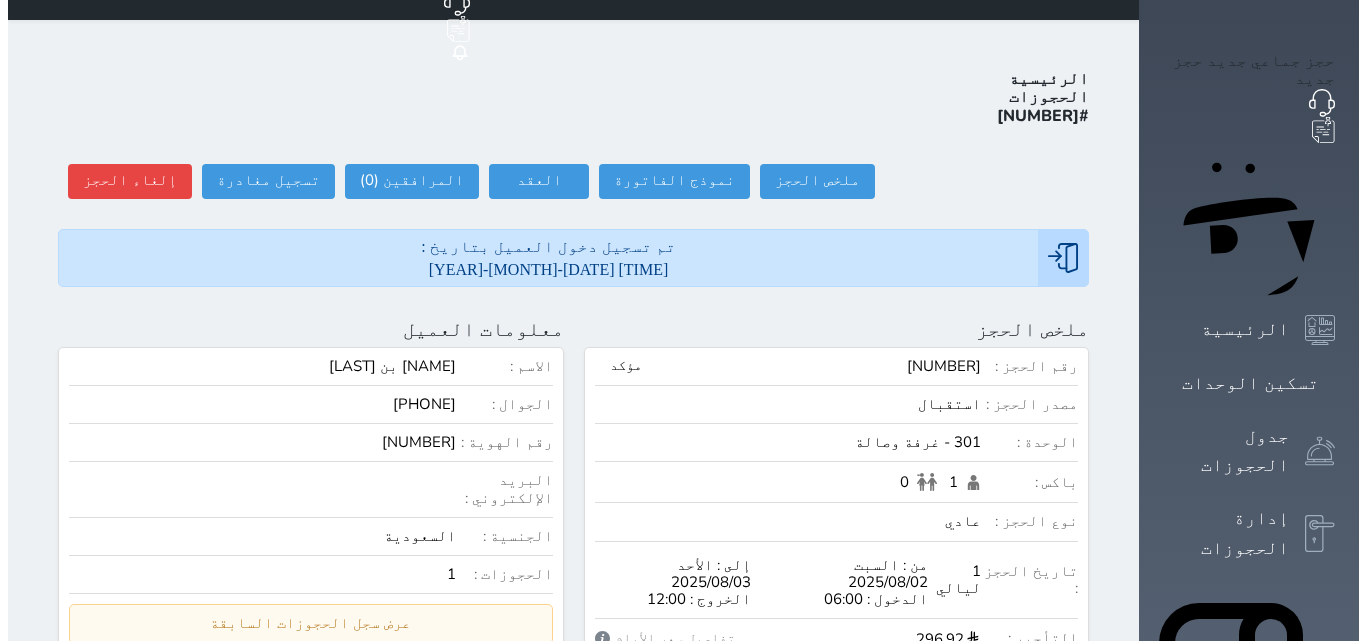 scroll, scrollTop: 39, scrollLeft: 0, axis: vertical 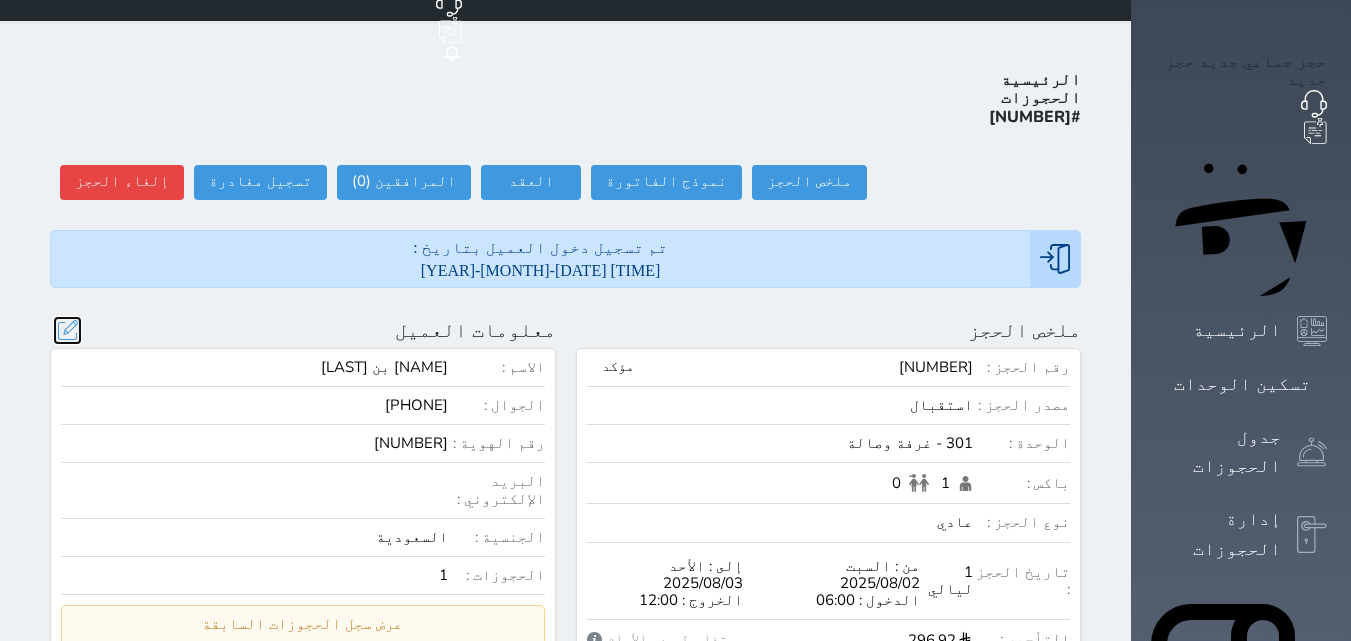click at bounding box center [67, 330] 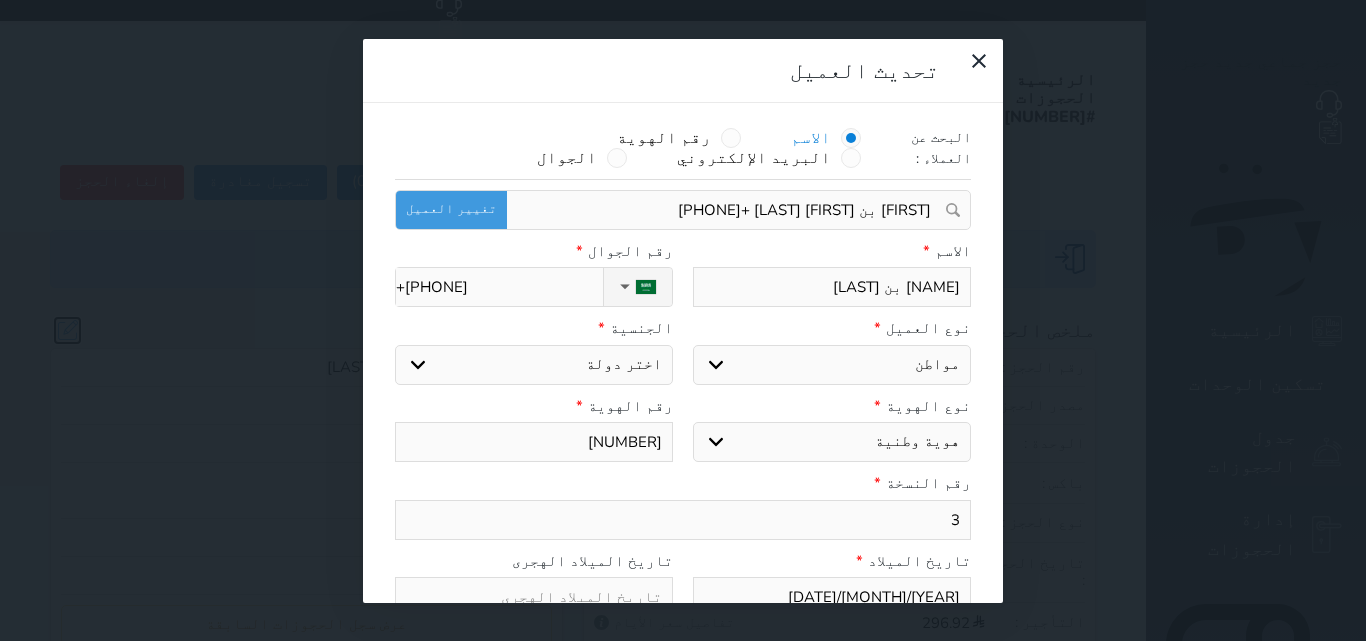 select on "113" 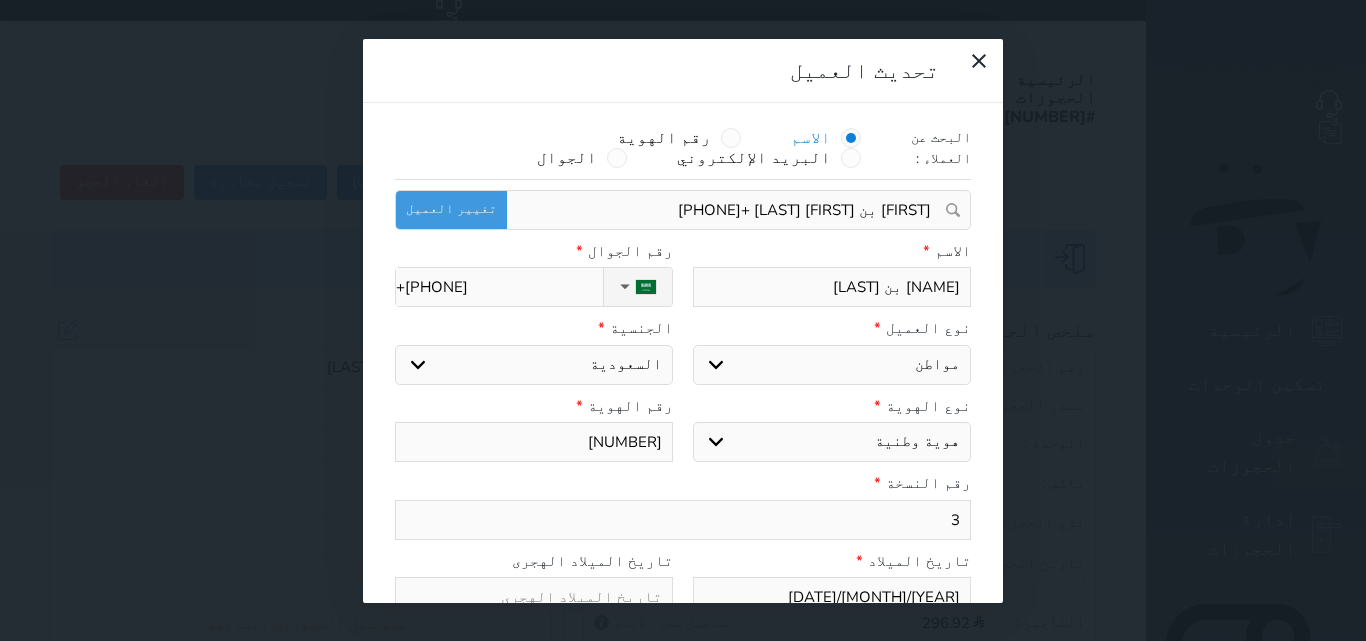 drag, startPoint x: 968, startPoint y: 452, endPoint x: 990, endPoint y: 452, distance: 22 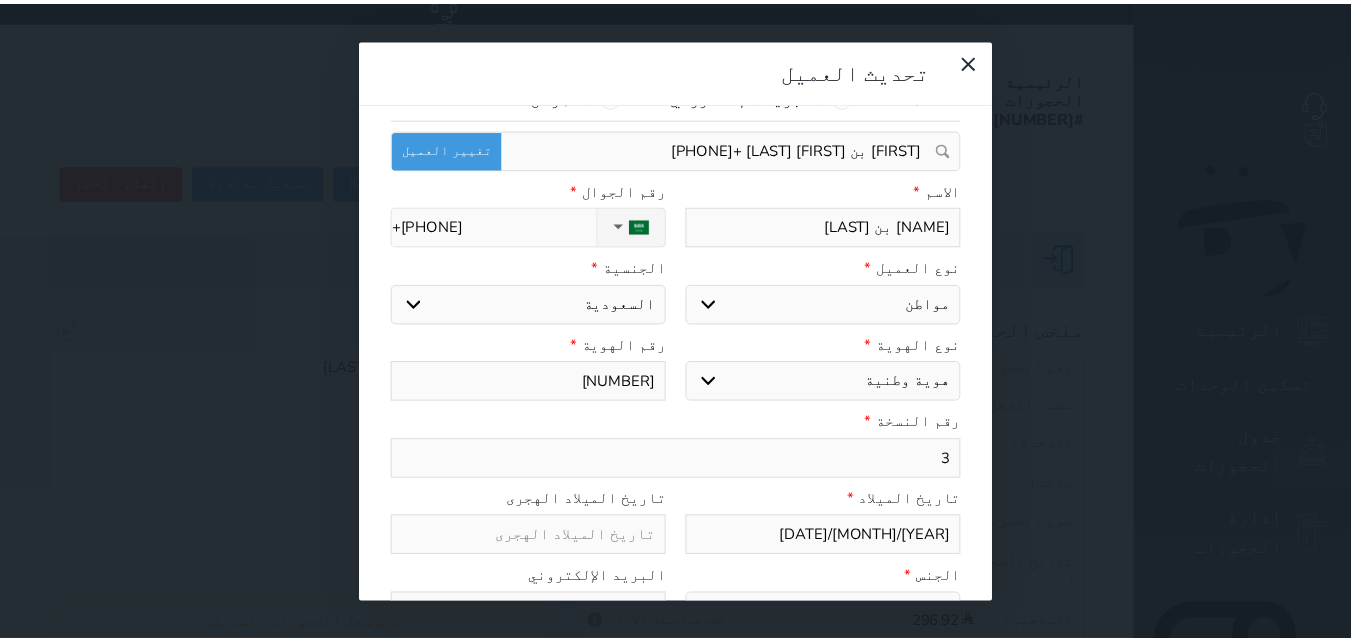 scroll, scrollTop: 200, scrollLeft: 0, axis: vertical 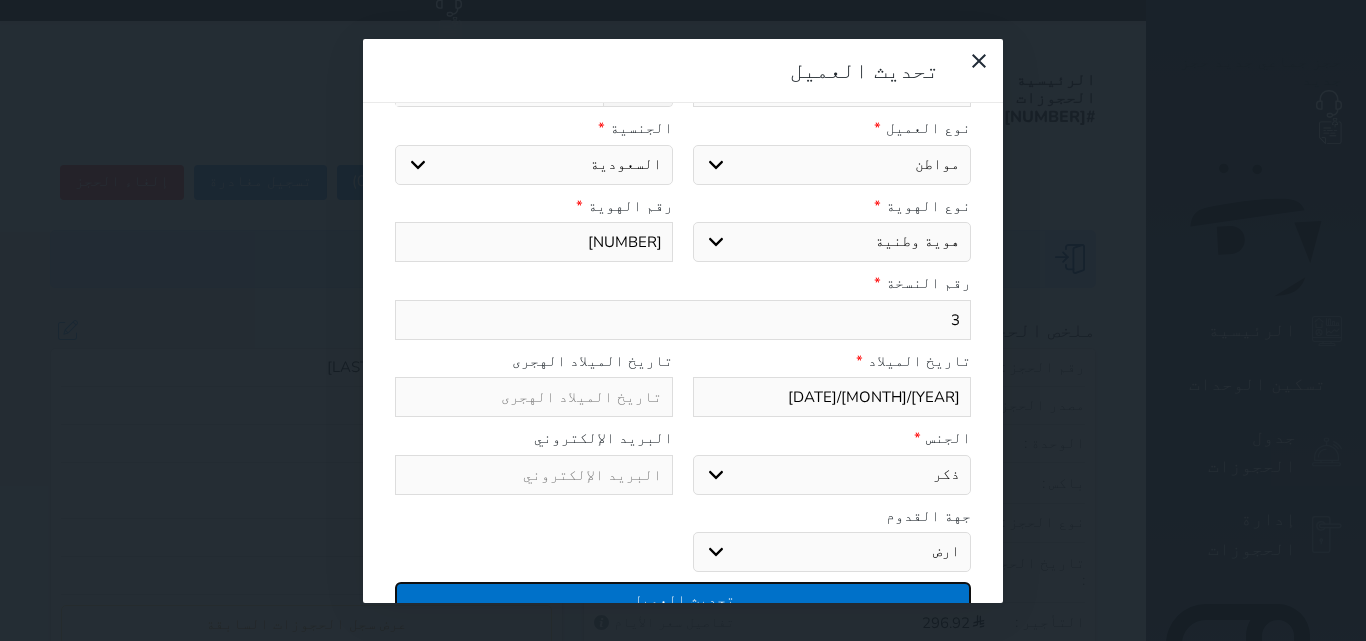 click on "تحديث العميل" at bounding box center (683, 599) 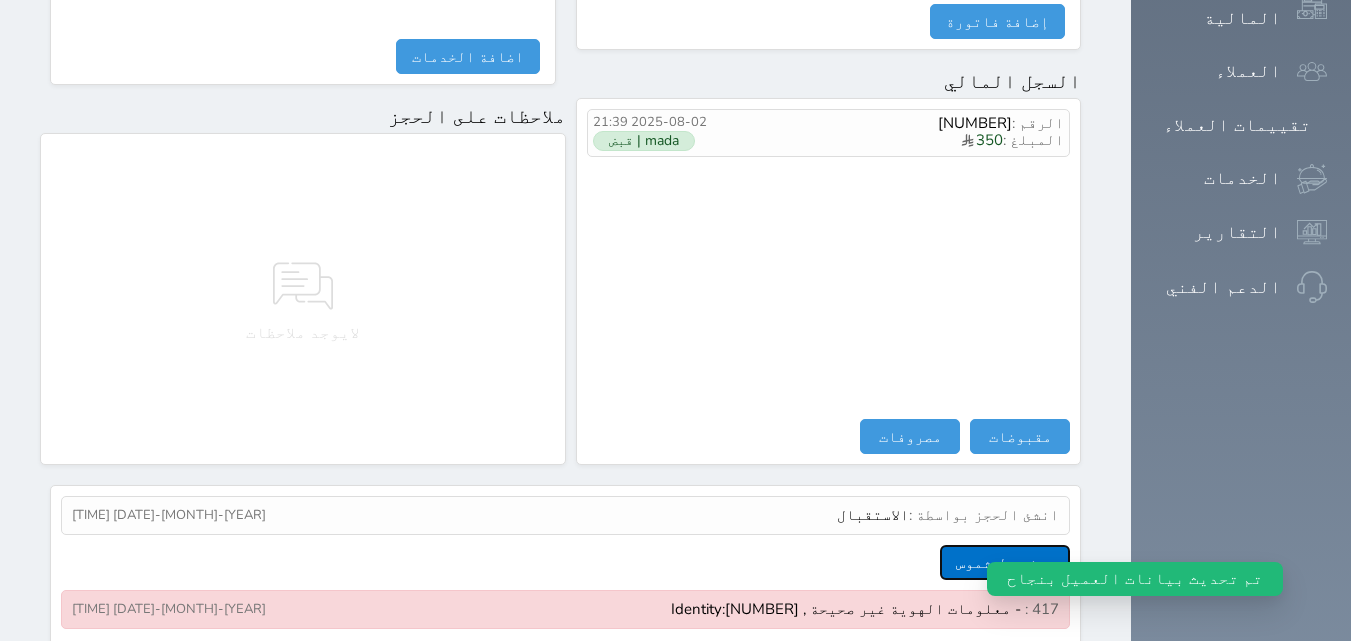 click on "عرض سجل شموس" at bounding box center [1005, 562] 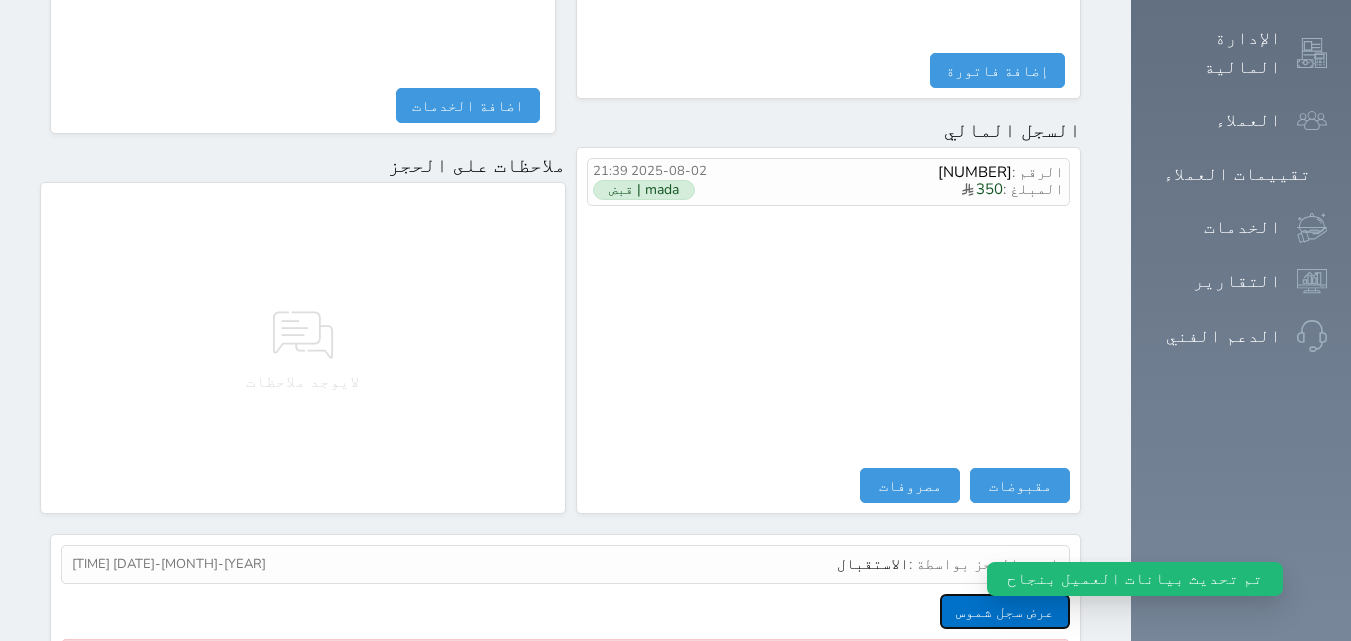scroll, scrollTop: 1188, scrollLeft: 0, axis: vertical 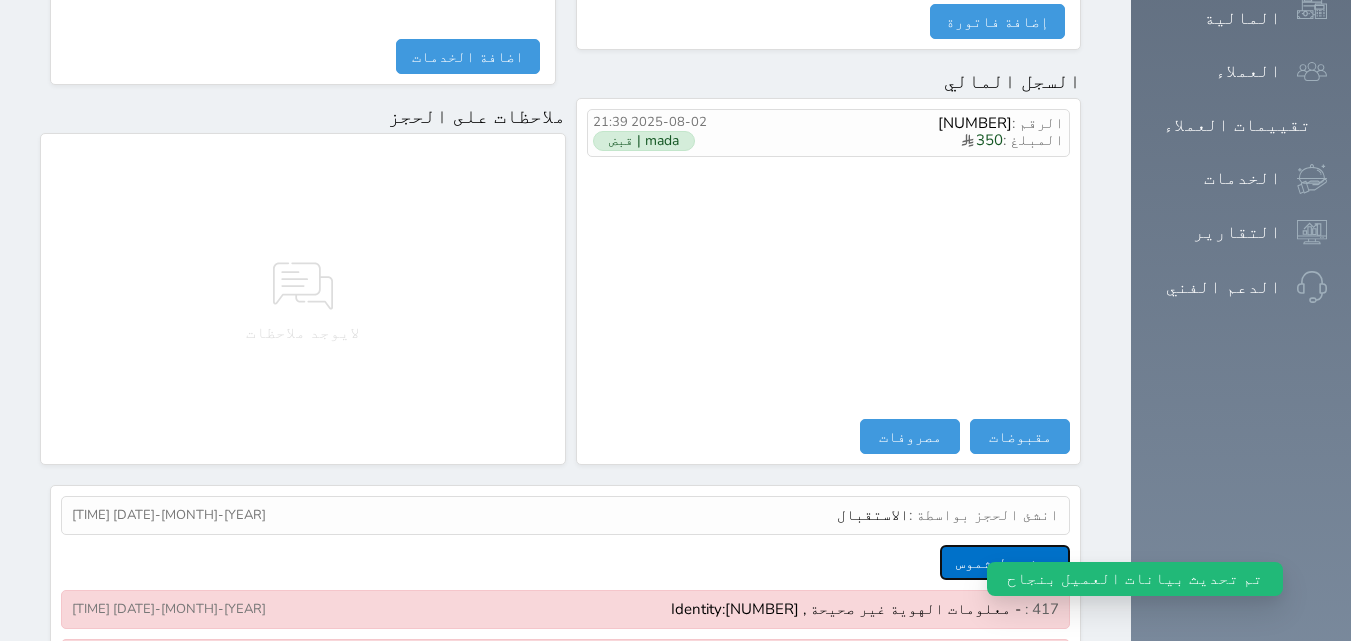 click on "عرض سجل شموس" at bounding box center (1005, 562) 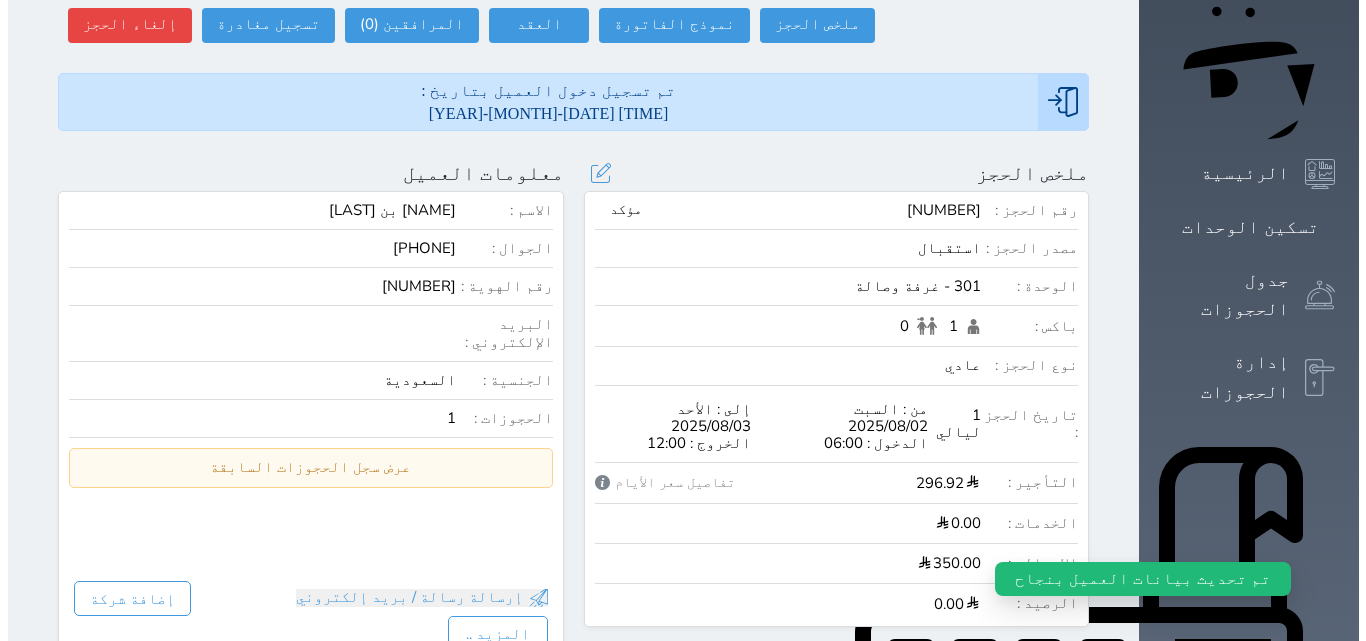 scroll, scrollTop: 188, scrollLeft: 0, axis: vertical 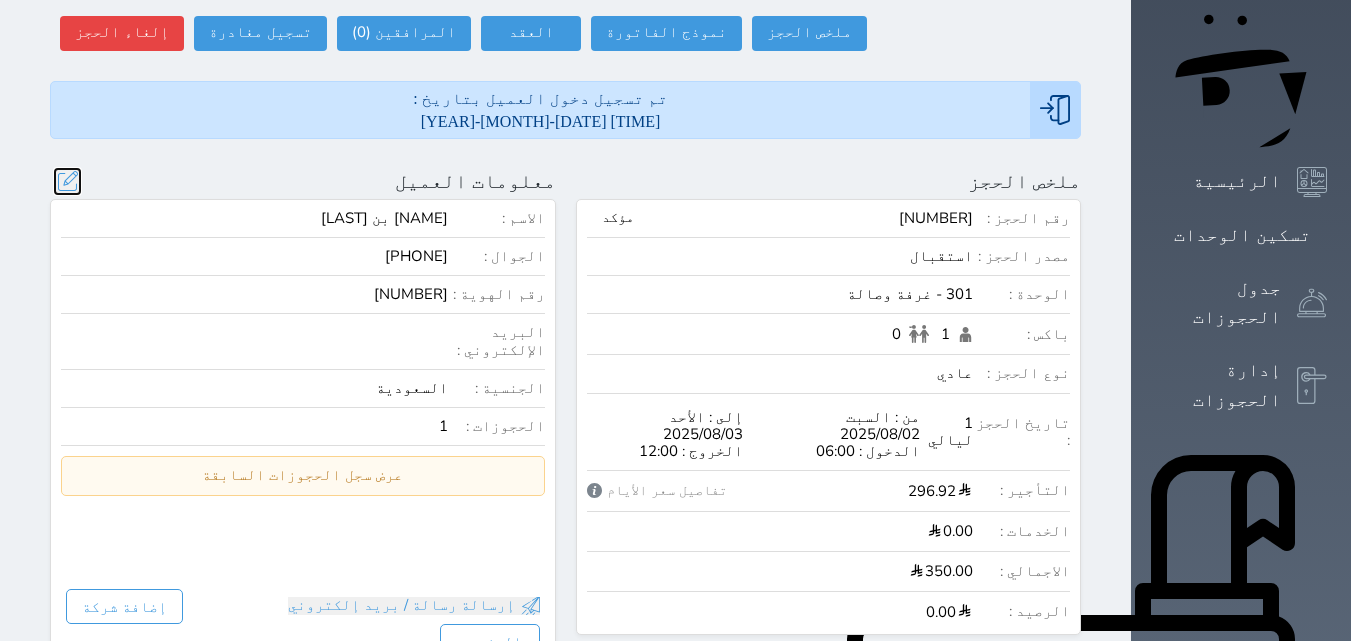 click at bounding box center (67, 181) 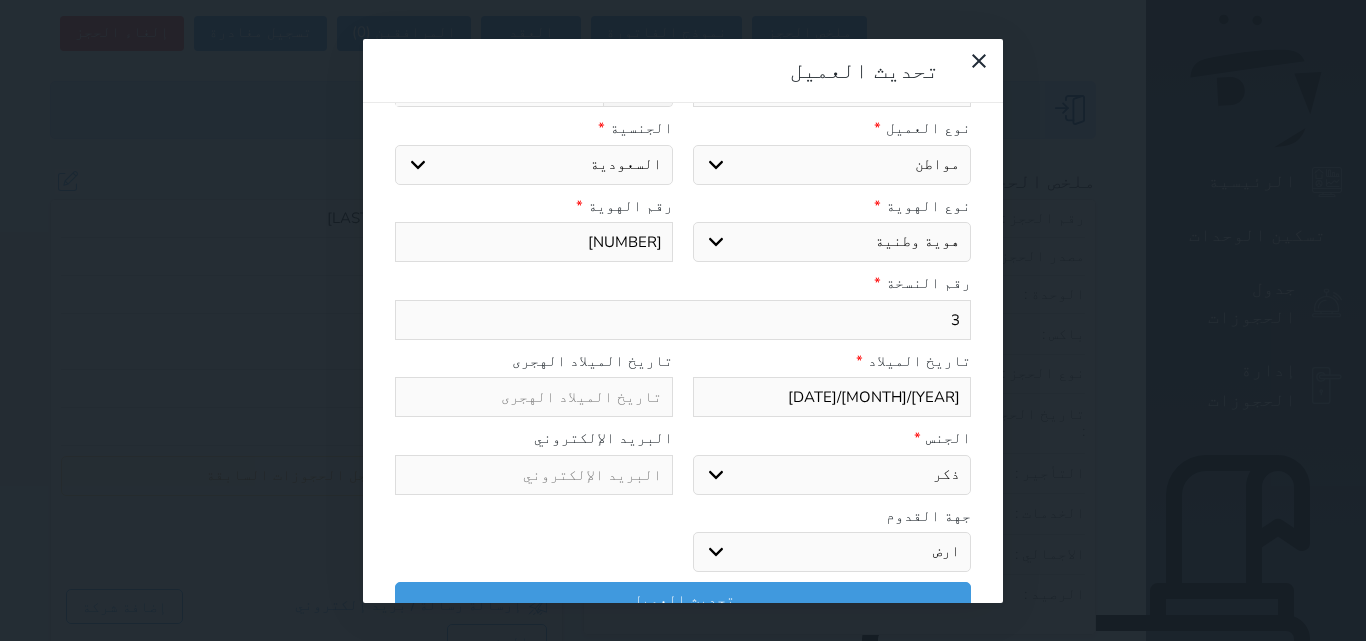 click on "[YEAR]/[MONTH]/[DATE]" at bounding box center [832, 397] 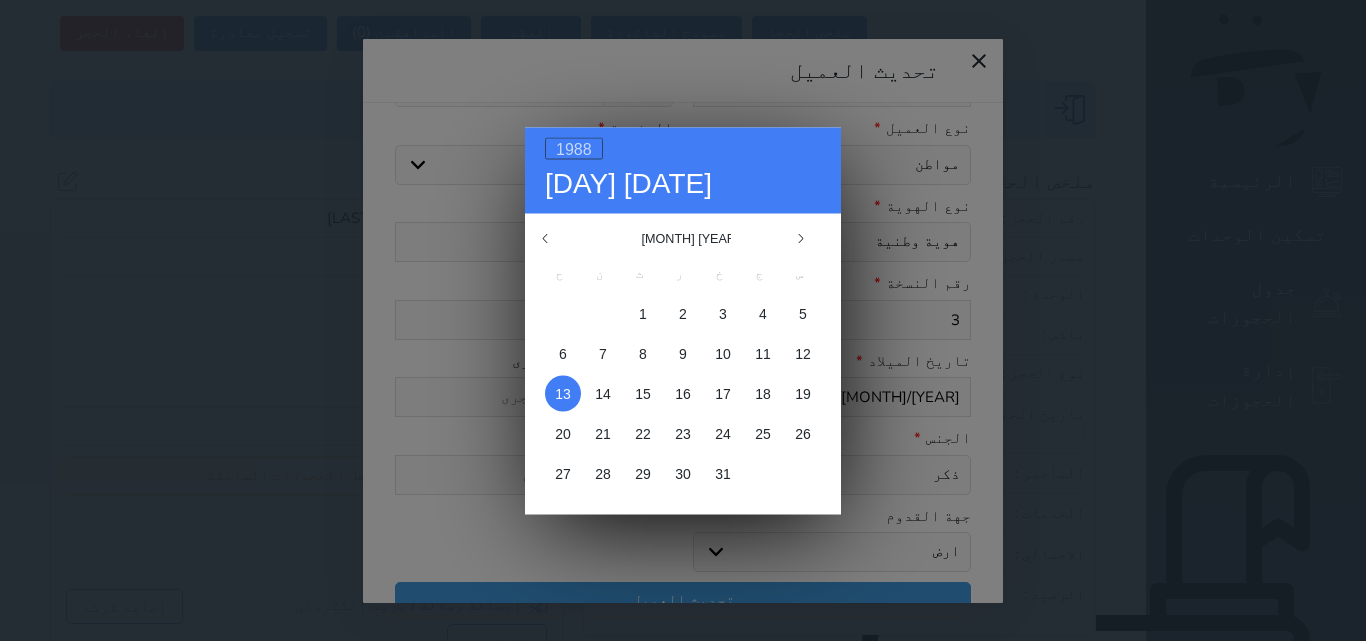 click on "1988" at bounding box center [574, 148] 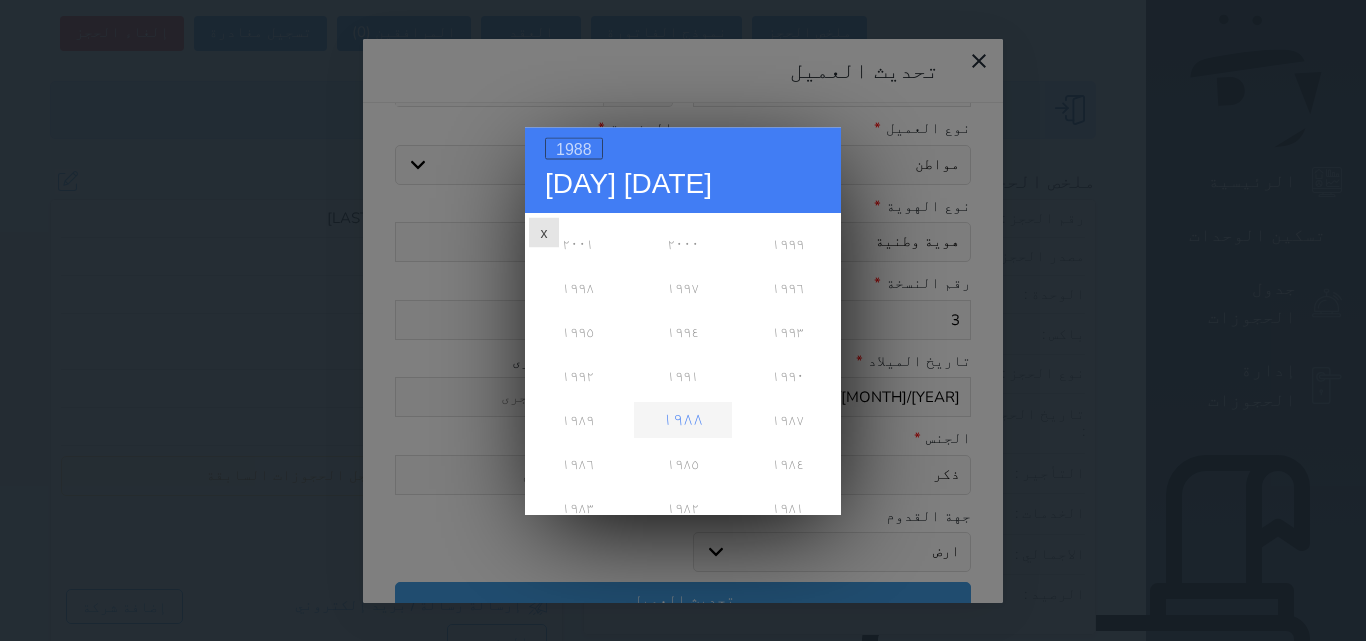 scroll, scrollTop: 448, scrollLeft: 0, axis: vertical 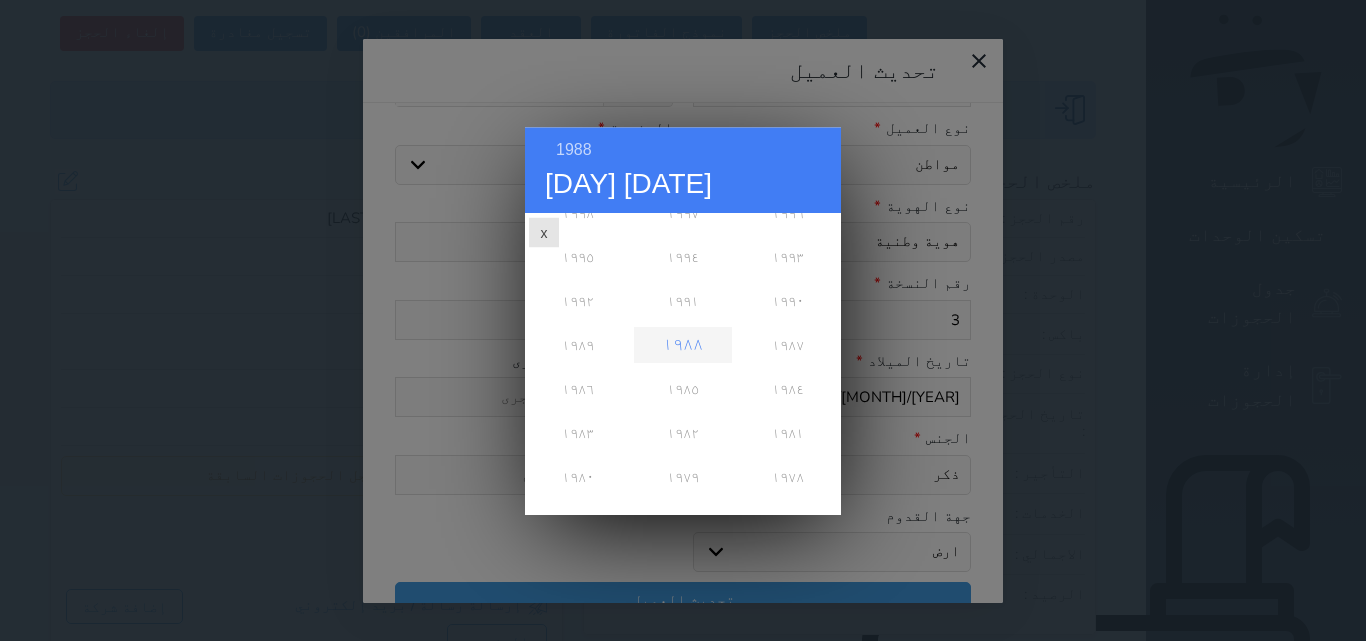 click on "١٩٨٨" at bounding box center [682, 345] 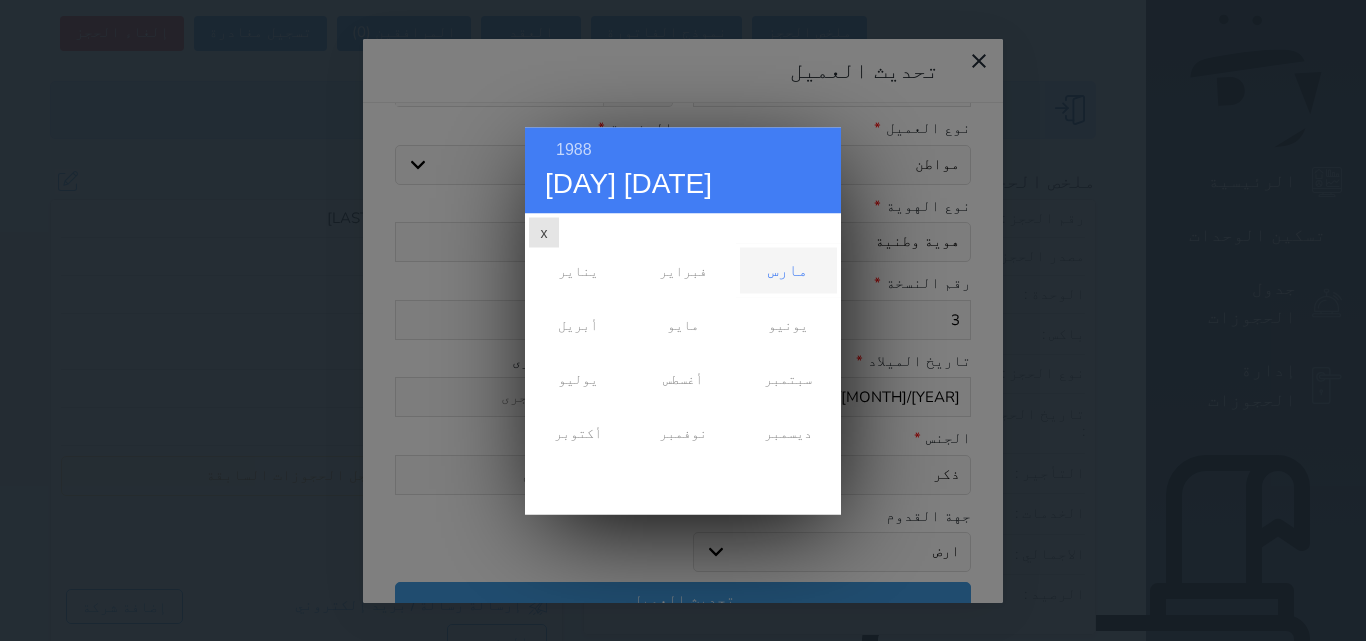 click on "مايو" at bounding box center (682, 324) 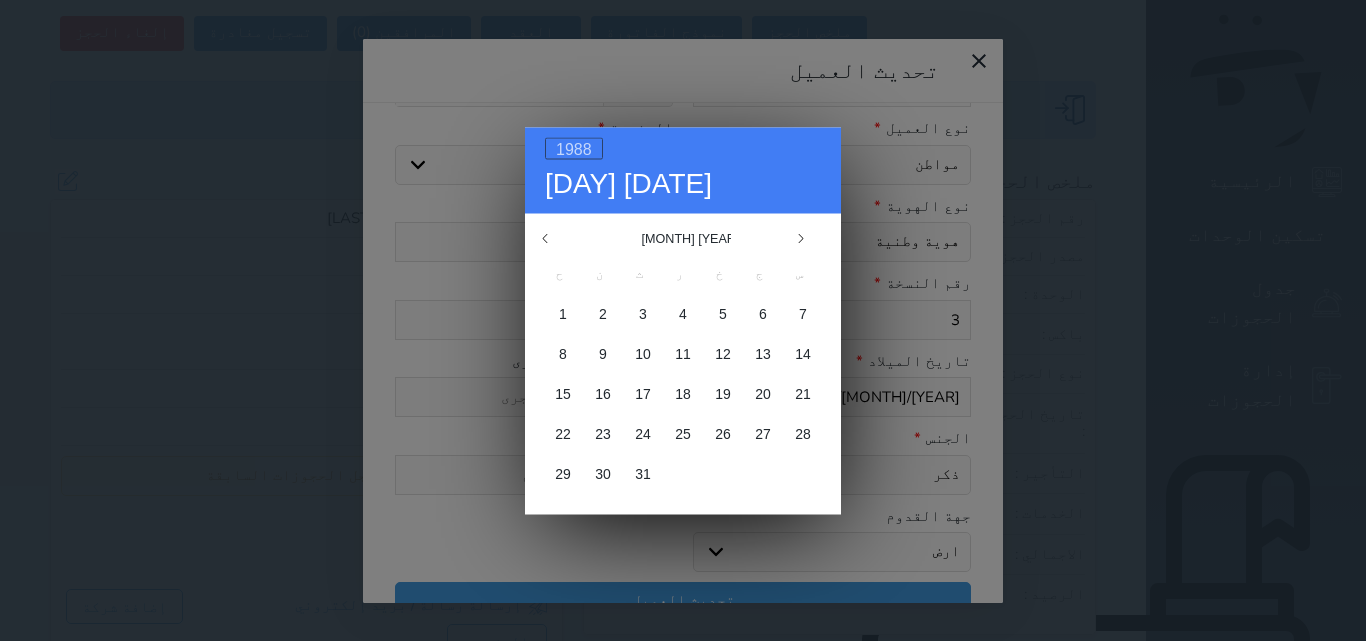 click on "1988" at bounding box center (574, 148) 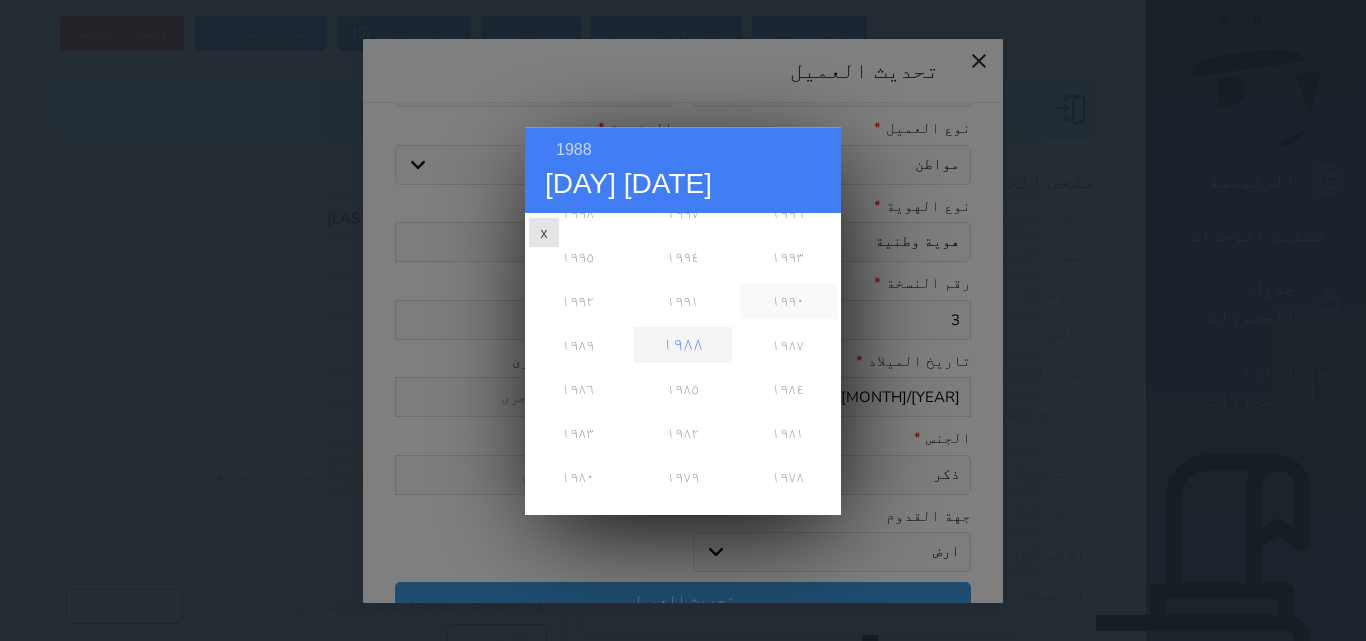scroll, scrollTop: 348, scrollLeft: 0, axis: vertical 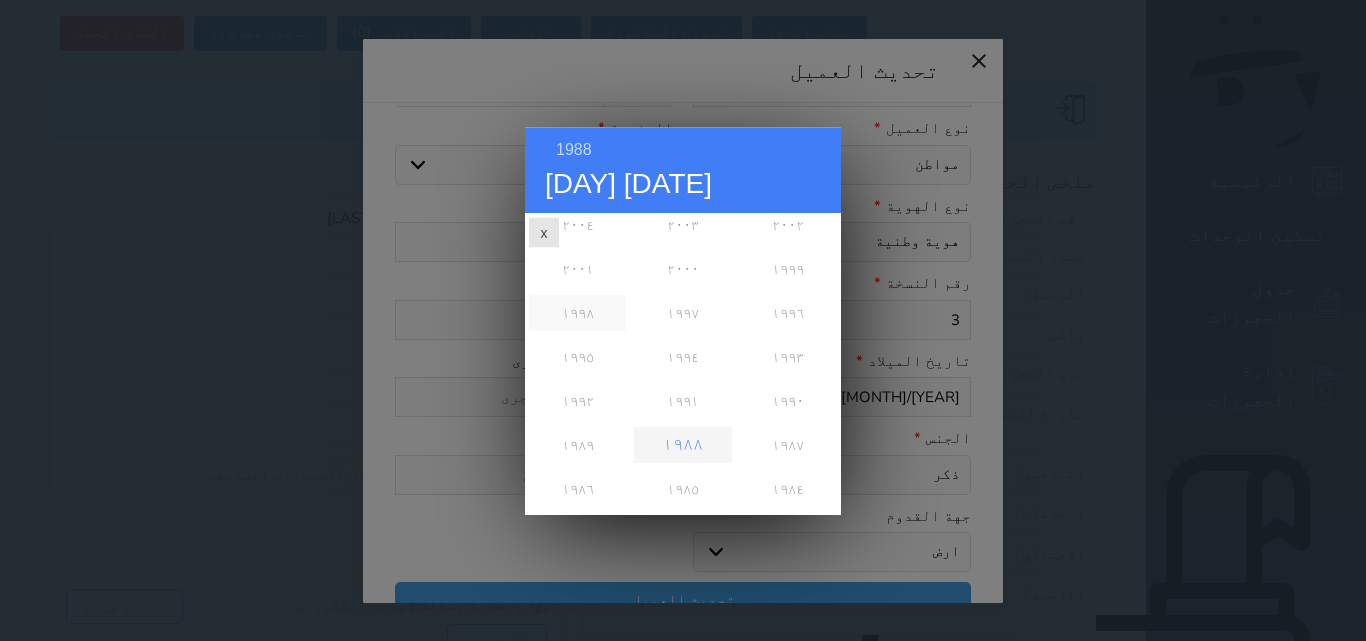 click on "١٩٩٨" at bounding box center [577, 313] 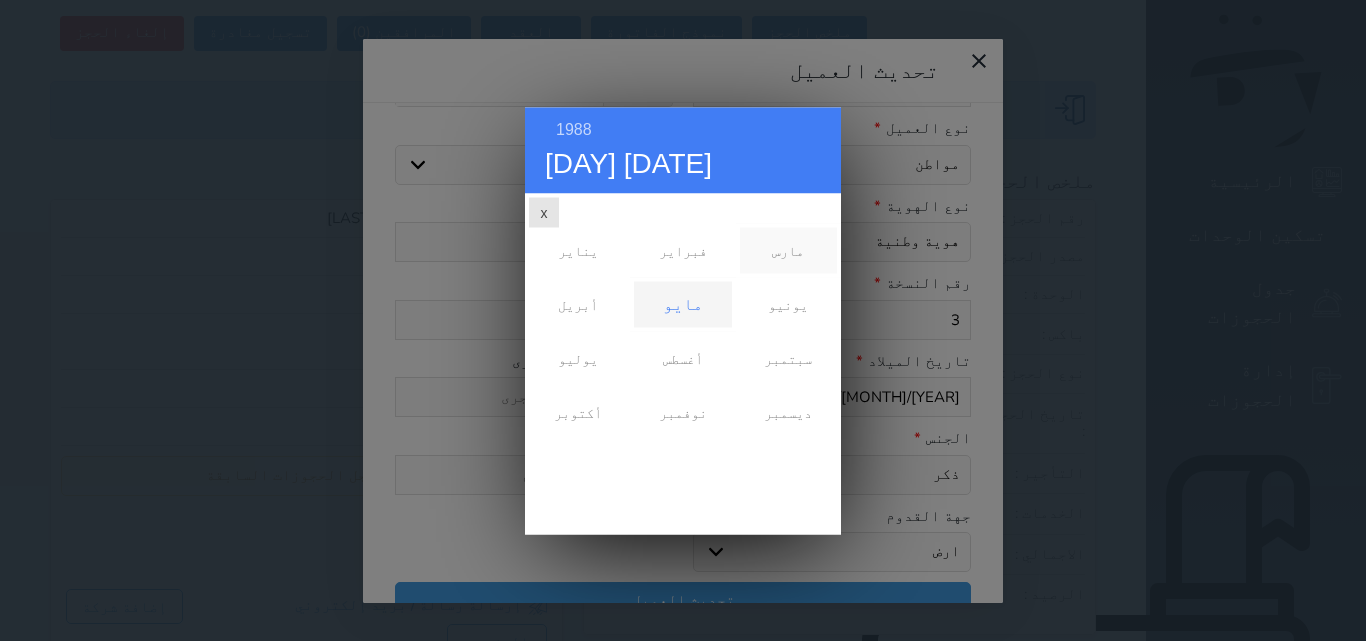 click on "مارس" at bounding box center [788, 250] 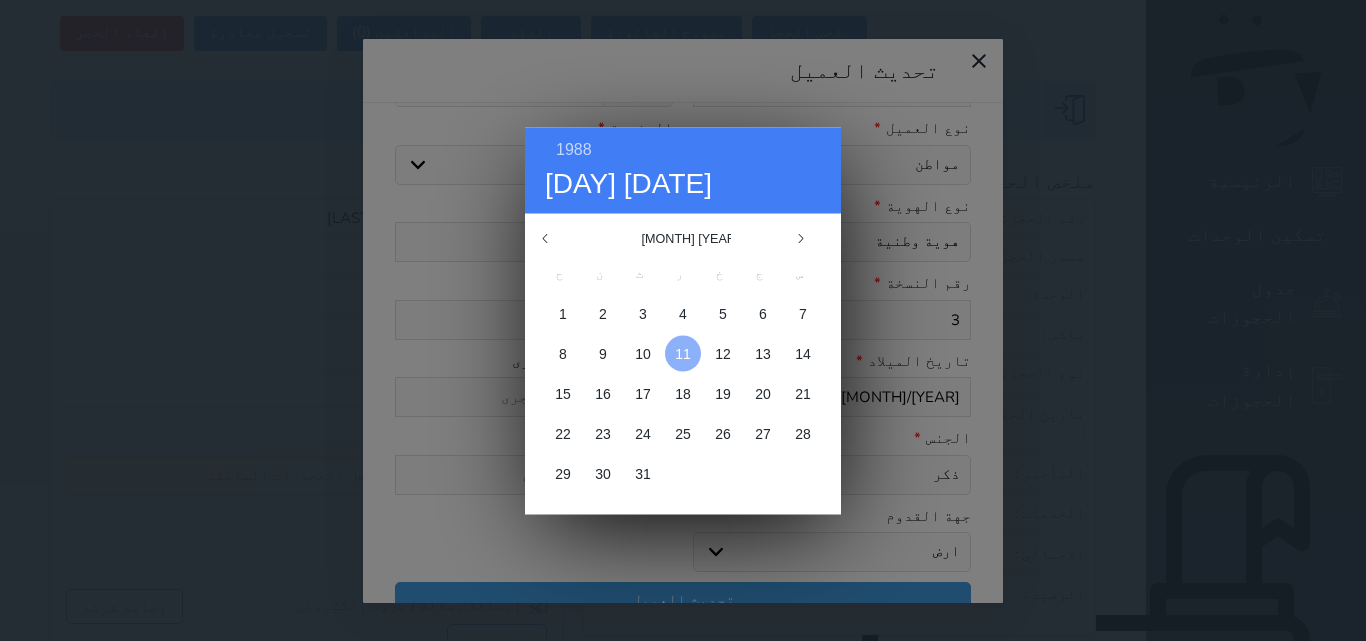 click on "11" at bounding box center (683, 353) 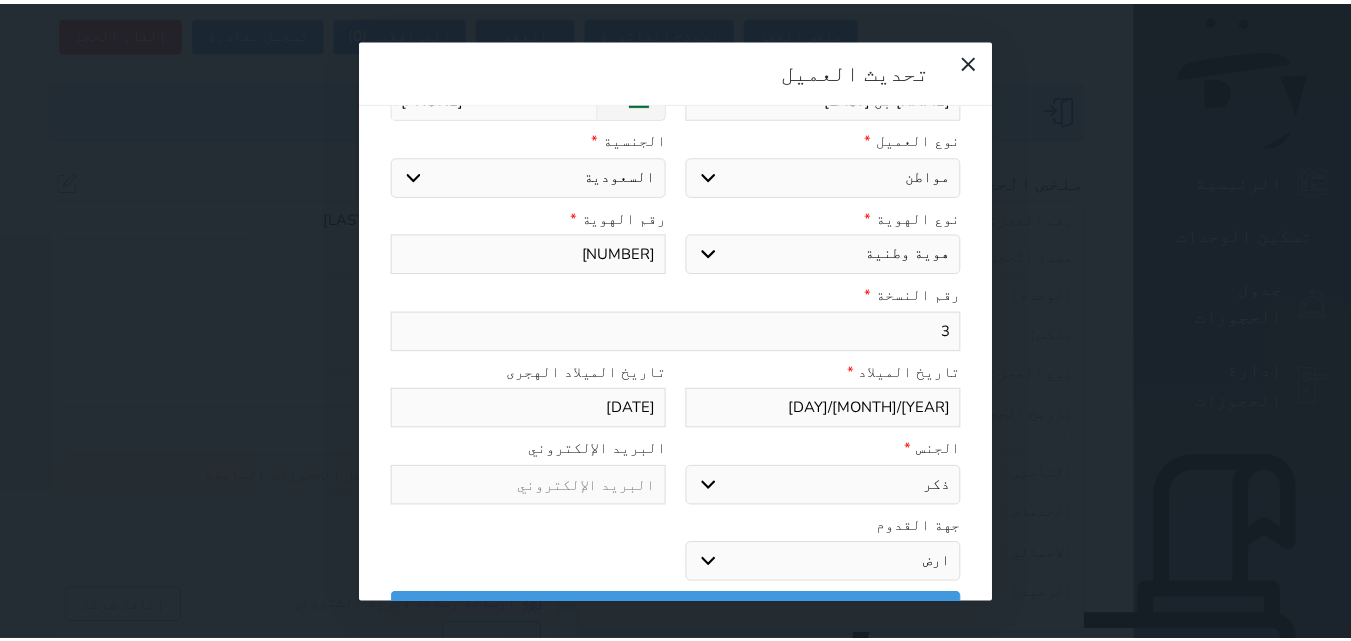 scroll, scrollTop: 200, scrollLeft: 0, axis: vertical 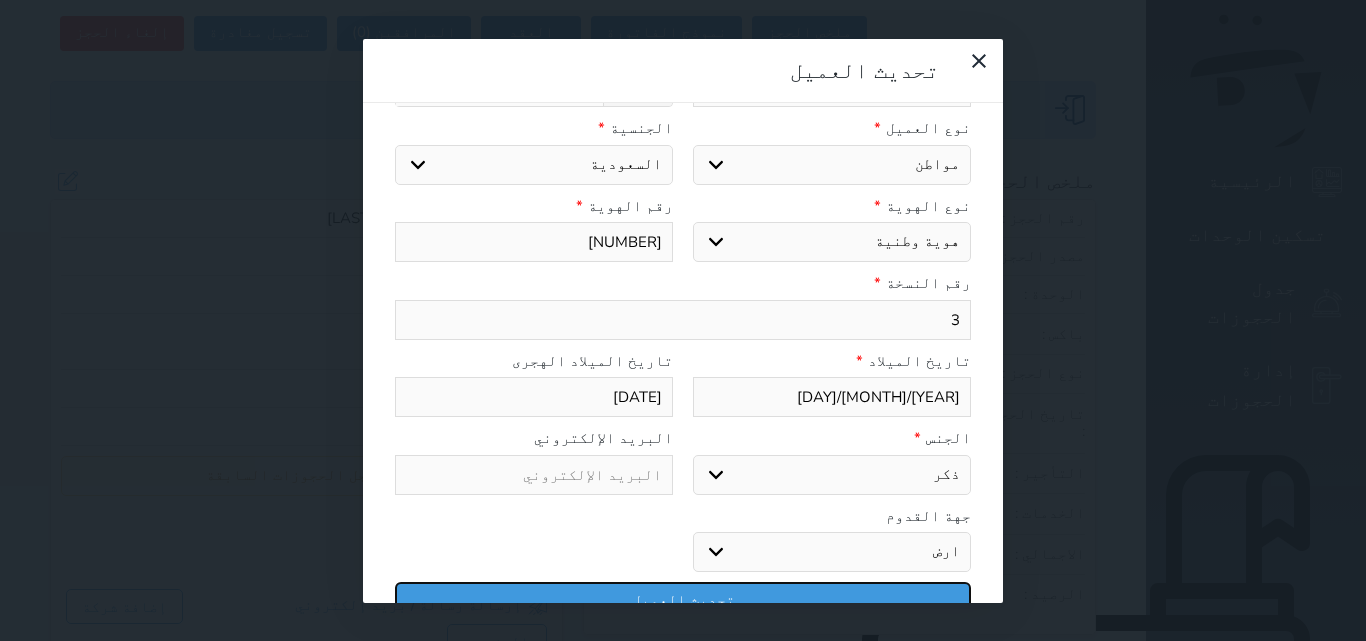 click on "تحديث العميل" at bounding box center (683, 599) 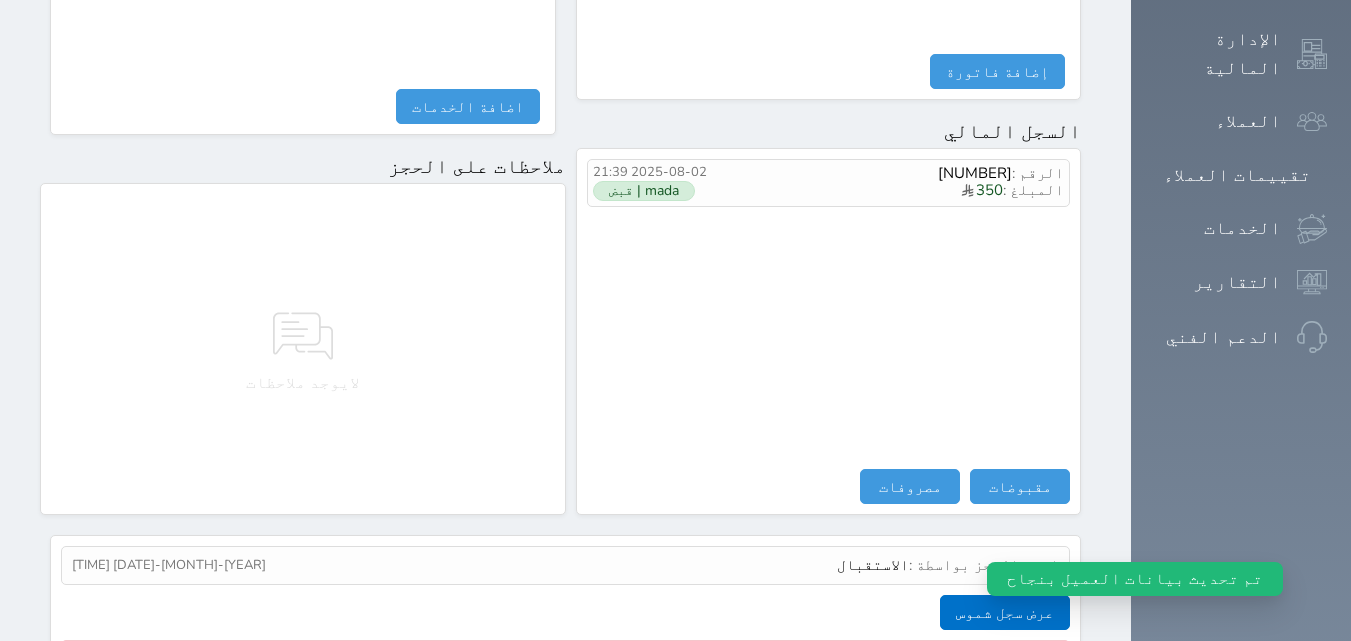 scroll, scrollTop: 1138, scrollLeft: 0, axis: vertical 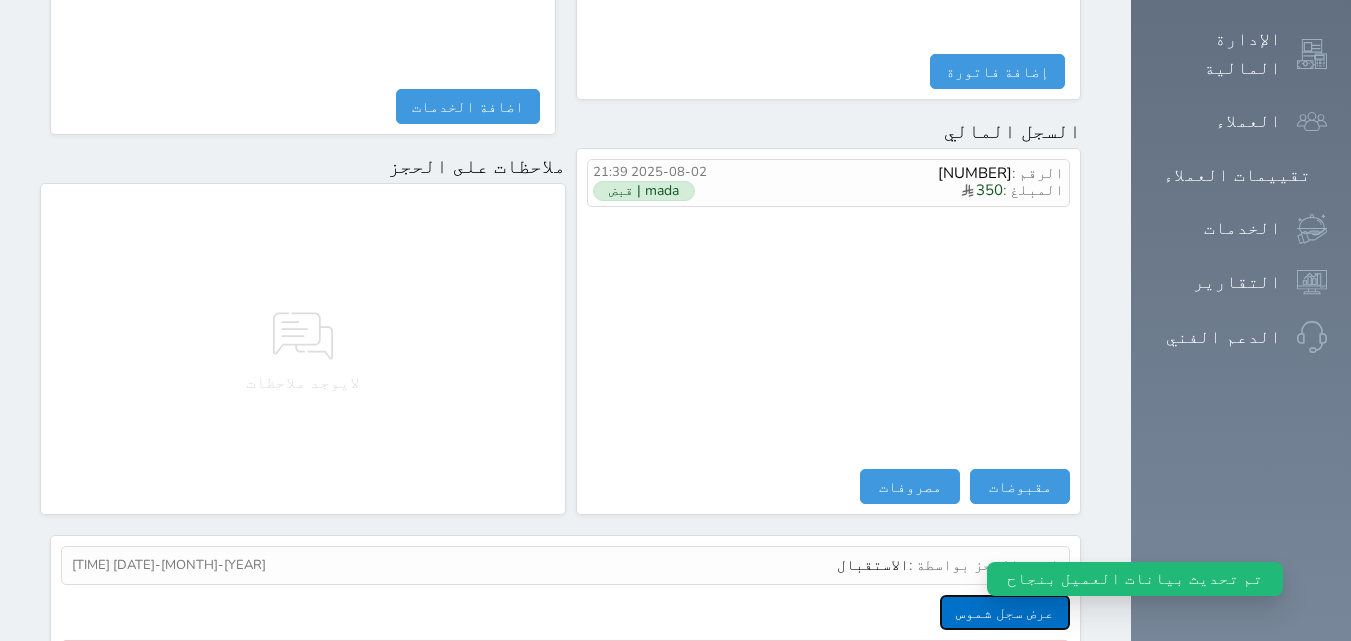 click on "عرض سجل شموس" at bounding box center [1005, 612] 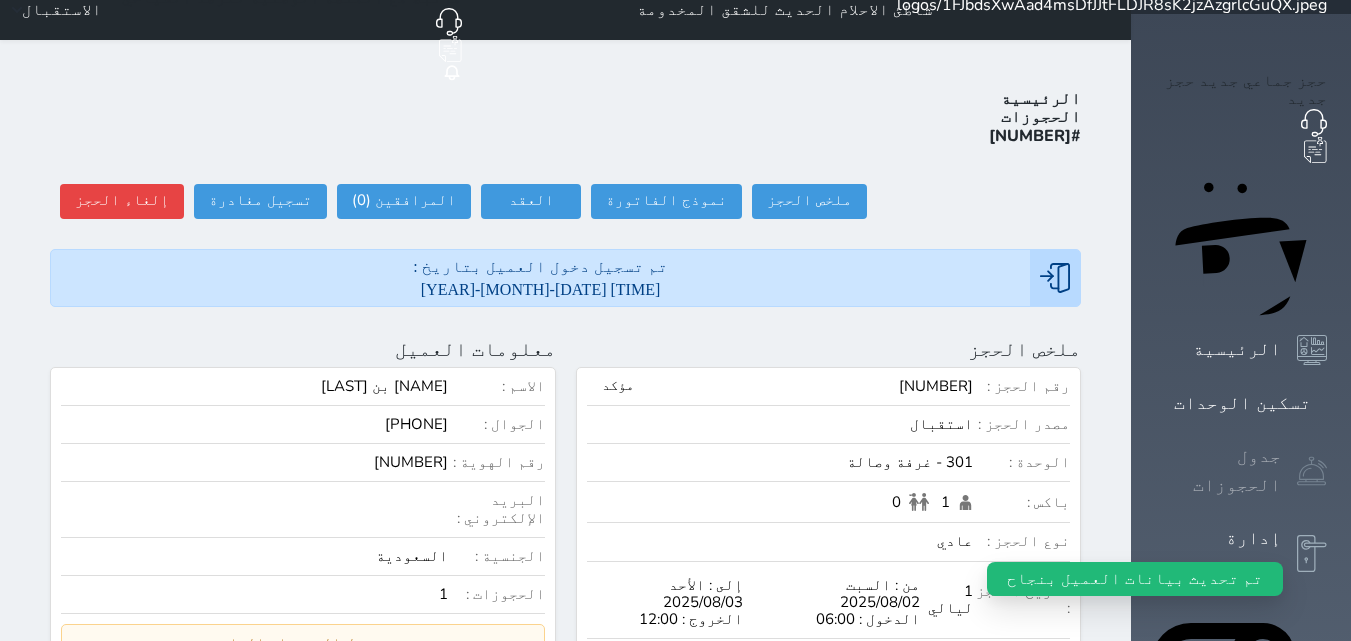 scroll, scrollTop: 0, scrollLeft: 0, axis: both 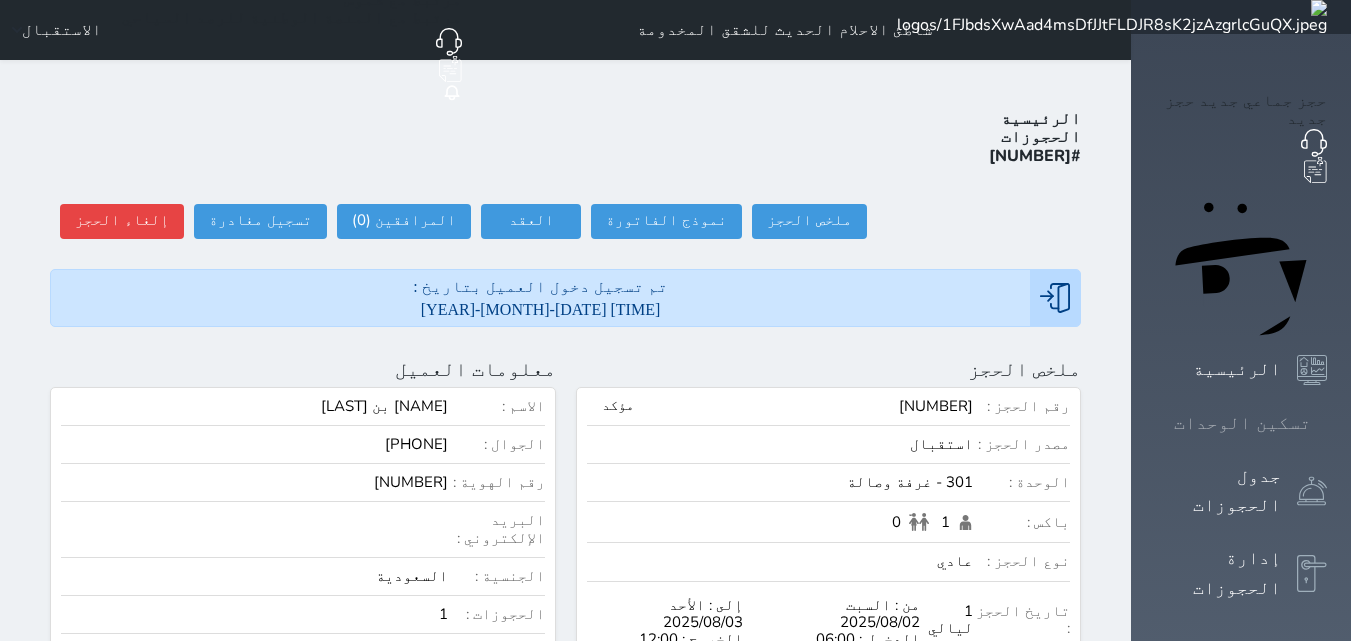 click 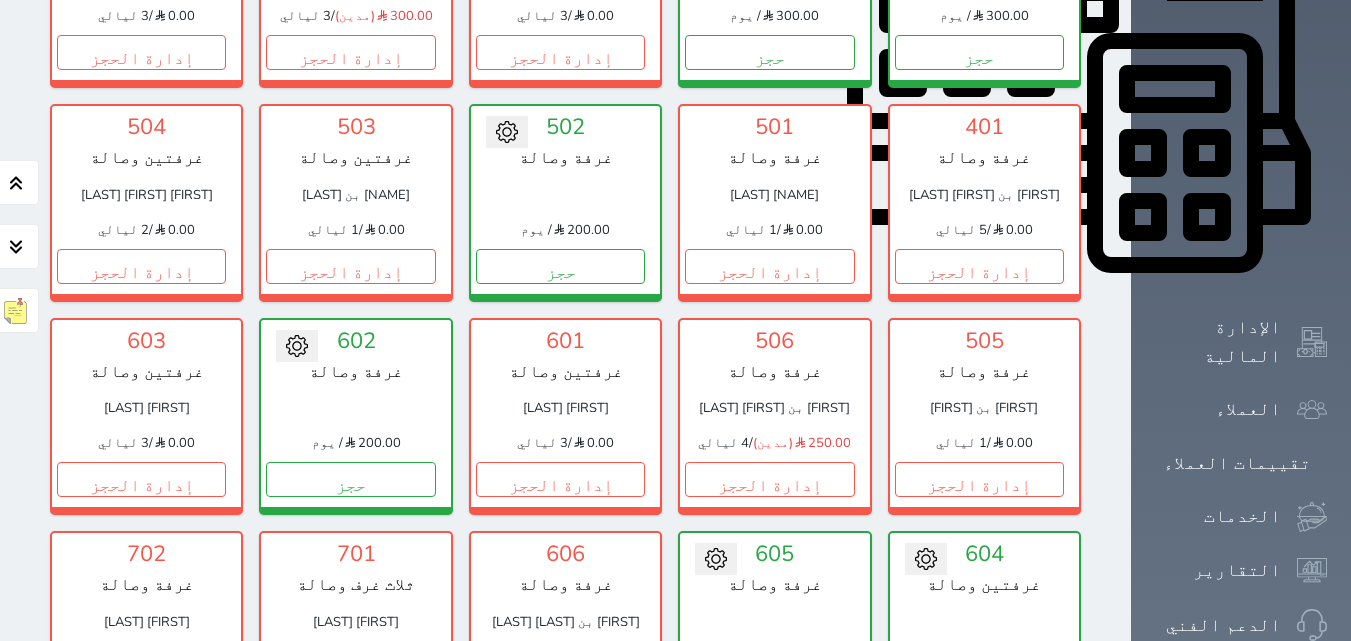 scroll, scrollTop: 1078, scrollLeft: 0, axis: vertical 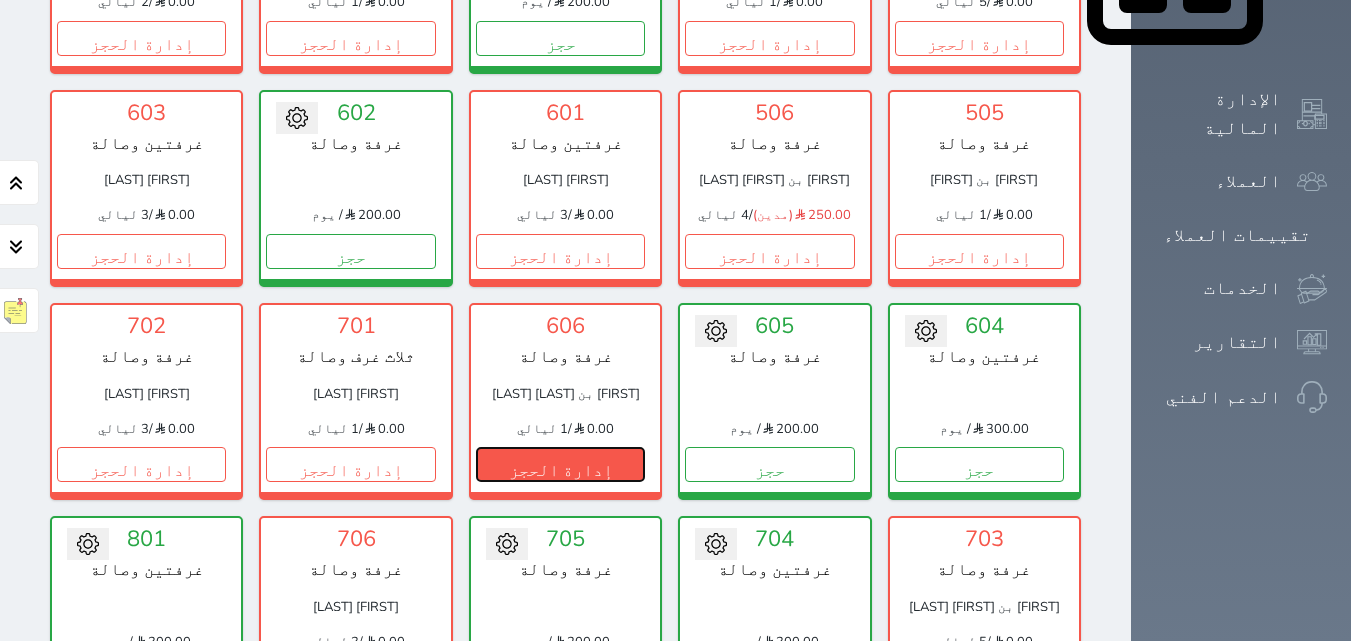 click on "إدارة الحجز" at bounding box center (560, 464) 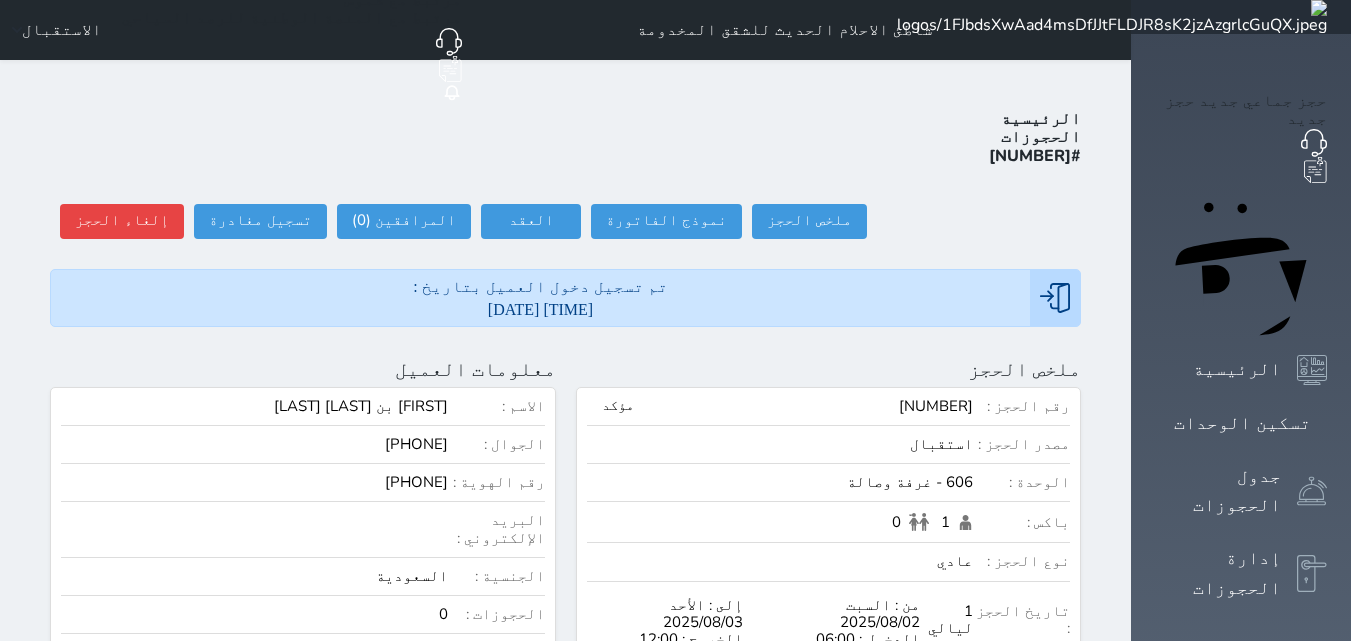scroll, scrollTop: 1139, scrollLeft: 0, axis: vertical 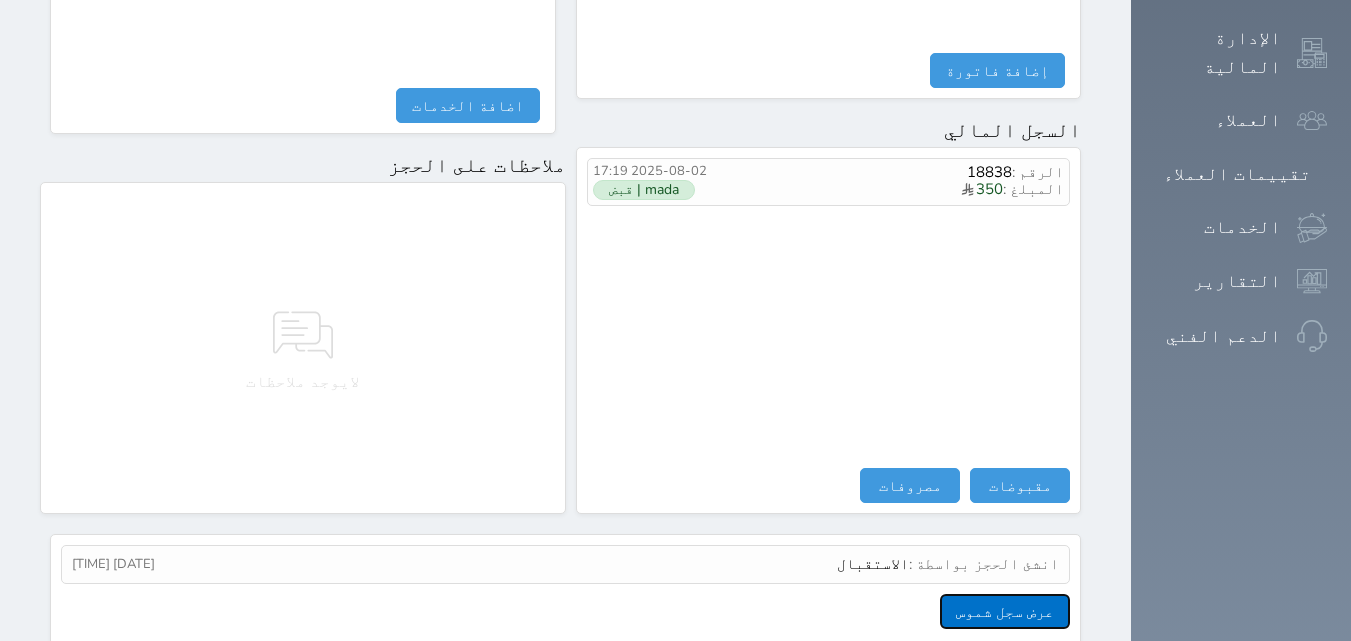 click on "عرض سجل شموس" at bounding box center [1005, 611] 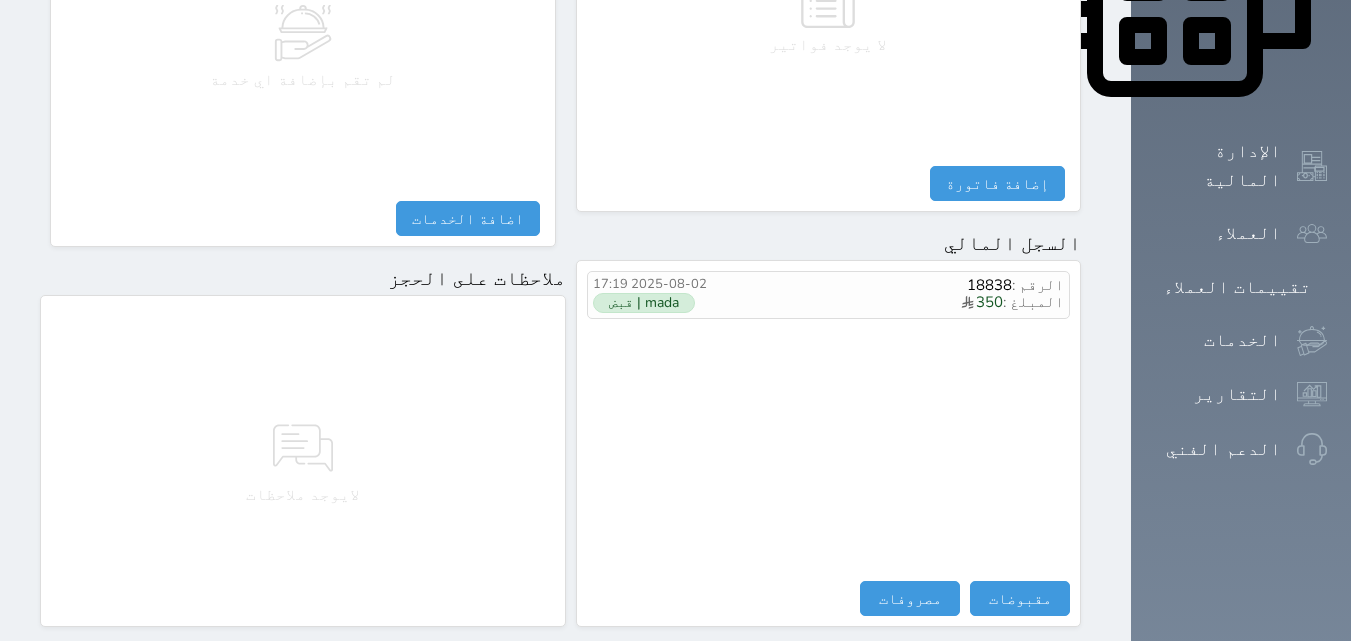scroll, scrollTop: 1139, scrollLeft: 0, axis: vertical 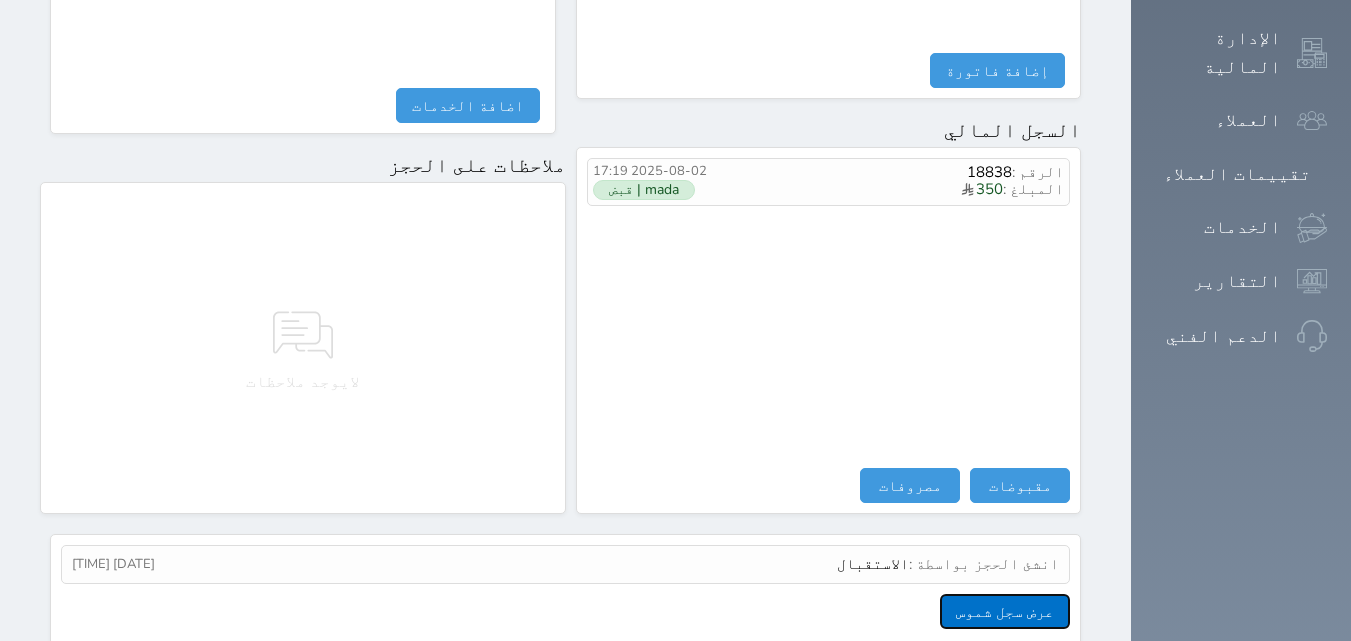click on "عرض سجل شموس" at bounding box center (1005, 611) 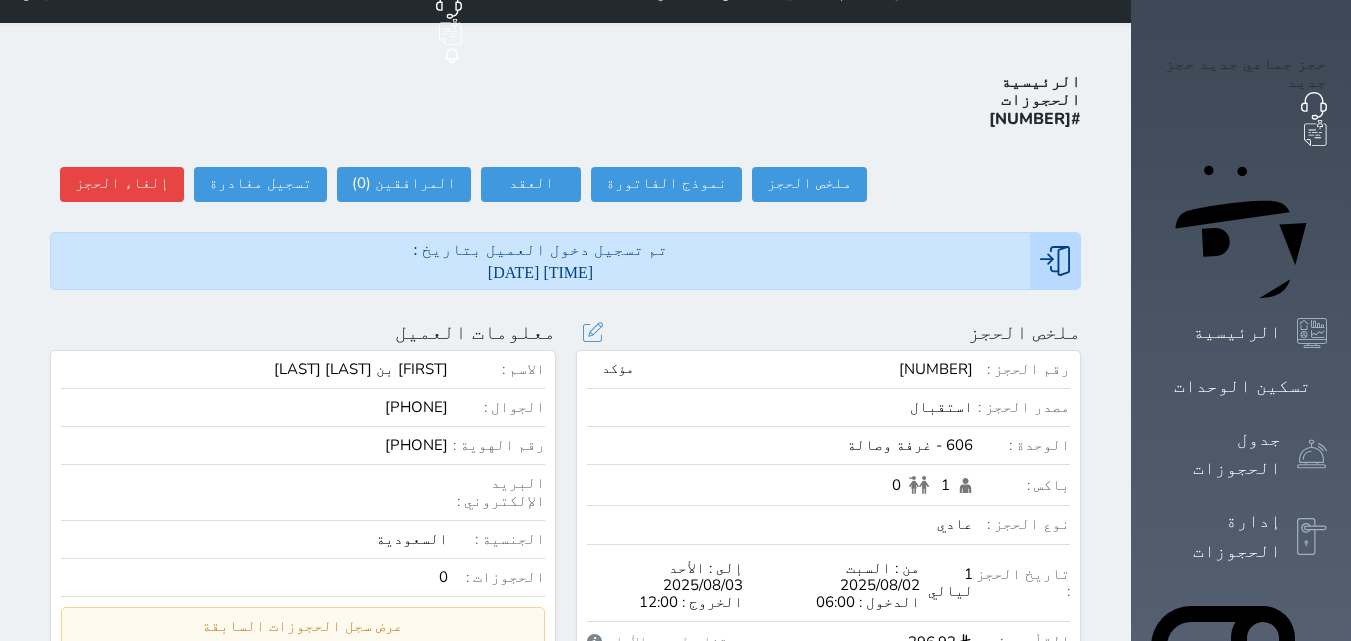 scroll, scrollTop: 0, scrollLeft: 0, axis: both 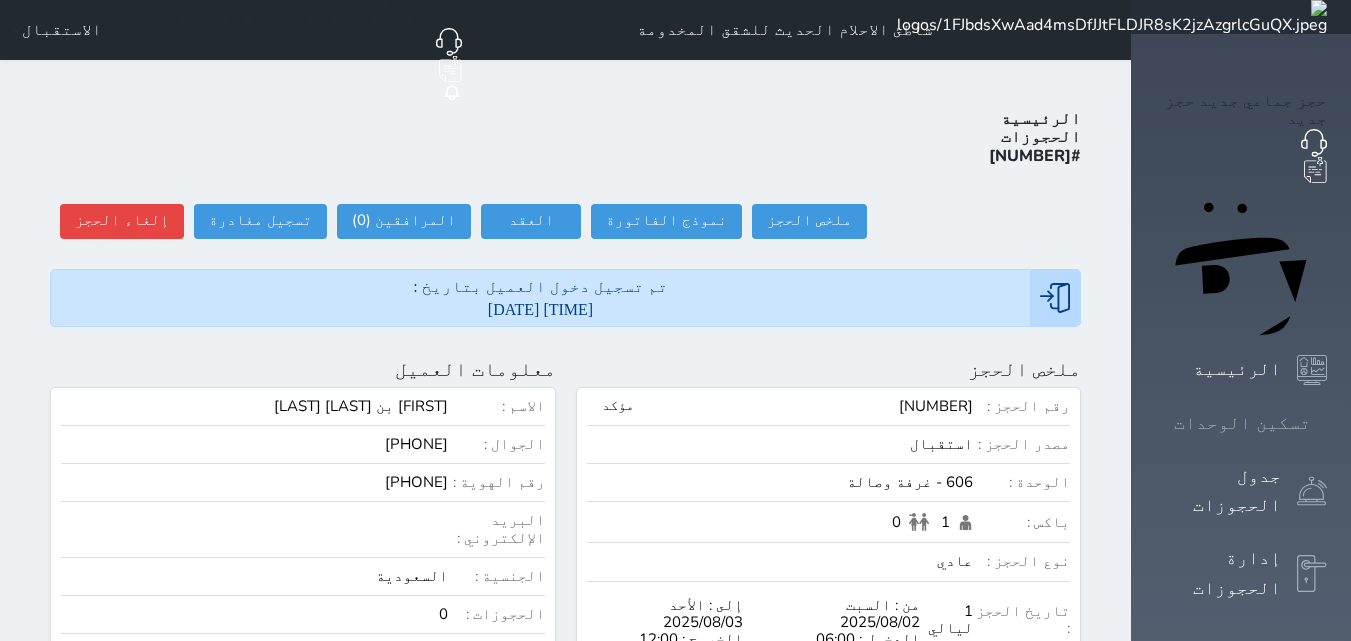click 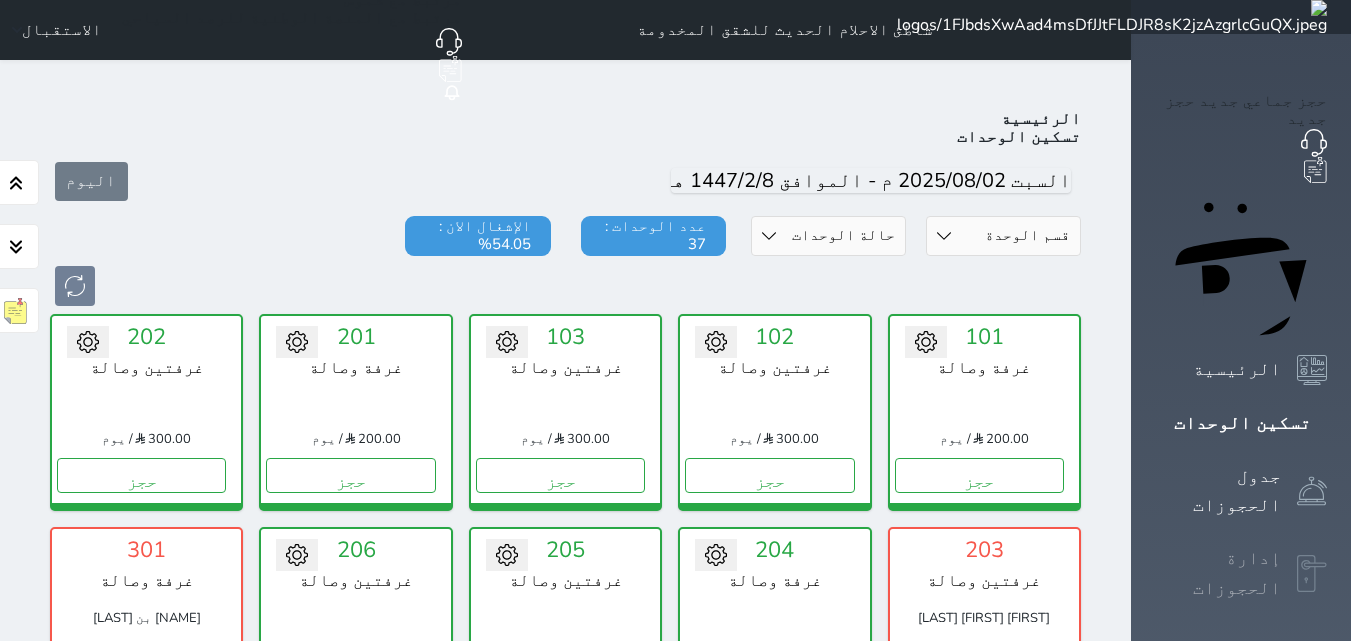 scroll, scrollTop: 78, scrollLeft: 0, axis: vertical 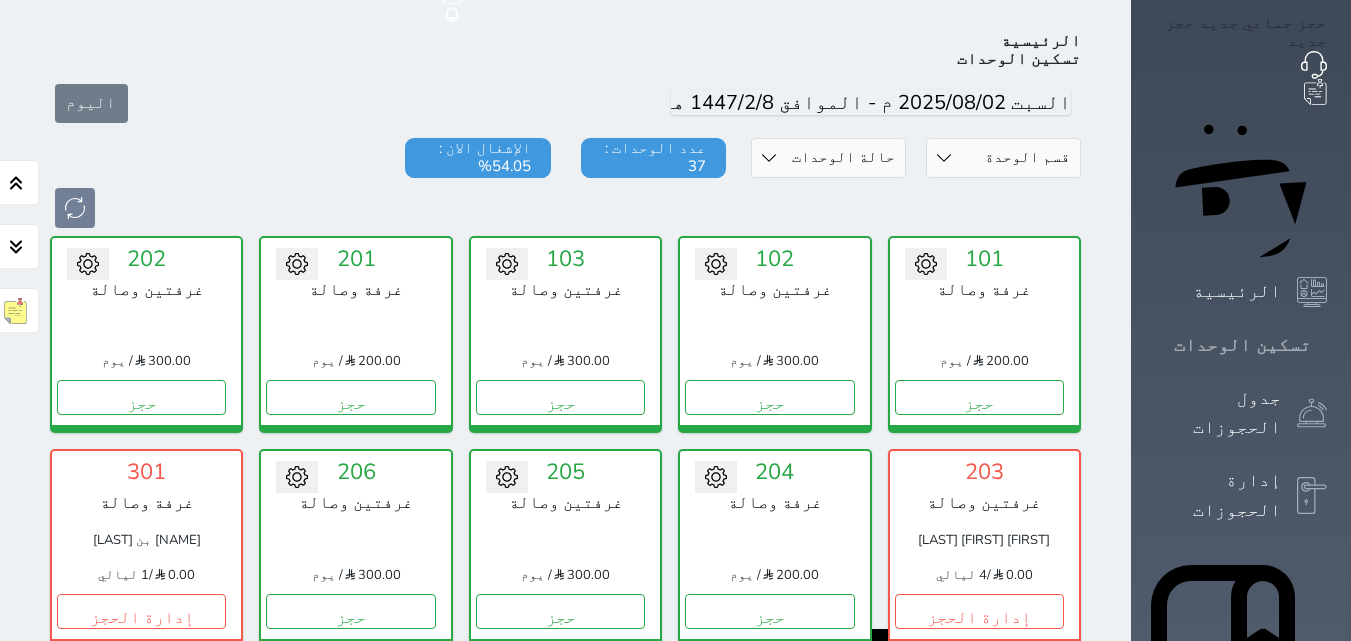 click 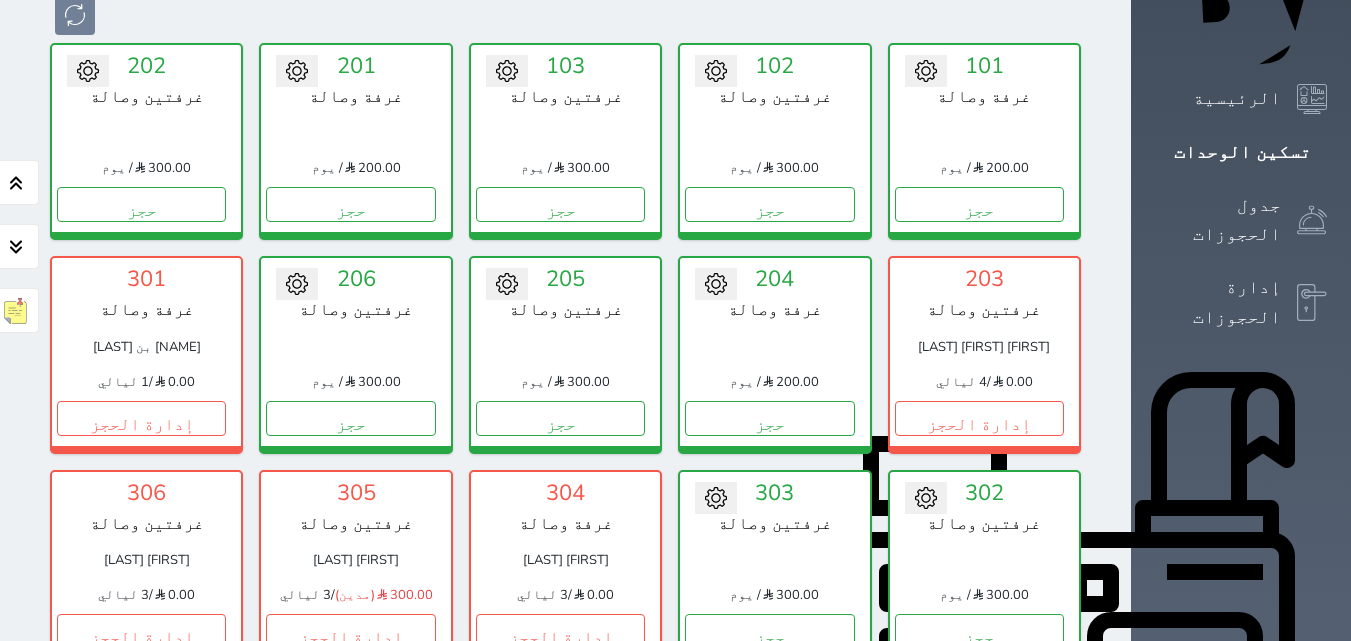 scroll, scrollTop: 100, scrollLeft: 0, axis: vertical 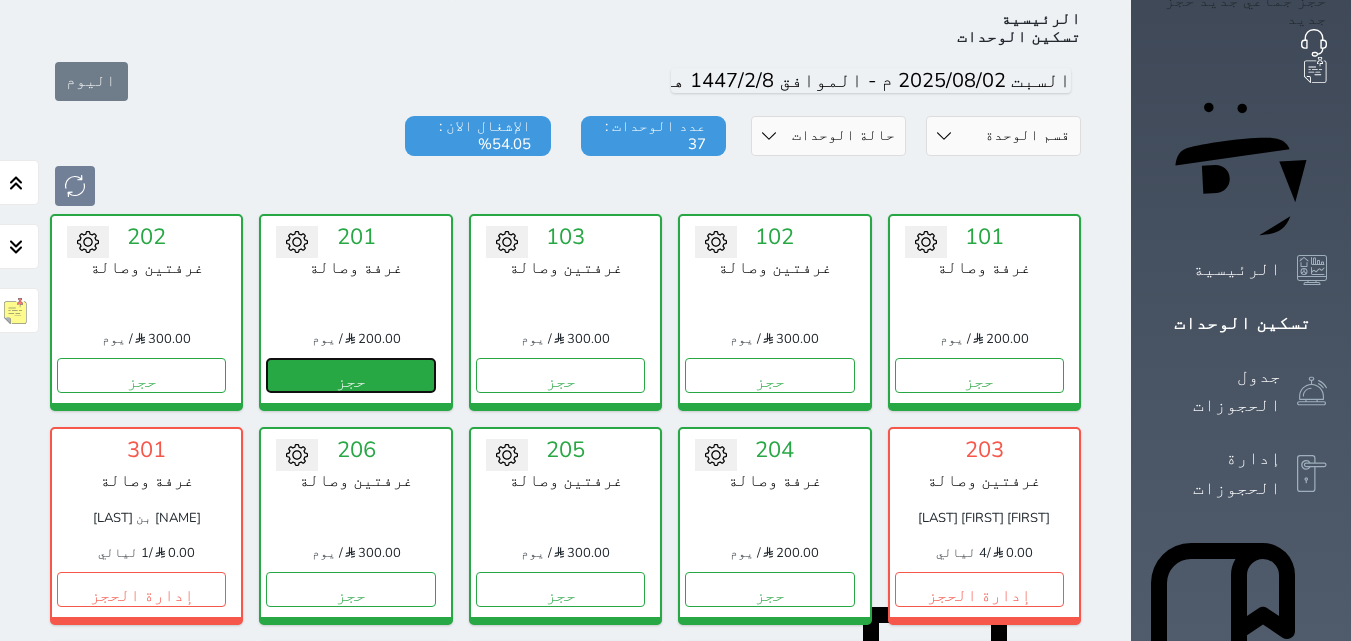 click on "حجز" at bounding box center (350, 375) 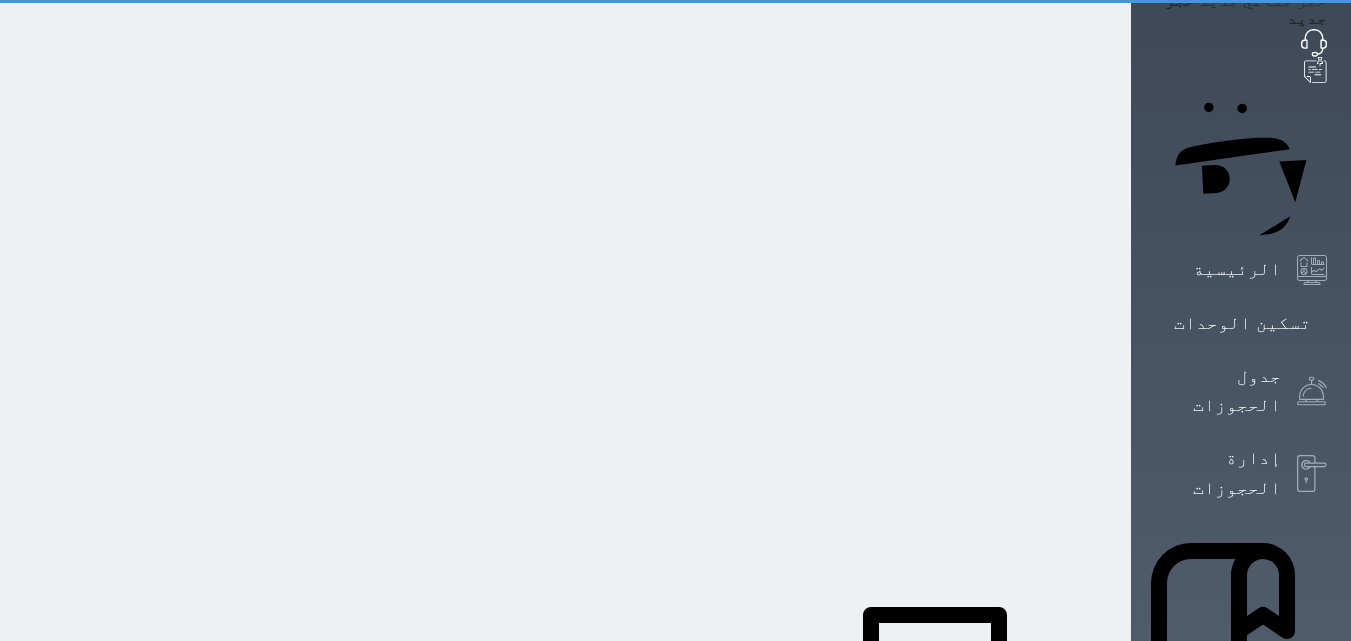 select on "1" 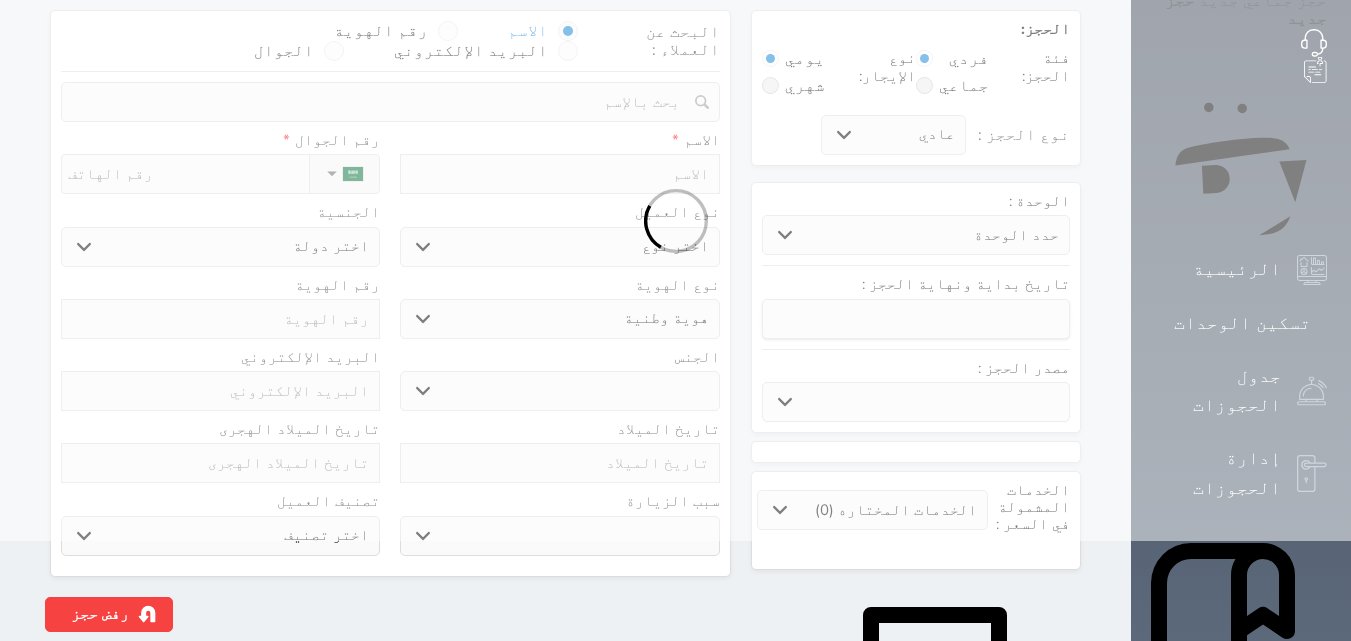 scroll, scrollTop: 0, scrollLeft: 0, axis: both 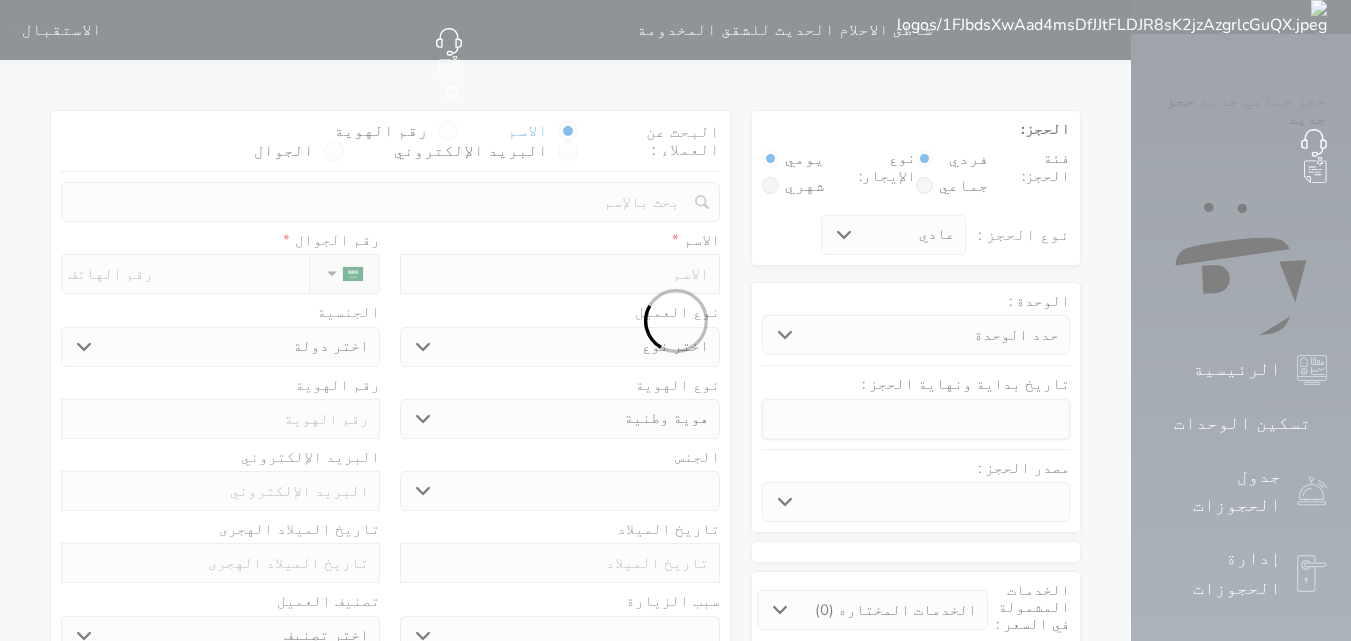 select 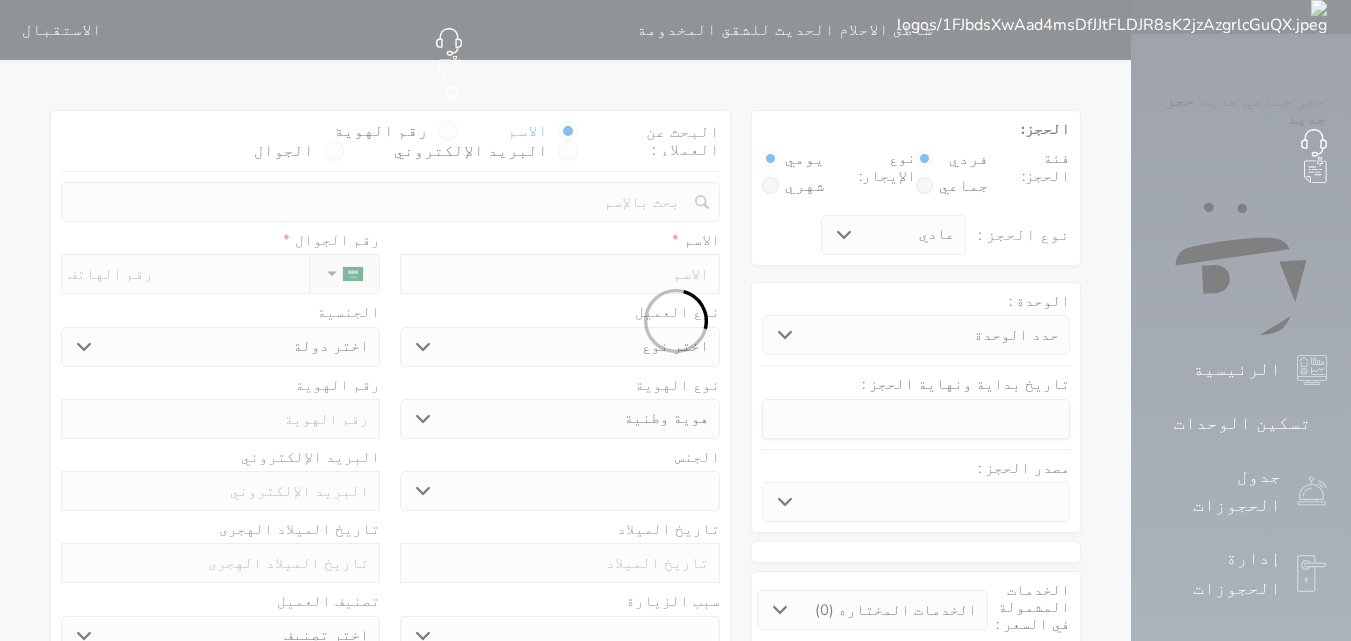 select on "3661" 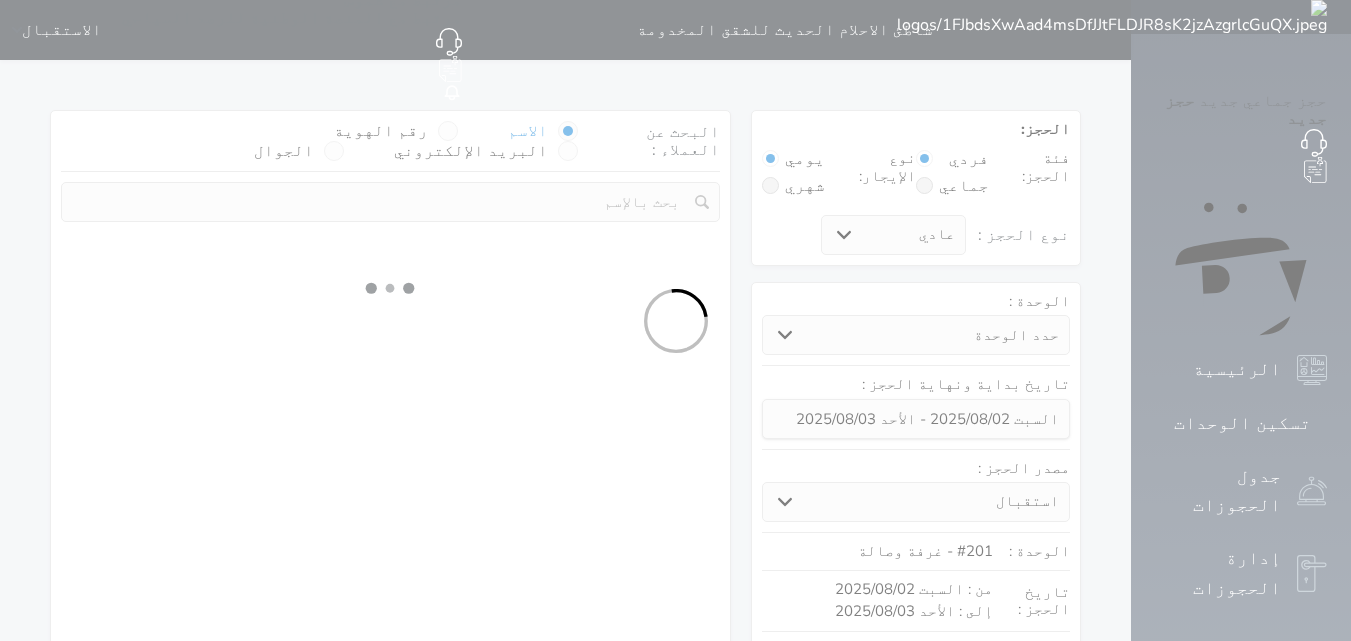 select 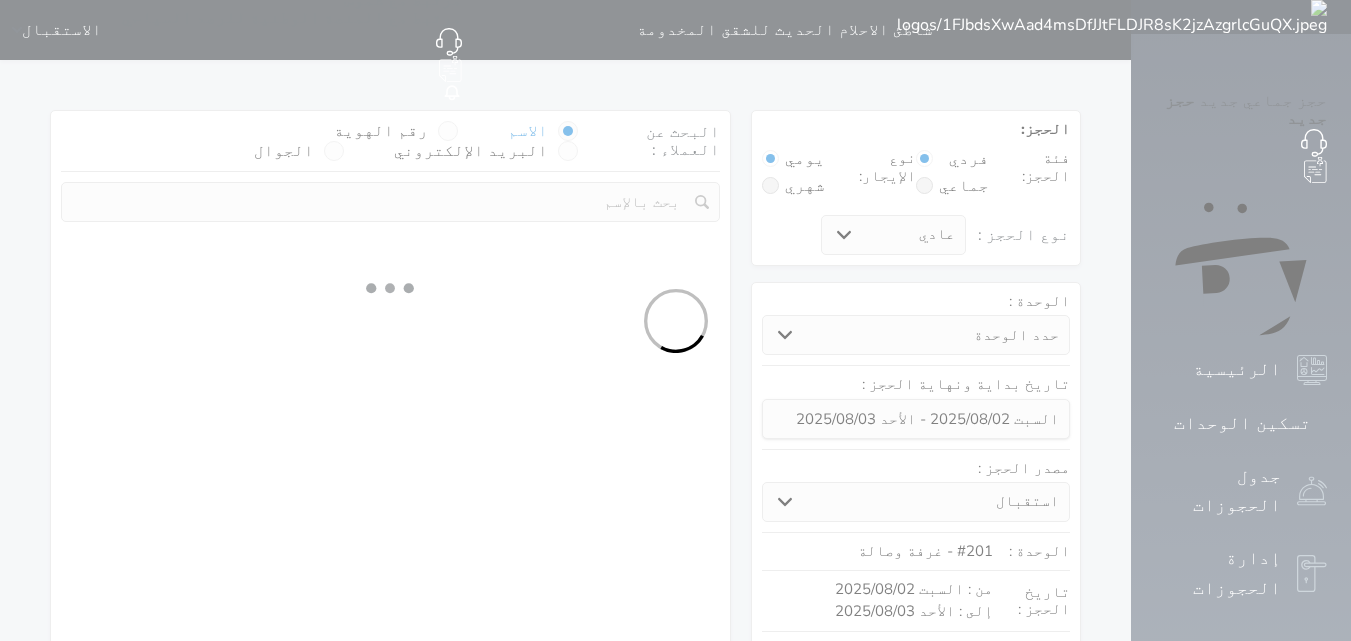 select on "1" 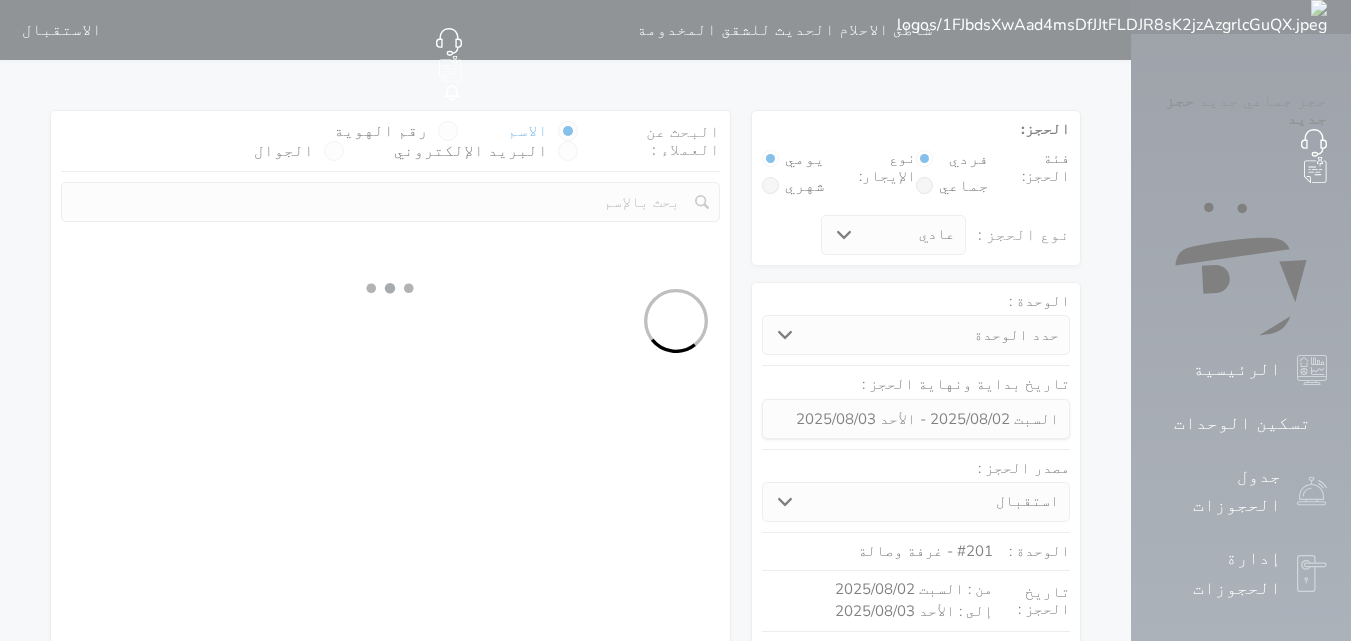 select on "113" 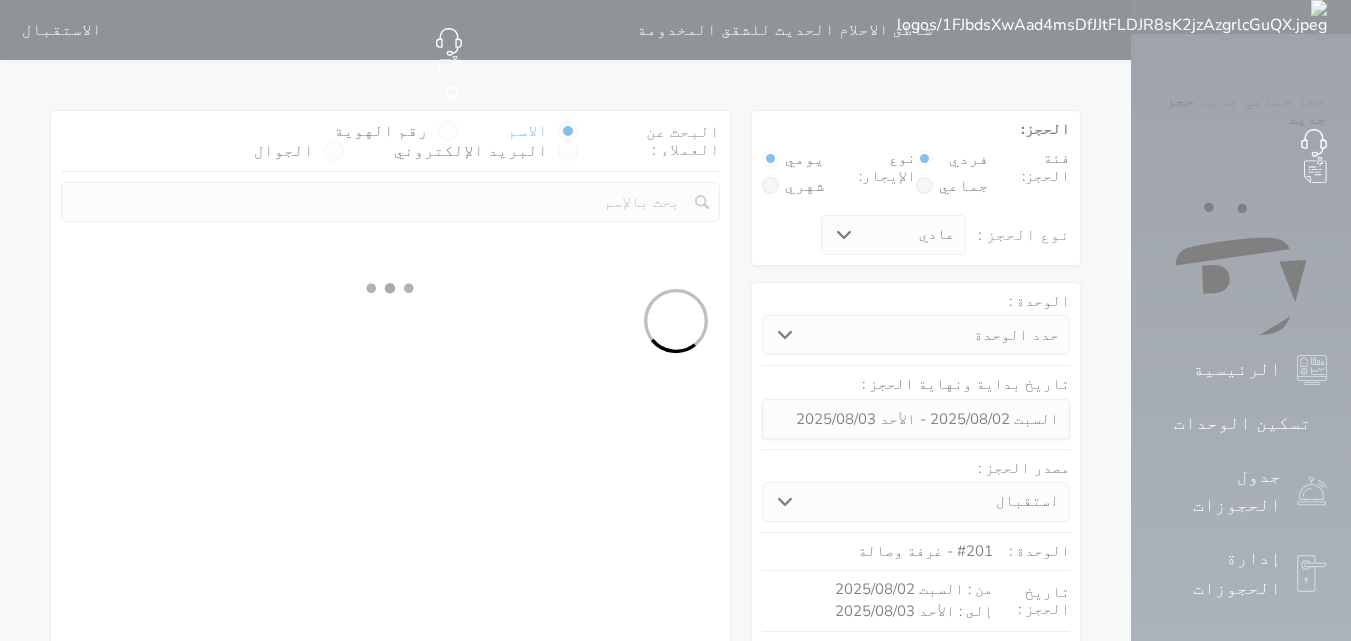 select on "1" 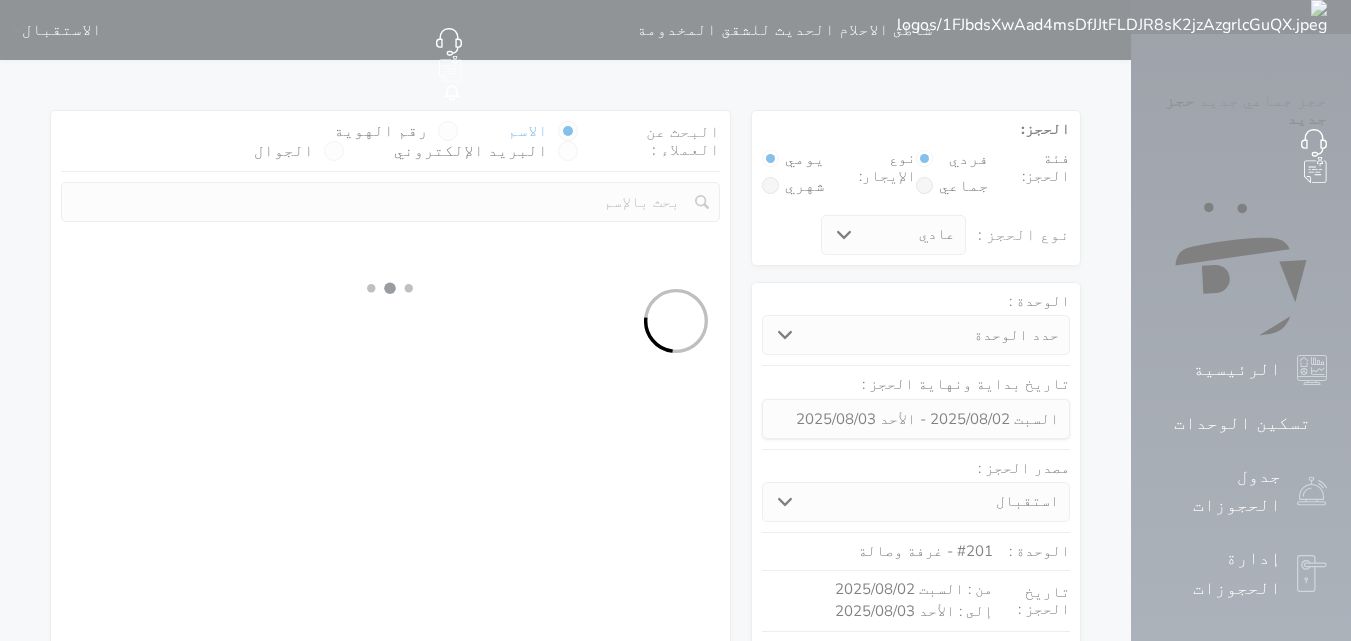 select 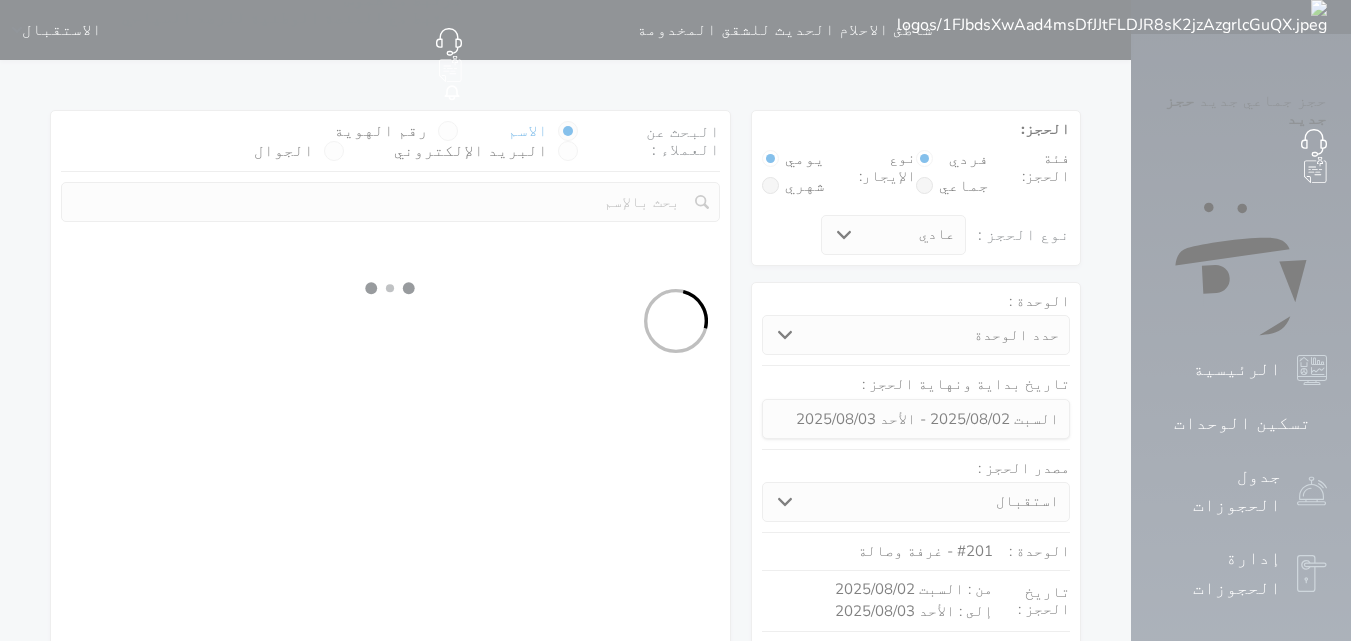 select on "7" 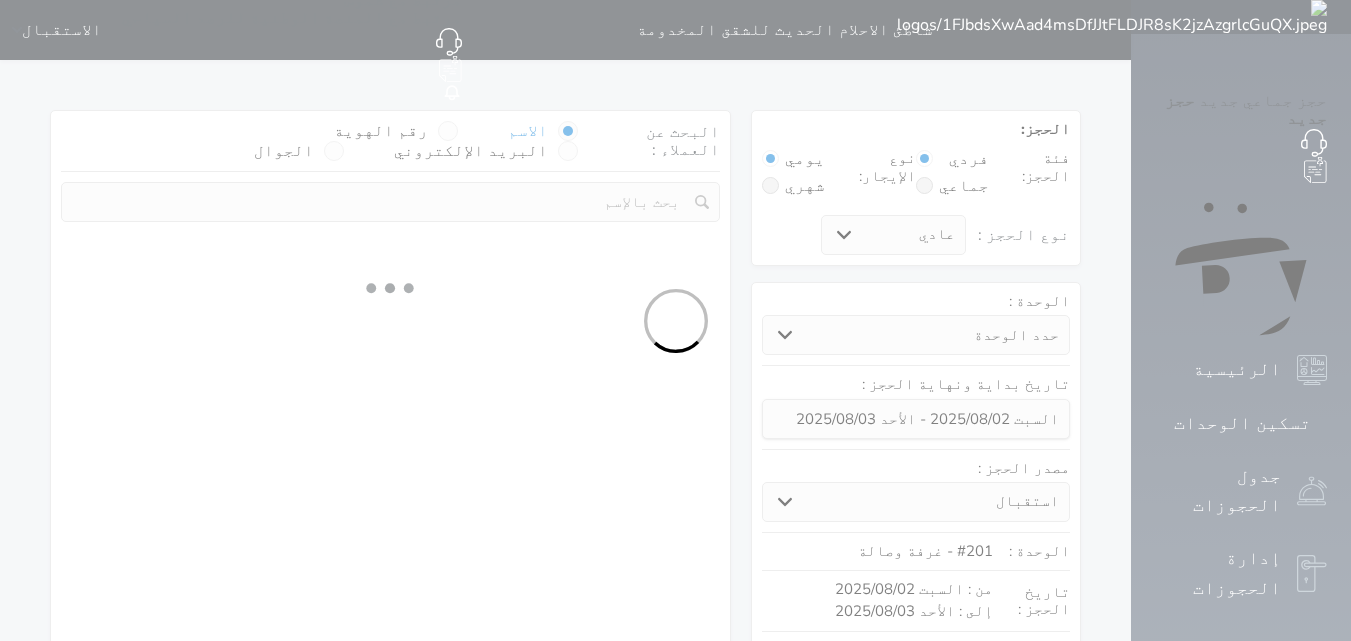 select 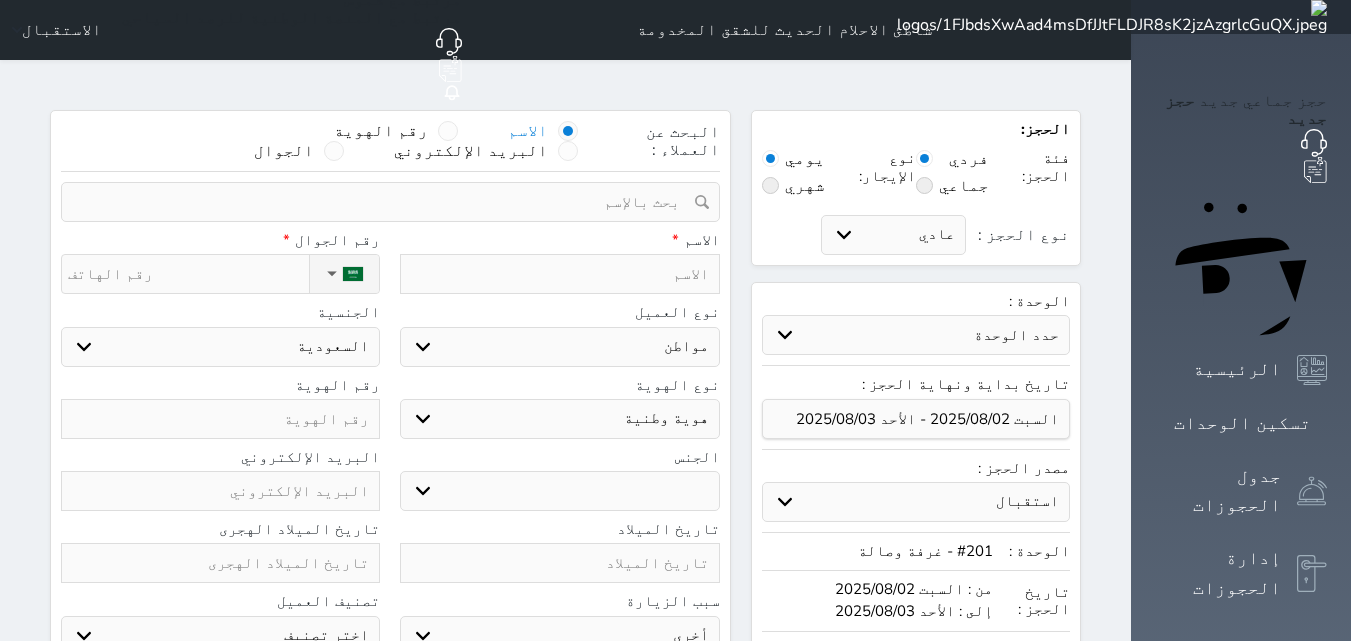 select 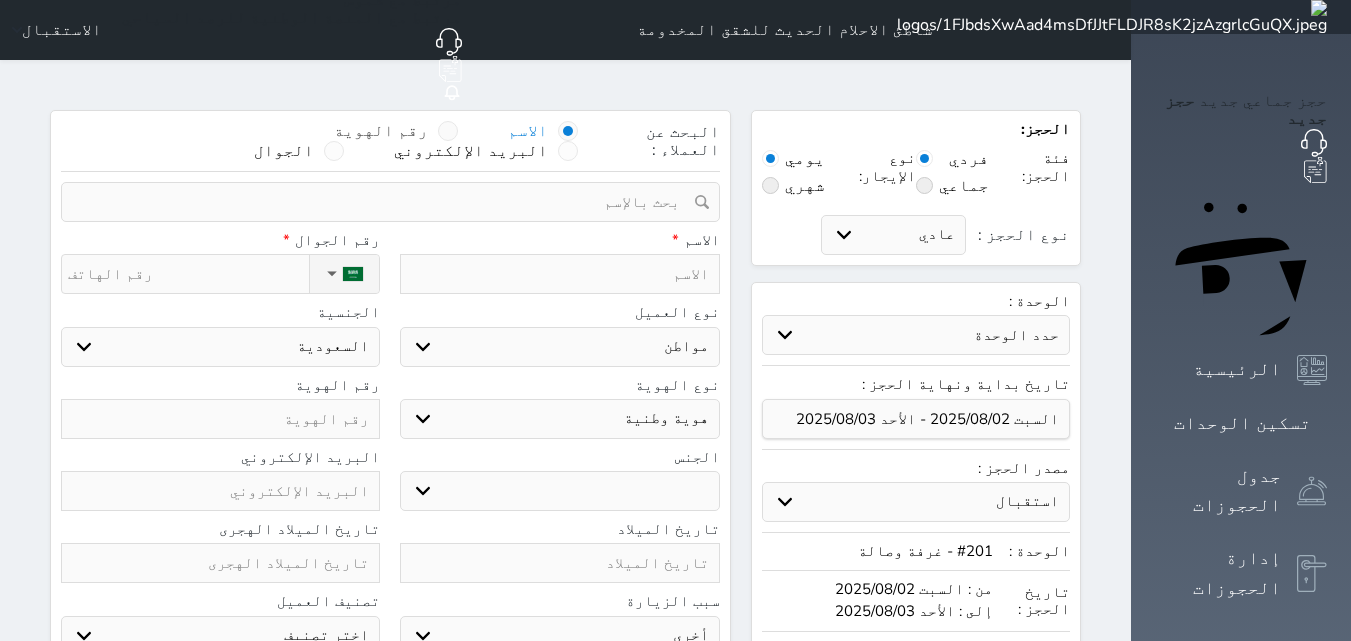 click at bounding box center (448, 131) 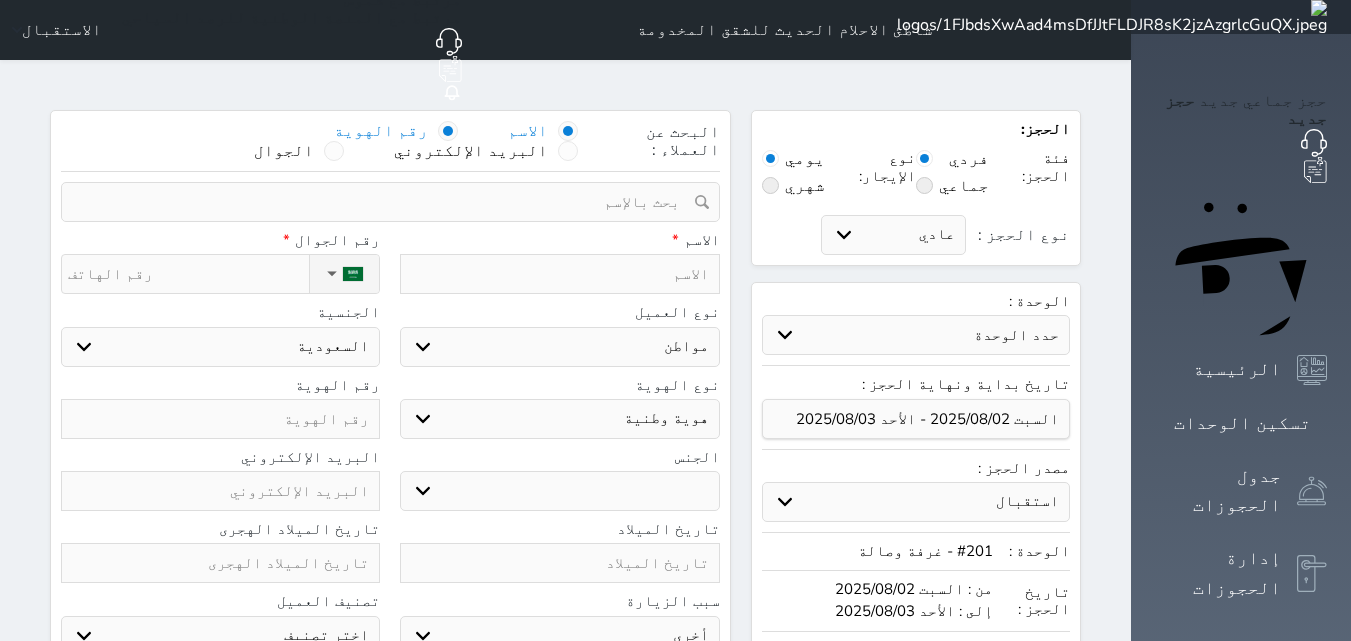 select 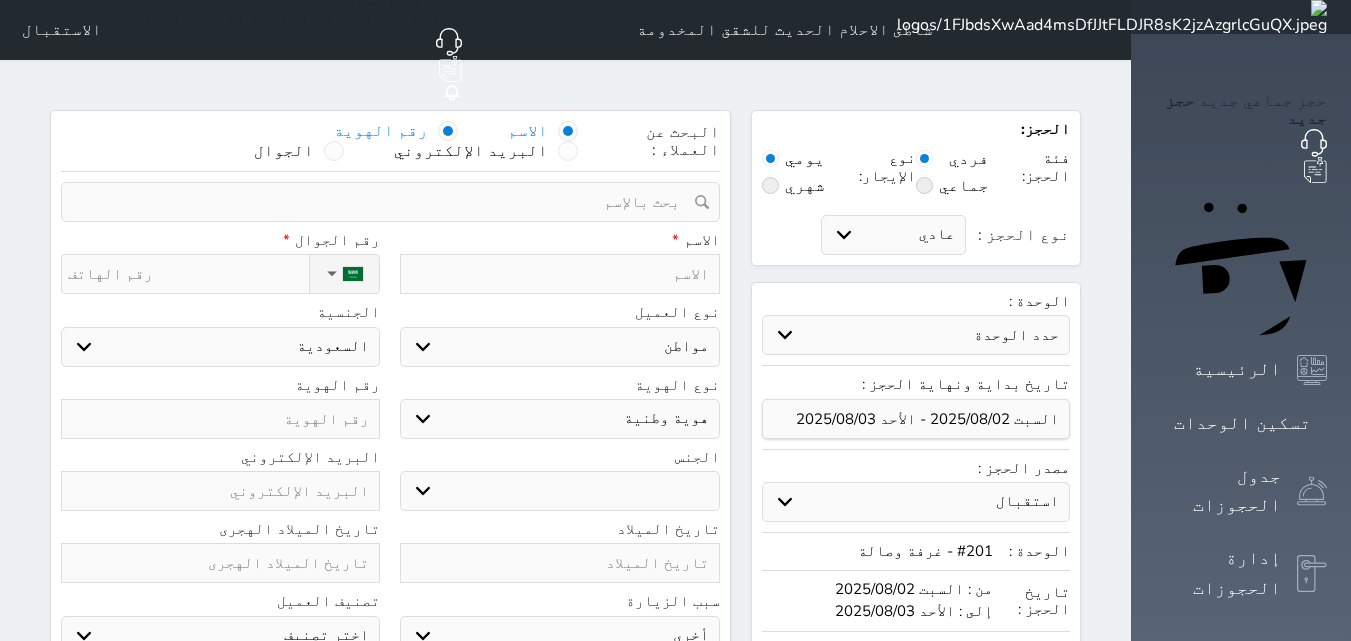 select 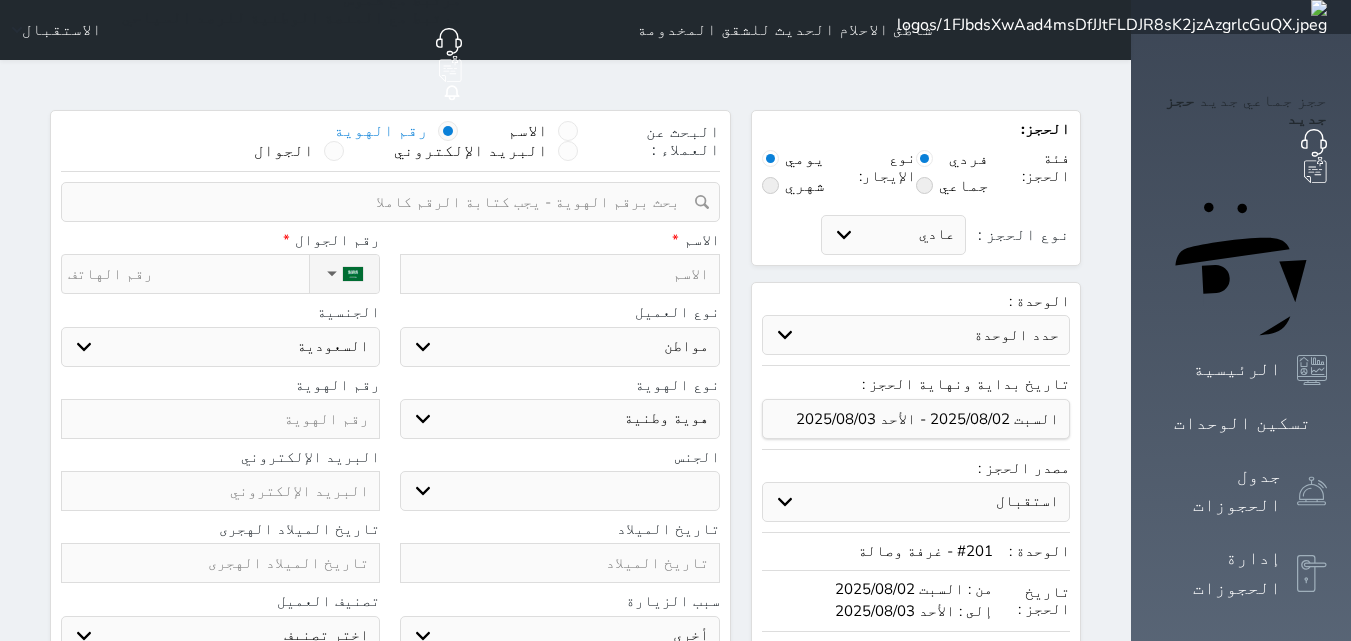 click at bounding box center (383, 202) 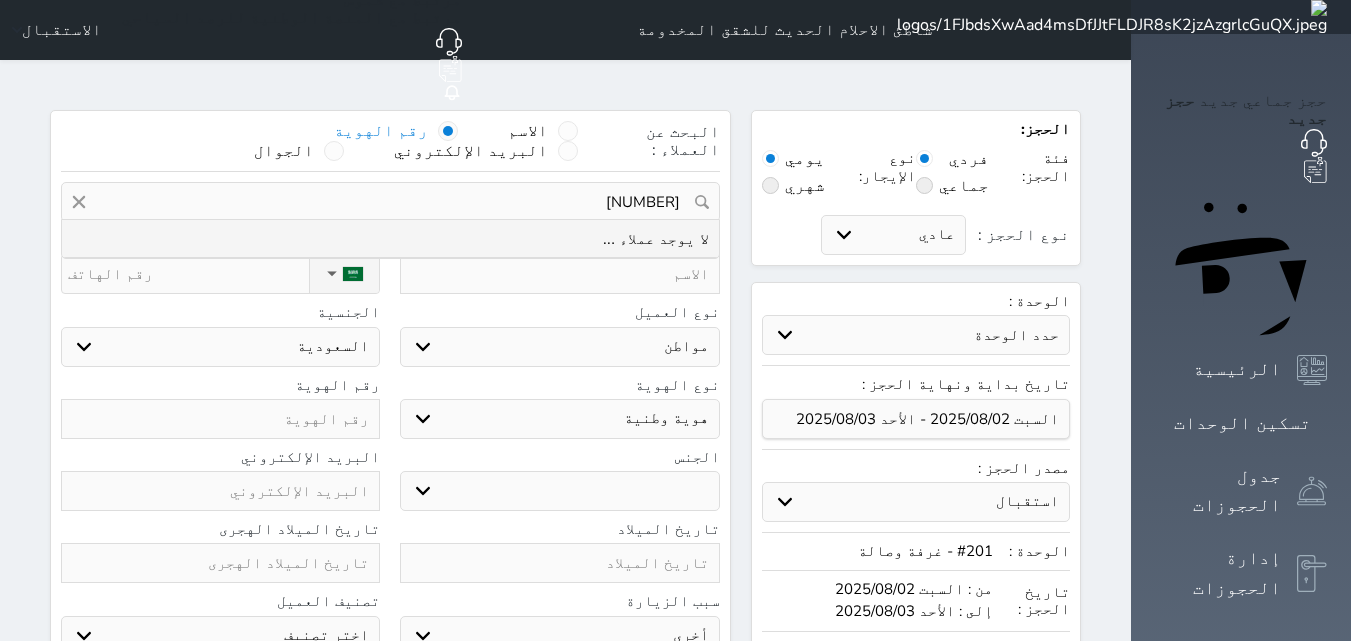 drag, startPoint x: 666, startPoint y: 147, endPoint x: 752, endPoint y: 146, distance: 86.00581 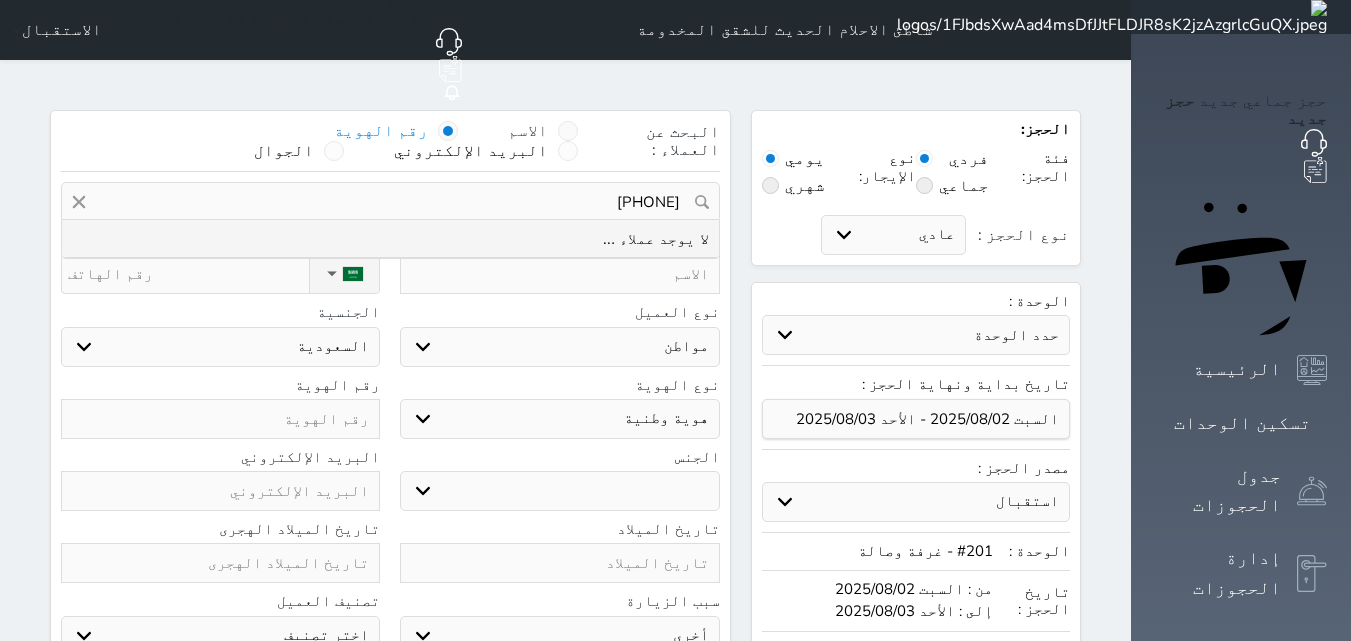 type on "[PHONE]" 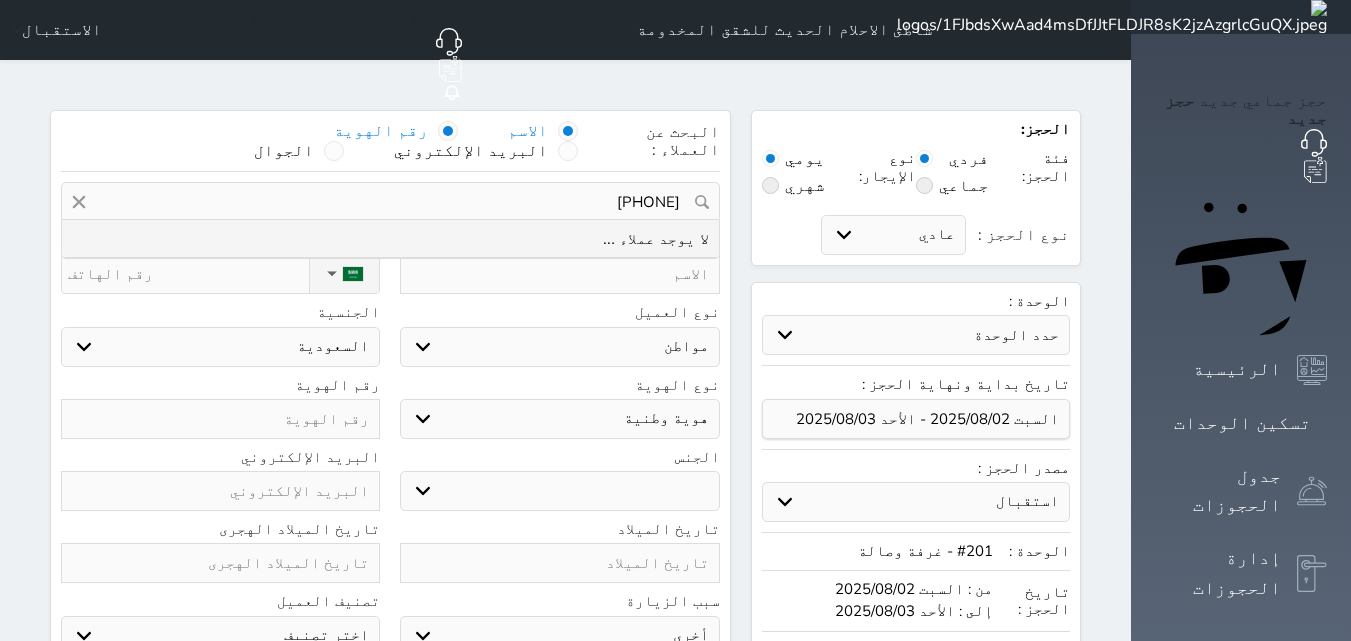 type 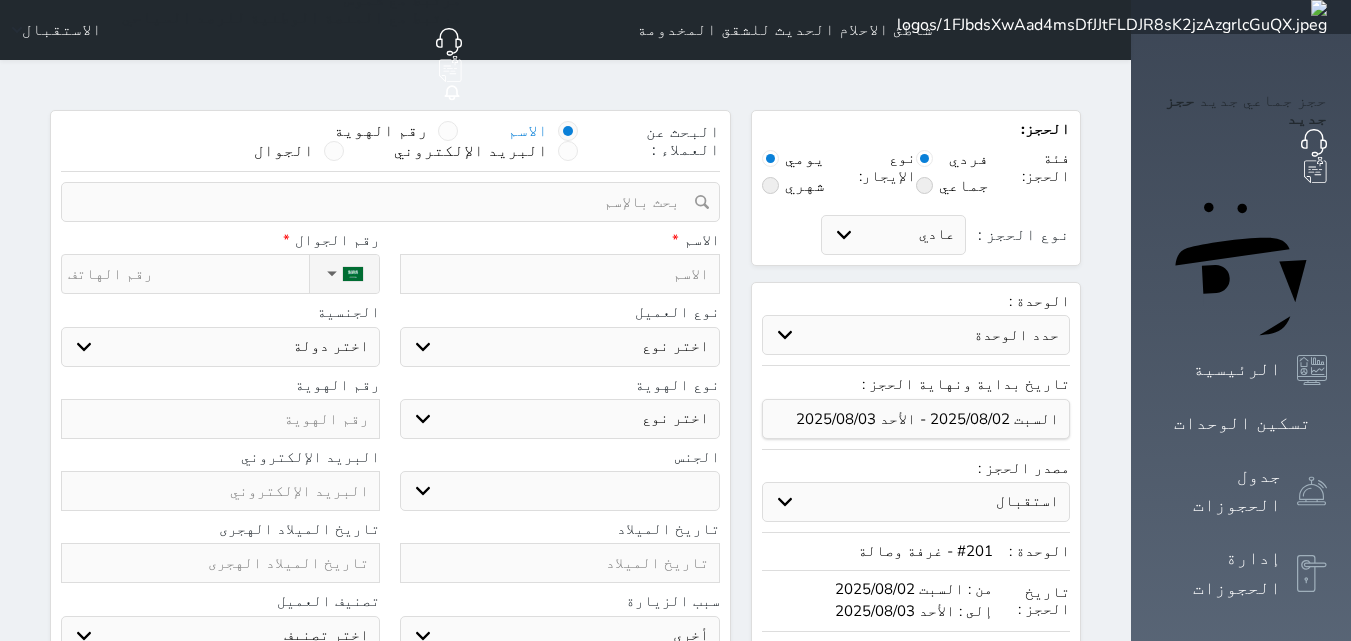 click at bounding box center [559, 274] 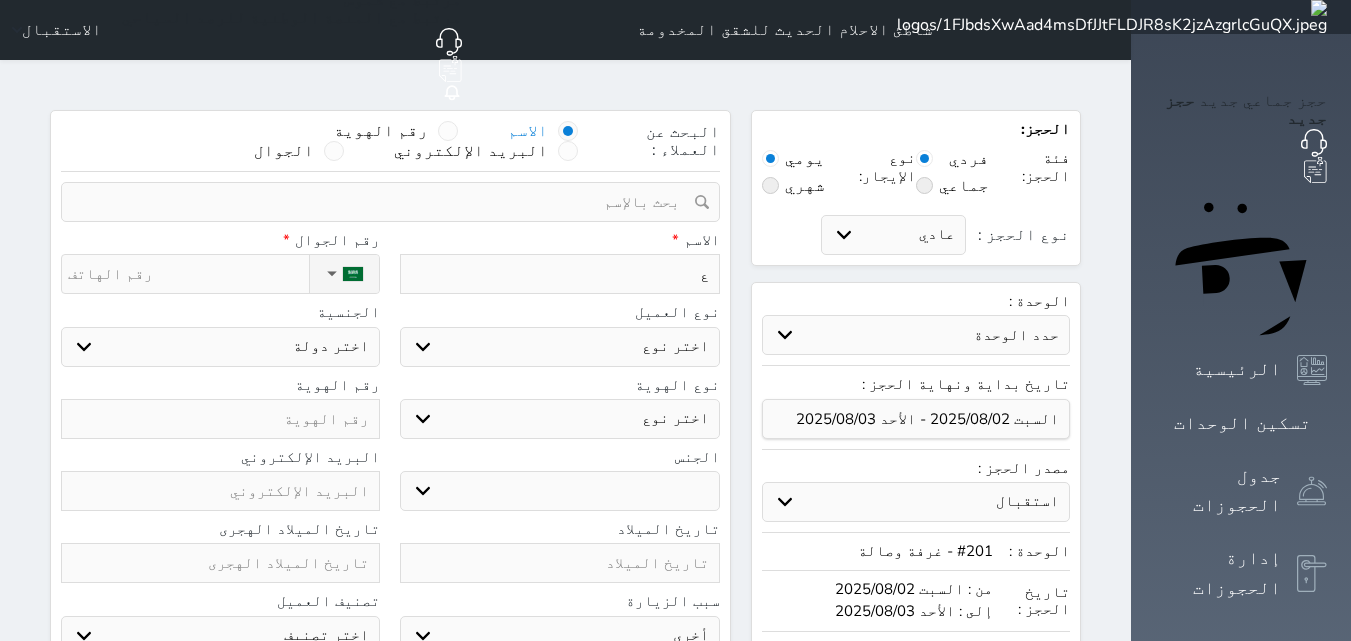 type on "عب" 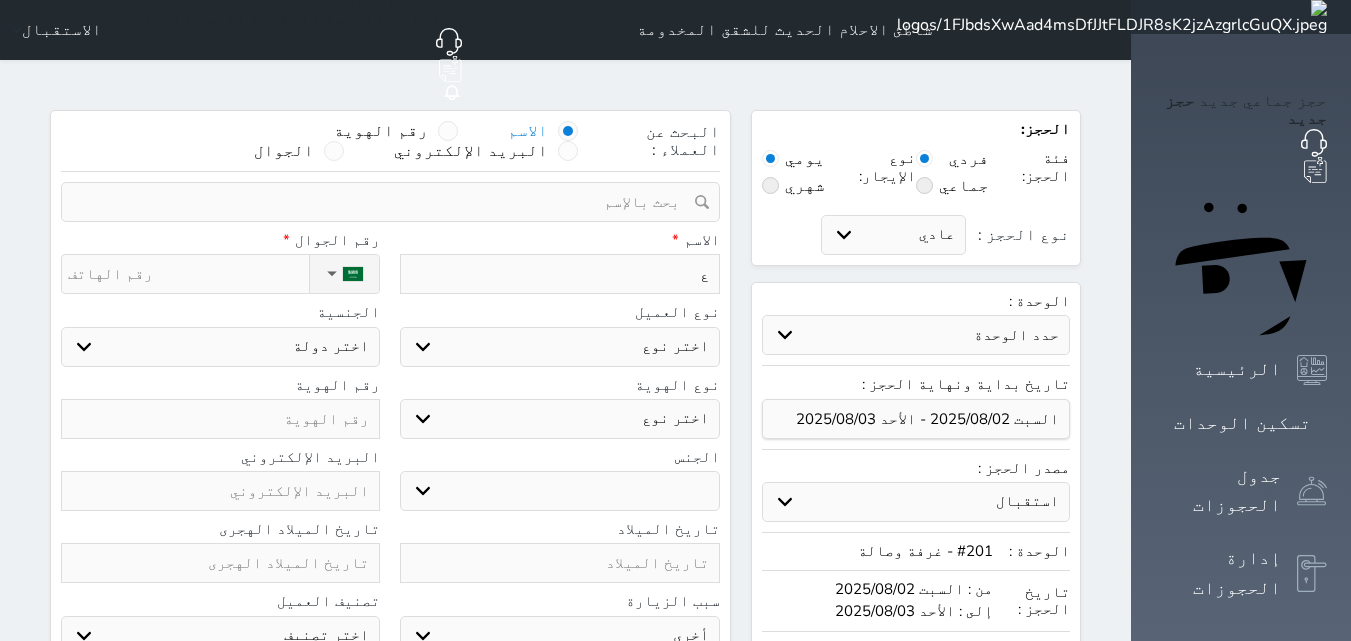 select 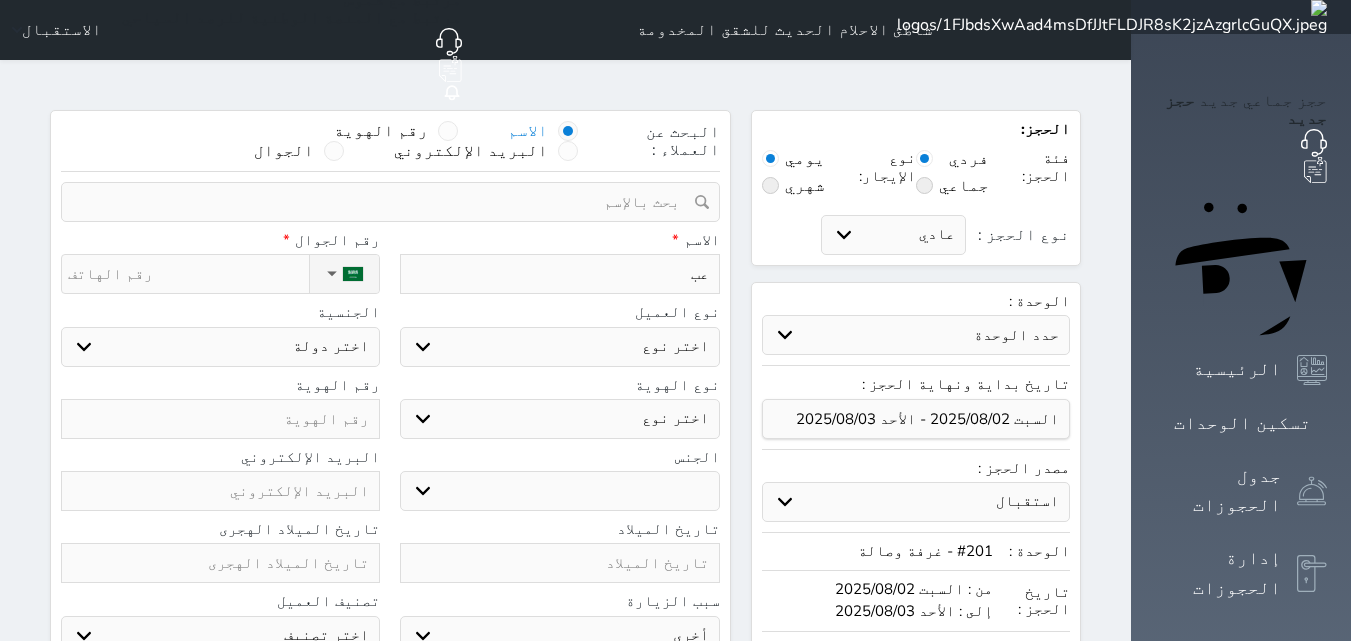 type on "ع" 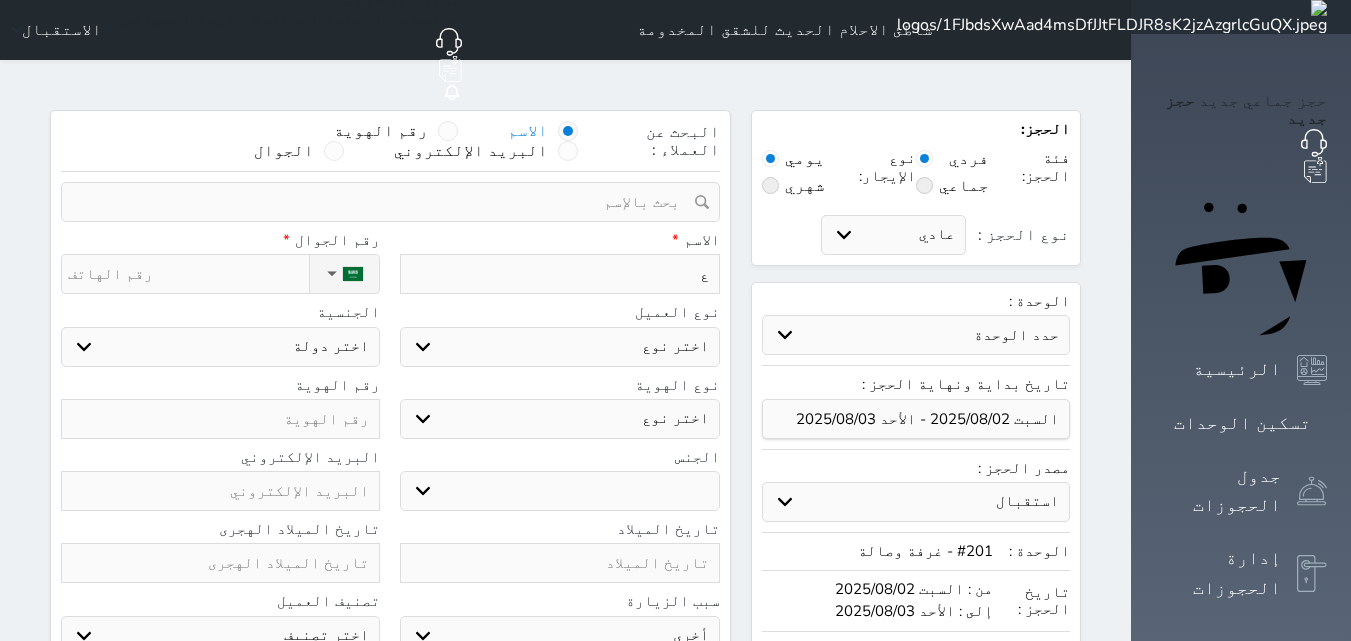 type on "عي" 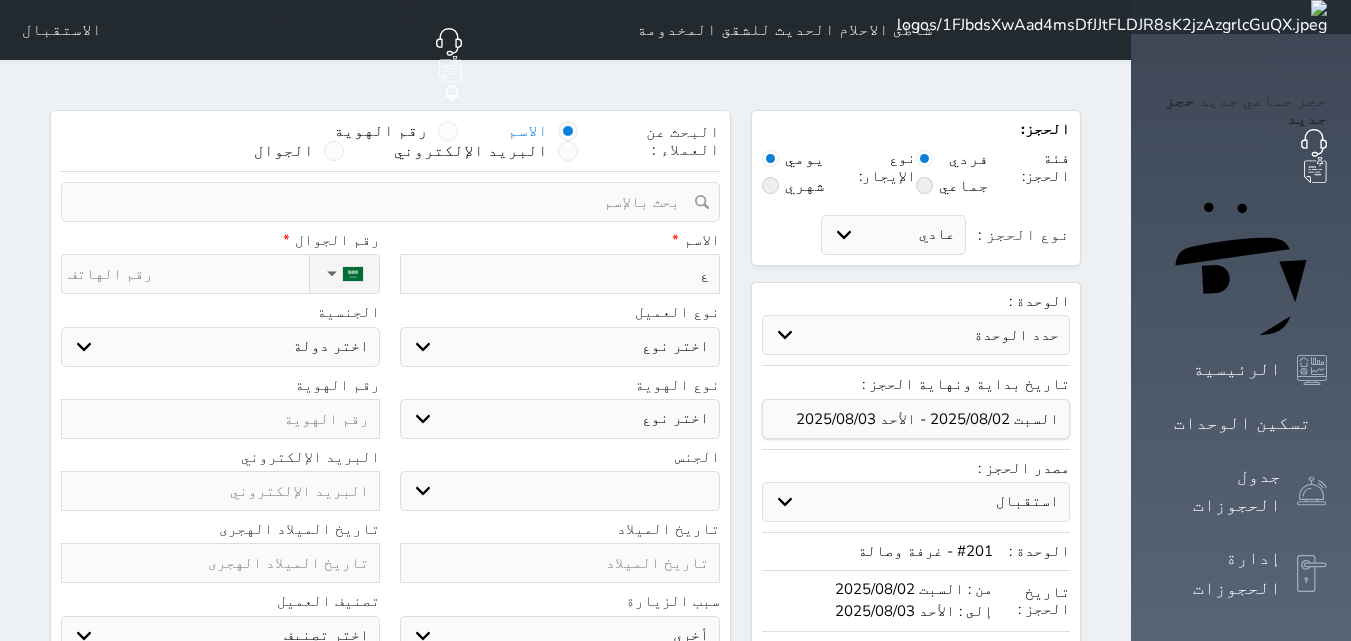 select 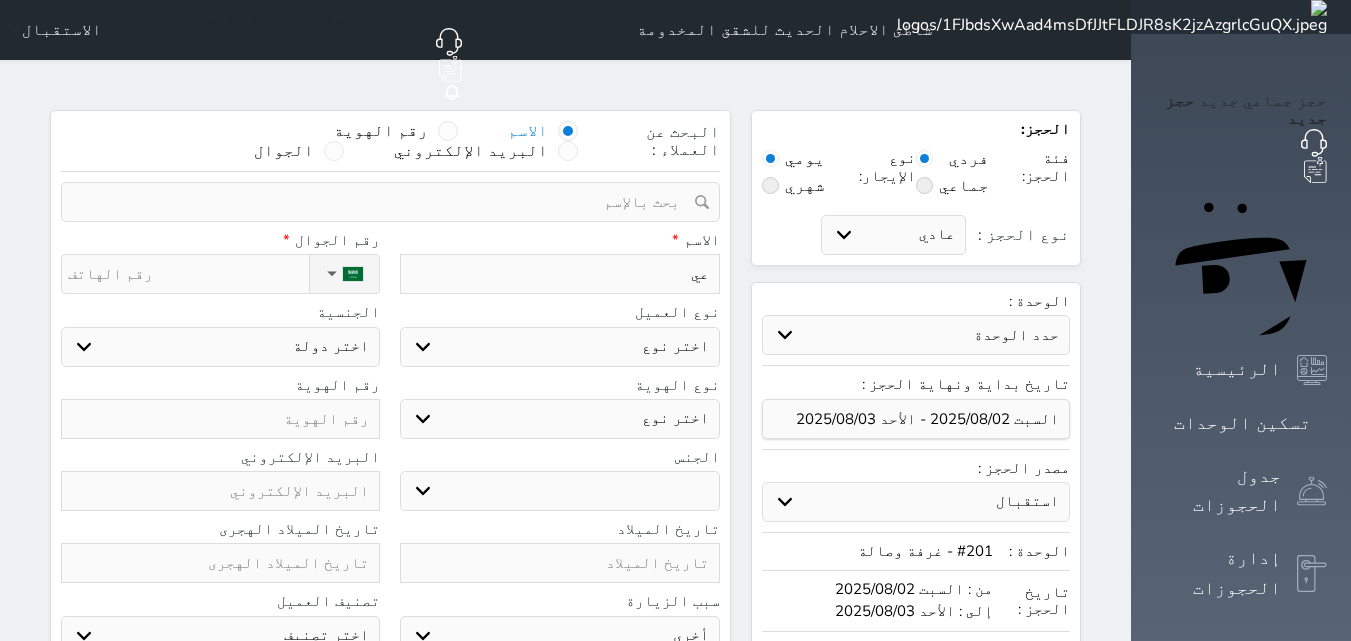 type on "[FIRST]" 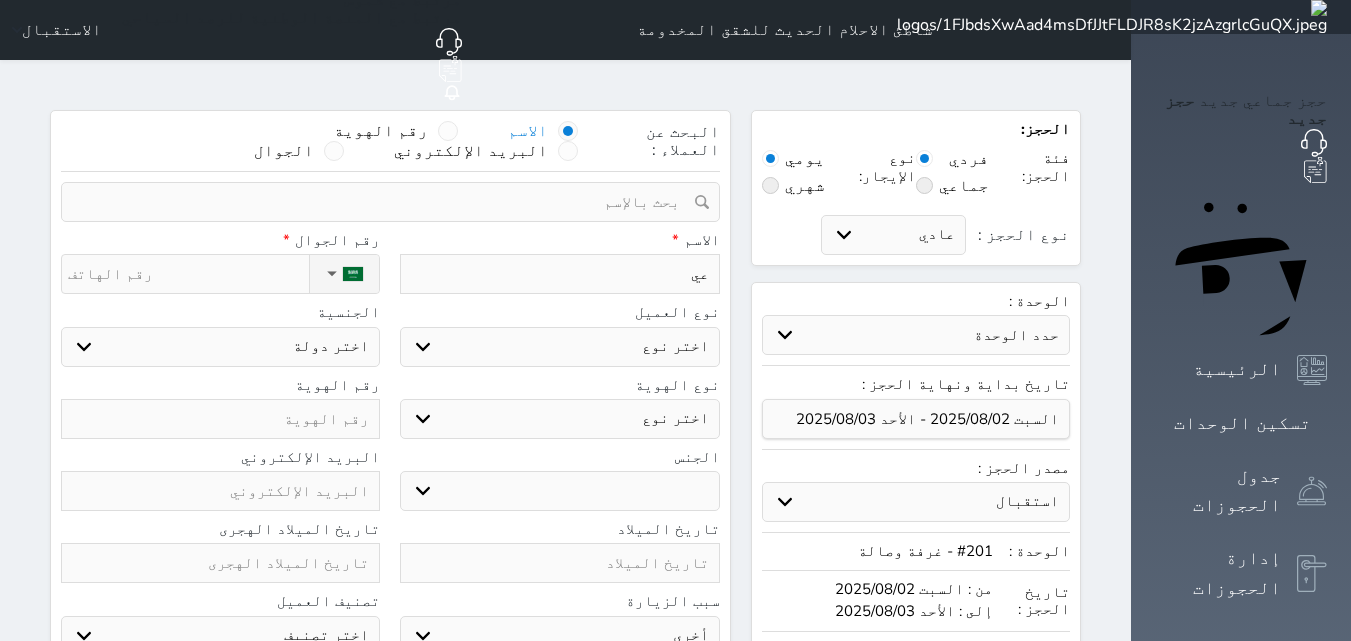 select 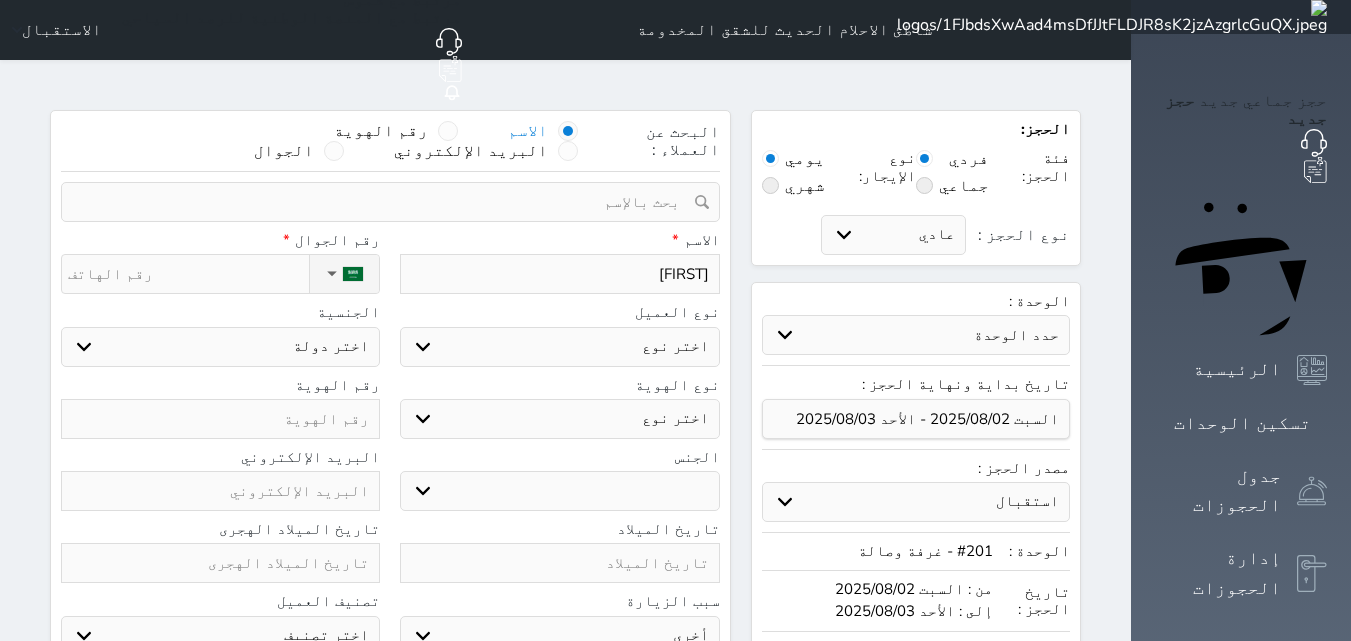 type on "عيسى" 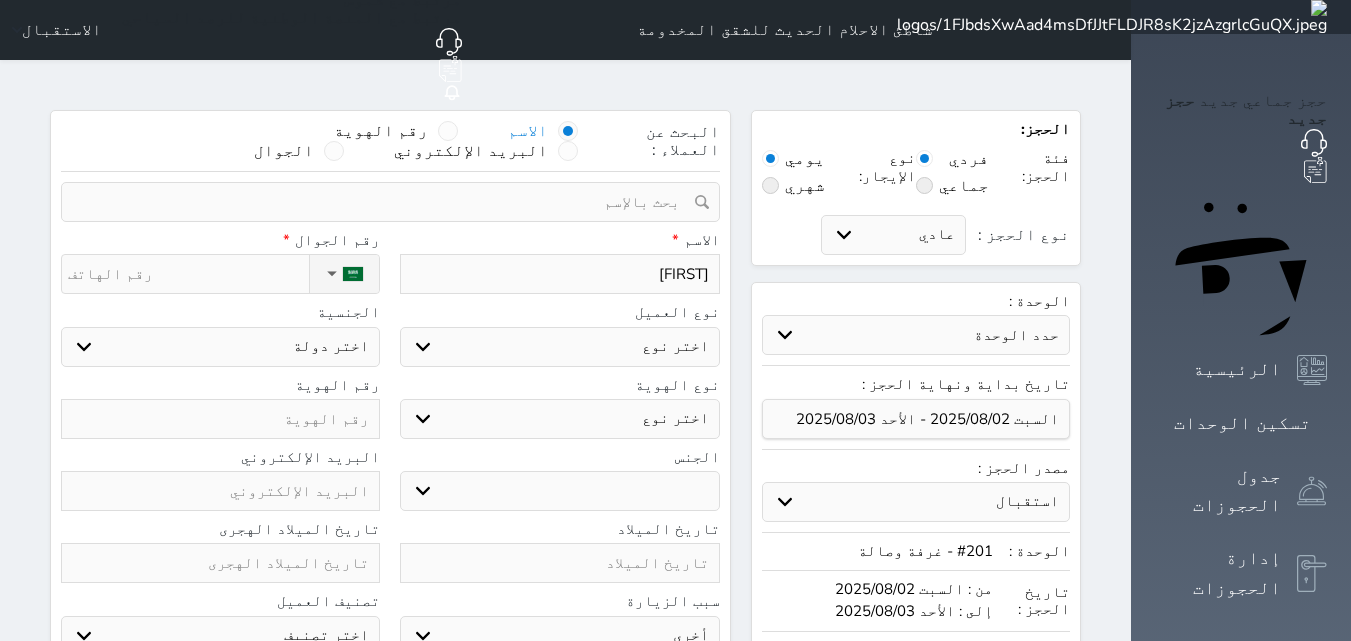 select 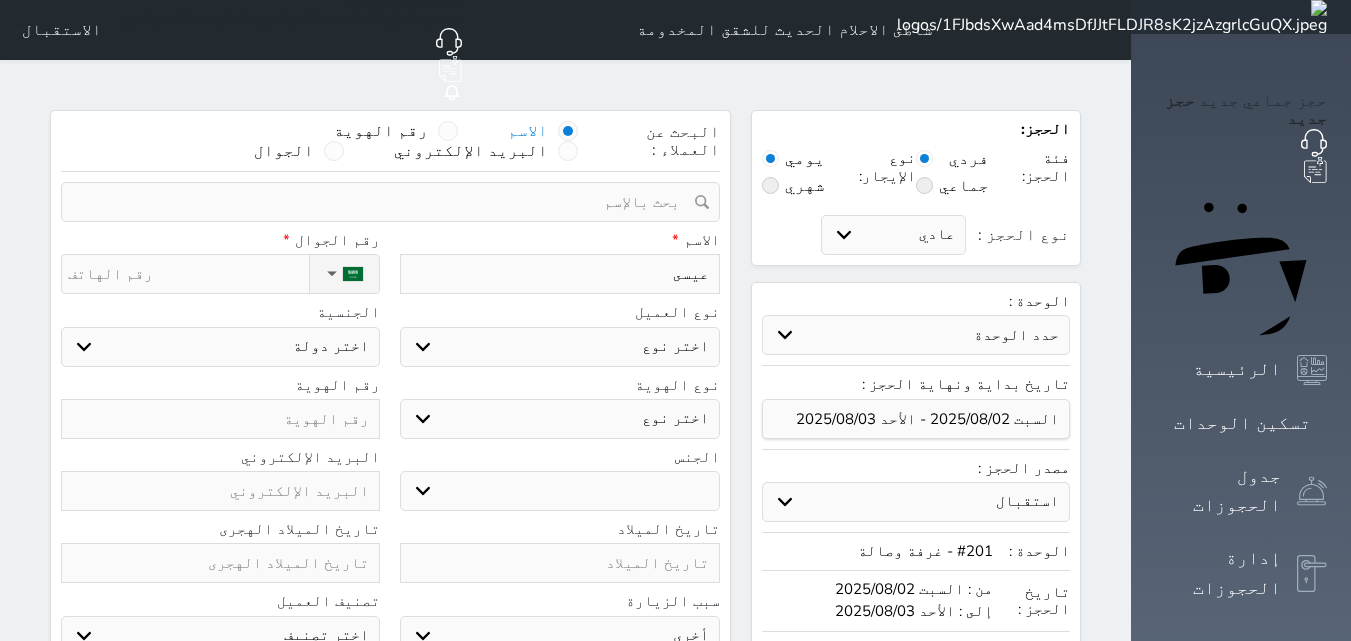 type on "عيسى" 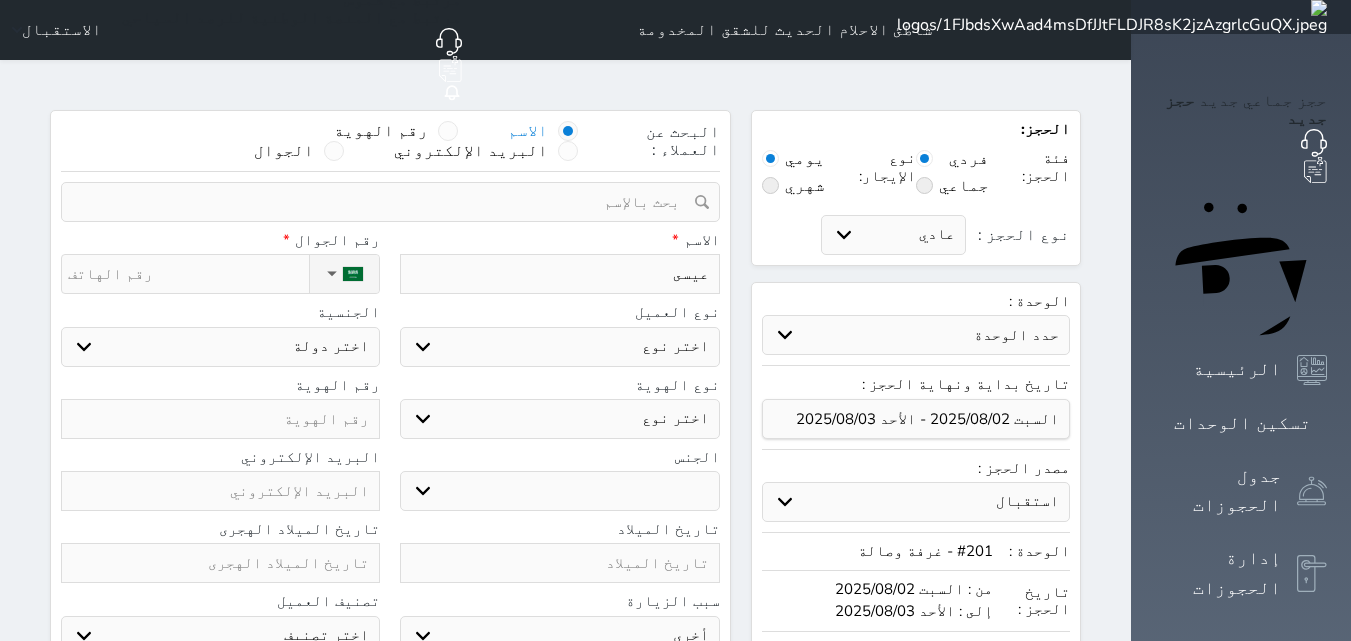 select 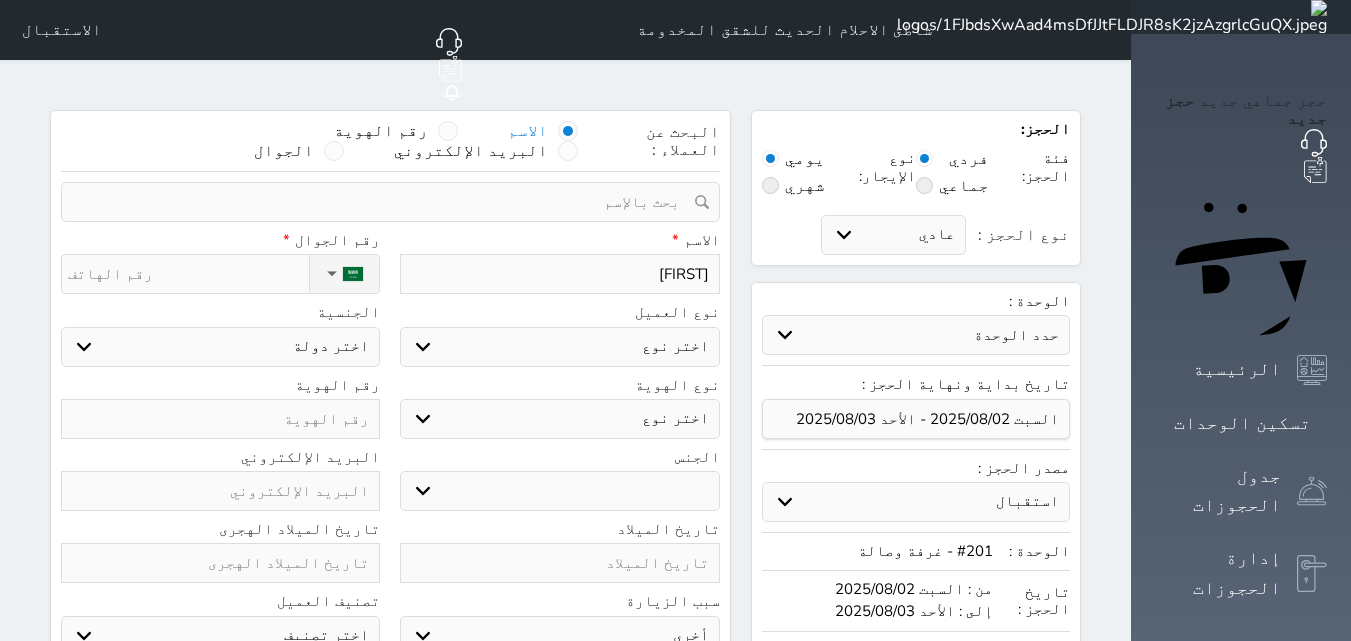 type on "[FIRST]" 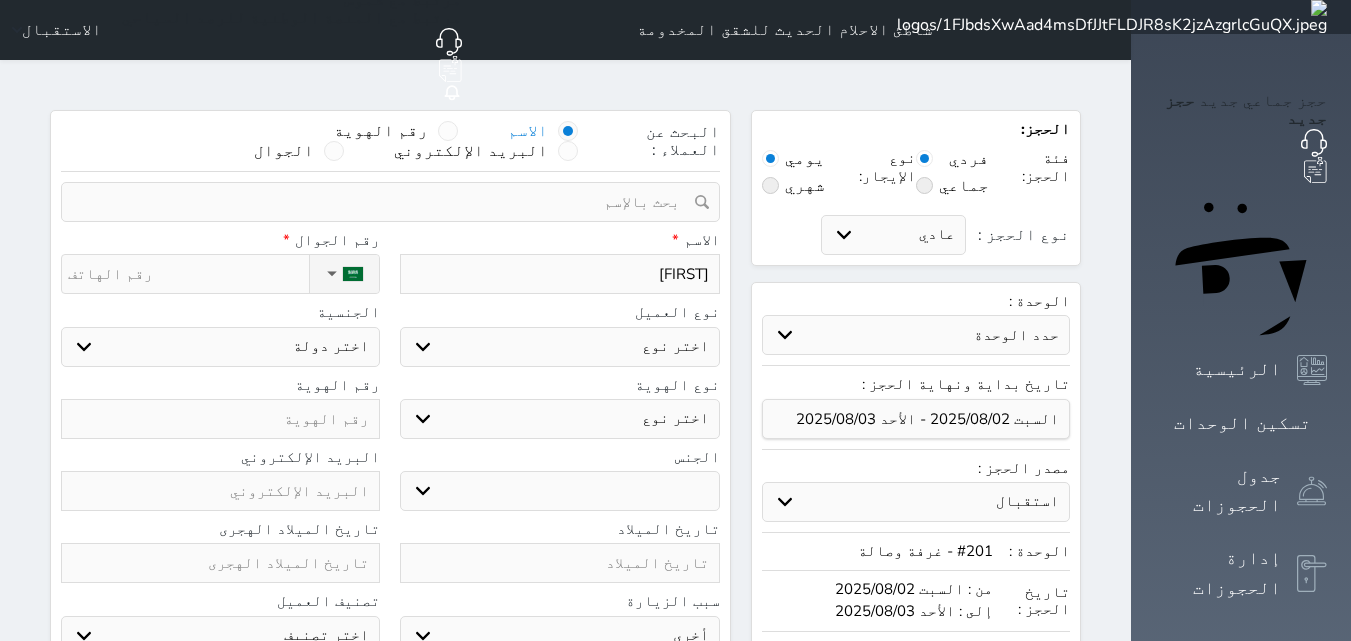 select 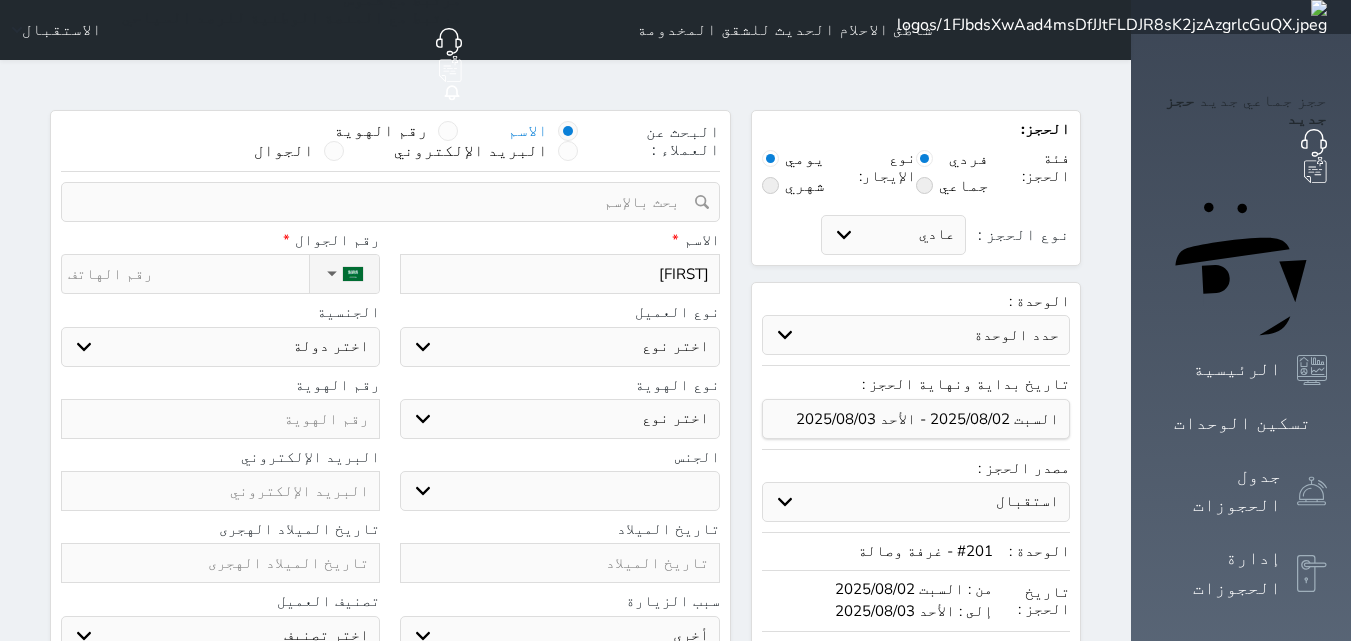 type on "[FIRST]" 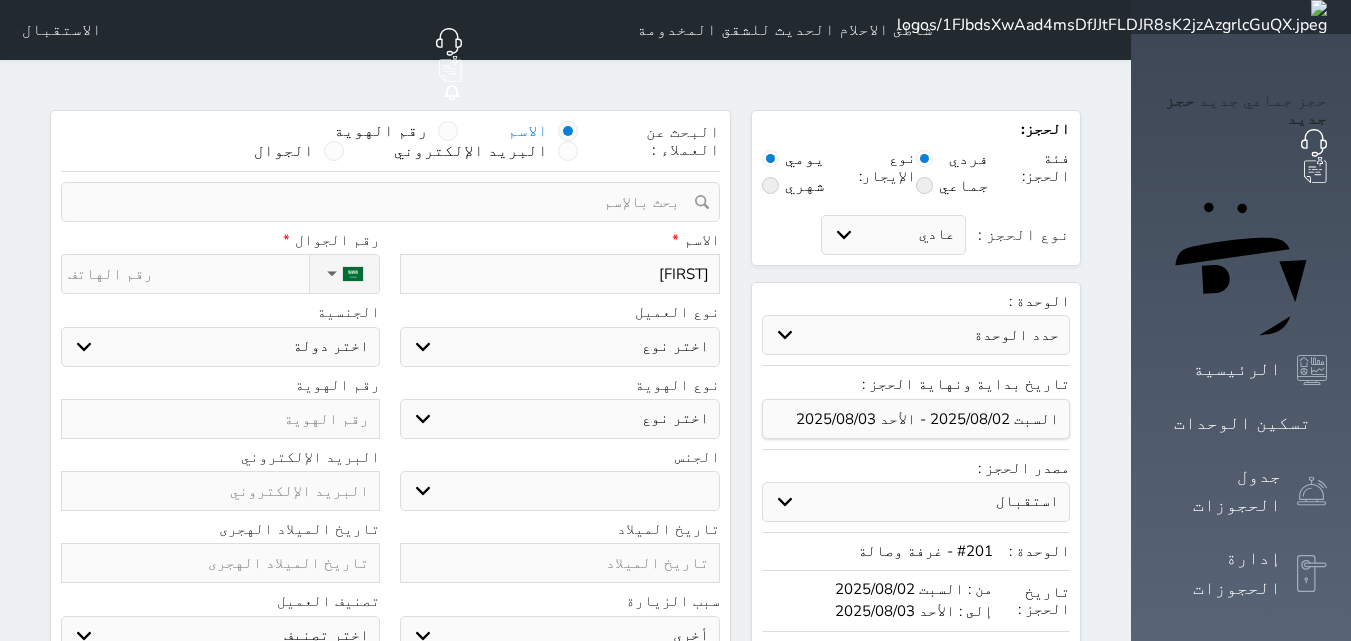 type on "[NAME] بن [LAST]" 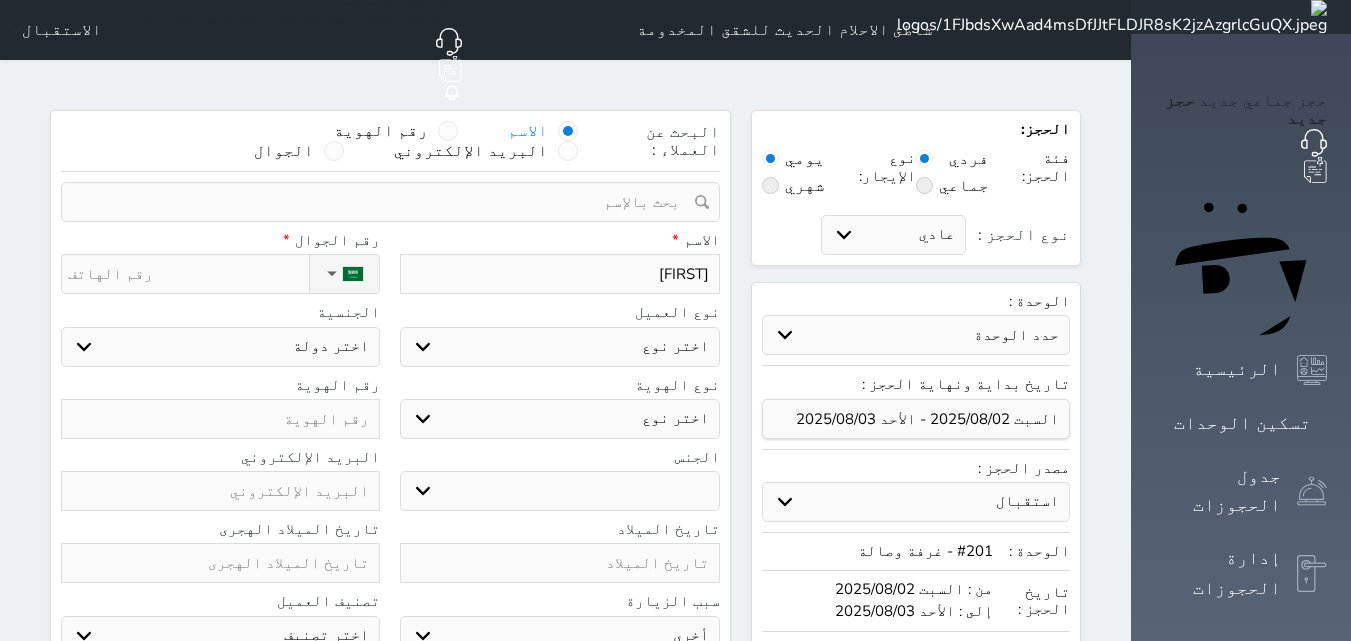 select 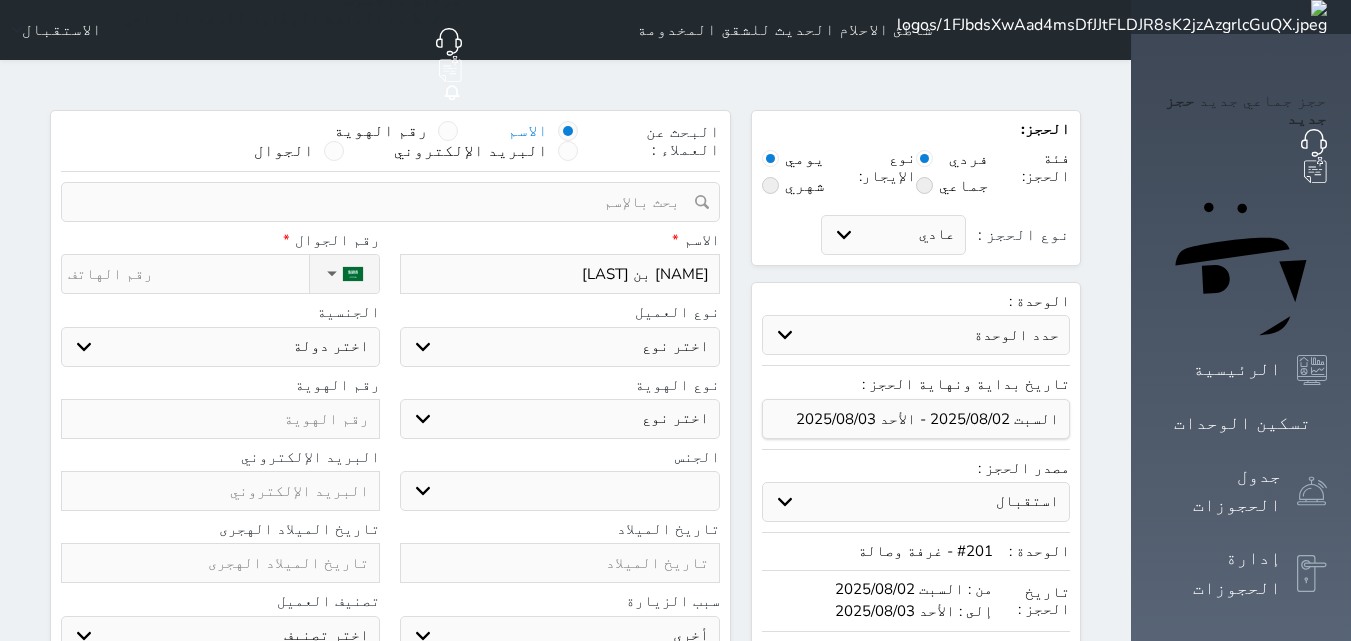 type on "[FIRST] بن [FIRST]" 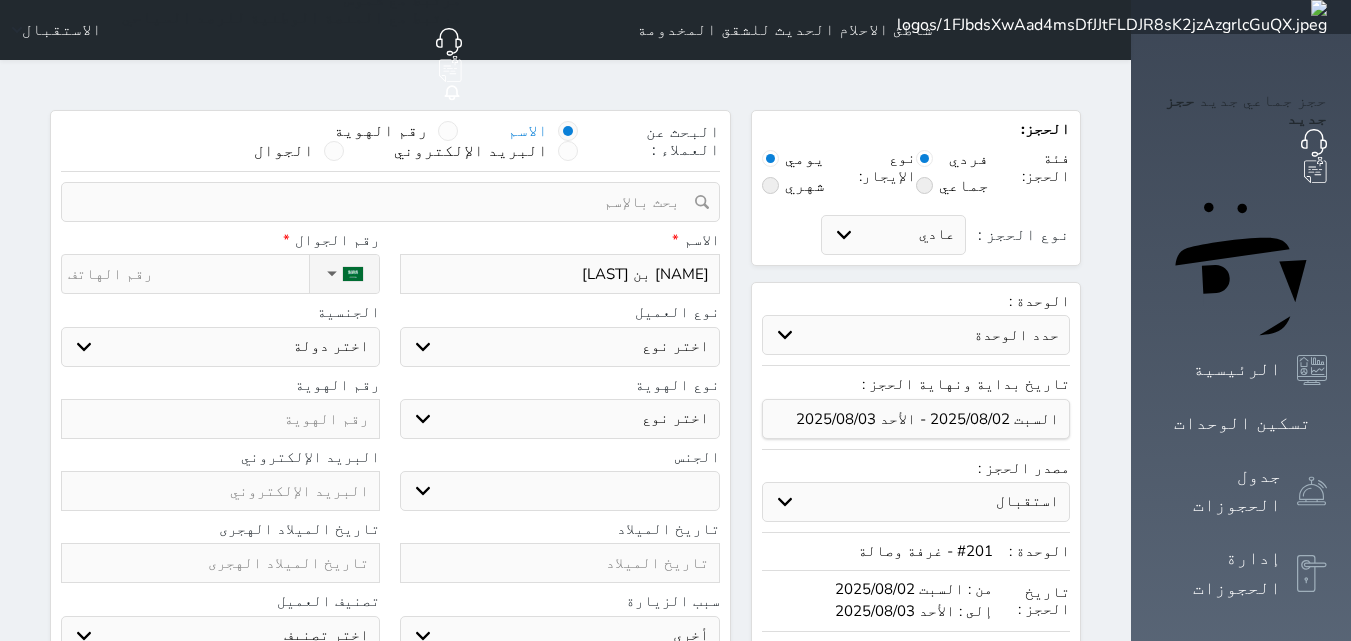 select 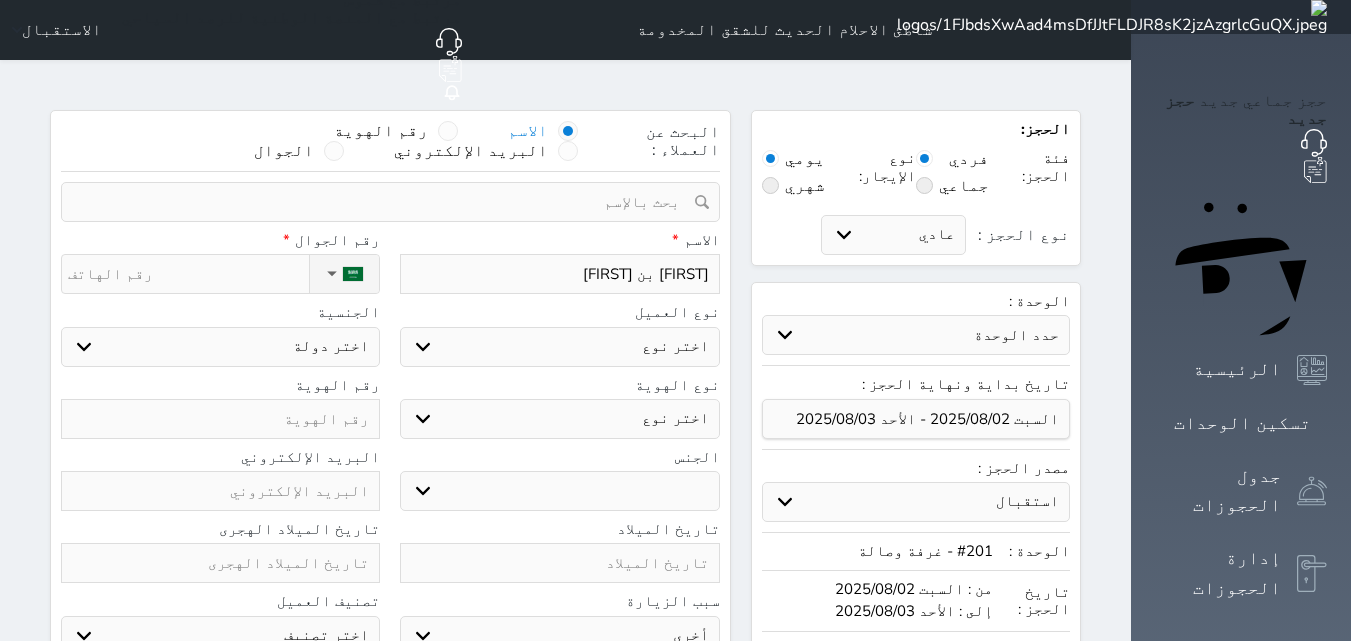 type on "[FIRST] بن [FIRST]" 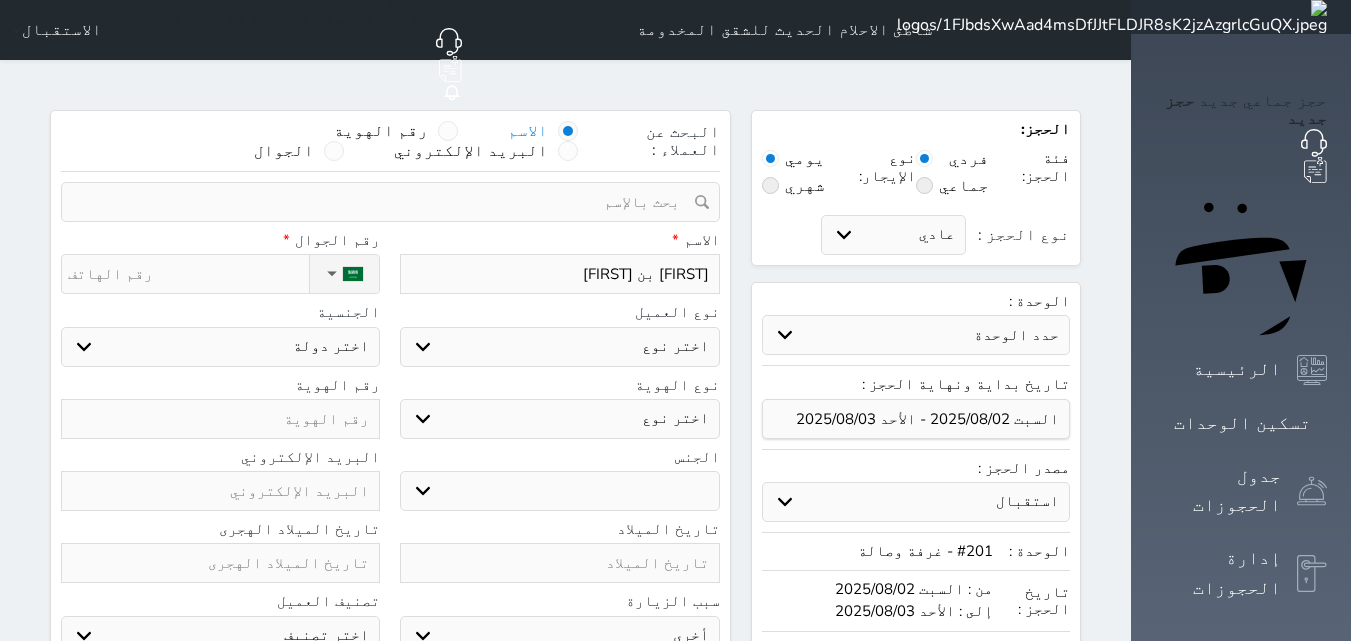 select 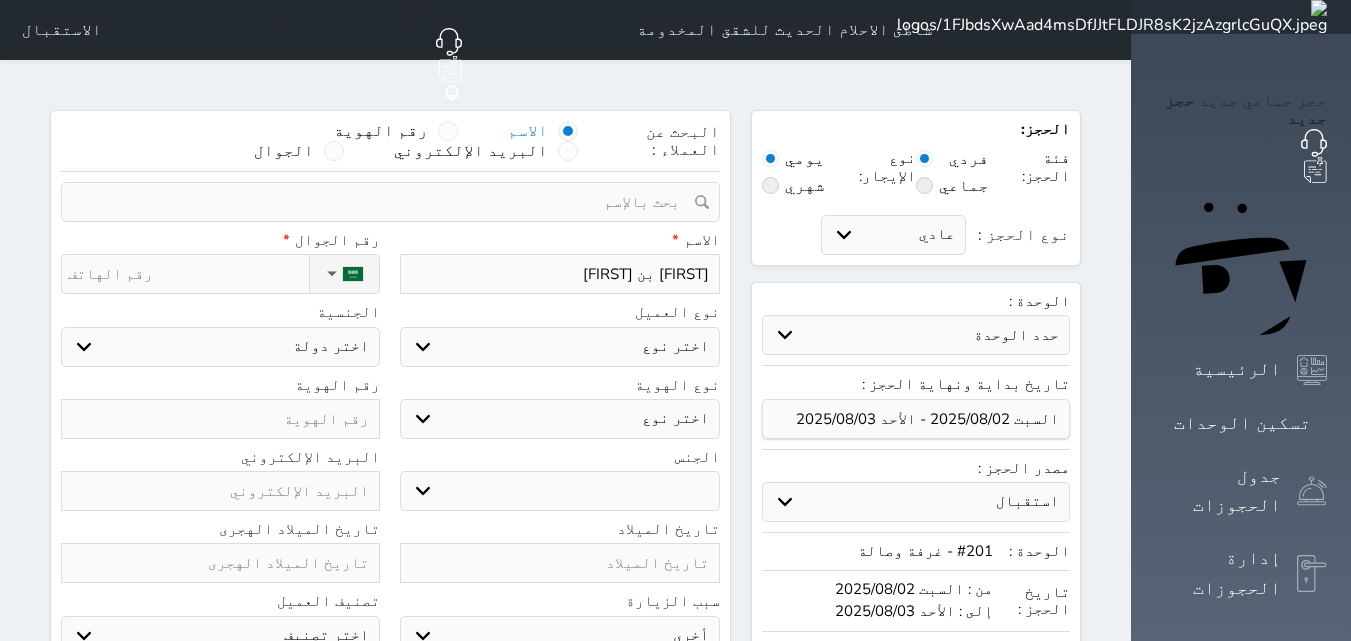 type on "[FIRST] [LAST]" 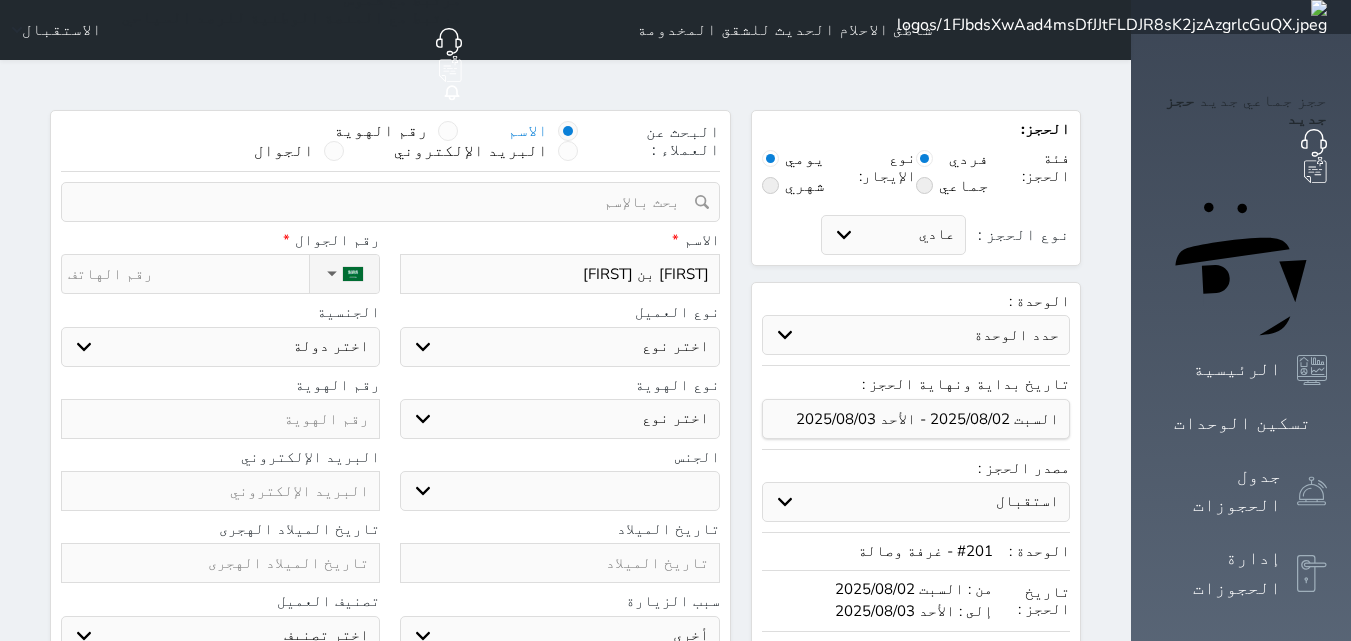 select 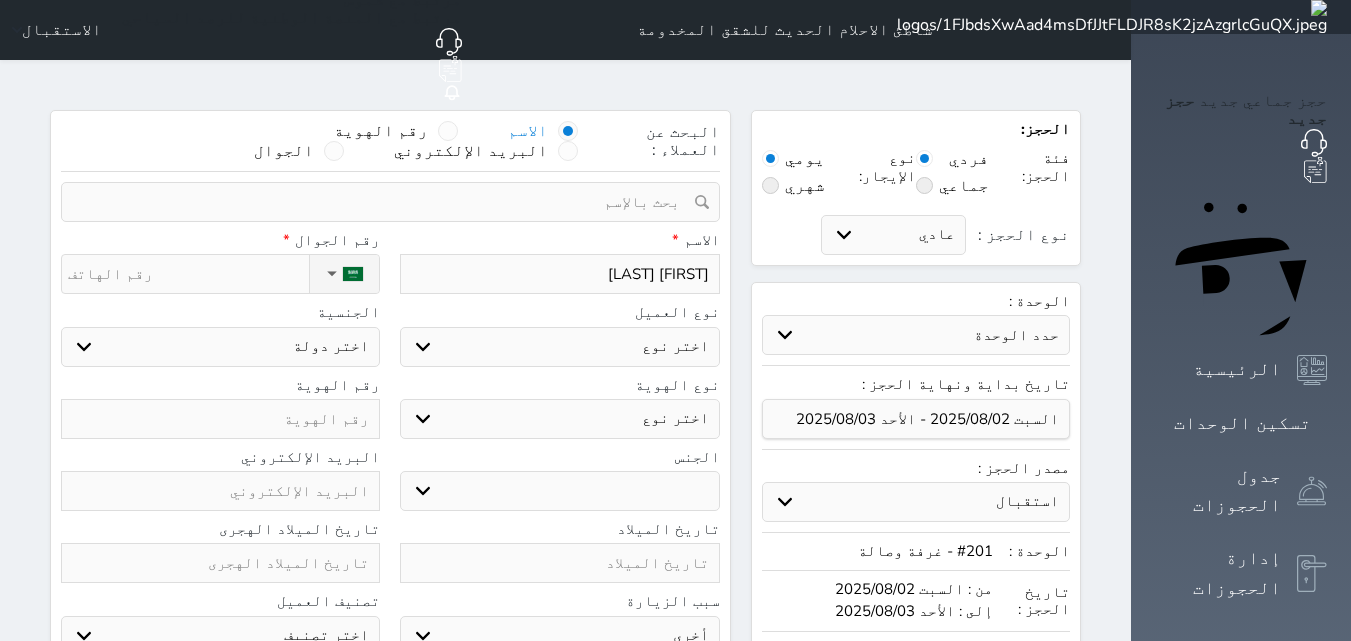 type on "[FIRST] [LAST]" 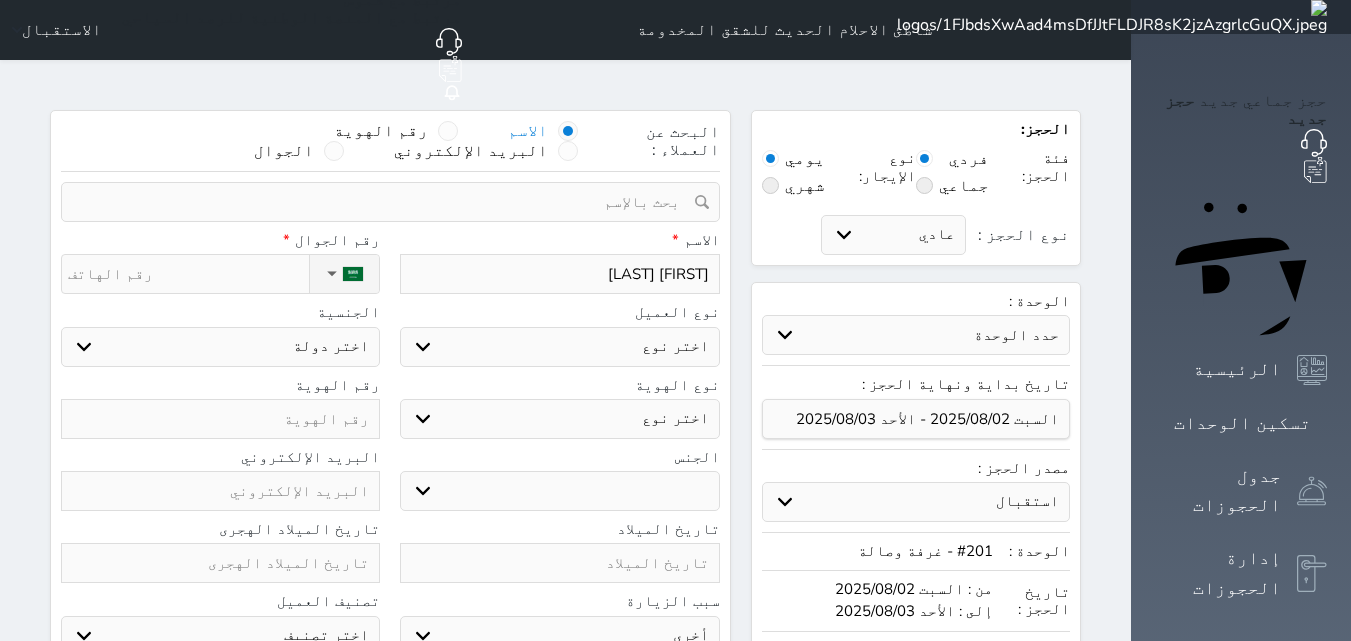 select 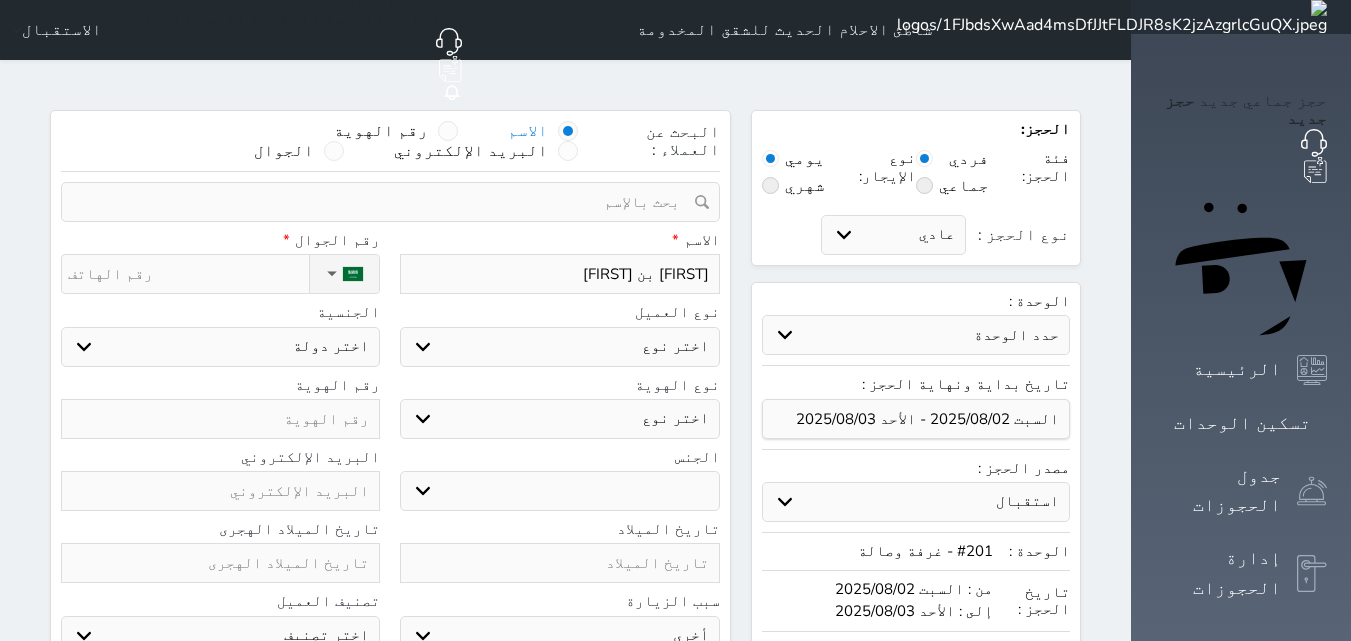 click on "[FIRST] بن [FIRST]" at bounding box center [559, 274] 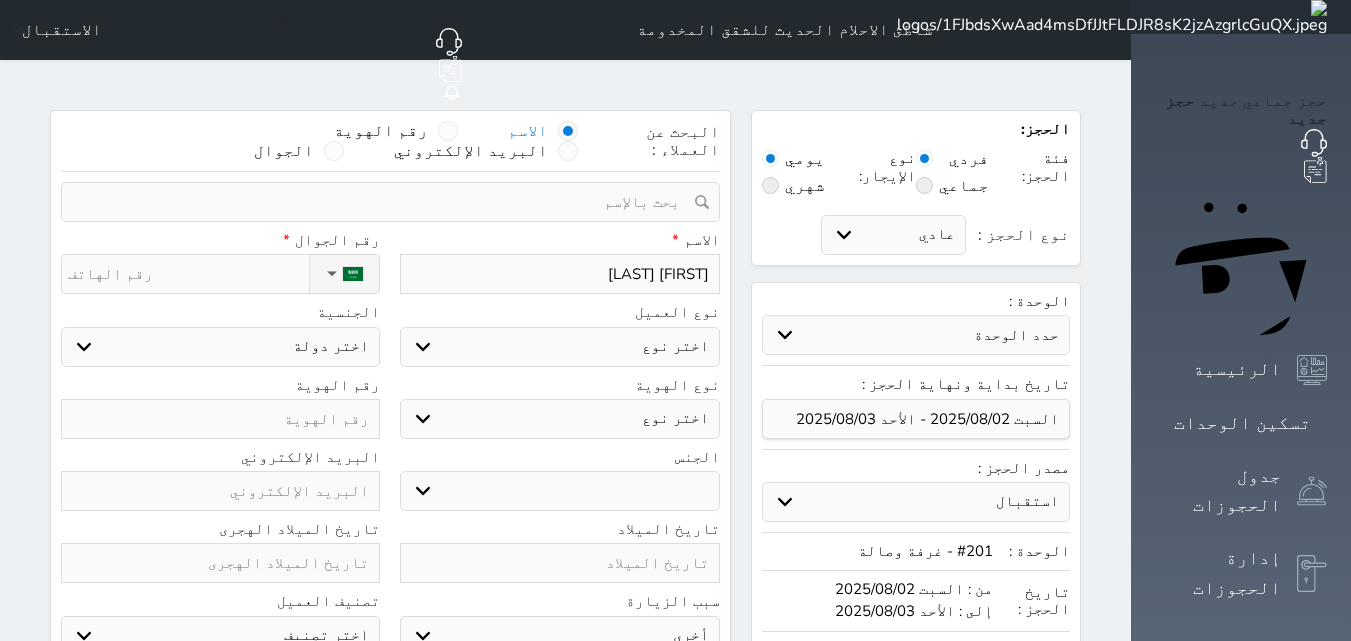 click on "اختر نوع   مواطن مواطن خليجي زائر مقيم" at bounding box center [559, 347] 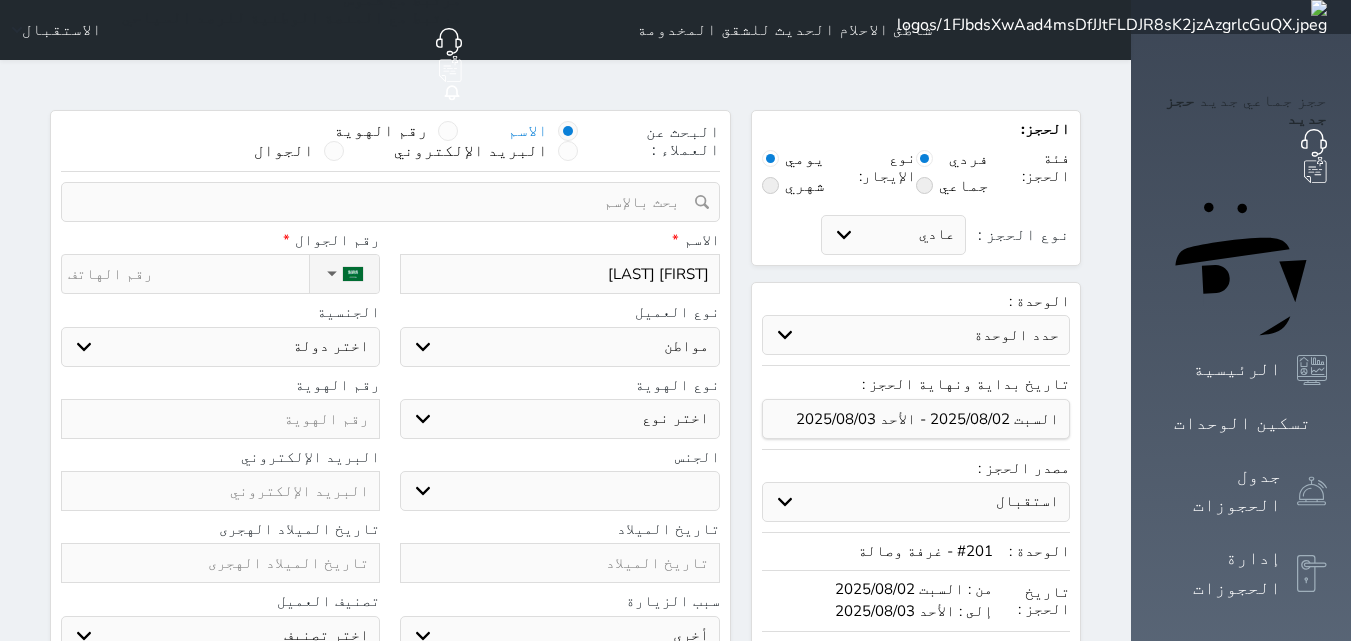 click on "اختر نوع   مواطن مواطن خليجي زائر مقيم" at bounding box center (559, 347) 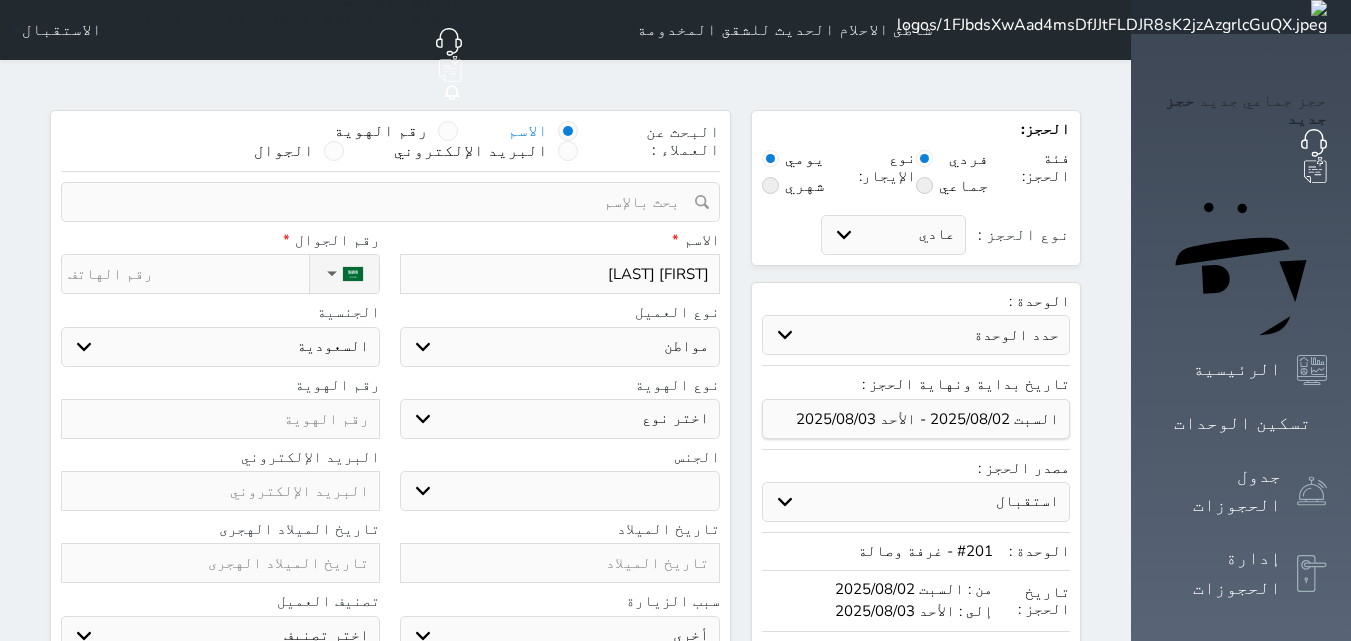 click on "اختر نوع   هوية وطنية هوية عائلية جواز السفر" at bounding box center (559, 419) 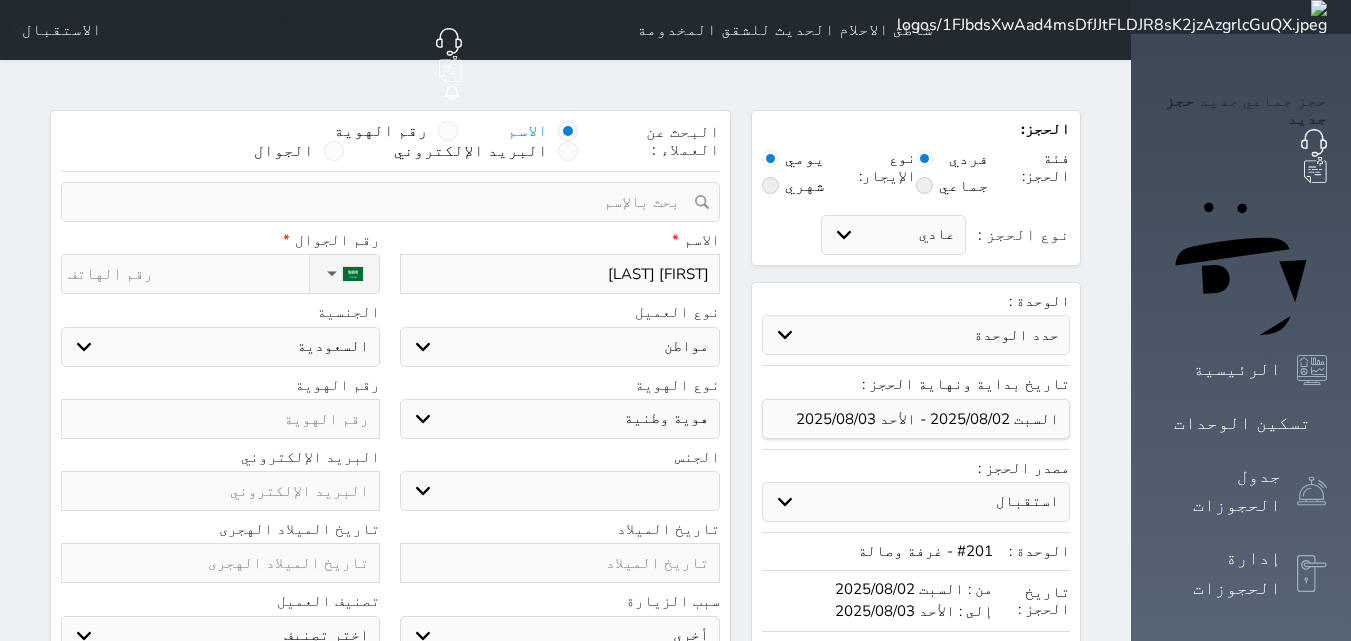 click on "اختر نوع   هوية وطنية هوية عائلية جواز السفر" at bounding box center (559, 419) 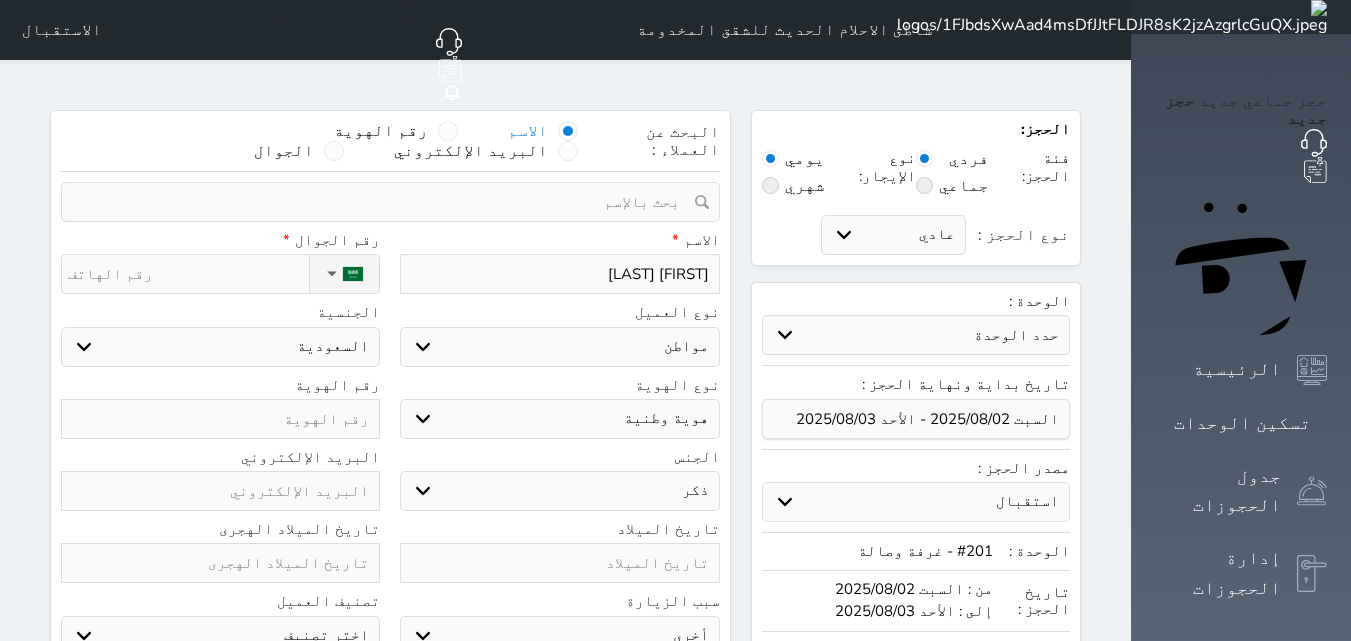 click on "ذكر   انثى" at bounding box center [559, 491] 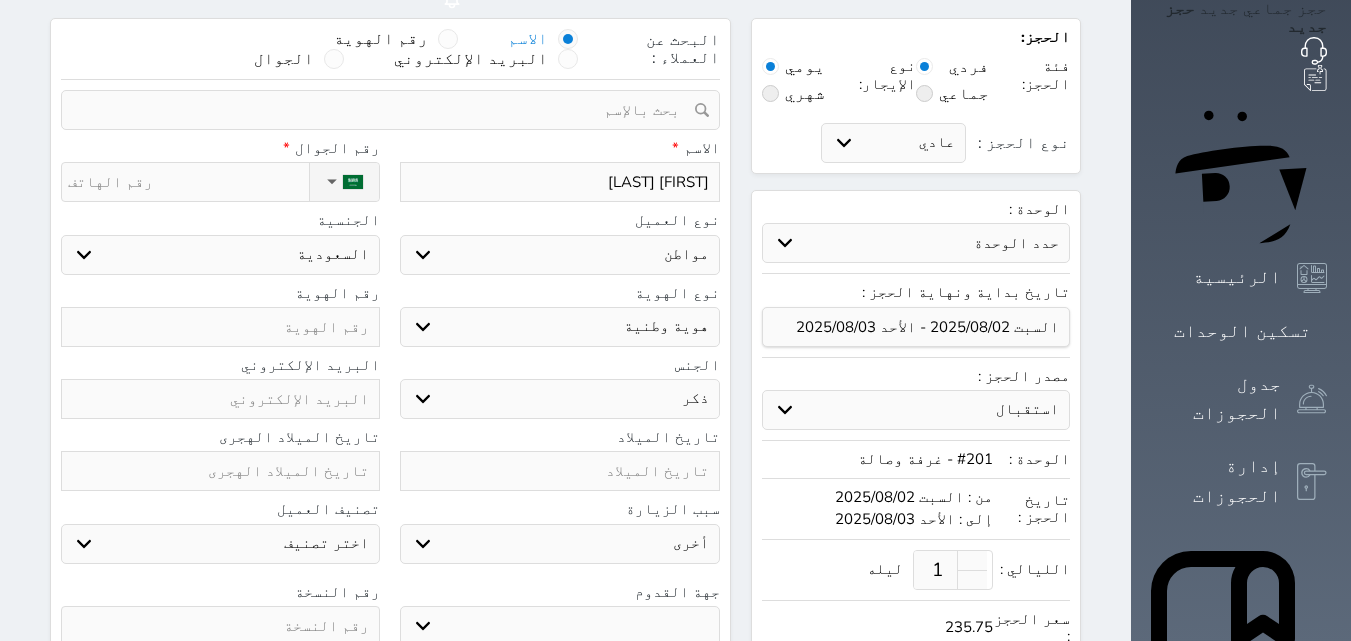 scroll, scrollTop: 200, scrollLeft: 0, axis: vertical 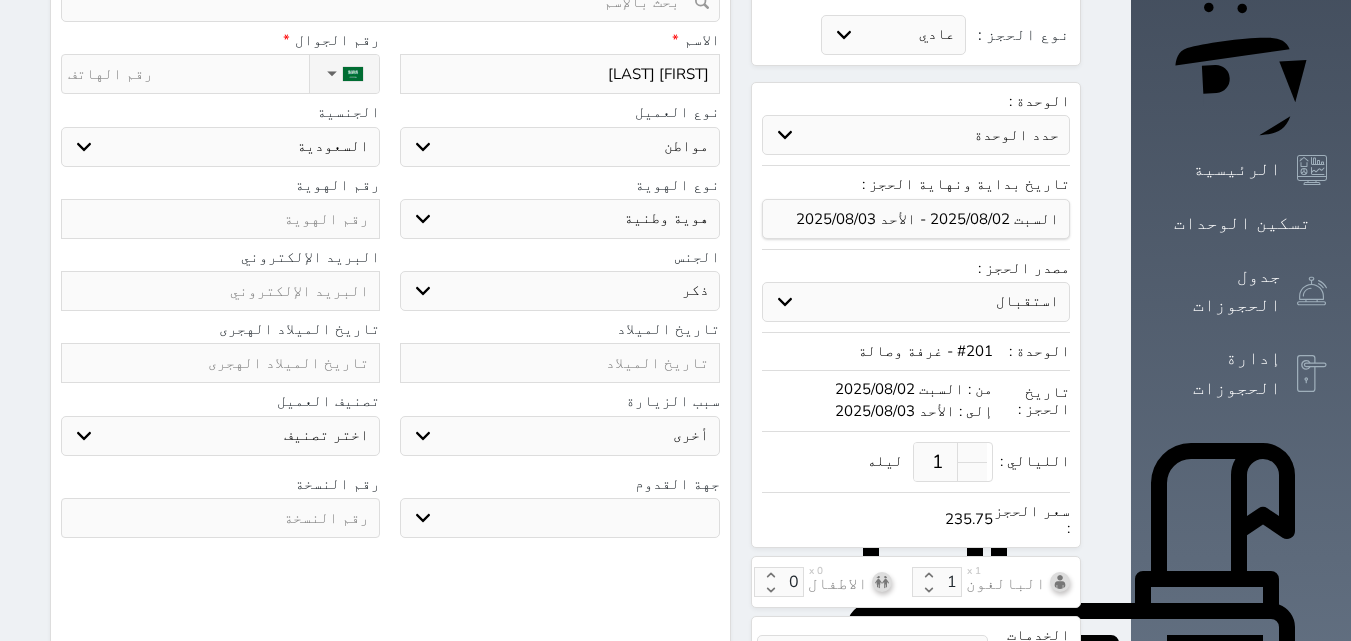 click on "جو بحر ارض" at bounding box center (559, 518) 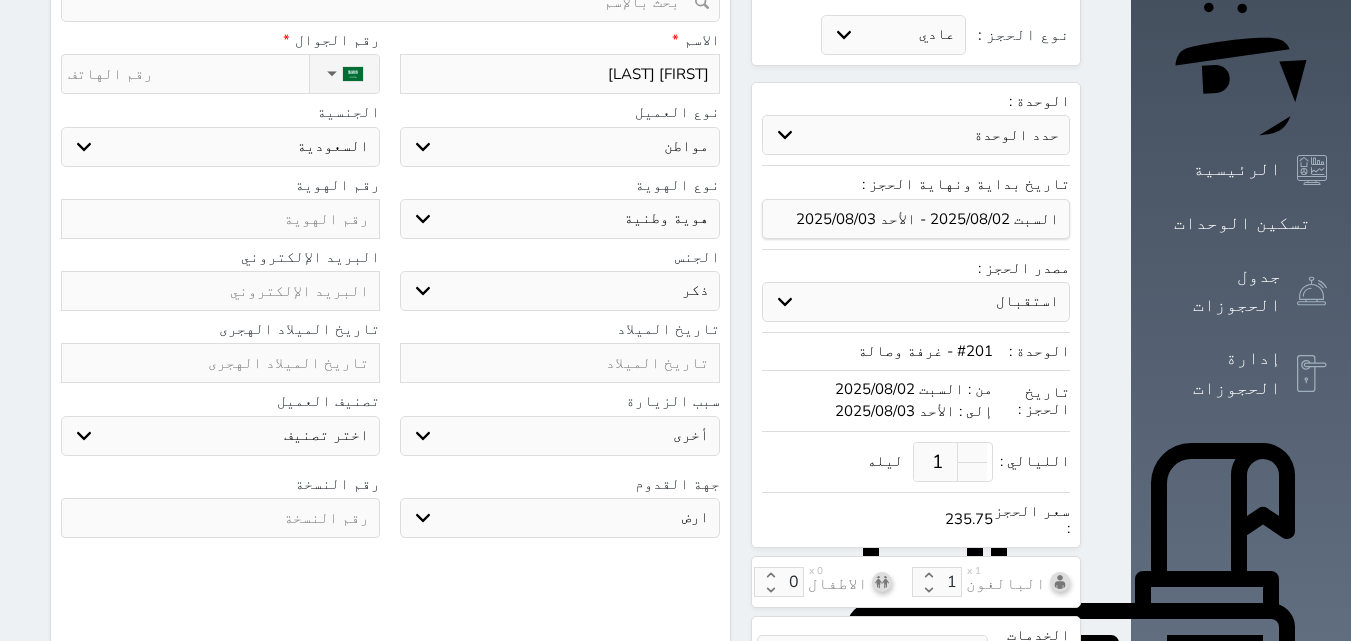 click on "جو بحر ارض" at bounding box center (559, 518) 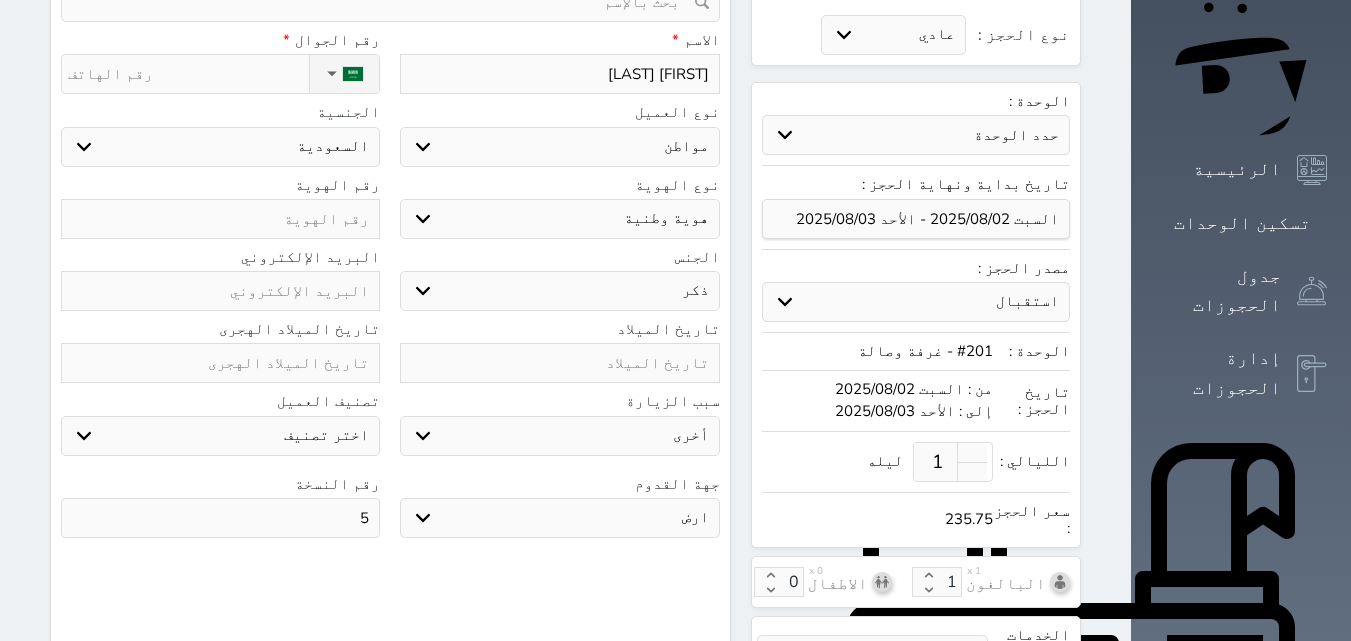 click at bounding box center (559, 363) 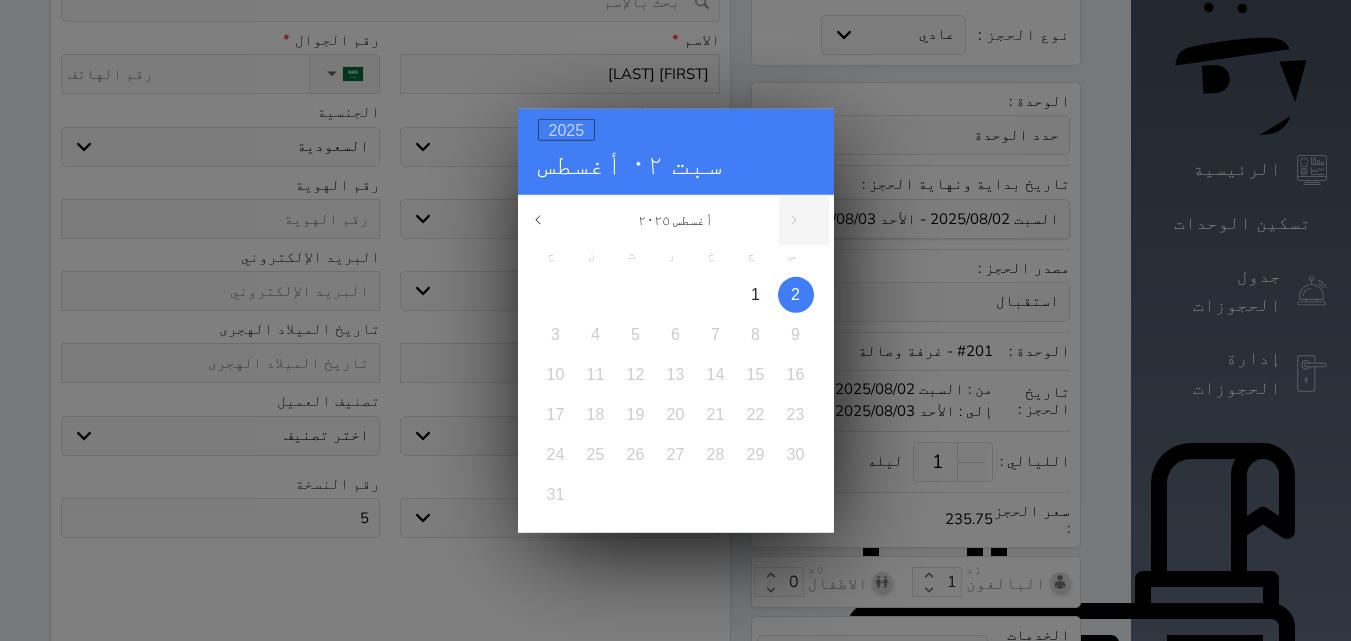 click on "2025" at bounding box center [567, 129] 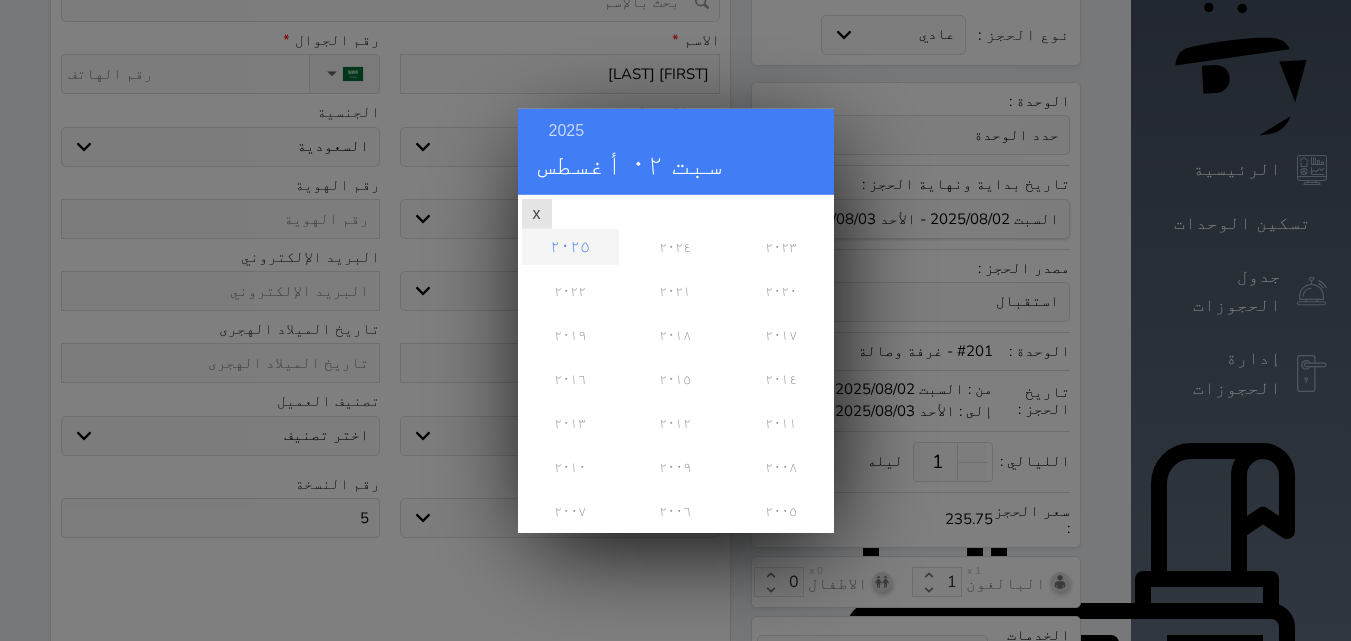 scroll, scrollTop: 0, scrollLeft: 0, axis: both 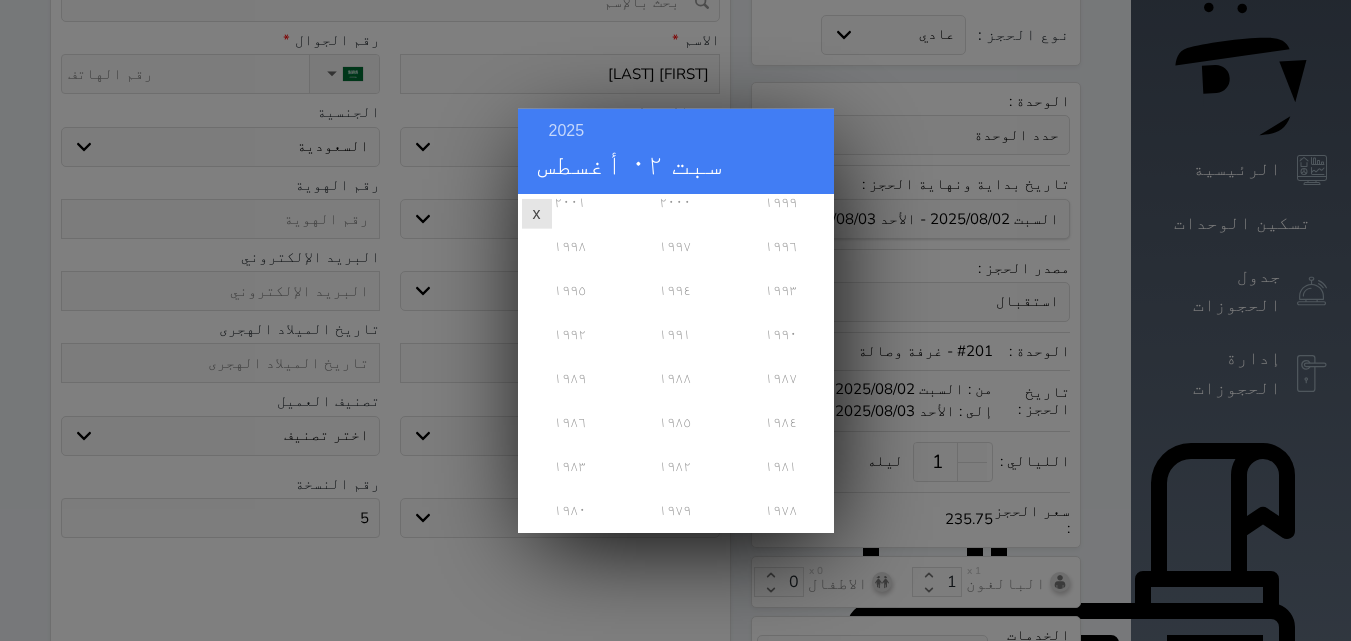 click on "١٩٨٨" at bounding box center [675, 377] 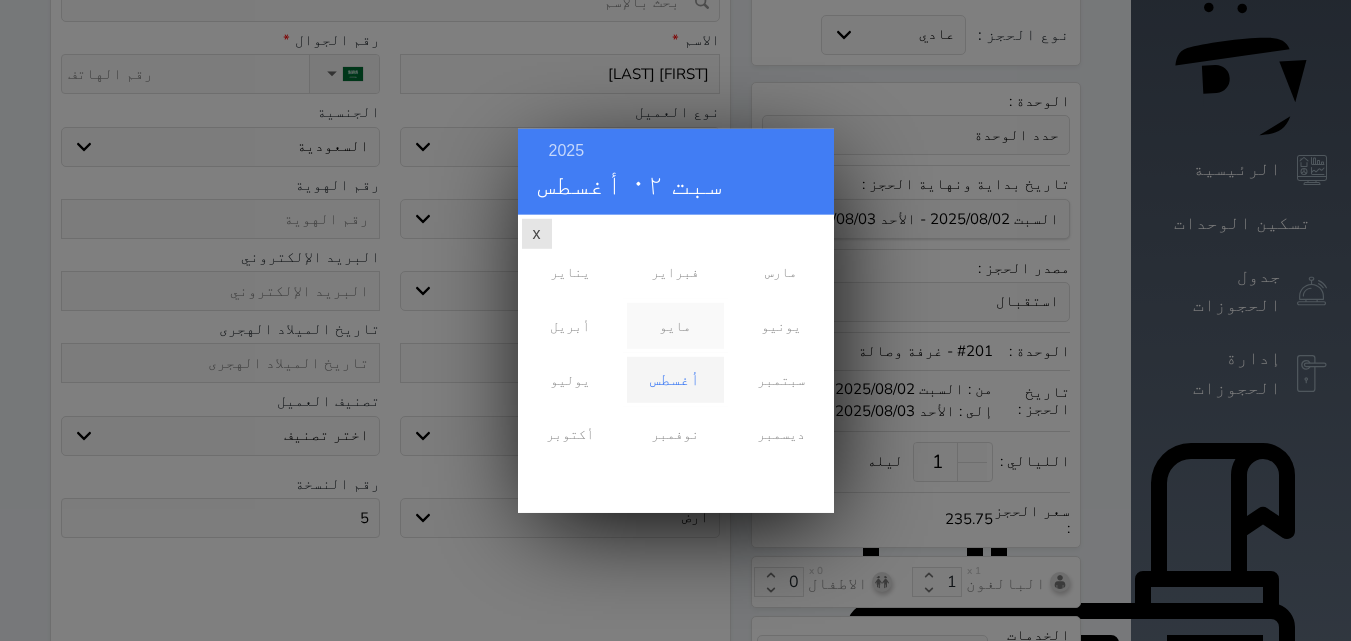 scroll, scrollTop: 0, scrollLeft: 0, axis: both 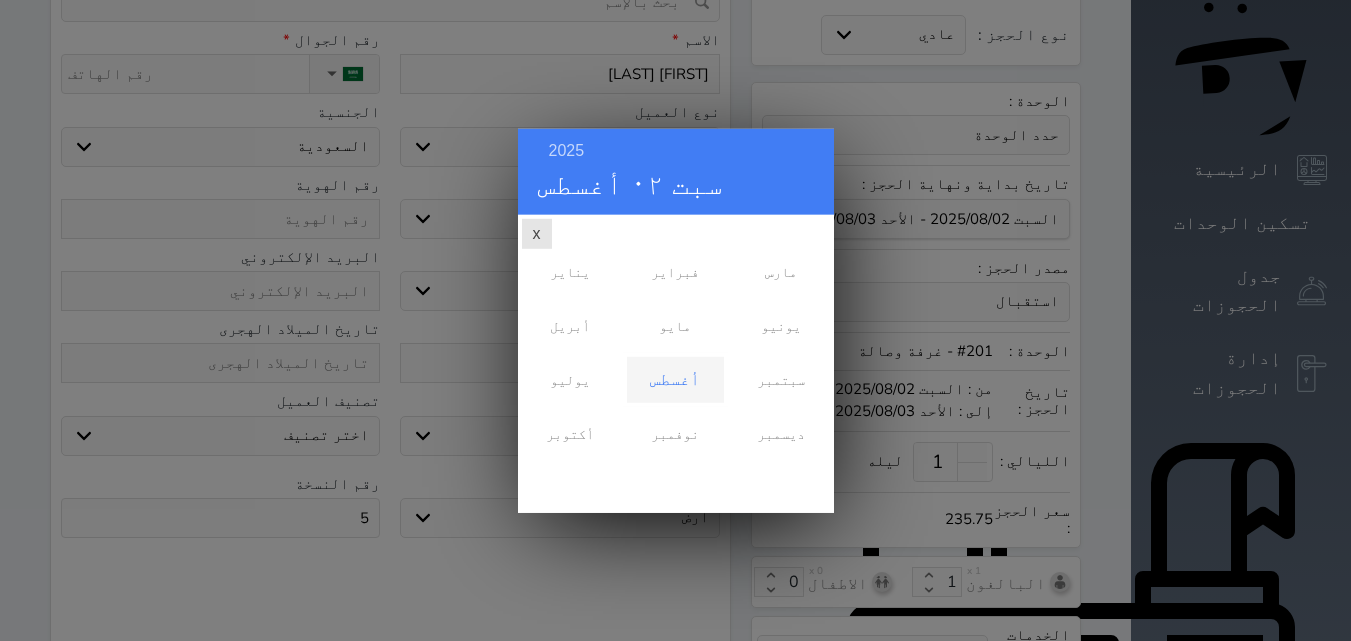 click on "أغسطس" at bounding box center [675, 379] 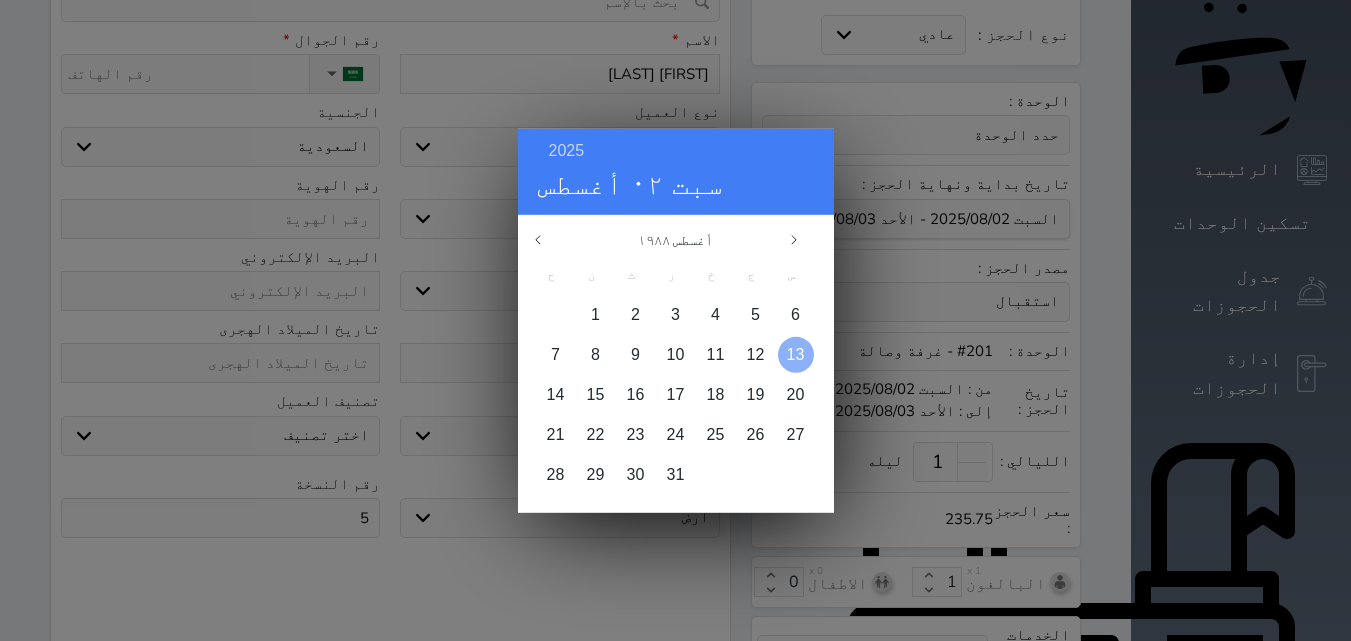 click on "13" at bounding box center (796, 353) 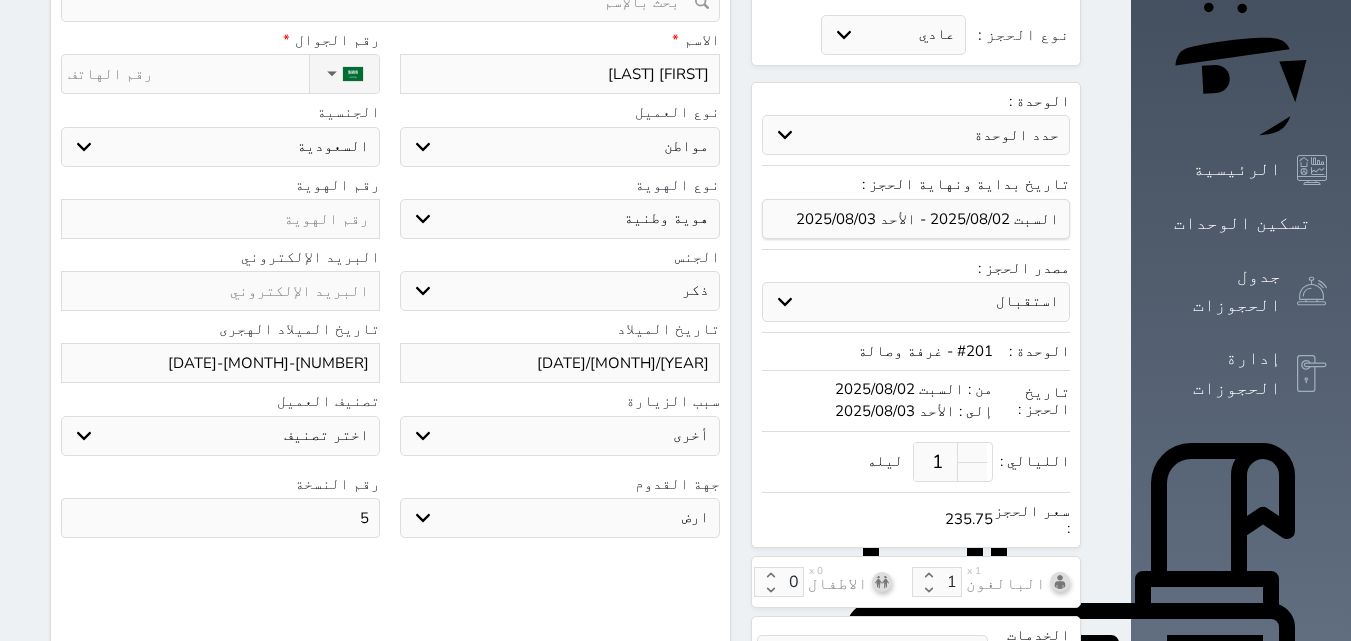 click at bounding box center (220, 219) 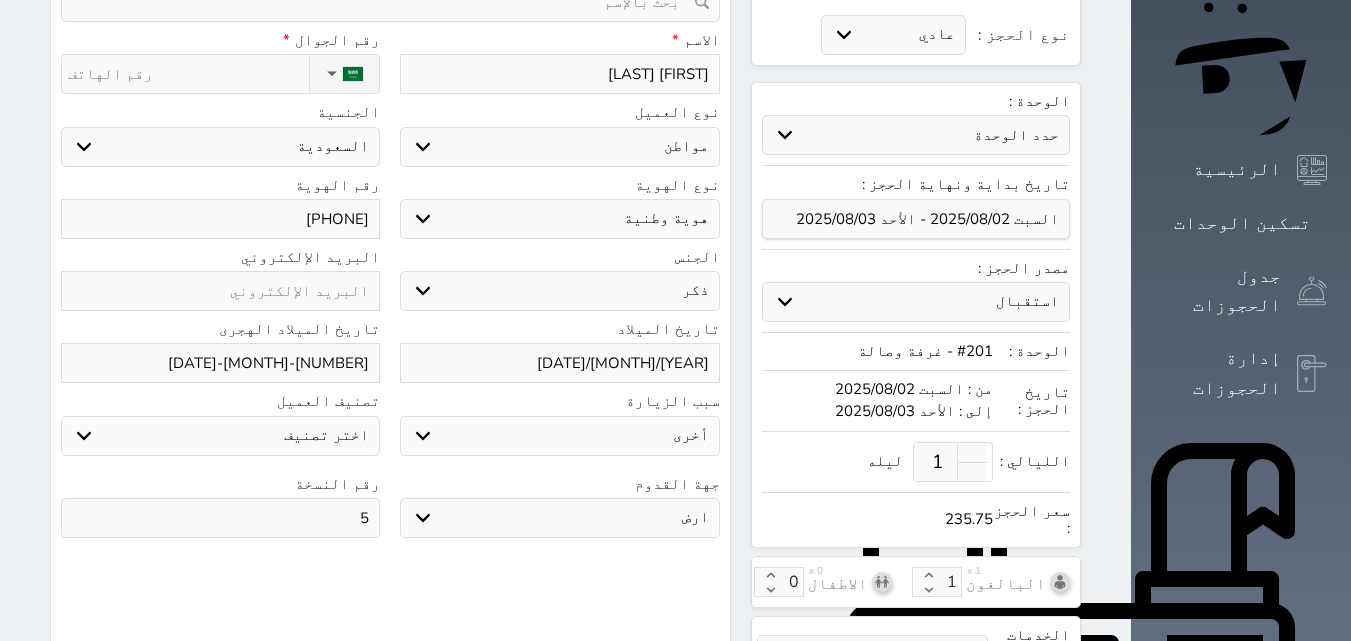 click on "نوع الحجز :" at bounding box center (188, 74) 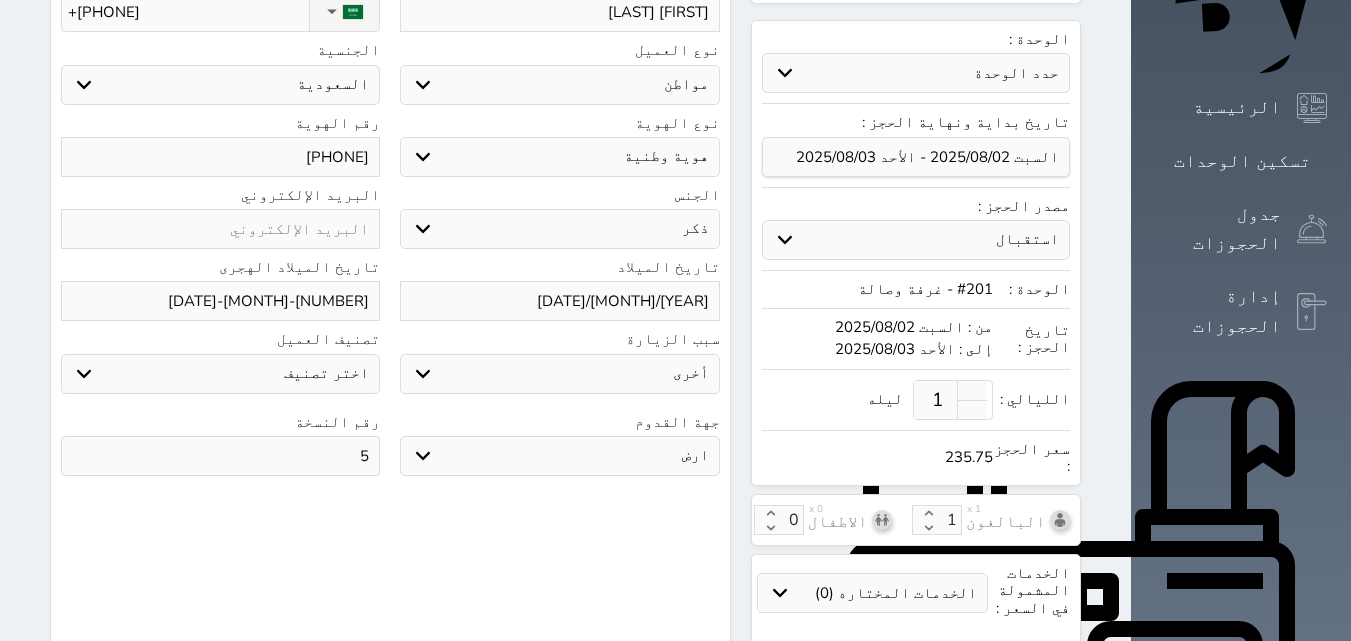 scroll, scrollTop: 586, scrollLeft: 0, axis: vertical 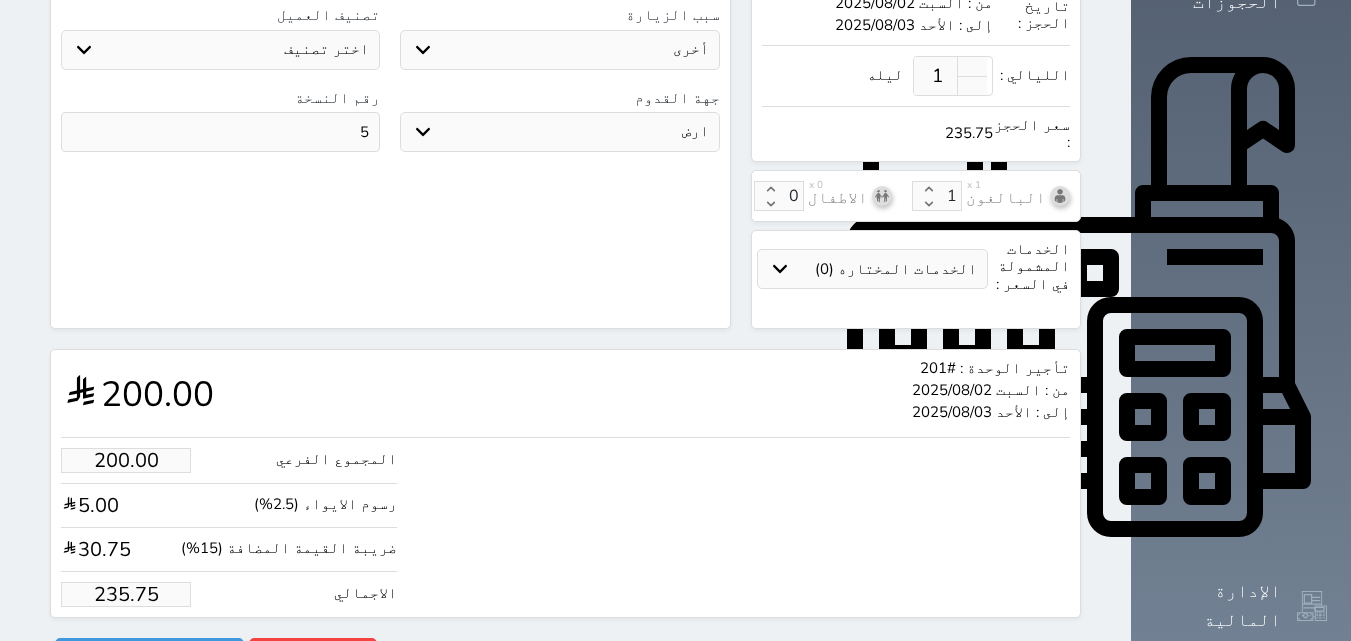 drag, startPoint x: 86, startPoint y: 544, endPoint x: 178, endPoint y: 504, distance: 100.31949 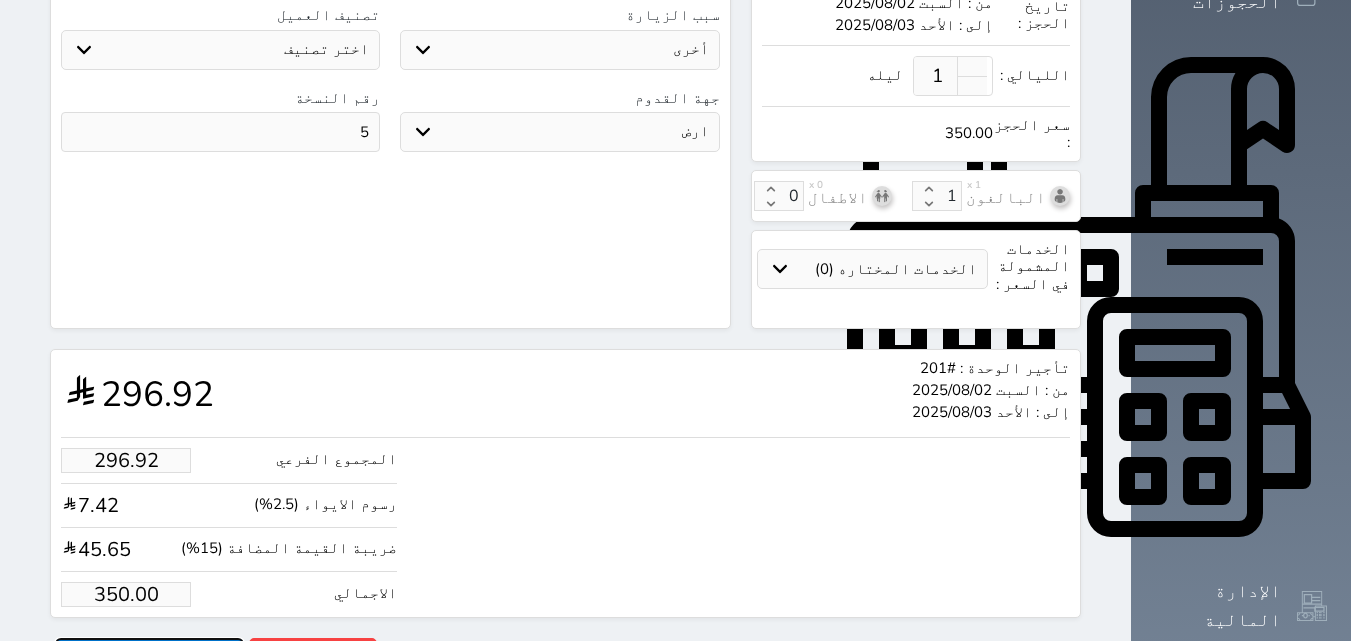 click on "حجز" at bounding box center (149, 655) 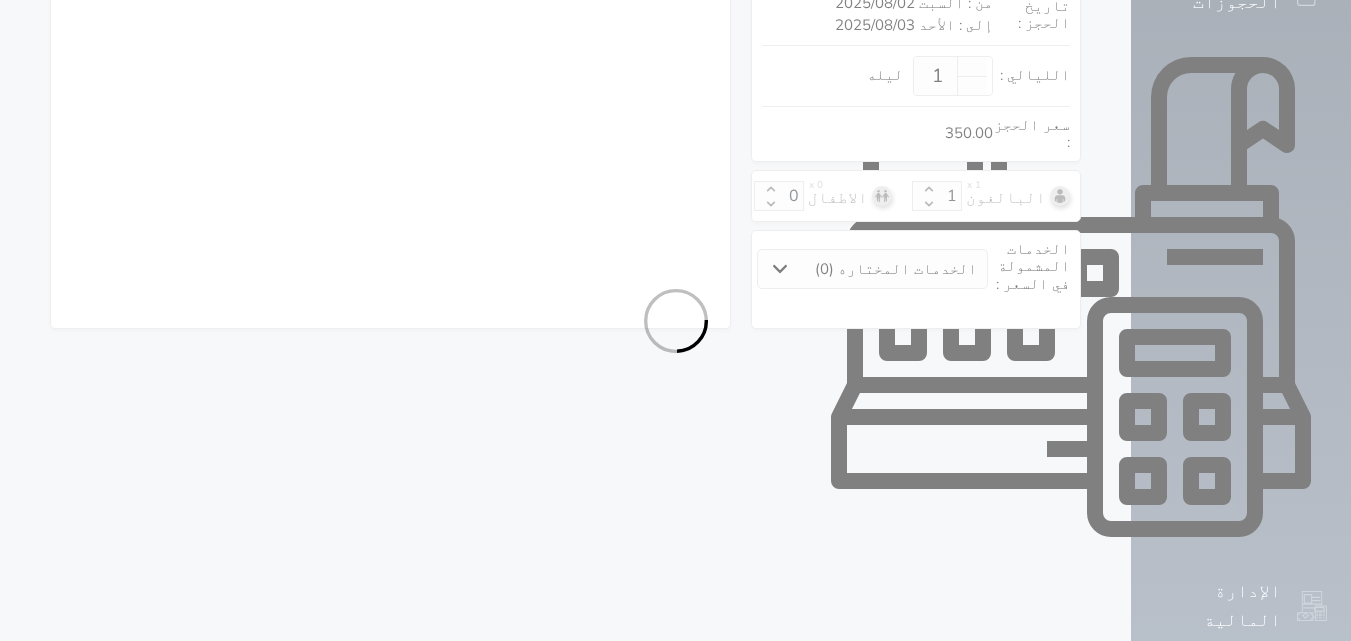 scroll, scrollTop: 379, scrollLeft: 0, axis: vertical 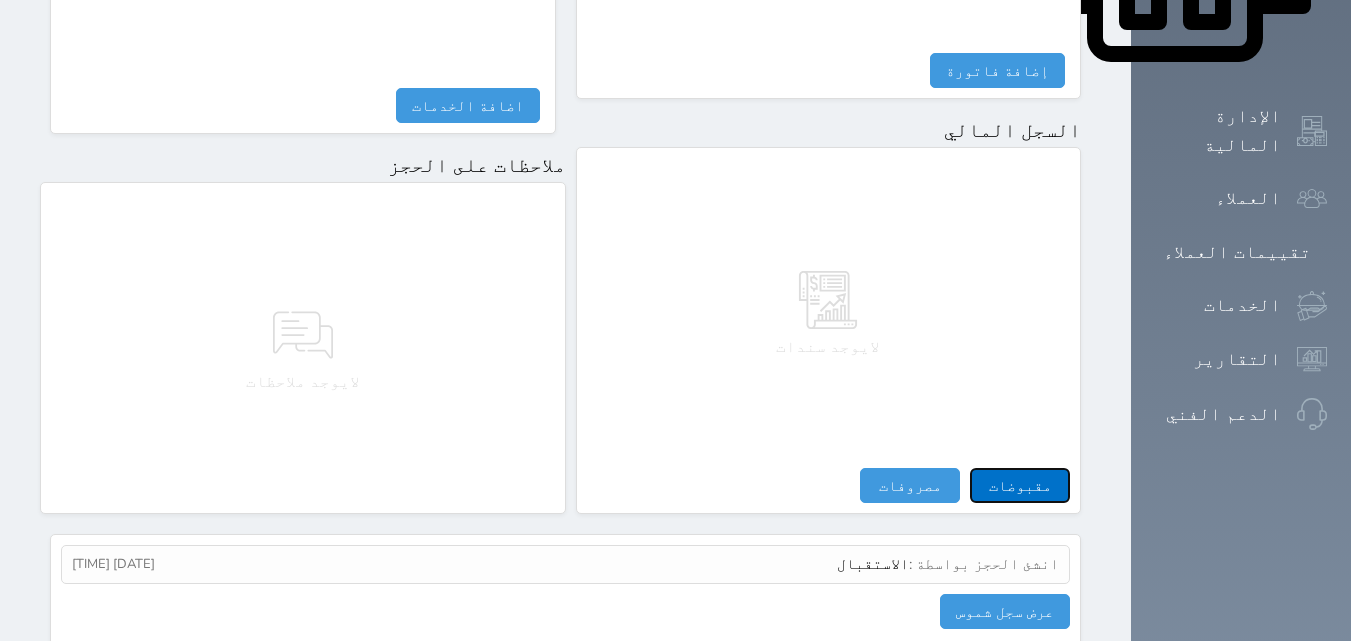 click on "مقبوضات" at bounding box center (1020, 485) 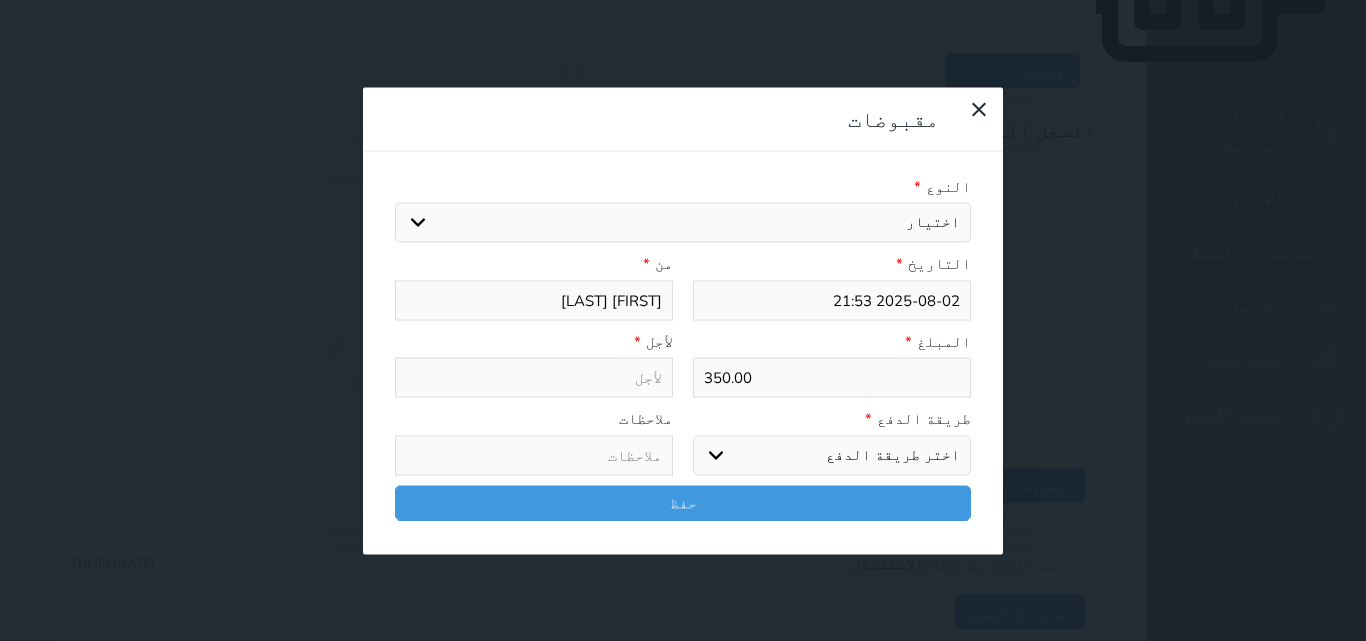 click on "اختيار   مقبوضات عامة قيمة إيجار فواتير تامين عربون لا ينطبق آخر مغسلة واي فاي - الإنترنت مواقف السيارات طعام الأغذية والمشروبات مشروبات المشروبات الباردة المشروبات الساخنة الإفطار غداء عشاء مخبز و كعك حمام سباحة الصالة الرياضية سبا و خدمات الجمال اختيار وإسقاط (خدمات النقل) ميني بار كابل - تلفزيون سرير إضافي تصفيف الشعر التسوق خدمات الجولات السياحية المنظمة خدمات الدليل السياحي" at bounding box center (683, 223) 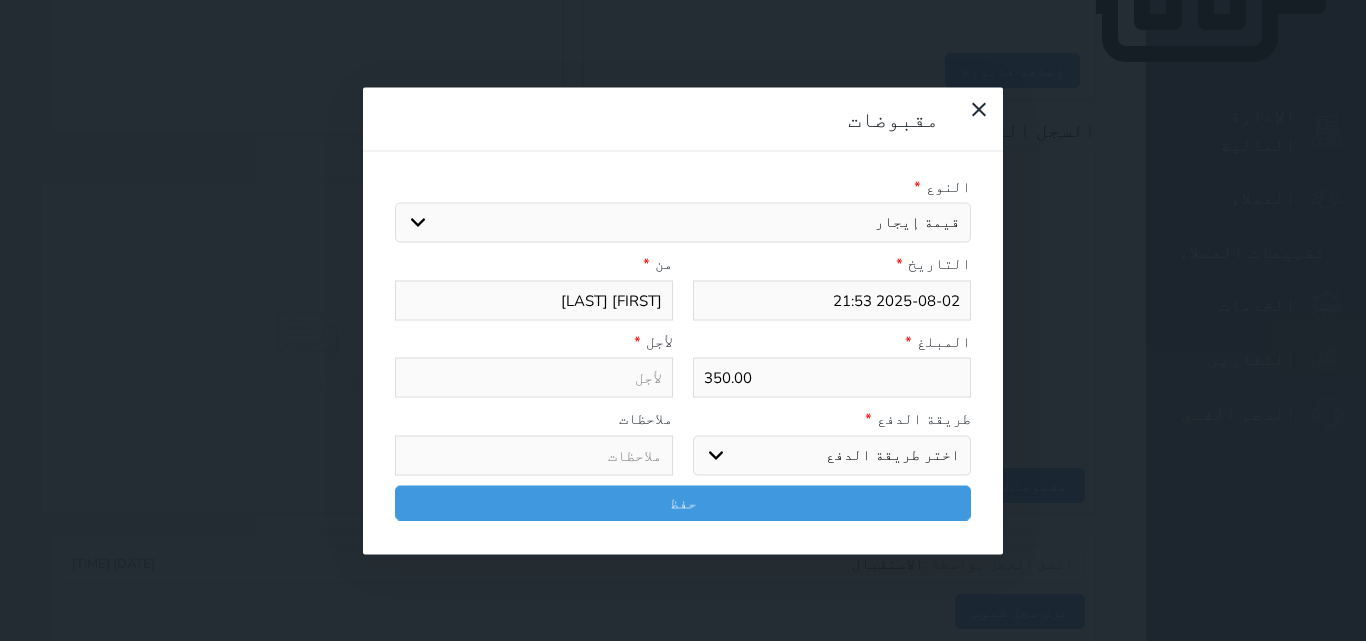 click on "اختيار   مقبوضات عامة قيمة إيجار فواتير تامين عربون لا ينطبق آخر مغسلة واي فاي - الإنترنت مواقف السيارات طعام الأغذية والمشروبات مشروبات المشروبات الباردة المشروبات الساخنة الإفطار غداء عشاء مخبز و كعك حمام سباحة الصالة الرياضية سبا و خدمات الجمال اختيار وإسقاط (خدمات النقل) ميني بار كابل - تلفزيون سرير إضافي تصفيف الشعر التسوق خدمات الجولات السياحية المنظمة خدمات الدليل السياحي" at bounding box center [683, 223] 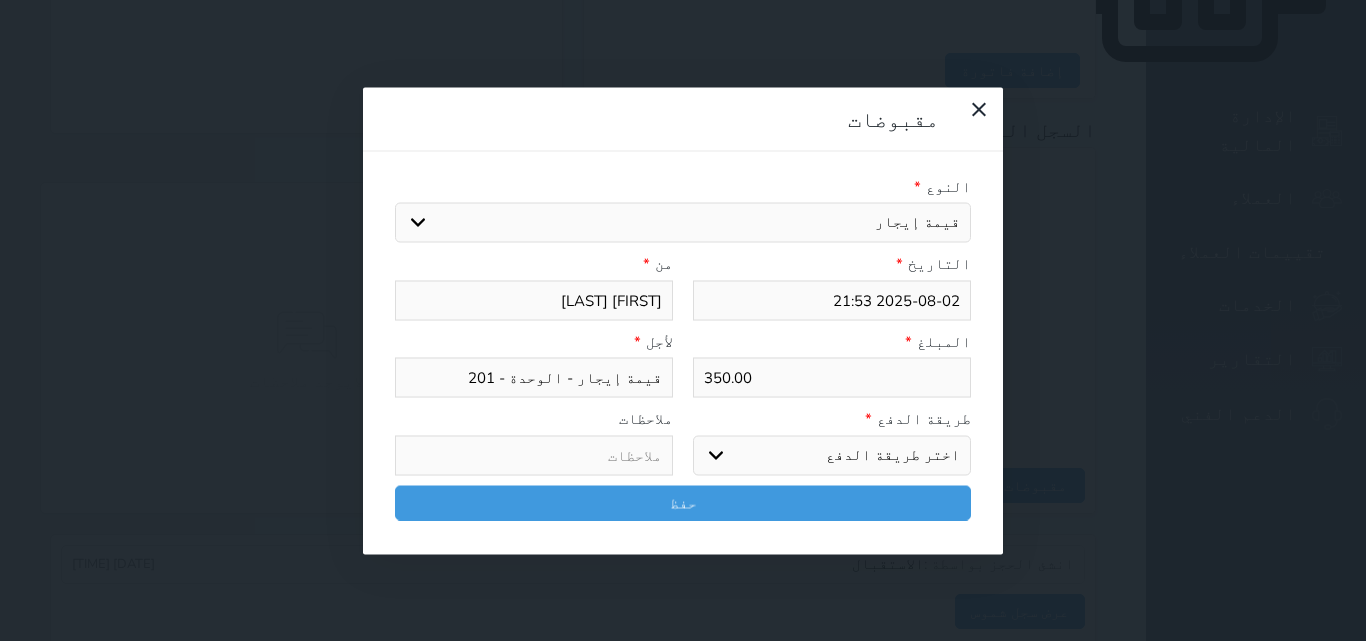 click on "اختر طريقة الدفع   دفع نقدى   تحويل بنكى   مدى   بطاقة ائتمان   آجل" at bounding box center [832, 455] 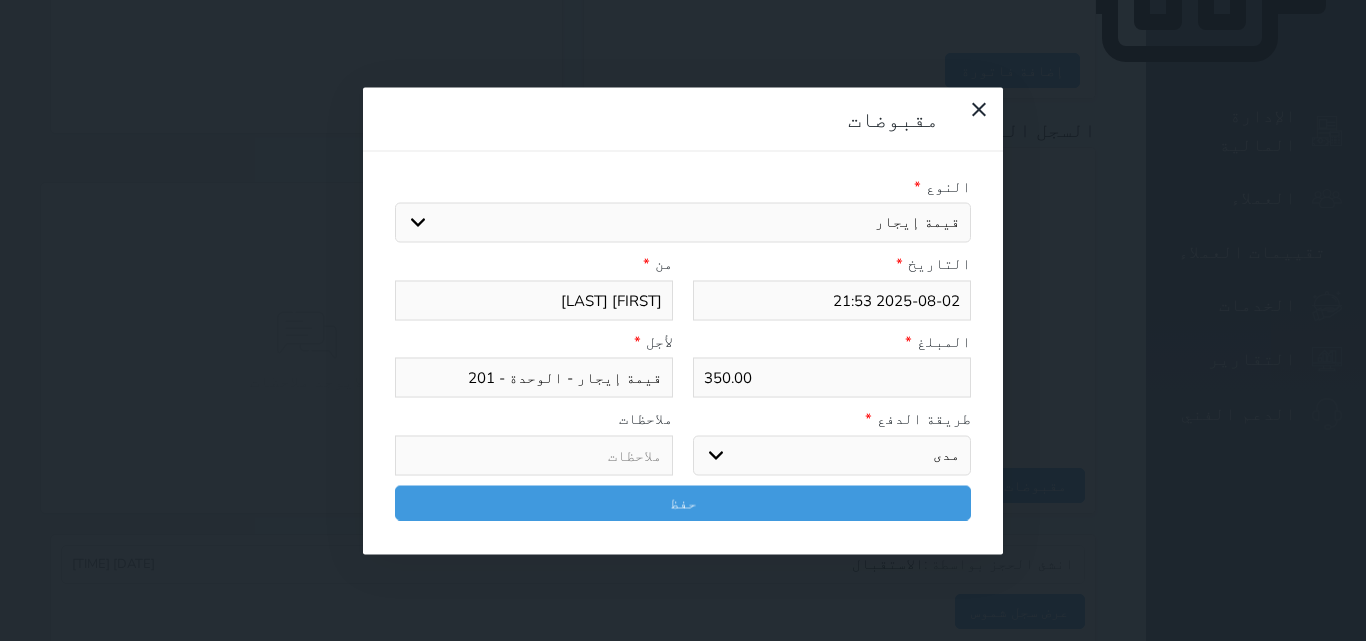 click on "اختر طريقة الدفع   دفع نقدى   تحويل بنكى   مدى   بطاقة ائتمان   آجل" at bounding box center [832, 455] 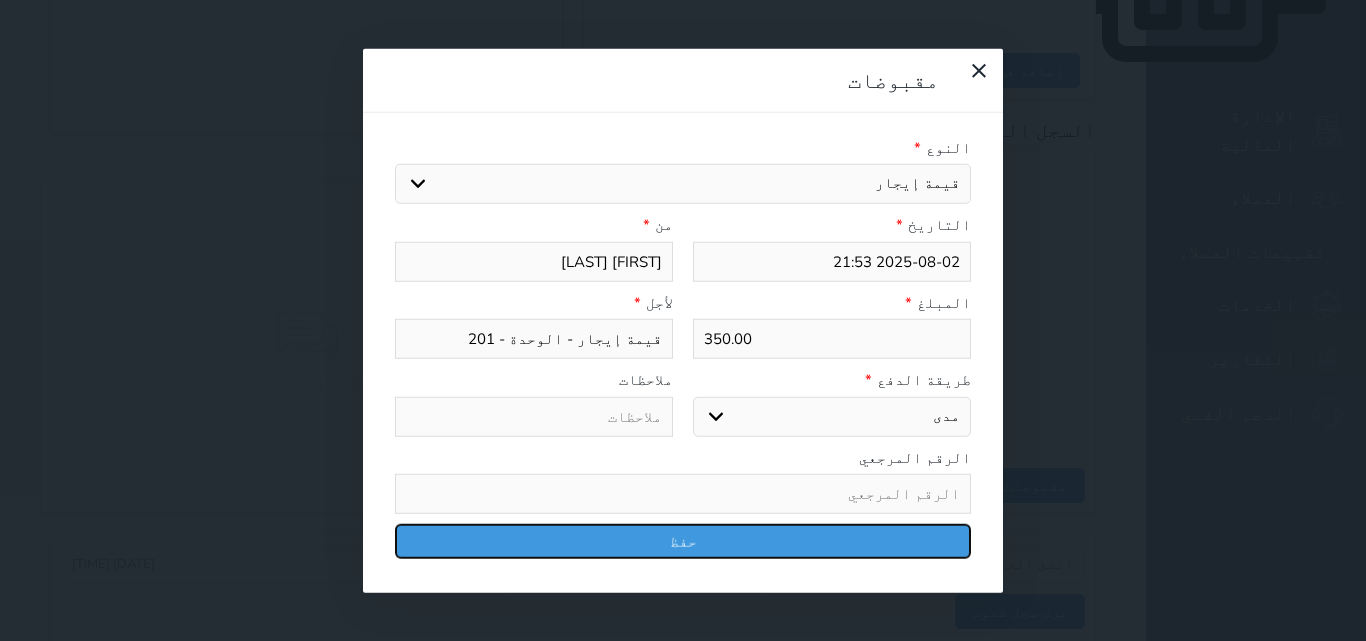 click on "حفظ" at bounding box center [683, 541] 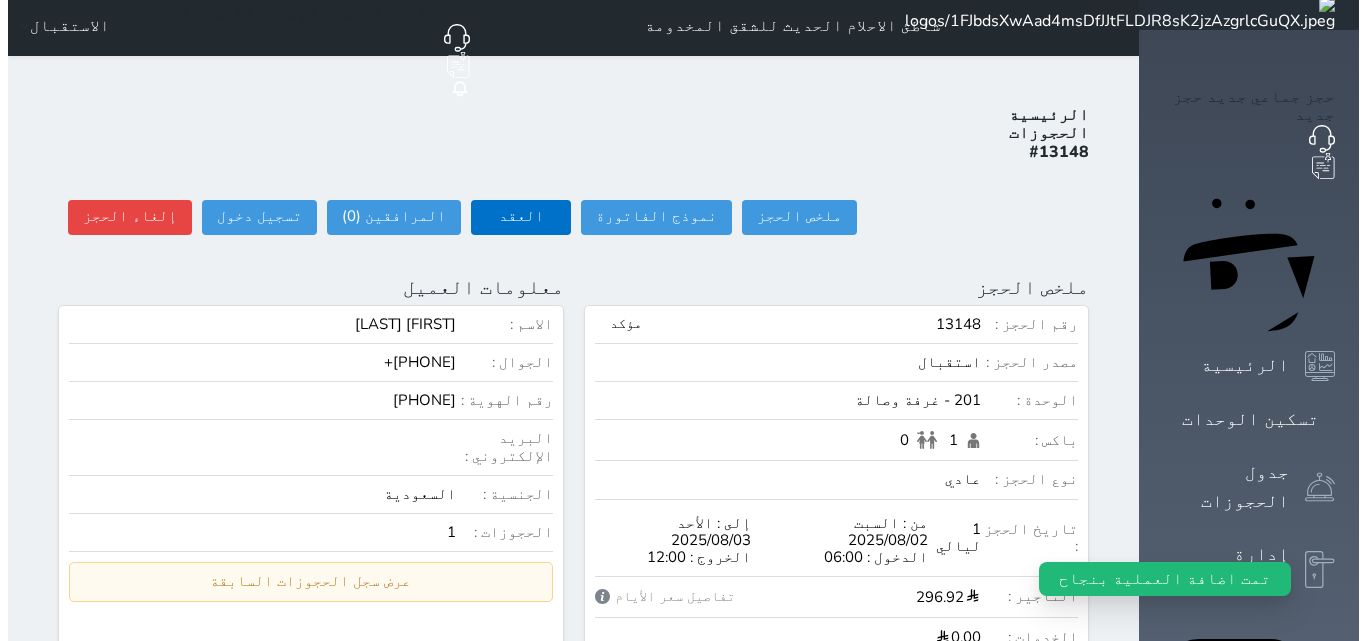 scroll, scrollTop: 0, scrollLeft: 0, axis: both 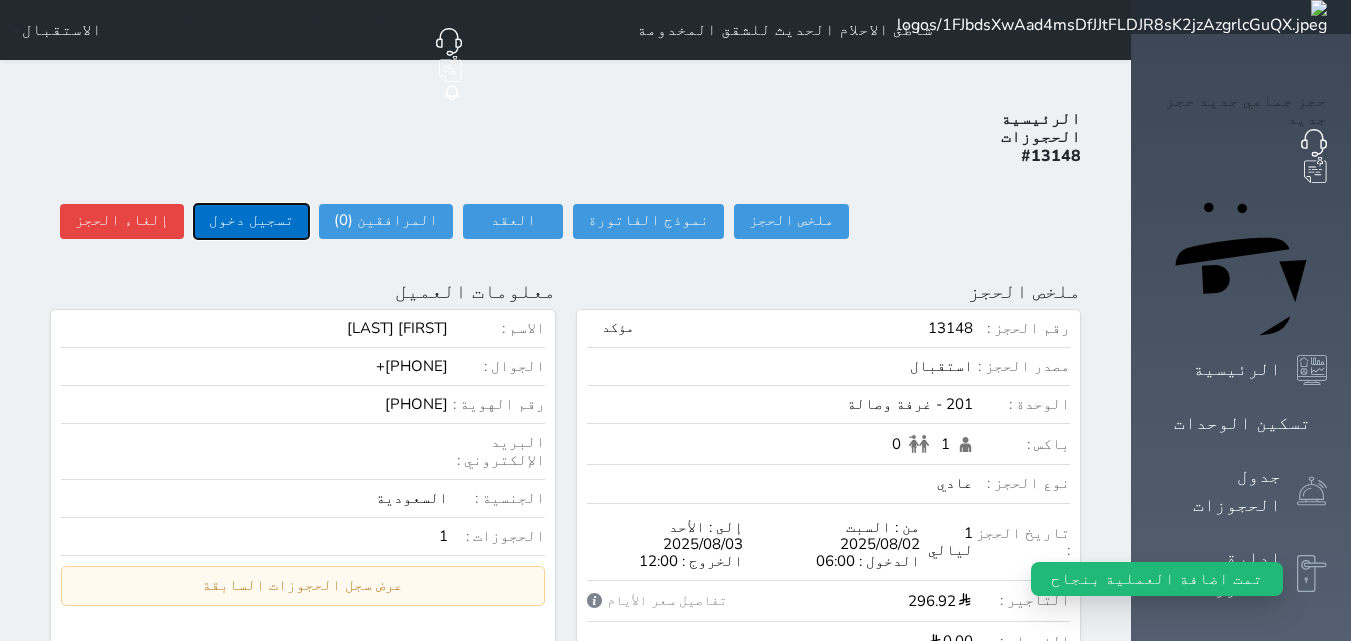 click on "تسجيل دخول" at bounding box center (251, 221) 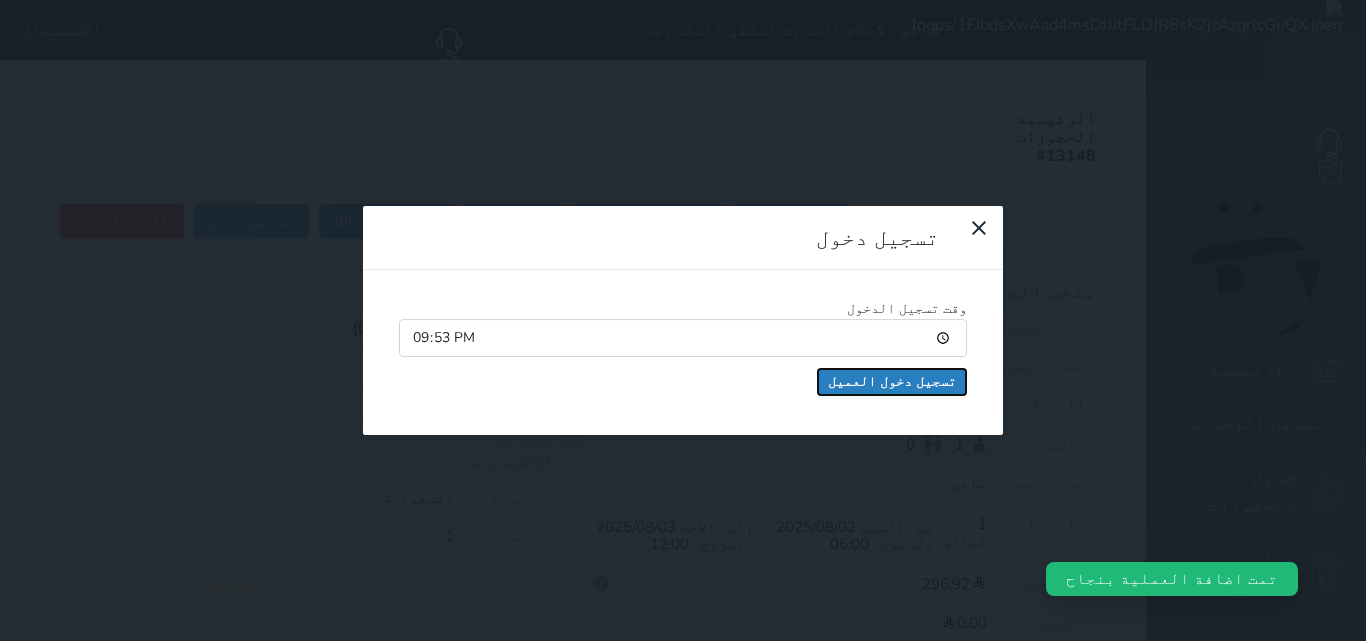 click on "تسجيل دخول العميل" at bounding box center [892, 382] 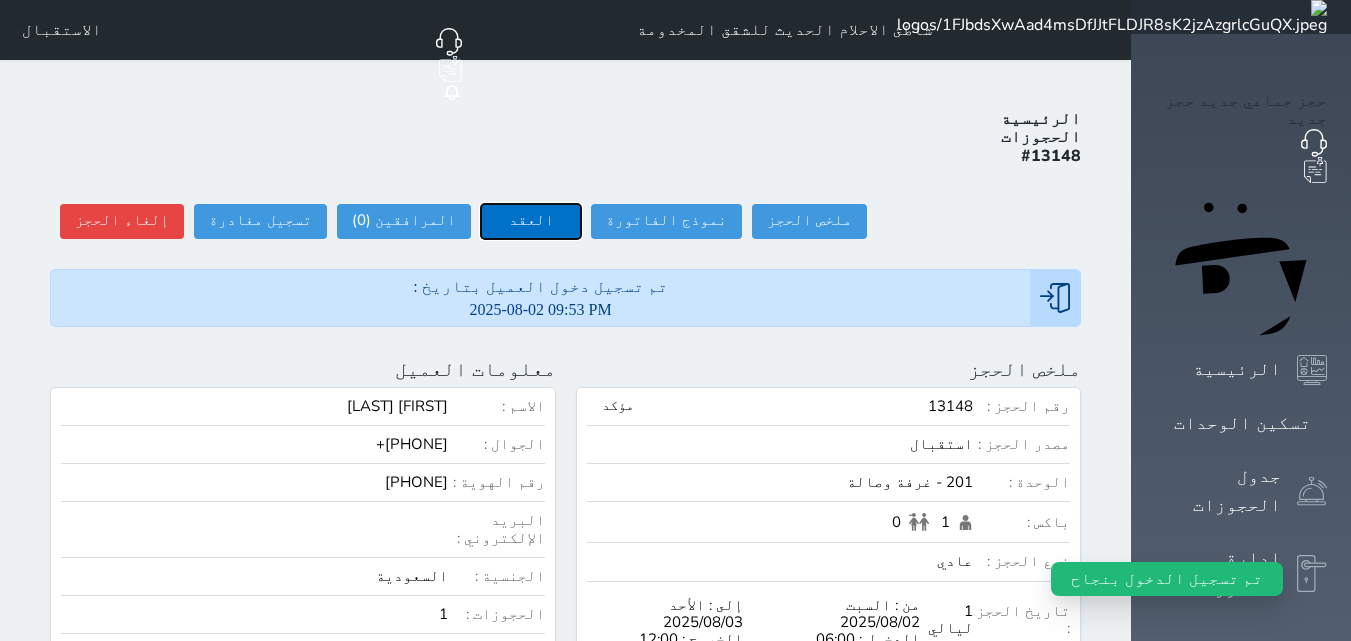 click on "العقد" at bounding box center [531, 221] 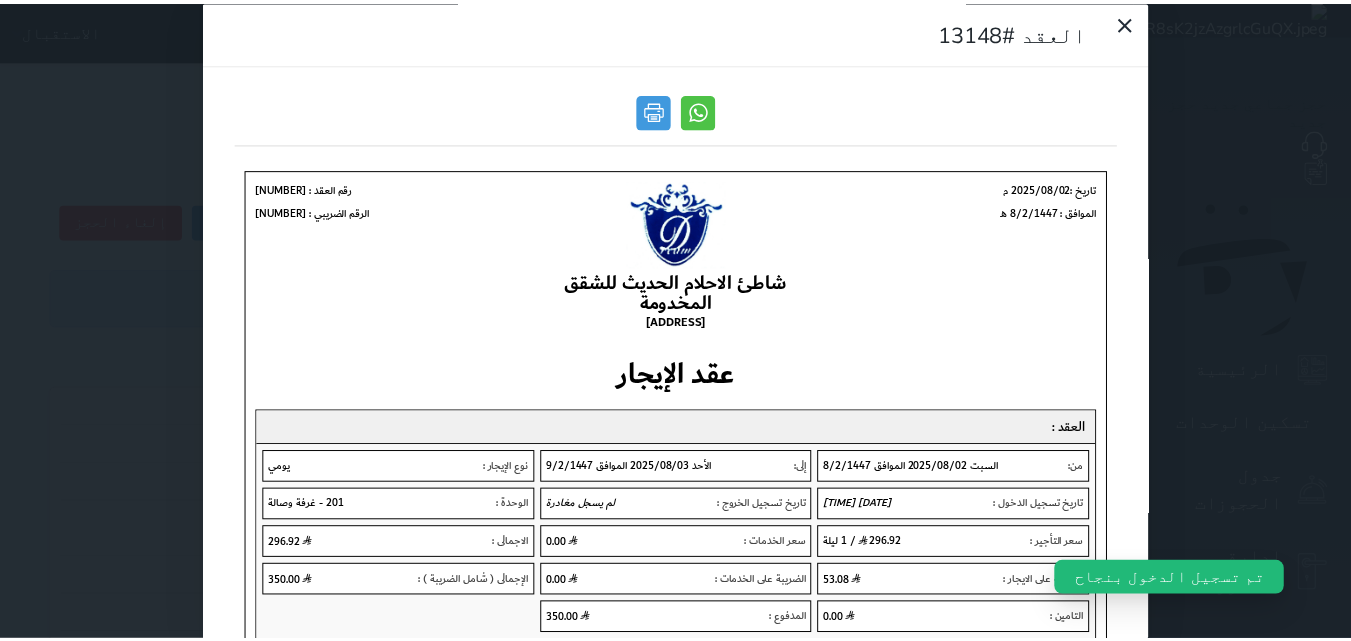 scroll, scrollTop: 0, scrollLeft: 0, axis: both 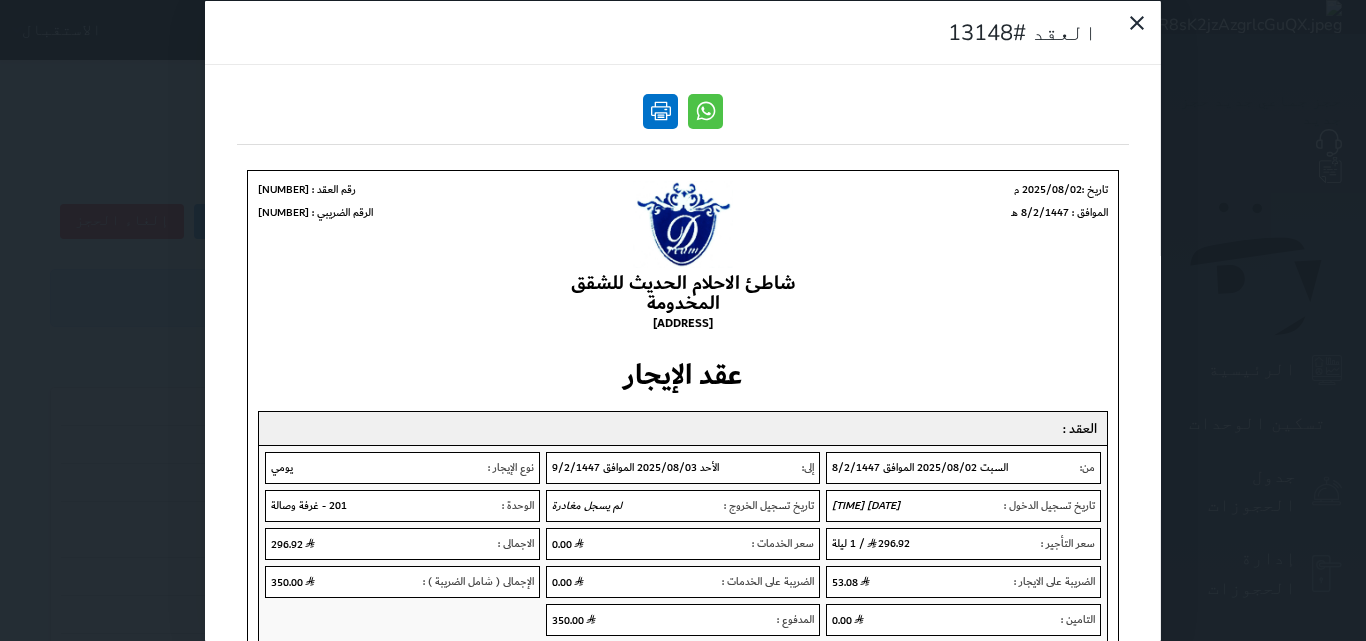 click at bounding box center [660, 110] 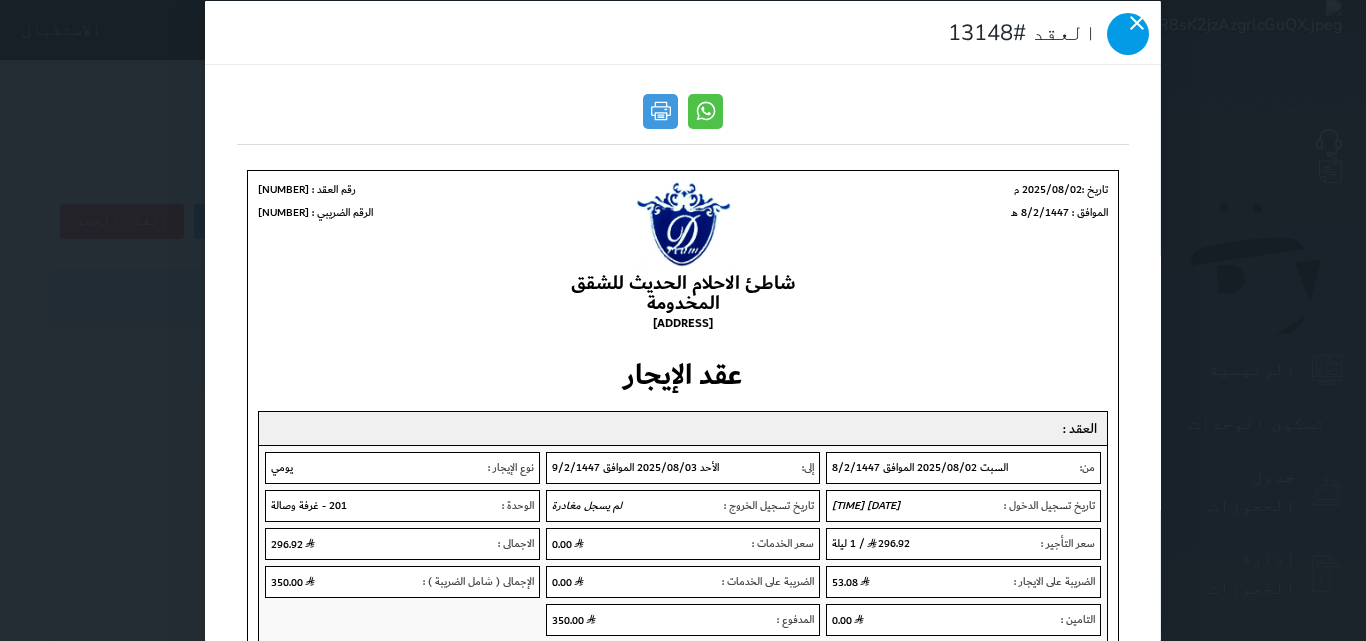 click at bounding box center [1128, 33] 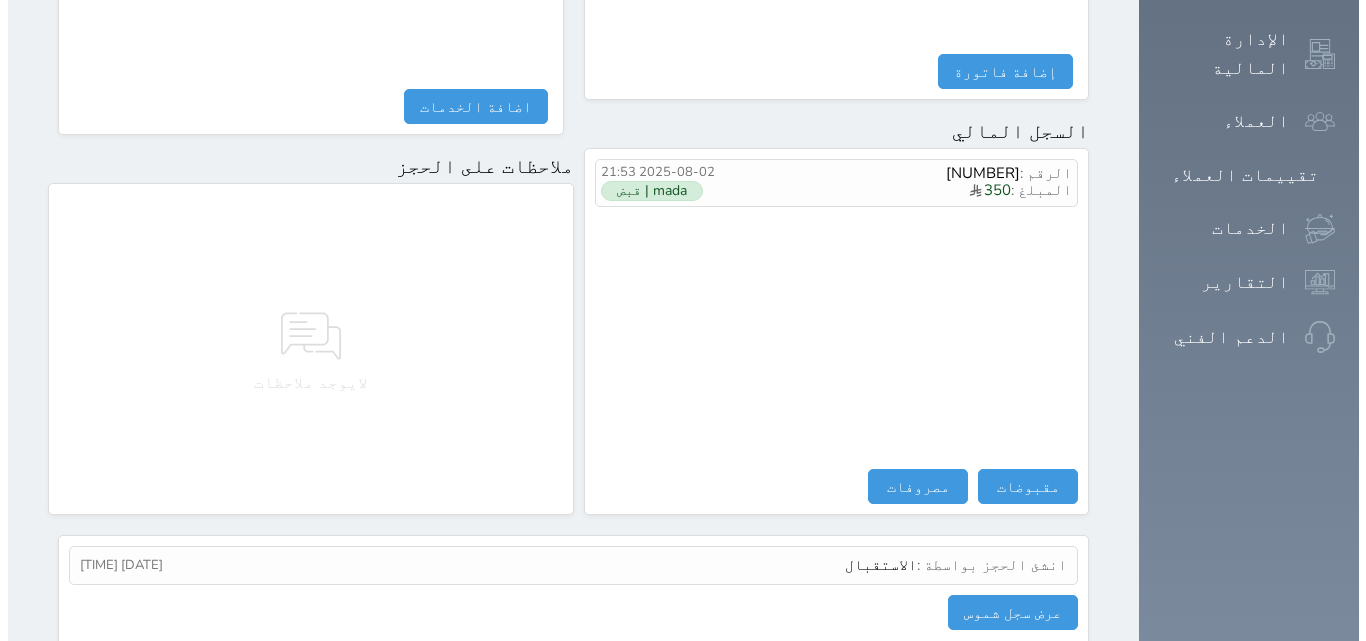 scroll, scrollTop: 1139, scrollLeft: 0, axis: vertical 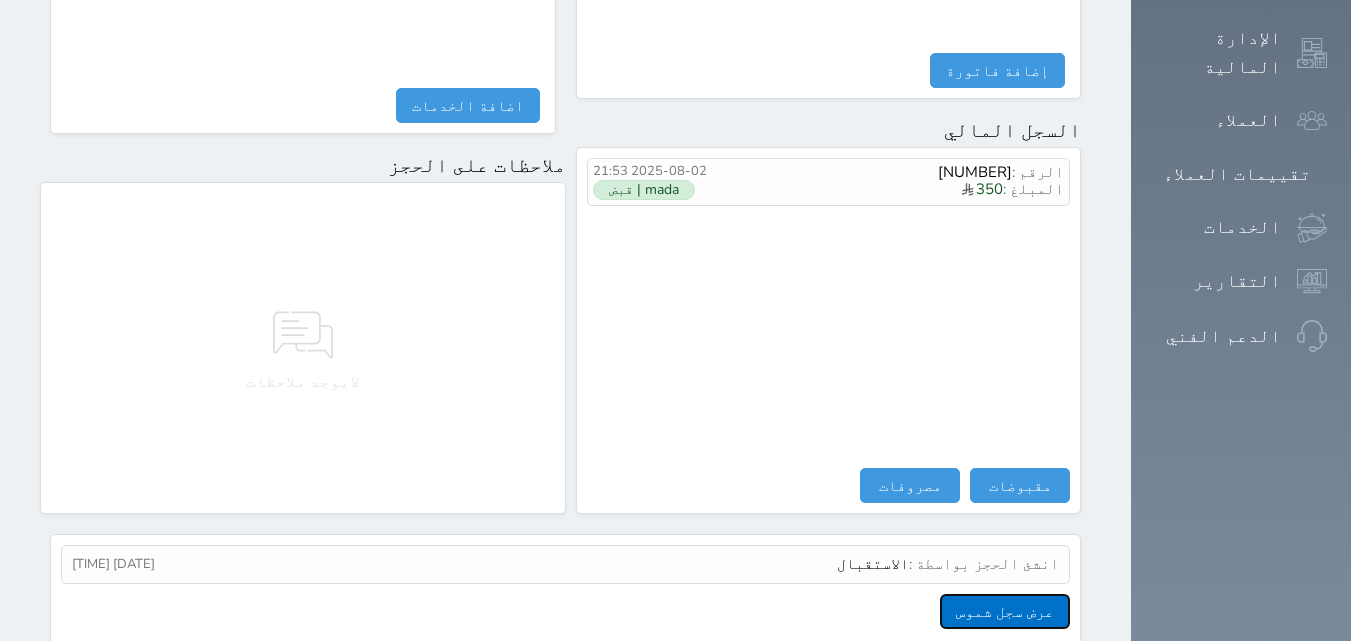 click on "عرض سجل شموس" at bounding box center (1005, 611) 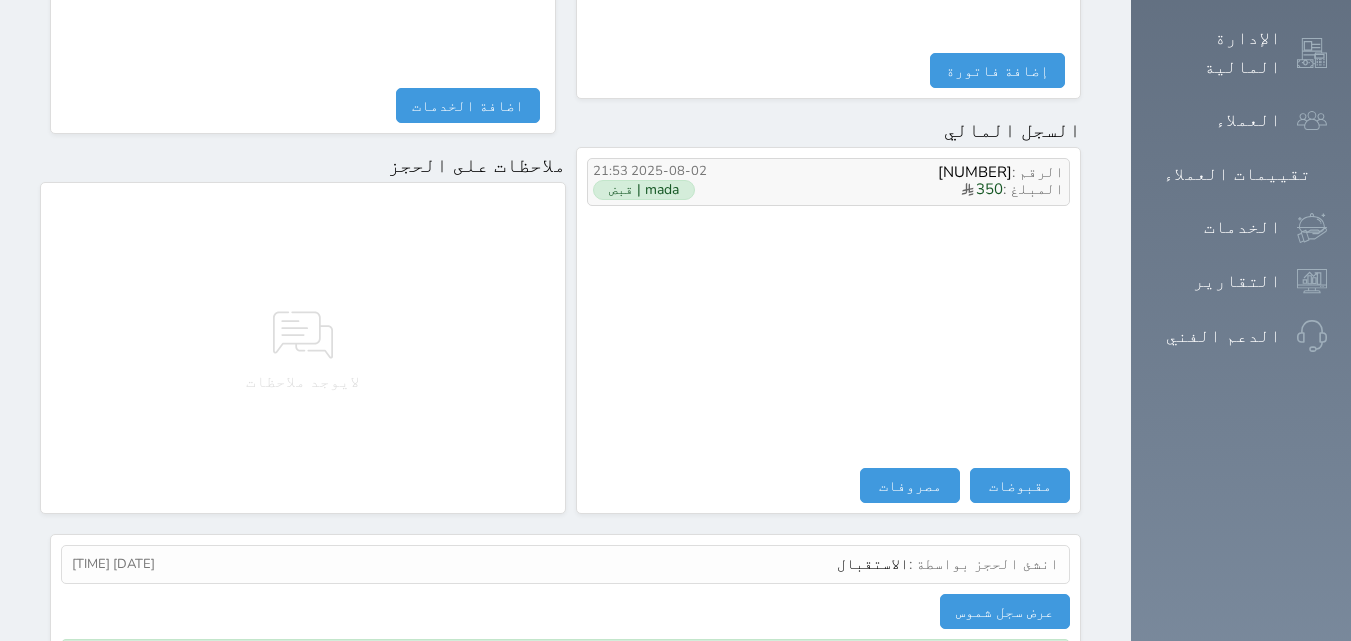 click on "mada | قبض" at bounding box center (644, 190) 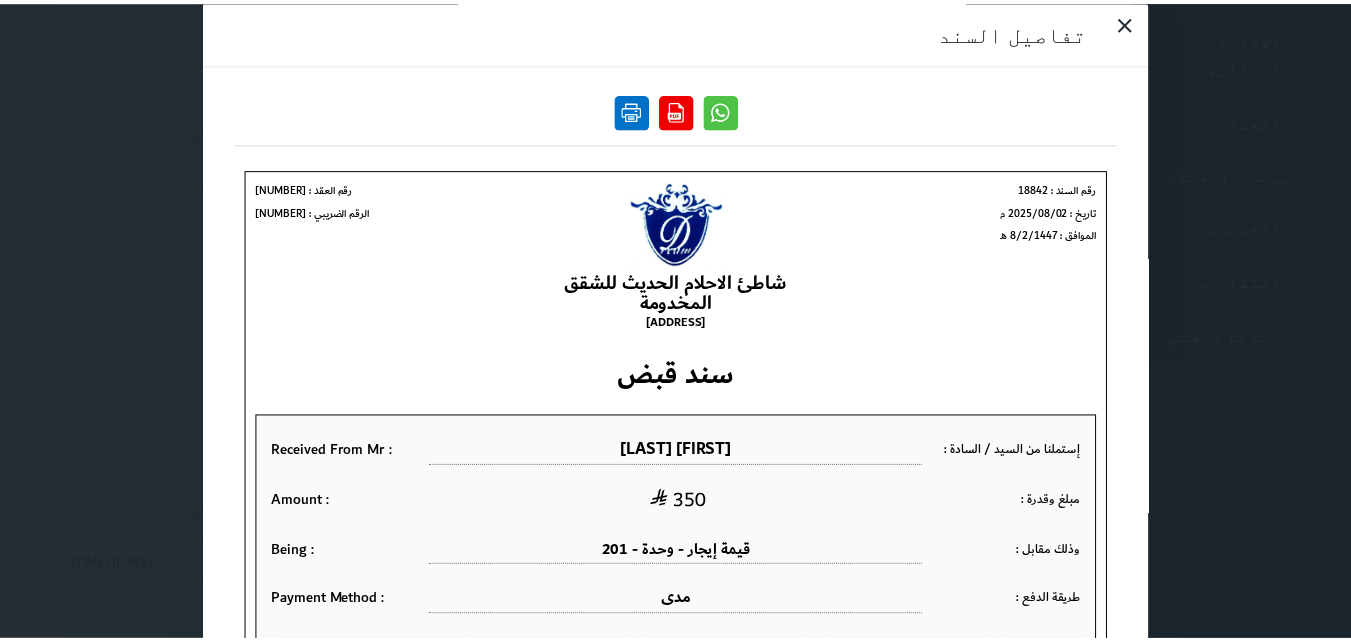 scroll, scrollTop: 0, scrollLeft: 0, axis: both 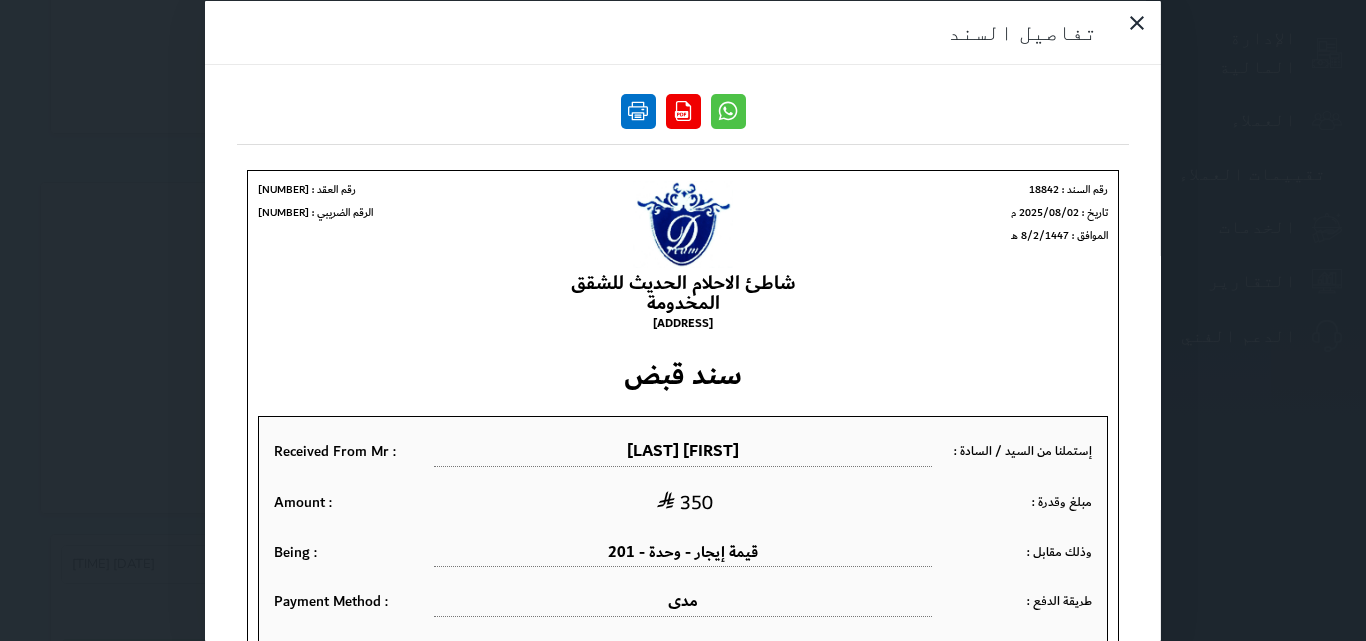 click at bounding box center (638, 110) 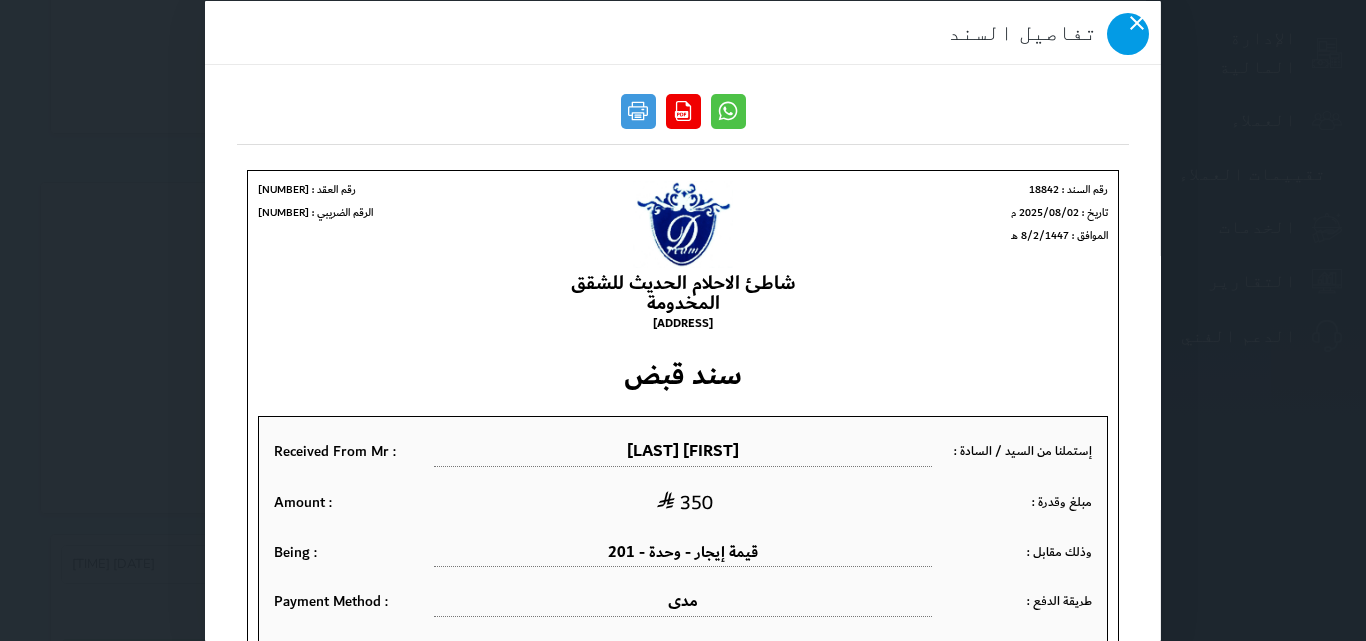 click 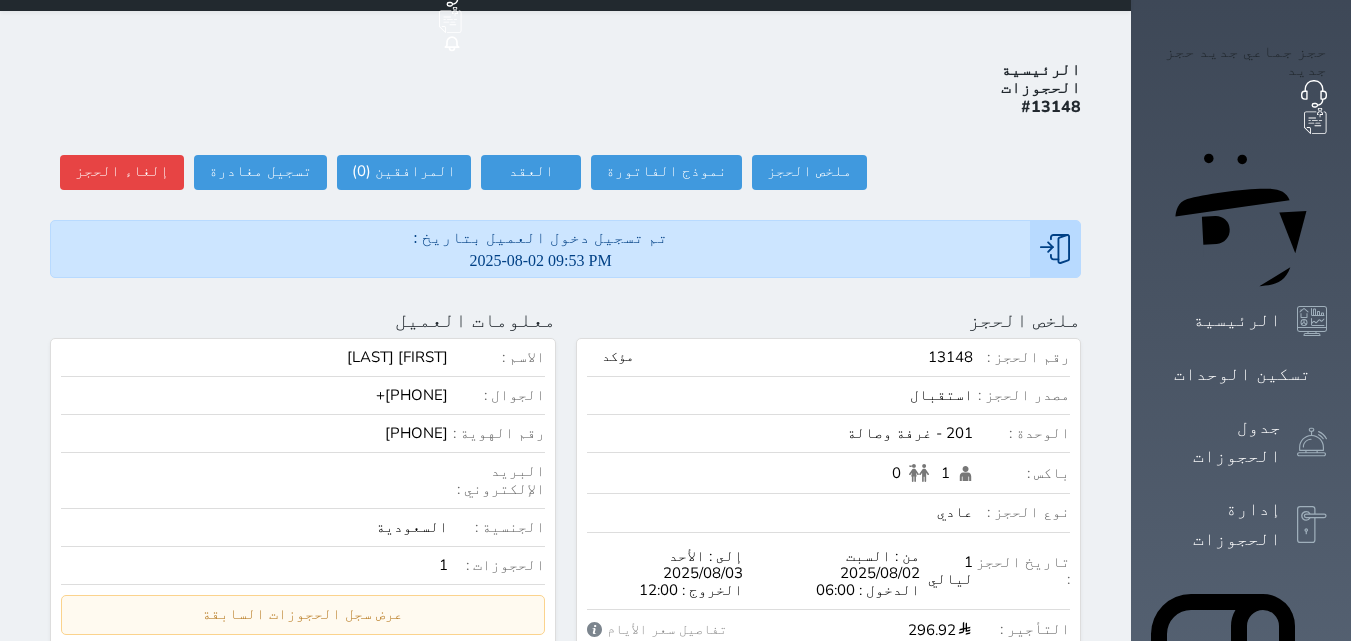 scroll, scrollTop: 39, scrollLeft: 0, axis: vertical 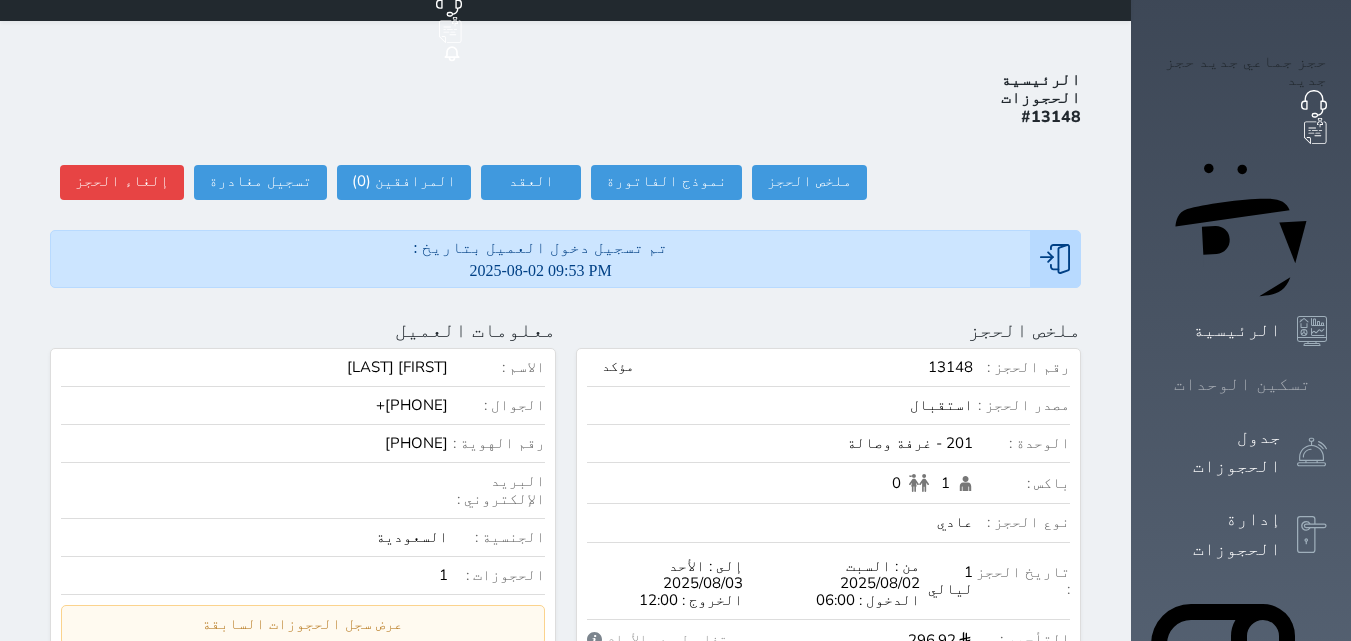 click 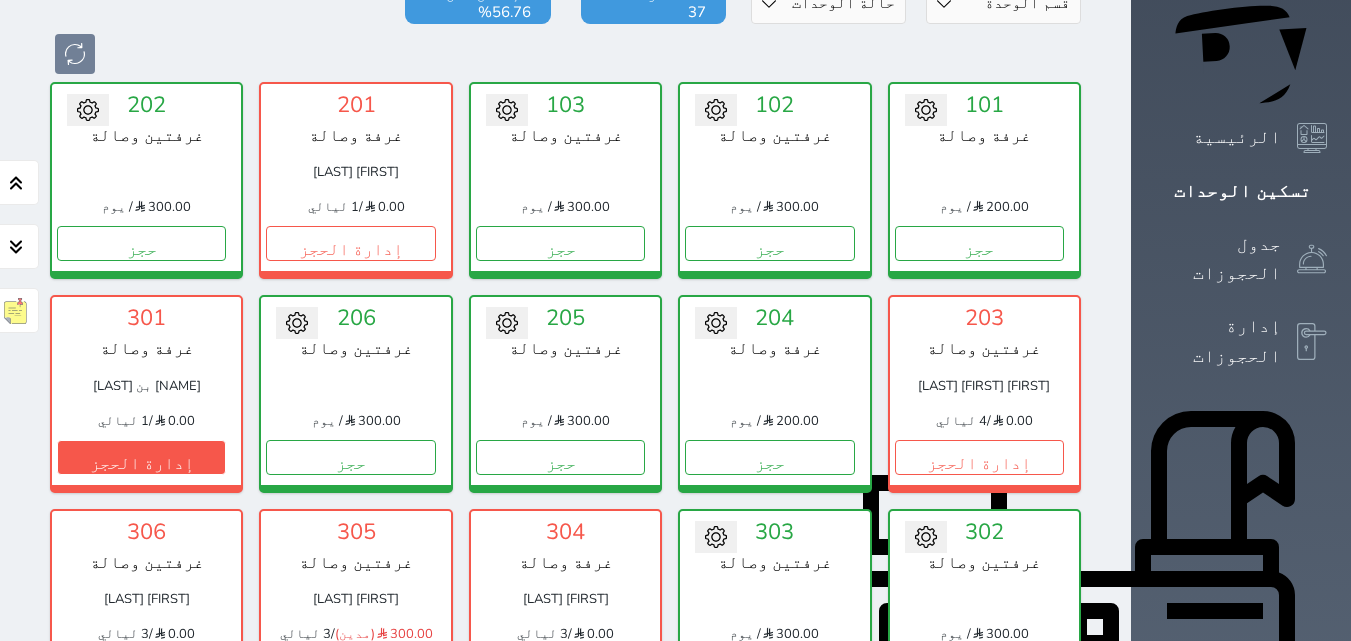 scroll, scrollTop: 178, scrollLeft: 0, axis: vertical 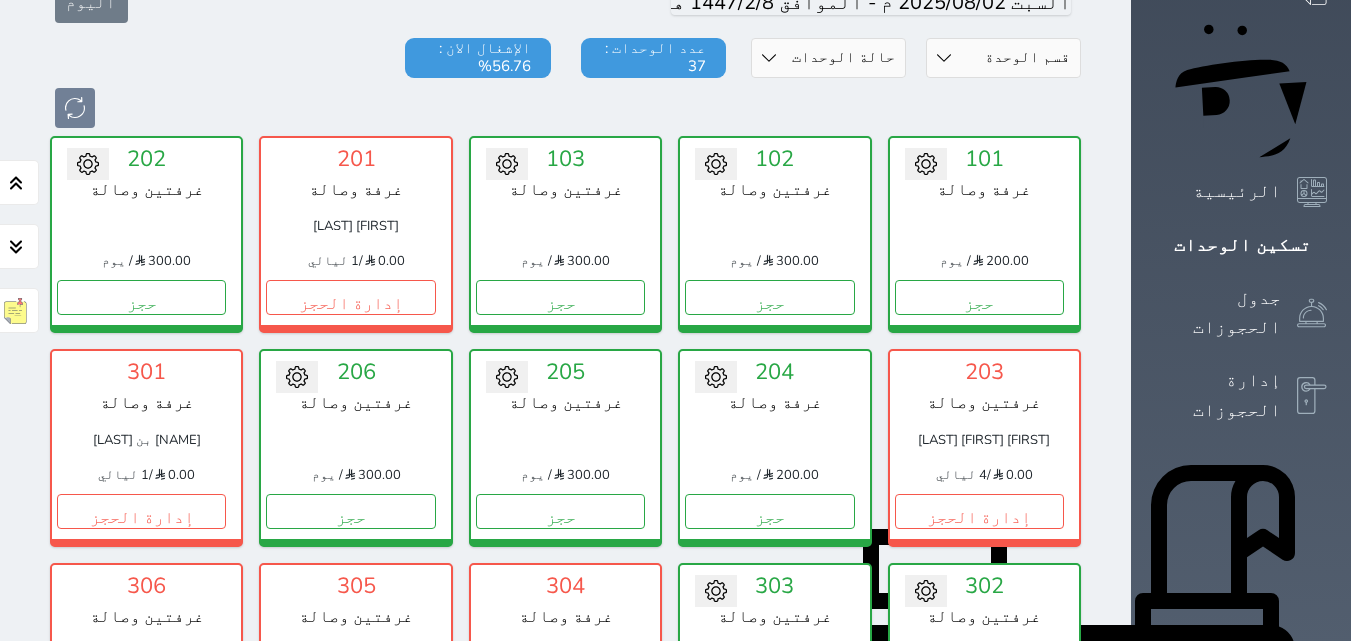 drag, startPoint x: 559, startPoint y: 286, endPoint x: 433, endPoint y: 59, distance: 259.62473 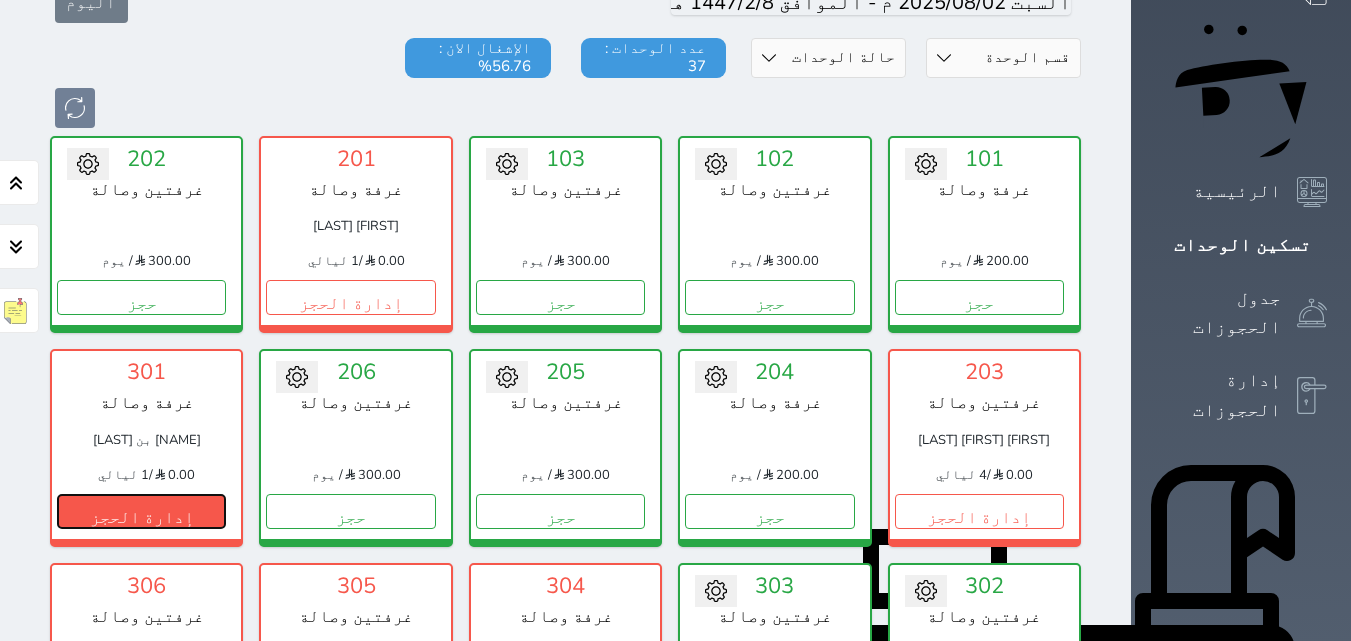 click on "إدارة الحجز" at bounding box center [141, 511] 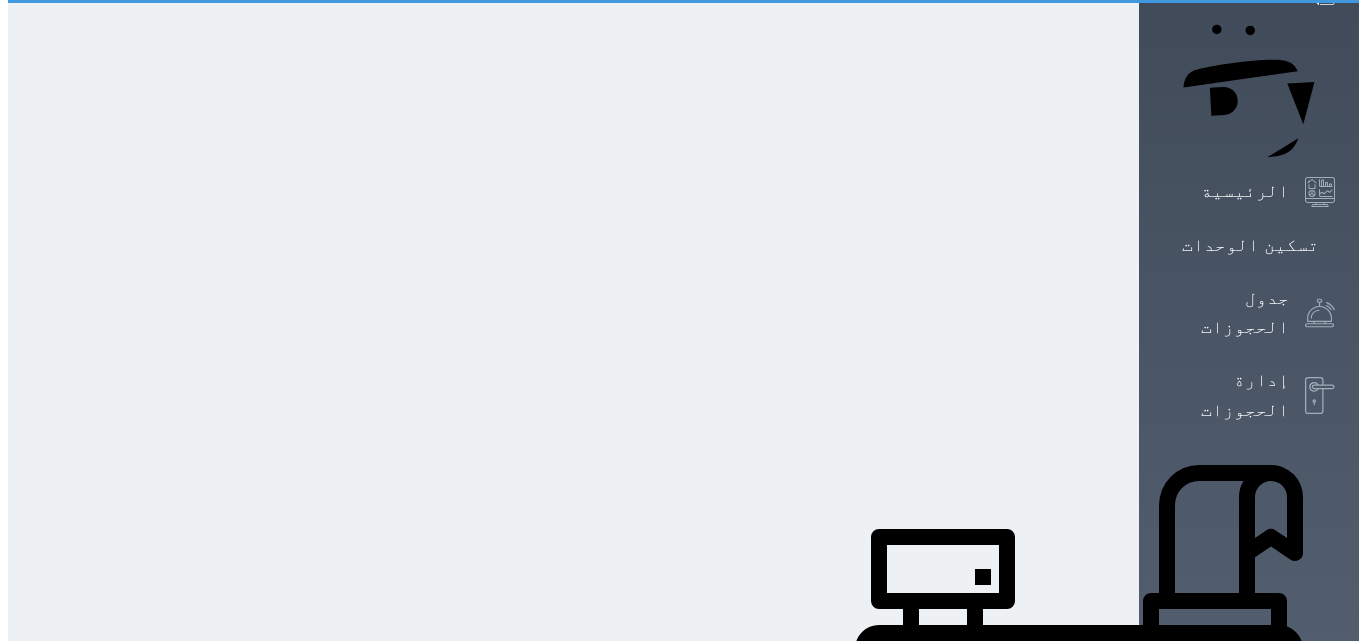 scroll, scrollTop: 0, scrollLeft: 0, axis: both 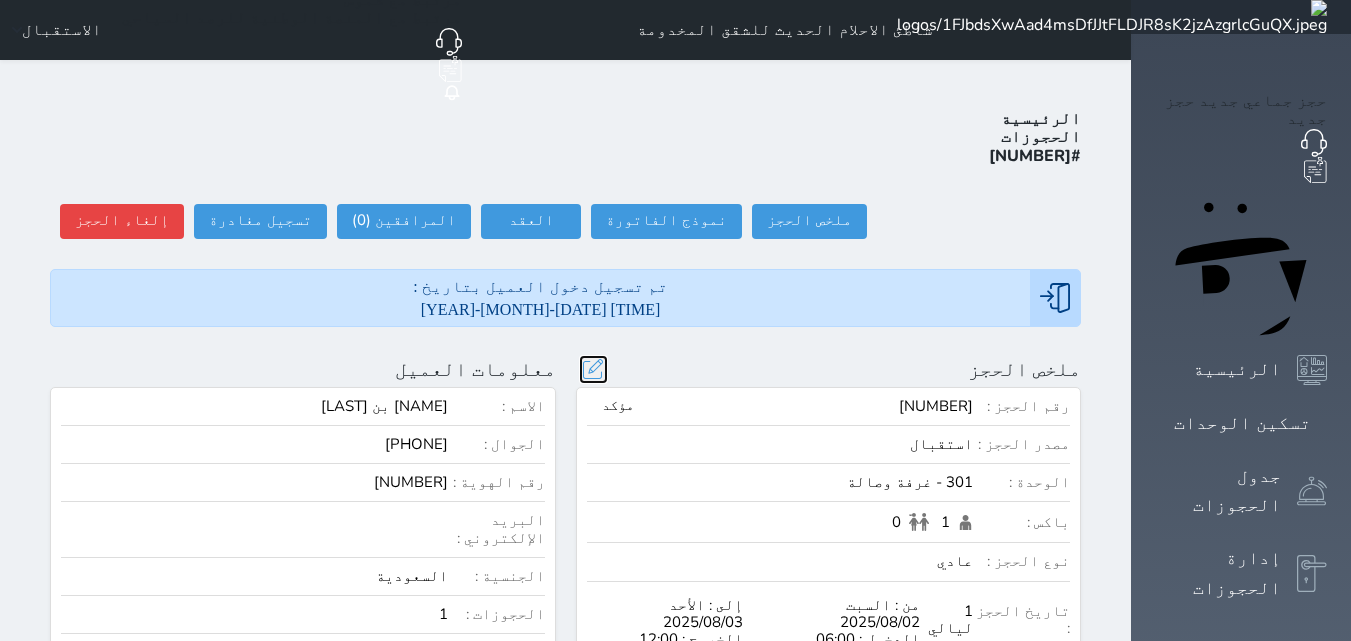 click at bounding box center (593, 369) 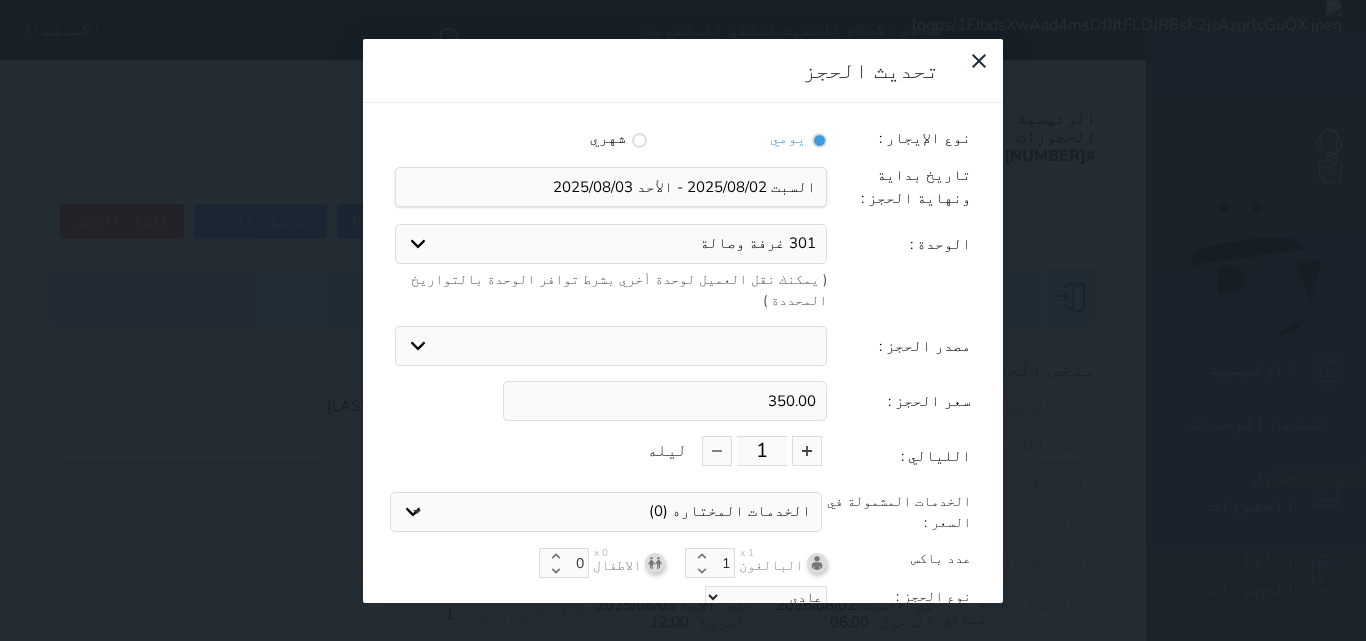 click on "301 غرفة وصالة   101 غرفة وصالة 102 غرفتين وصالة 103 غرفتين وصالة 202 غرفتين وصالة 204 غرفة وصالة 205 غرفتين وصالة 206 غرفتين وصالة 302 غرفتين وصالة 303 غرفتين وصالة 502 غرفة وصالة 602 غرفة وصالة 604 غرفتين وصالة 605 غرفة وصالة 704 غرفتين وصالة 705 غرفة وصالة 801 غرفتين وصالة" at bounding box center (611, 244) 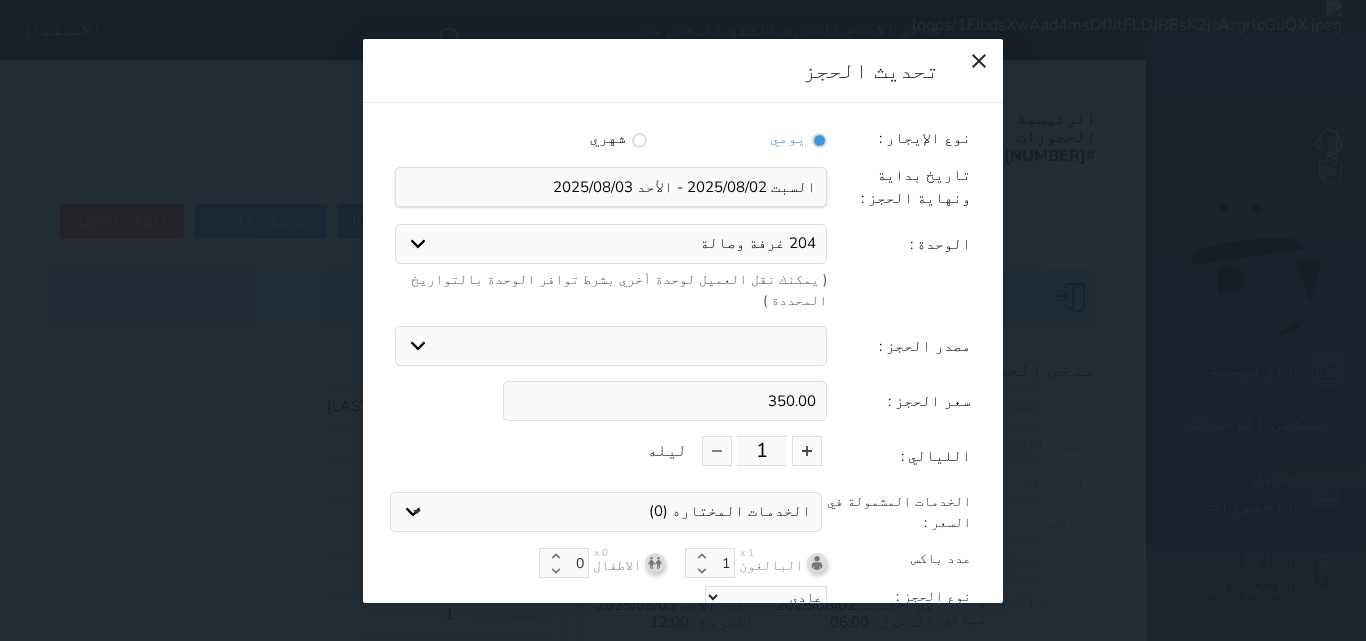 click on "301 غرفة وصالة   101 غرفة وصالة 102 غرفتين وصالة 103 غرفتين وصالة 202 غرفتين وصالة 204 غرفة وصالة 205 غرفتين وصالة 206 غرفتين وصالة 302 غرفتين وصالة 303 غرفتين وصالة 502 غرفة وصالة 602 غرفة وصالة 604 غرفتين وصالة 605 غرفة وصالة 704 غرفتين وصالة 705 غرفة وصالة 801 غرفتين وصالة" at bounding box center (611, 244) 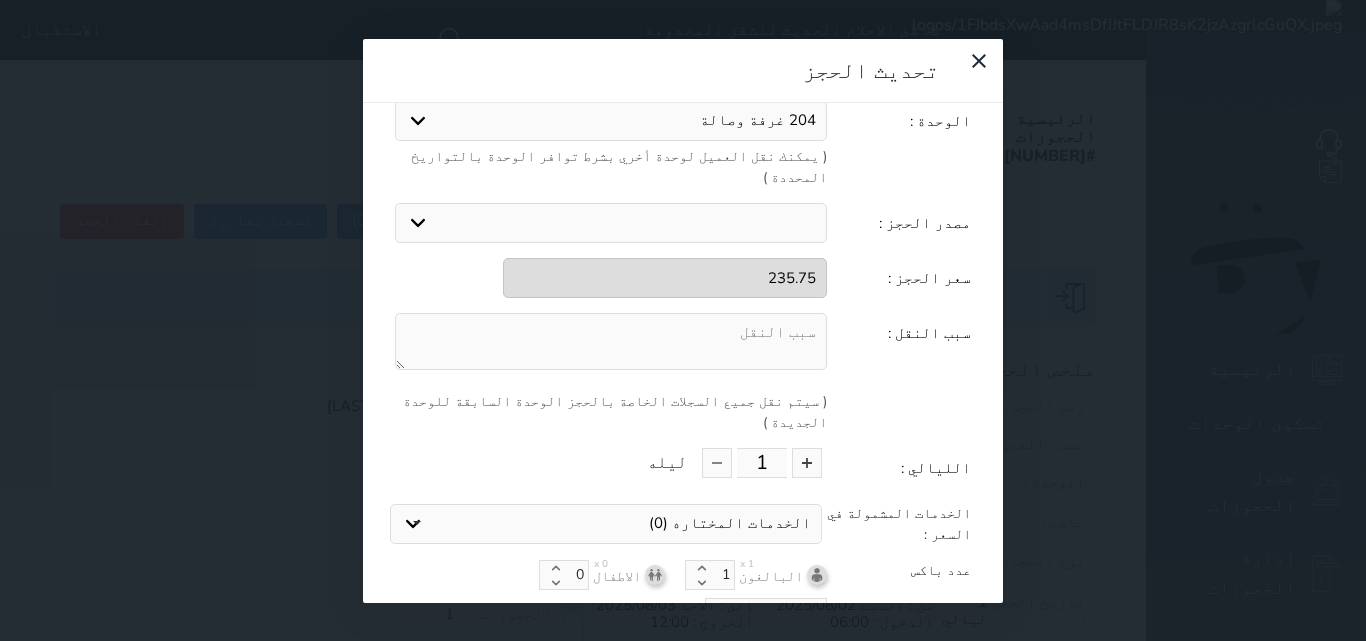 scroll, scrollTop: 219, scrollLeft: 0, axis: vertical 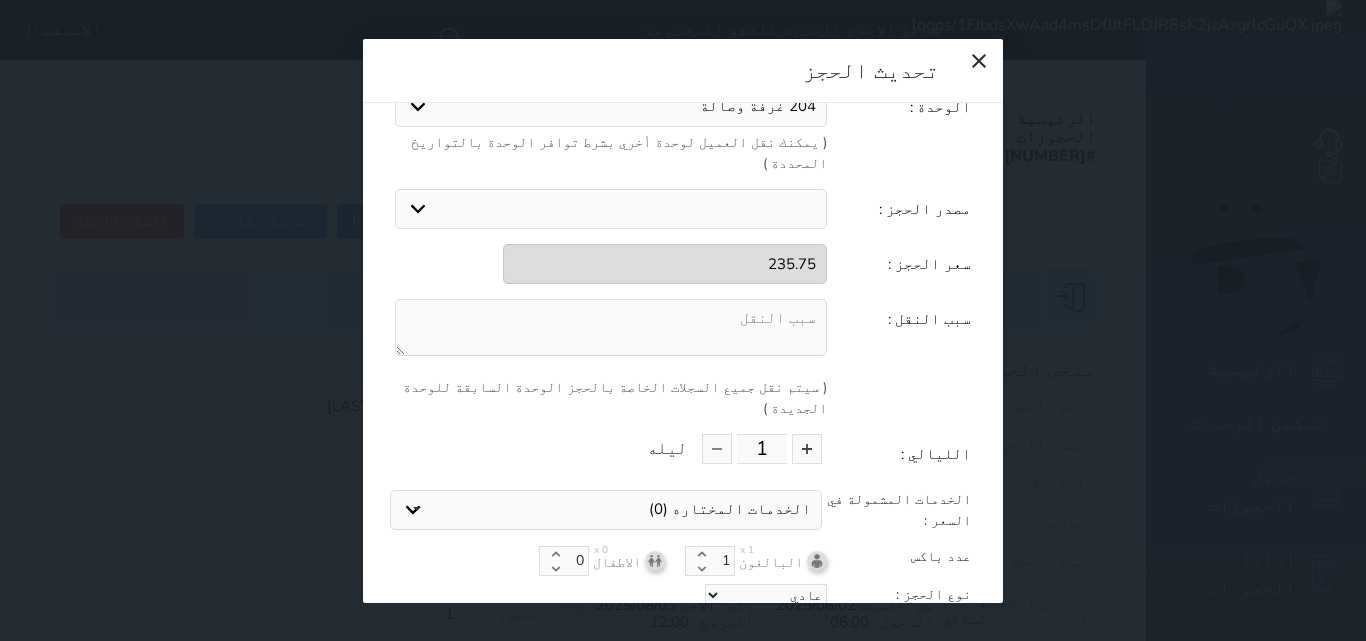 click at bounding box center (611, 327) 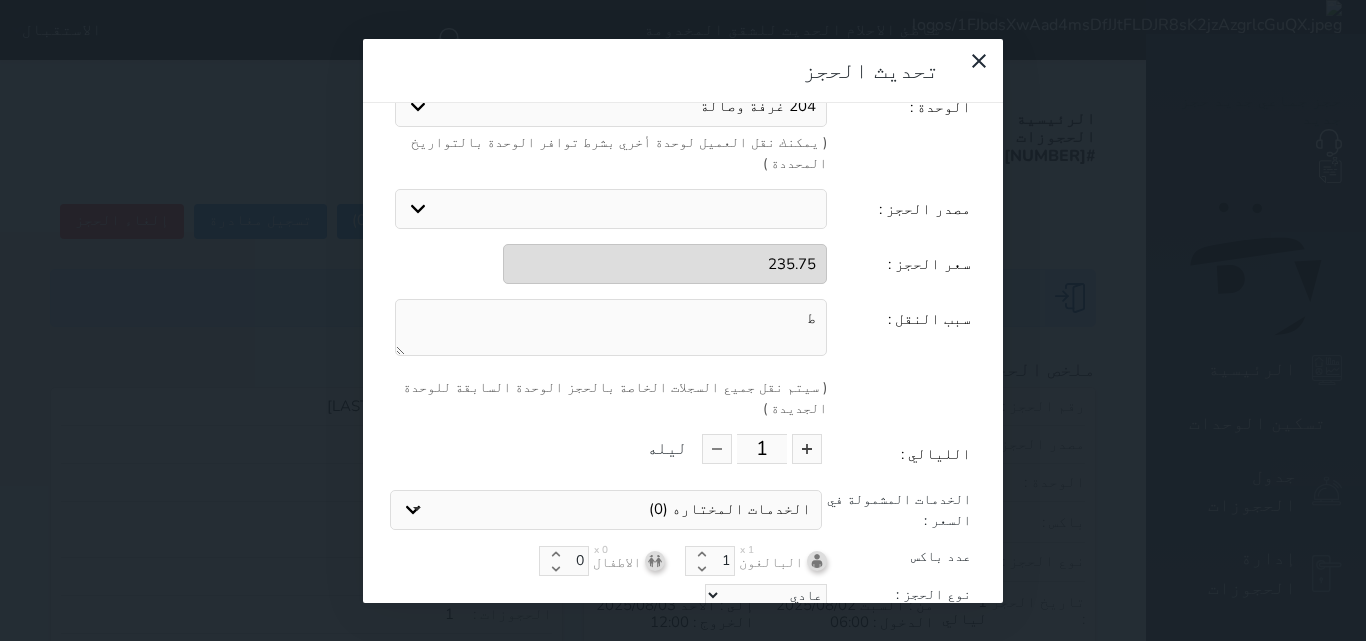 click on "تحديث الحجز" at bounding box center (683, 632) 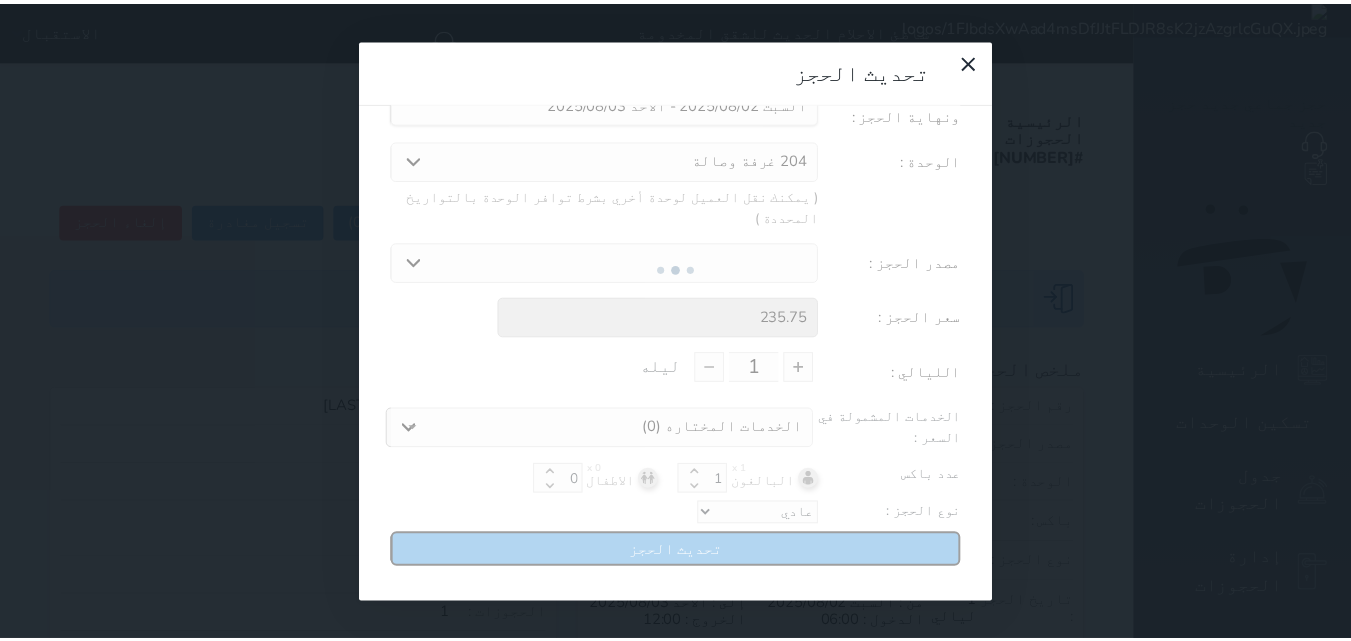 scroll, scrollTop: 104, scrollLeft: 0, axis: vertical 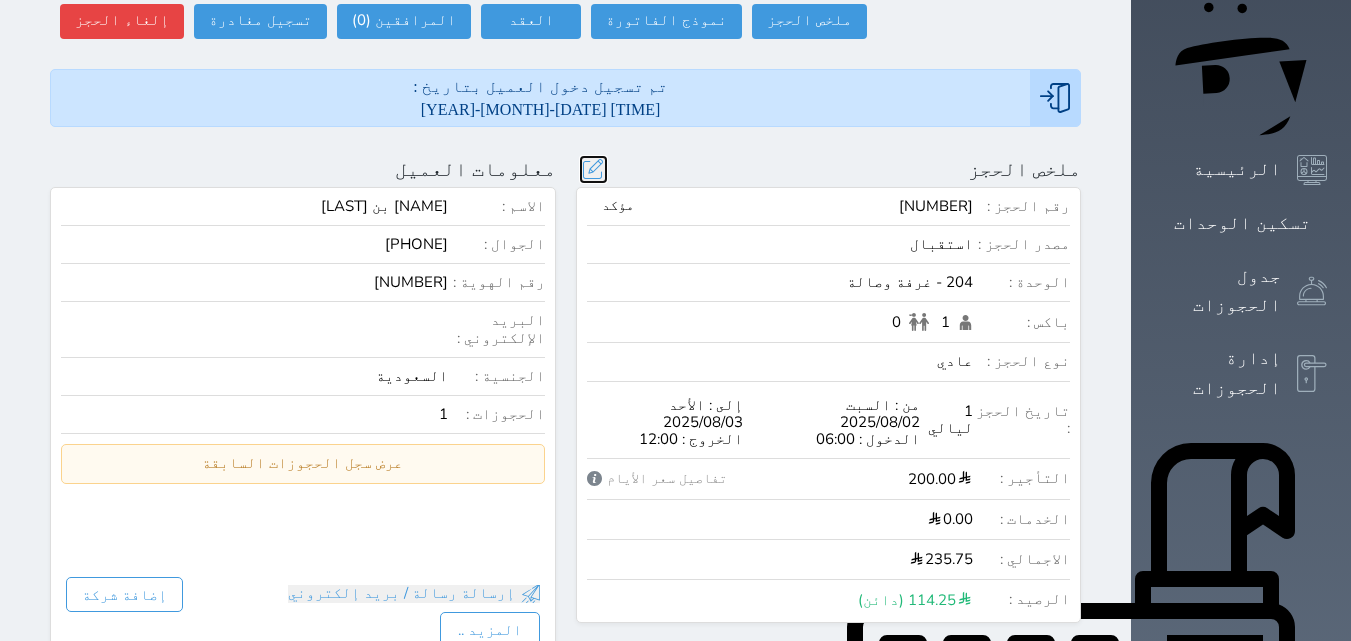 click at bounding box center [593, 169] 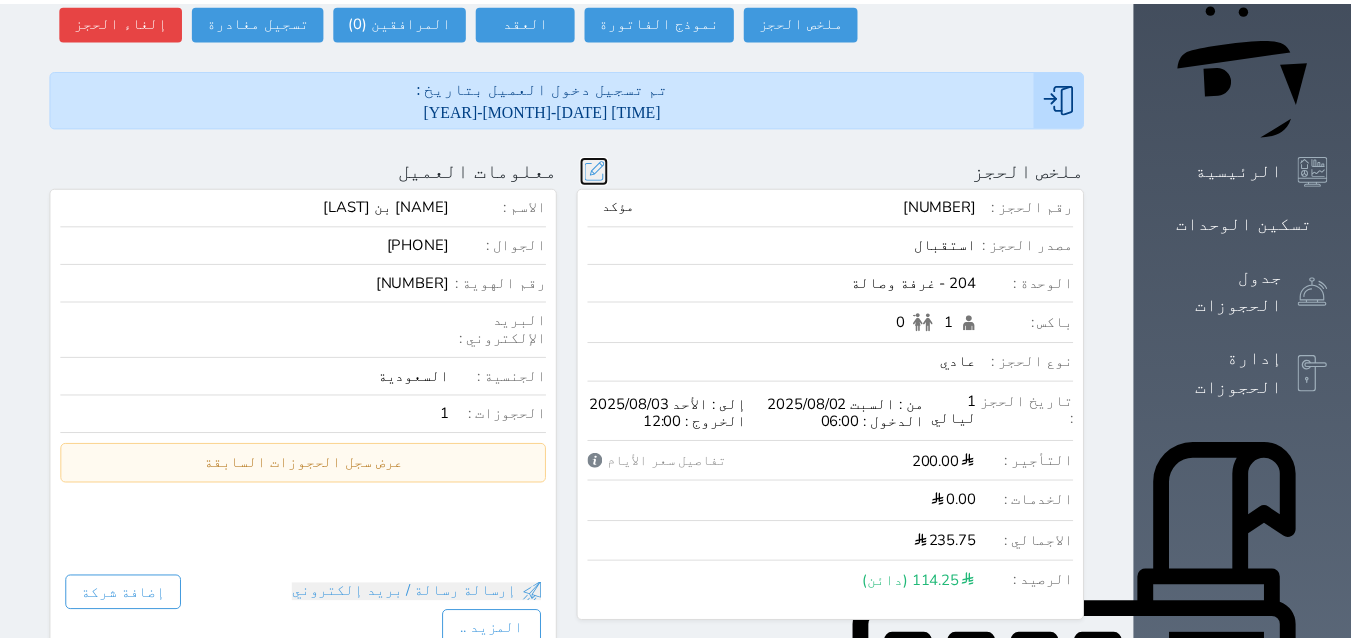 scroll, scrollTop: 45, scrollLeft: 0, axis: vertical 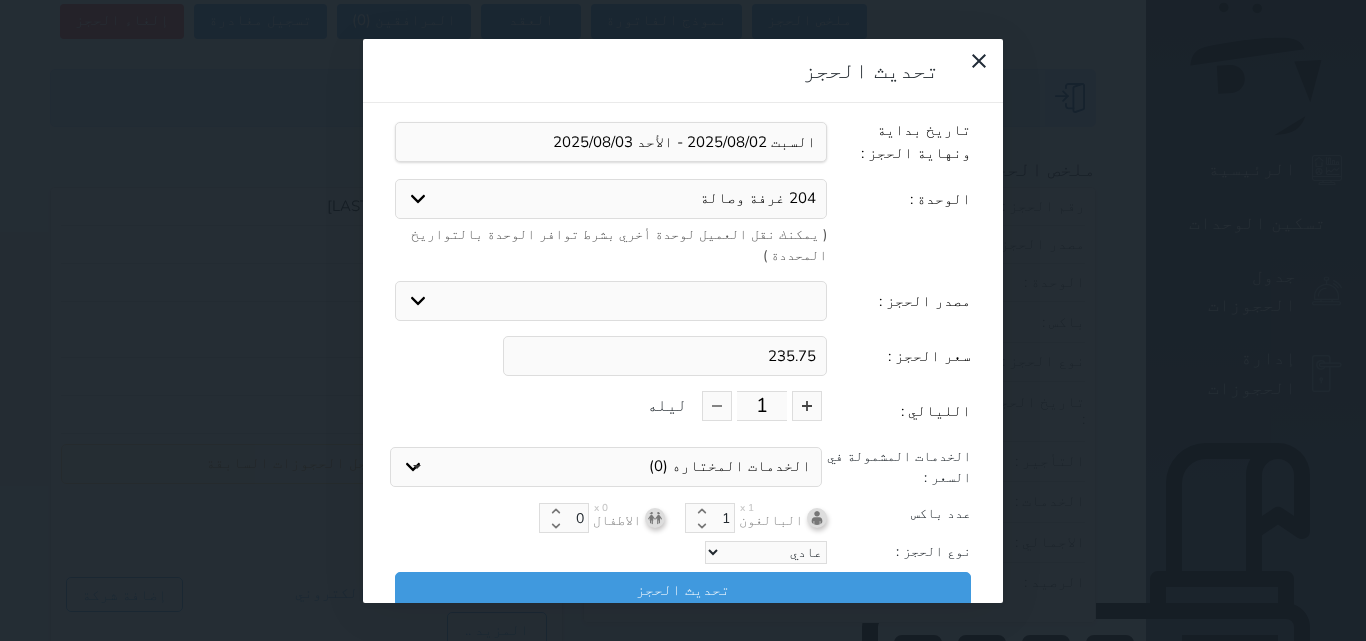 drag, startPoint x: 780, startPoint y: 292, endPoint x: 828, endPoint y: 301, distance: 48.83646 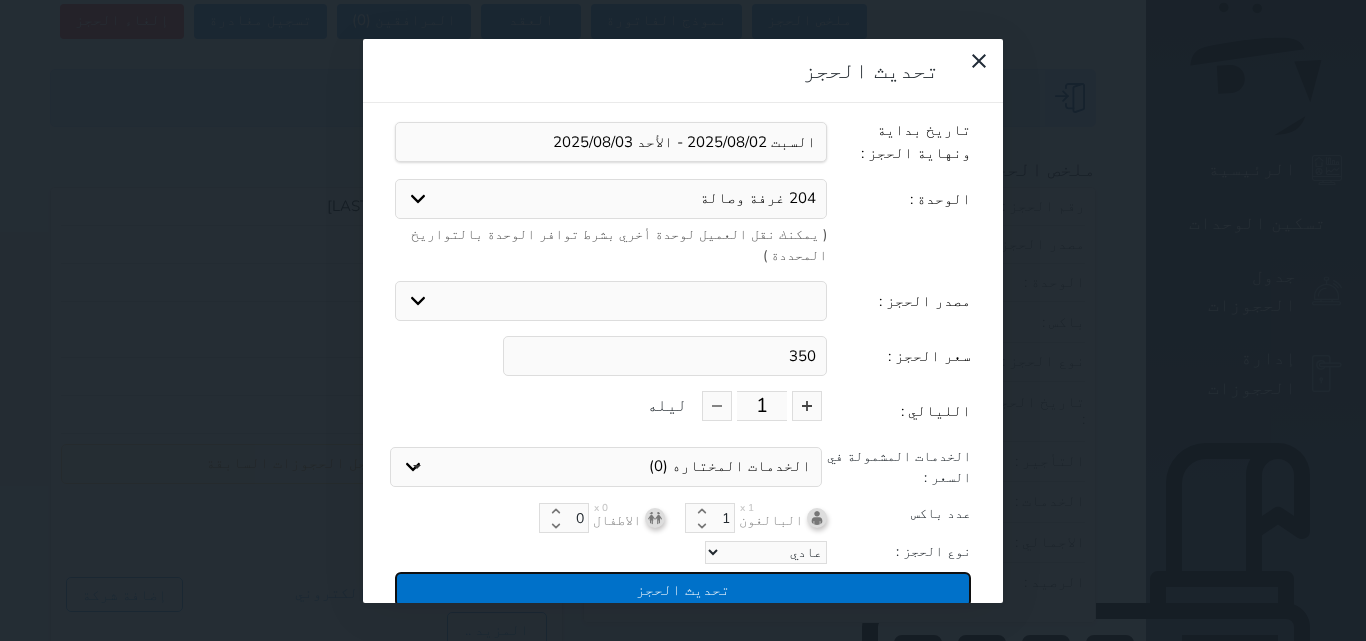 click on "تحديث الحجز" at bounding box center (683, 589) 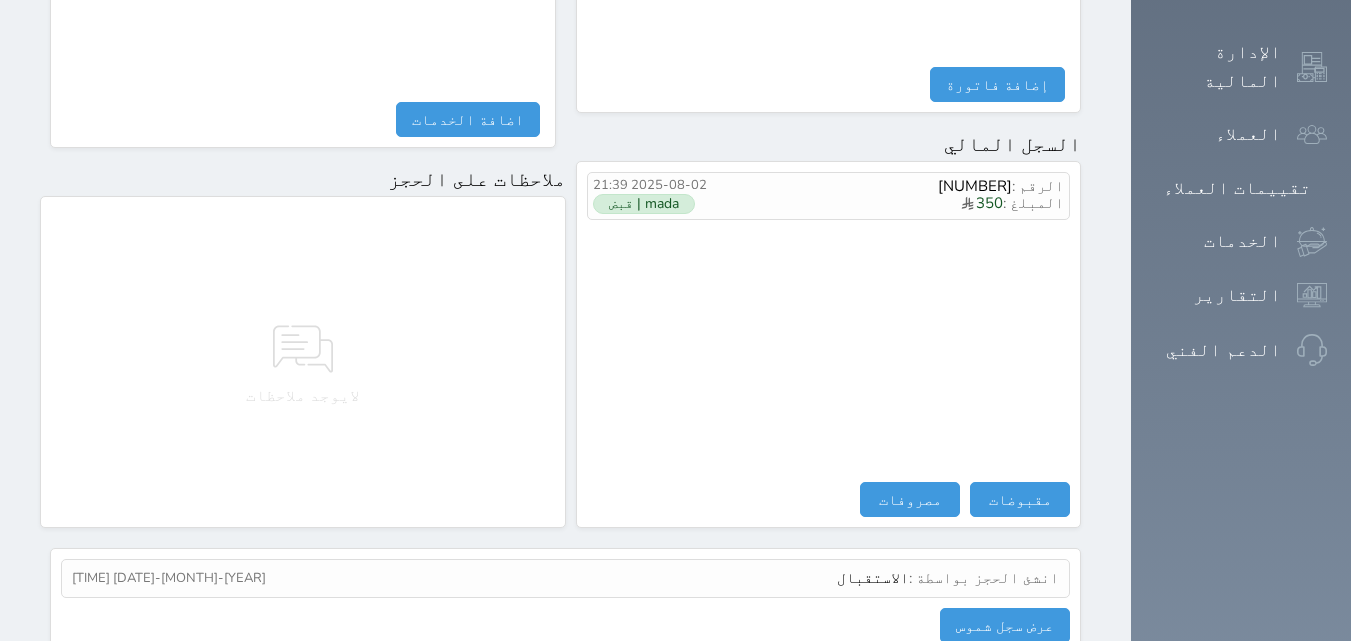scroll, scrollTop: 1139, scrollLeft: 0, axis: vertical 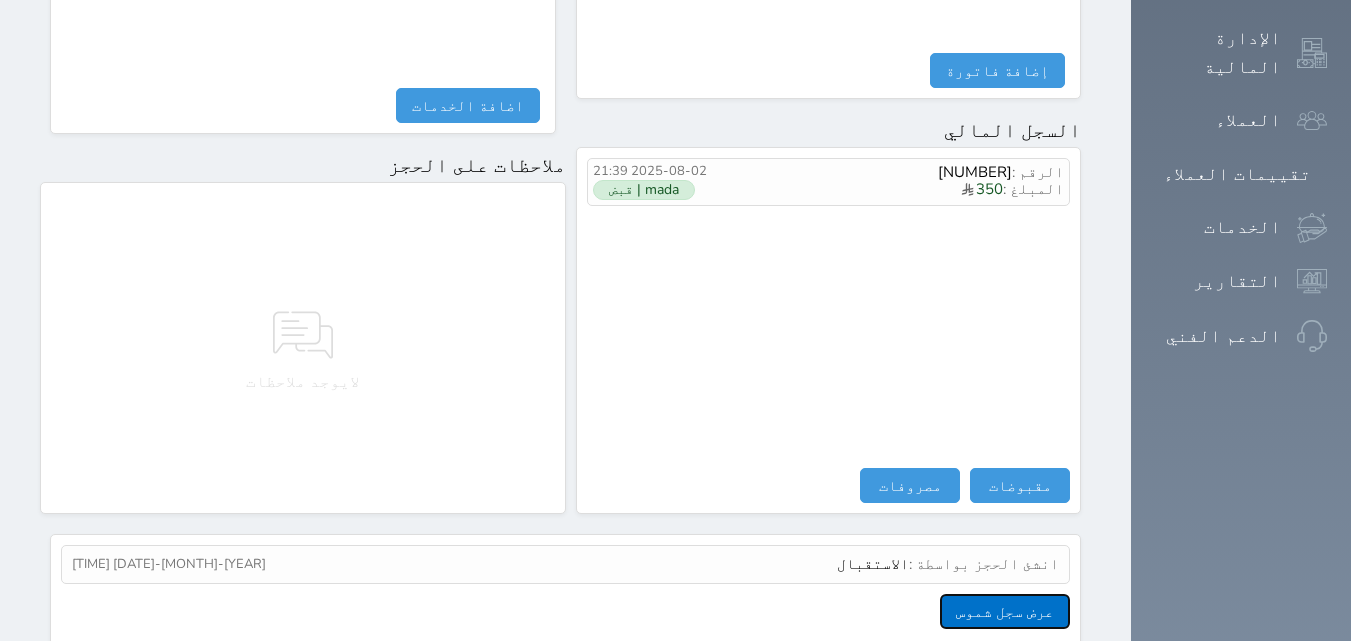 click on "عرض سجل شموس" at bounding box center (1005, 611) 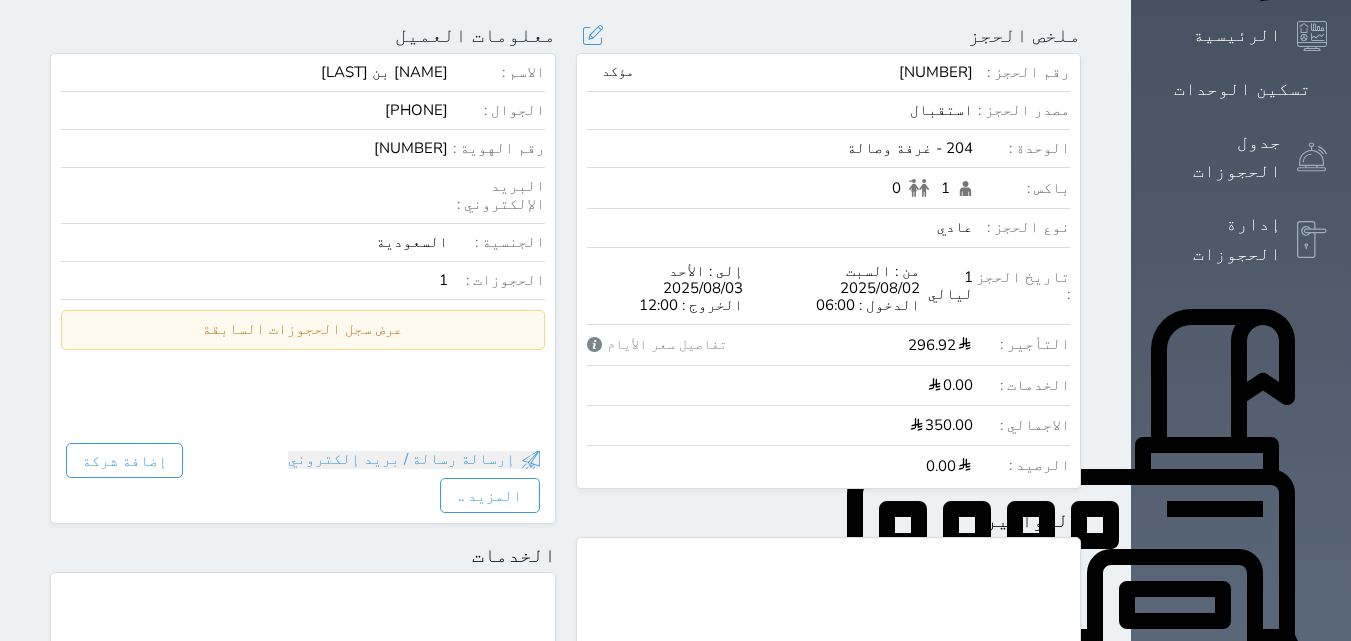 scroll, scrollTop: 0, scrollLeft: 0, axis: both 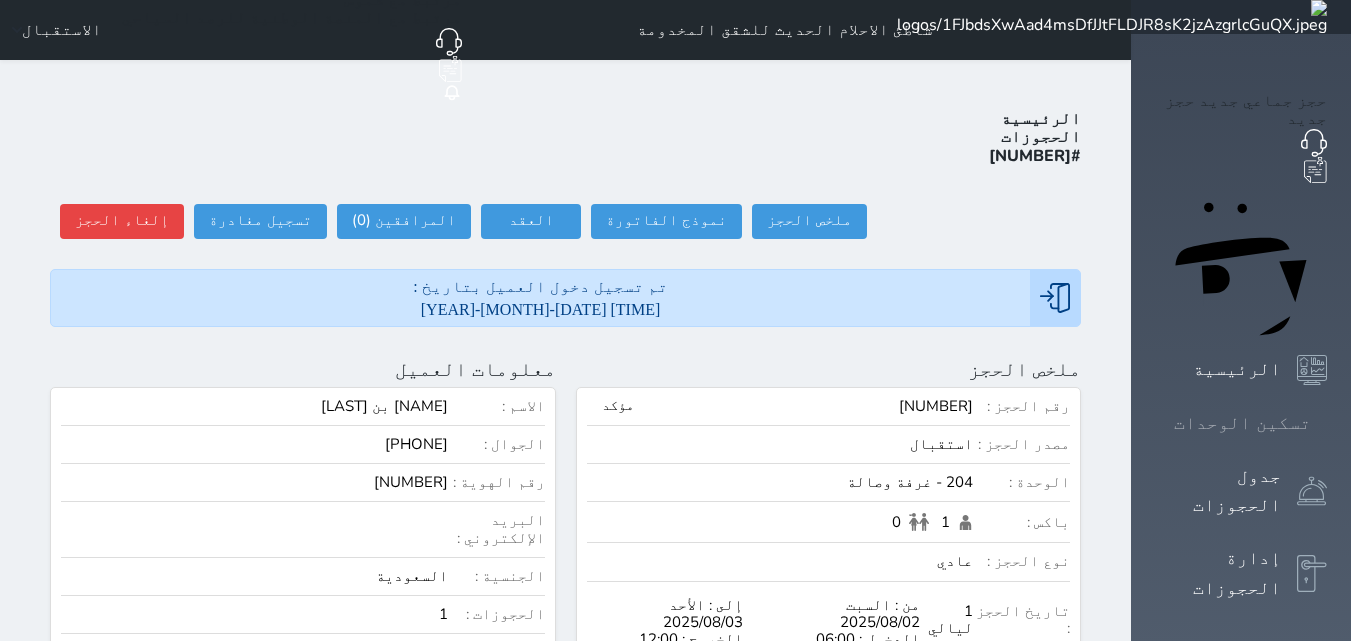 click 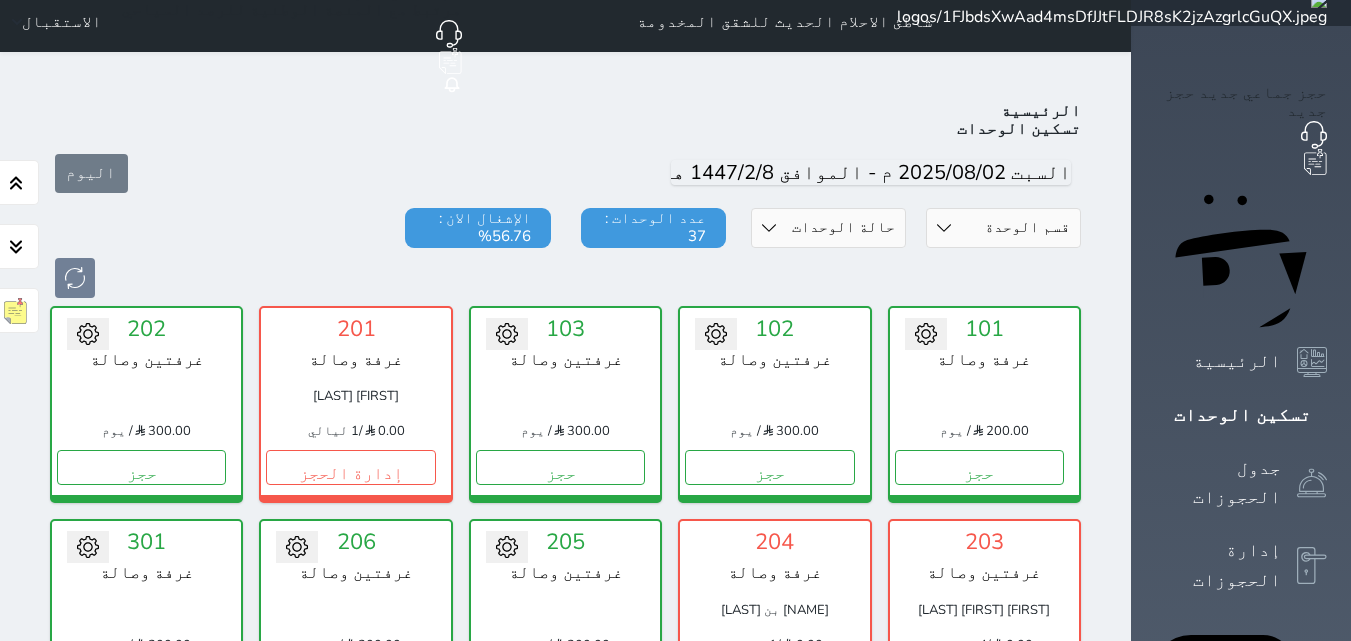 scroll, scrollTop: 0, scrollLeft: 0, axis: both 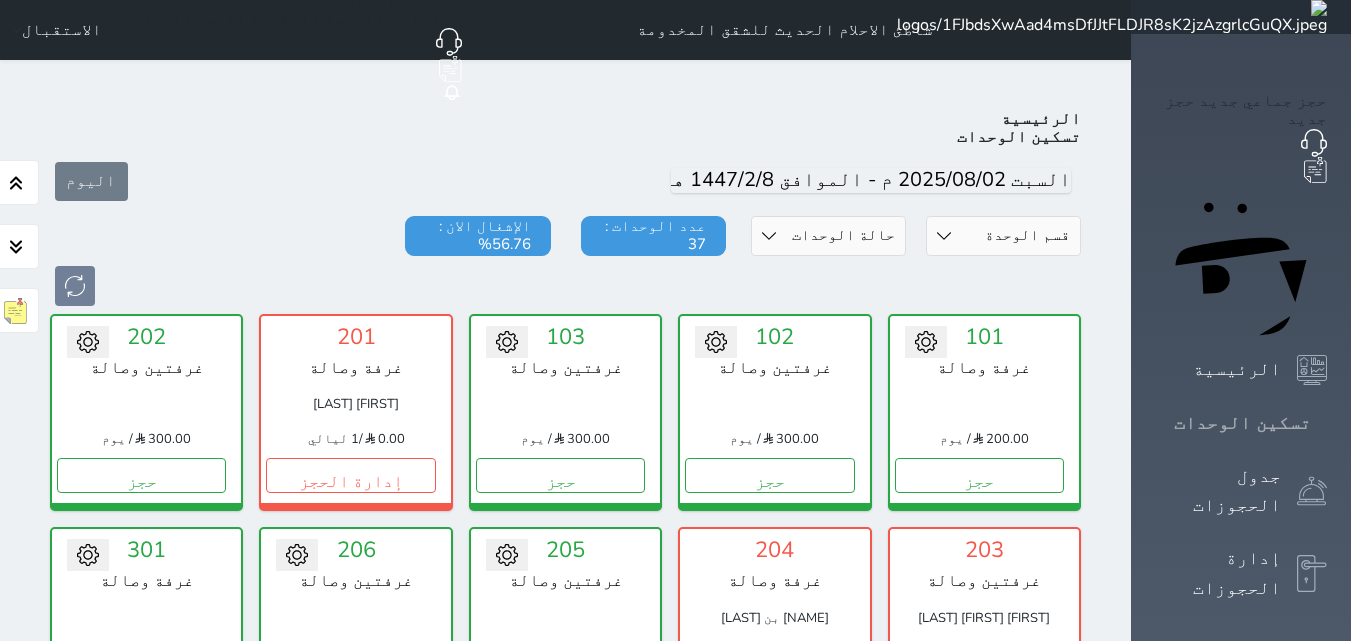 click 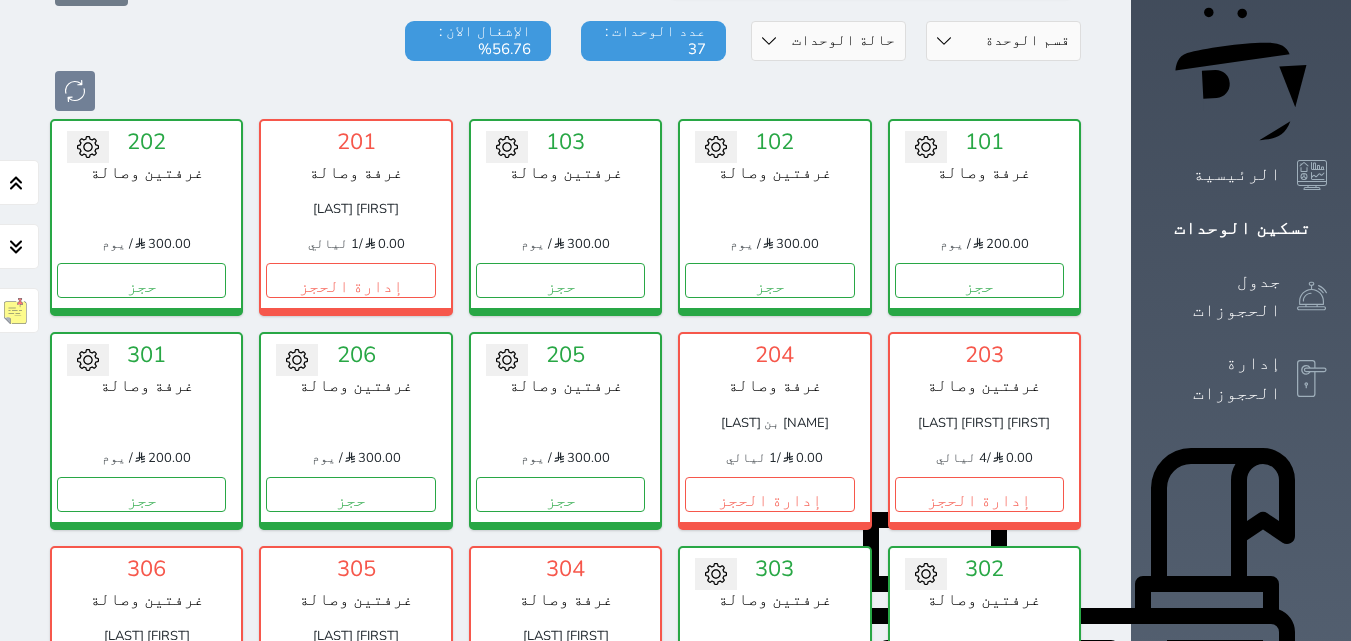 scroll, scrollTop: 0, scrollLeft: 0, axis: both 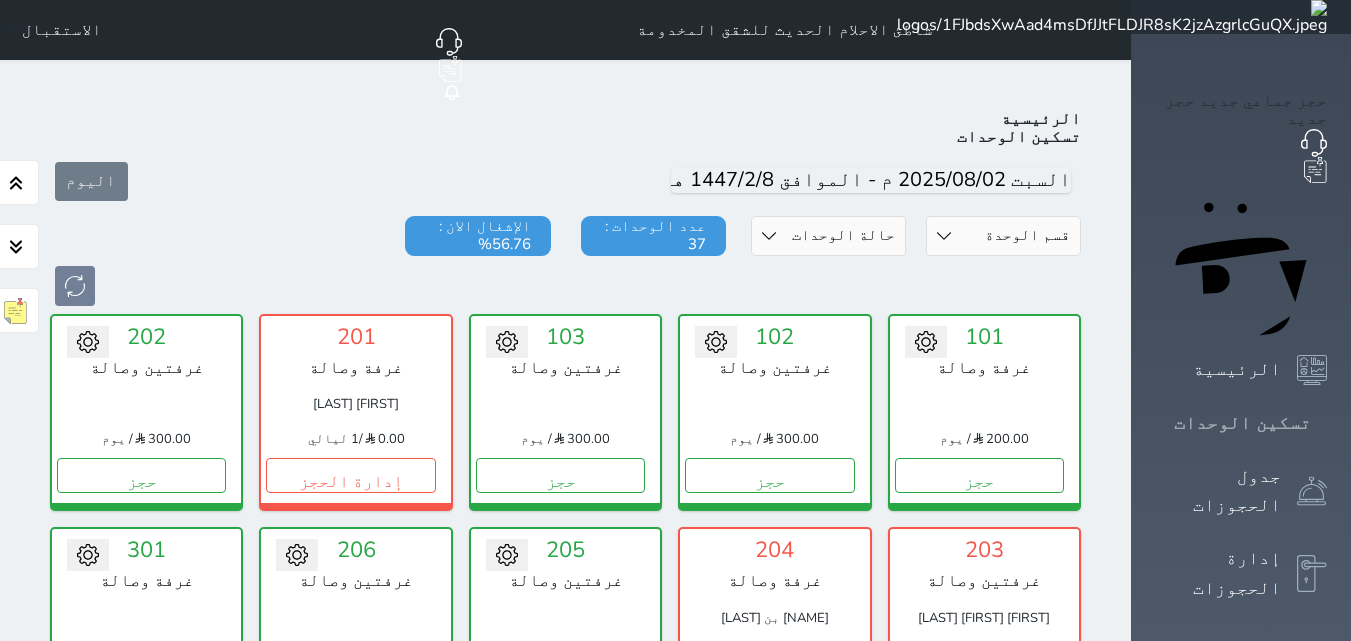 click 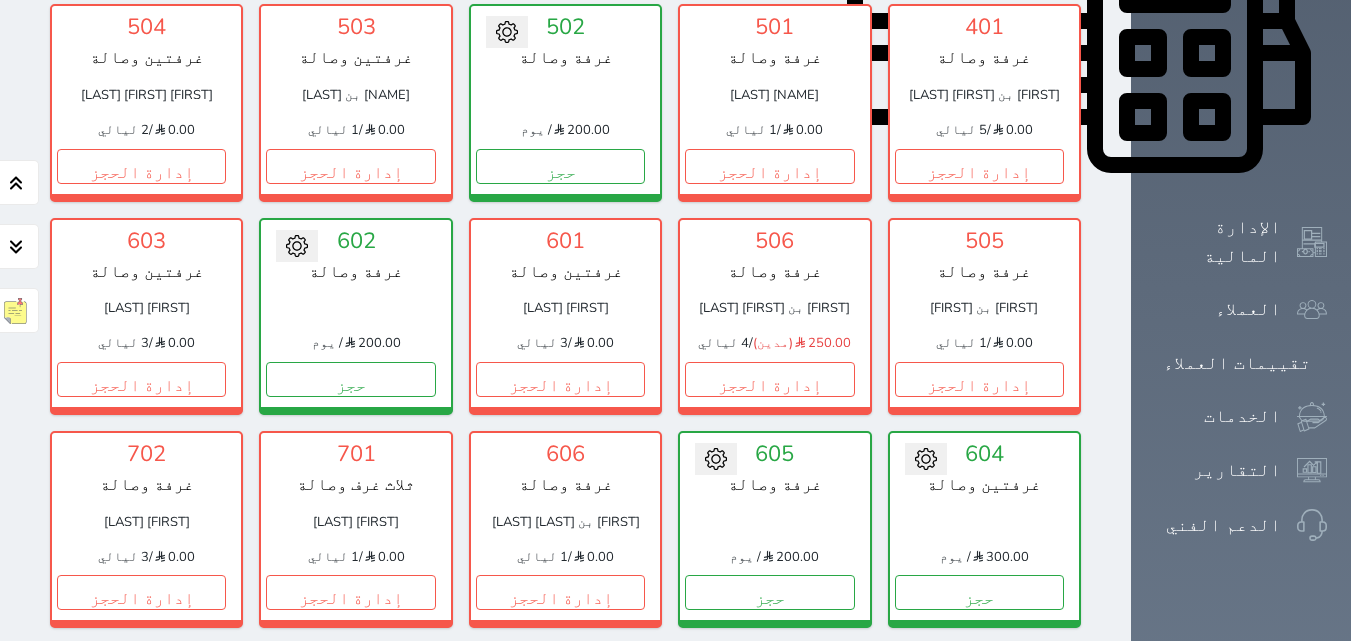 scroll, scrollTop: 1000, scrollLeft: 0, axis: vertical 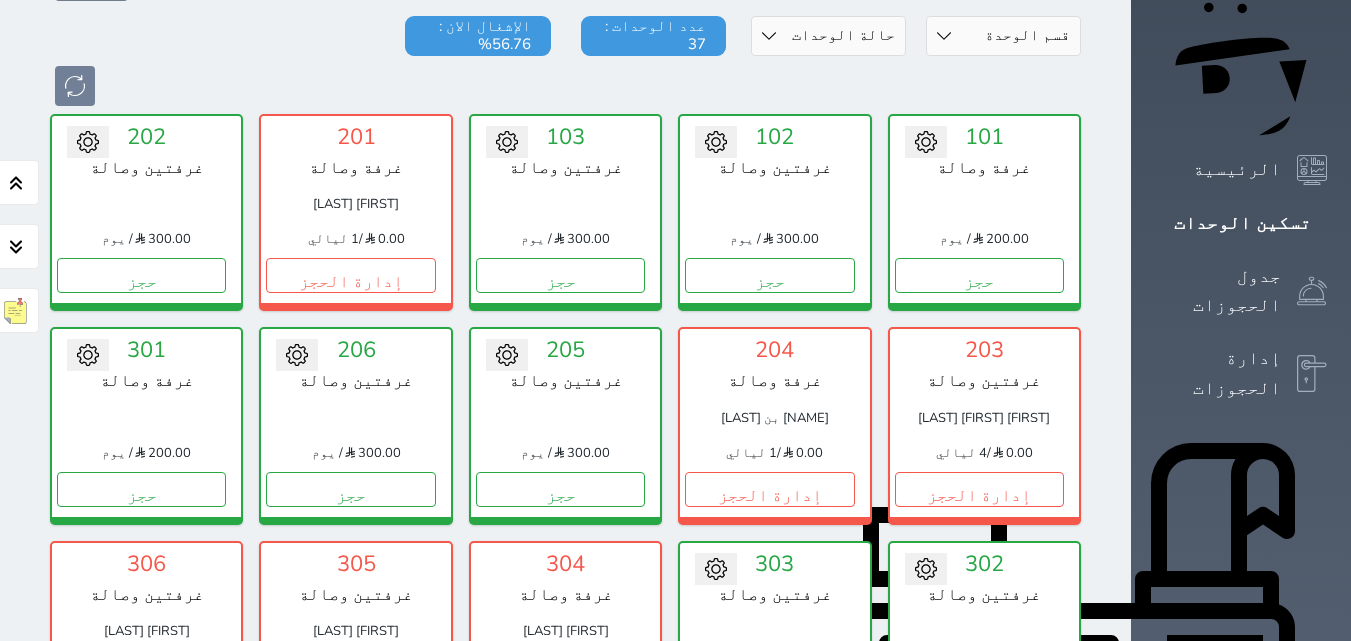 click on "تسكين الوحدات" at bounding box center (1241, 223) 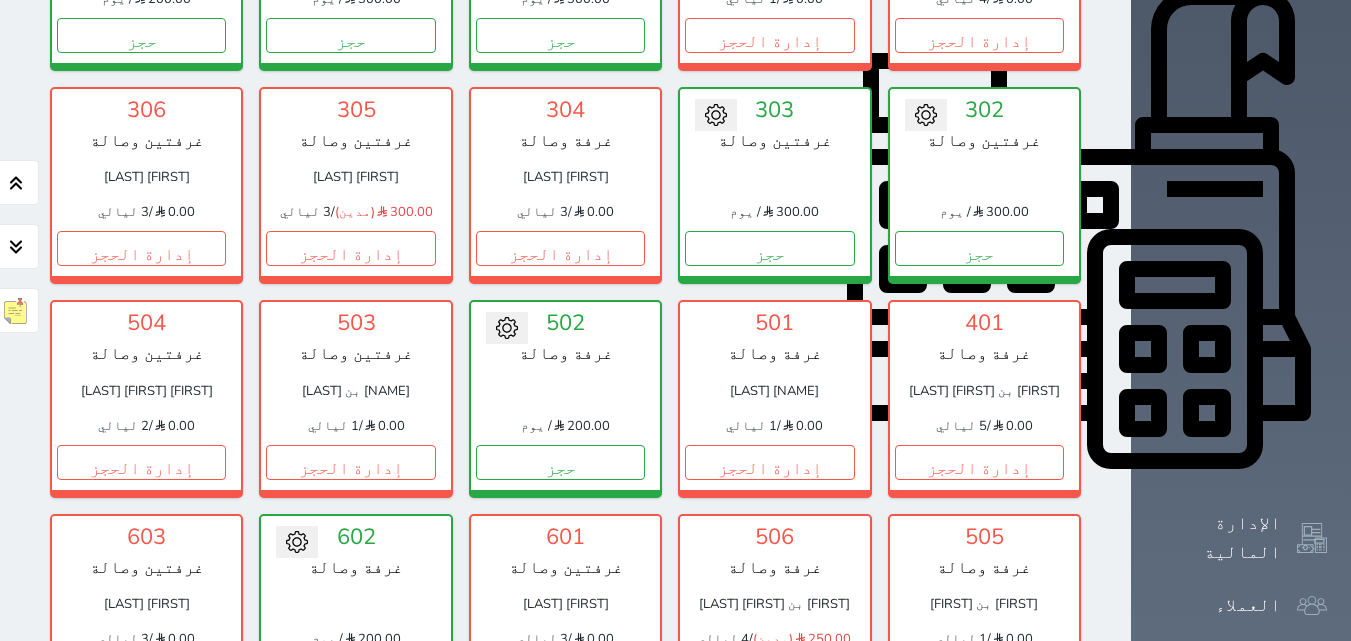 scroll, scrollTop: 700, scrollLeft: 0, axis: vertical 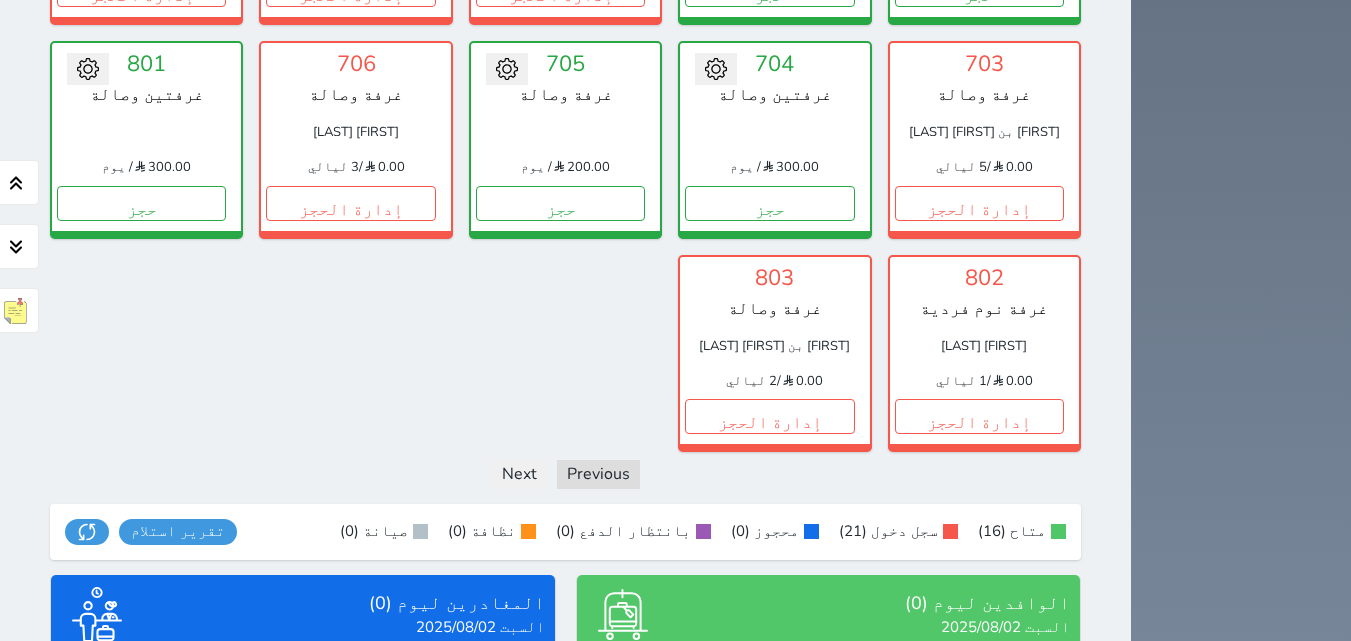 click on "لايوجد عملاء مغادرين   عرض المغادرين" at bounding box center (303, 786) 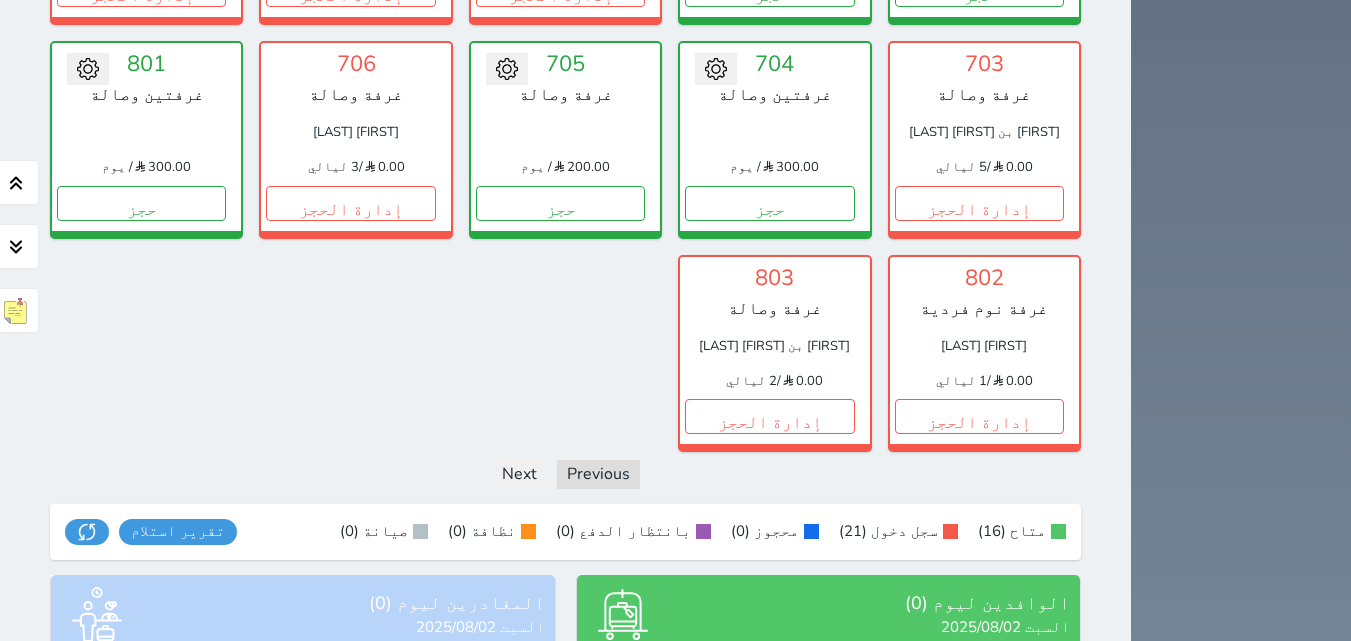 click on "عرض الوافدين" at bounding box center (828, 794) 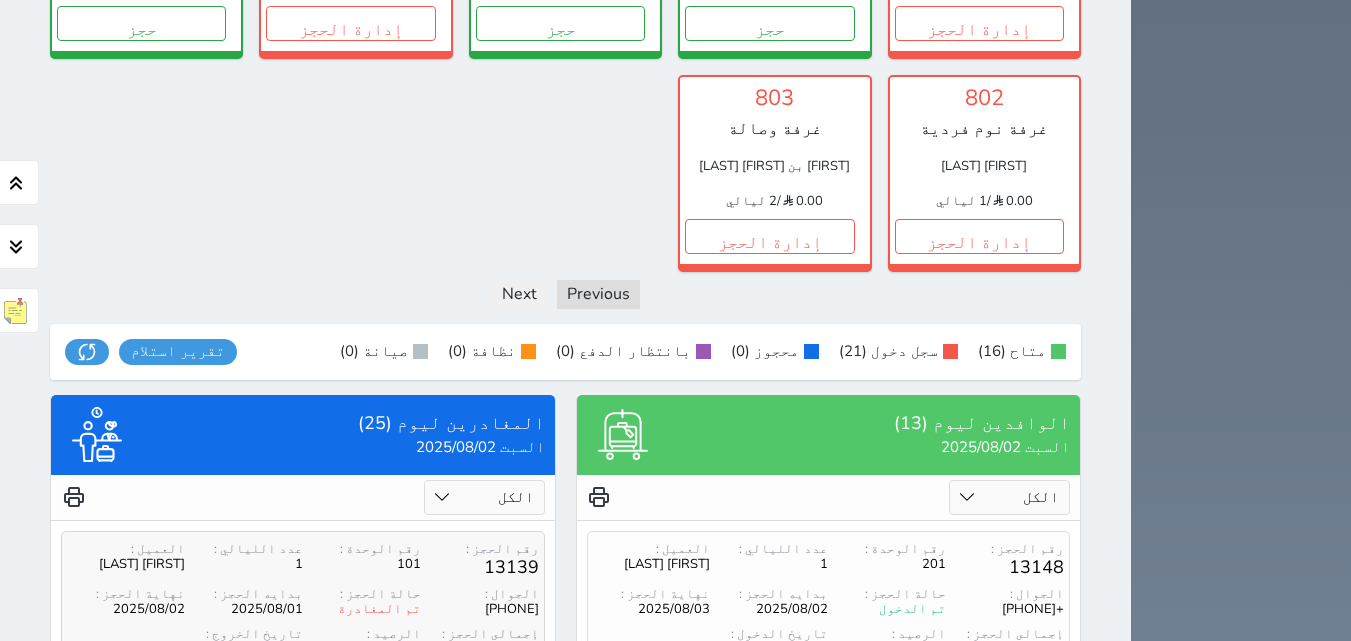 scroll, scrollTop: 1753, scrollLeft: 0, axis: vertical 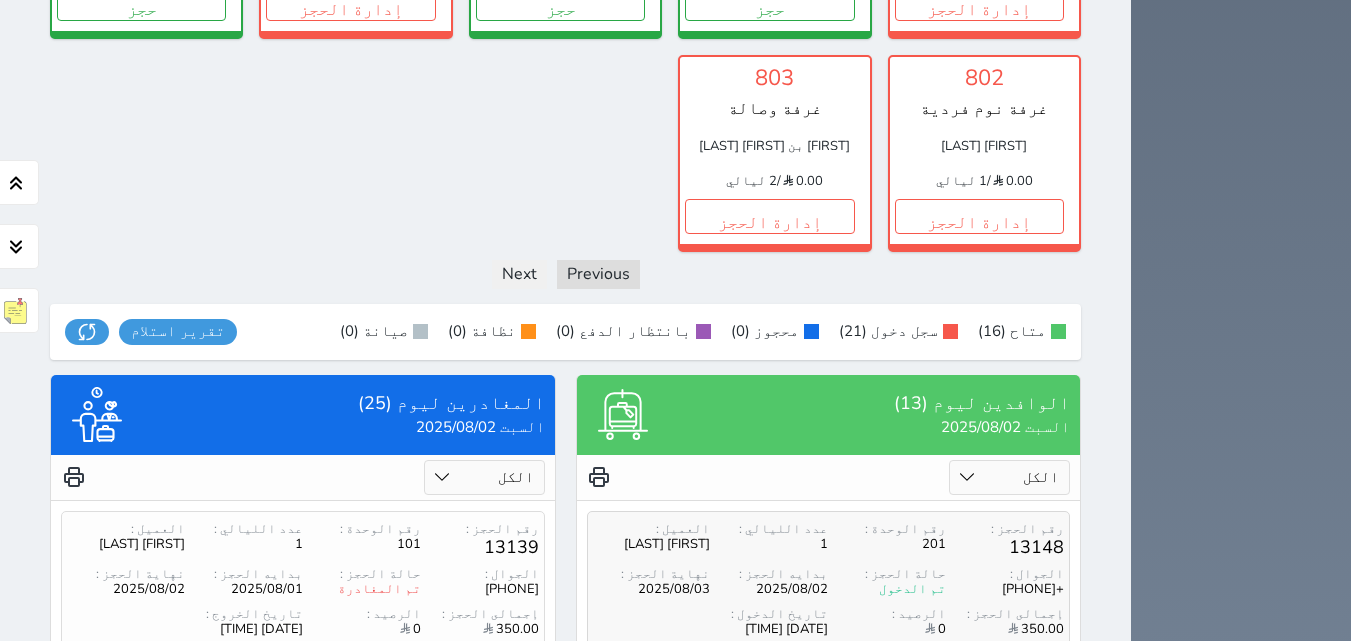 click on "[DATE] [TIME]" at bounding box center [769, 629] 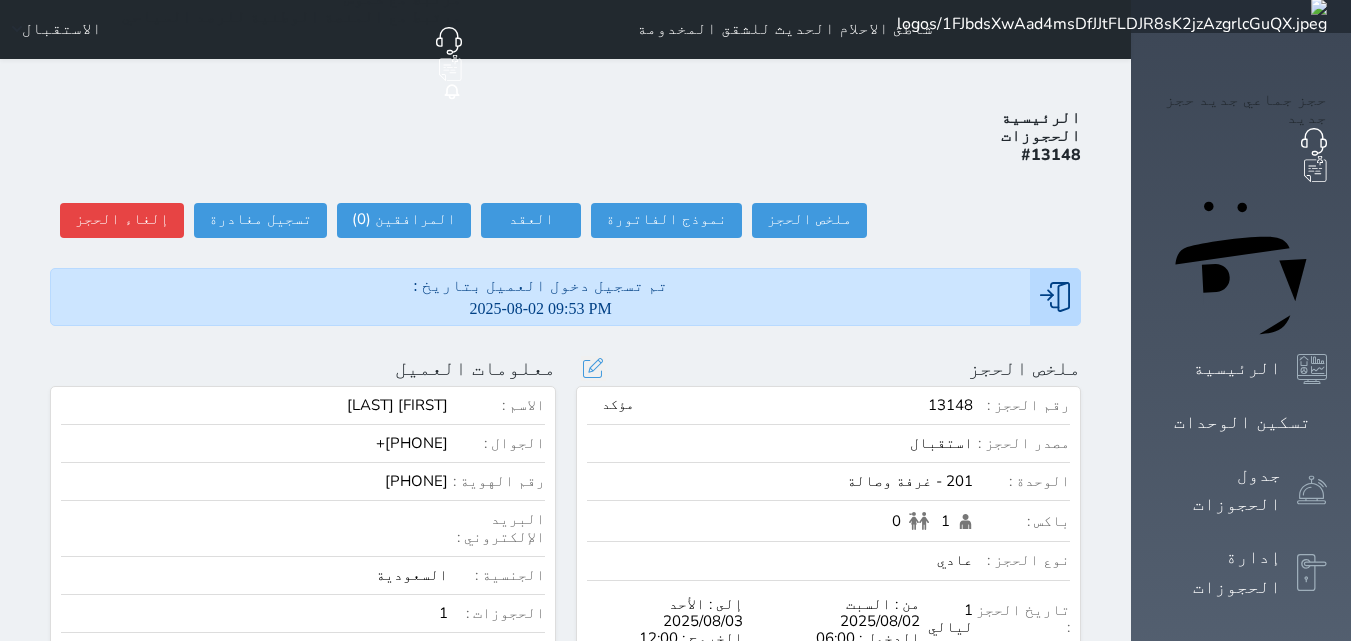 scroll, scrollTop: 0, scrollLeft: 0, axis: both 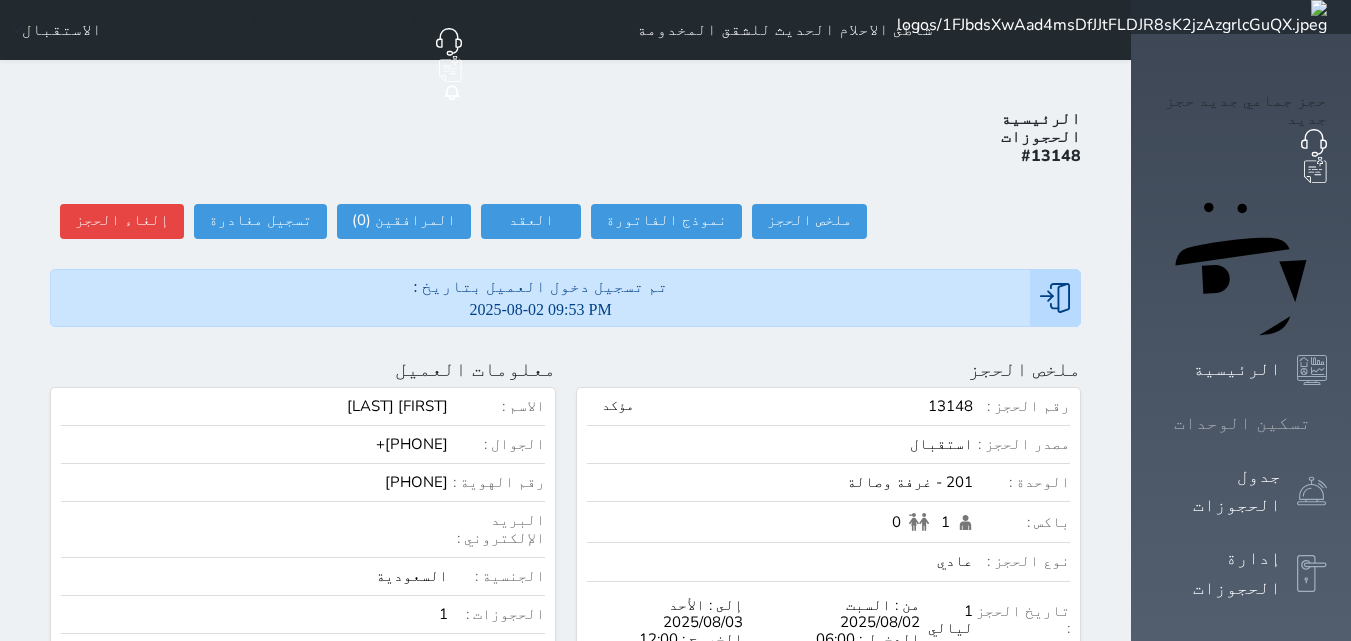 click 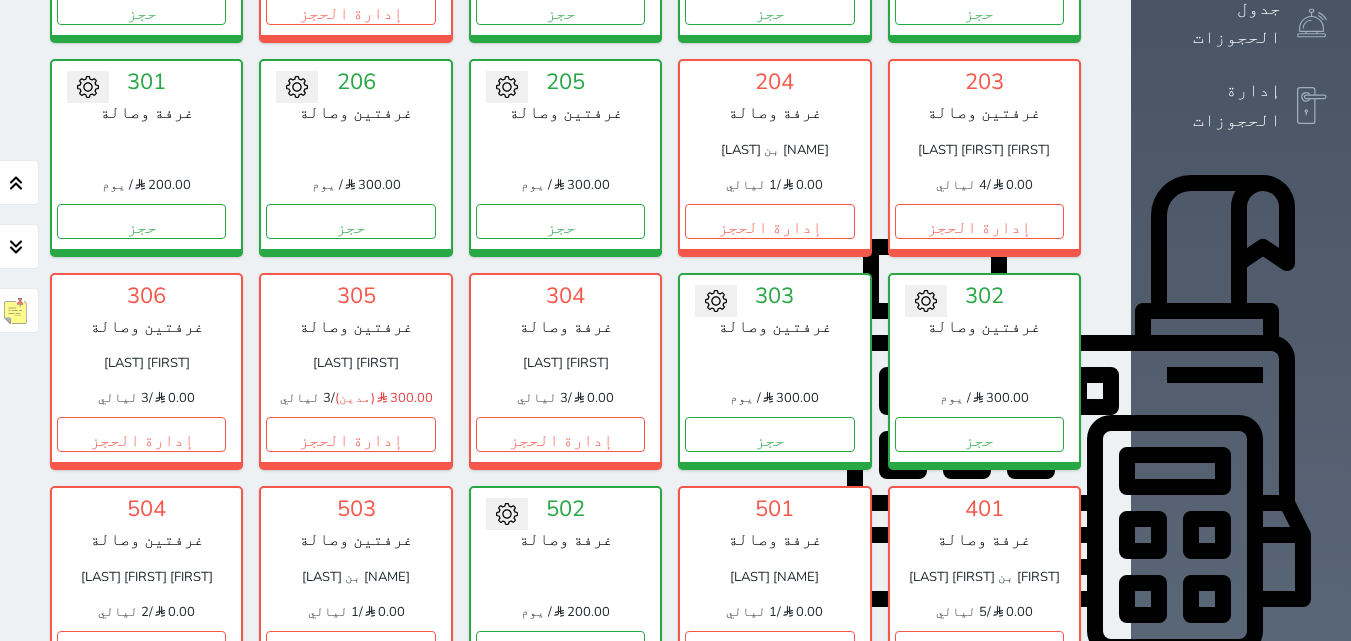 scroll, scrollTop: 500, scrollLeft: 0, axis: vertical 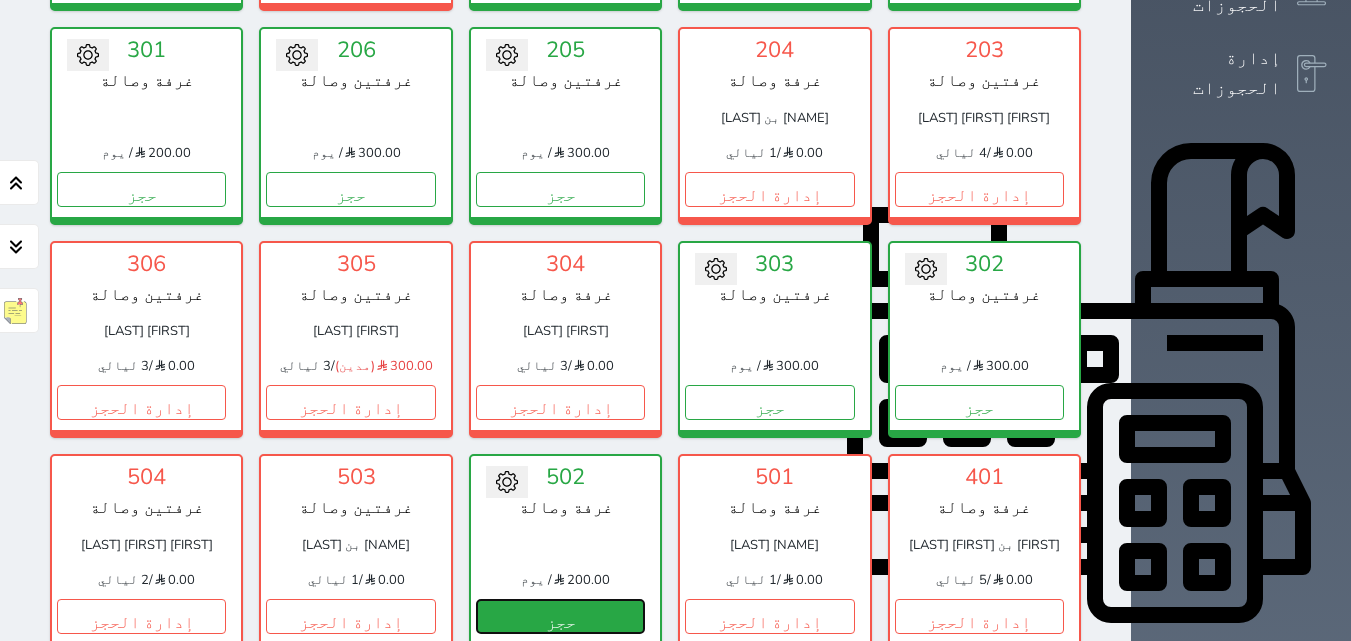 click on "حجز" at bounding box center [560, 616] 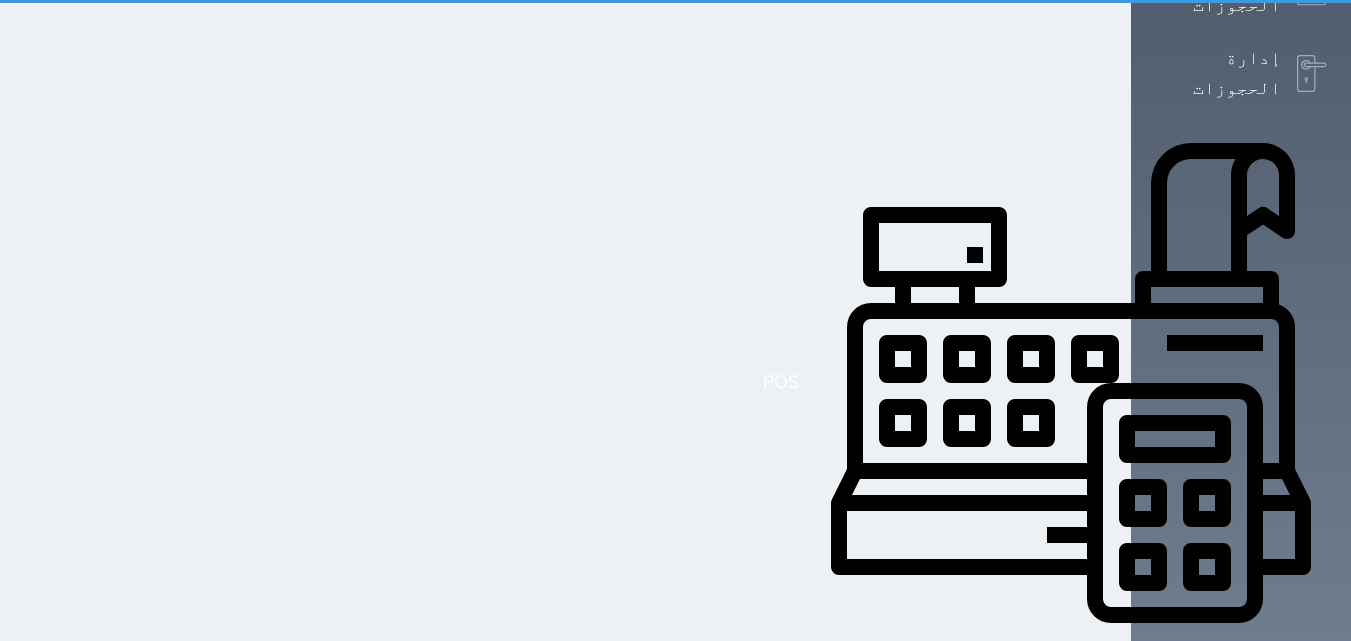 scroll, scrollTop: 0, scrollLeft: 0, axis: both 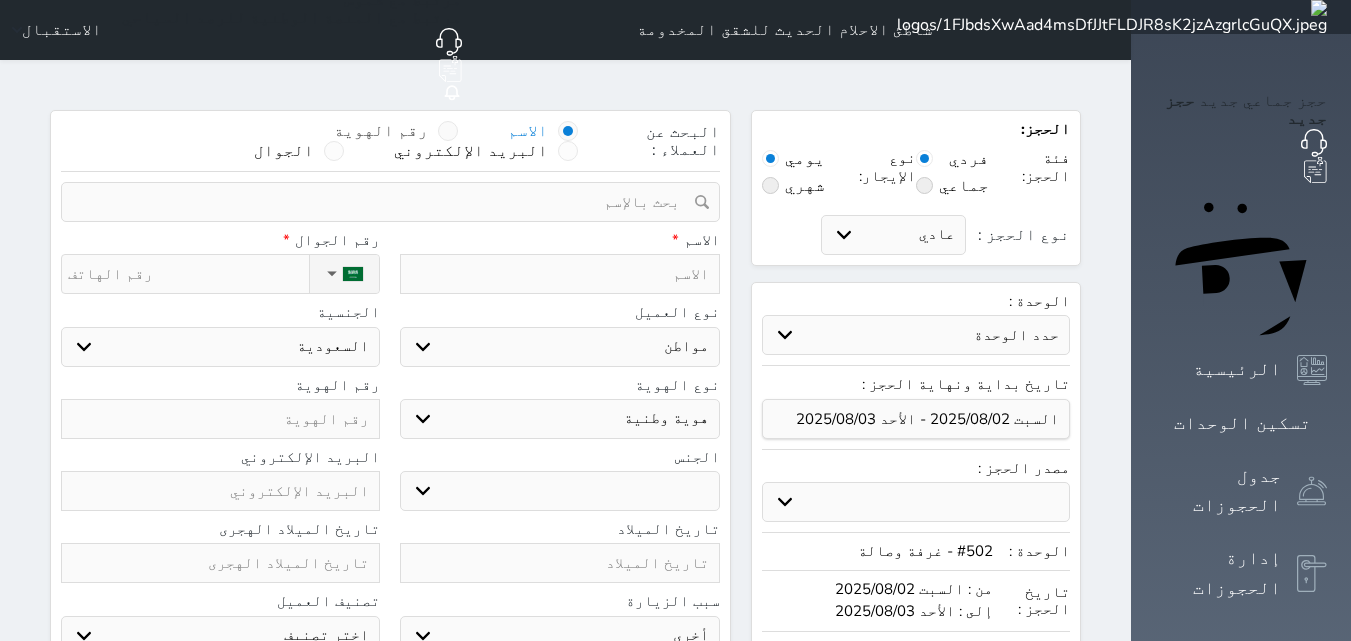 click at bounding box center [448, 131] 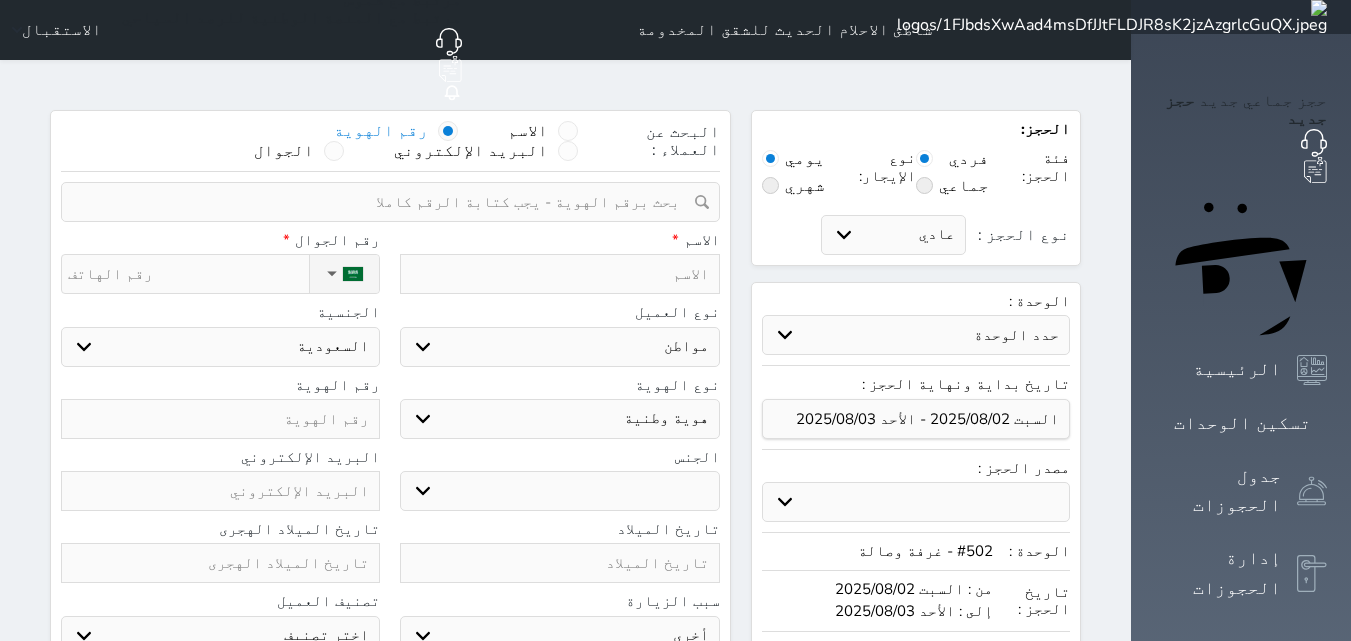 click at bounding box center (383, 202) 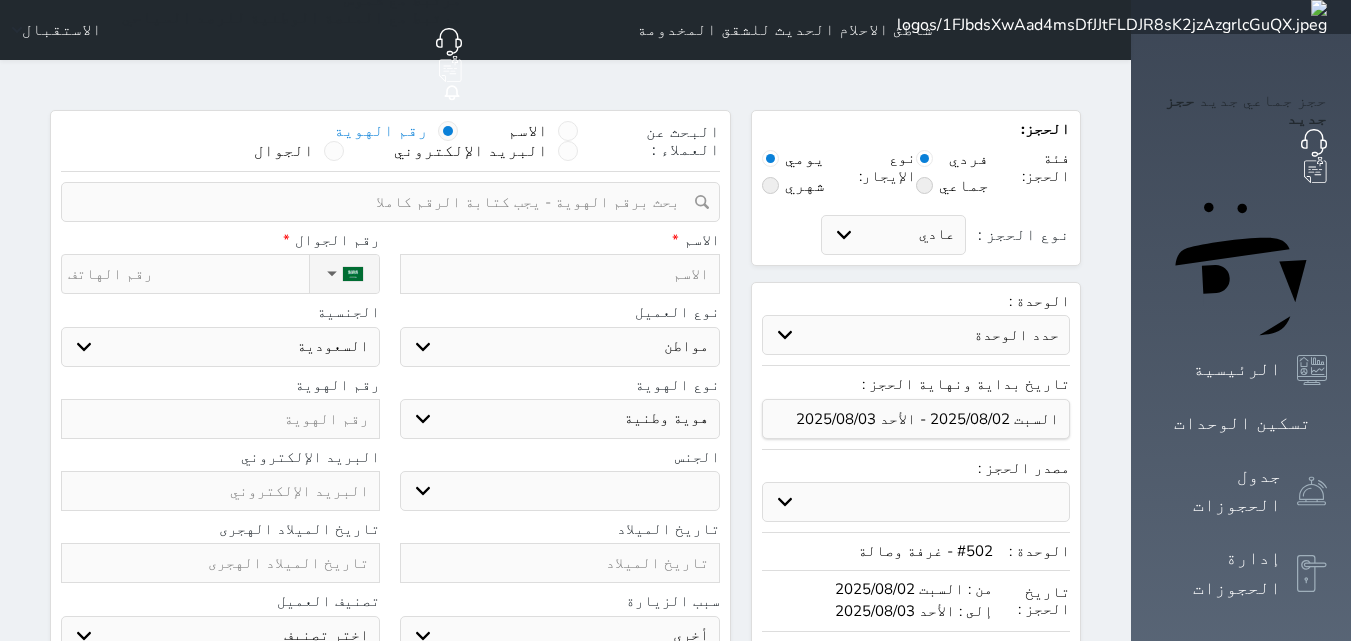 click at bounding box center [383, 202] 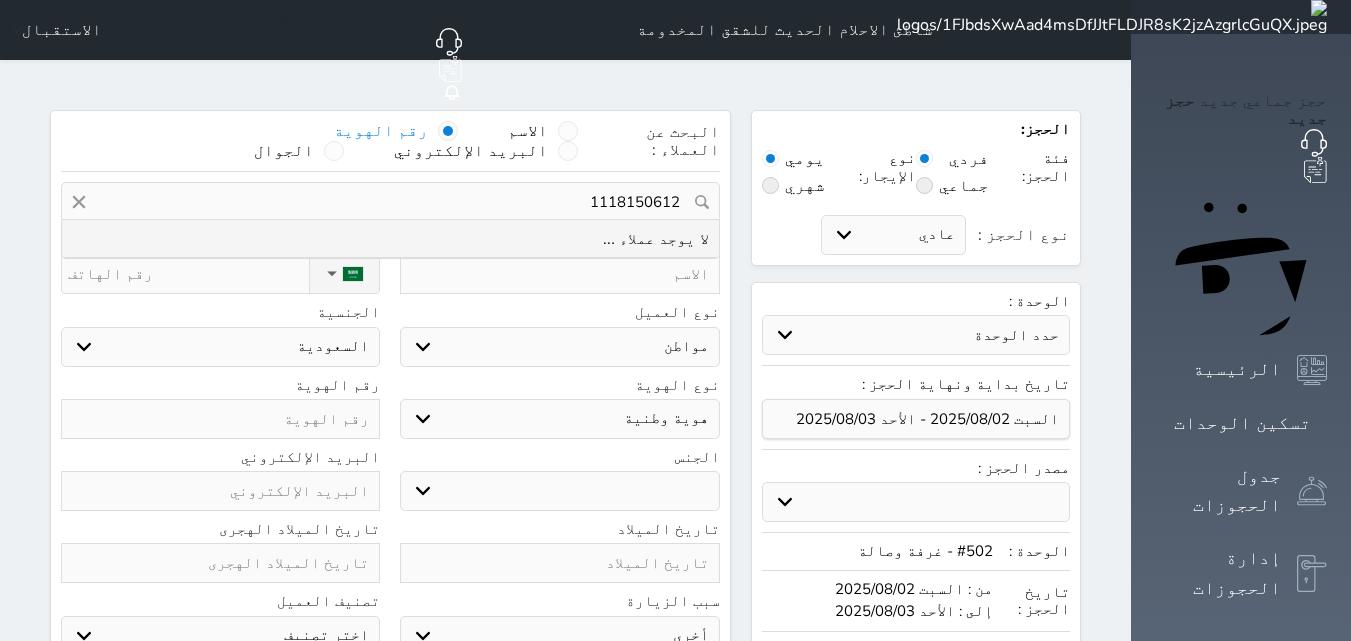 drag, startPoint x: 739, startPoint y: 158, endPoint x: 729, endPoint y: 152, distance: 11.661903 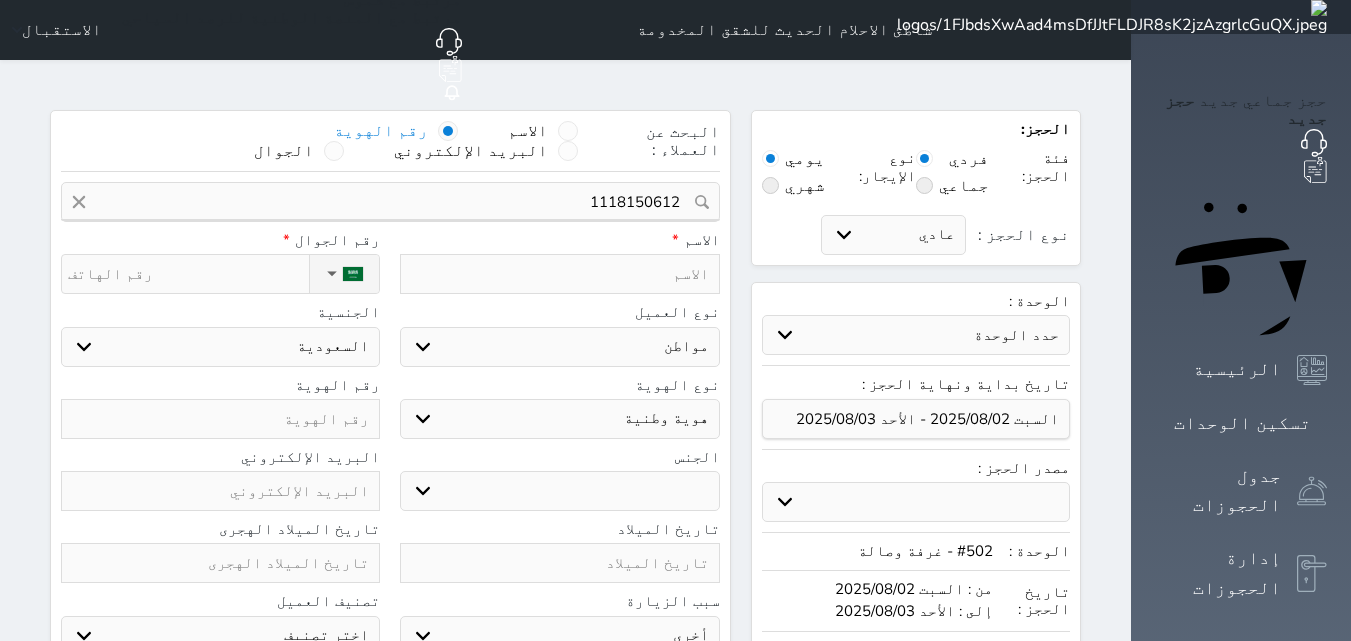 drag, startPoint x: 643, startPoint y: 96, endPoint x: 717, endPoint y: 151, distance: 92.20087 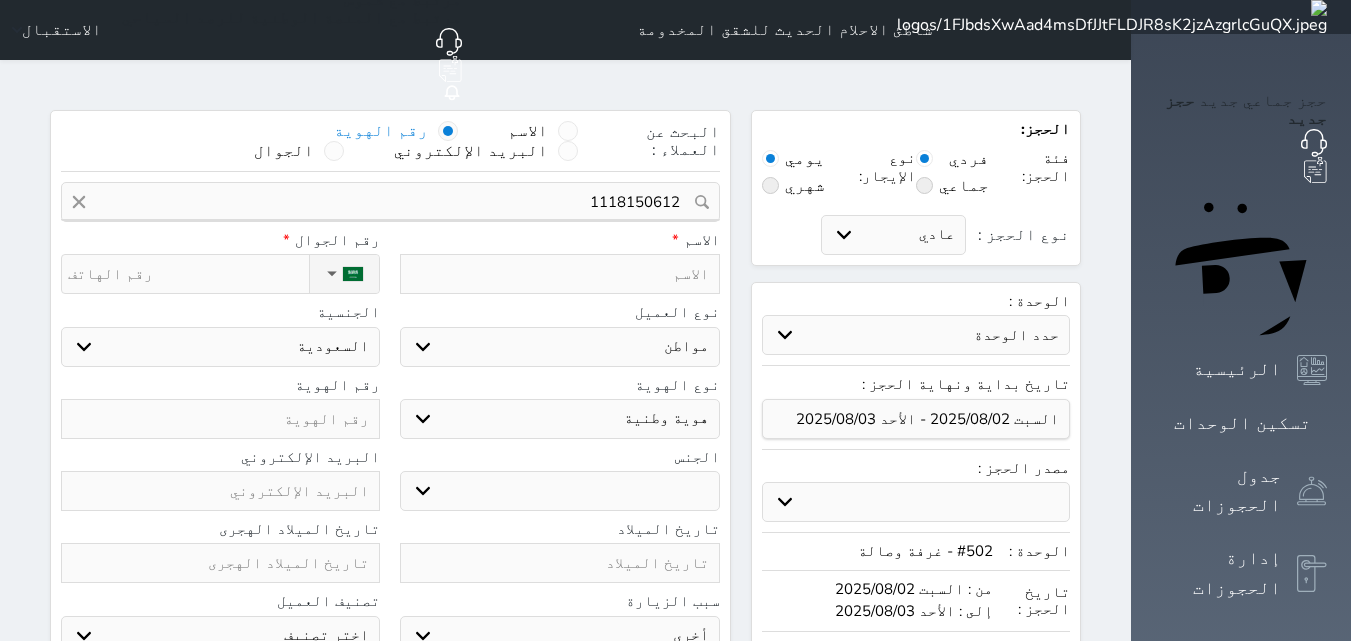 click at bounding box center (568, 131) 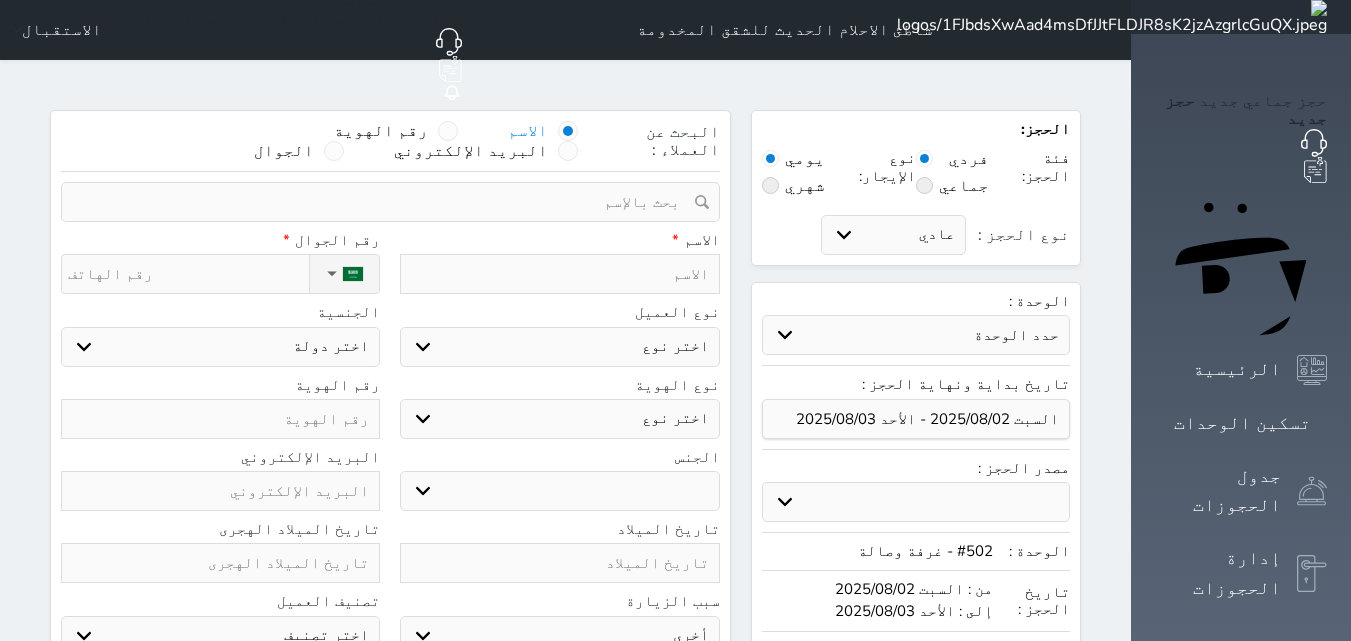 click at bounding box center (559, 274) 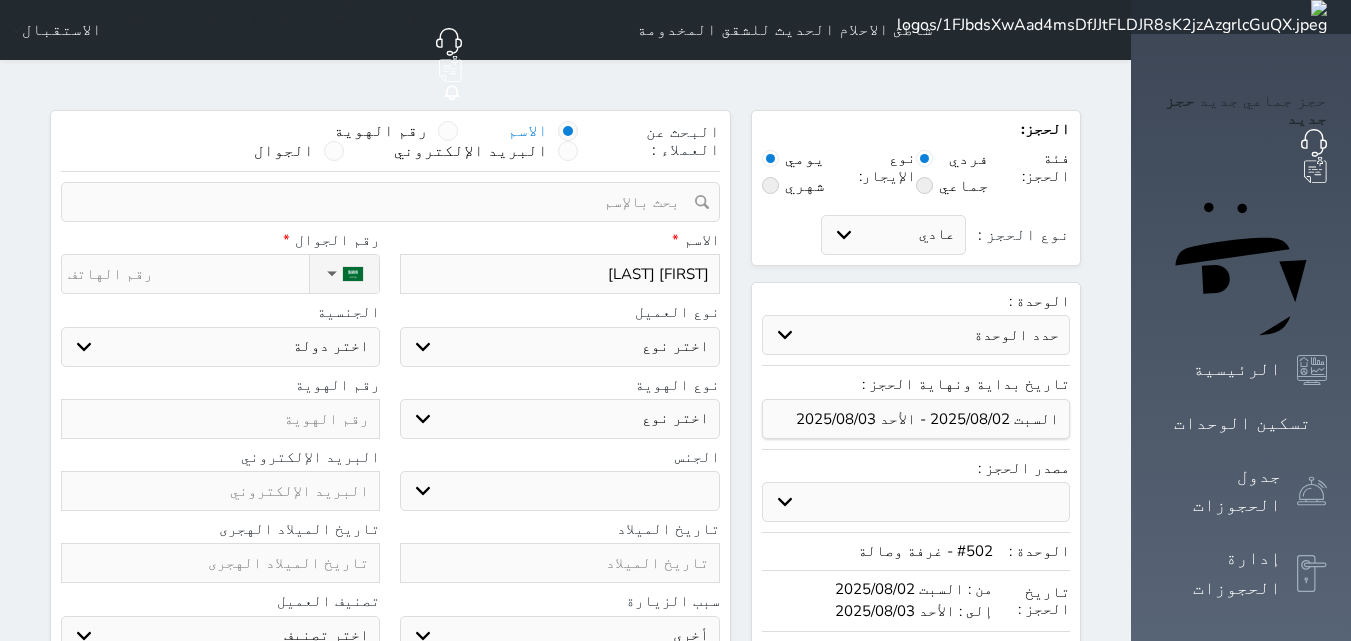 click on "اختر نوع   مواطن مواطن خليجي زائر مقيم" at bounding box center [559, 347] 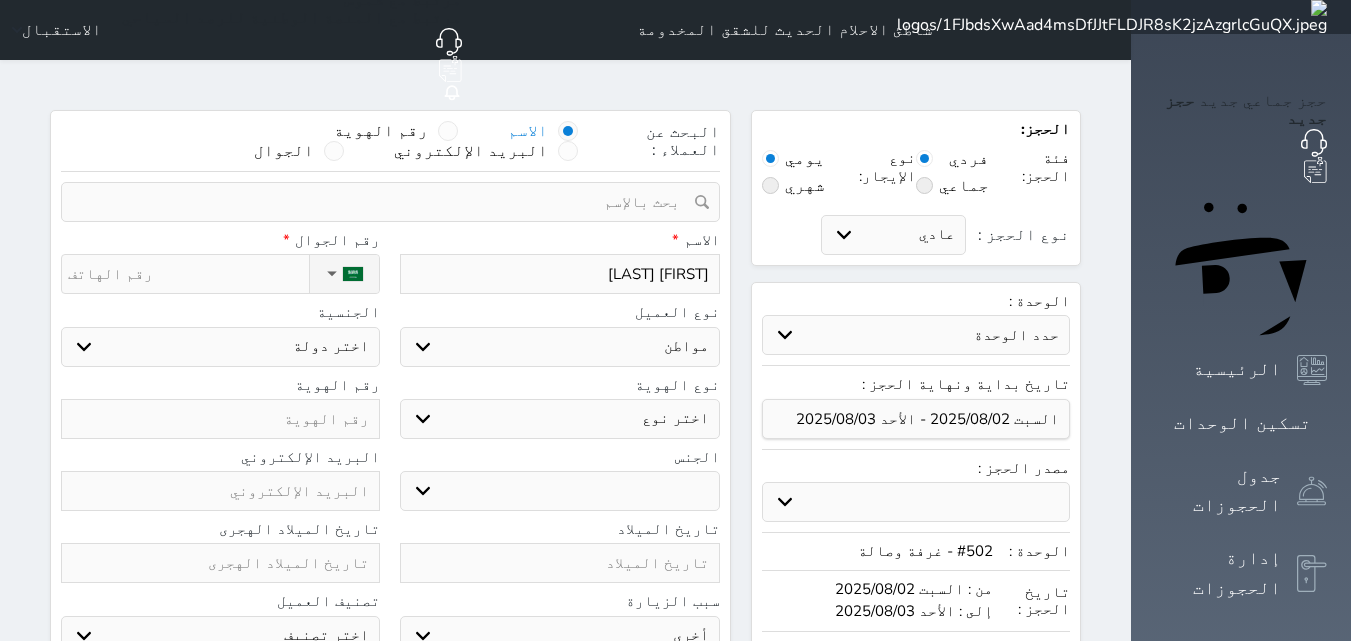 click on "اختر نوع   مواطن مواطن خليجي زائر مقيم" at bounding box center [559, 347] 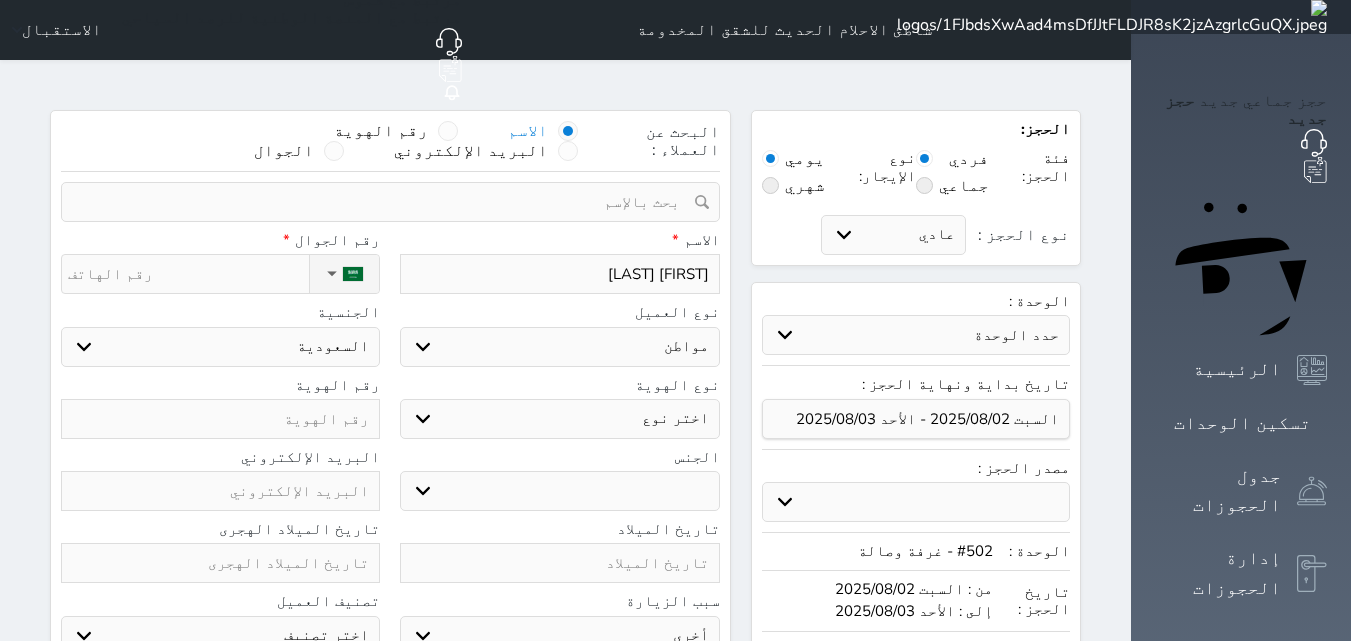 click on "اختر نوع   هوية وطنية هوية عائلية جواز السفر" at bounding box center (559, 419) 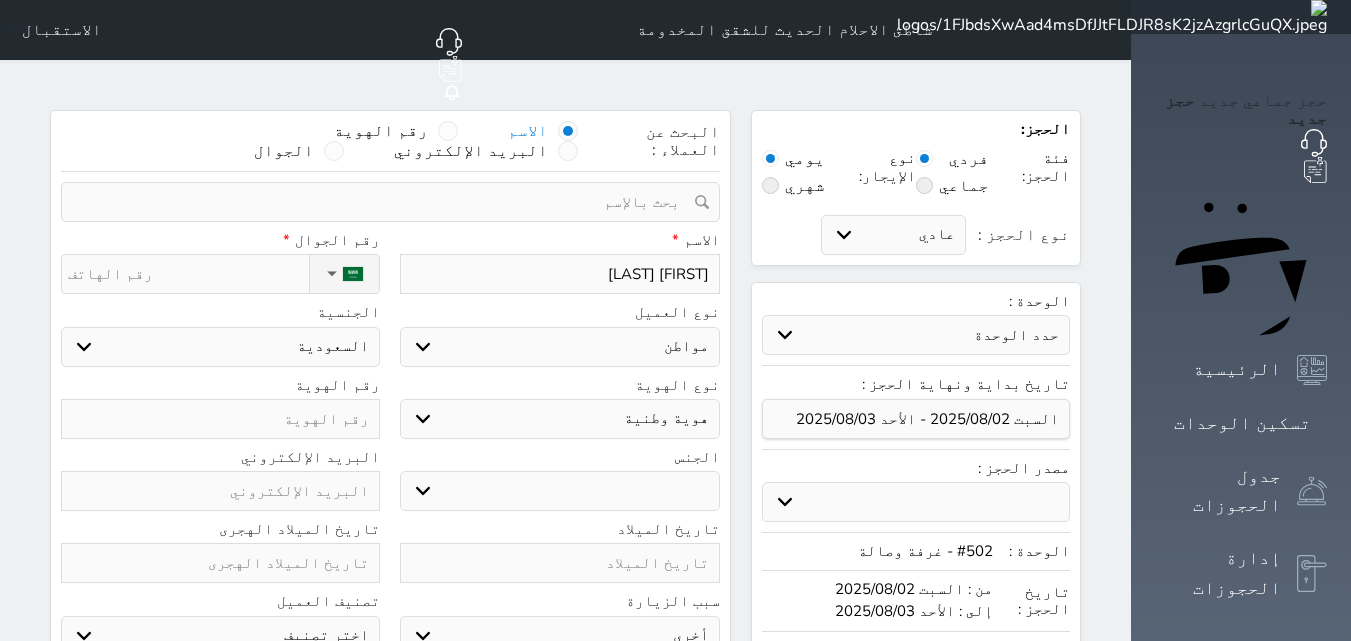 click on "اختر نوع   هوية وطنية هوية عائلية جواز السفر" at bounding box center [559, 419] 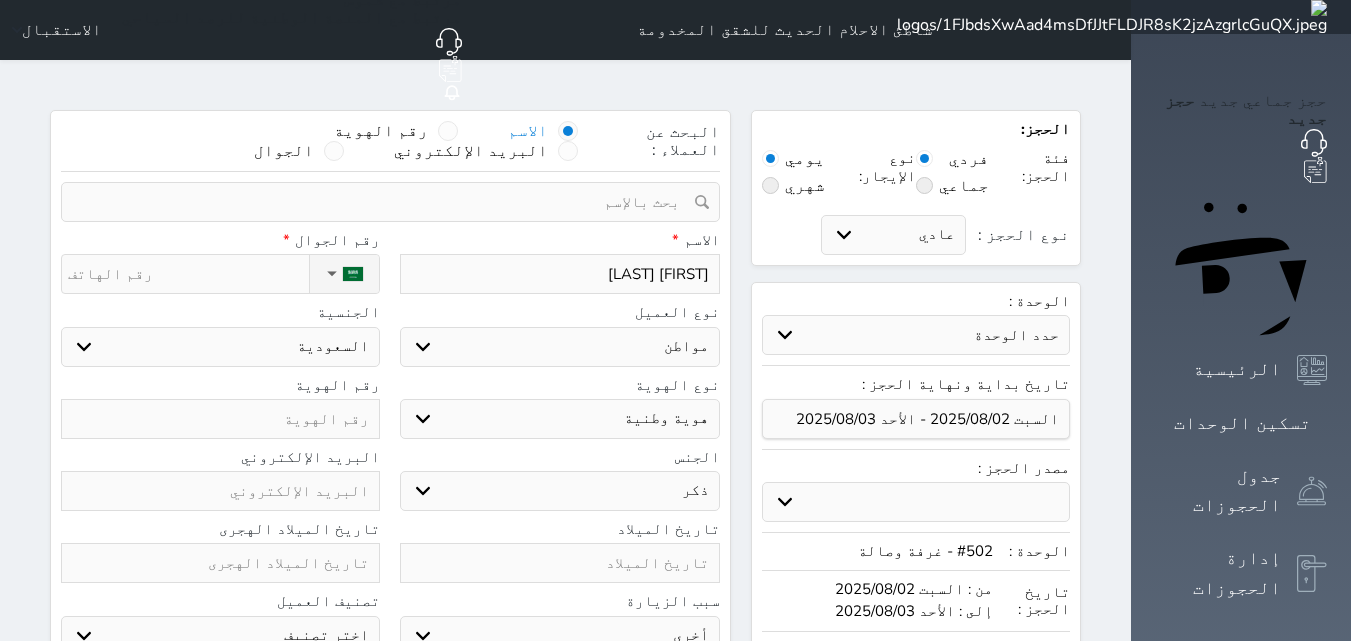 click on "ذكر   انثى" at bounding box center (559, 491) 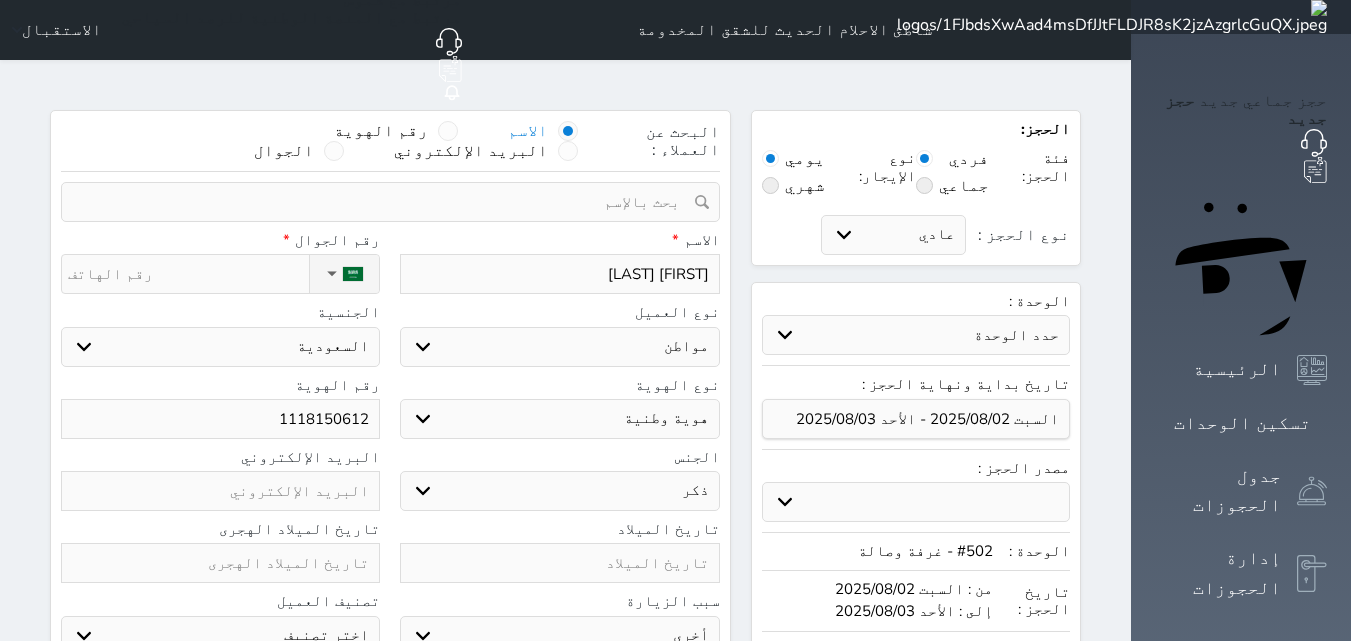 click at bounding box center [559, 563] 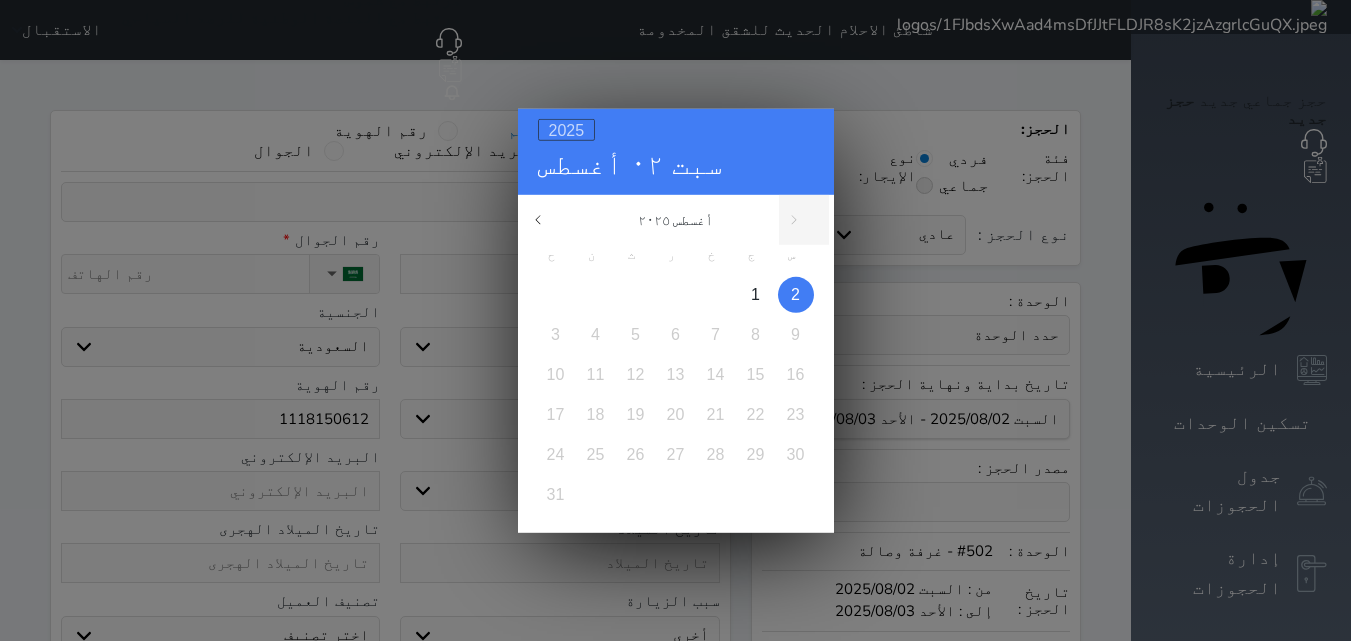 click on "2025" at bounding box center [567, 129] 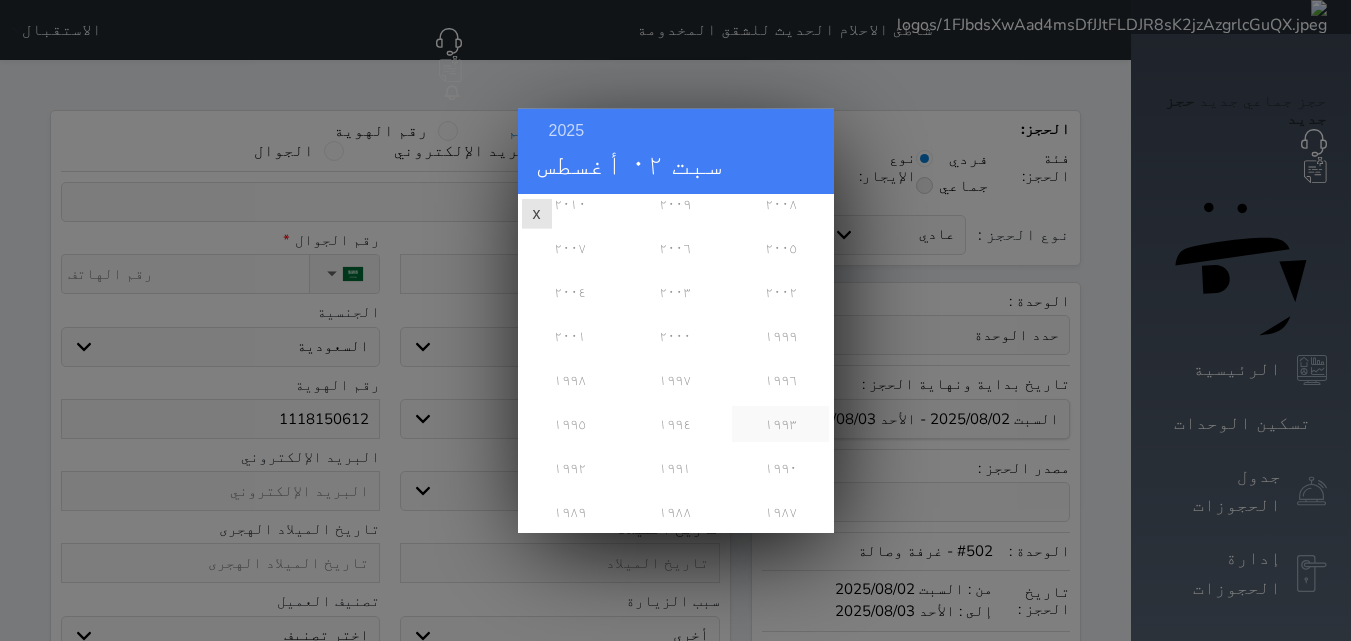 scroll, scrollTop: 300, scrollLeft: 0, axis: vertical 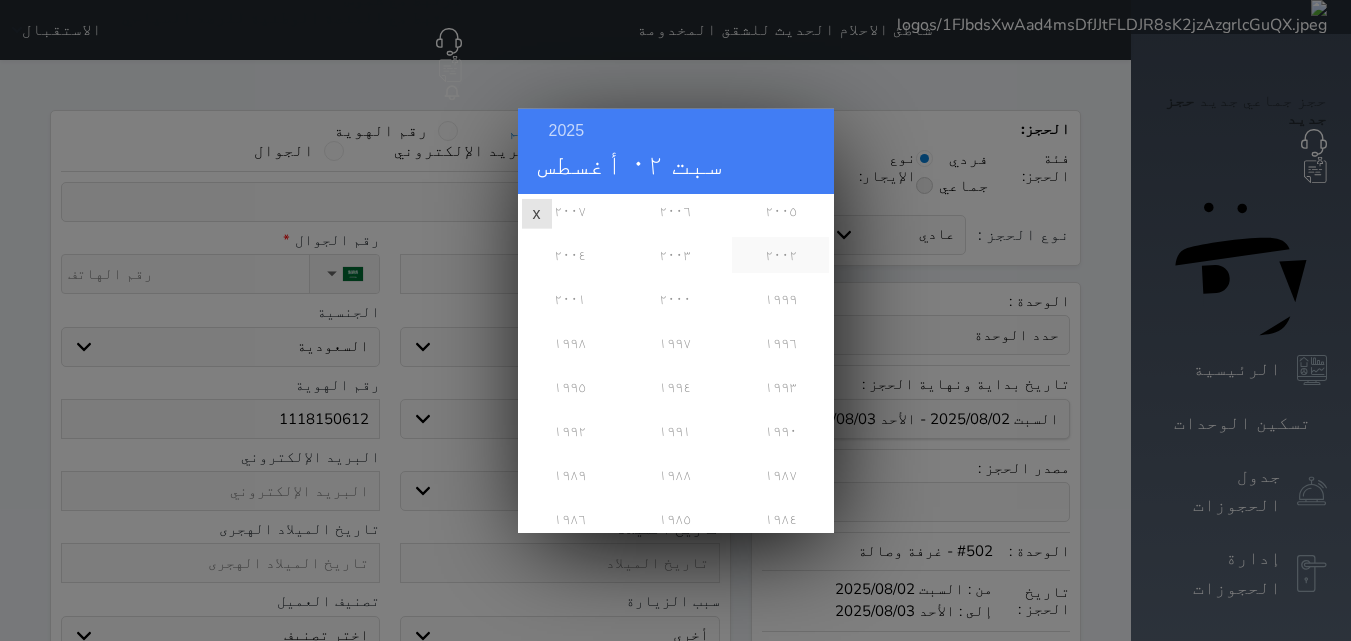 click on "٢٠٠٢" at bounding box center (780, 254) 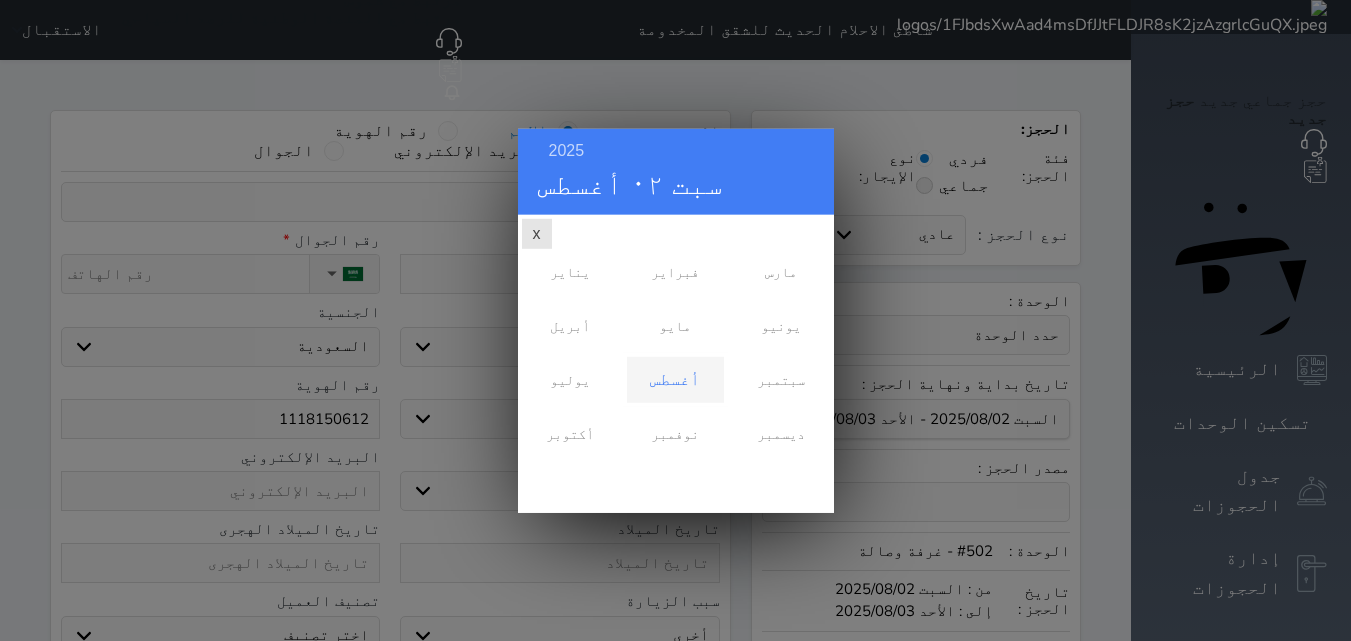 scroll, scrollTop: 0, scrollLeft: 0, axis: both 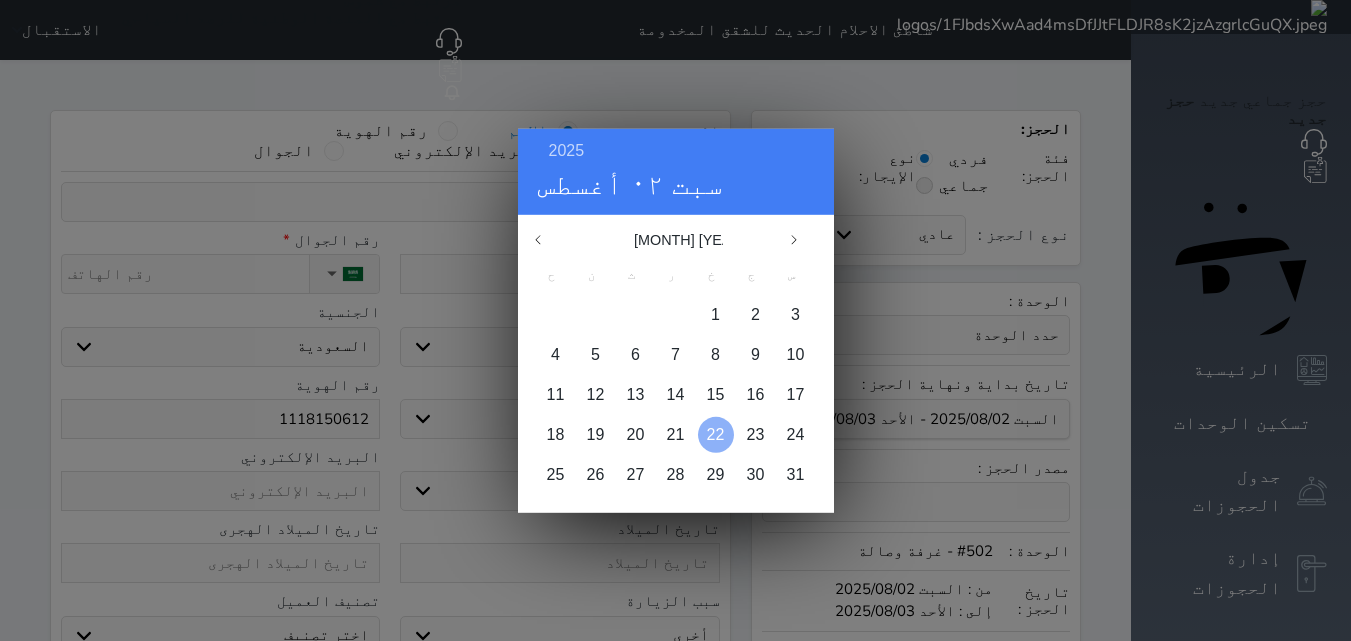 click on "22" at bounding box center (716, 433) 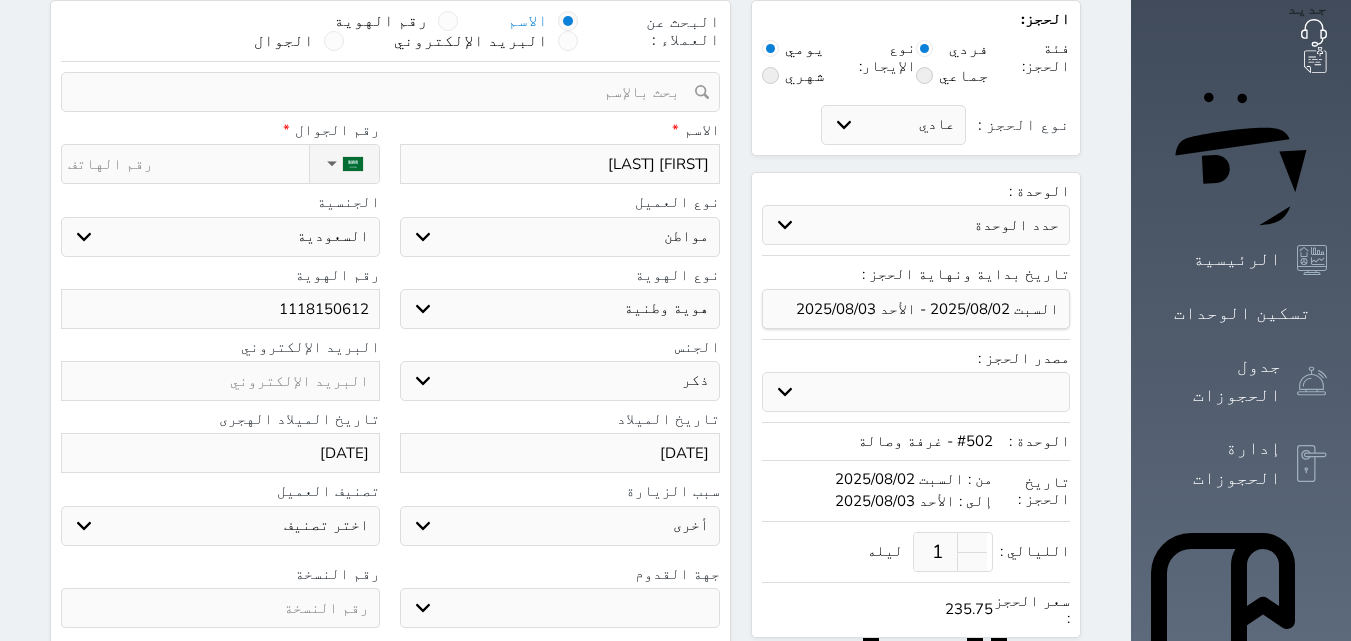scroll, scrollTop: 200, scrollLeft: 0, axis: vertical 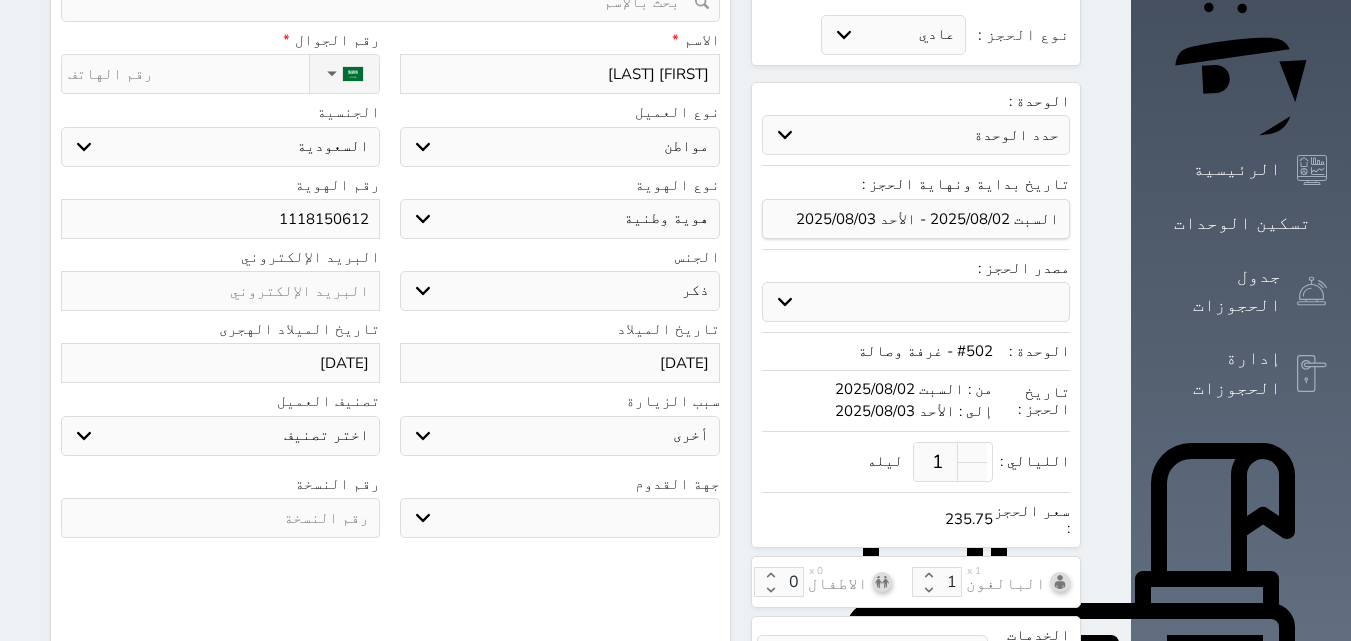 click on "جو بحر ارض" at bounding box center (559, 518) 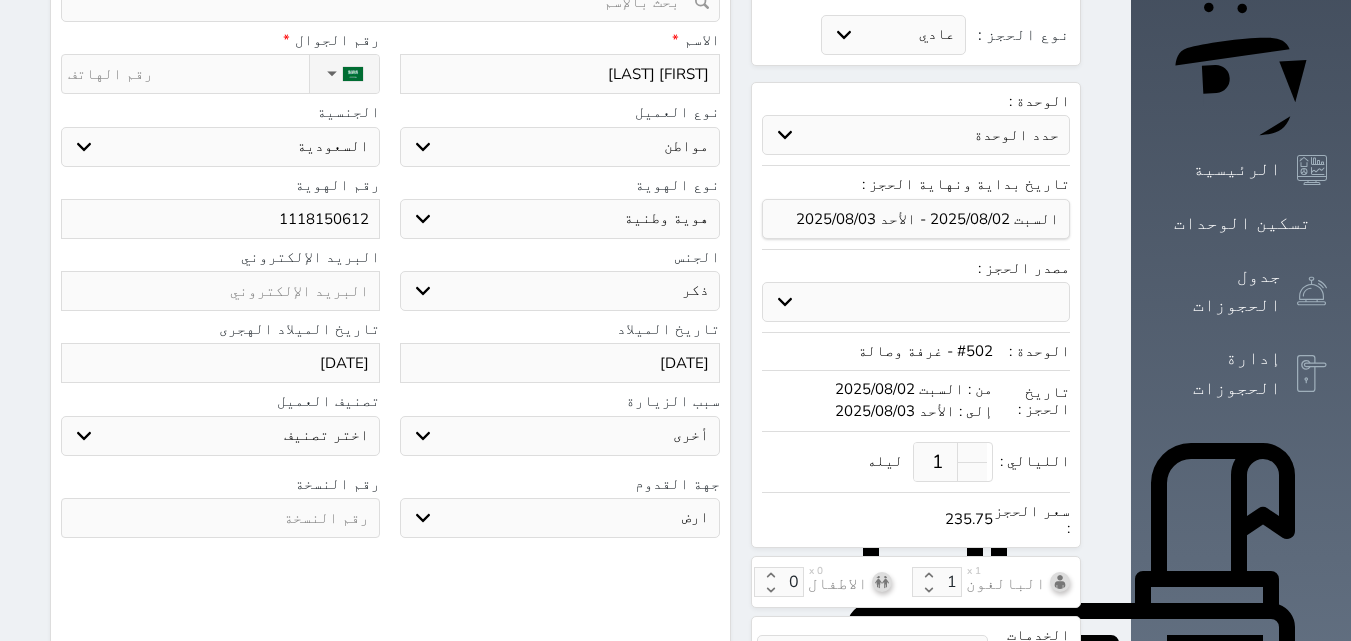 click on "جو بحر ارض" at bounding box center (559, 518) 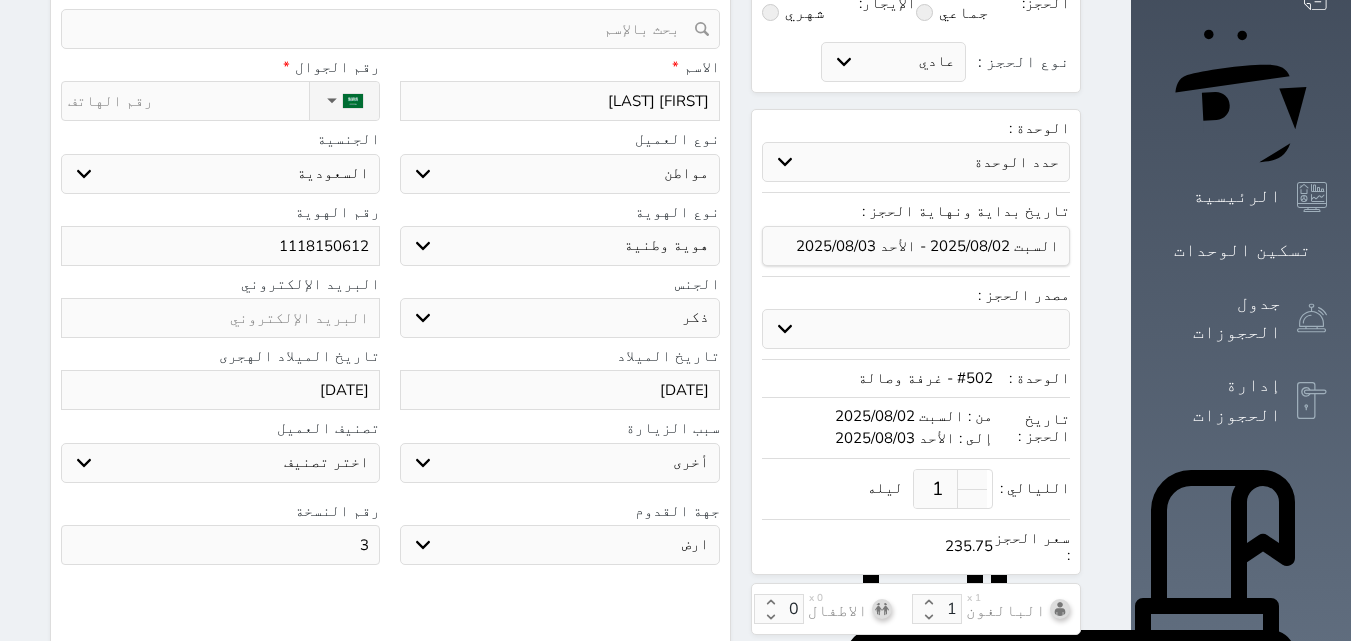scroll, scrollTop: 0, scrollLeft: 0, axis: both 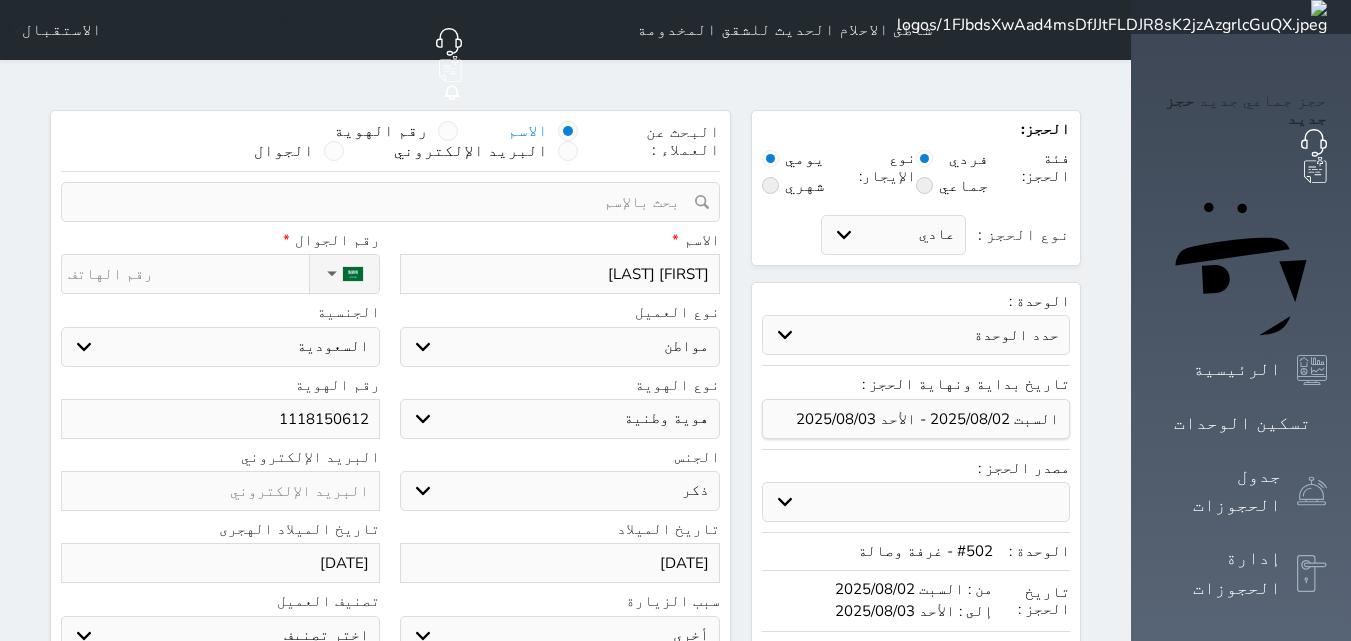 click on "نوع الحجز :" at bounding box center [188, 274] 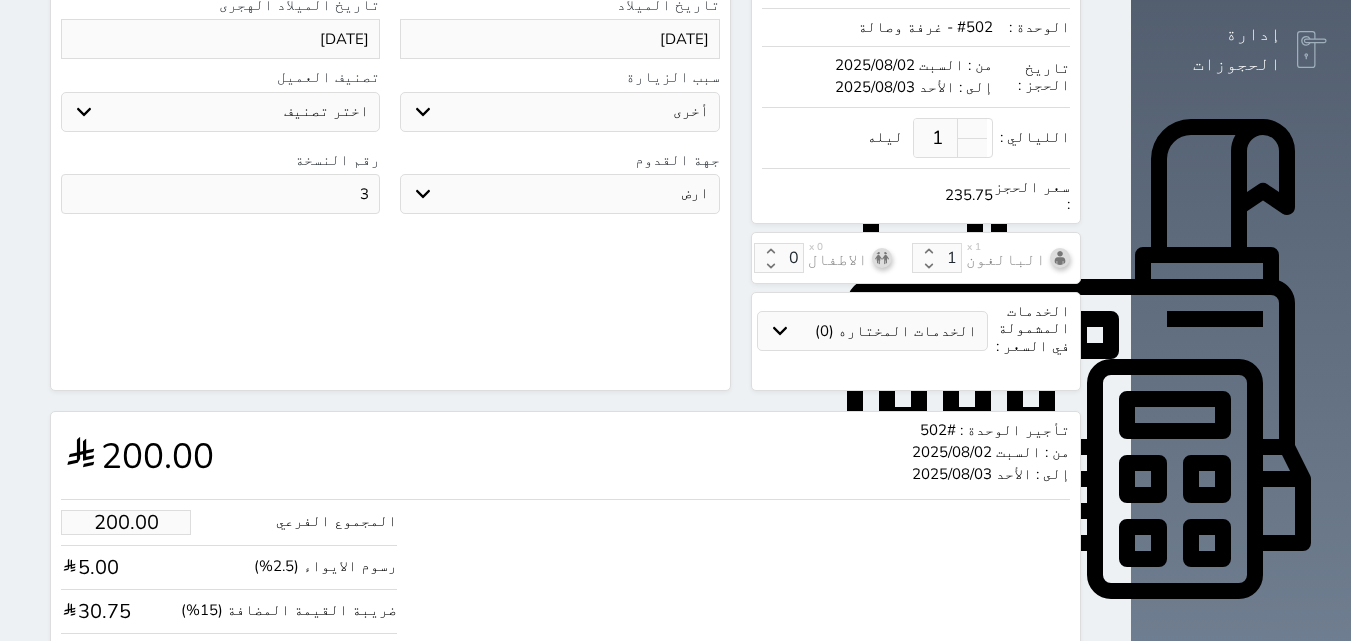 scroll, scrollTop: 586, scrollLeft: 0, axis: vertical 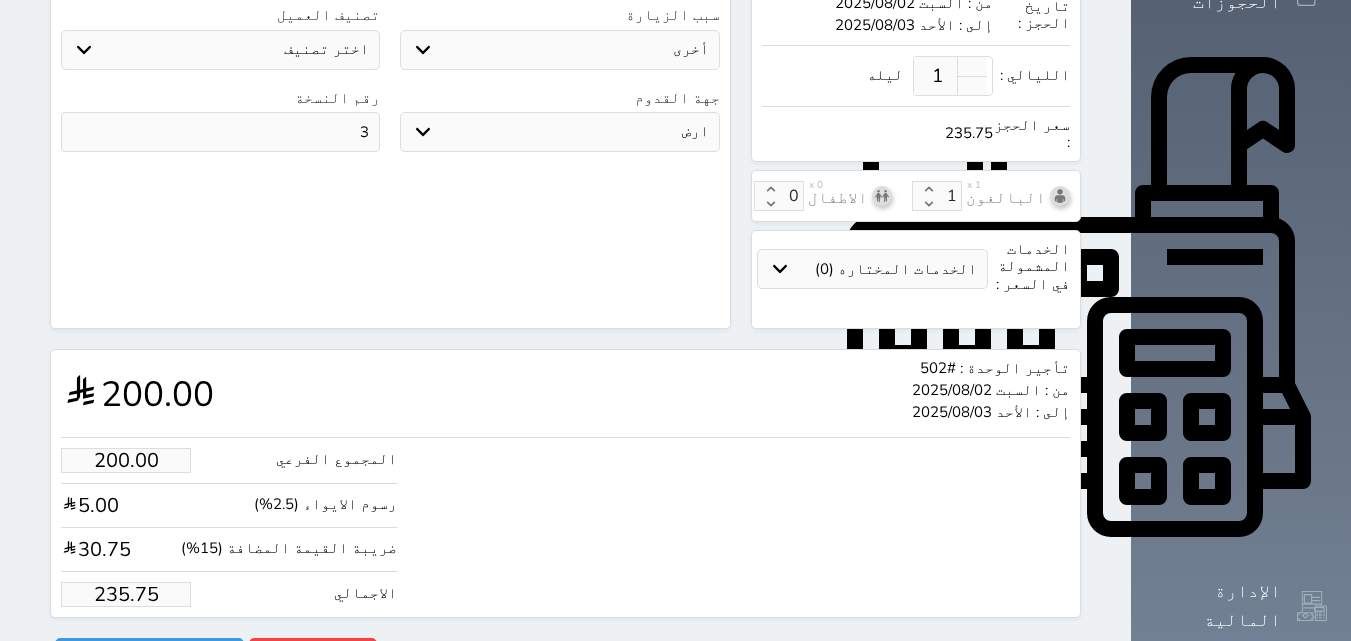click on "235.75" at bounding box center [126, 594] 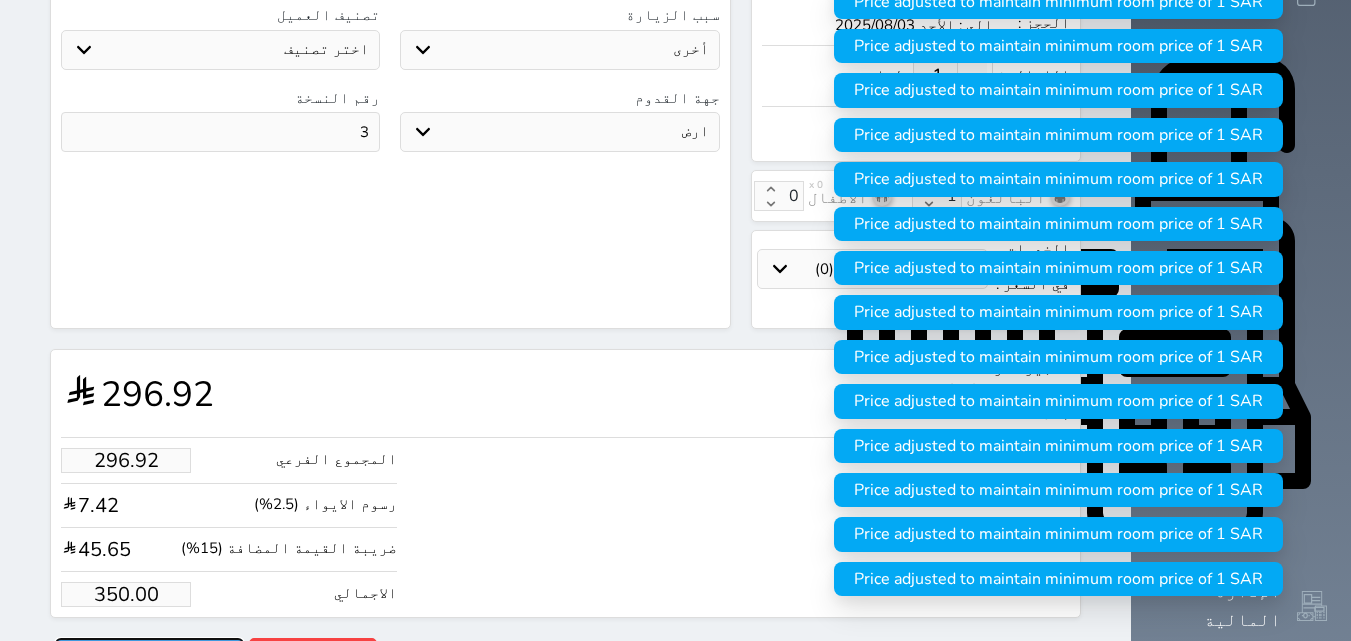 click on "حجز" at bounding box center [149, 655] 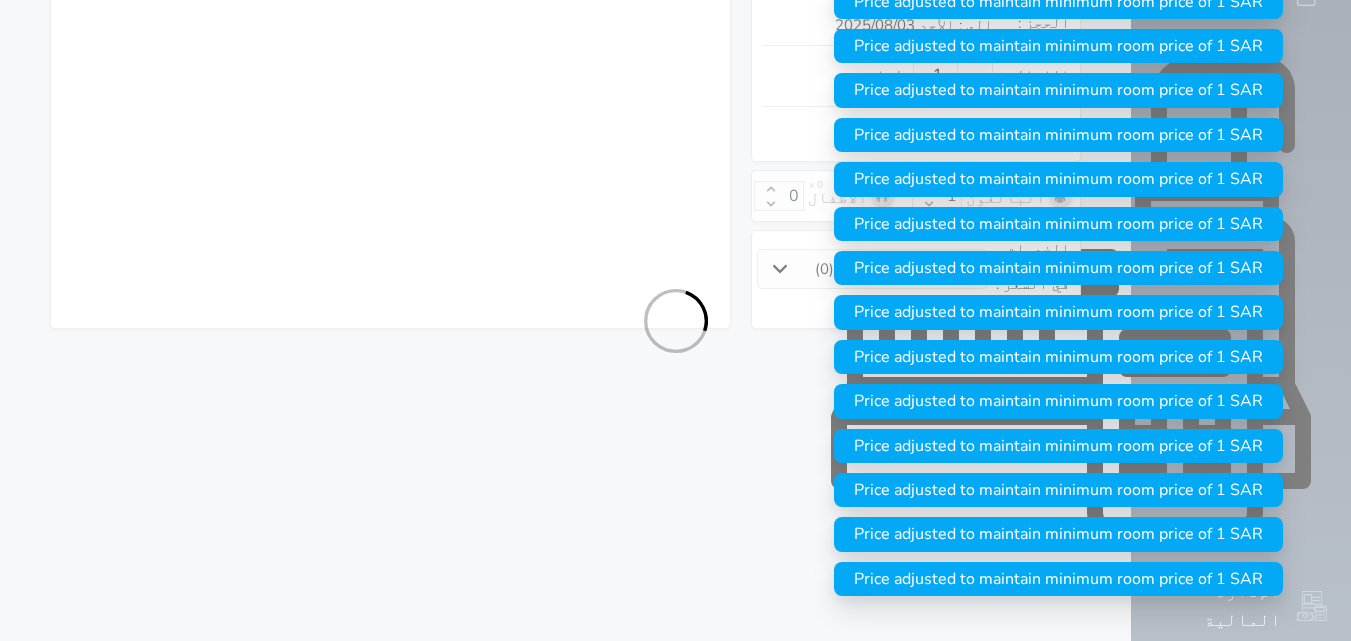 scroll, scrollTop: 379, scrollLeft: 0, axis: vertical 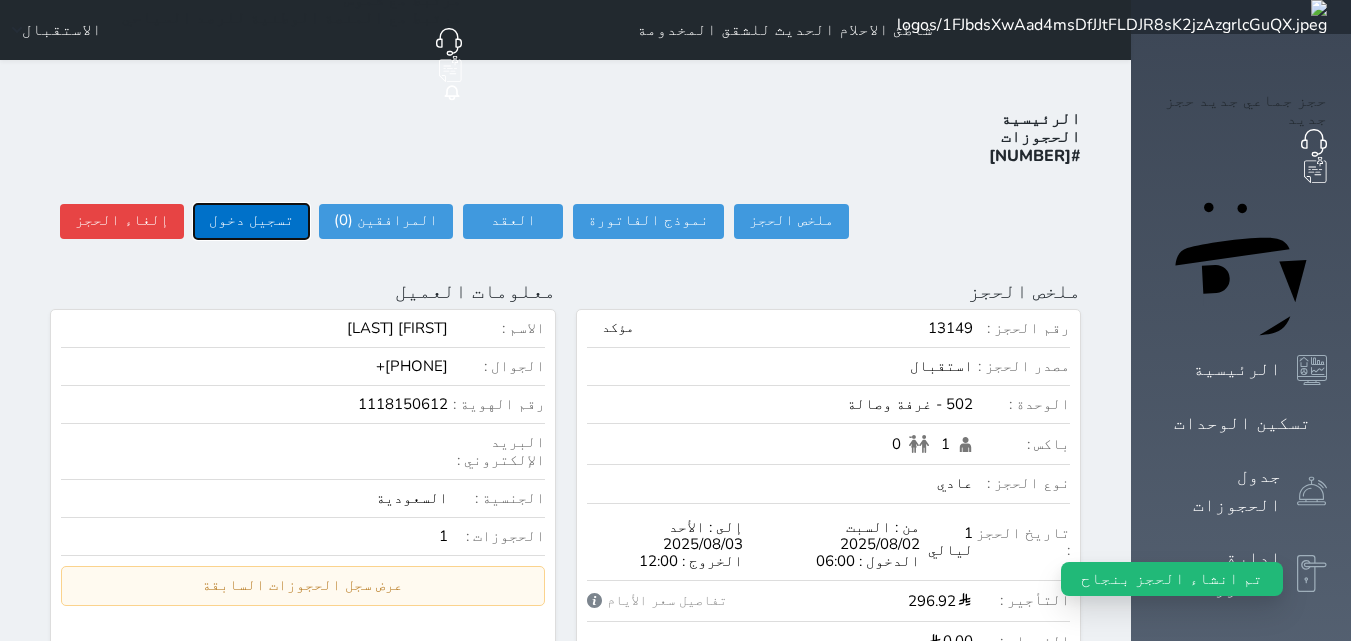click on "تسجيل دخول" at bounding box center [251, 221] 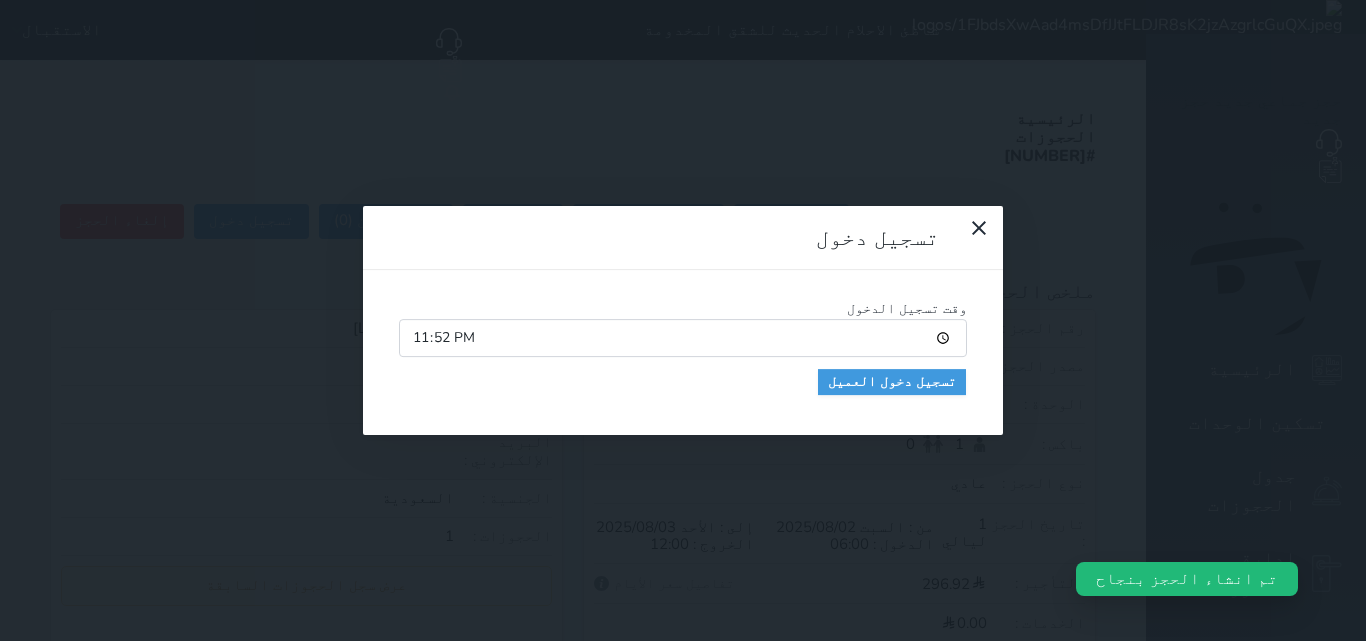 click on "وقت تسجيل الدخول    23:52   تسجيل دخول العميل" at bounding box center [683, 353] 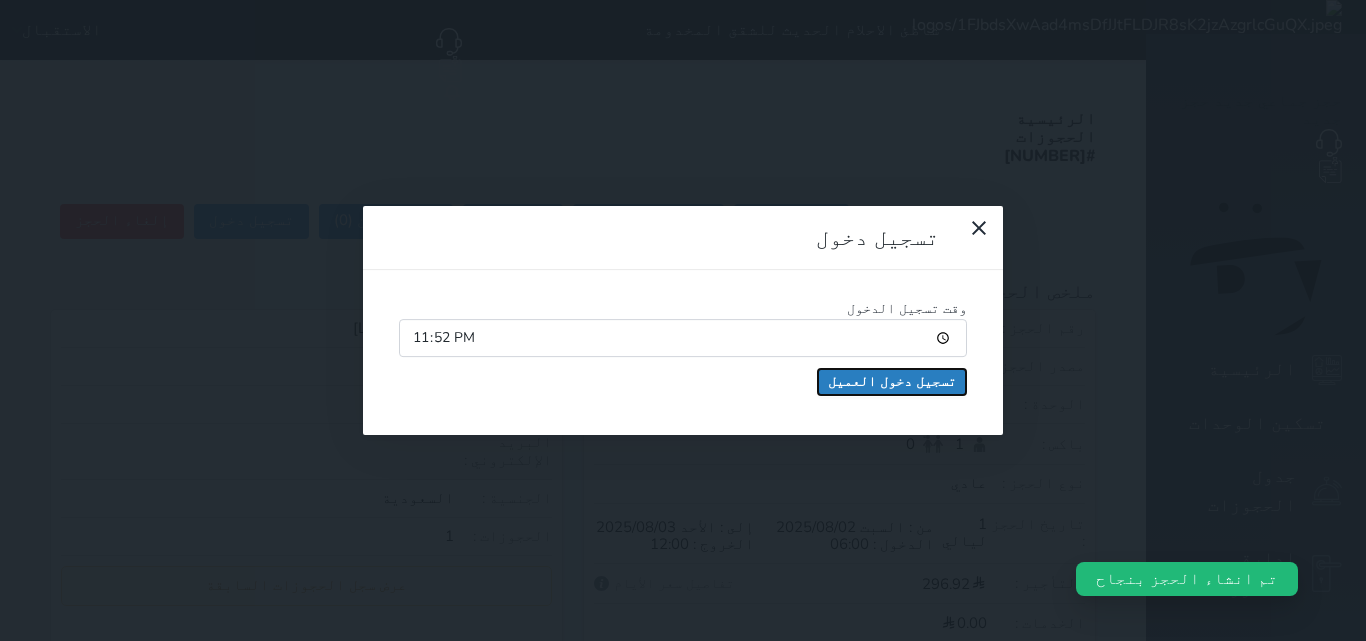 click on "تسجيل دخول العميل" at bounding box center [892, 382] 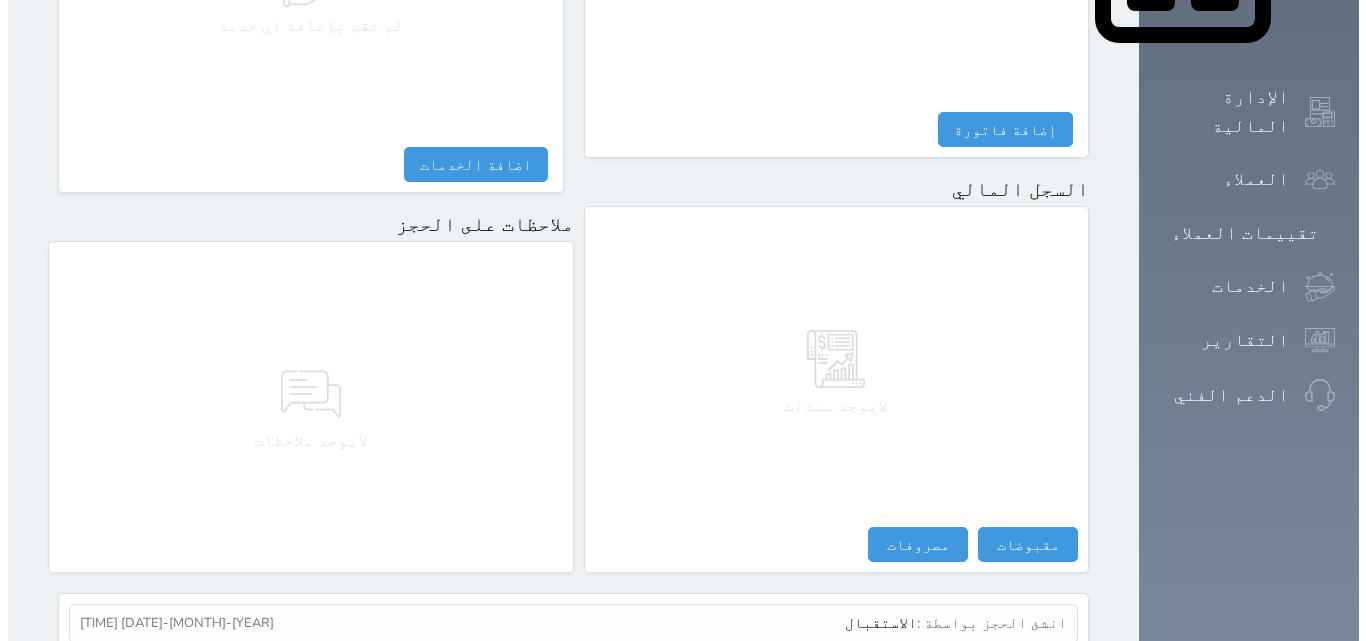 scroll, scrollTop: 1139, scrollLeft: 0, axis: vertical 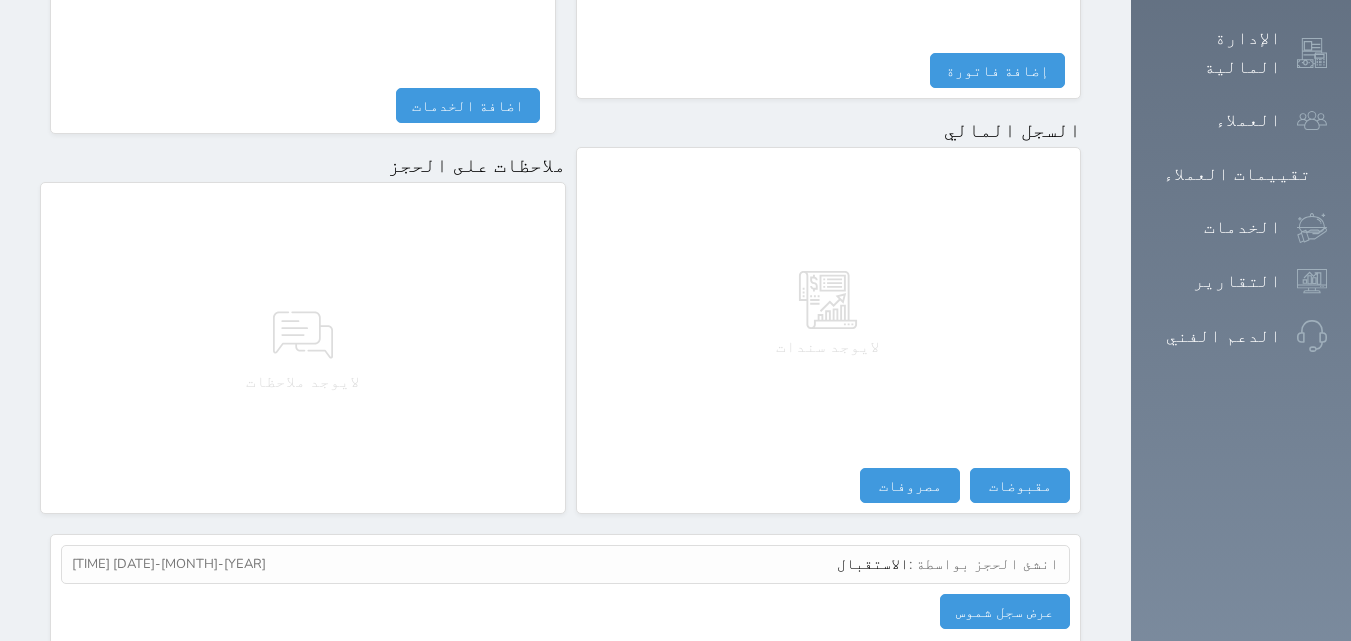 click on "لايوجد سندات   مقبوضات           مقبوضات                 النوع  *    اختيار     التاريخ *   [DATE] [TIME]   من *   [FIRST] [LAST]   المبلغ *   0   لأجل *     طريقة الدفع *   اختر طريقة الدفع   دفع نقدى   تحويل بنكى   مدى   بطاقة ائتمان   آجل   ملاحظات         حفظ     مصروفات           مصروفات                   النوع  *   اختيار     التاريخ *   [DATE] [TIME]   إلى *     المبلغ *     لأجل *     استلمت بواسطة *     طريقة الدفع *   اختر طريقة الدفع   دفع نقدى   تحويل بنكى   مدى   بطاقة ائتمان     ملاحظات     حفظ             تسجيل مغادرة
لم تقم بعمل تصفيه لهذا الحجز - الرصيد :
350.00     (مدين)   سند قبض - تصفية حساب   *         *" at bounding box center [829, 330] 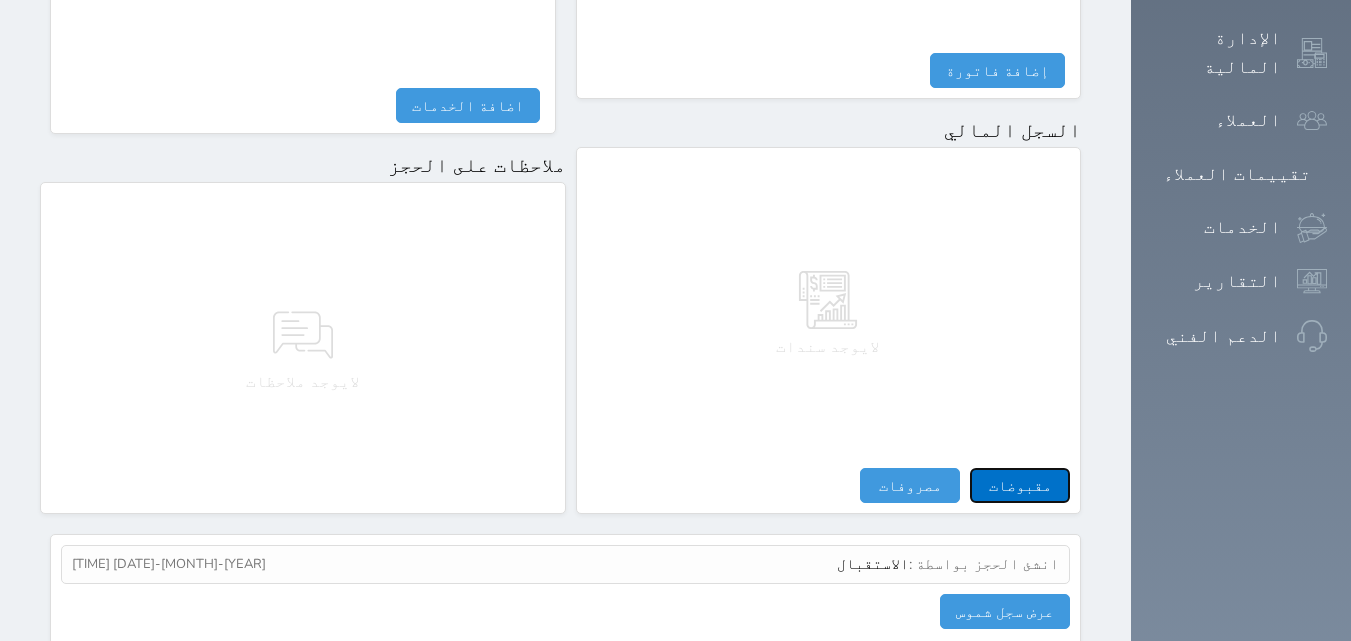 click on "مقبوضات" at bounding box center (1020, 485) 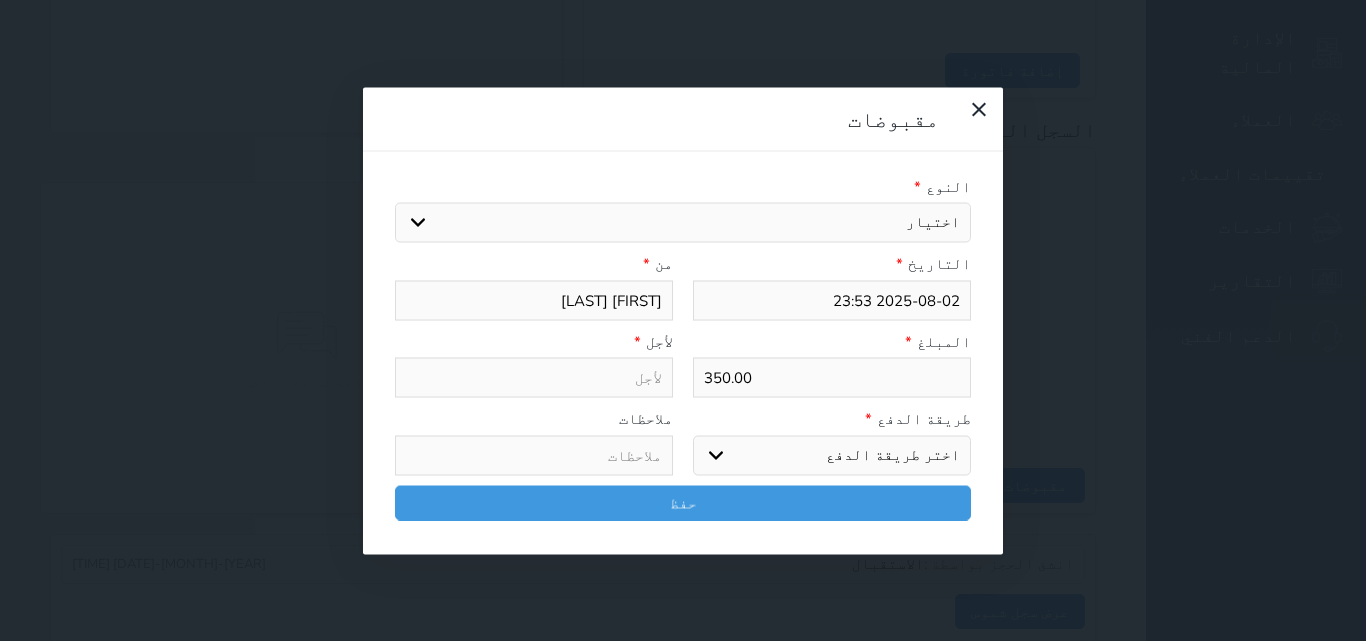 drag, startPoint x: 962, startPoint y: 134, endPoint x: 974, endPoint y: 155, distance: 24.186773 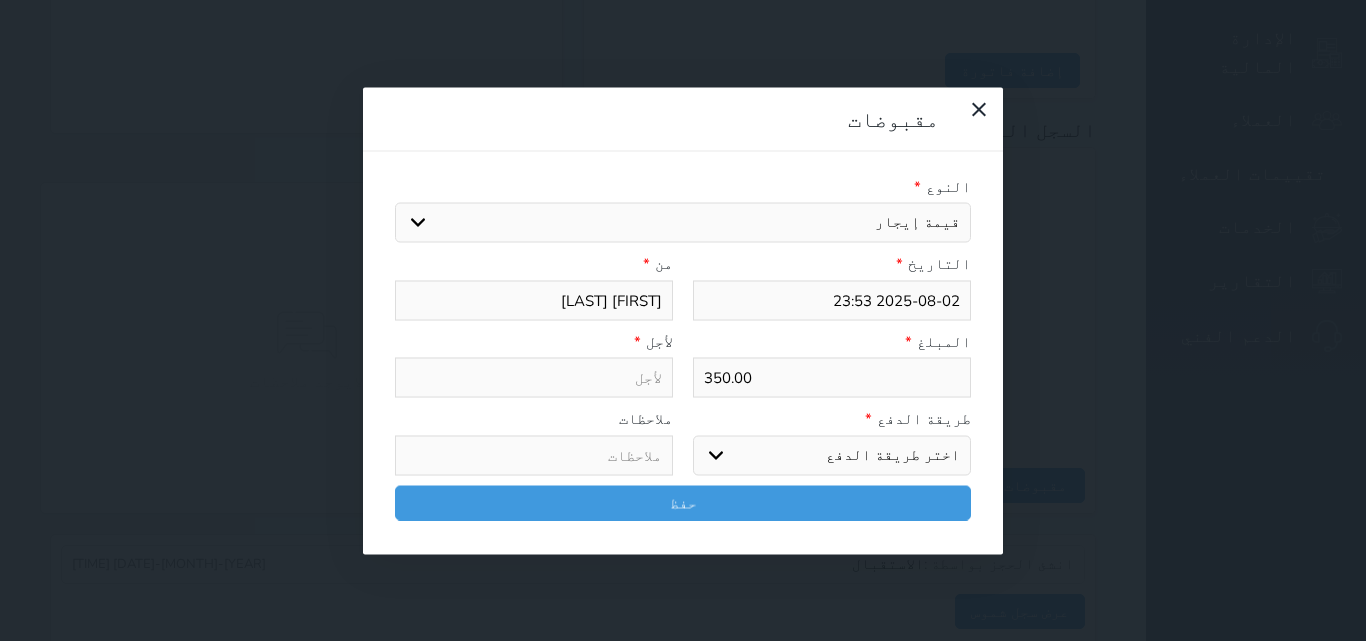click on "اختيار   مقبوضات عامة قيمة إيجار فواتير تامين عربون لا ينطبق آخر مغسلة واي فاي - الإنترنت مواقف السيارات طعام الأغذية والمشروبات مشروبات المشروبات الباردة المشروبات الساخنة الإفطار غداء عشاء مخبز و كعك حمام سباحة الصالة الرياضية سبا و خدمات الجمال اختيار وإسقاط (خدمات النقل) ميني بار كابل - تلفزيون سرير إضافي تصفيف الشعر التسوق خدمات الجولات السياحية المنظمة خدمات الدليل السياحي" at bounding box center (683, 223) 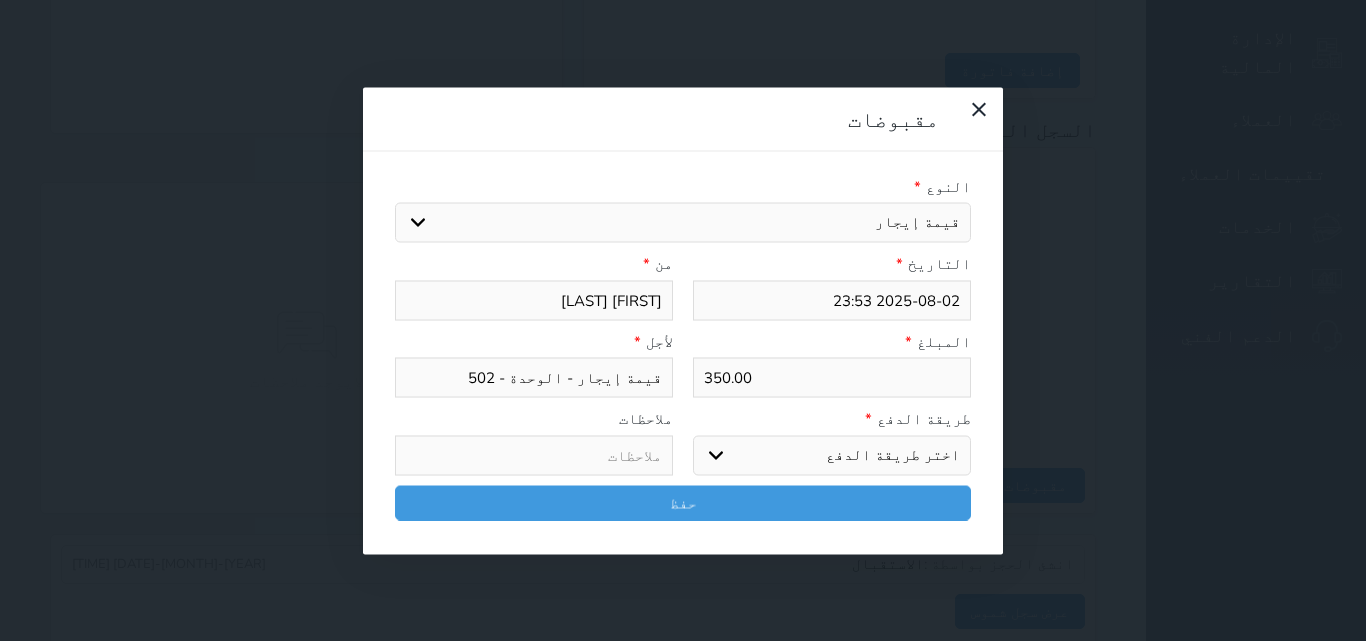 drag, startPoint x: 949, startPoint y: 370, endPoint x: 951, endPoint y: 391, distance: 21.095022 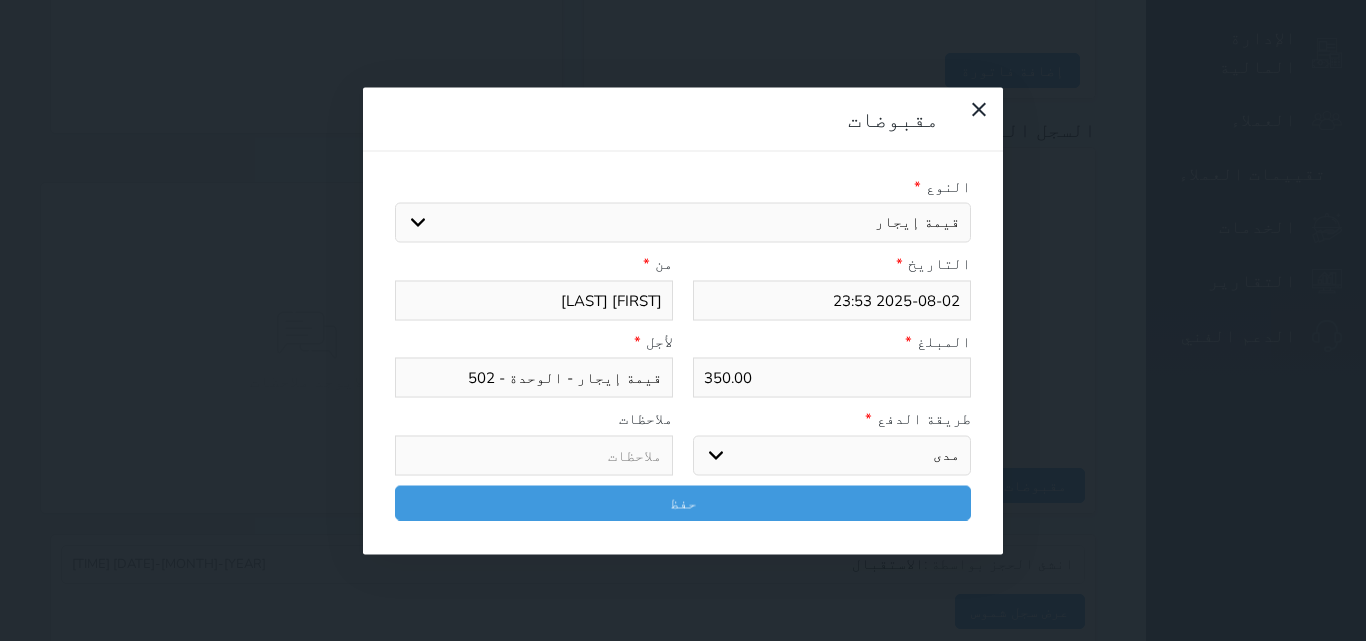 click on "اختر طريقة الدفع   دفع نقدى   تحويل بنكى   مدى   بطاقة ائتمان   آجل" at bounding box center (832, 455) 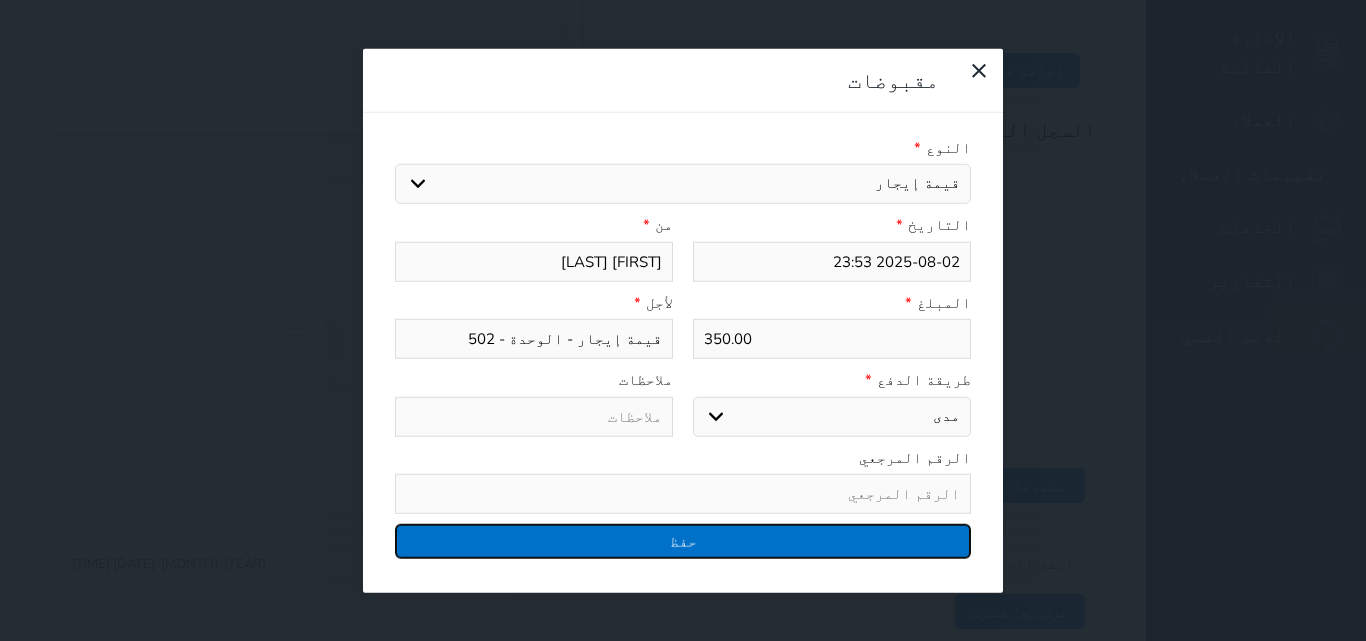 click on "حفظ" at bounding box center (683, 541) 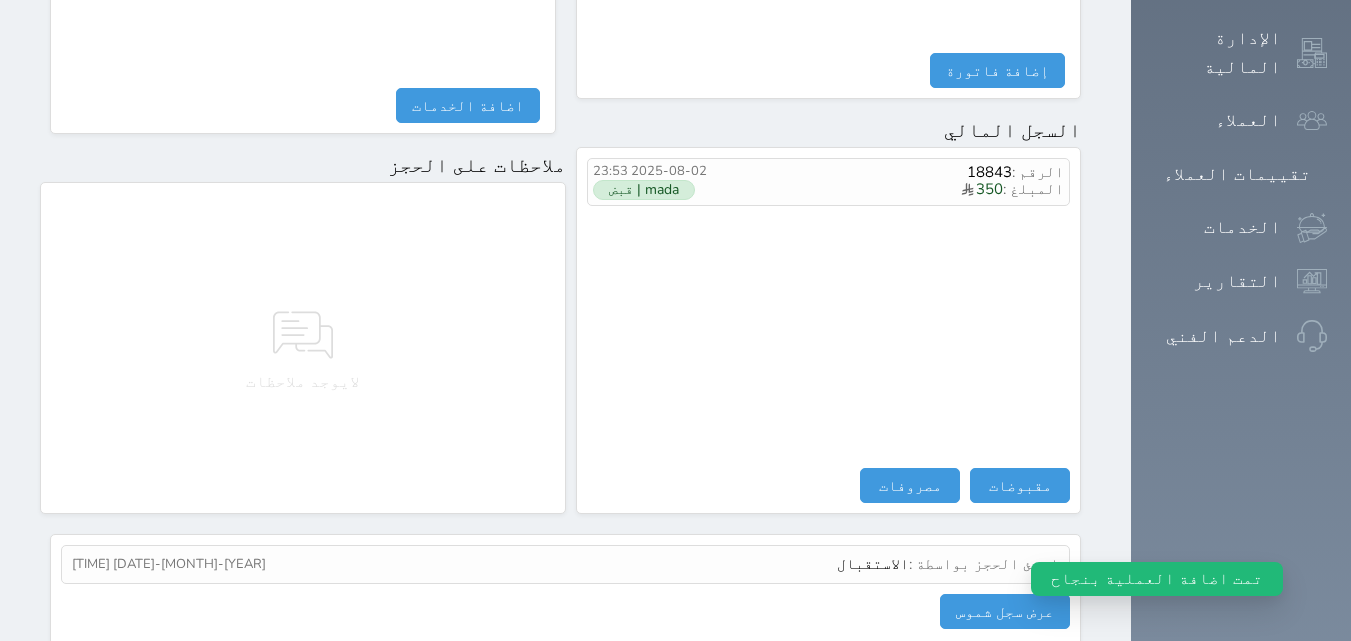 click on "الرقم :  18843" at bounding box center (899, 172) 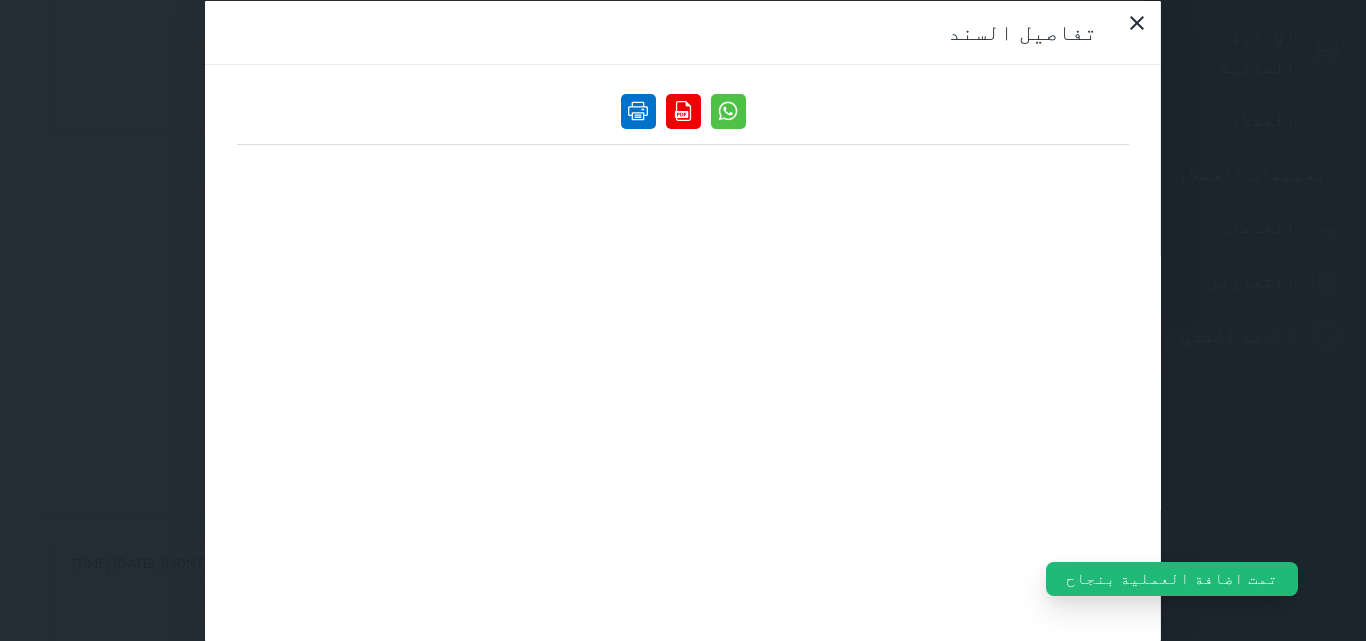 click at bounding box center (638, 110) 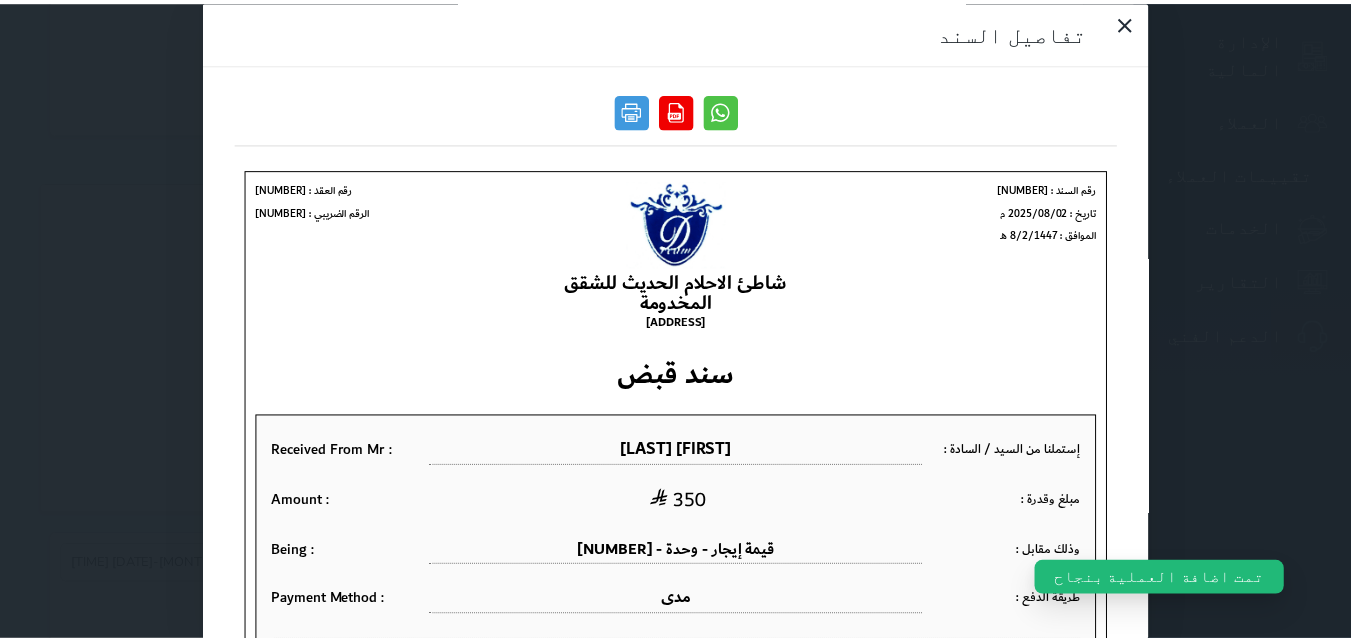 scroll, scrollTop: 0, scrollLeft: 0, axis: both 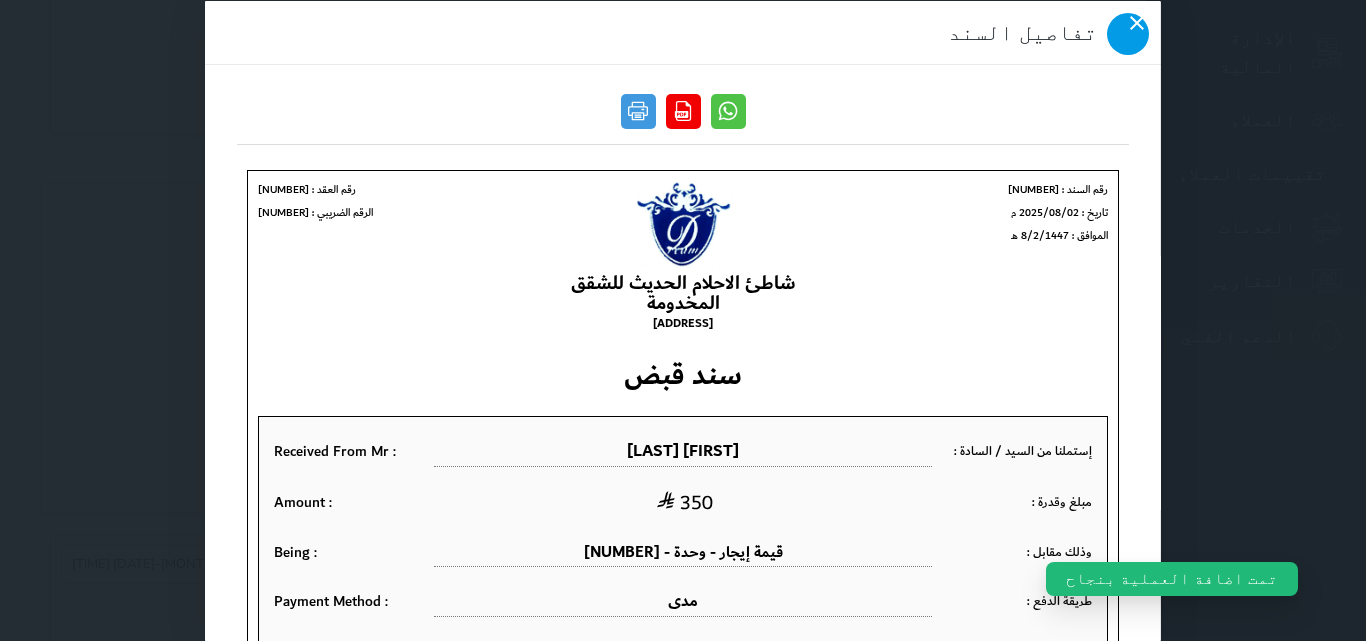 click at bounding box center (1128, 33) 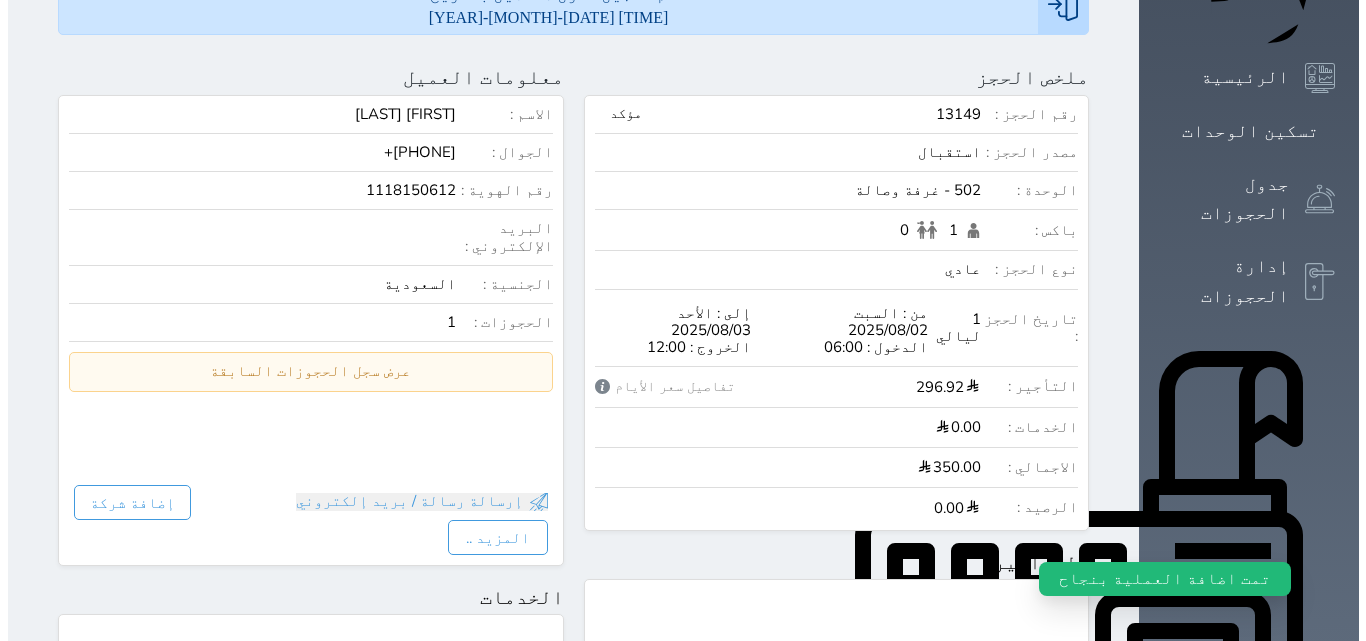 scroll, scrollTop: 39, scrollLeft: 0, axis: vertical 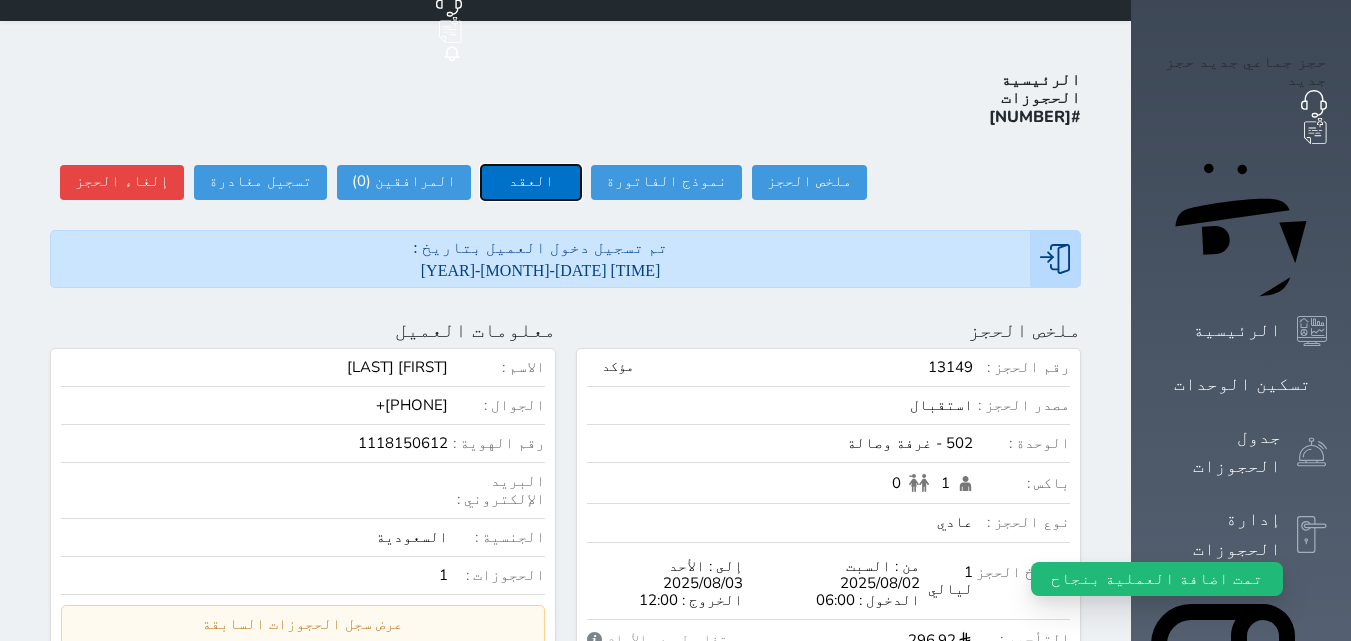 click on "العقد" at bounding box center [531, 182] 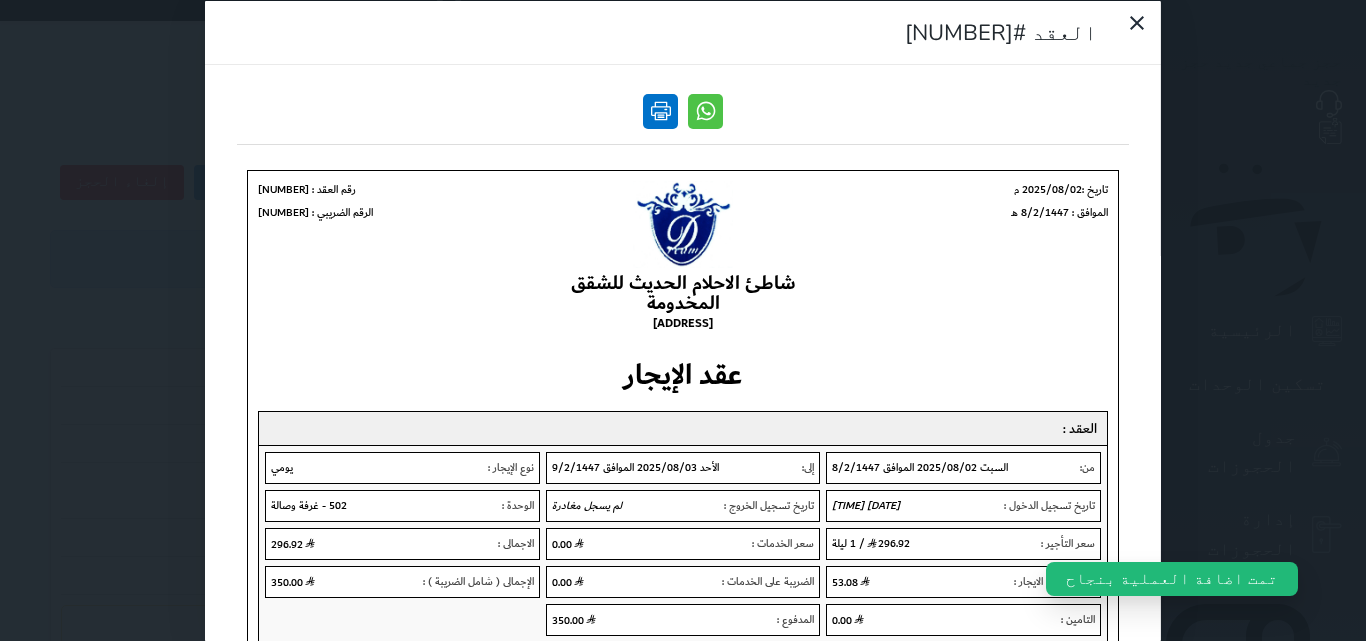 scroll, scrollTop: 0, scrollLeft: 0, axis: both 